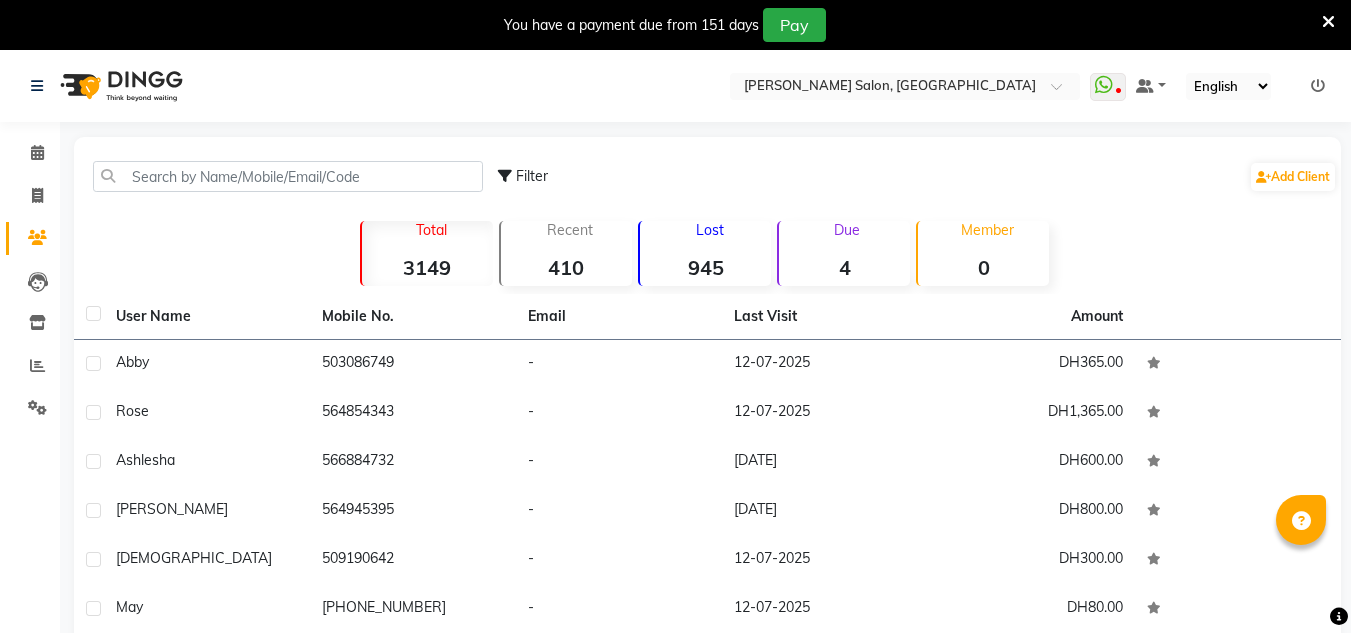 scroll, scrollTop: 63, scrollLeft: 0, axis: vertical 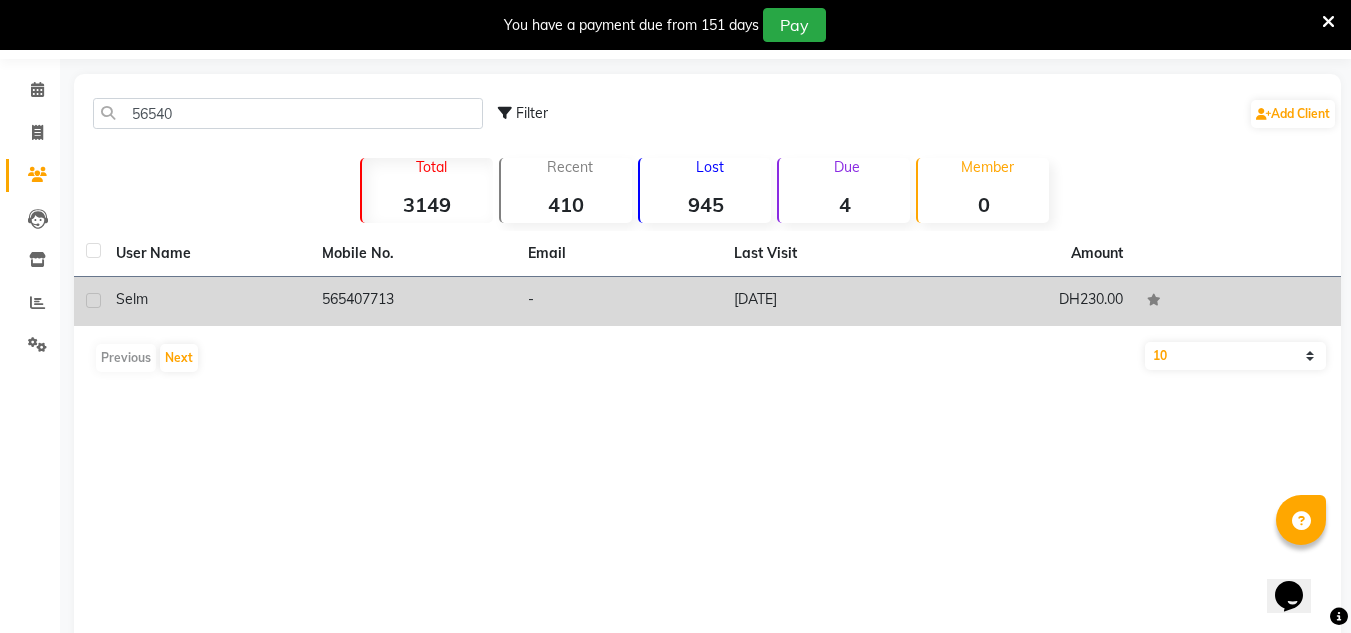 type on "56540" 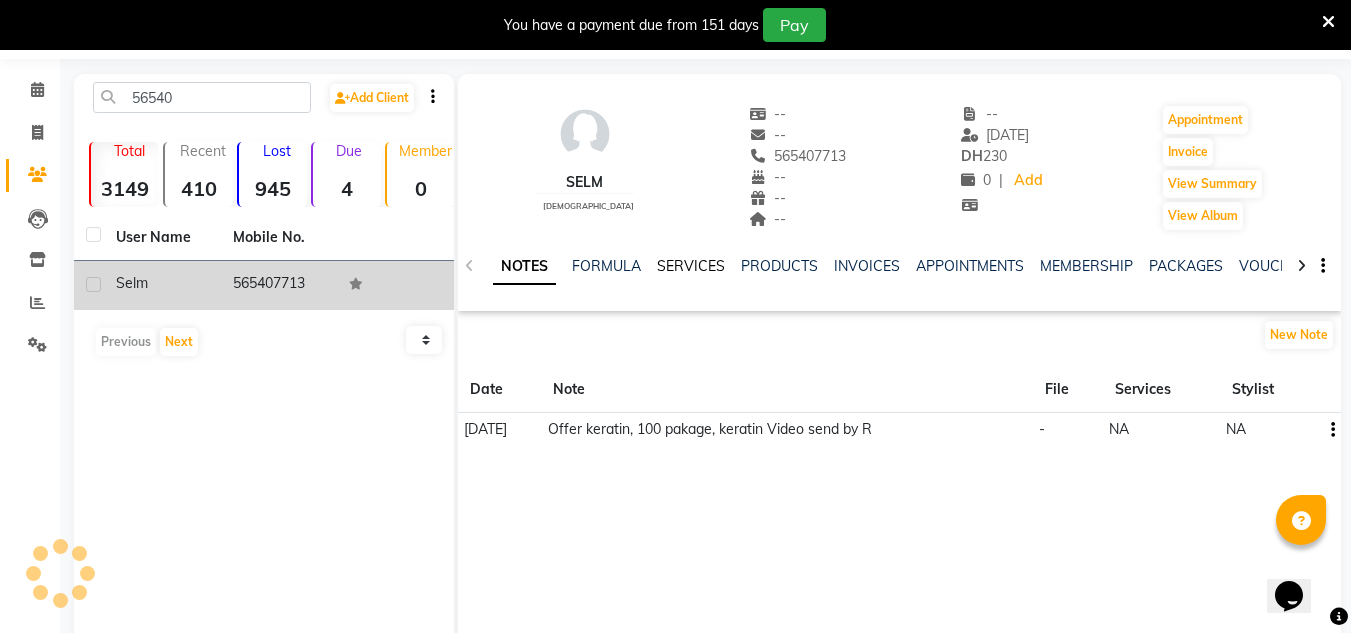click on "SERVICES" 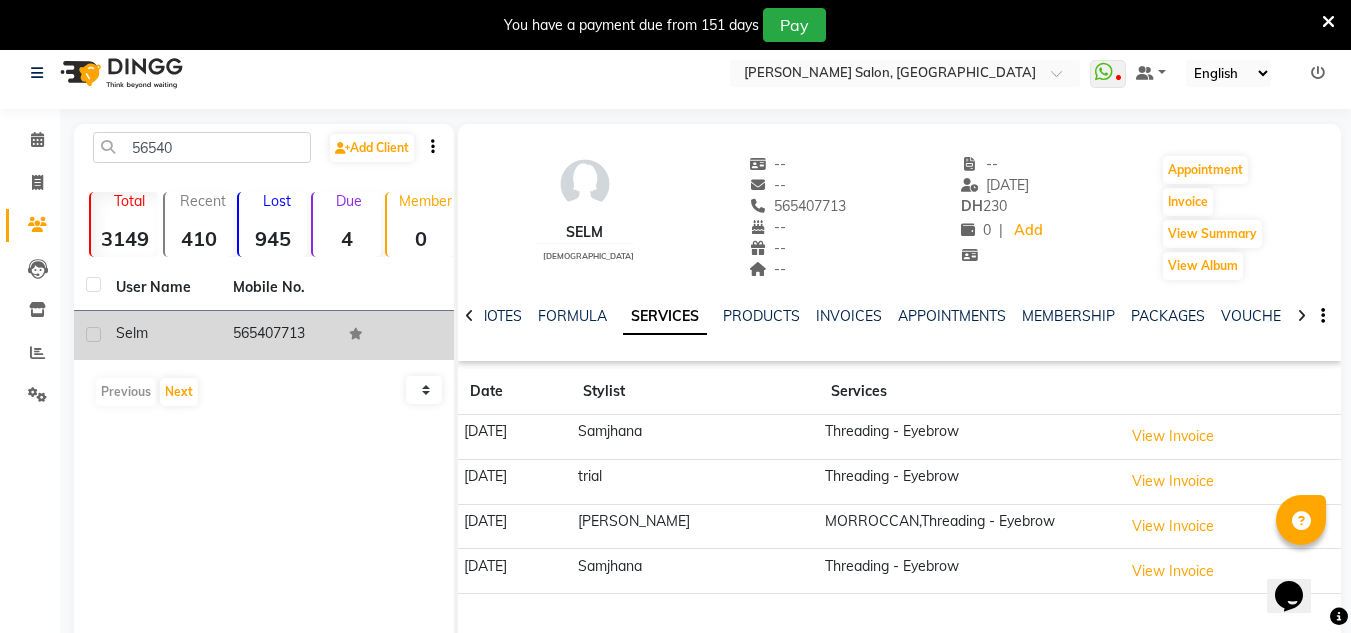 scroll, scrollTop: 0, scrollLeft: 0, axis: both 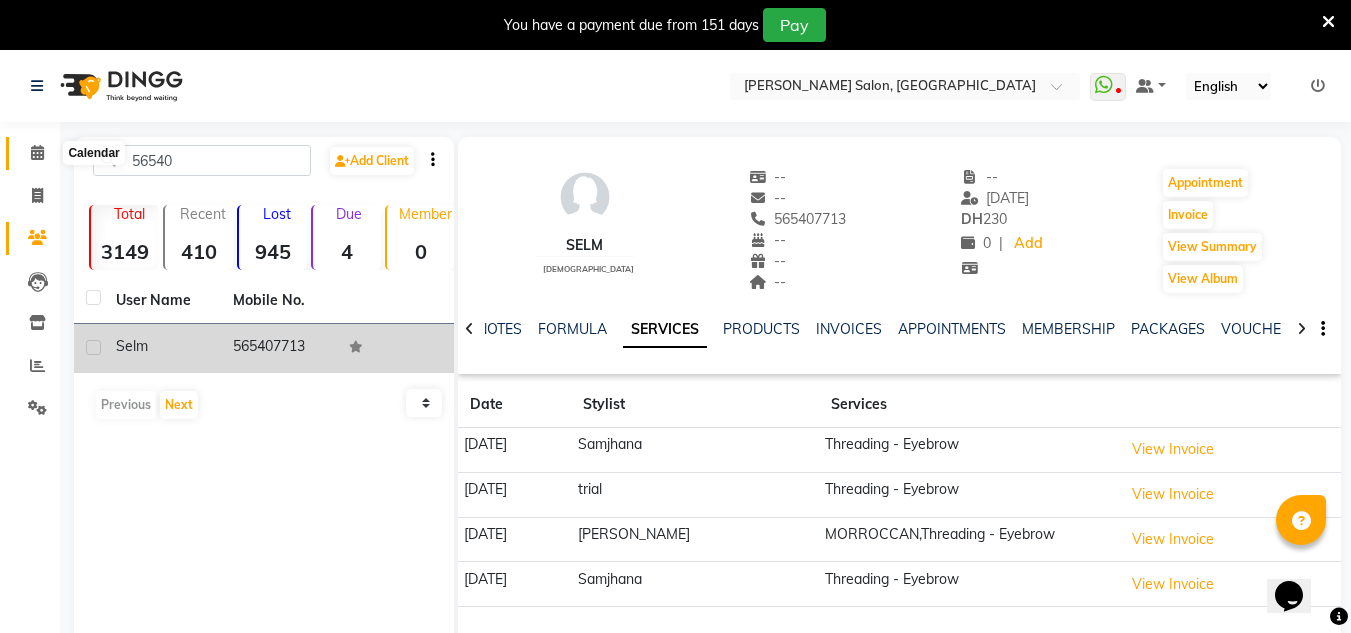 drag, startPoint x: 35, startPoint y: 156, endPoint x: 108, endPoint y: 4, distance: 168.62088 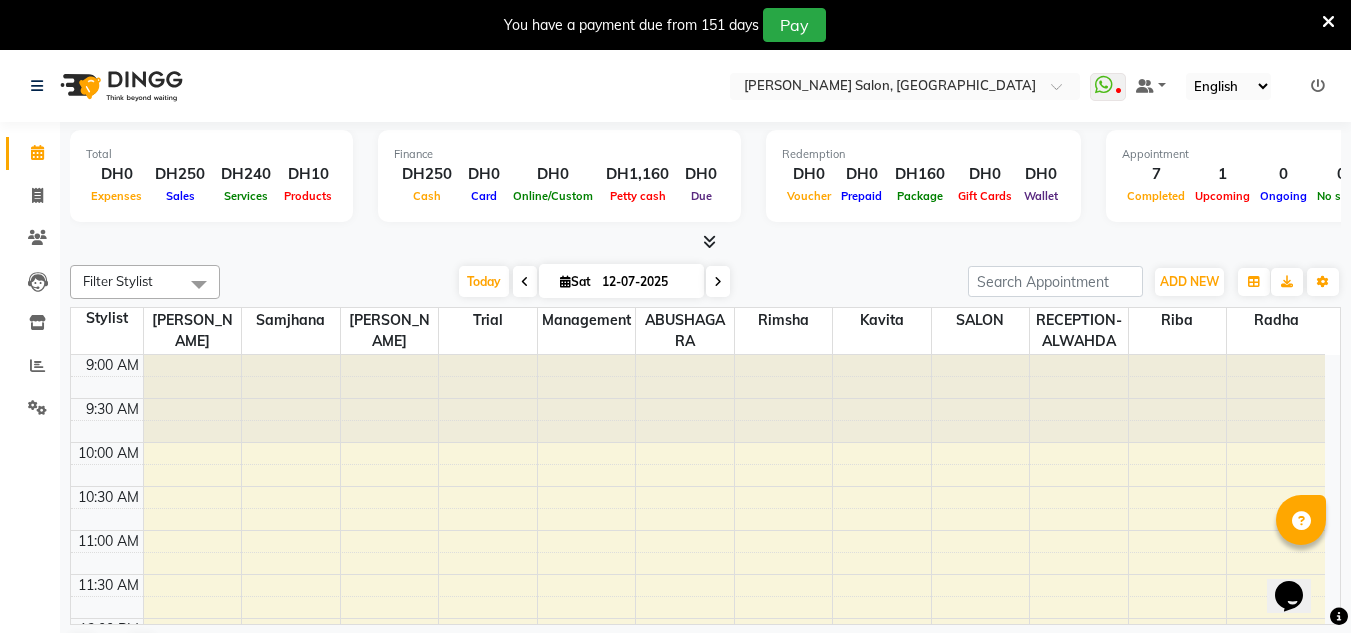 scroll, scrollTop: 0, scrollLeft: 0, axis: both 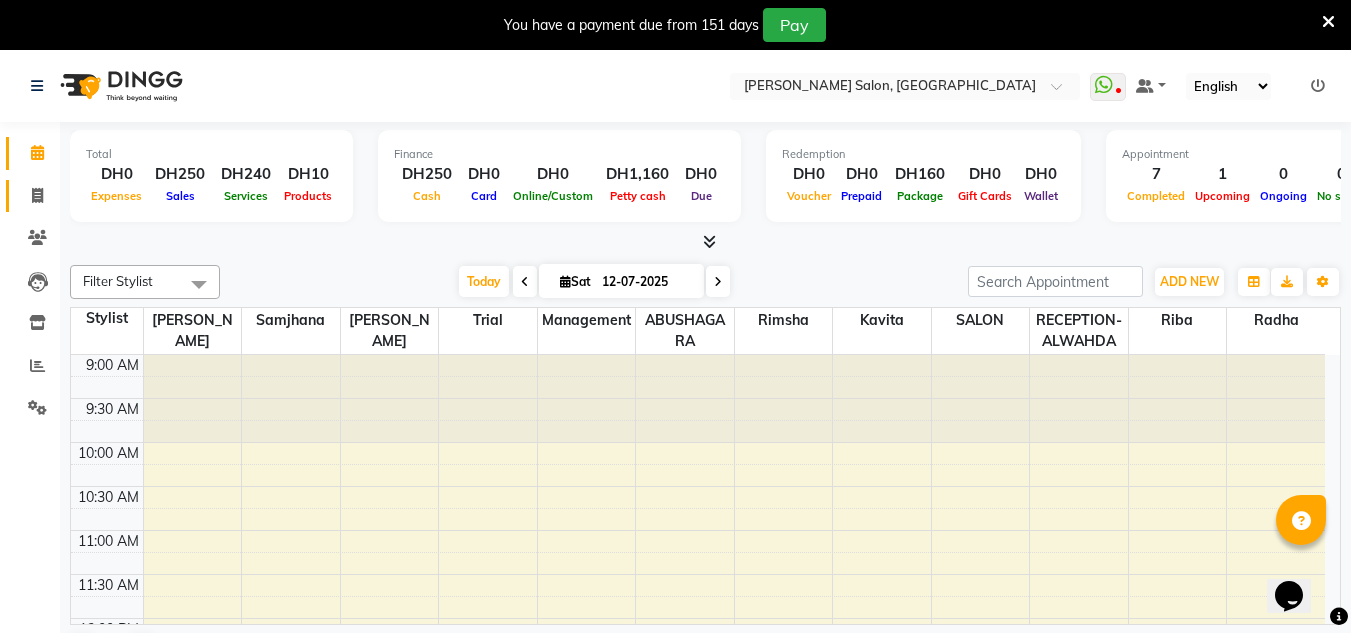 click on "Invoice" 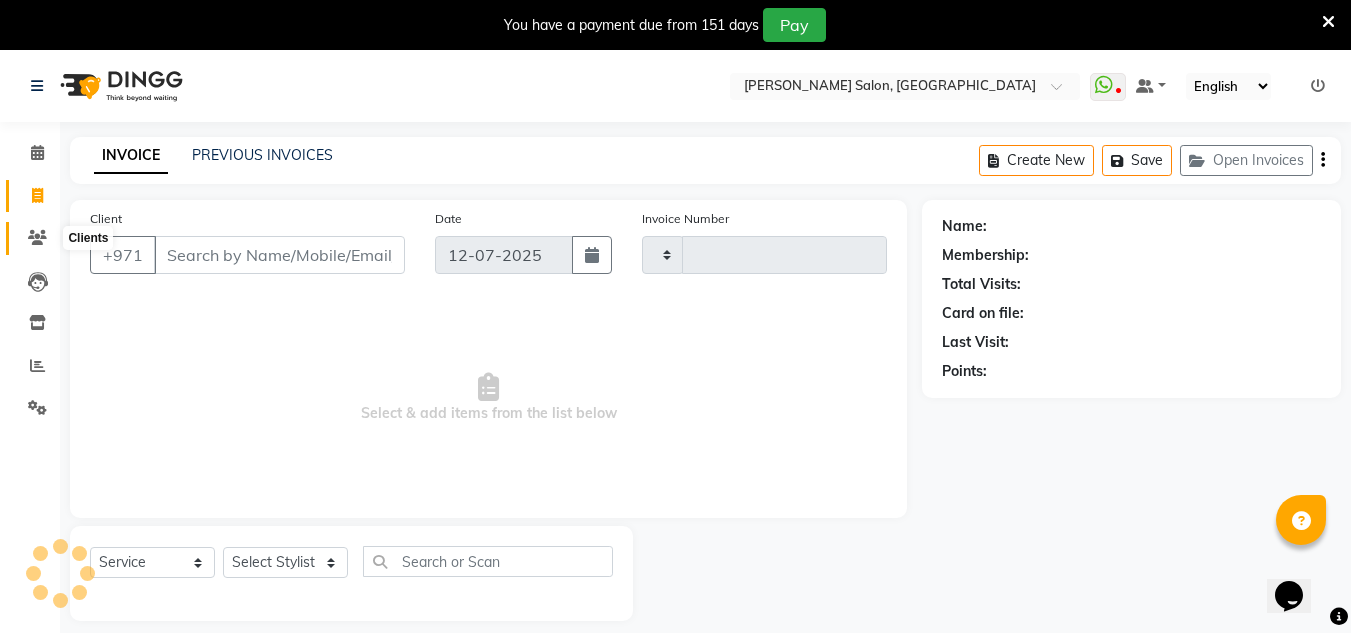 type on "1397" 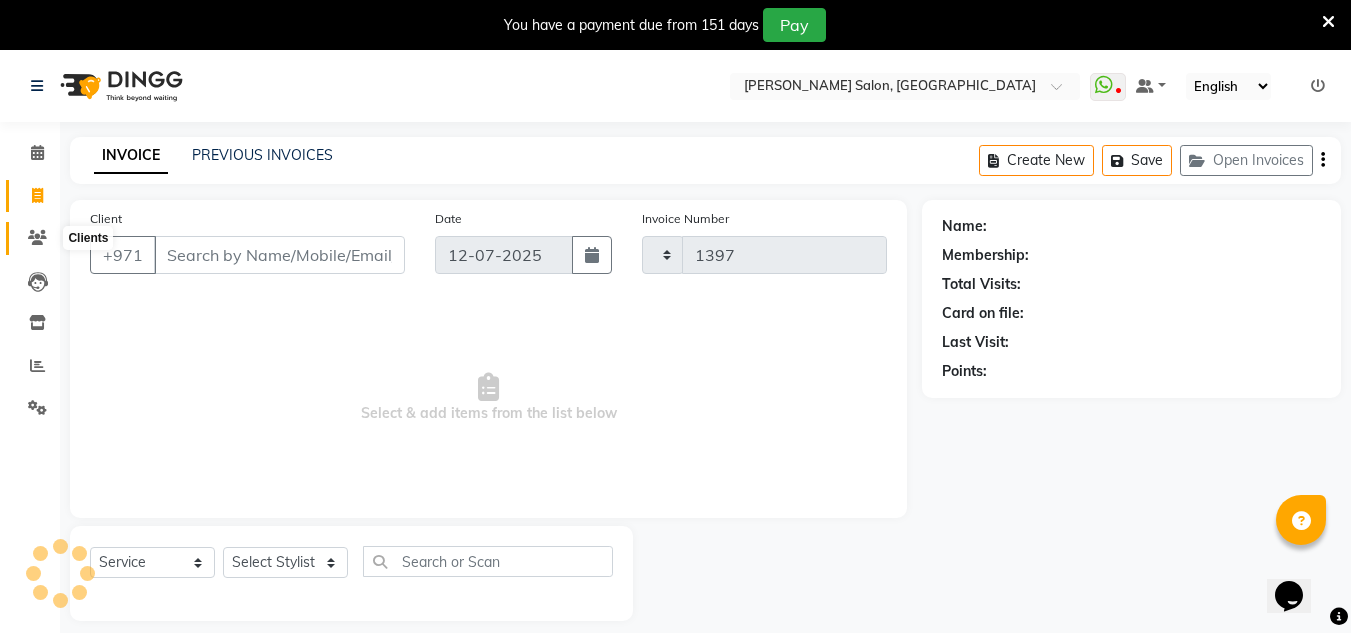 select on "4333" 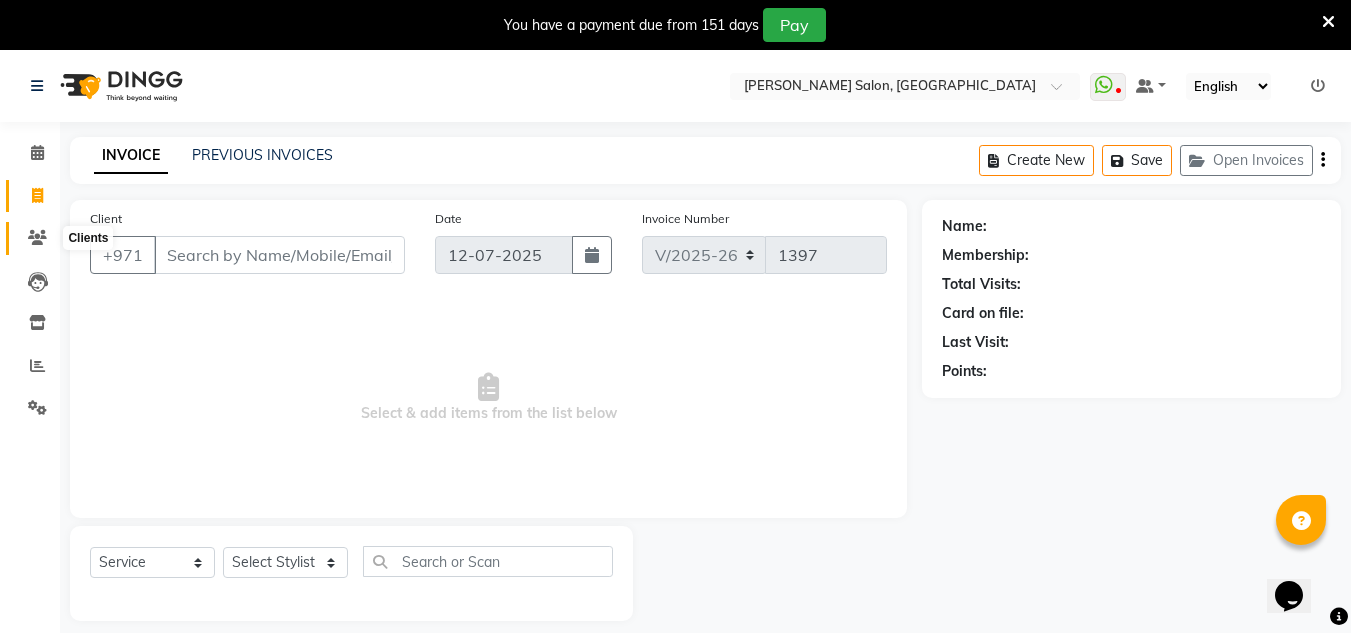 click 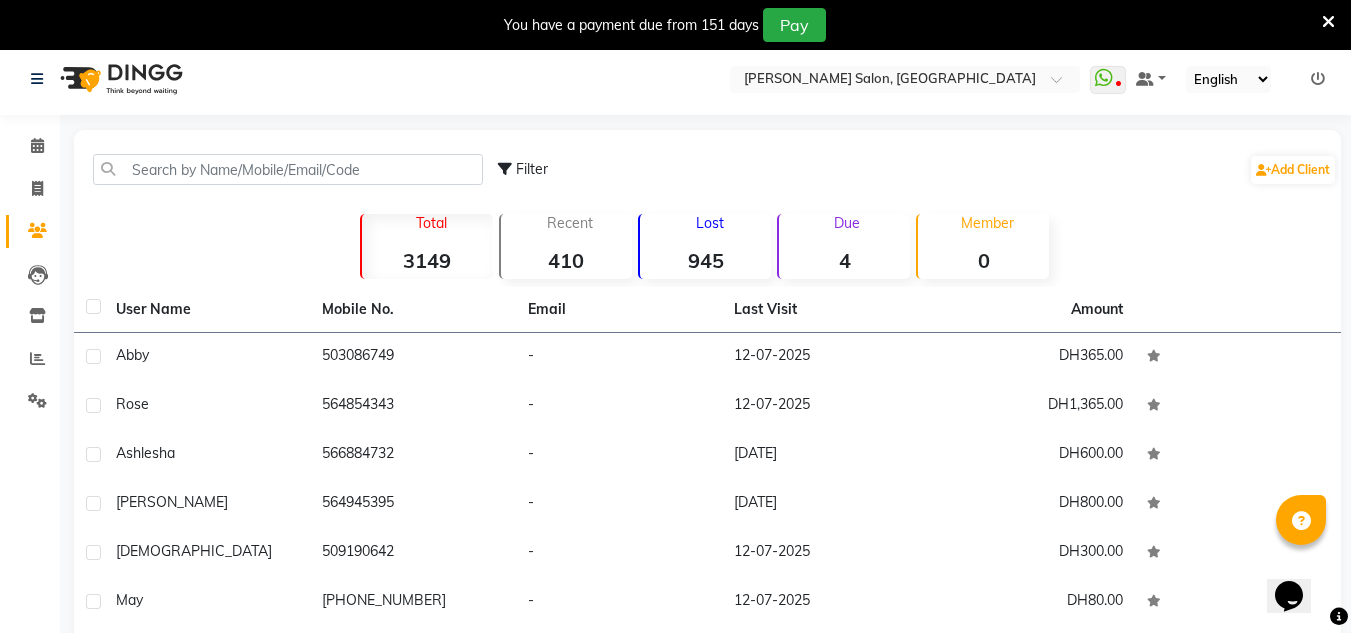 scroll, scrollTop: 0, scrollLeft: 0, axis: both 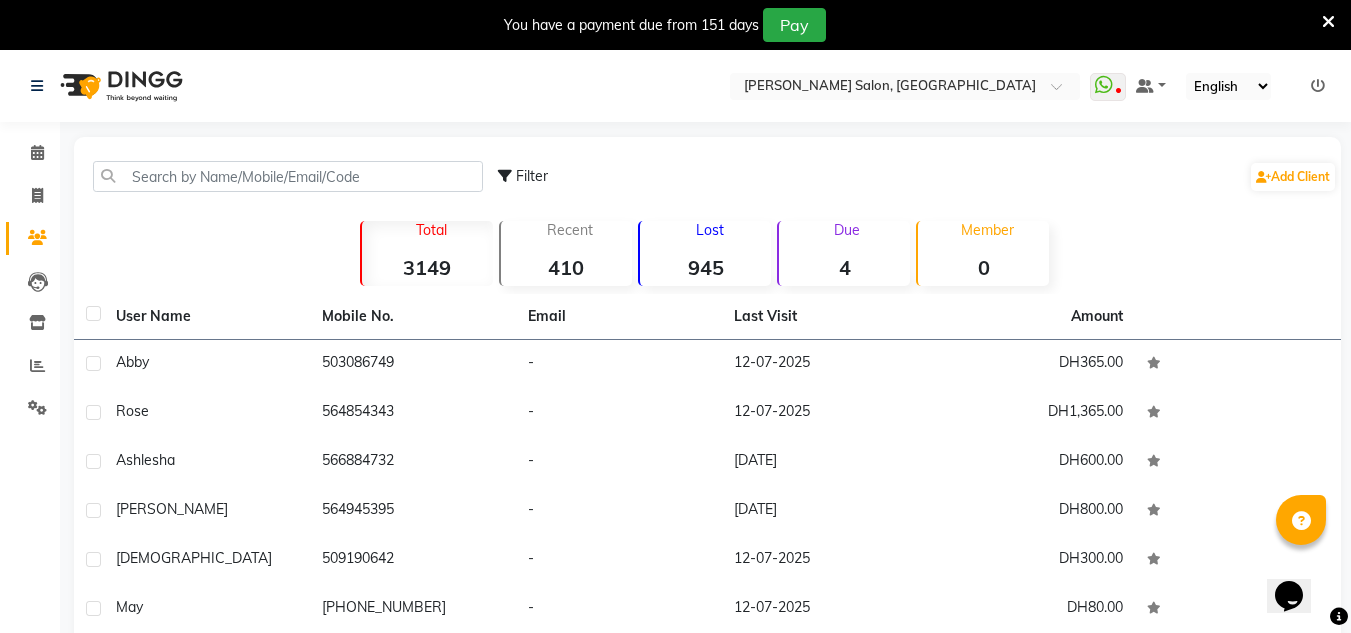 click at bounding box center [1328, 22] 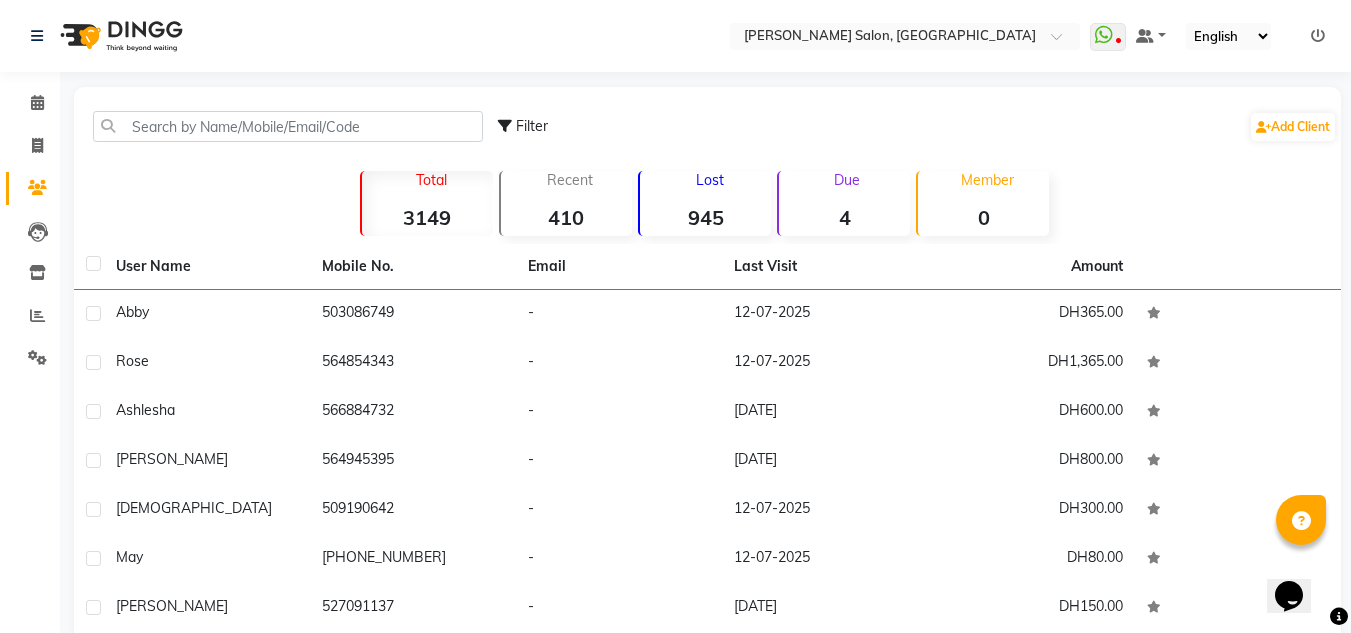click on "Filter  Add Client" 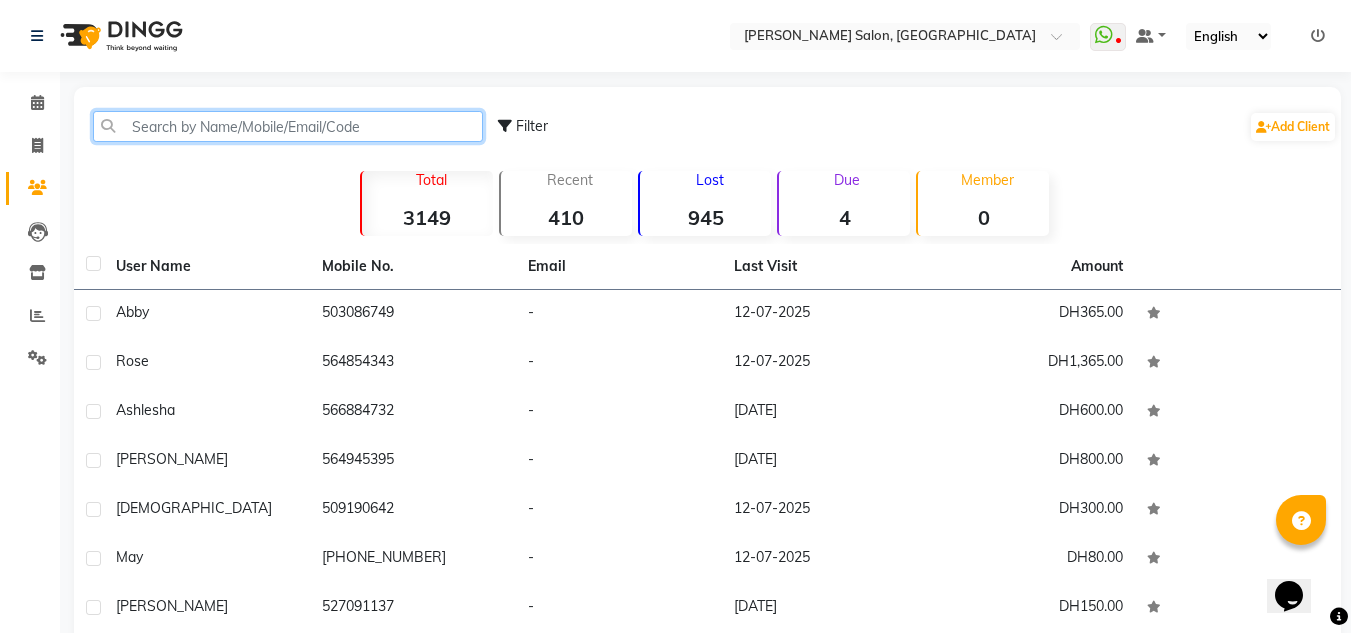 click 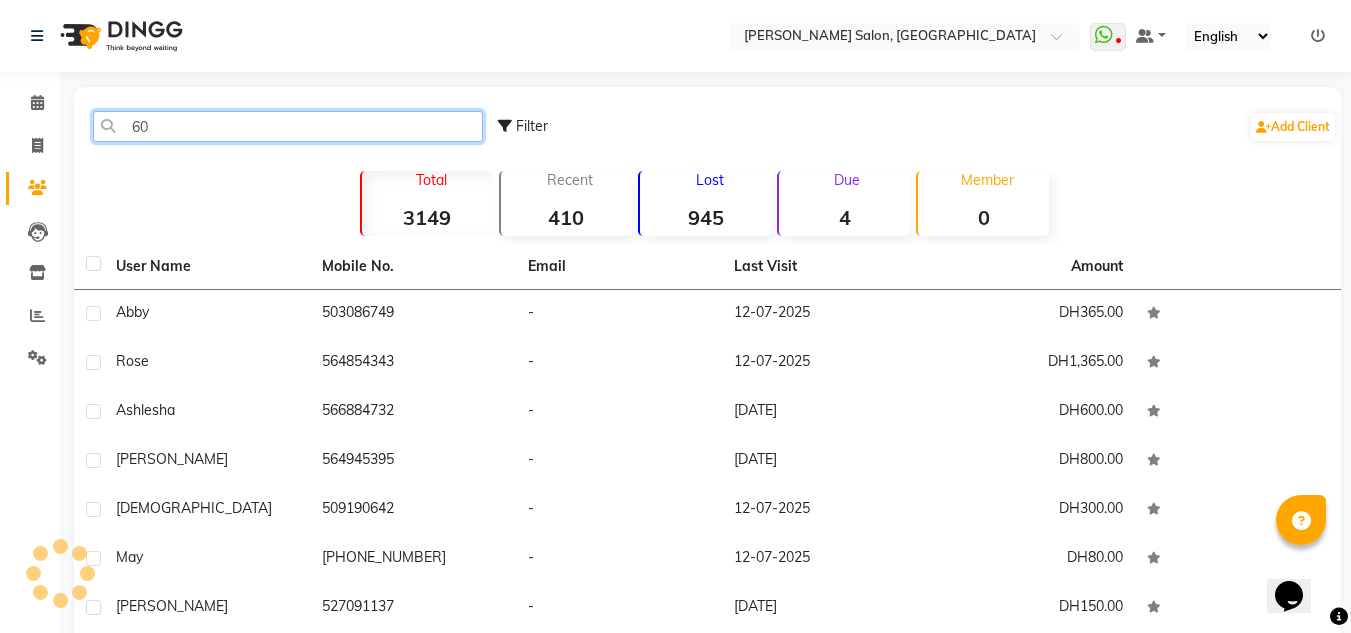 type on "602" 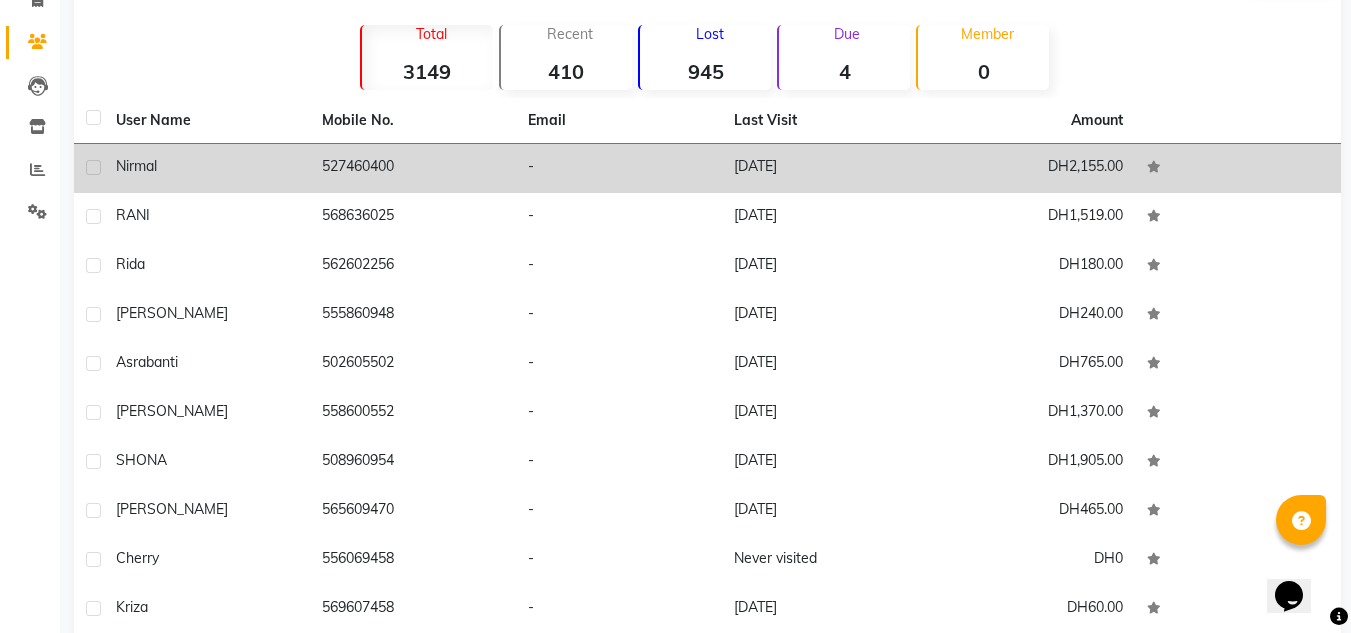 scroll, scrollTop: 0, scrollLeft: 0, axis: both 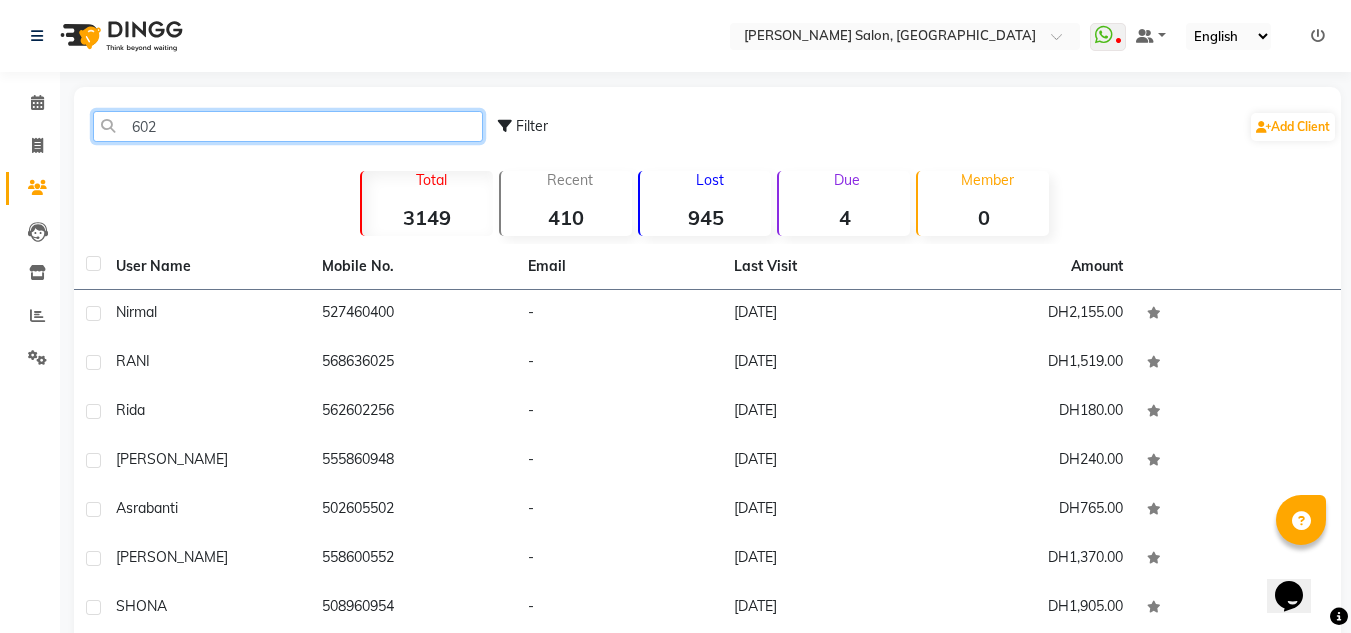 drag, startPoint x: 190, startPoint y: 125, endPoint x: 81, endPoint y: 127, distance: 109.01835 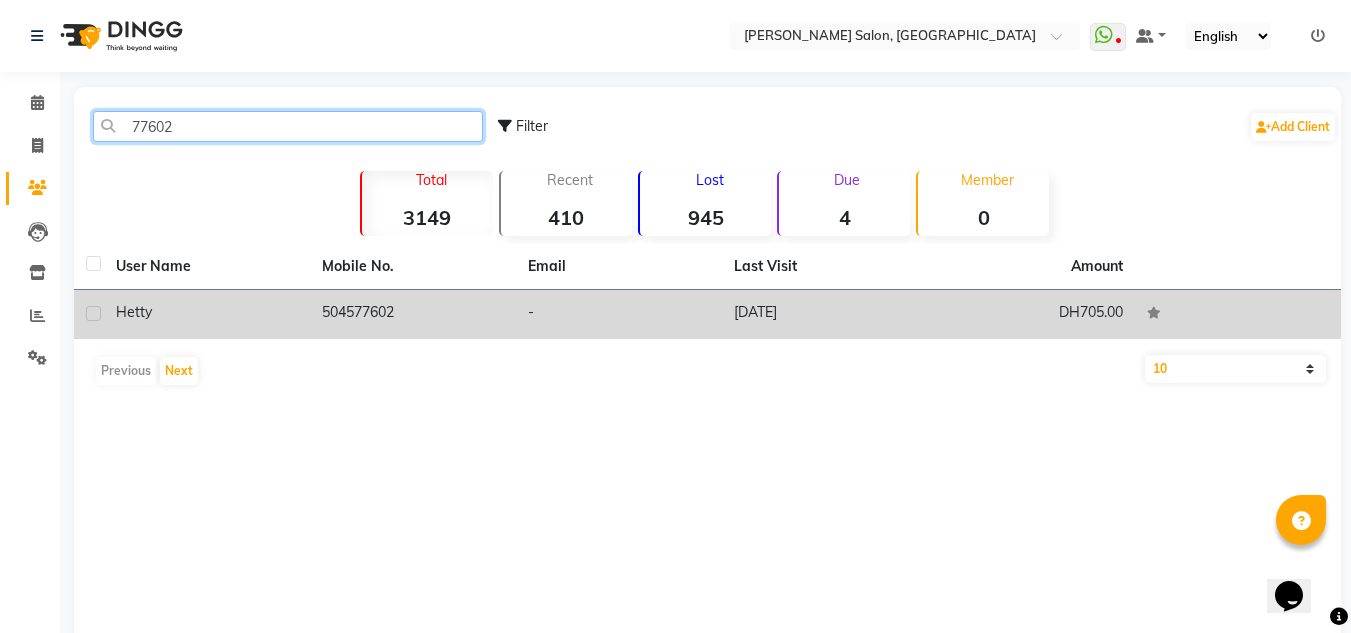 type on "77602" 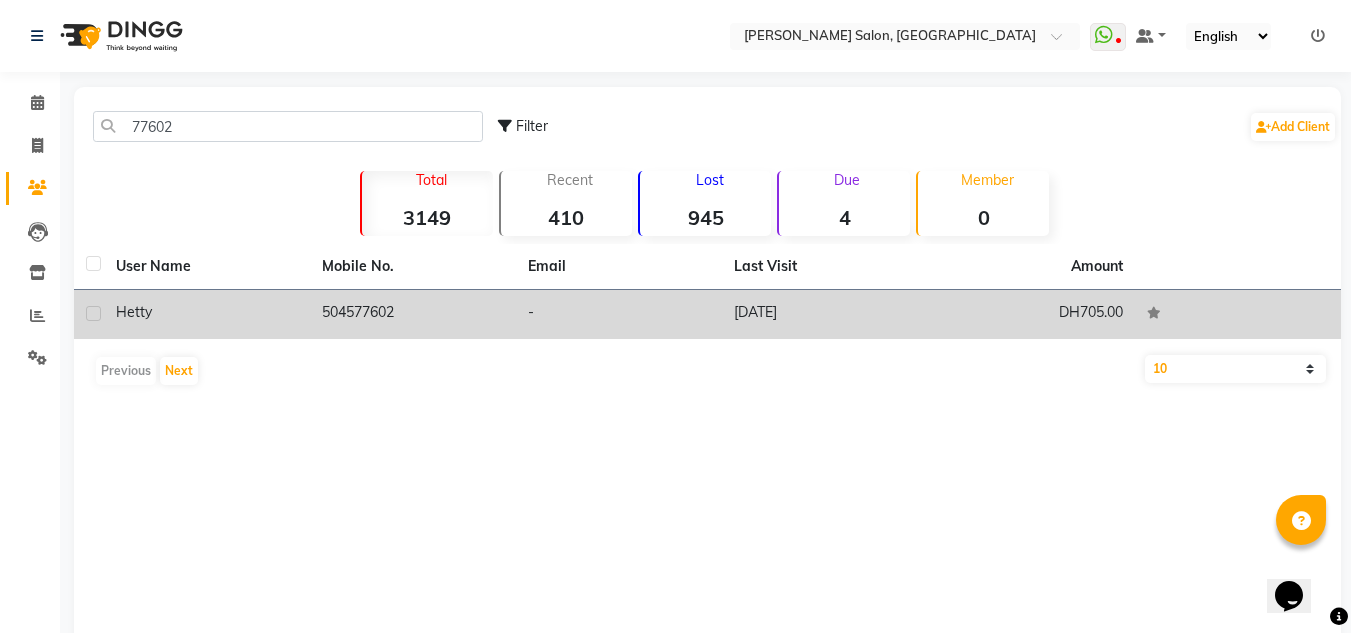 click on "23-01-2025" 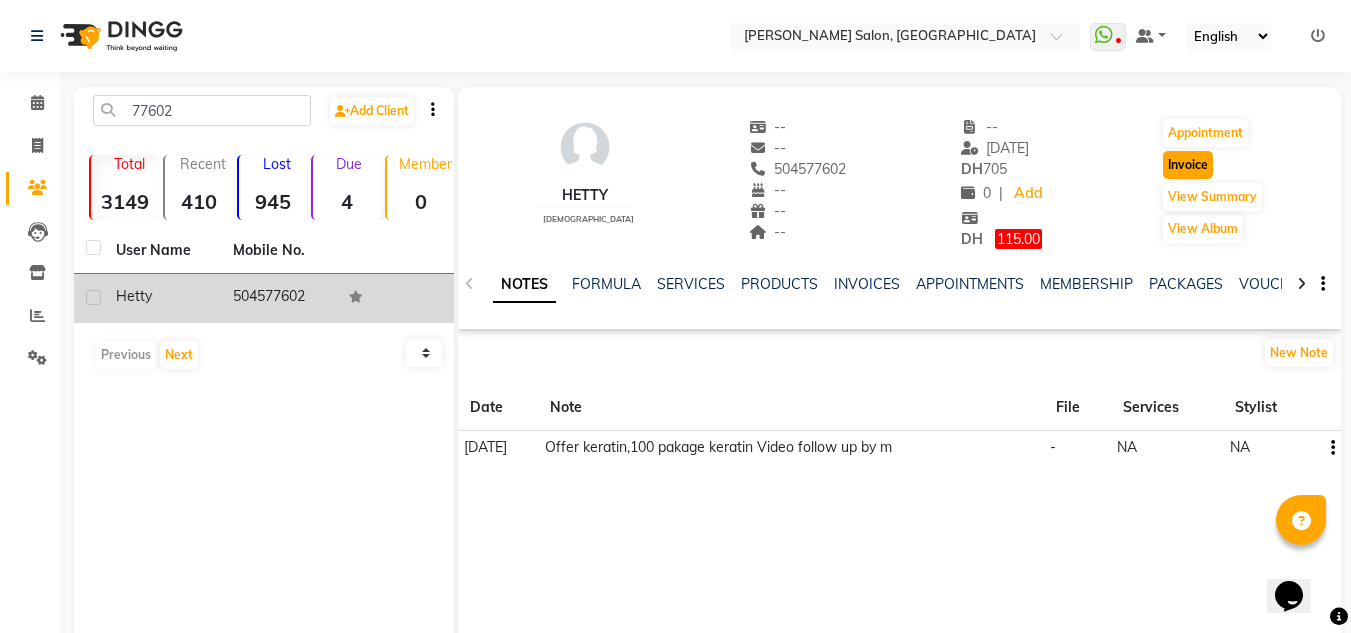 click on "Invoice" 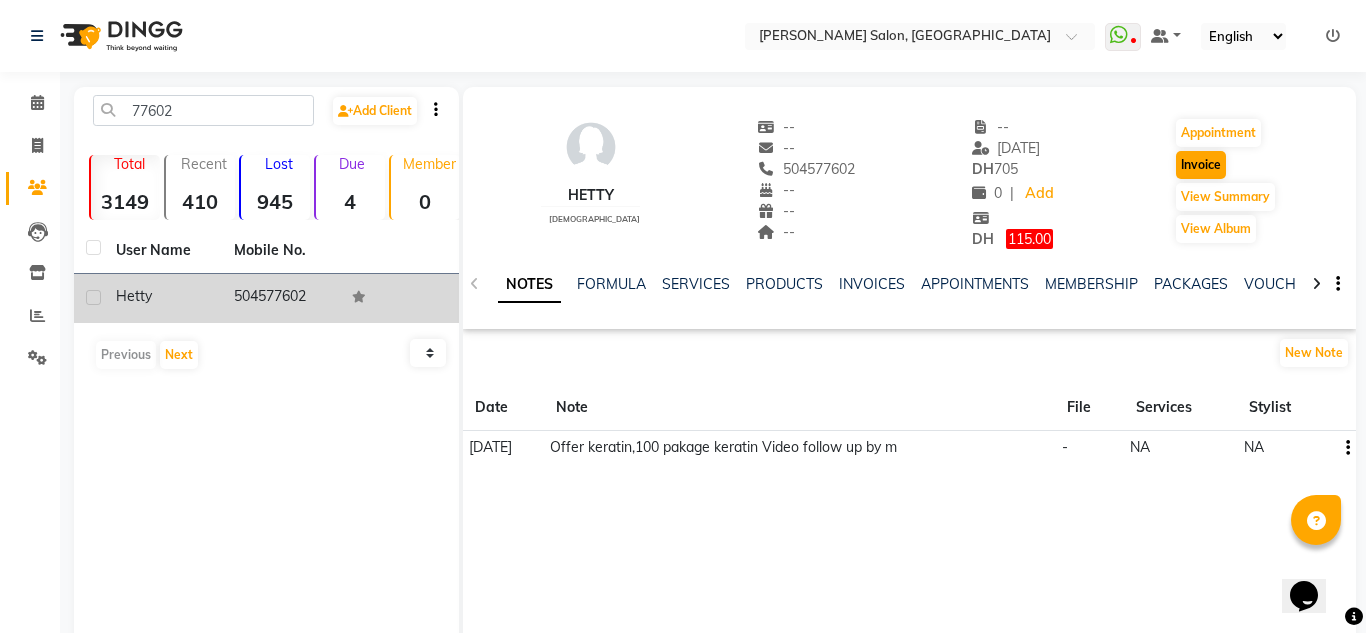 select on "service" 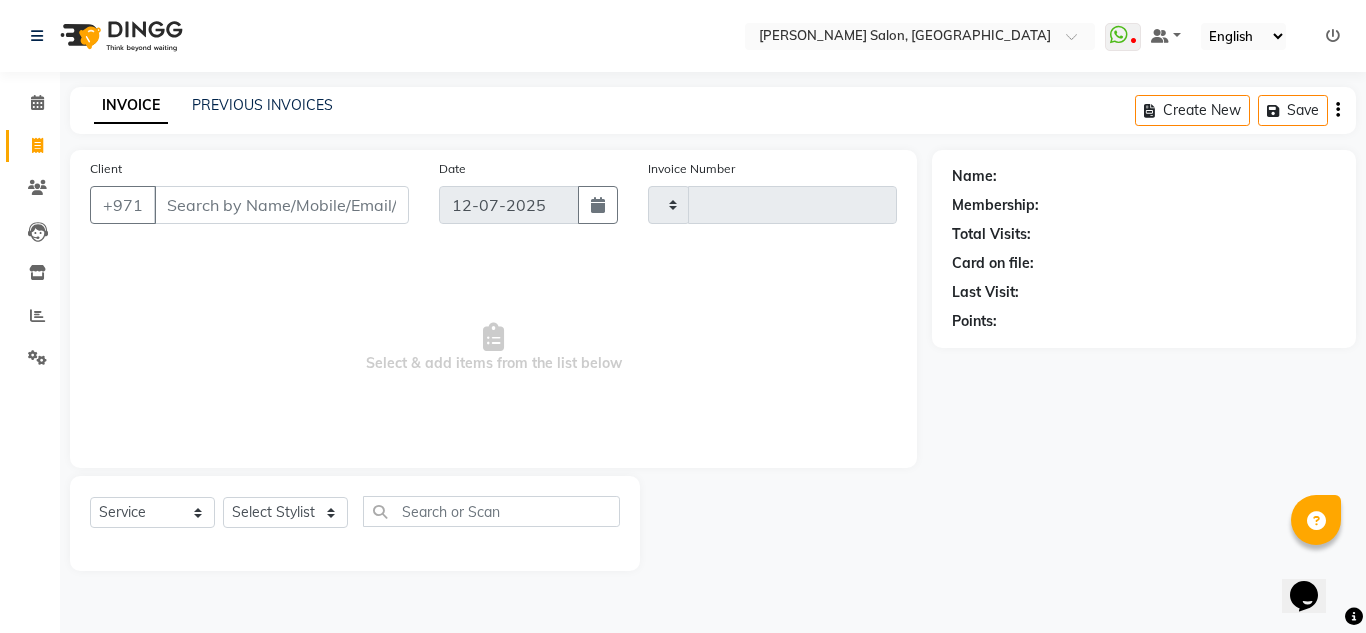 type on "1397" 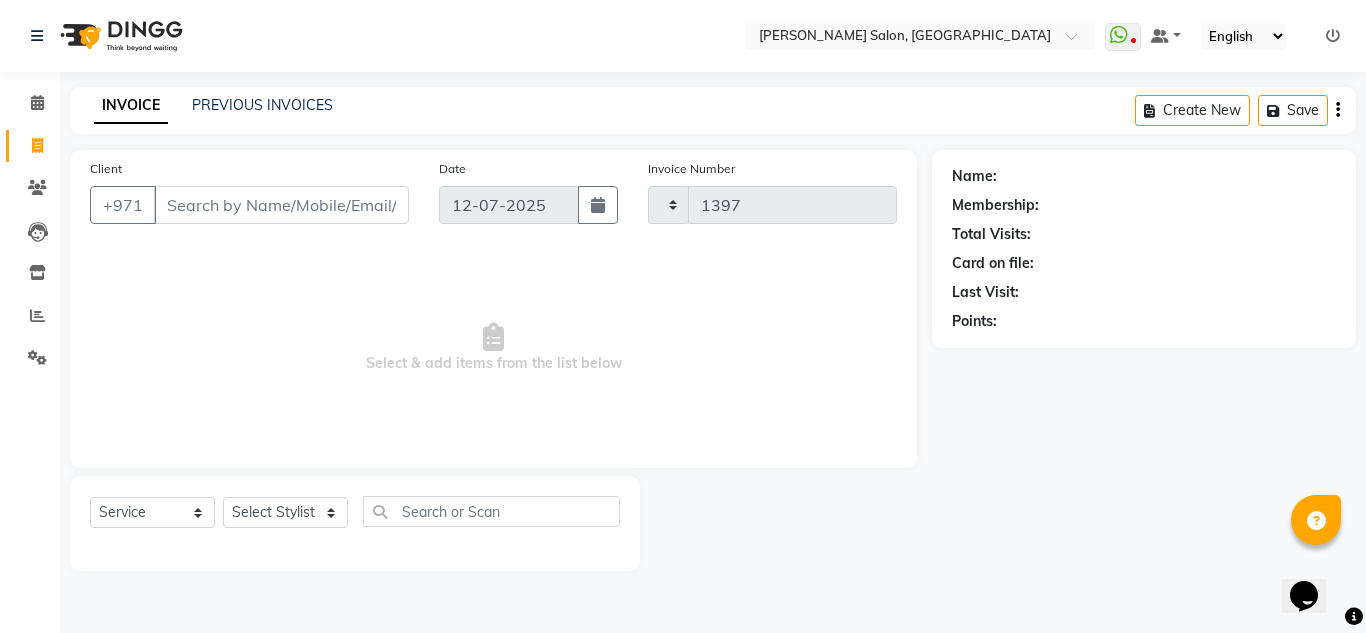 select on "4333" 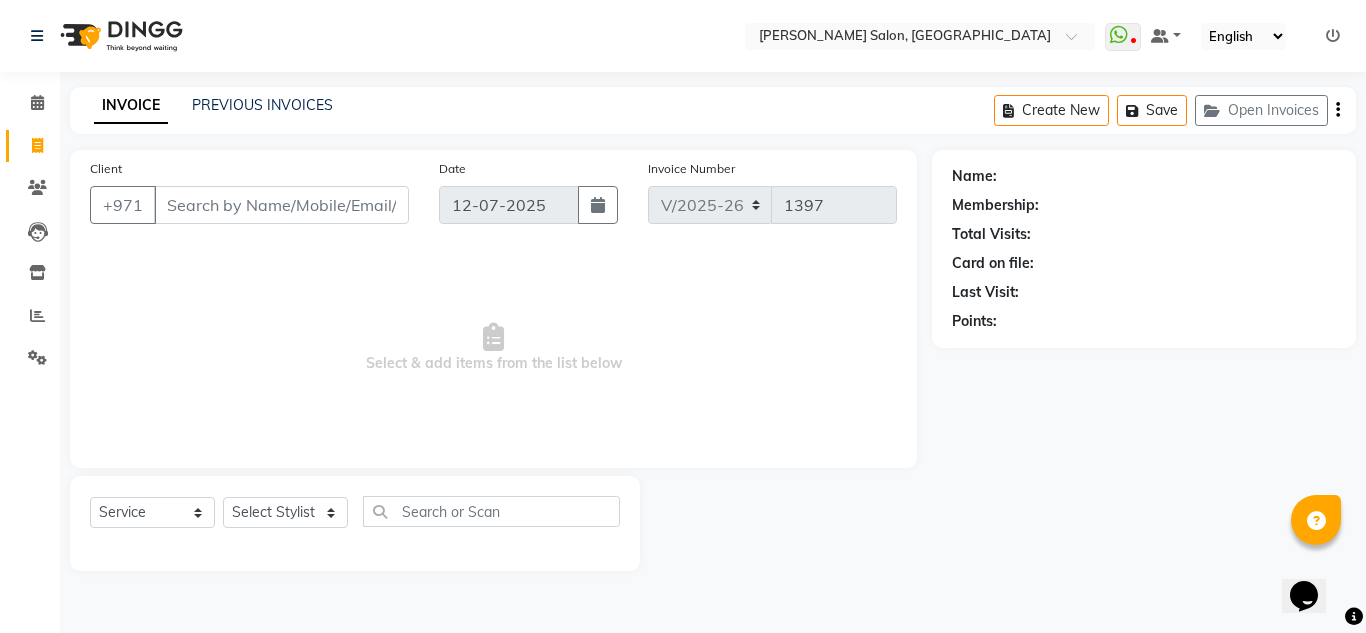 type on "504577602" 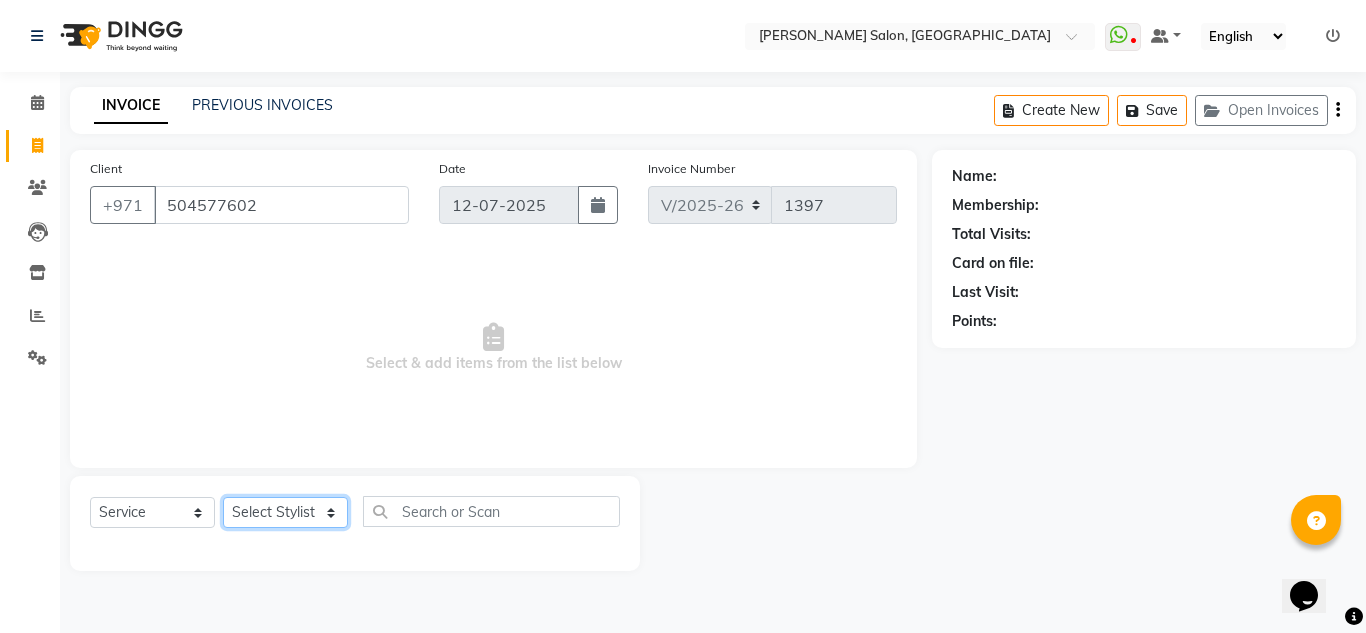 click on "Select Stylist ABUSHAGARA Kavita Laxmi Management [PERSON_NAME] RECEPTION-ALWAHDA [PERSON_NAME] SALON [PERSON_NAME] trial" 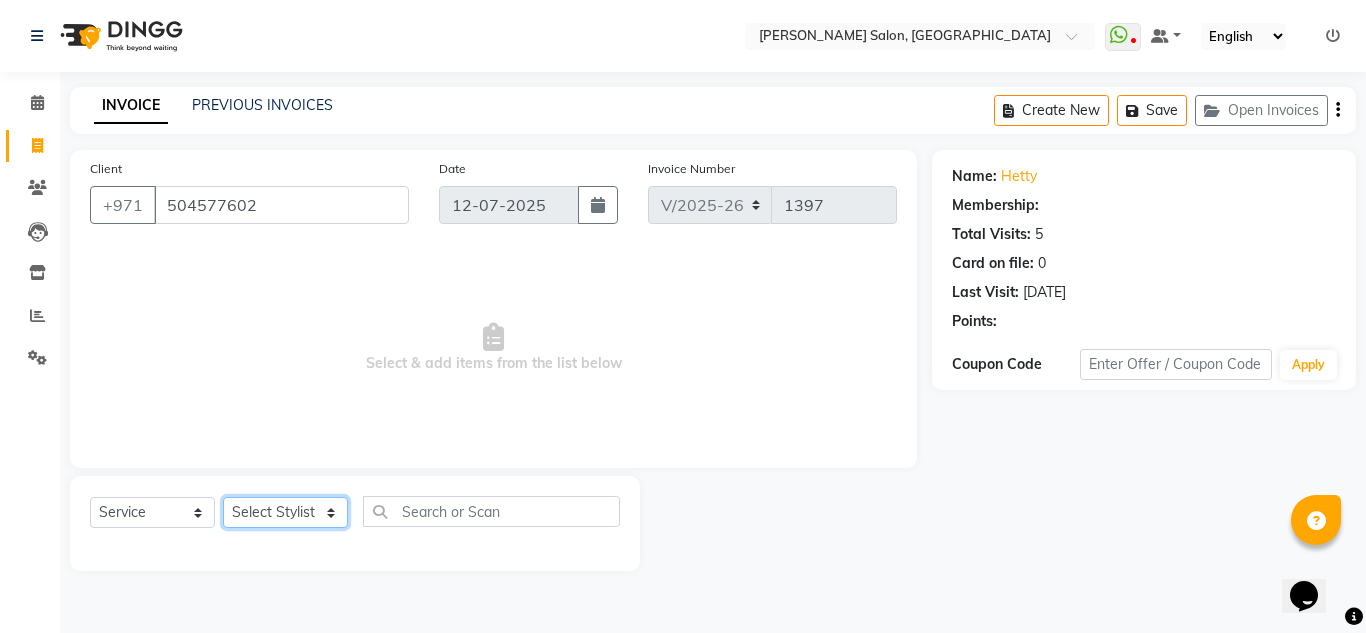 select on "1: Object" 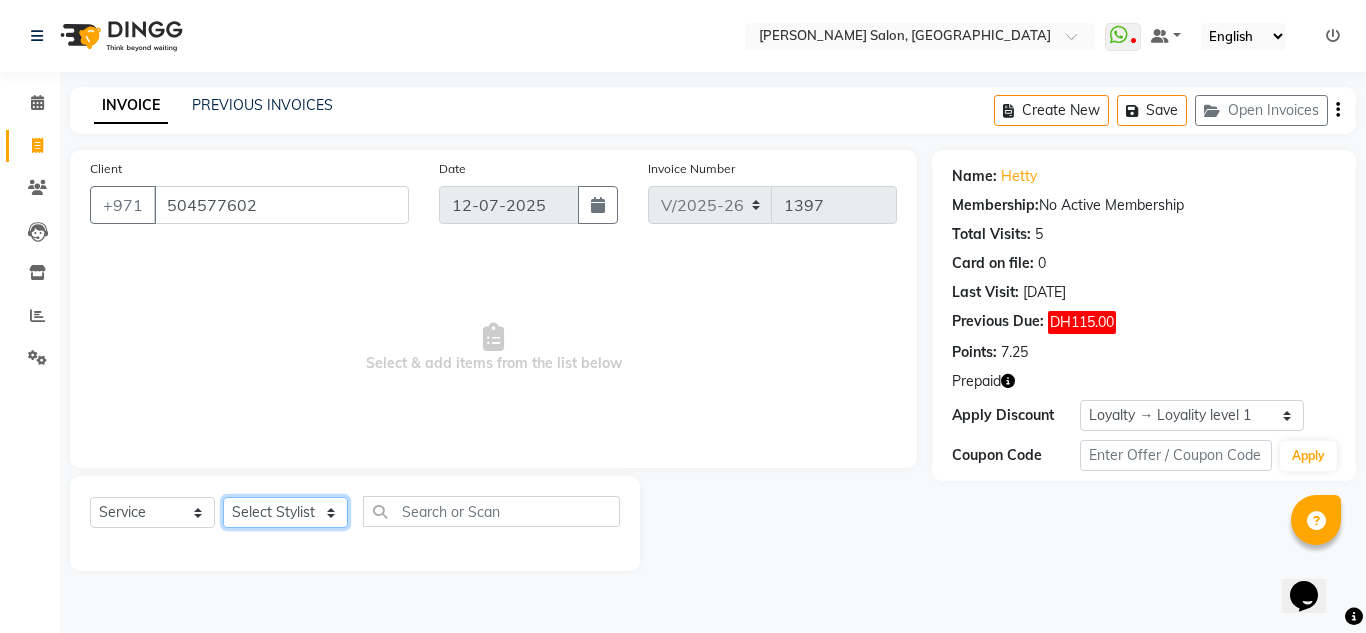 select on "36338" 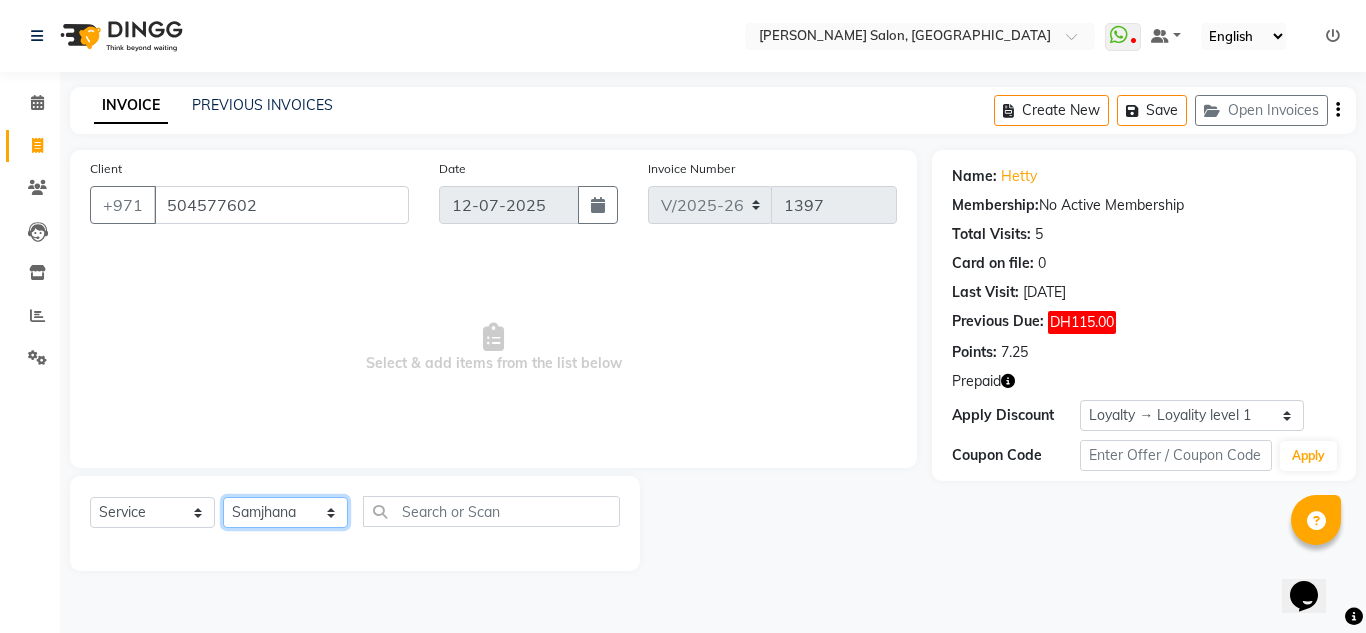 click on "Select Stylist ABUSHAGARA Kavita Laxmi Management [PERSON_NAME] RECEPTION-ALWAHDA [PERSON_NAME] SALON [PERSON_NAME] trial" 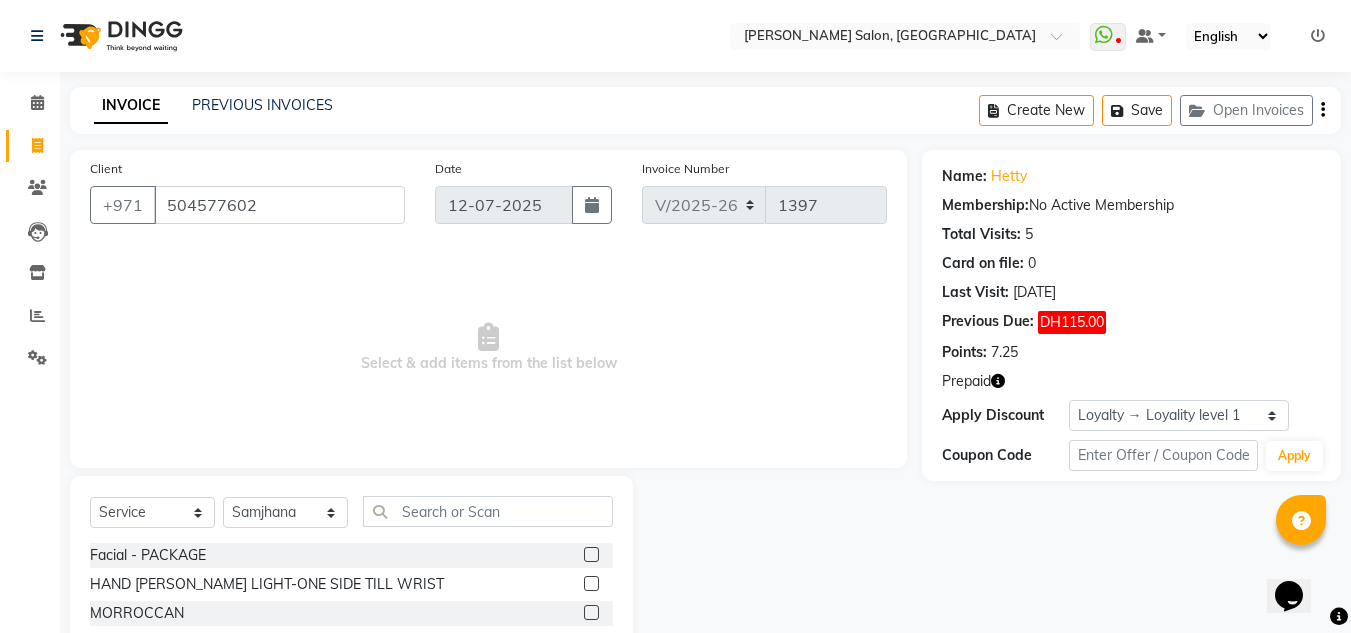 click on "Select  Service  Product  Membership  Package Voucher Prepaid Gift Card  Select Stylist ABUSHAGARA Kavita Laxmi Management Manisha Radha RECEPTION-ALWAHDA Riba Rimsha SALON Samjhana trial" 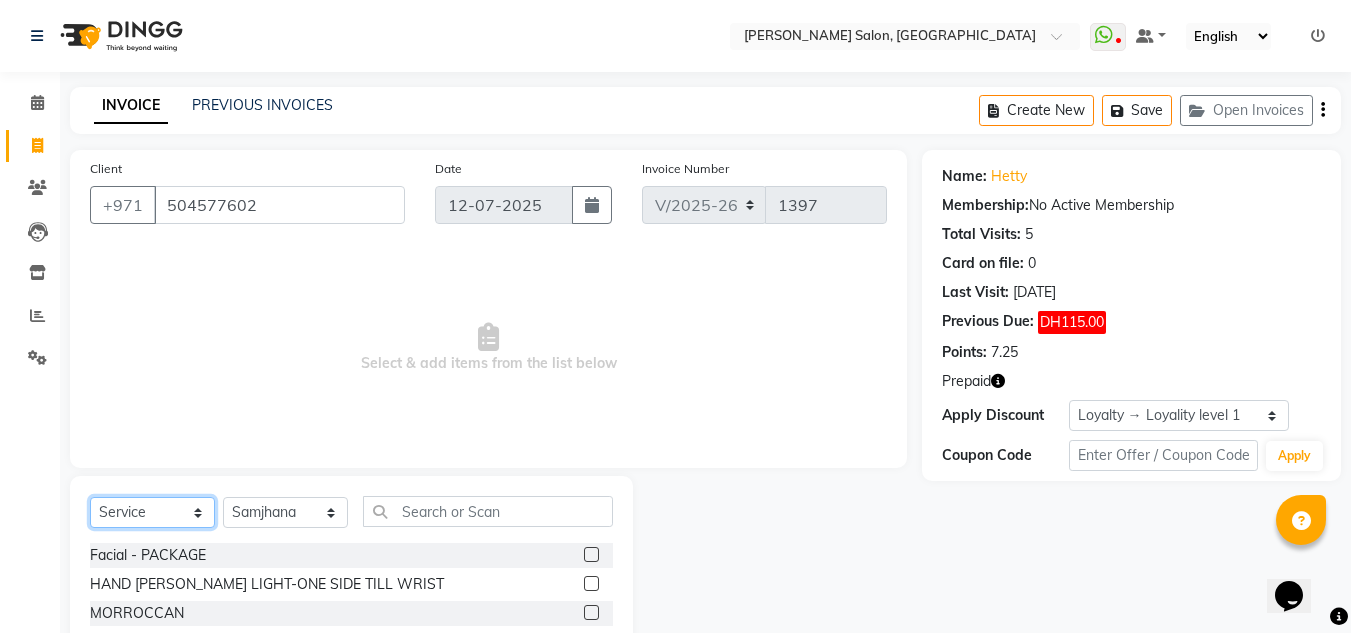 click on "Select  Service  Product  Membership  Package Voucher Prepaid Gift Card" 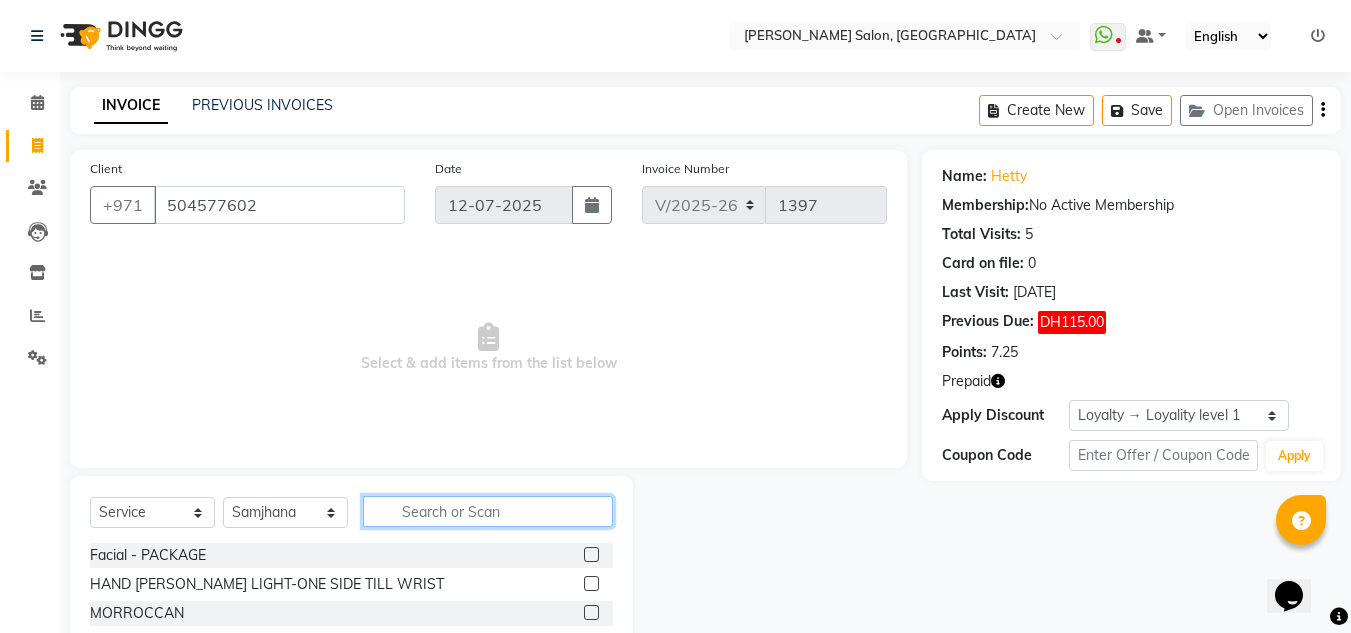 click 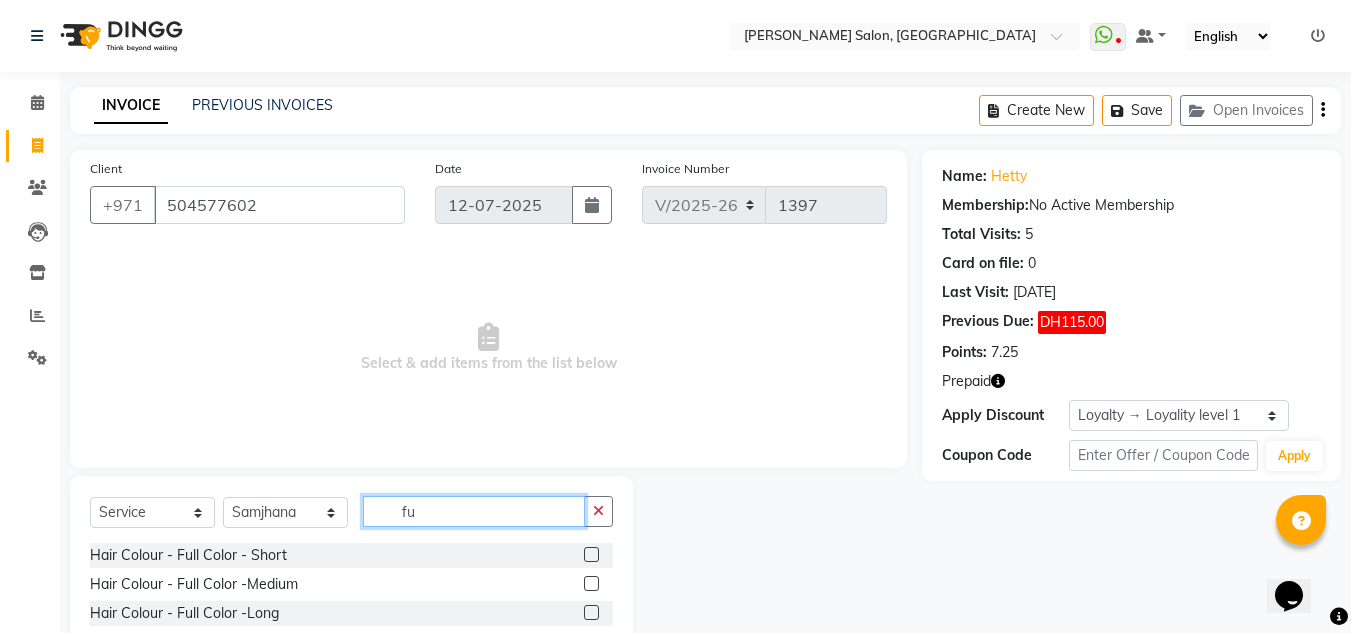 type on "f" 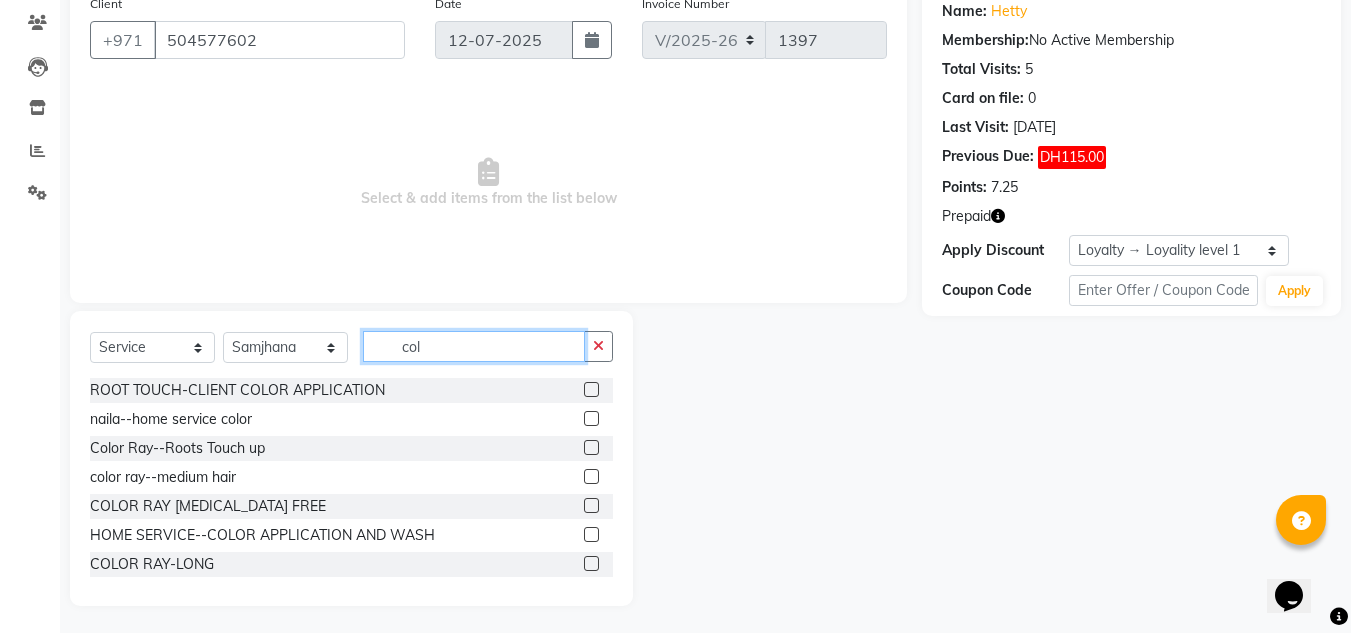 scroll, scrollTop: 168, scrollLeft: 0, axis: vertical 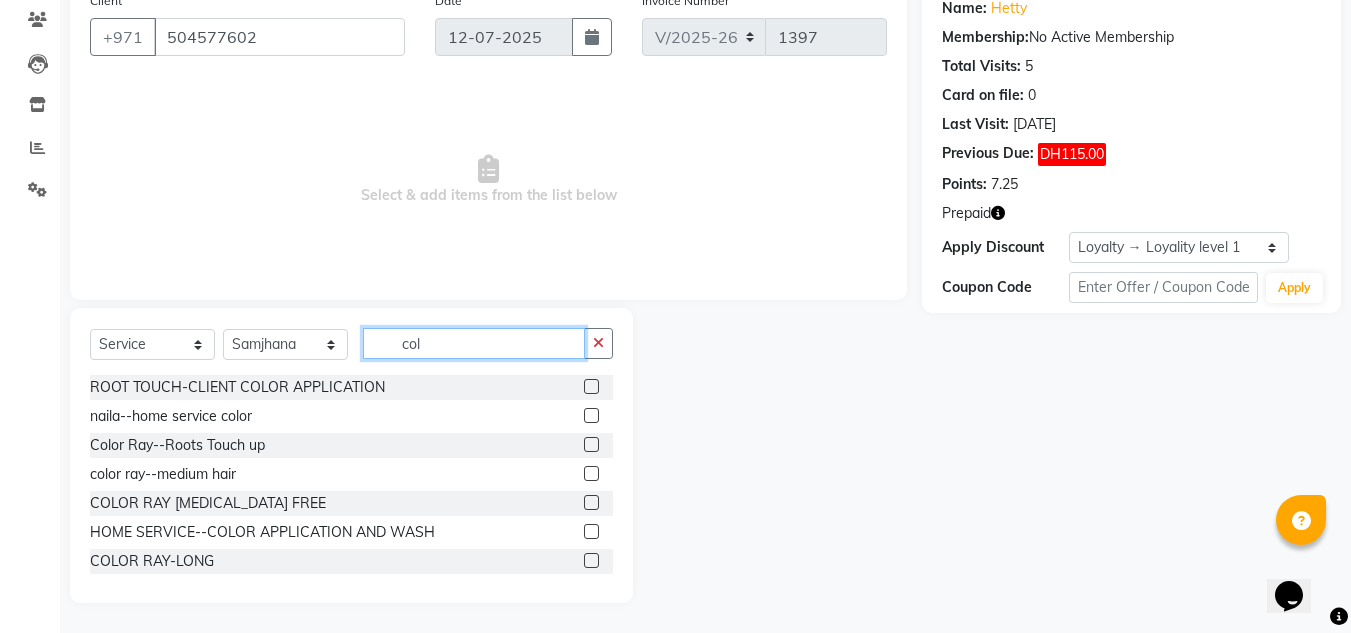 type on "col" 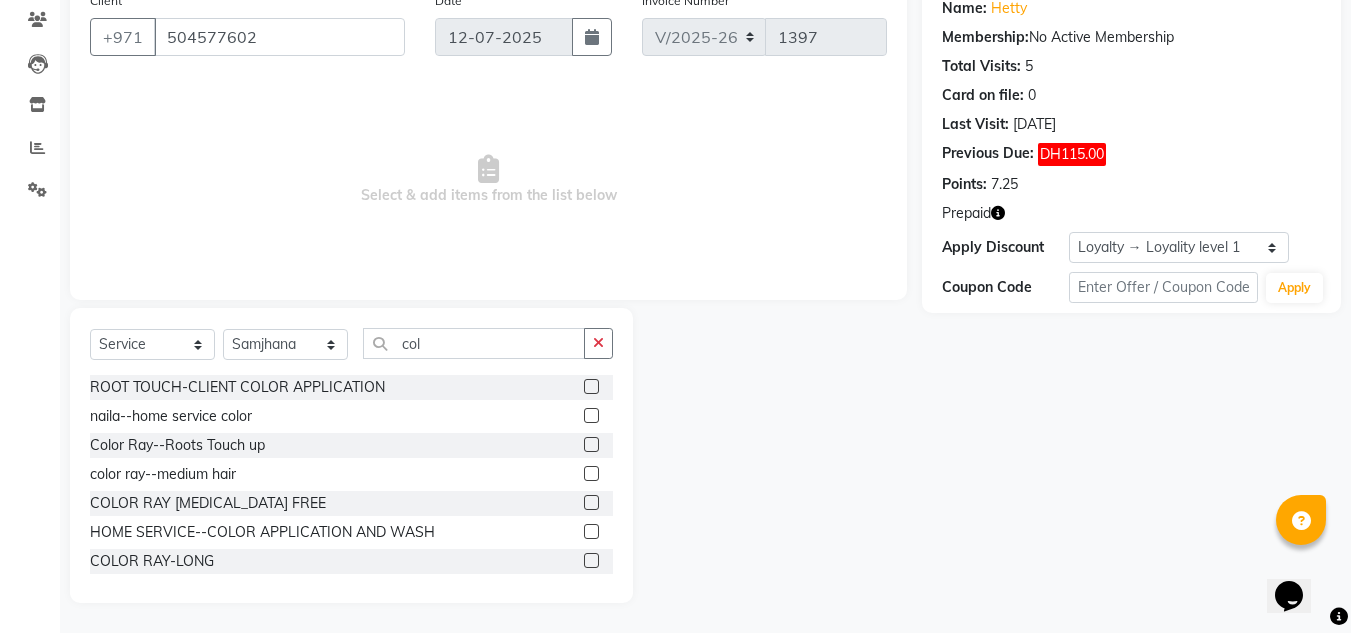 click 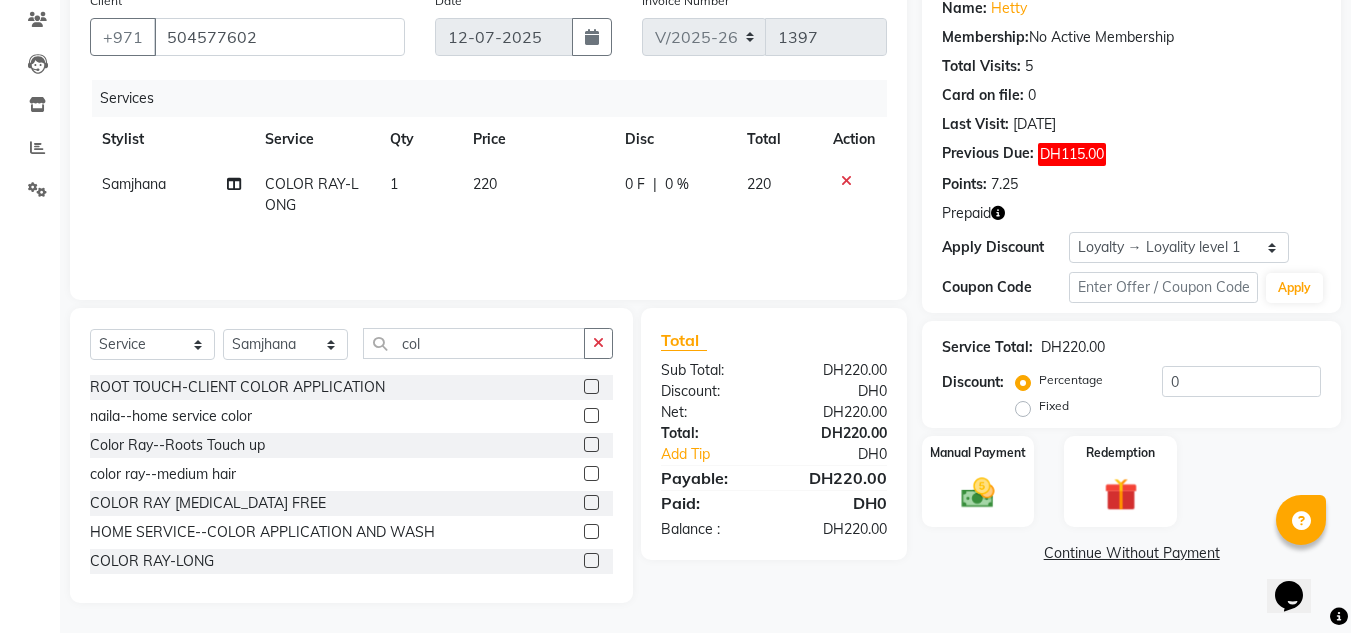 checkbox on "false" 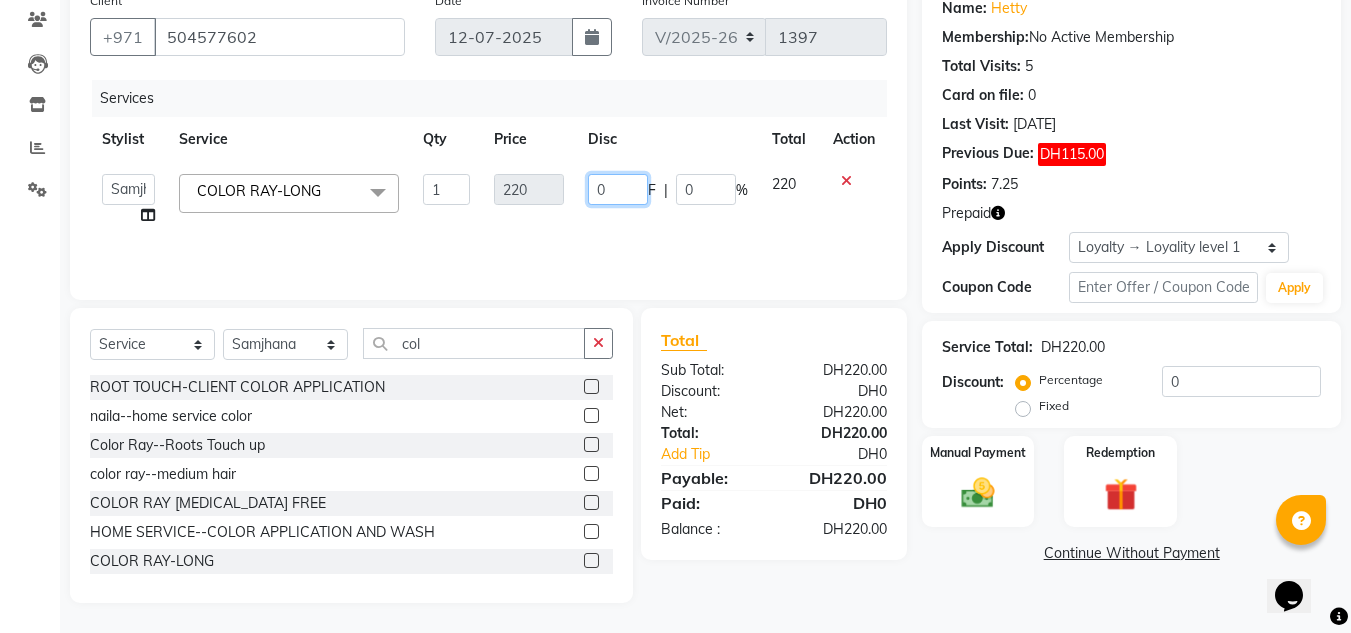 drag, startPoint x: 618, startPoint y: 199, endPoint x: 384, endPoint y: 199, distance: 234 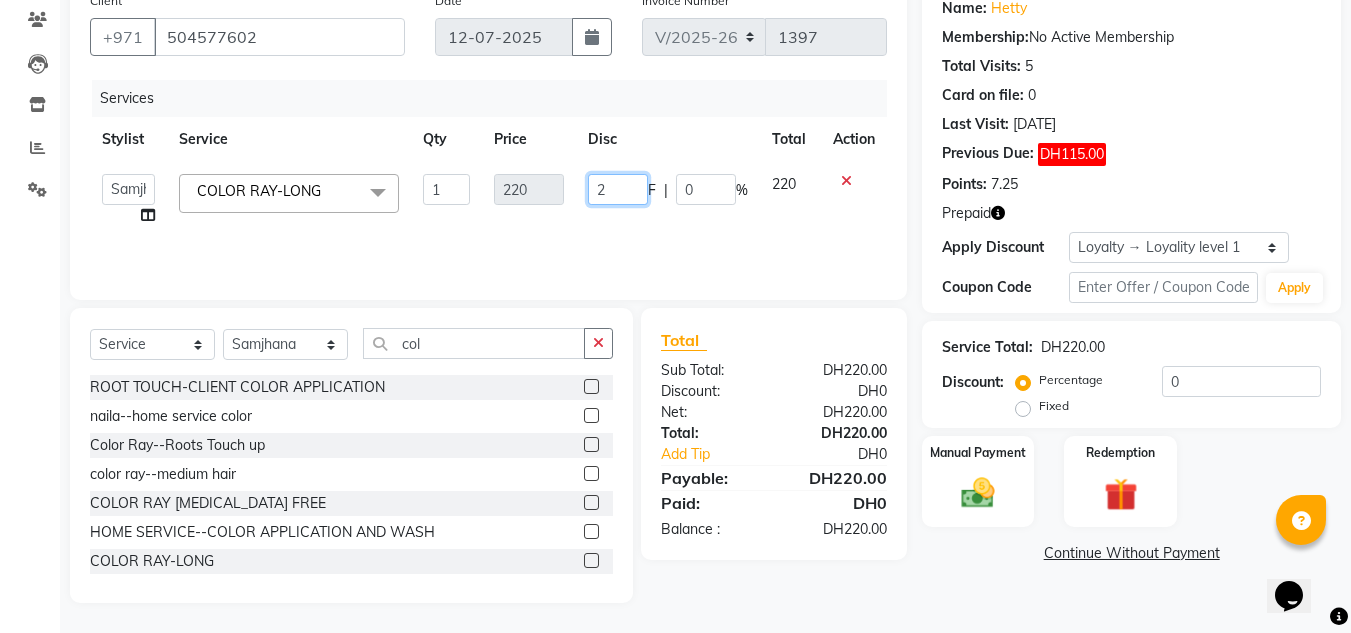 type on "20" 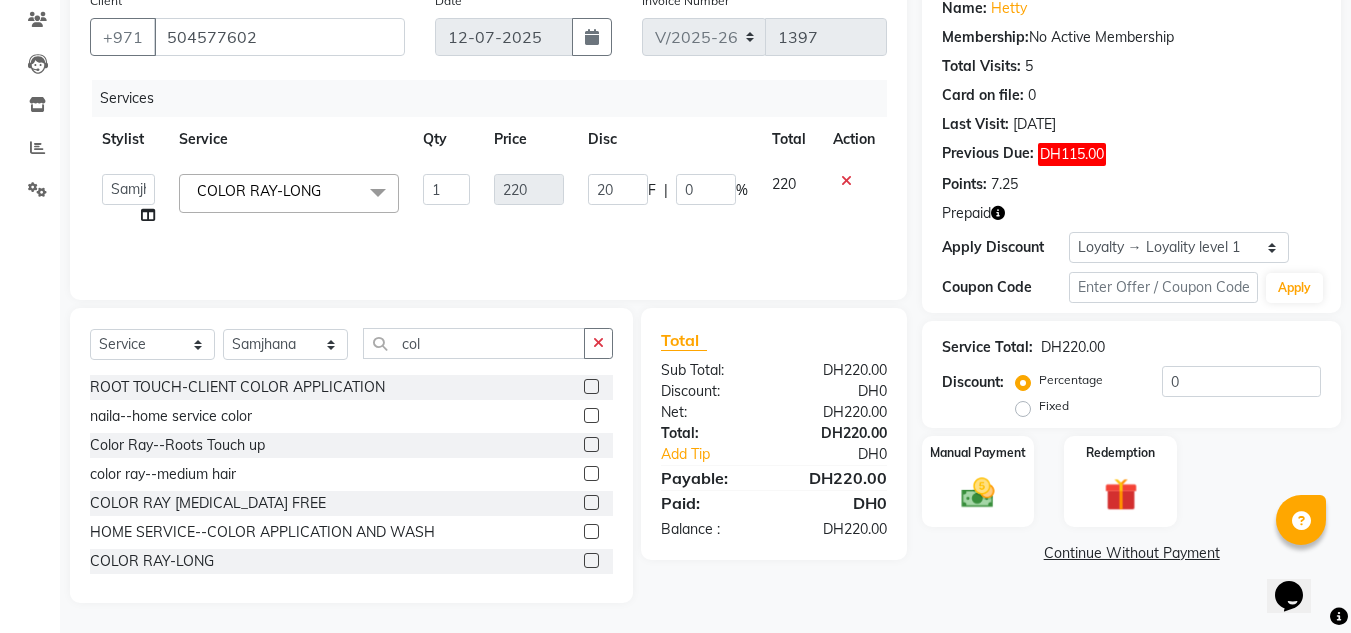 drag, startPoint x: 493, startPoint y: 220, endPoint x: 503, endPoint y: 225, distance: 11.18034 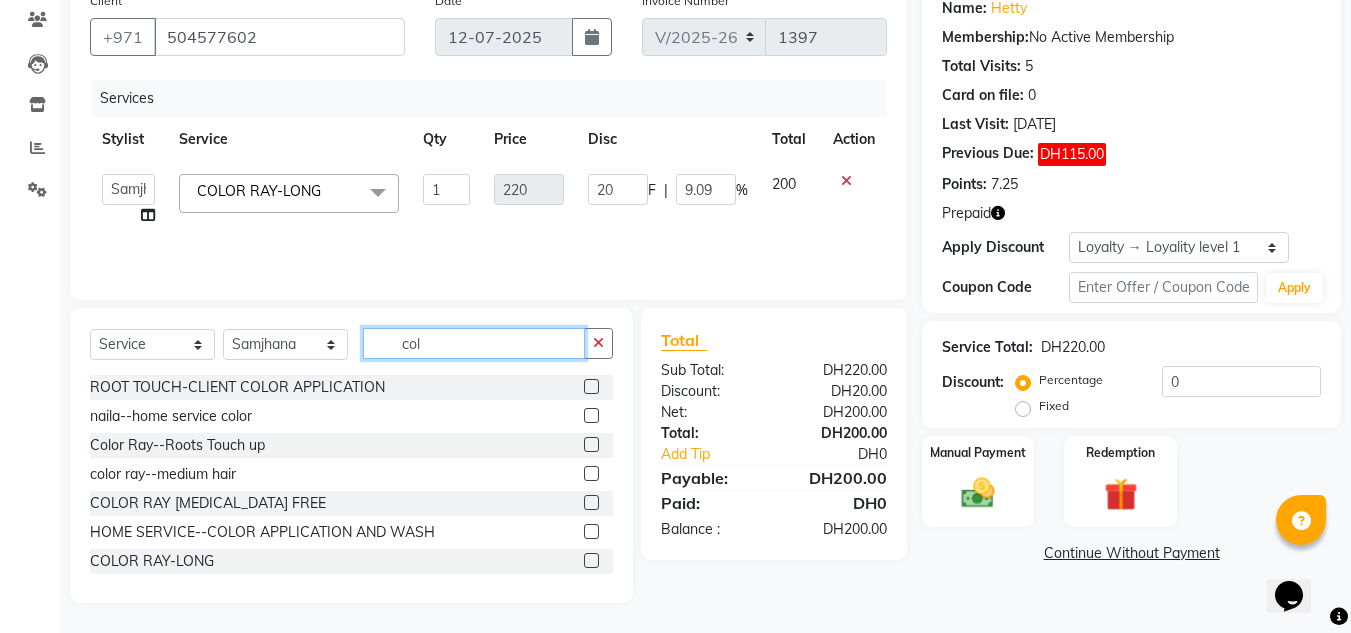 drag, startPoint x: 364, startPoint y: 346, endPoint x: 276, endPoint y: 353, distance: 88.27797 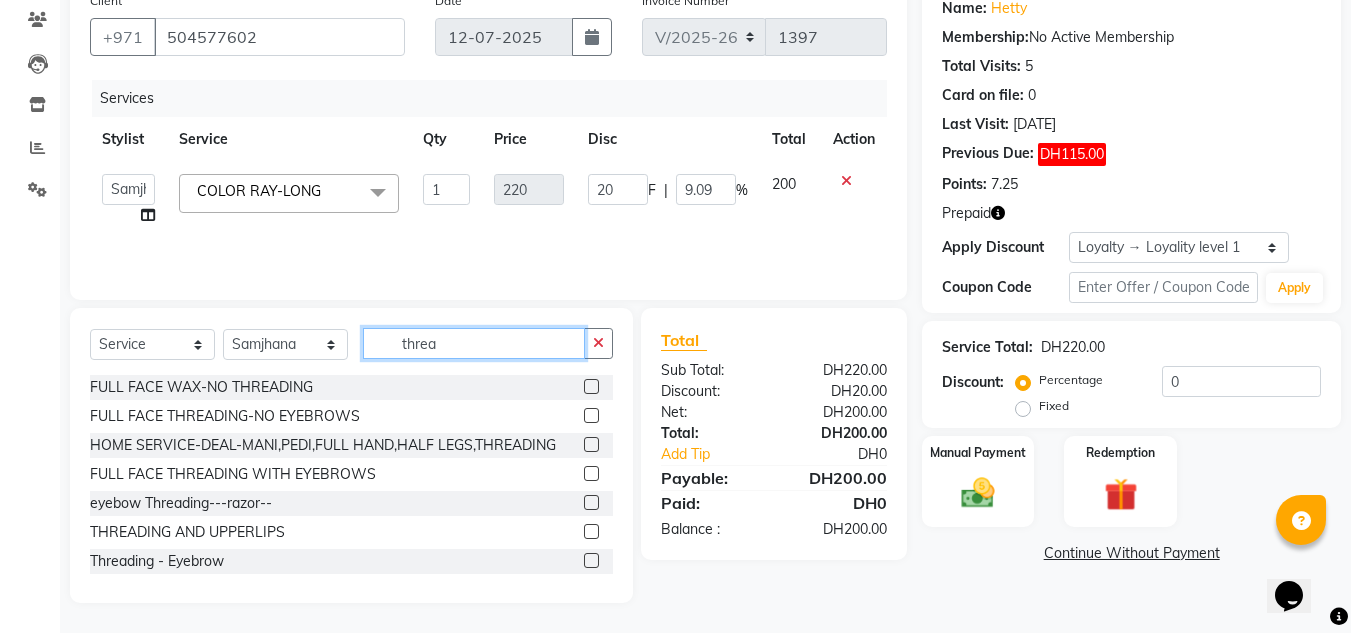 type on "threa" 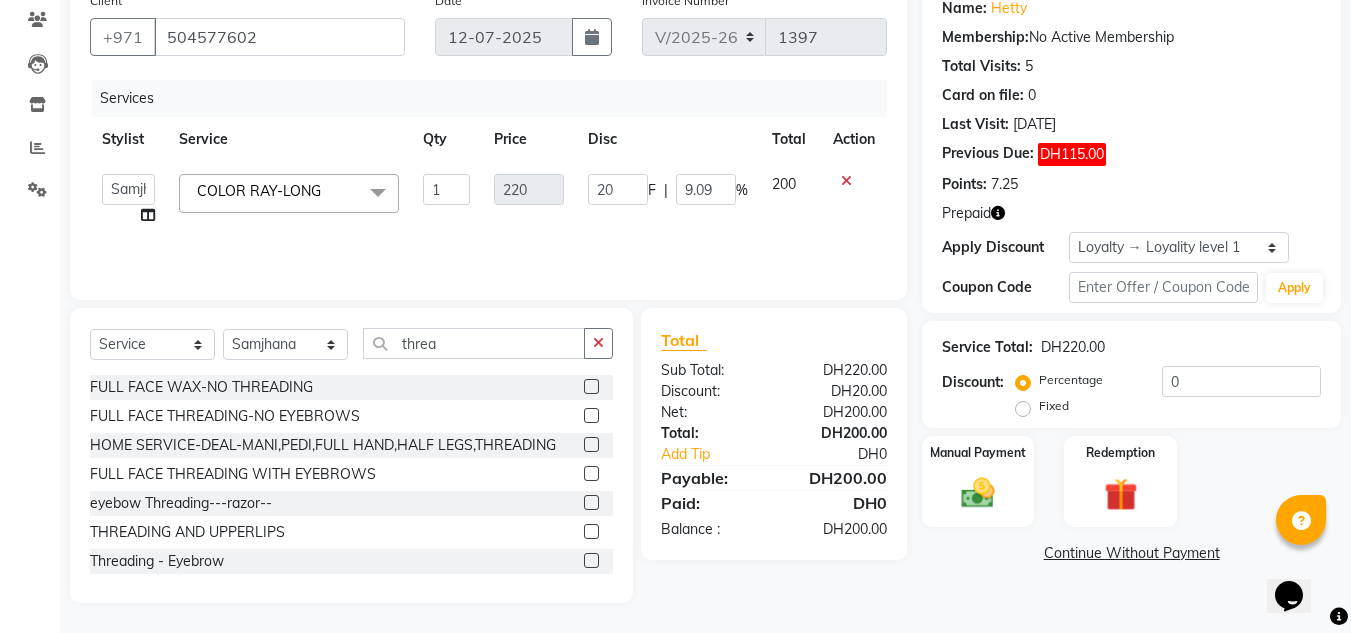 click 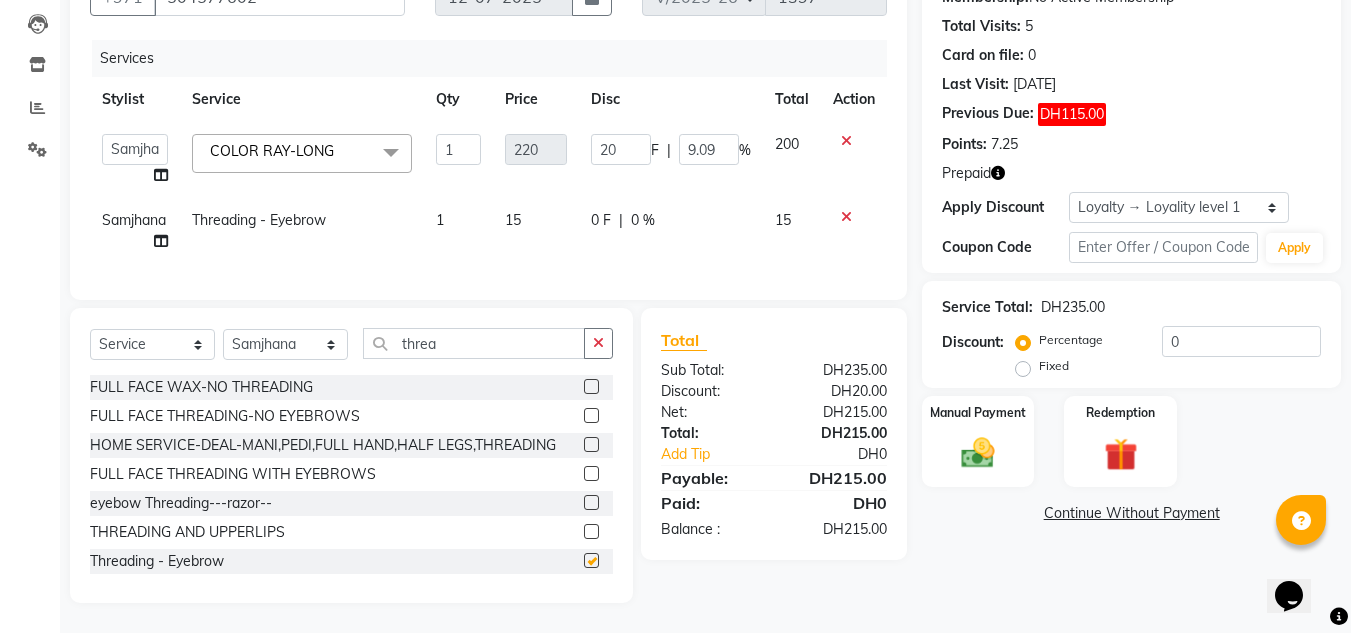 checkbox on "false" 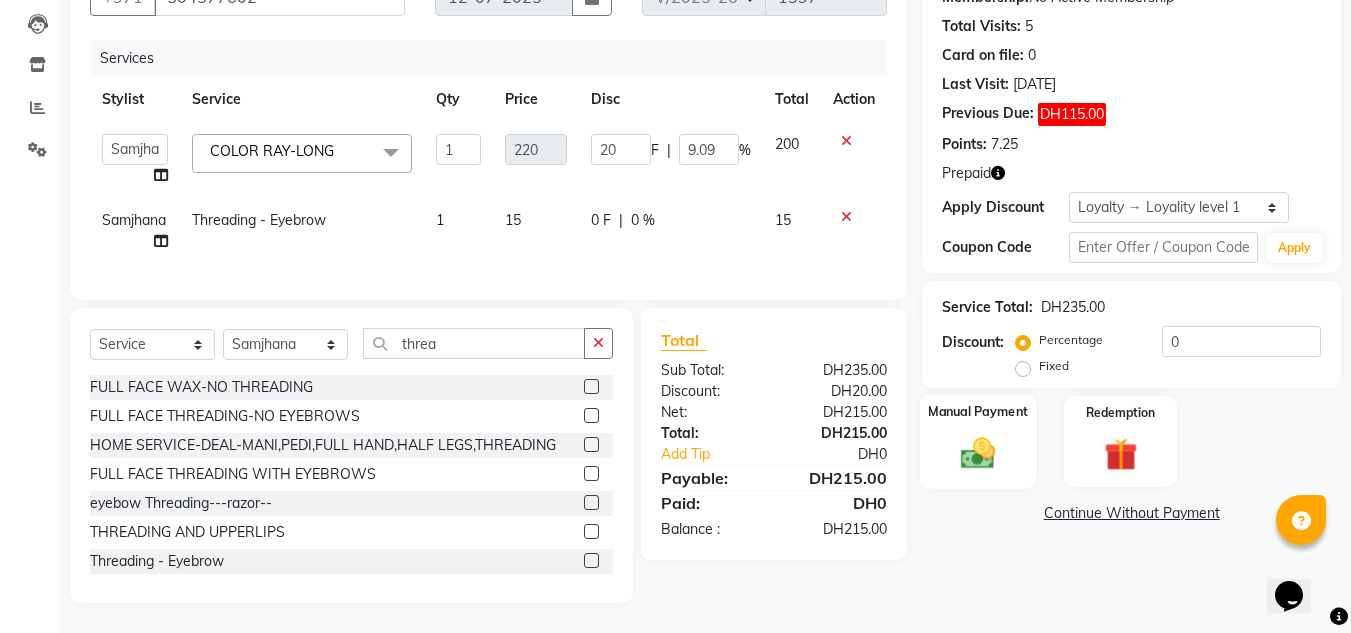 click 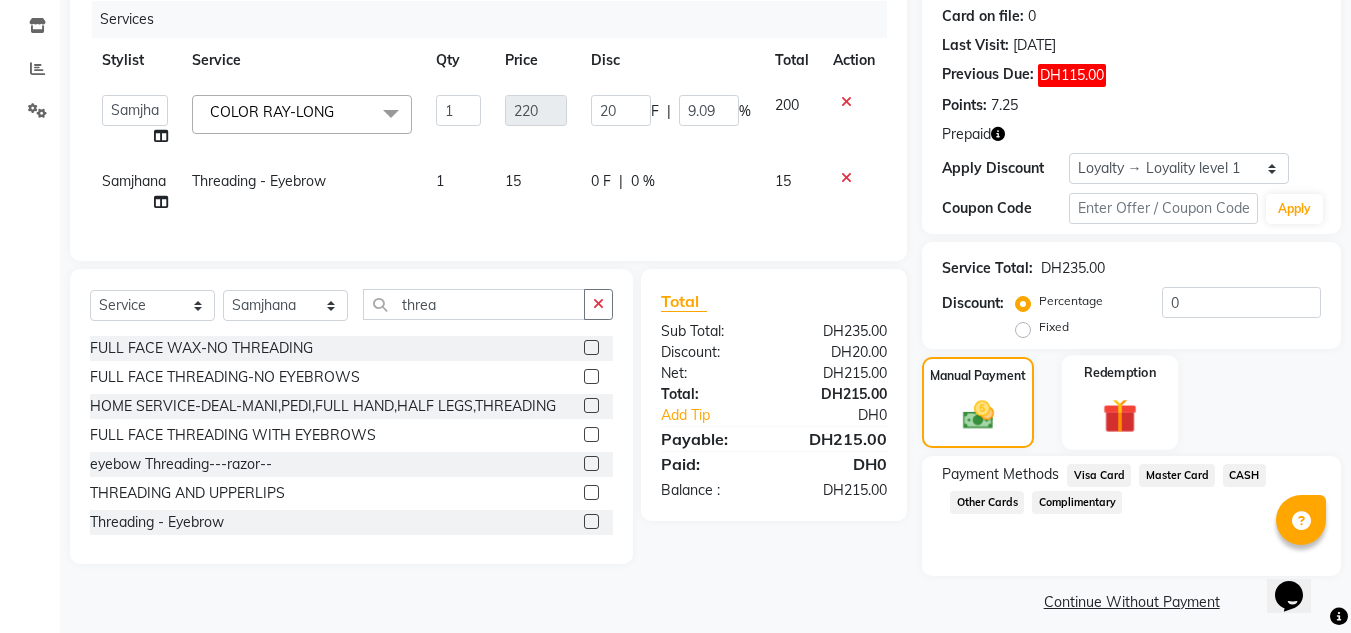 scroll, scrollTop: 261, scrollLeft: 0, axis: vertical 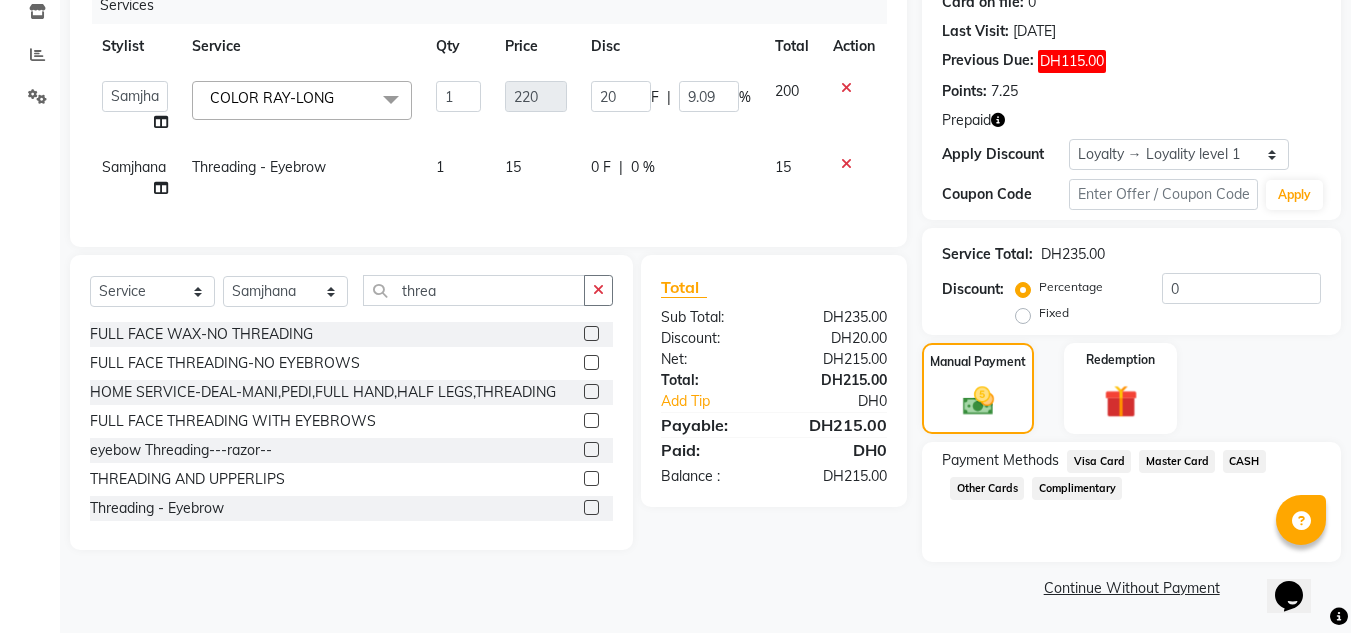 click on "Visa Card" 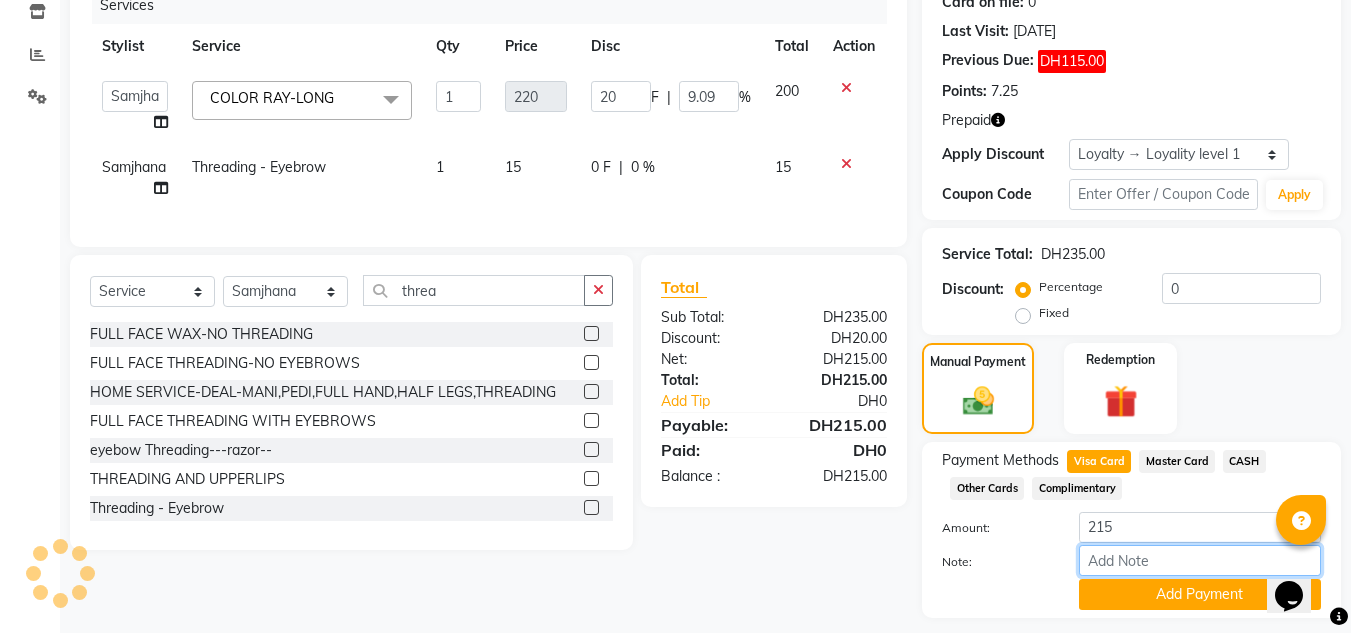 click on "Note:" at bounding box center [1200, 560] 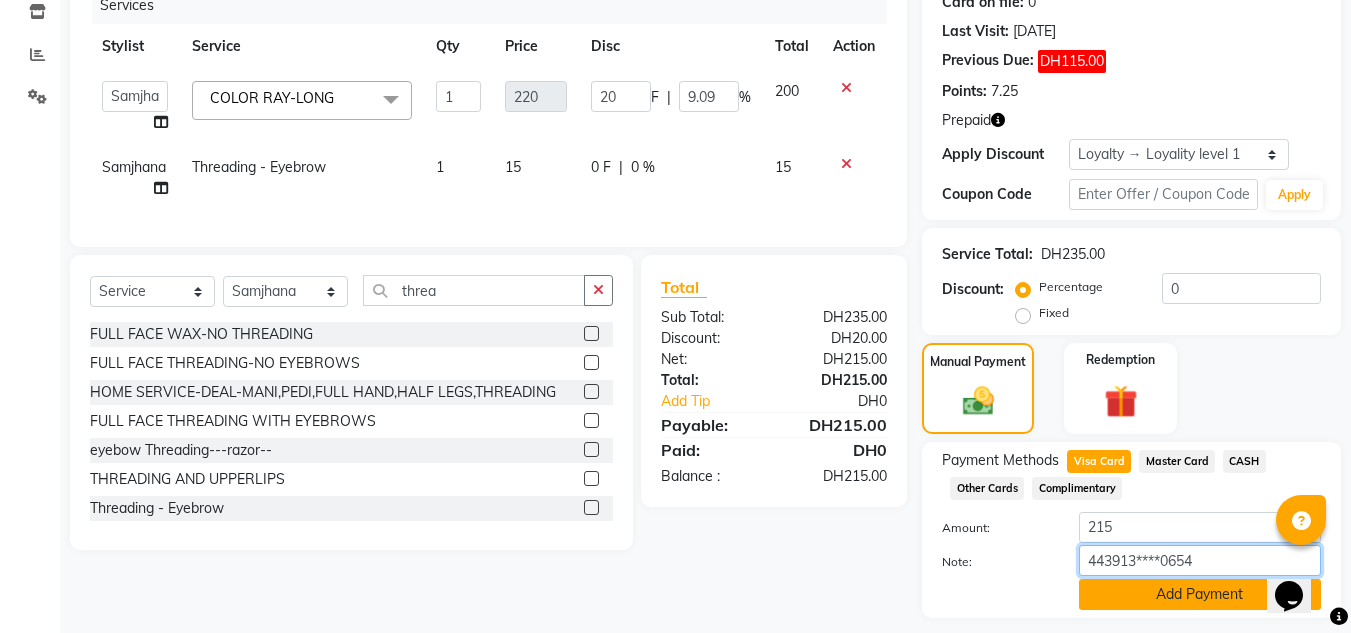 type on "443913****0654" 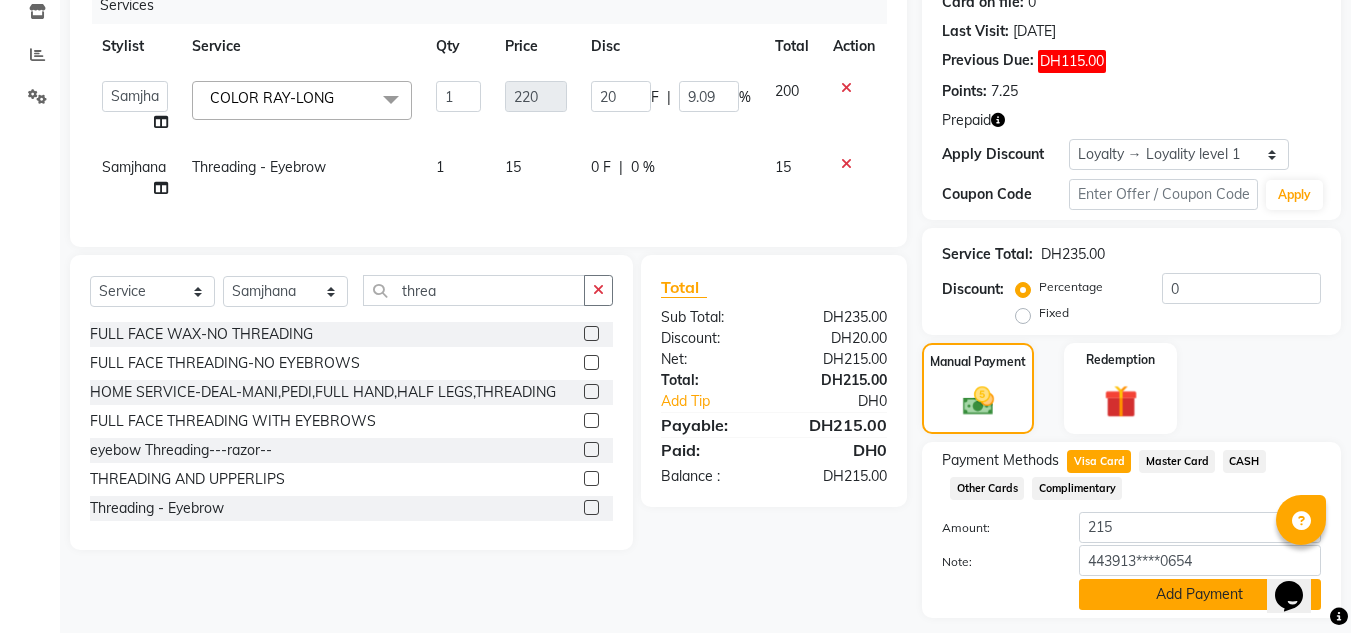 click on "Add Payment" 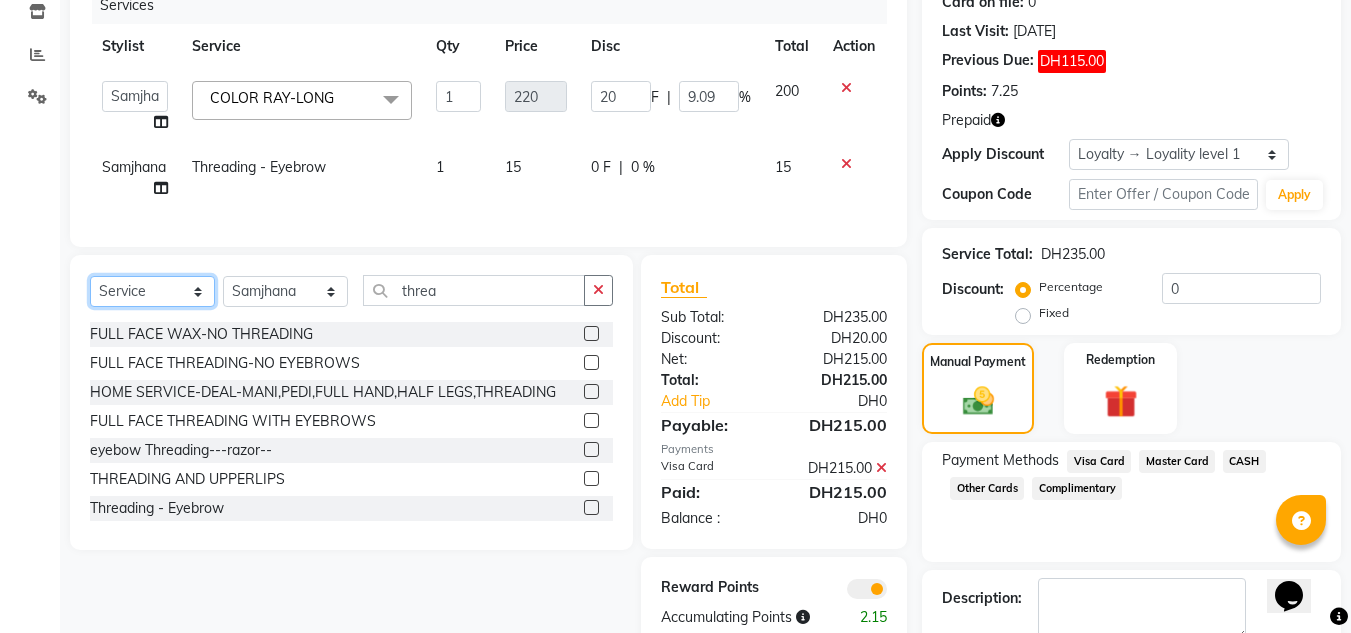click on "Select  Service  Product  Membership  Package Voucher Prepaid Gift Card" 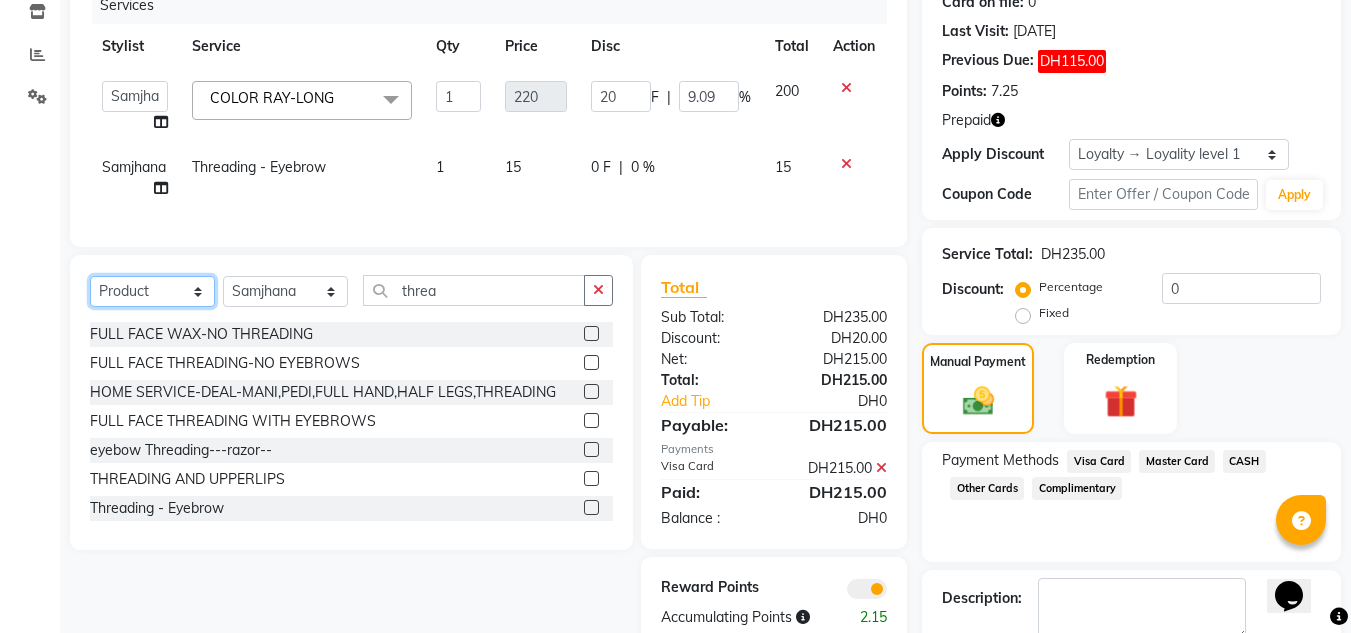 click on "Select  Service  Product  Membership  Package Voucher Prepaid Gift Card" 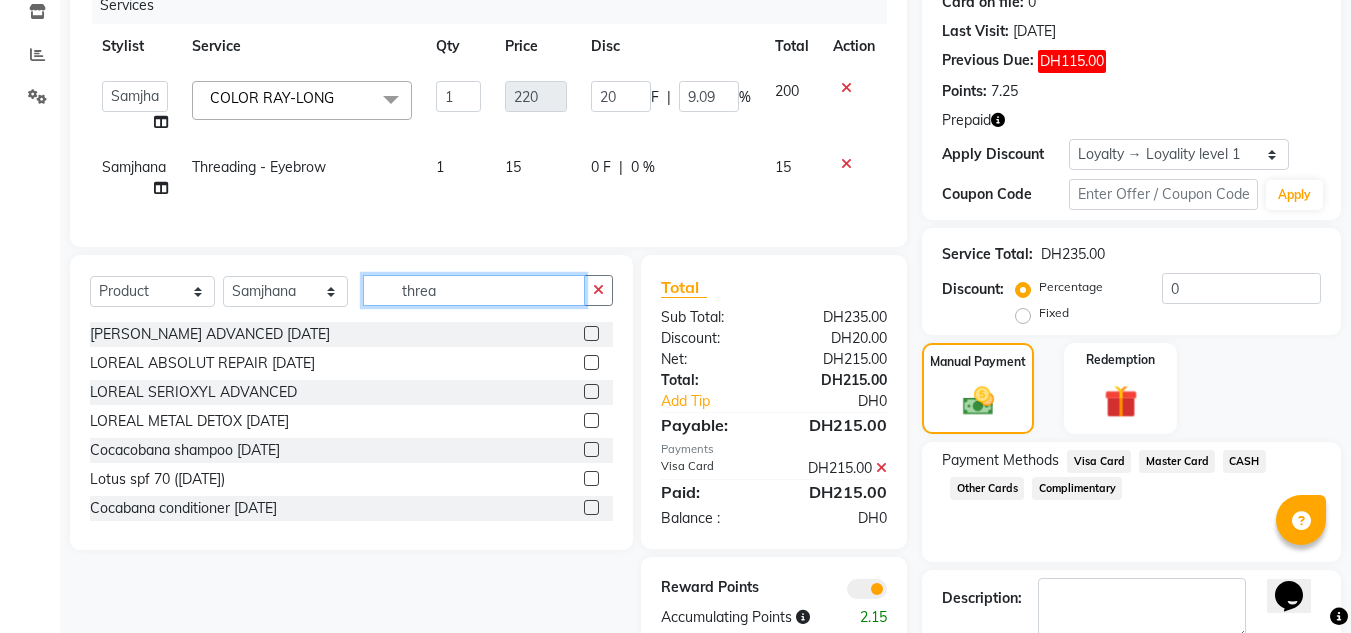 drag, startPoint x: 504, startPoint y: 307, endPoint x: 399, endPoint y: 303, distance: 105.076164 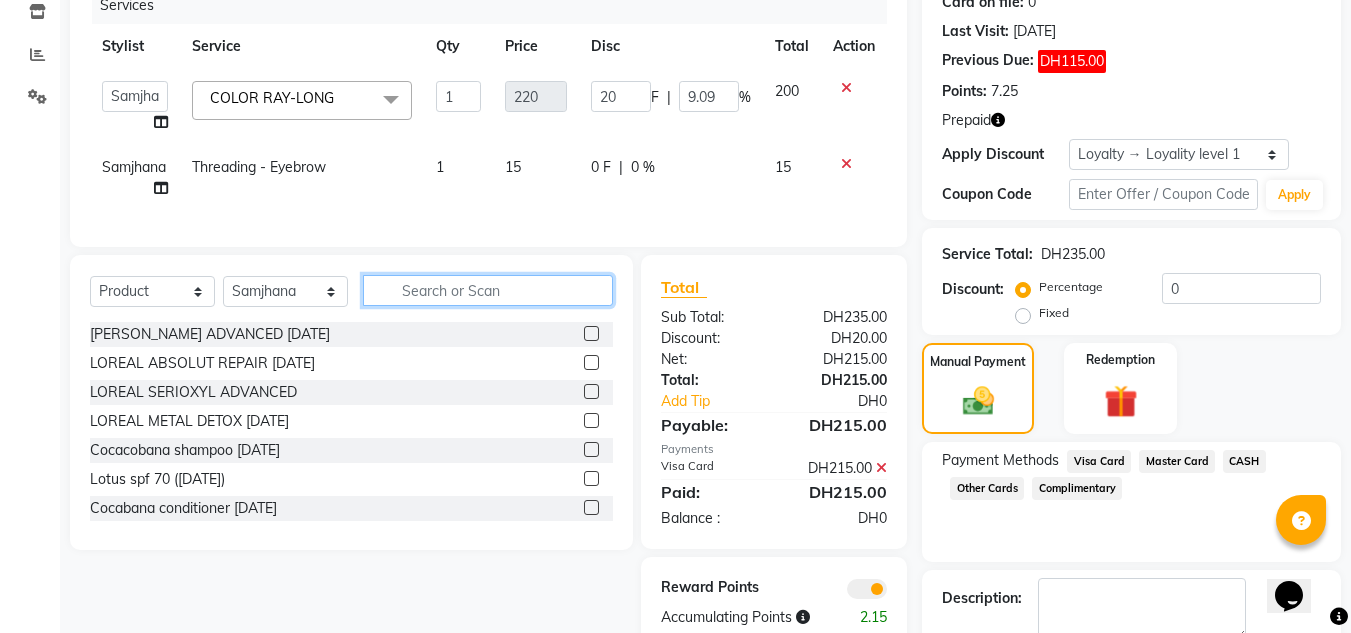 type on "t" 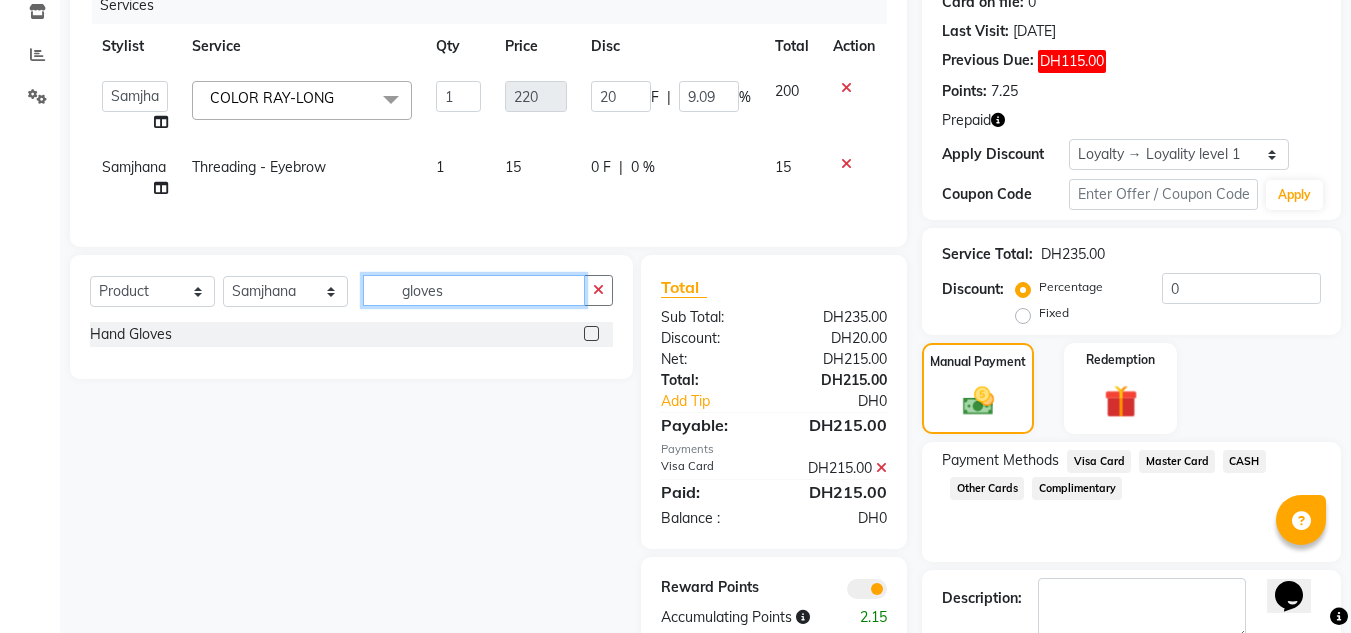 type on "gloves" 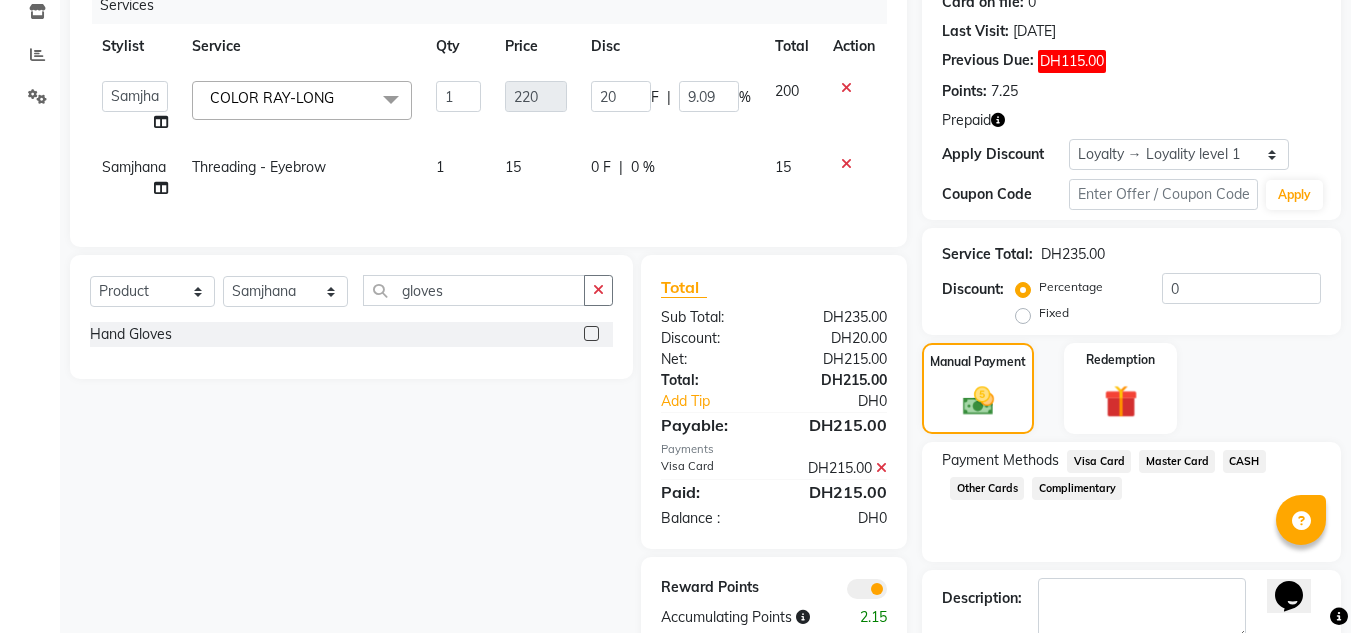 click 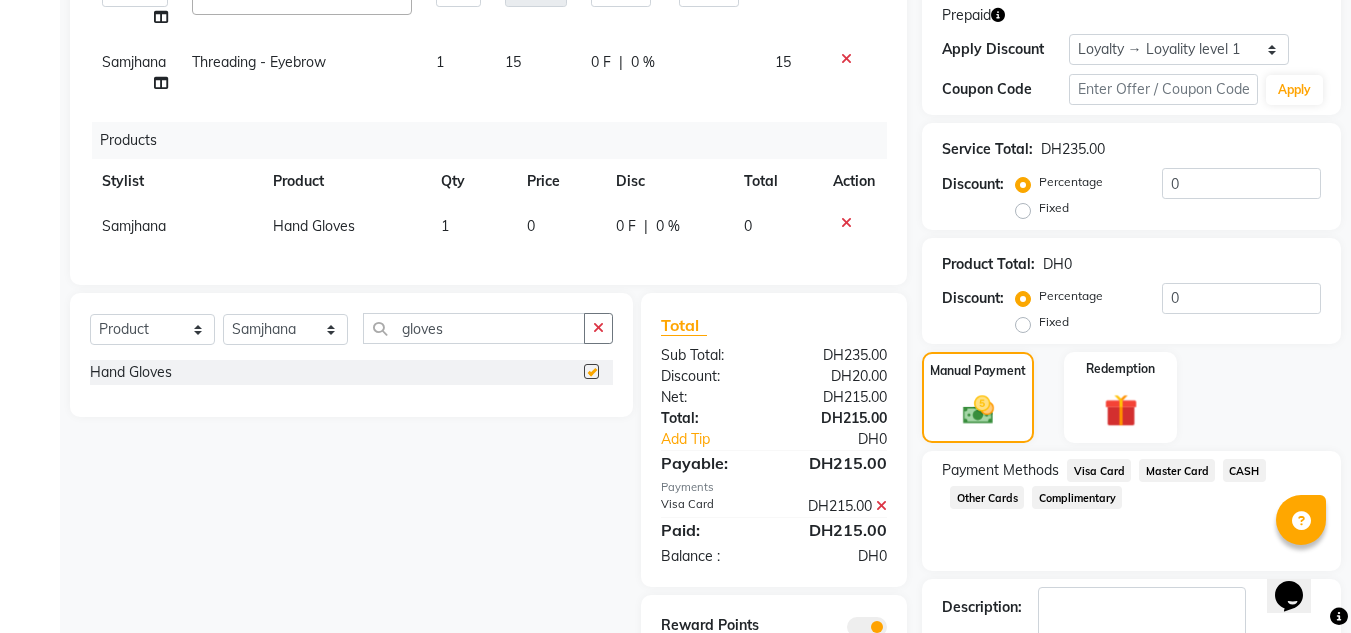 scroll, scrollTop: 488, scrollLeft: 0, axis: vertical 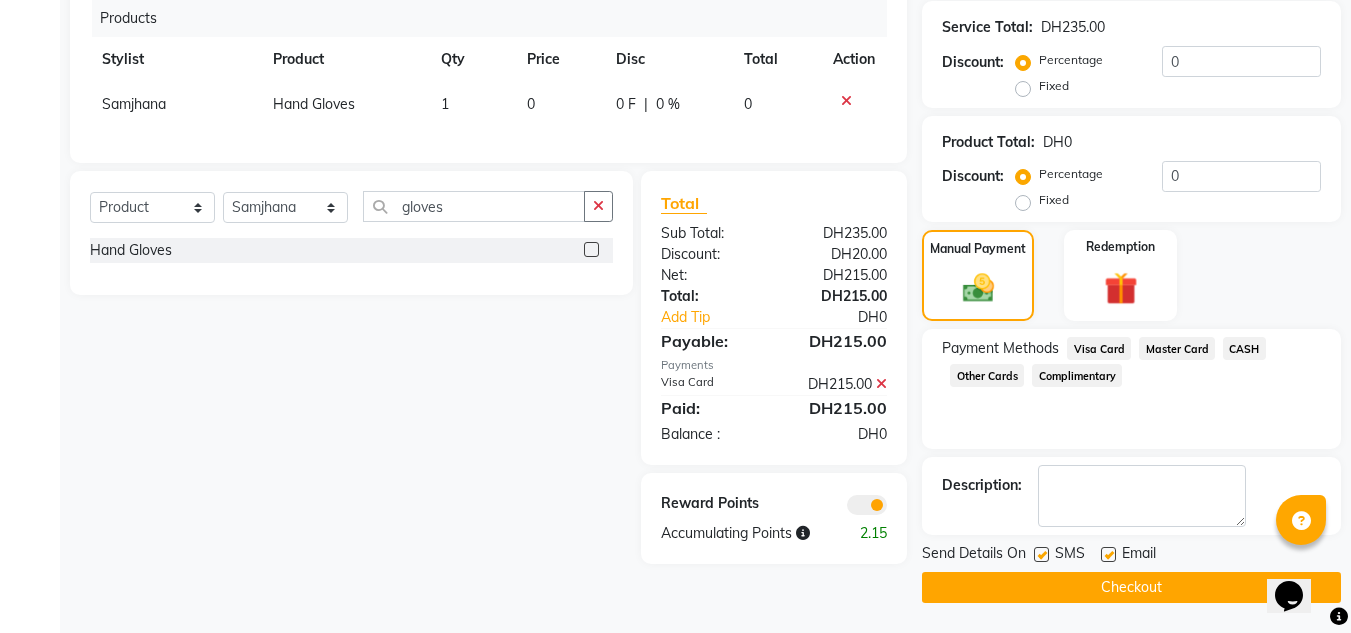 checkbox on "false" 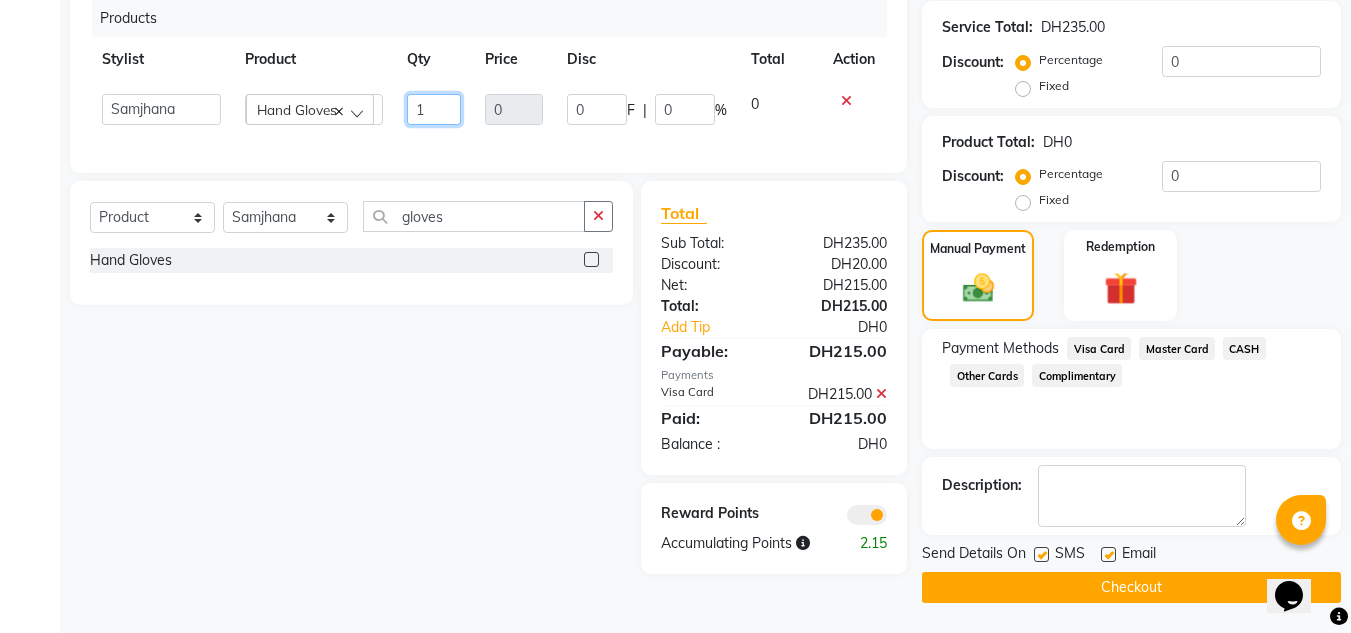 drag, startPoint x: 439, startPoint y: 103, endPoint x: 389, endPoint y: 113, distance: 50.990196 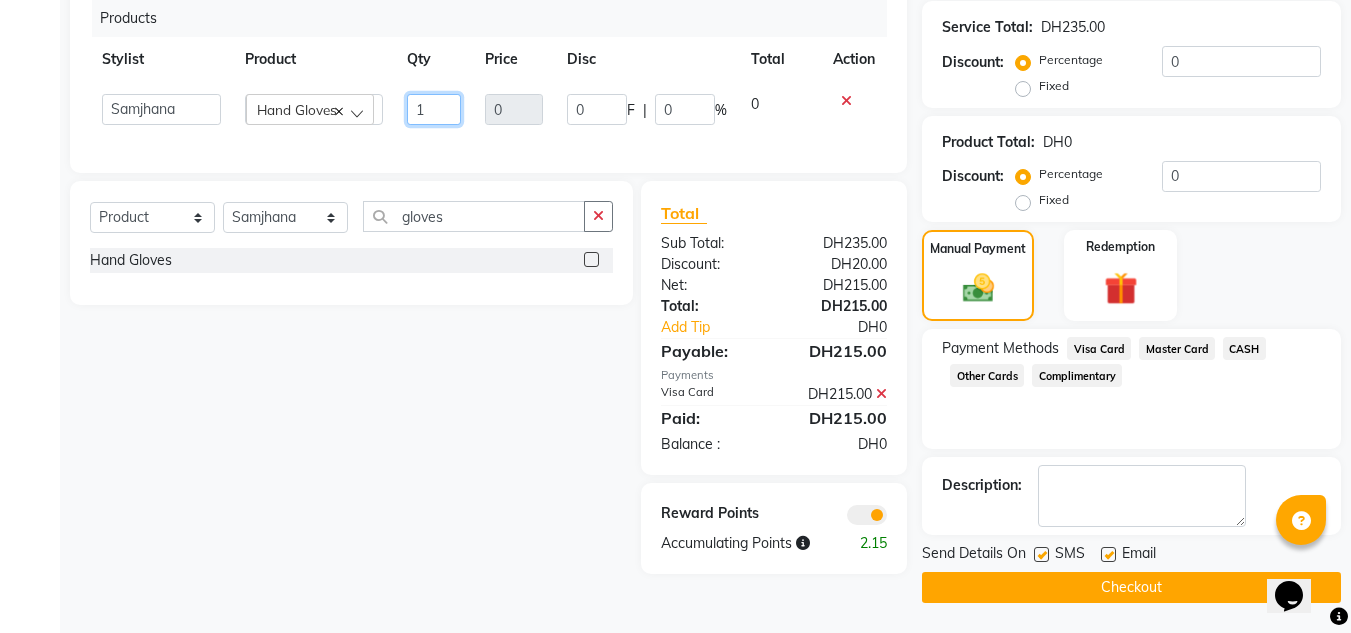 click on "ABUSHAGARA   Kavita   Laxmi   Management   Manisha   Radha   RECEPTION-ALWAHDA   Riba   Rimsha   SALON   Samjhana   trial   Hand Gloves  1 0 0 F | 0 % 0" 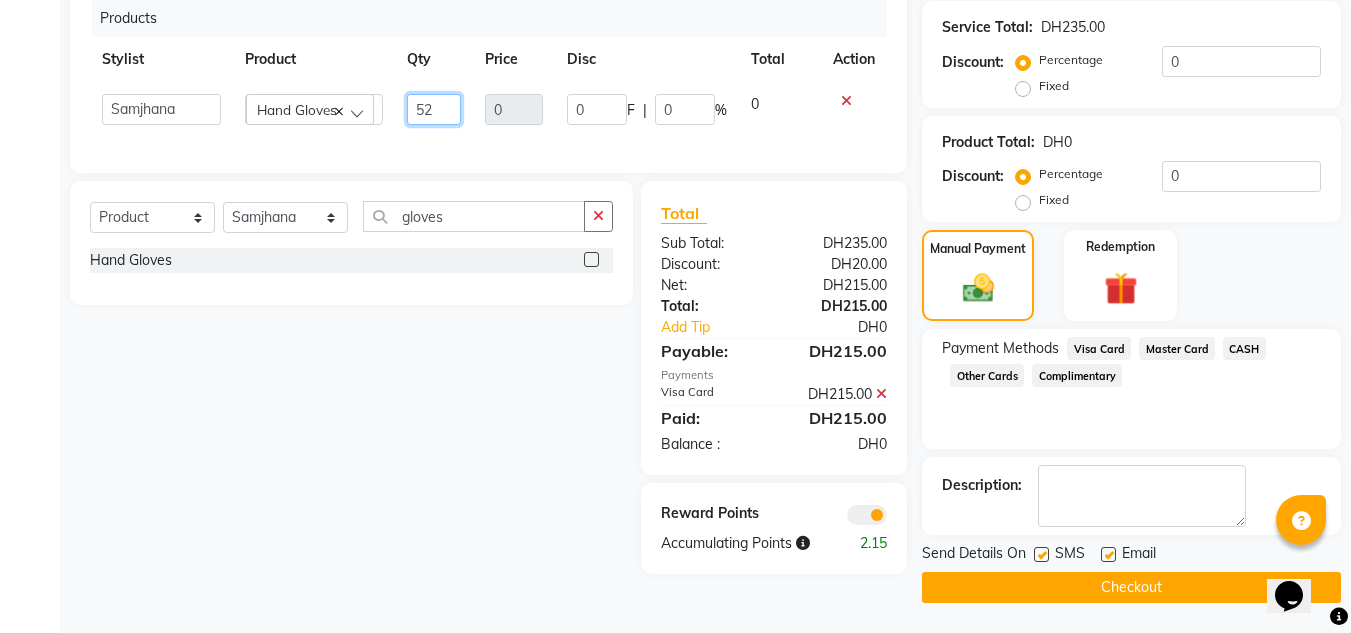 type on "5" 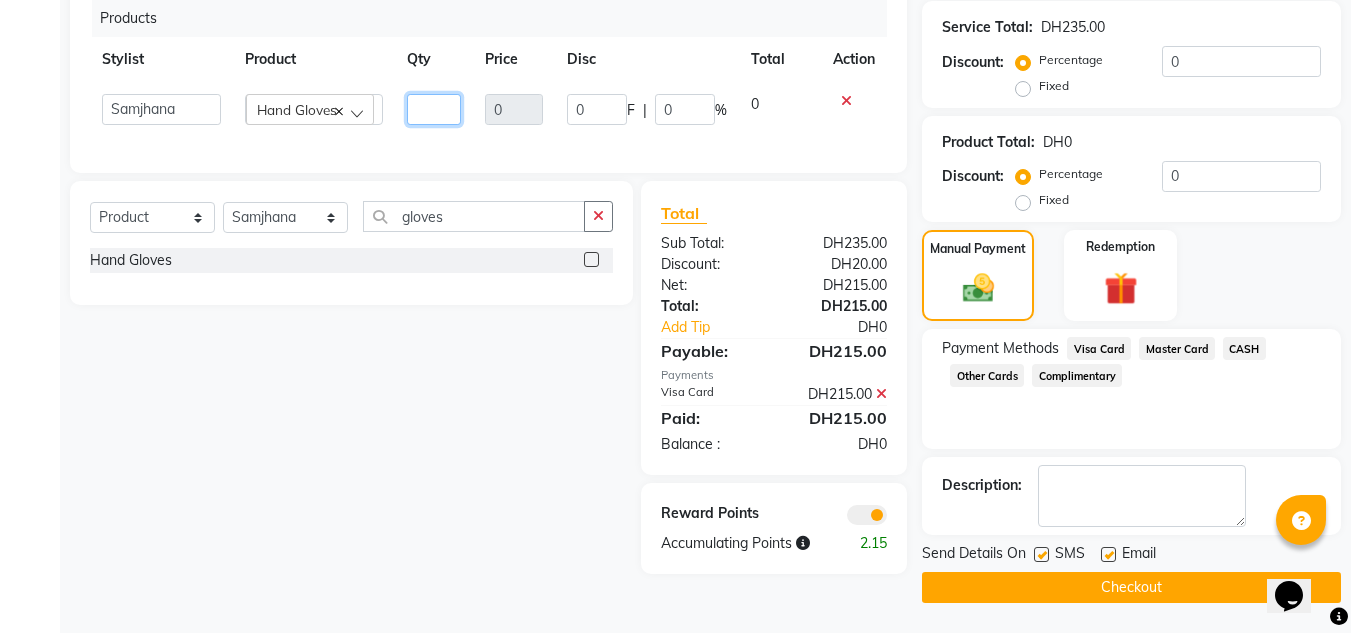type on "2" 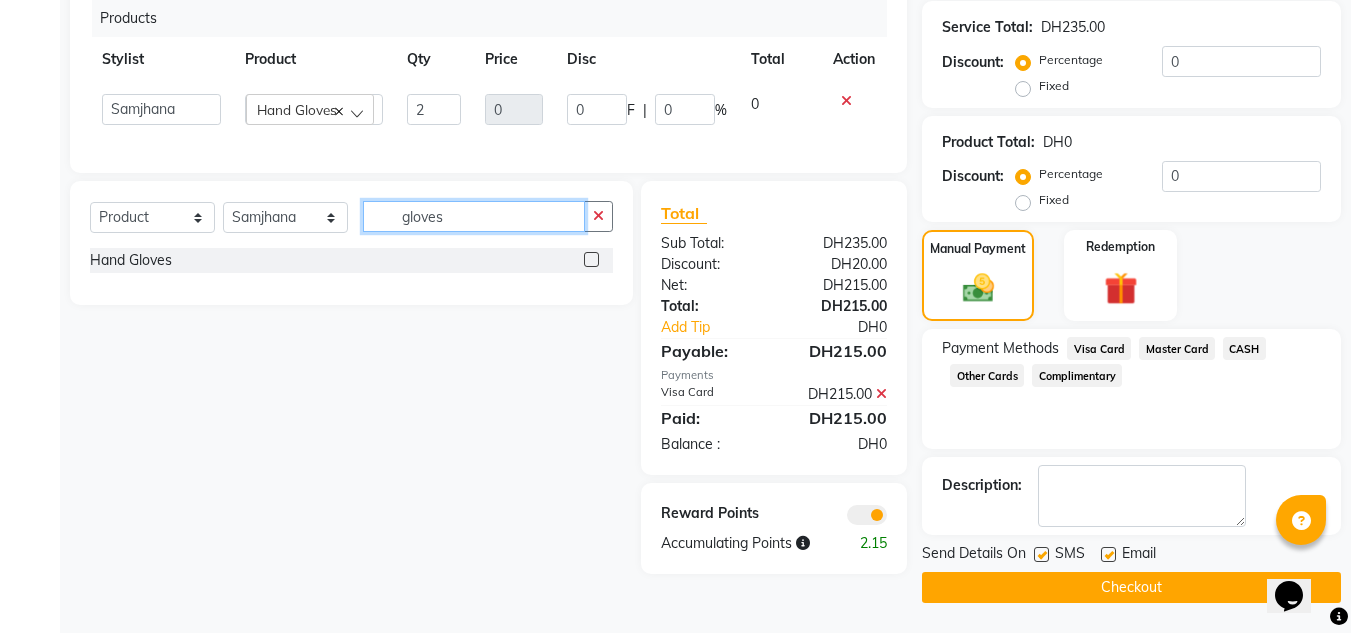 click on "Select  Service  Product  Membership  Package Voucher Prepaid Gift Card  Select Stylist ABUSHAGARA Kavita Laxmi Management Manisha Radha RECEPTION-ALWAHDA Riba Rimsha SALON Samjhana trial gloves" 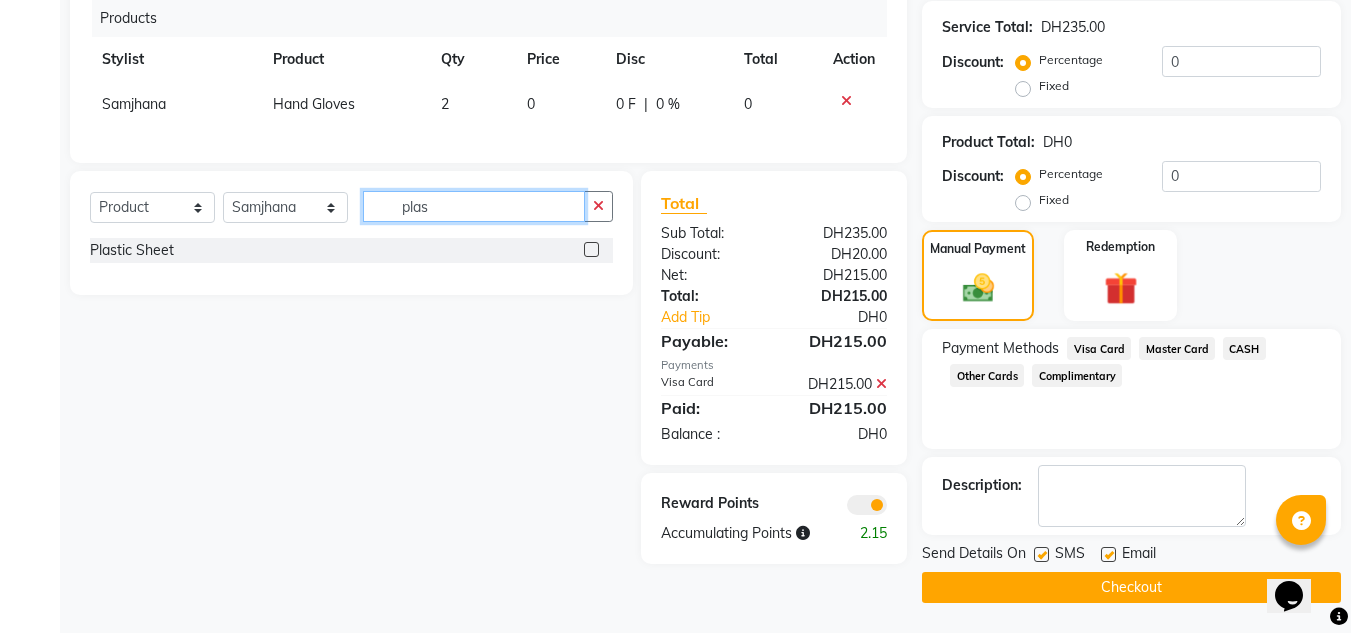 type on "plas" 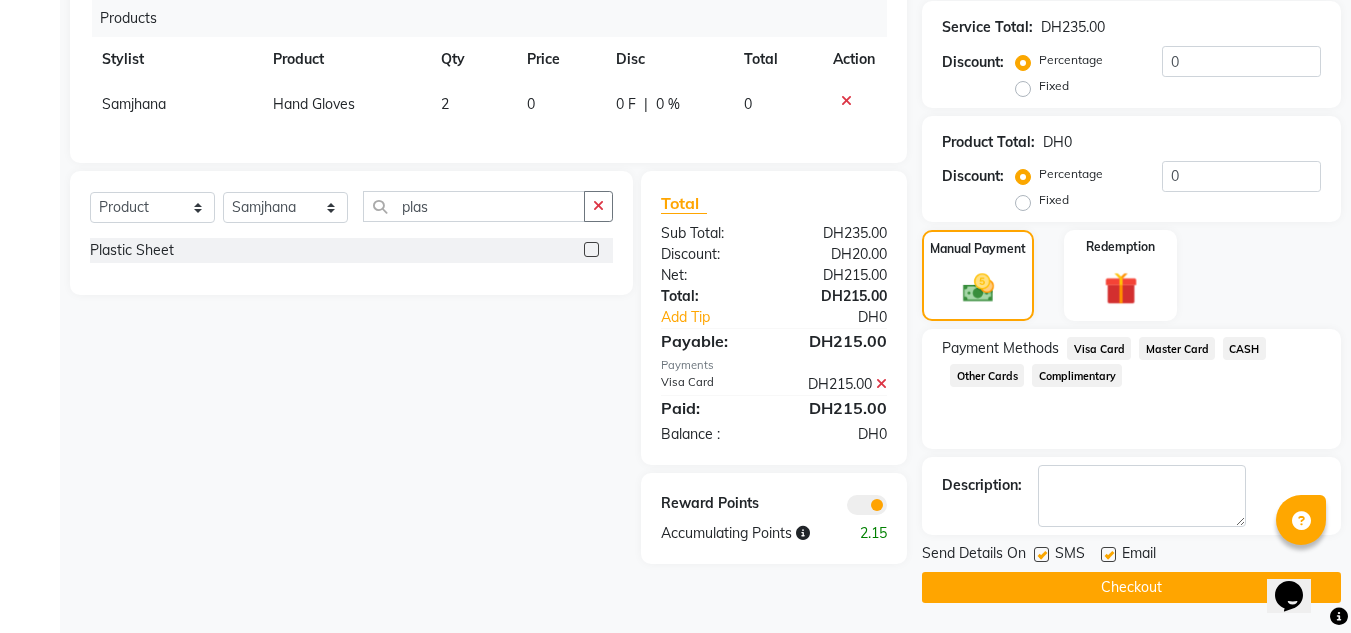 click 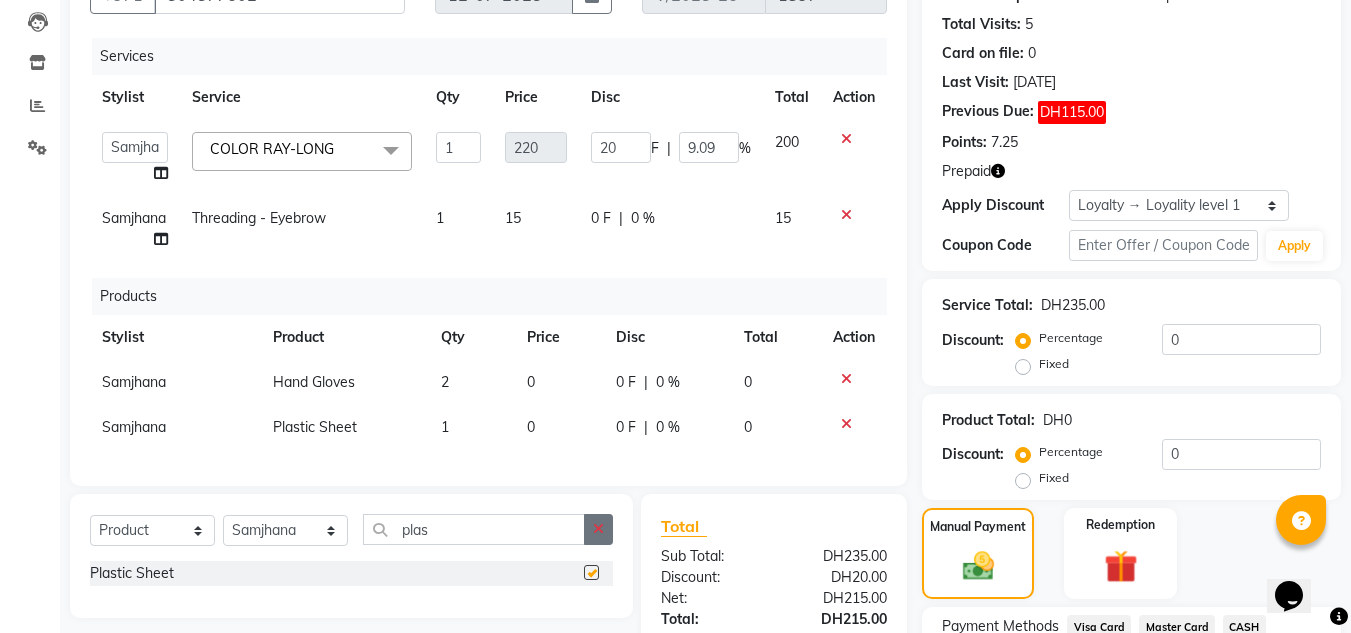 checkbox on "false" 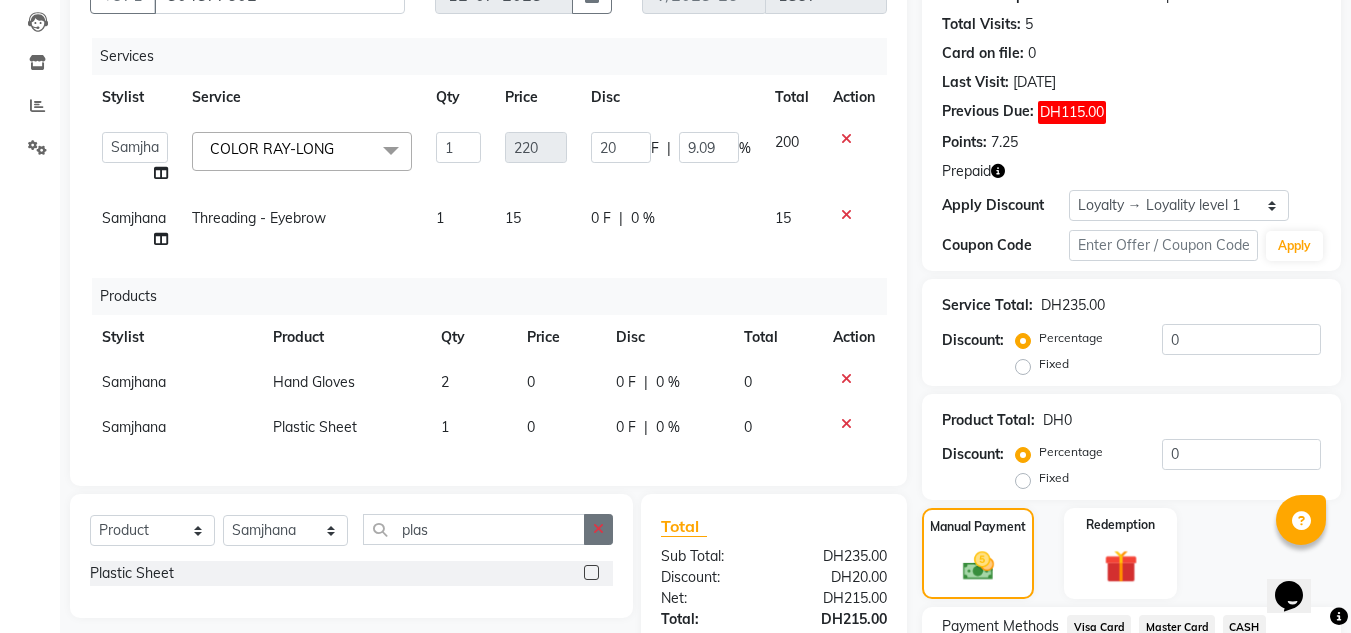 scroll, scrollTop: 188, scrollLeft: 0, axis: vertical 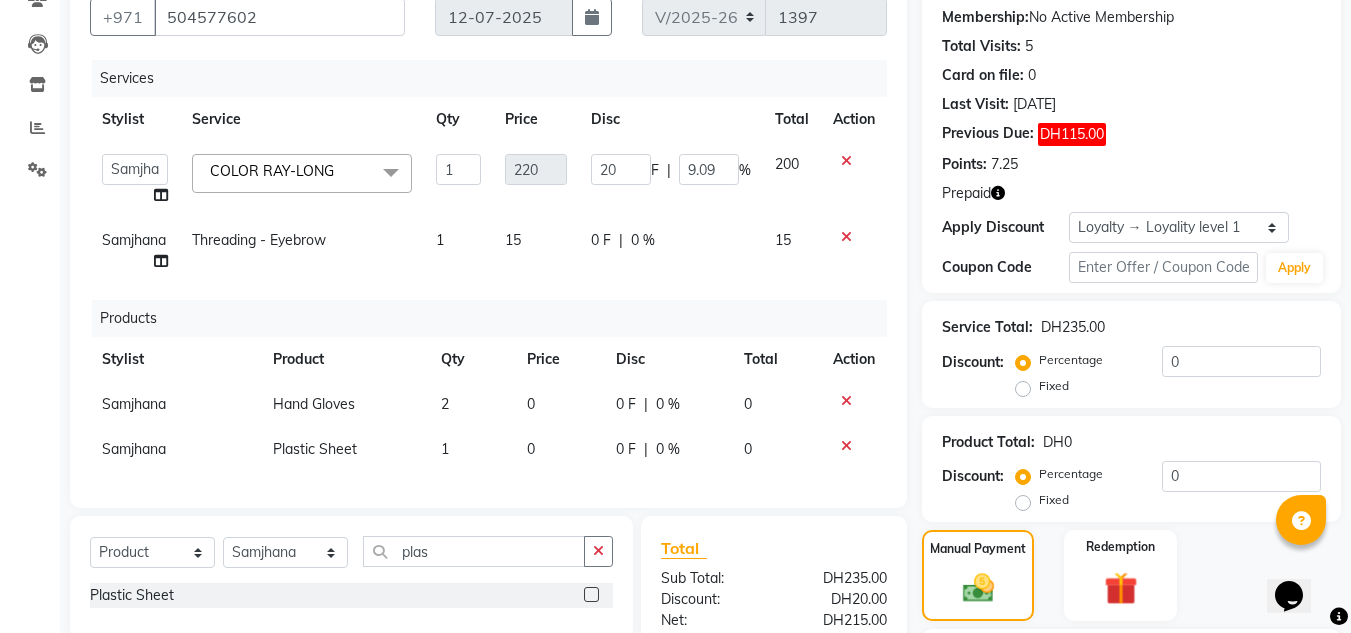 click 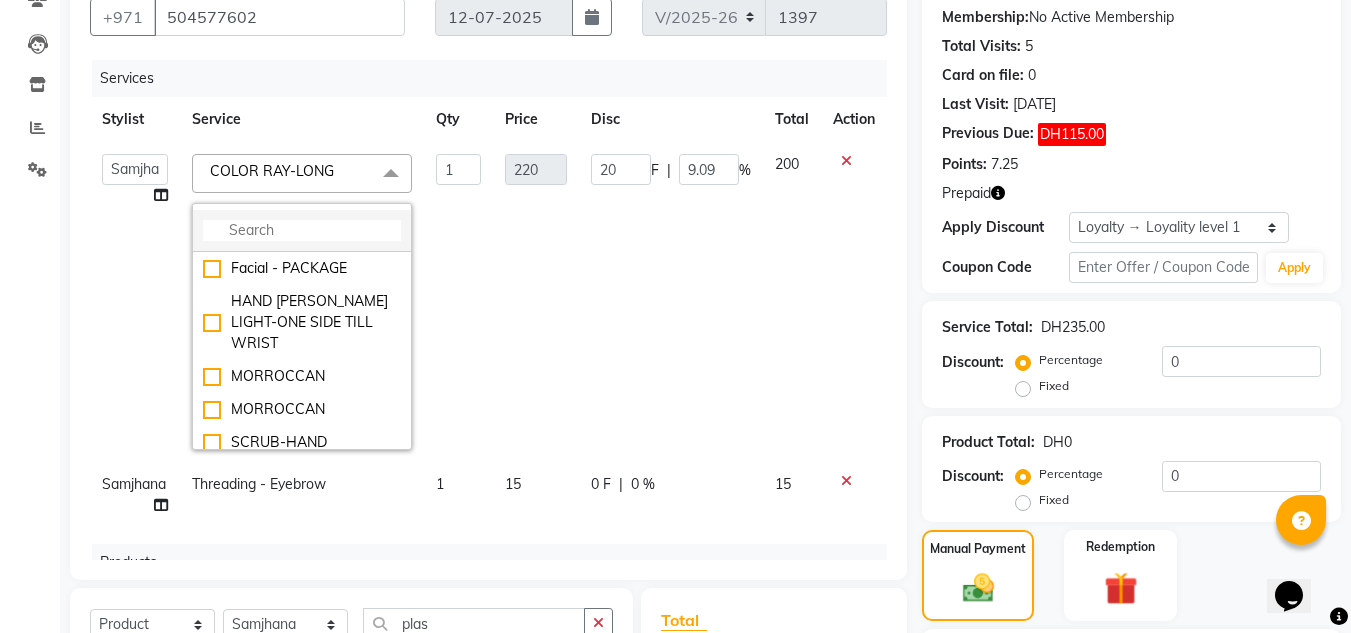 drag, startPoint x: 331, startPoint y: 216, endPoint x: 330, endPoint y: 227, distance: 11.045361 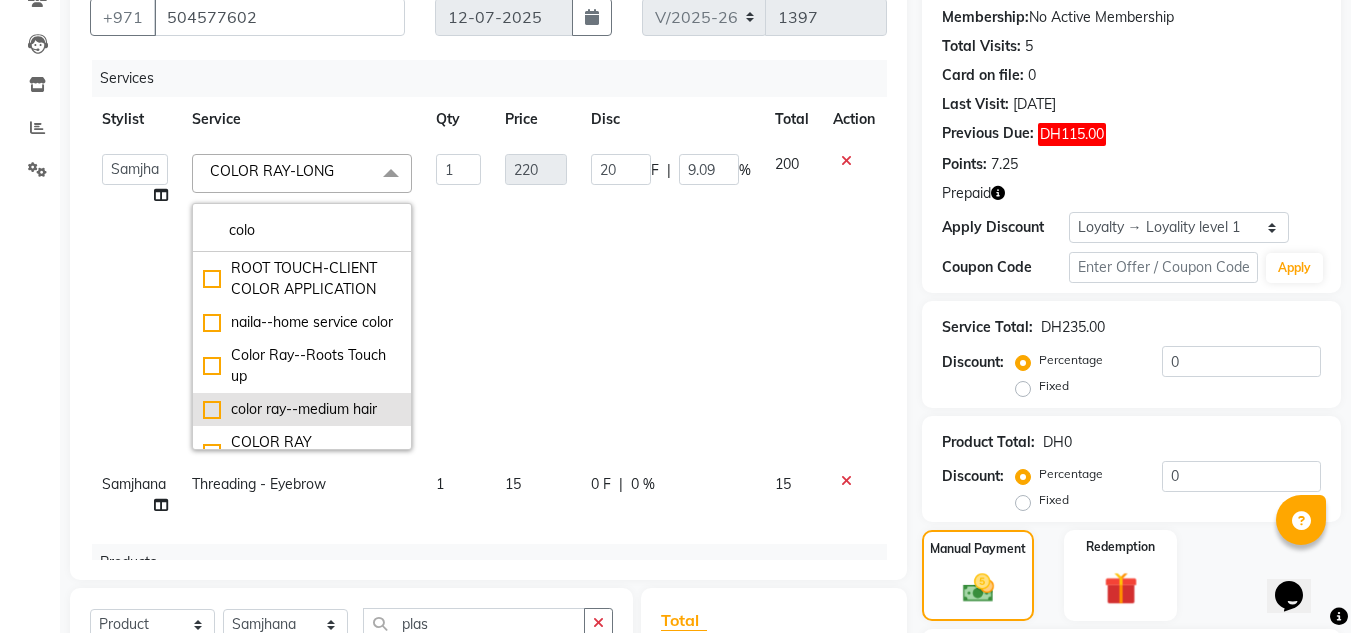 type on "colo" 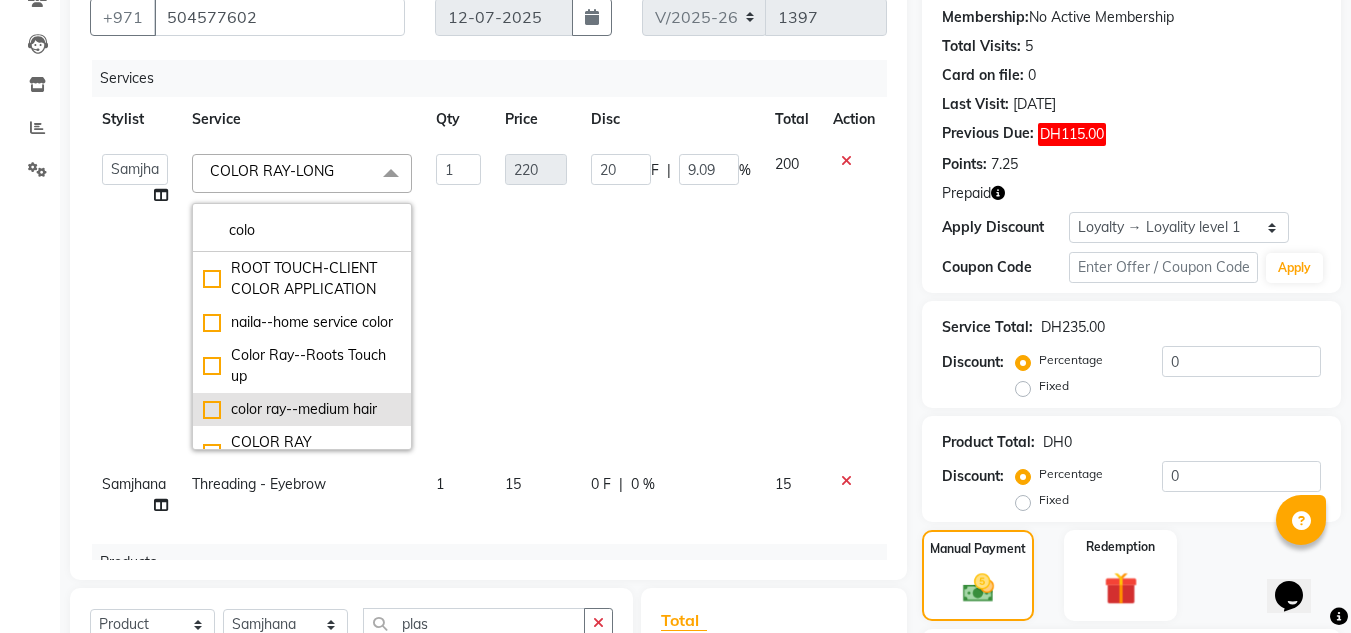 click on "color ray--medium hair" 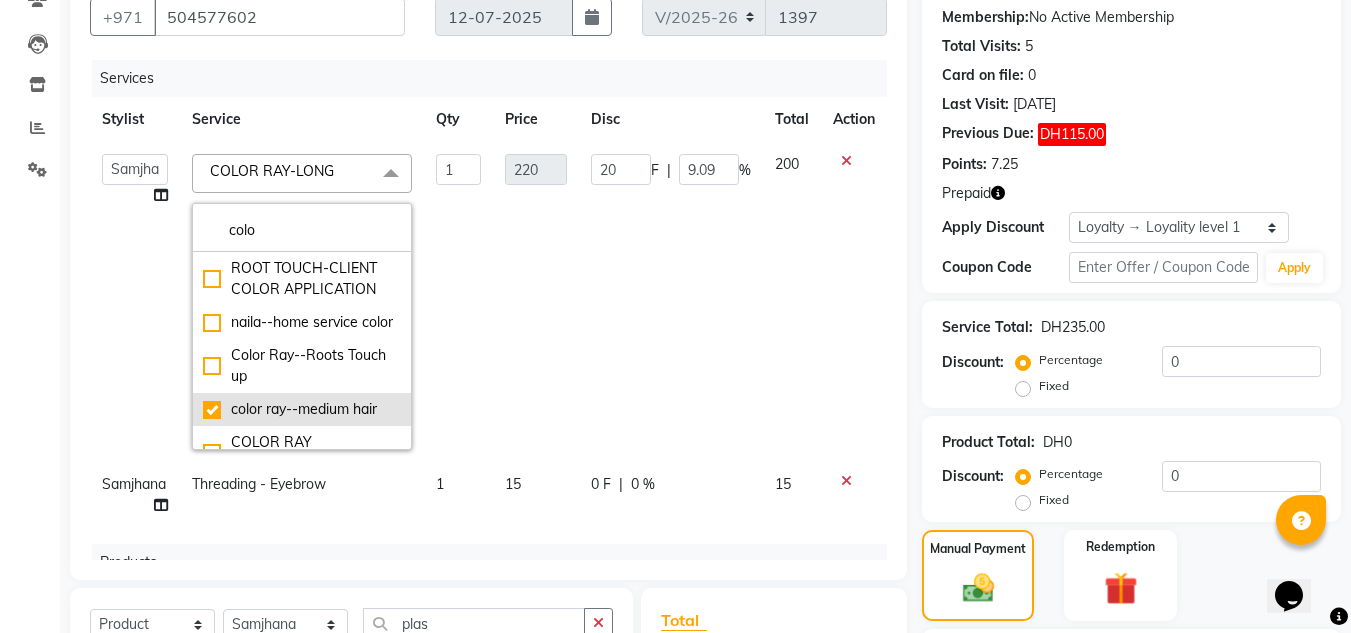 checkbox on "true" 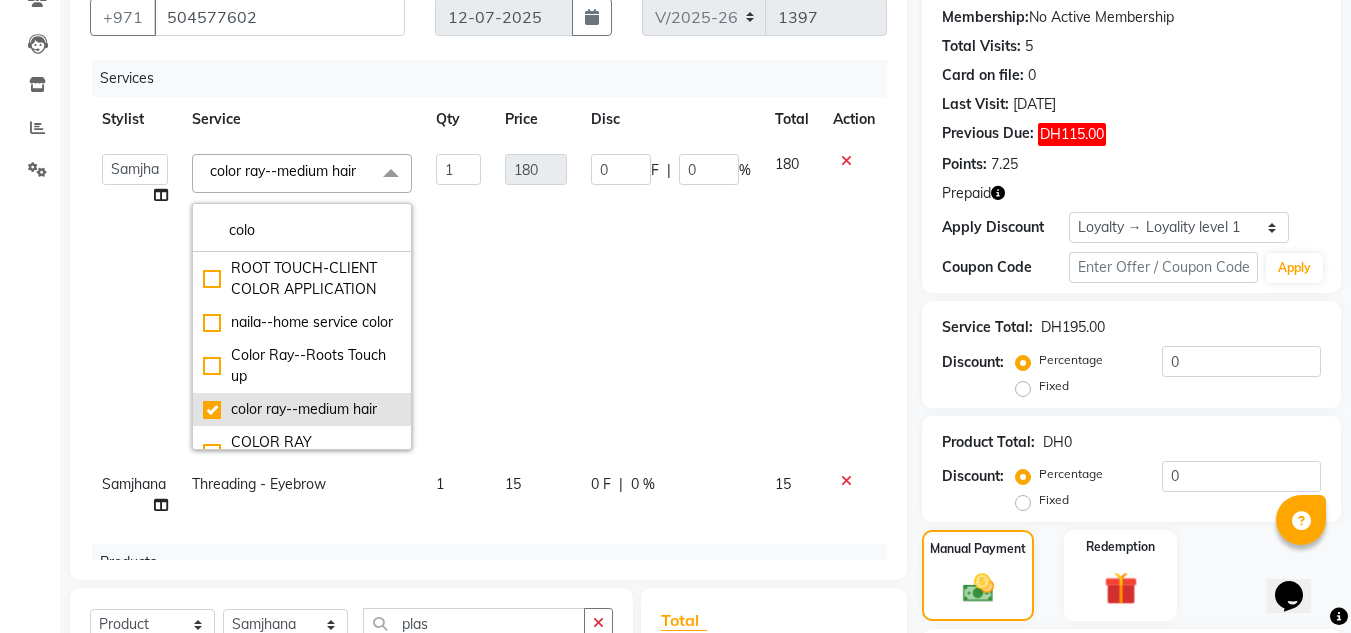 click on "color ray--medium hair" 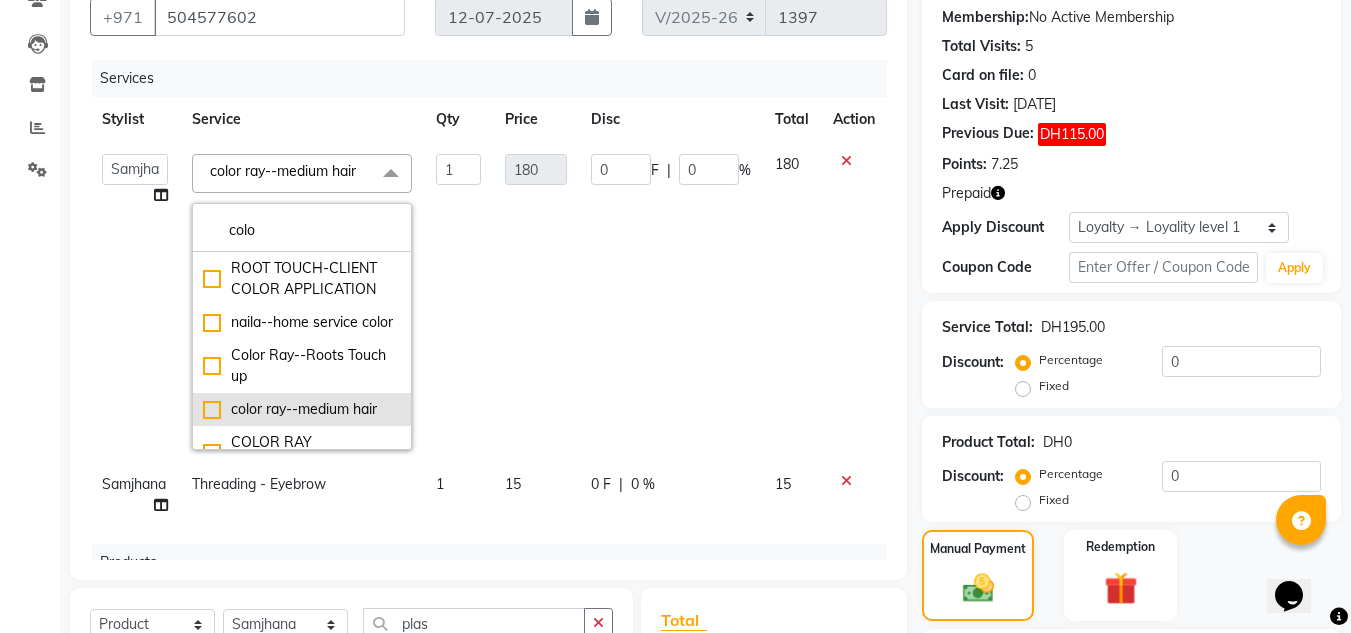 checkbox on "false" 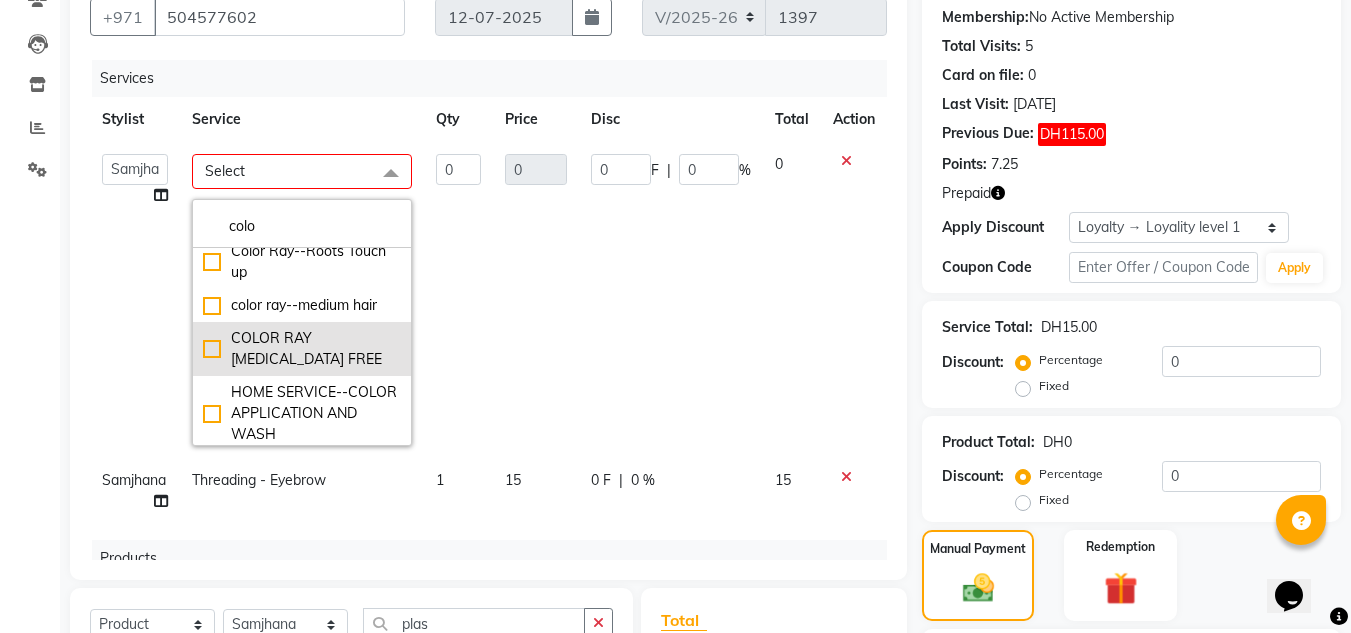 scroll, scrollTop: 200, scrollLeft: 0, axis: vertical 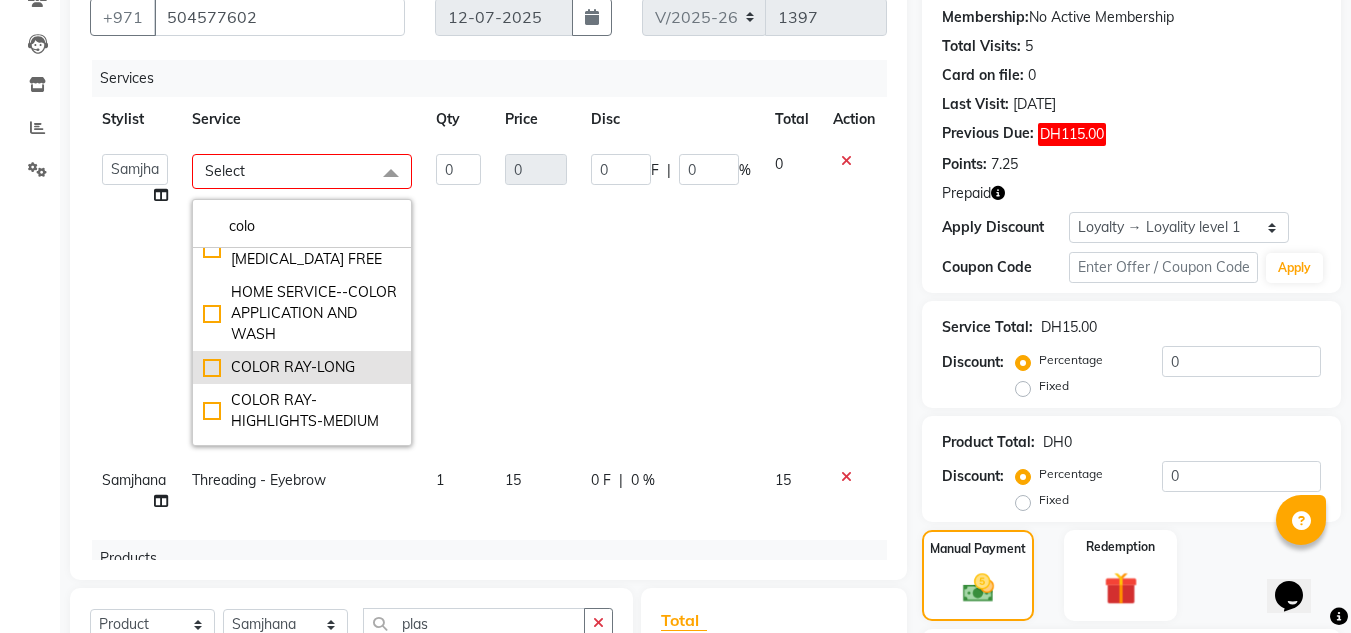 click on "COLOR RAY-LONG" 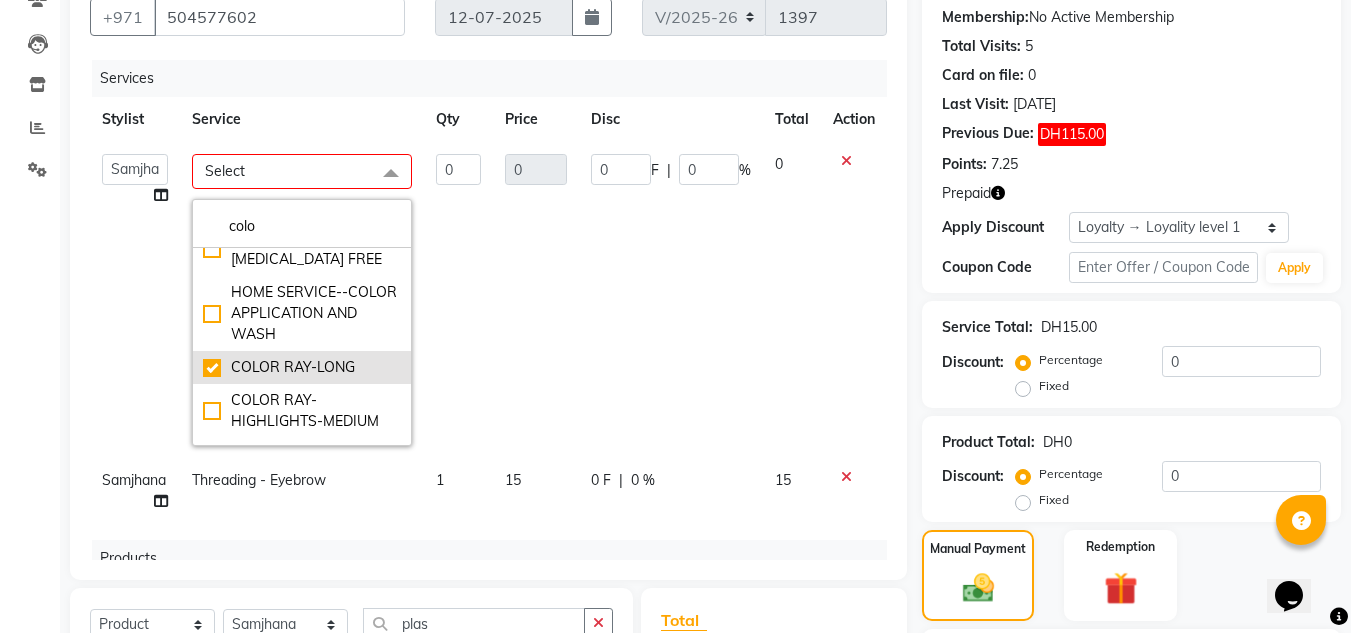 checkbox on "true" 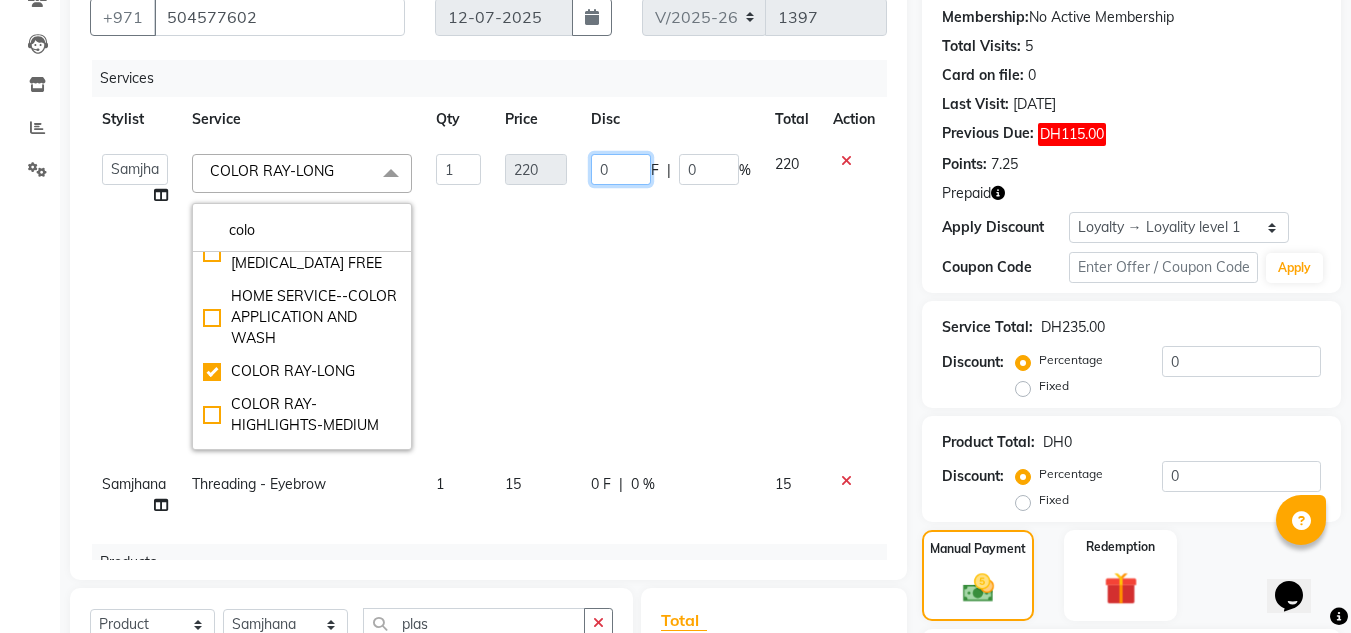 drag, startPoint x: 613, startPoint y: 179, endPoint x: 581, endPoint y: 179, distance: 32 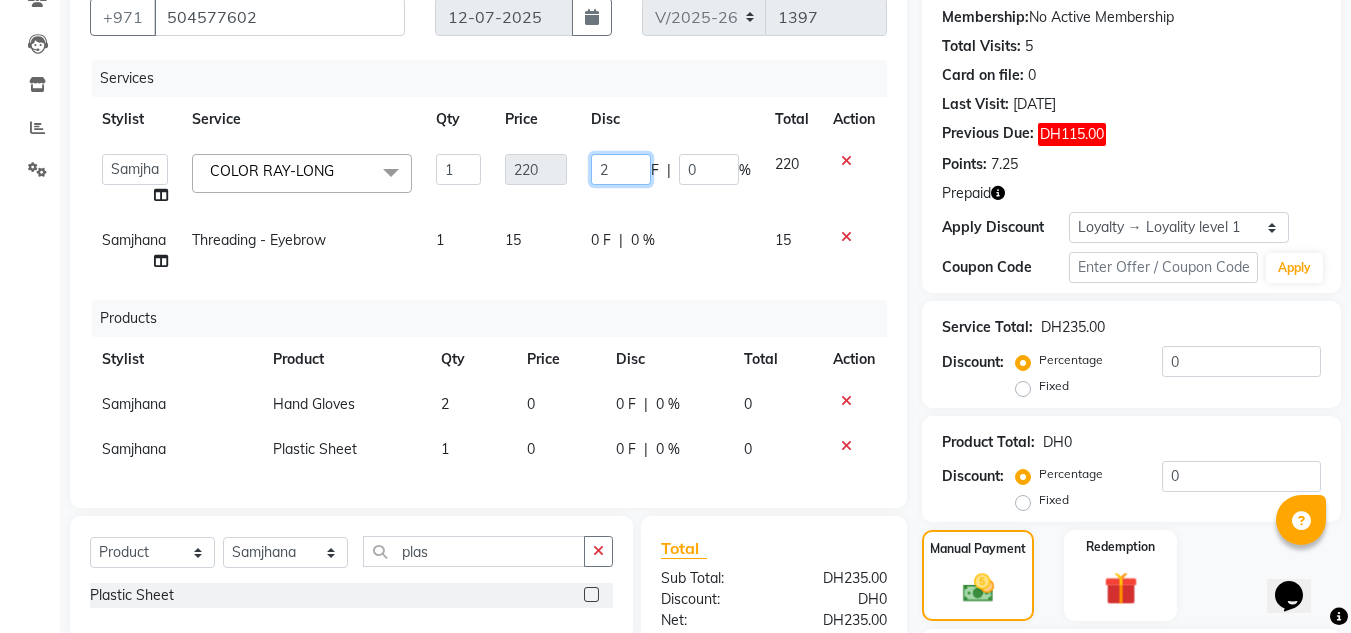 type on "20" 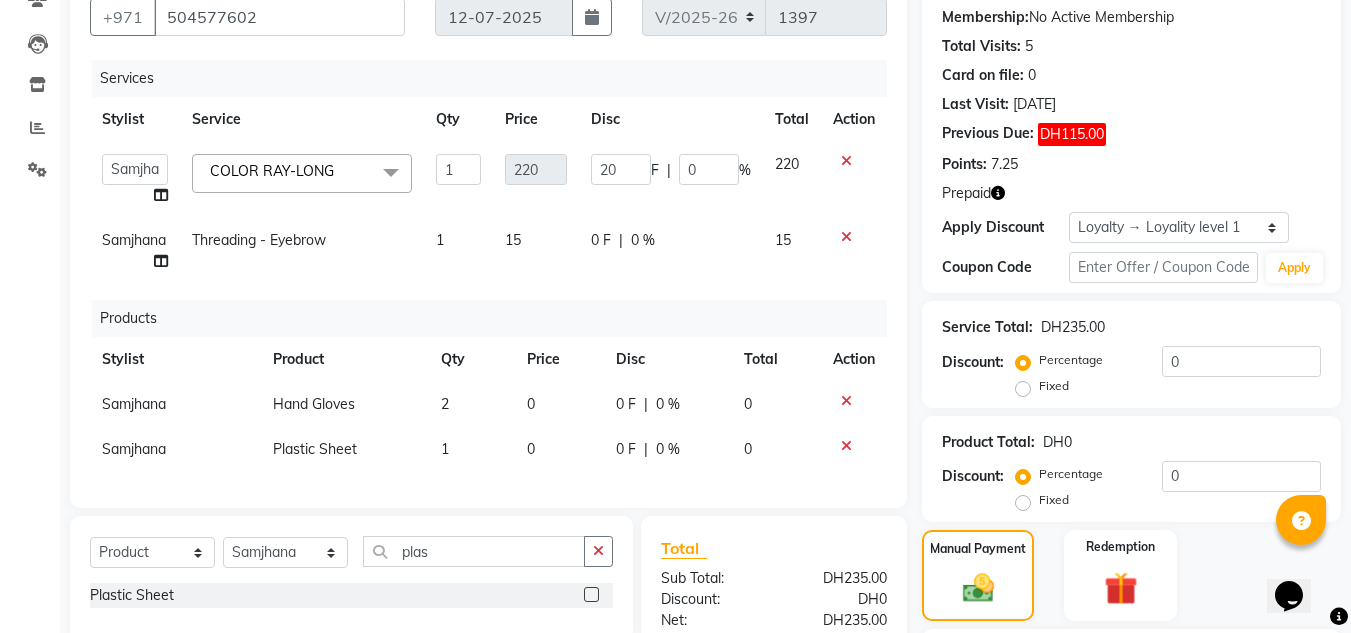 drag, startPoint x: 1239, startPoint y: 123, endPoint x: 1238, endPoint y: 203, distance: 80.00625 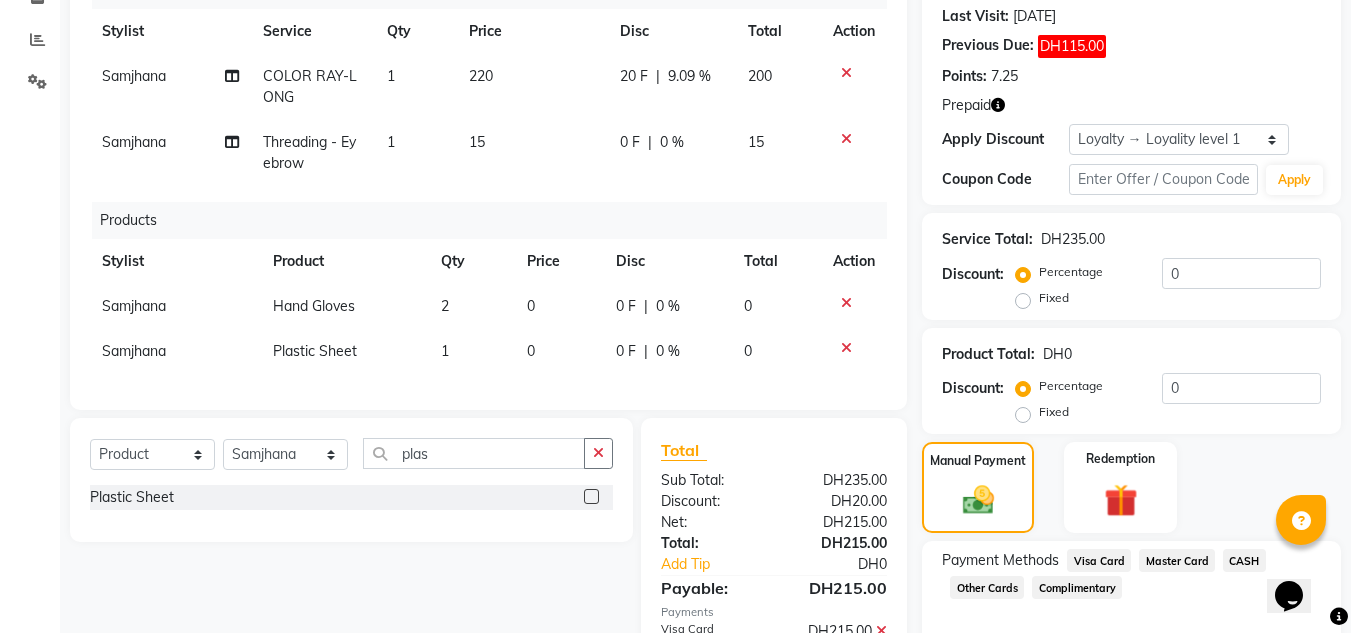 scroll, scrollTop: 499, scrollLeft: 0, axis: vertical 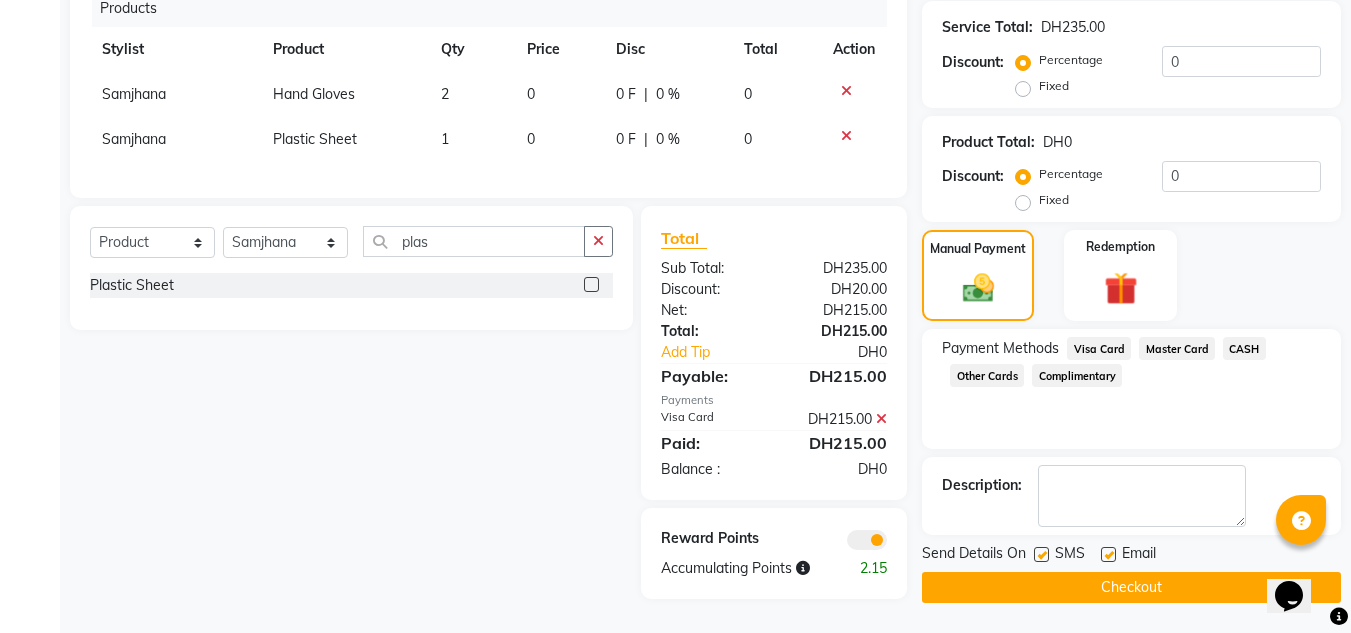 click on "Checkout" 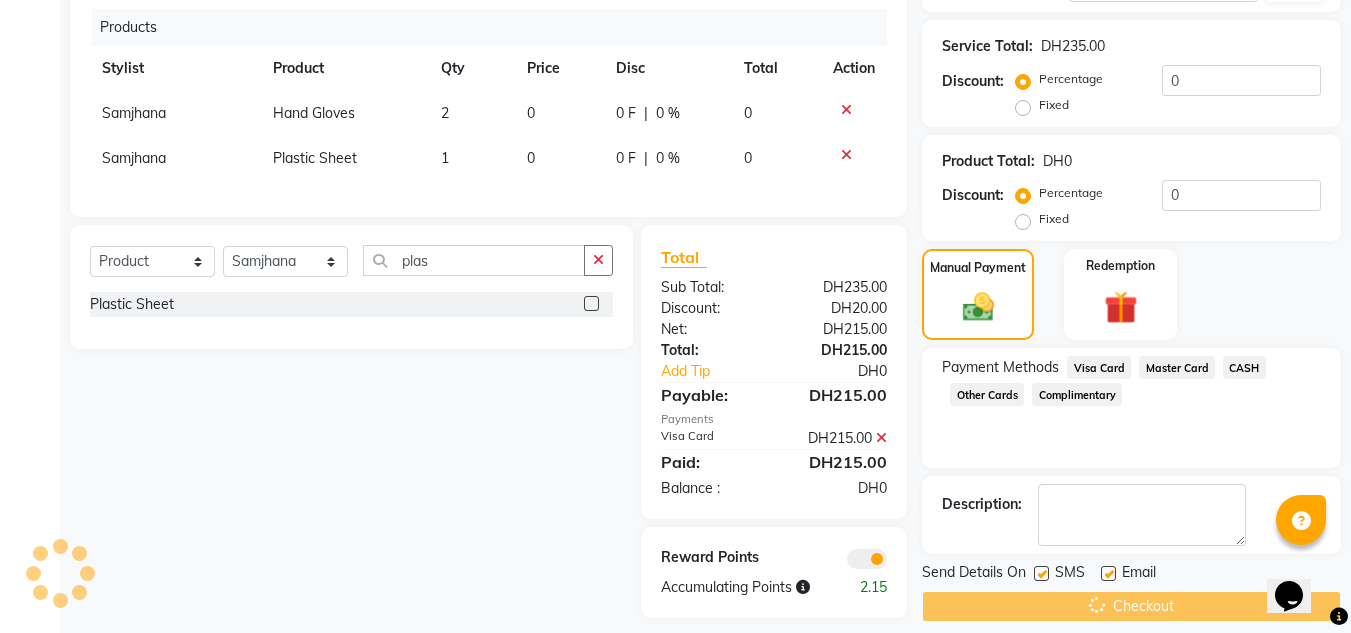 scroll, scrollTop: 499, scrollLeft: 0, axis: vertical 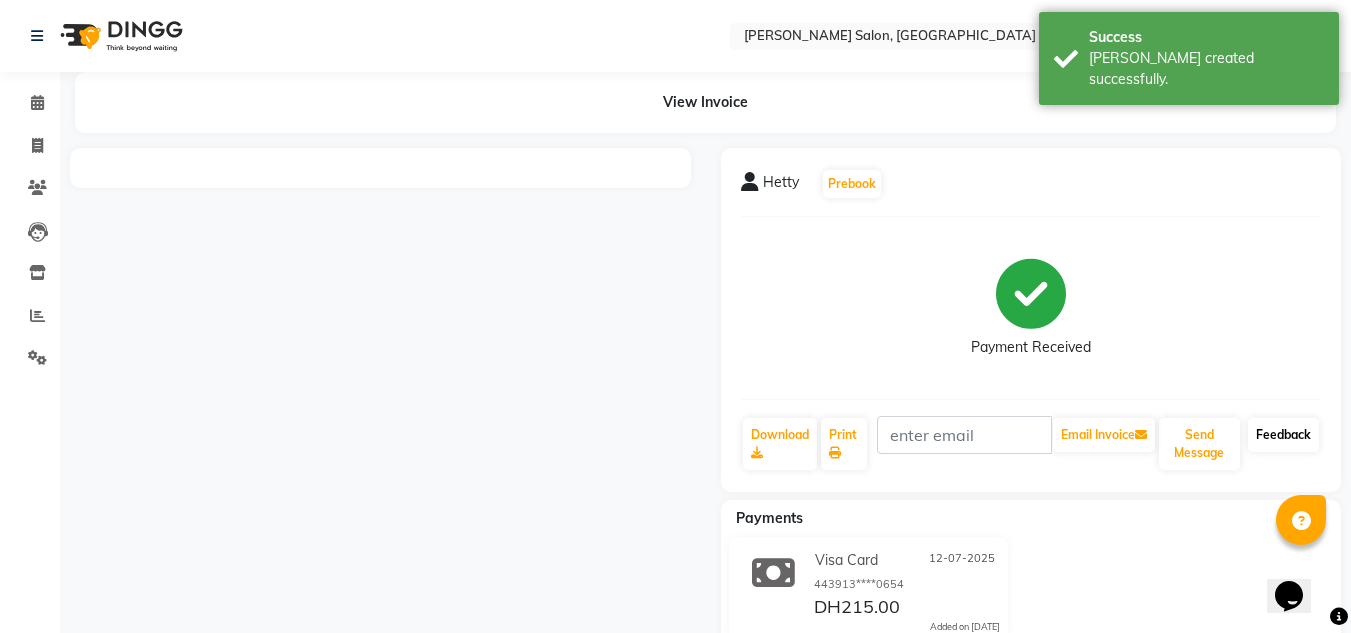click on "Feedback" 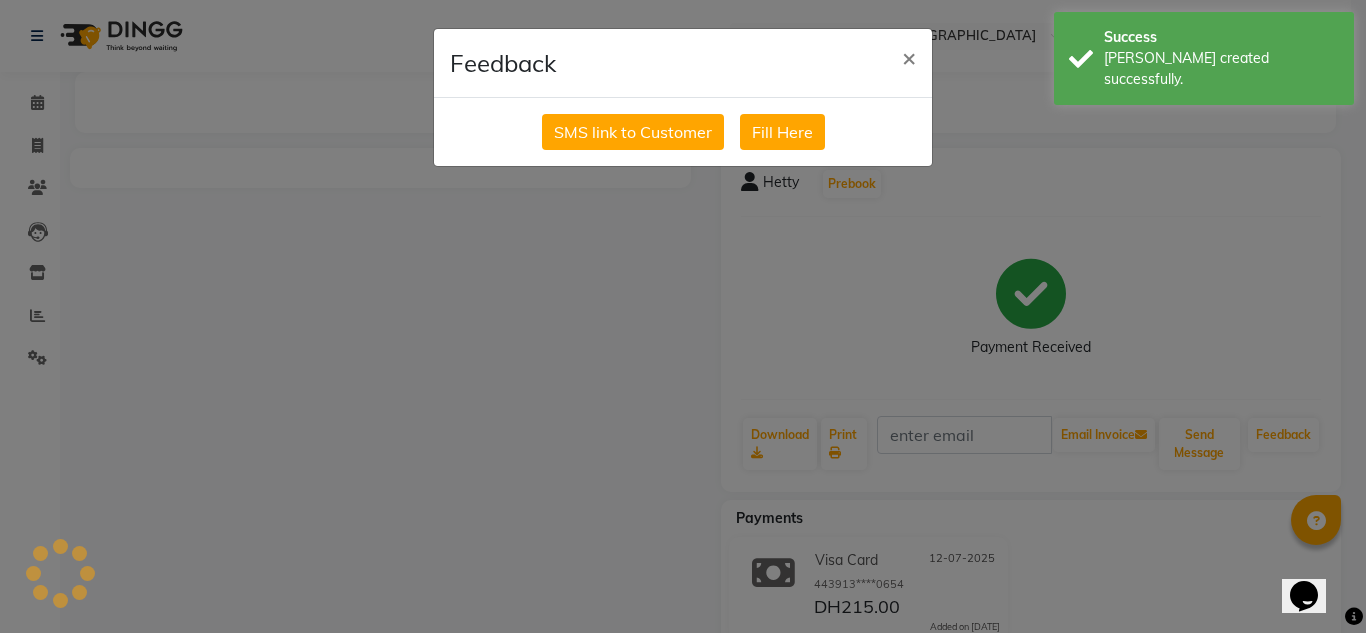 click on "Feedback ×  SMS link to Customer   Fill Here" 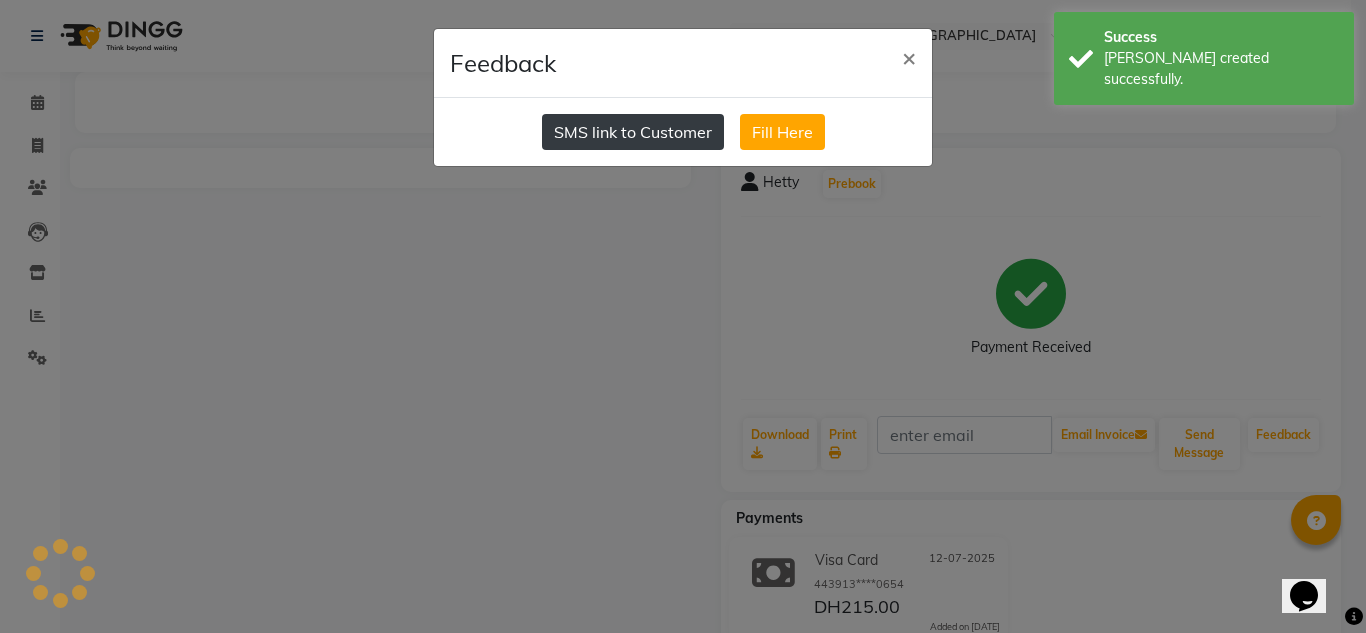 click on "SMS link to Customer" 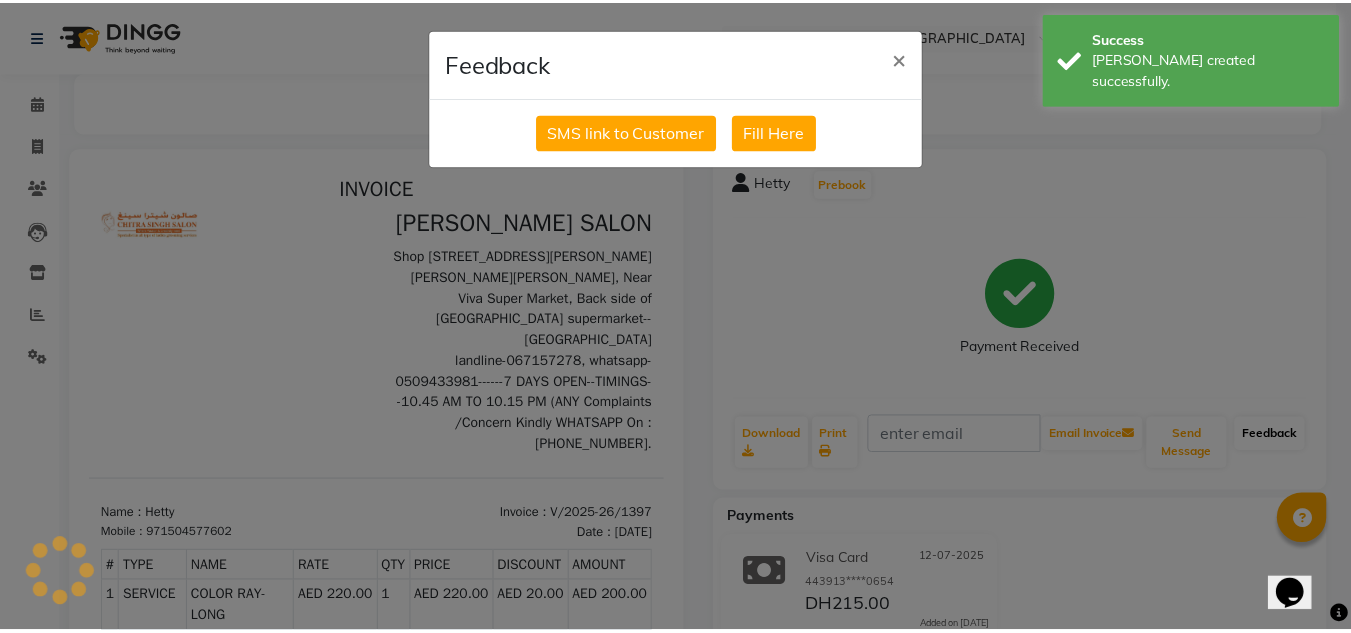 scroll, scrollTop: 0, scrollLeft: 0, axis: both 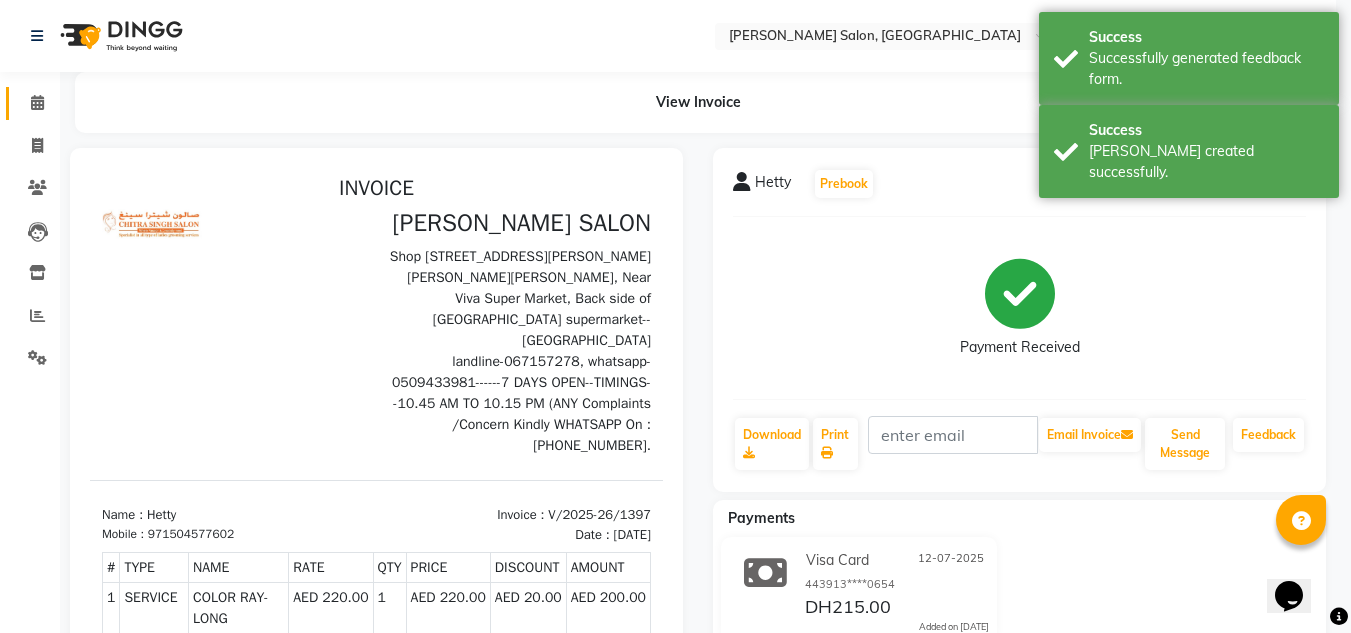 click 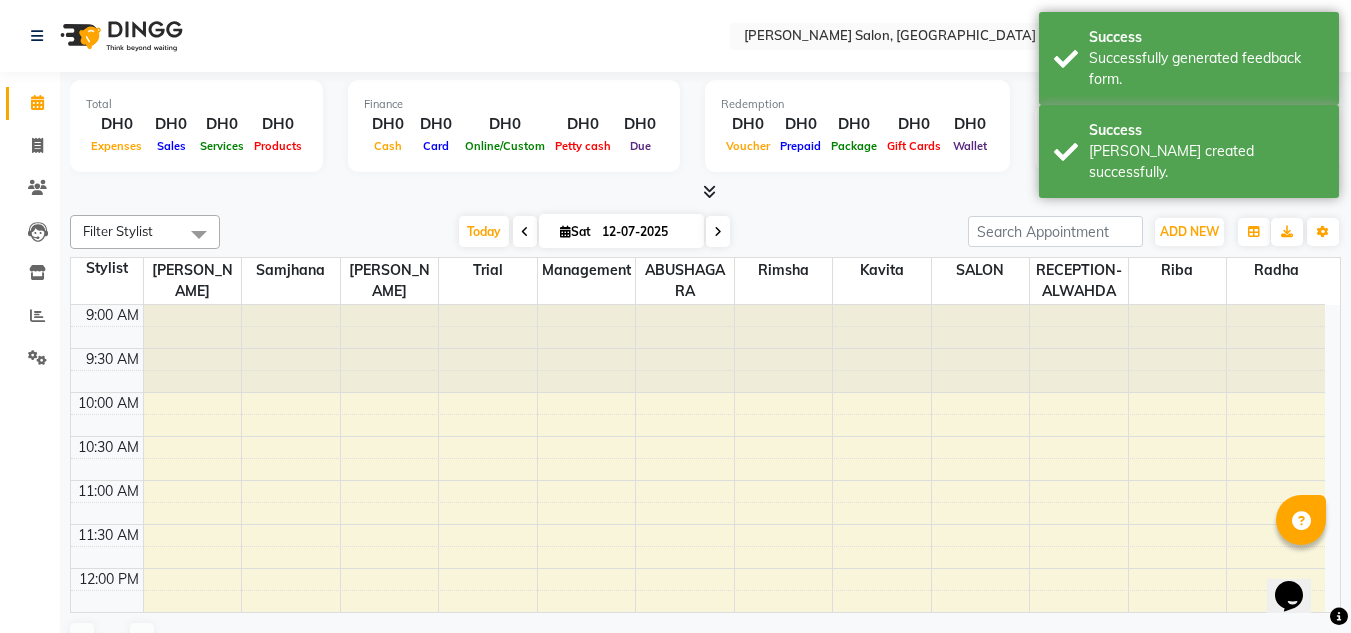 scroll, scrollTop: 0, scrollLeft: 0, axis: both 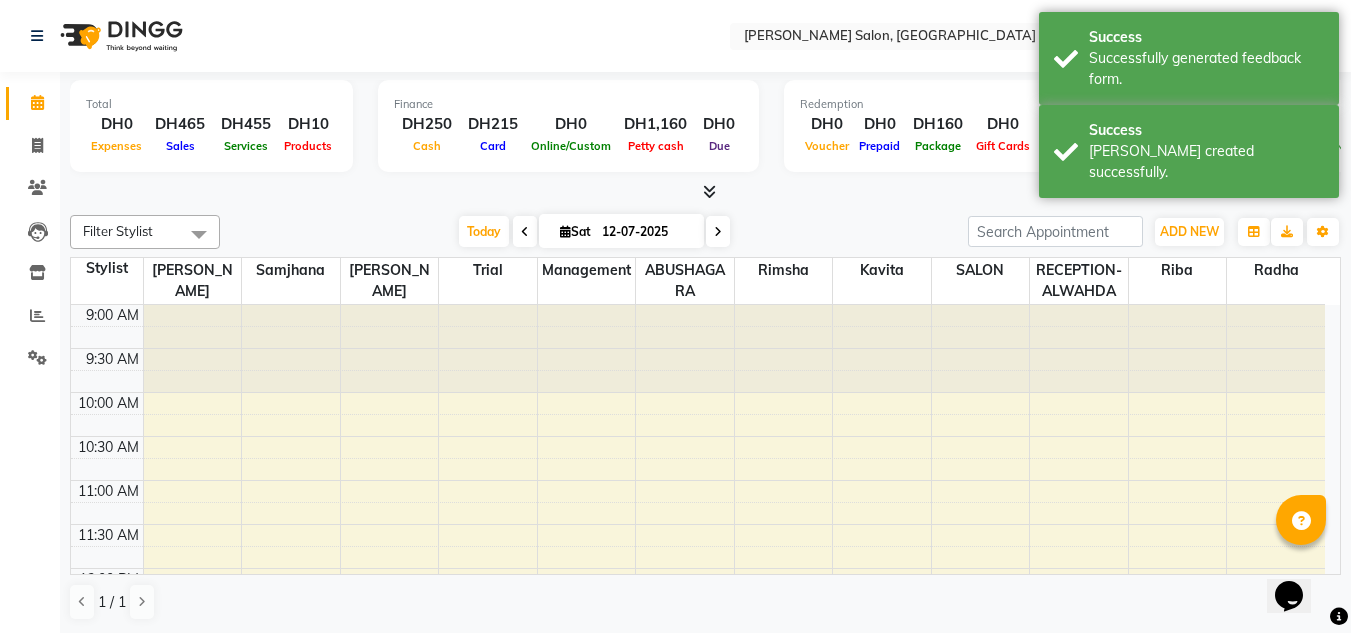 click at bounding box center (709, 191) 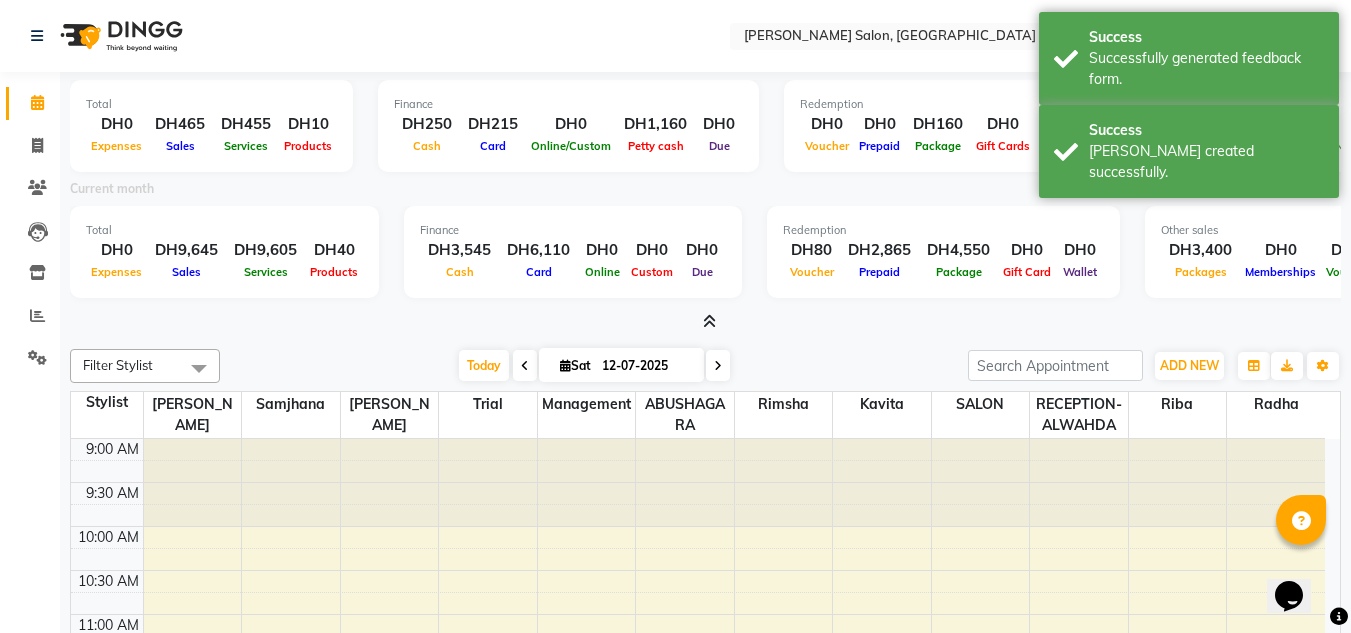 click at bounding box center (705, 322) 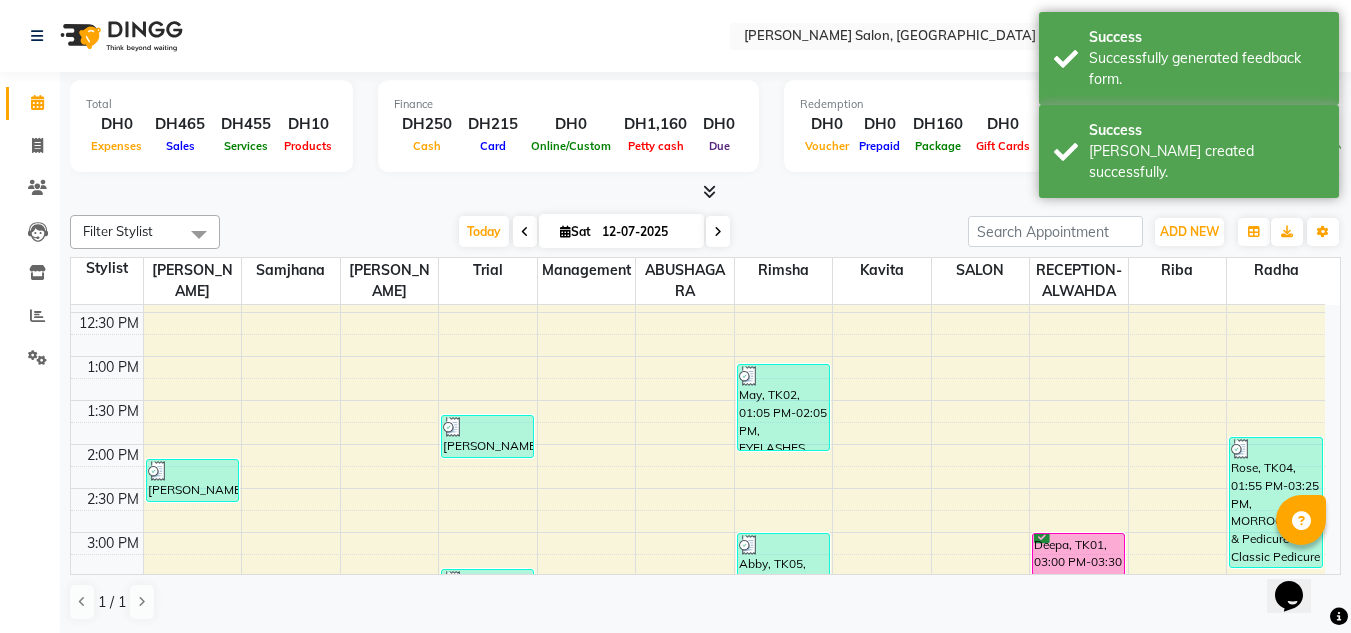 scroll, scrollTop: 0, scrollLeft: 0, axis: both 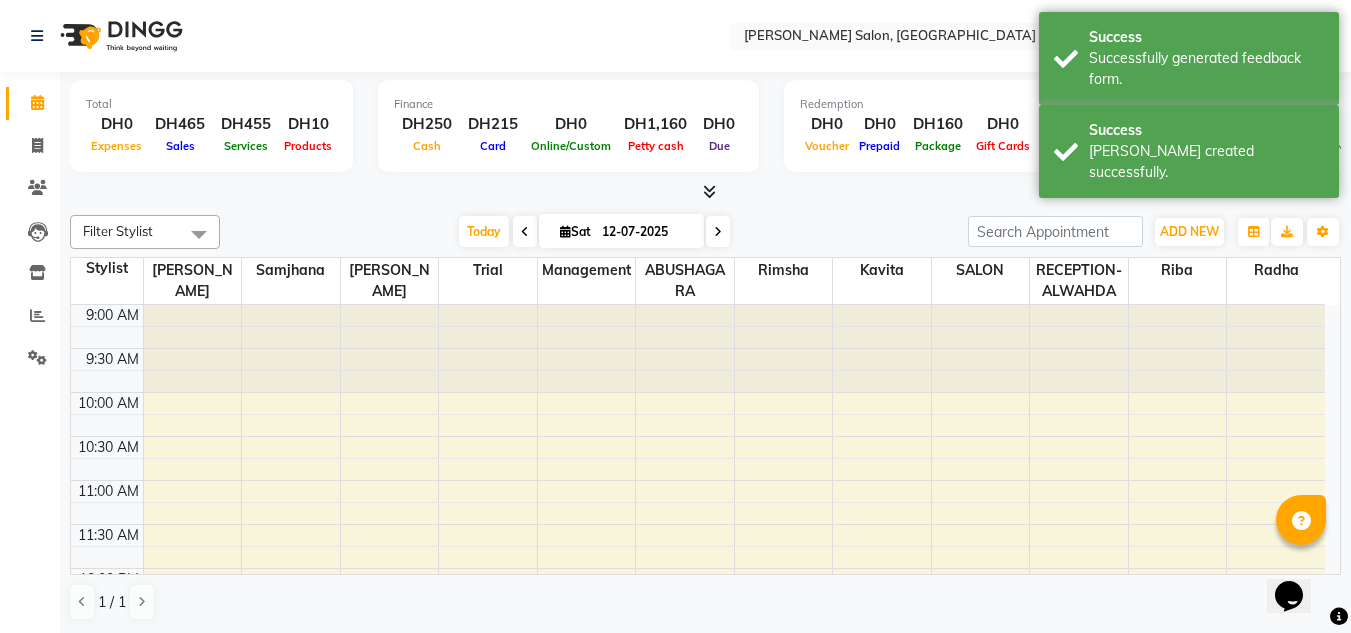 click on "ADD NEW Toggle Dropdown Add Appointment Add Invoice Add Client Filter Stylist Select All ABUSHAGARA Kavita Laxmi Management Manisha Radha RECEPTION-ALWAHDA Riba Rimsha SALON Samjhana trial Group By  Staff View   Room View  View as Vertical  Vertical - Week View  Horizontal  Horizontal - Week View  List  Toggle Dropdown Calendar Settings Manage Tags   Arrange Stylists   Reset Stylists  Full Screen Appointment Form Zoom 100% Staff/Room Display Count 12" at bounding box center [1154, 232] 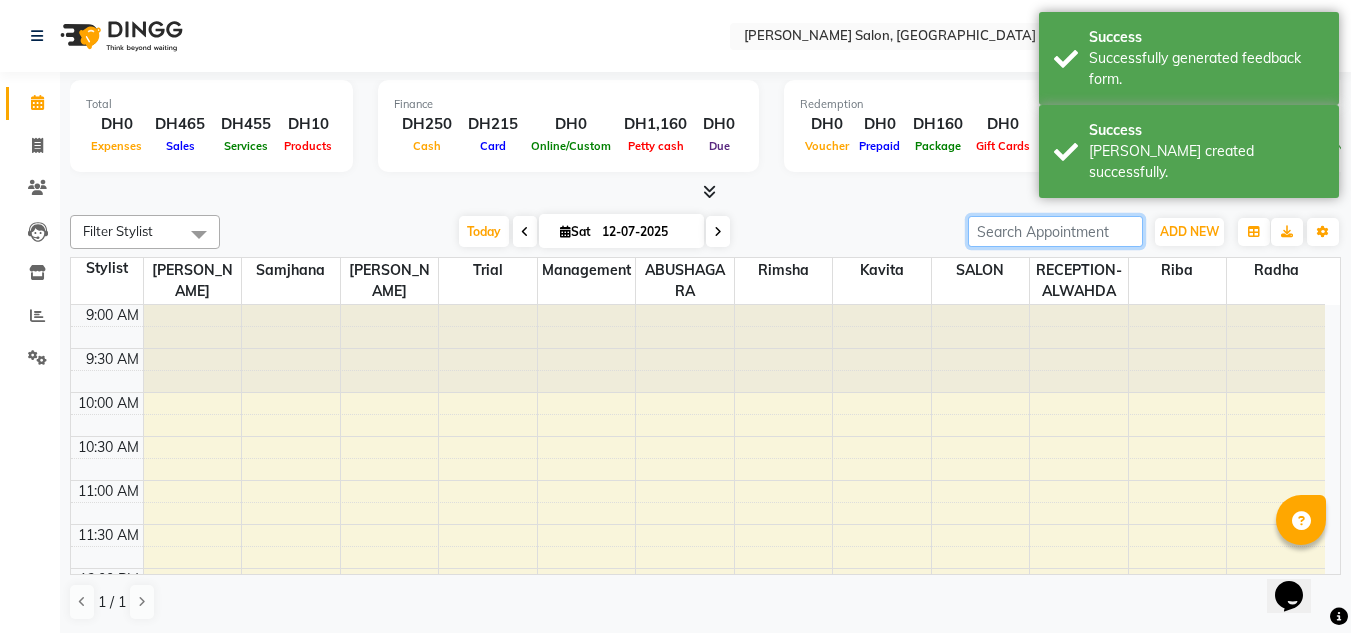 drag, startPoint x: 1097, startPoint y: 226, endPoint x: 1097, endPoint y: 237, distance: 11 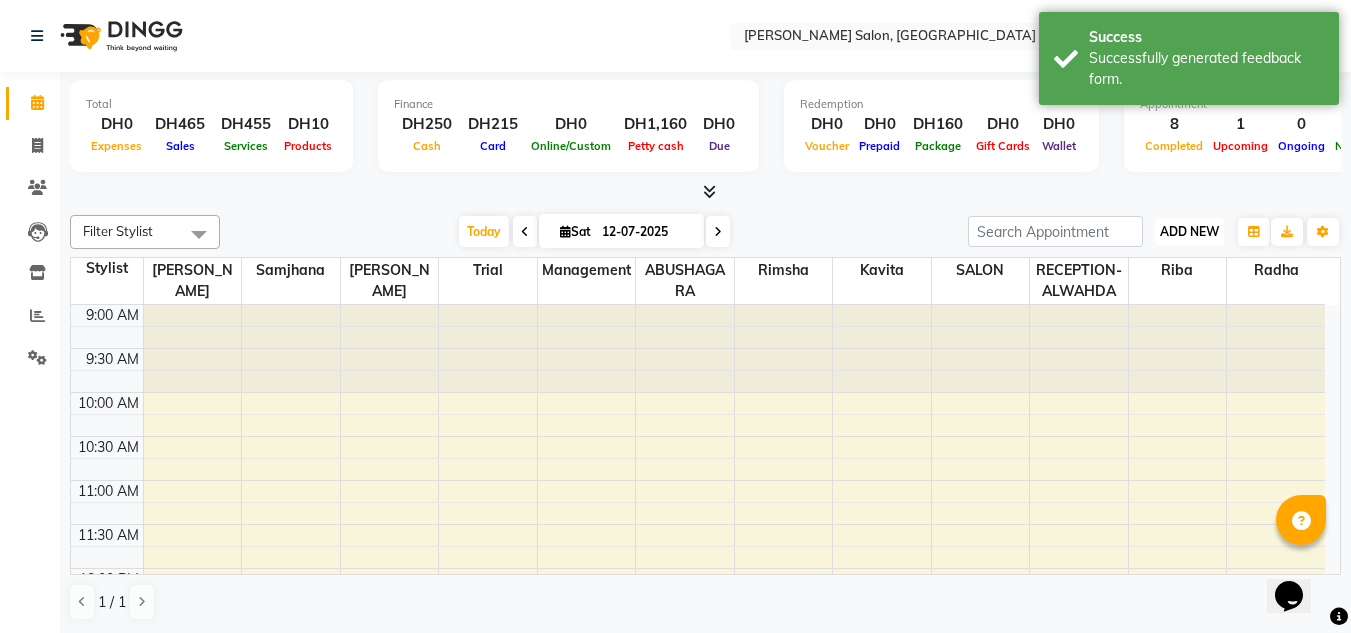 click on "ADD NEW Toggle Dropdown" at bounding box center (1189, 232) 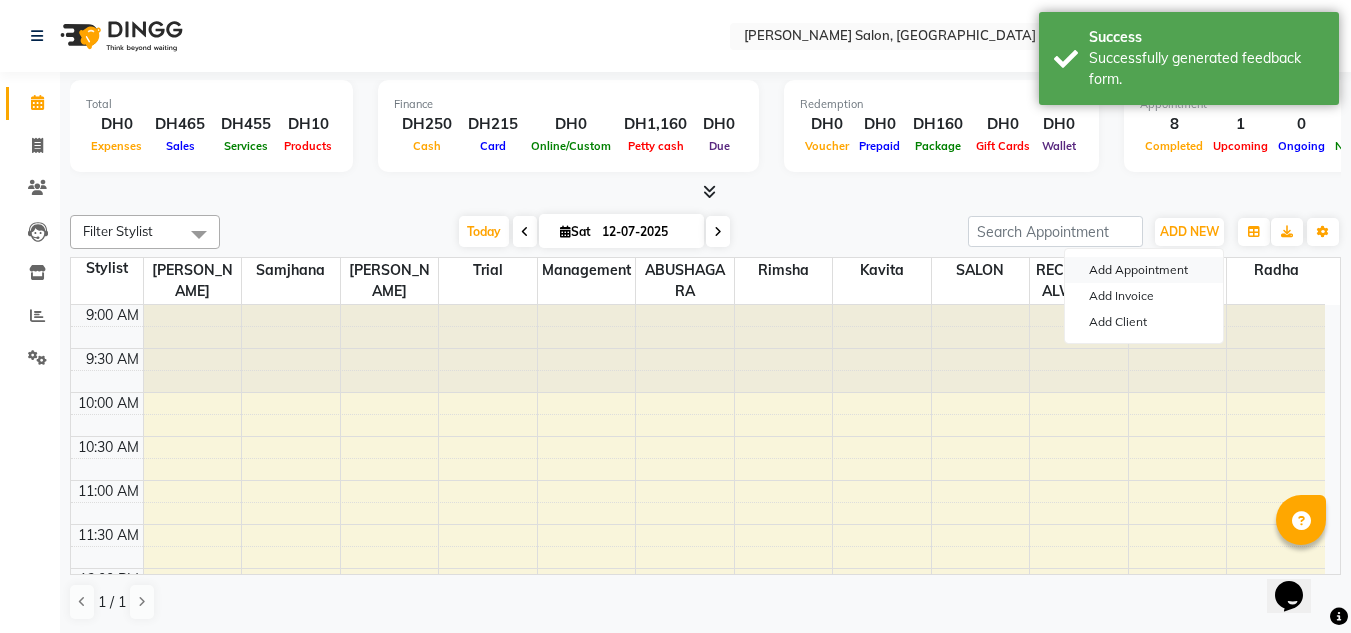 click on "Add Appointment" at bounding box center (1144, 270) 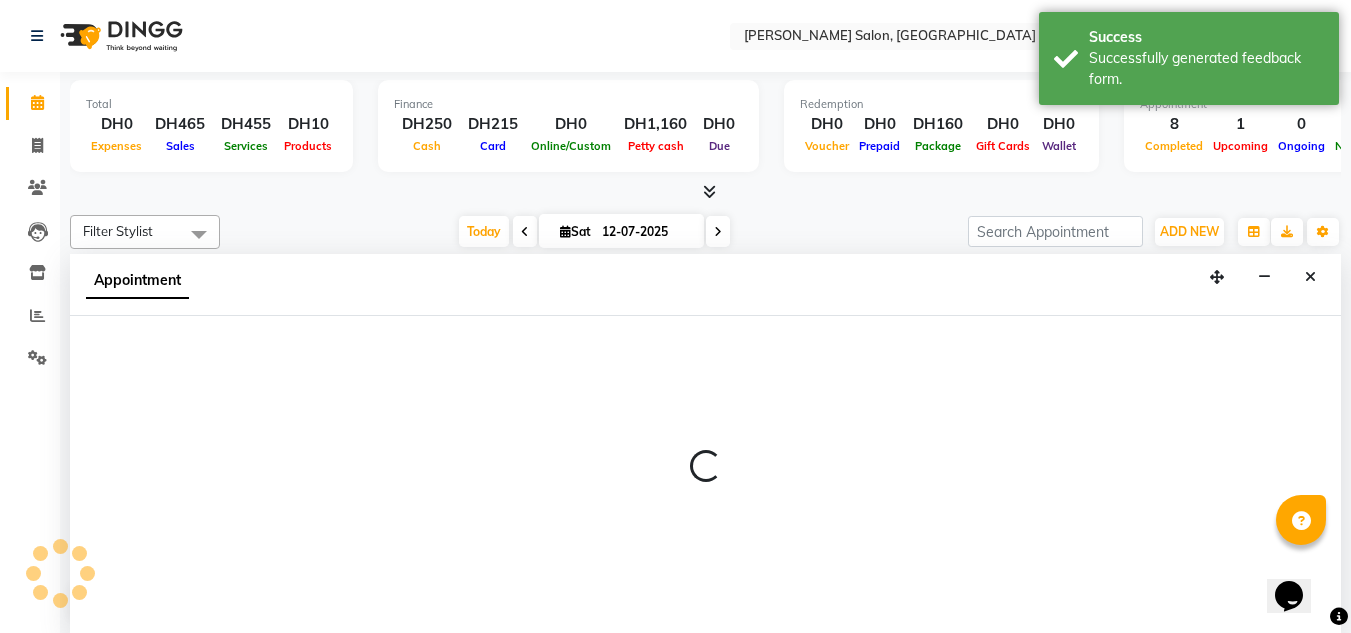 scroll, scrollTop: 1, scrollLeft: 0, axis: vertical 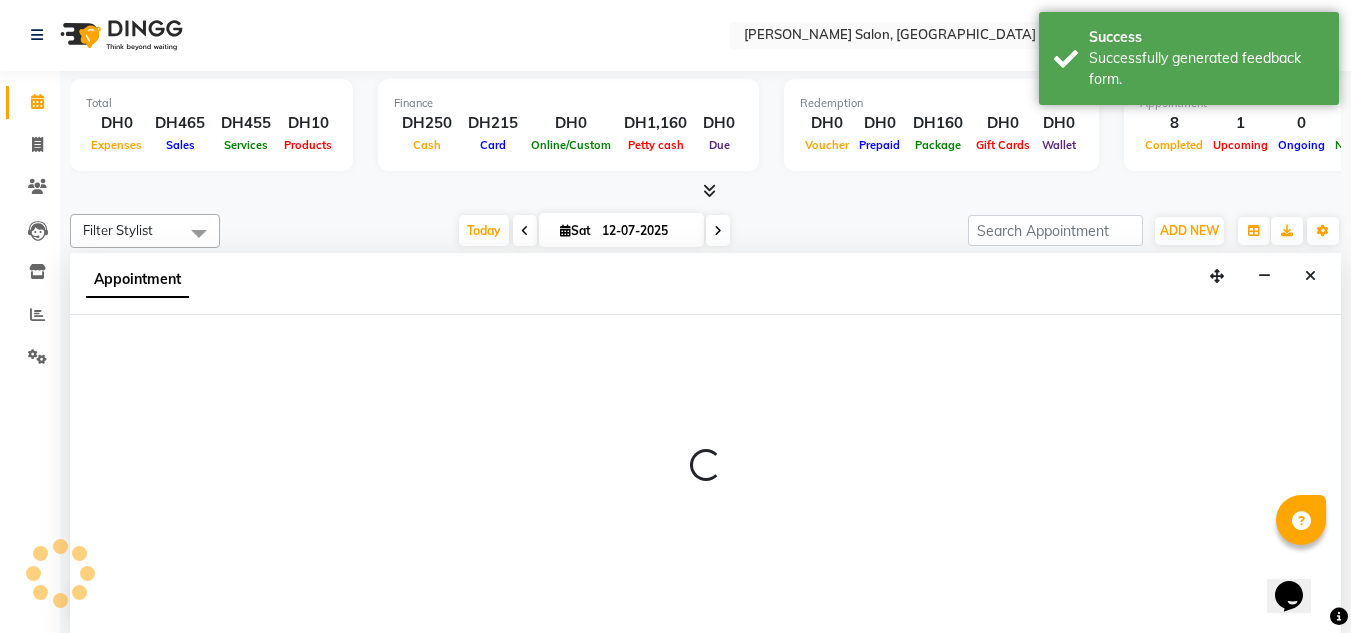 select on "600" 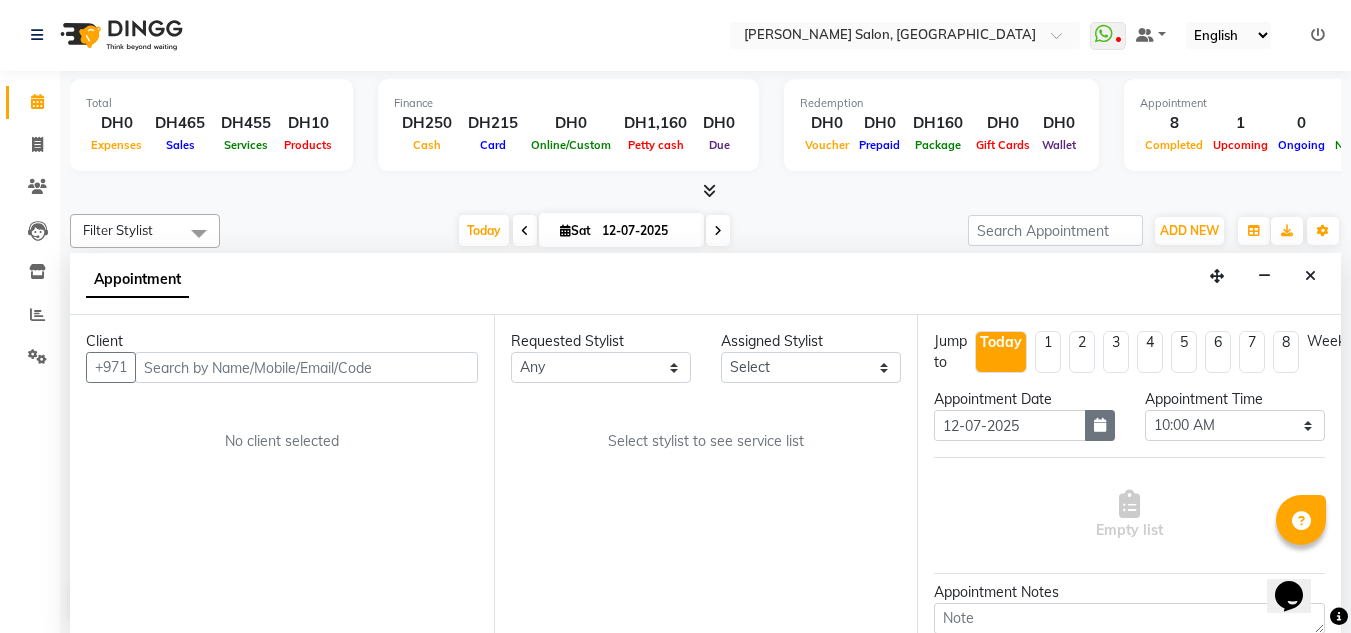 drag, startPoint x: 1097, startPoint y: 424, endPoint x: 1096, endPoint y: 438, distance: 14.035668 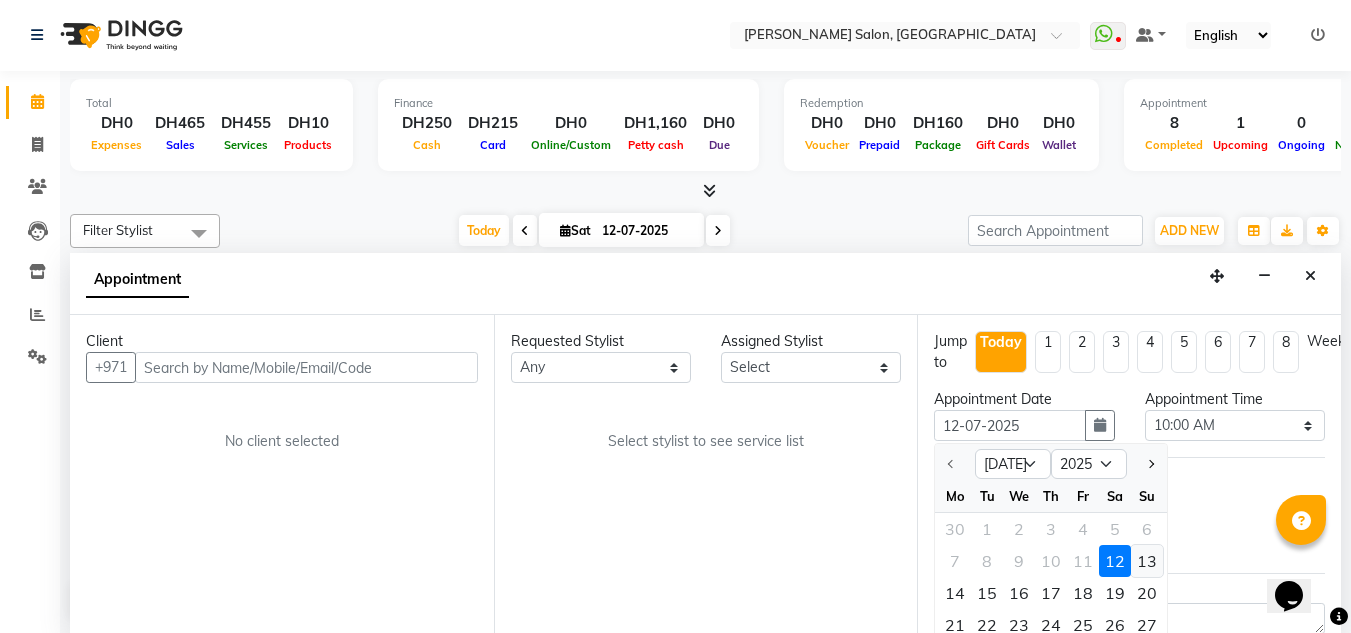 click on "13" at bounding box center [1147, 561] 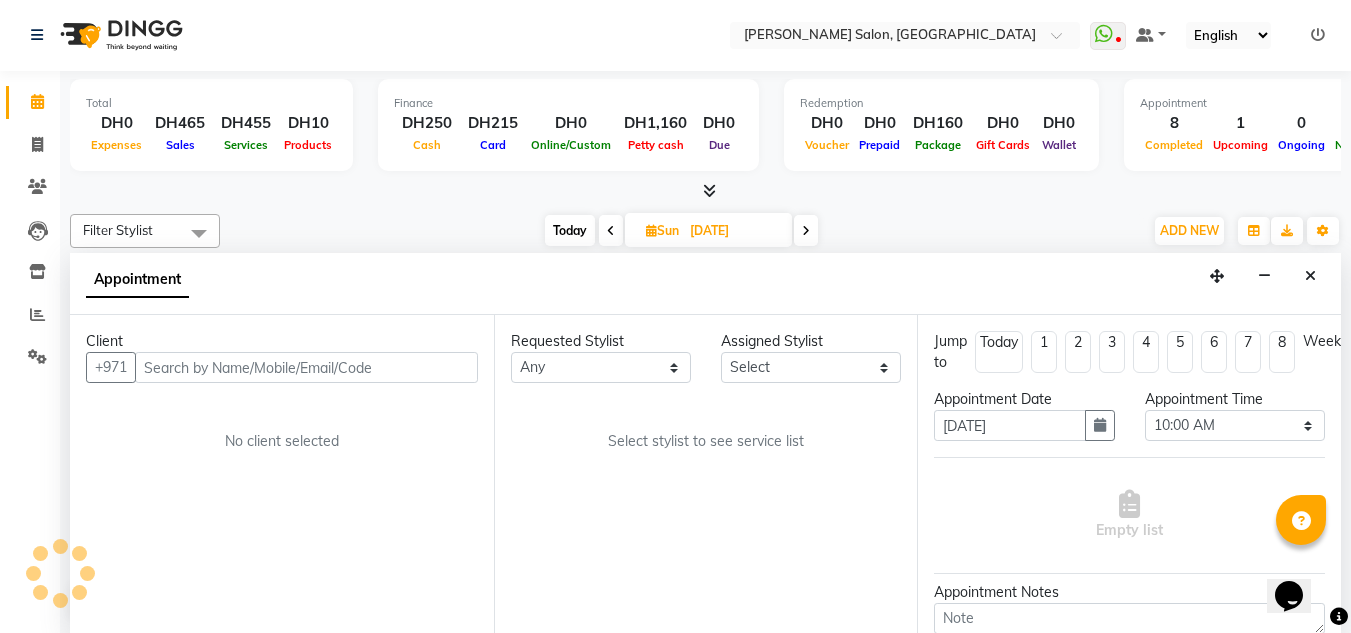 scroll, scrollTop: 705, scrollLeft: 0, axis: vertical 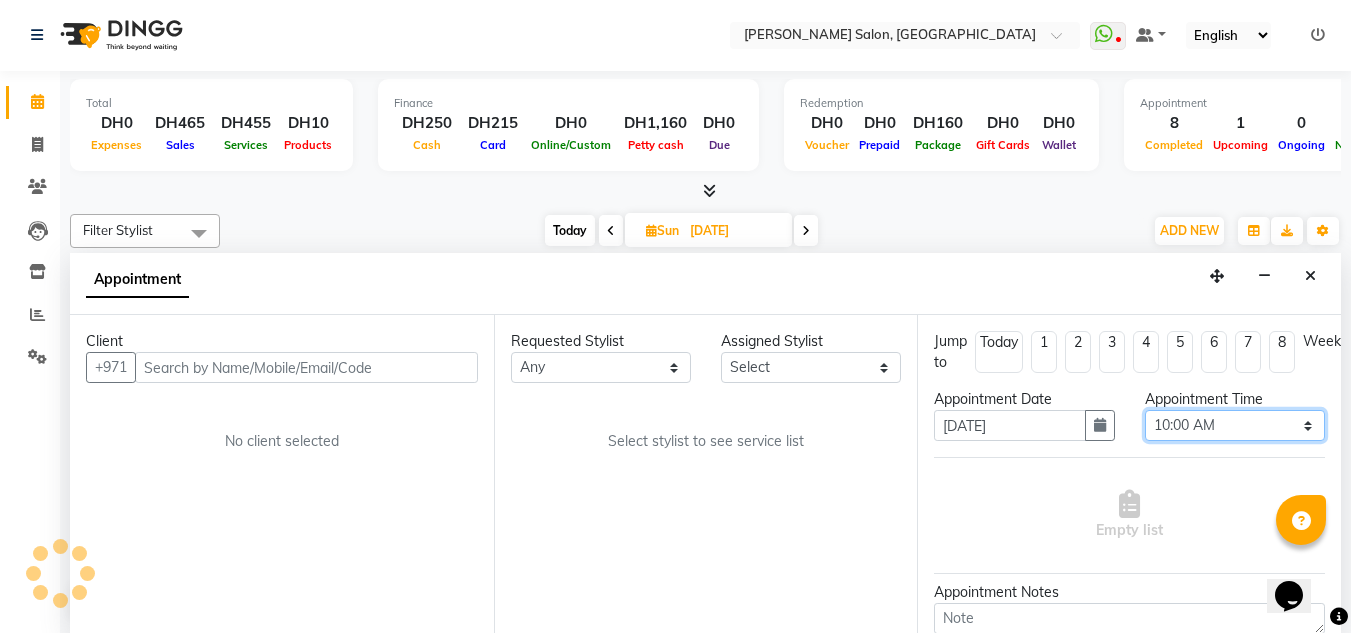 click on "Select 10:00 AM 10:15 AM 10:30 AM 10:45 AM 11:00 AM 11:15 AM 11:30 AM 11:45 AM 12:00 PM 12:15 PM 12:30 PM 12:45 PM 01:00 PM 01:15 PM 01:30 PM 01:45 PM 02:00 PM 02:15 PM 02:30 PM 02:45 PM 03:00 PM 03:15 PM 03:30 PM 03:45 PM 04:00 PM 04:15 PM 04:30 PM 04:45 PM 05:00 PM 05:15 PM 05:30 PM 05:45 PM 06:00 PM 06:15 PM 06:30 PM 06:45 PM 07:00 PM 07:15 PM 07:30 PM 07:45 PM 08:00 PM 08:15 PM 08:30 PM 08:45 PM 09:00 PM 09:15 PM 09:30 PM 09:45 PM 10:00 PM" at bounding box center (1235, 425) 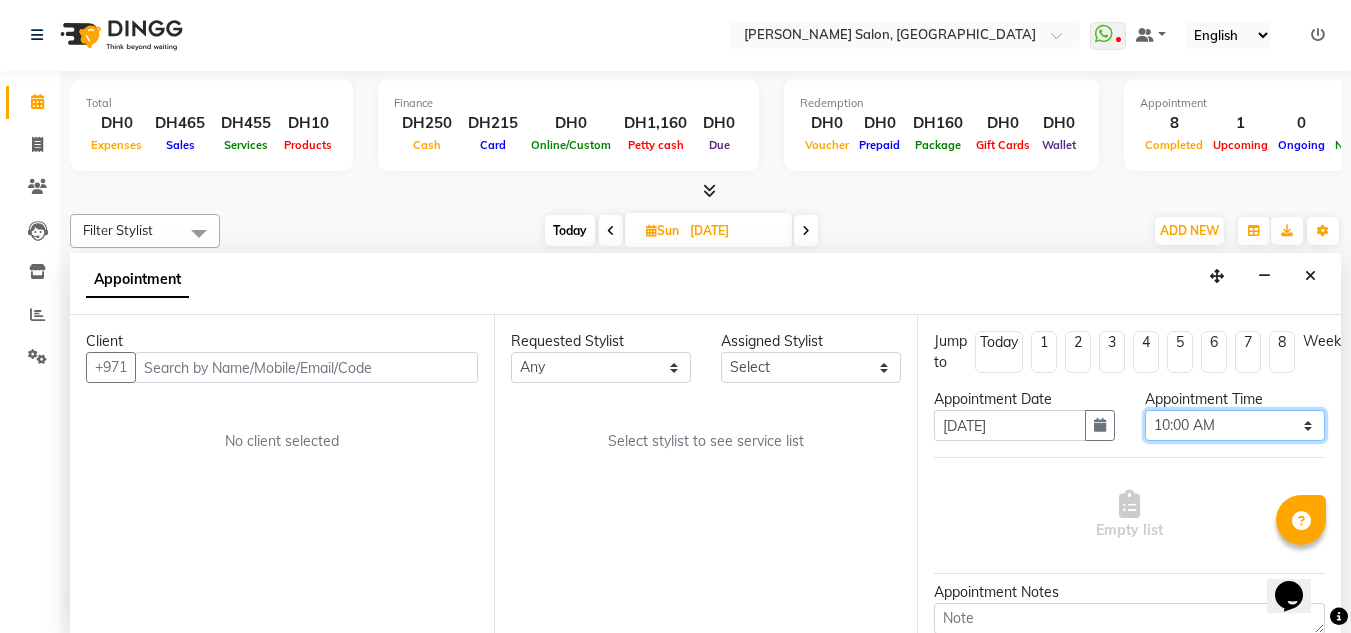 select on "645" 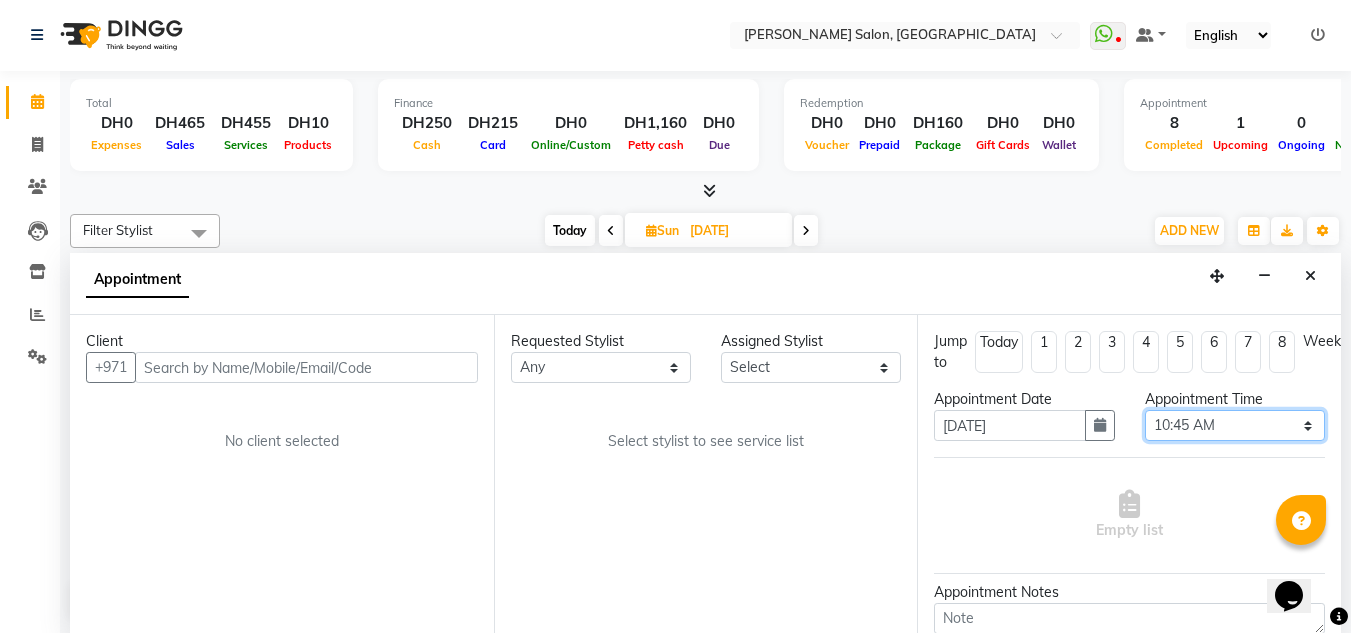 click on "Select 10:00 AM 10:15 AM 10:30 AM 10:45 AM 11:00 AM 11:15 AM 11:30 AM 11:45 AM 12:00 PM 12:15 PM 12:30 PM 12:45 PM 01:00 PM 01:15 PM 01:30 PM 01:45 PM 02:00 PM 02:15 PM 02:30 PM 02:45 PM 03:00 PM 03:15 PM 03:30 PM 03:45 PM 04:00 PM 04:15 PM 04:30 PM 04:45 PM 05:00 PM 05:15 PM 05:30 PM 05:45 PM 06:00 PM 06:15 PM 06:30 PM 06:45 PM 07:00 PM 07:15 PM 07:30 PM 07:45 PM 08:00 PM 08:15 PM 08:30 PM 08:45 PM 09:00 PM 09:15 PM 09:30 PM 09:45 PM 10:00 PM" at bounding box center (1235, 425) 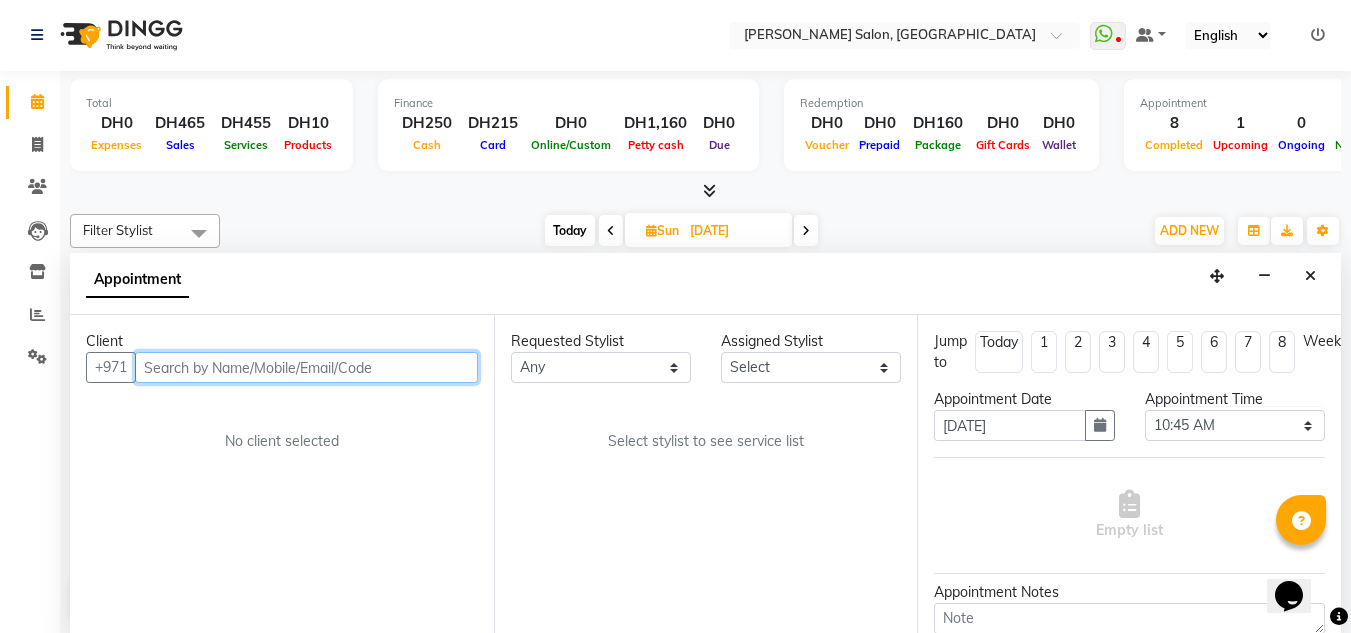 drag, startPoint x: 151, startPoint y: 352, endPoint x: 176, endPoint y: 359, distance: 25.96151 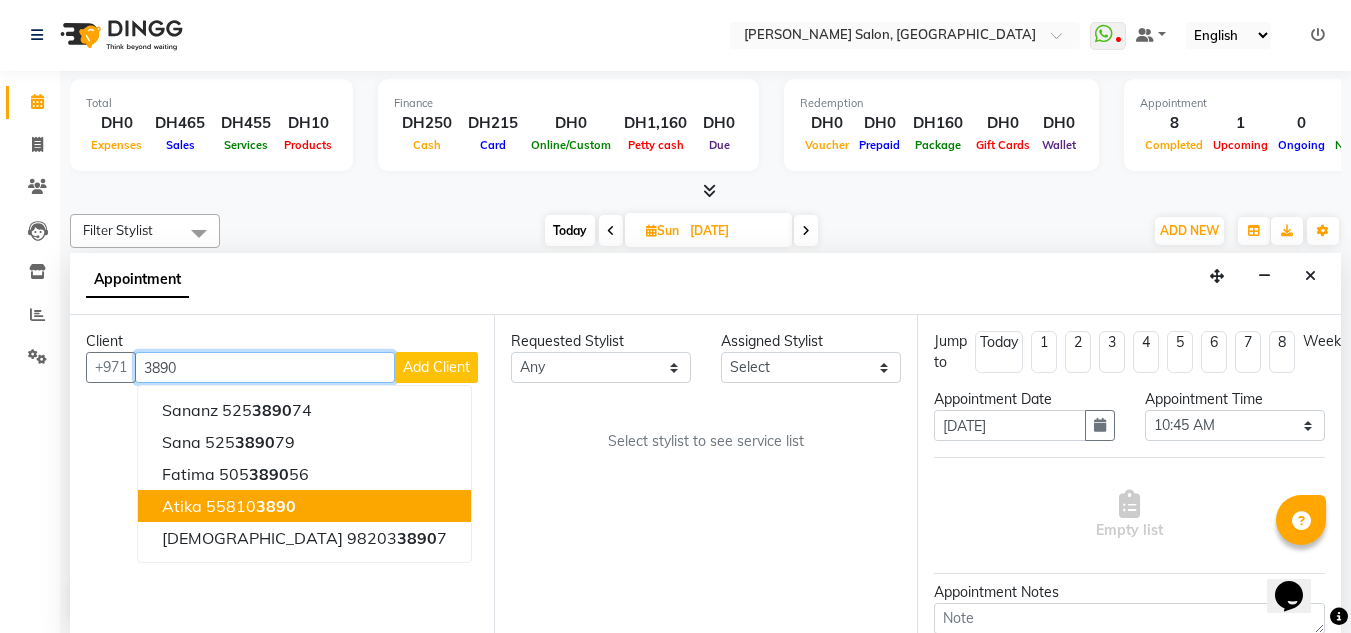 click on "55810 3890" at bounding box center (251, 506) 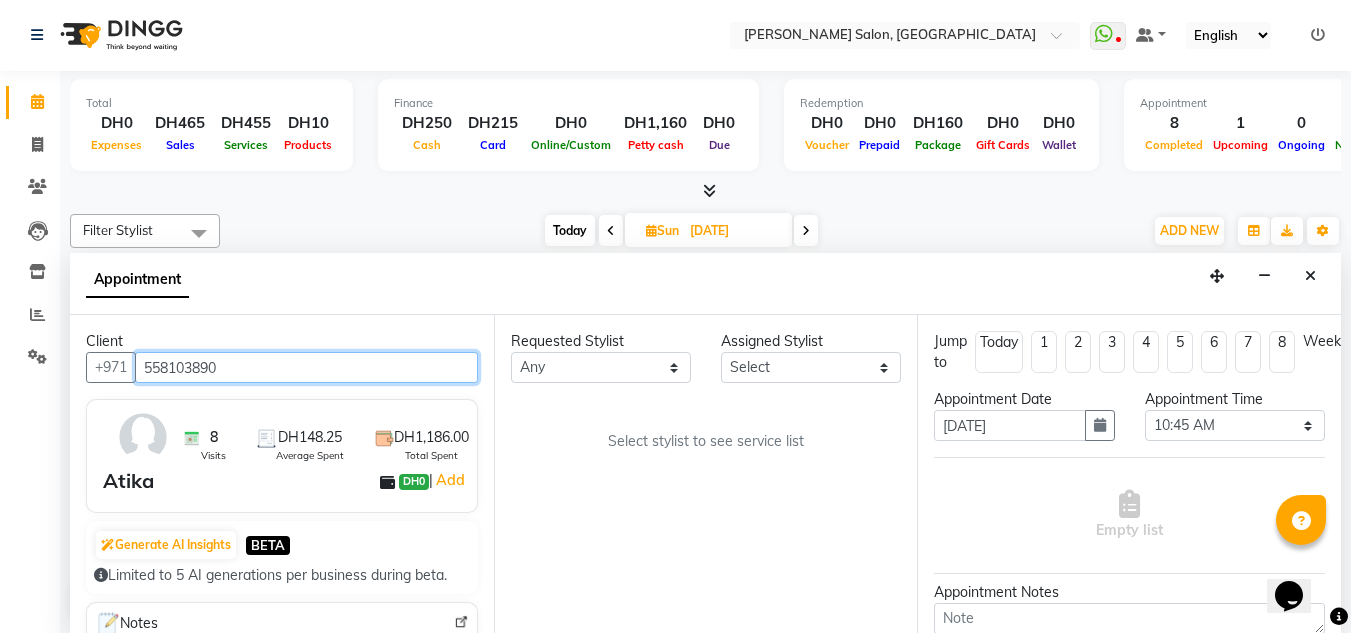 type on "558103890" 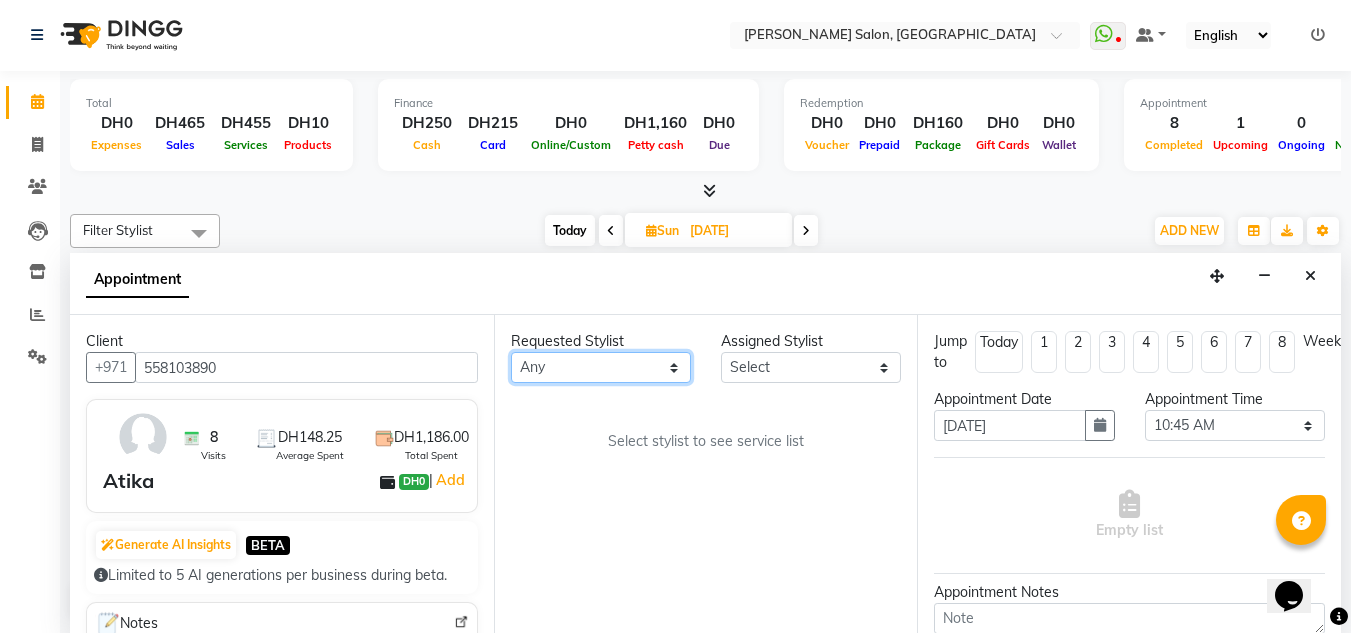 click on "Any ABUSHAGARA Kavita Laxmi Management Manisha Radha RECEPTION-ALWAHDA Riba Rimsha SALON Samjhana trial" at bounding box center [601, 367] 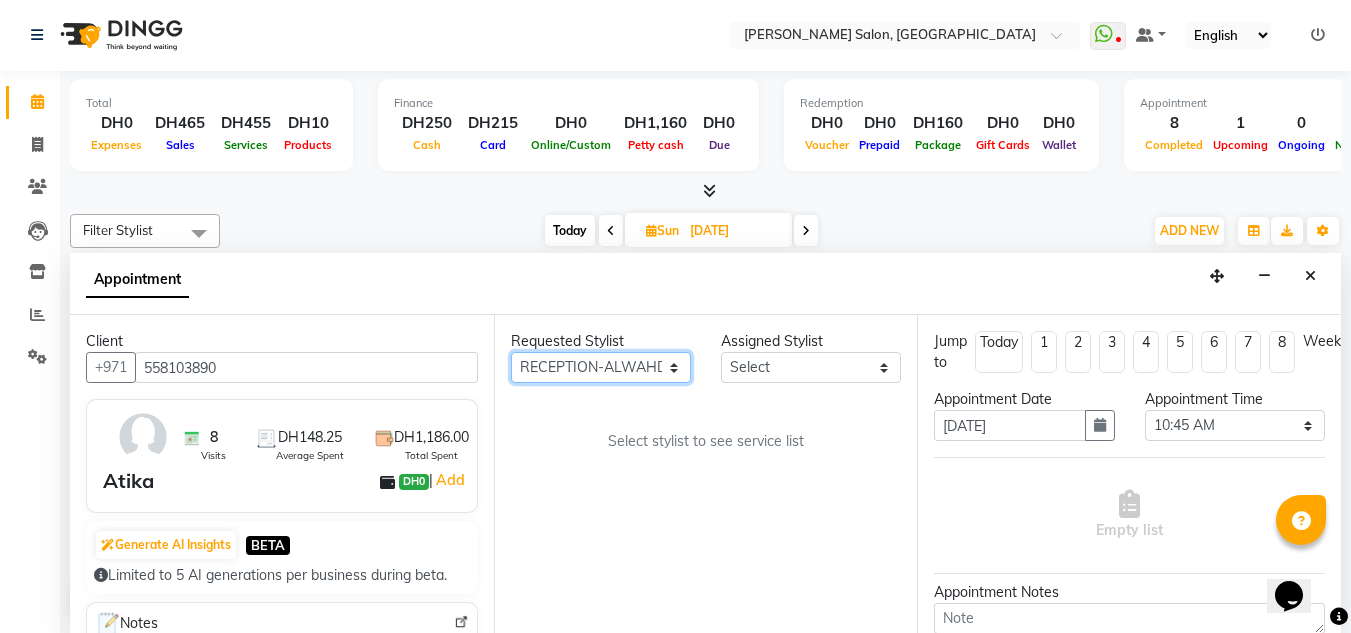 click on "Any ABUSHAGARA Kavita Laxmi Management Manisha Radha RECEPTION-ALWAHDA Riba Rimsha SALON Samjhana trial" at bounding box center [601, 367] 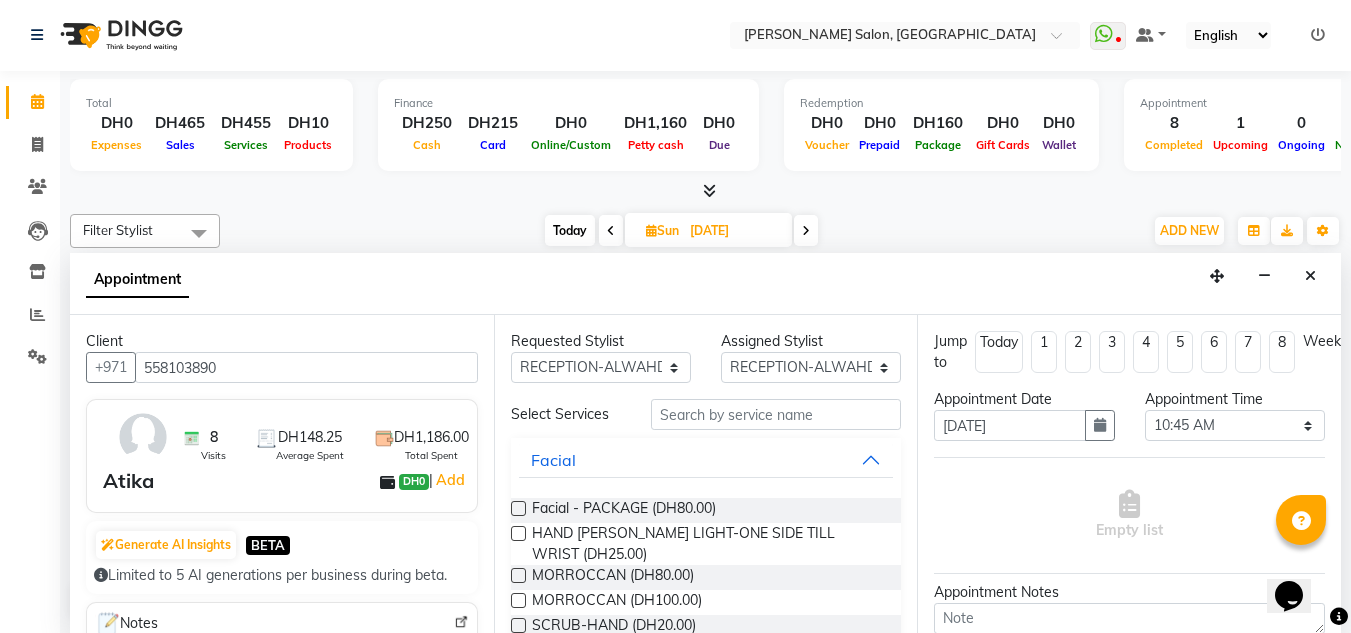 click on "Requested Stylist Any ABUSHAGARA Kavita Laxmi Management Manisha Radha RECEPTION-ALWAHDA Riba Rimsha SALON Samjhana trial Assigned Stylist Select ABUSHAGARA Kavita Laxmi Management Manisha Radha RECEPTION-ALWAHDA Riba Rimsha SALON Samjhana trial Select Services    Facial Facial  - PACKAGE (DH80.00) HAND HEENA LIGHT-ONE SIDE TILL WRIST (DH25.00) MORROCCAN (DH80.00) MORROCCAN (DH100.00) SCRUB-HAND (DH20.00) SCRIB -LEGS (DH30.00) SCRUB-BACK (DH35.00) MORROCCAN-DELUXE (DH150.00) MORROCCAN-DISCOUNTED (DH50.00) BODY MASSAGE -DISCOUNTED (DH50.00) MAKE UP (DH50.00) HAND HEENA-BOTH HANDS (DH50.00) NANO FILLER WATER TREATMENT (DH200.00) ANY HAIRCUT WITHOUT BLOWDRY (DH60.00) FULL FACE WAX-NO THREADING (DH60.00) SIMPLE HAIRCUT WITH BLOWDRY (DH60.00) HYDRA FACIAL 1 (DH150.00) SIMPLE HAIRCUT WITHOUT BLOWDRY (DH40.00) FULL FACE THREADING-NO EYEBROWS (DH50.00) Fancy Blowdry-medium (DH50.00) ACRYLIC REMOVAL (DH40.00) BOTOX-SHORT (DH150.00) BOTOX-MEDIUM (DH200.00) BOTOX-LONG (DH300.00) BOTOX-EXTRA LONG (DH500.00)    Threading" at bounding box center [706, 474] 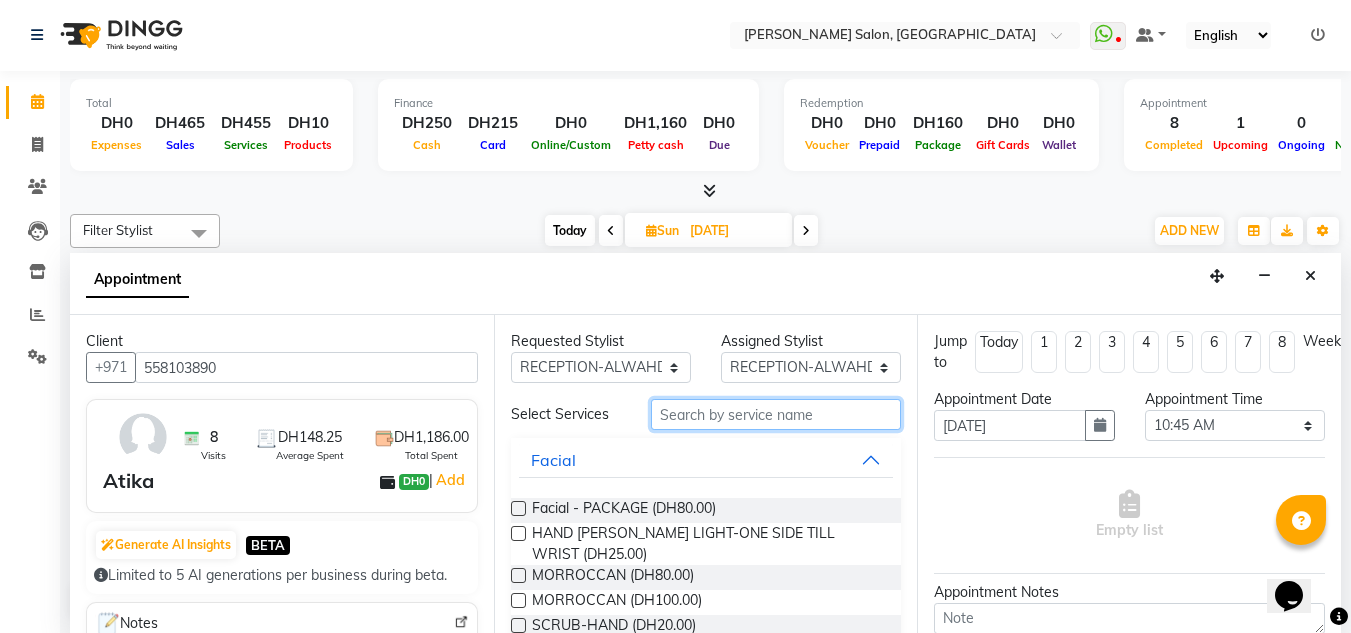 click at bounding box center [776, 414] 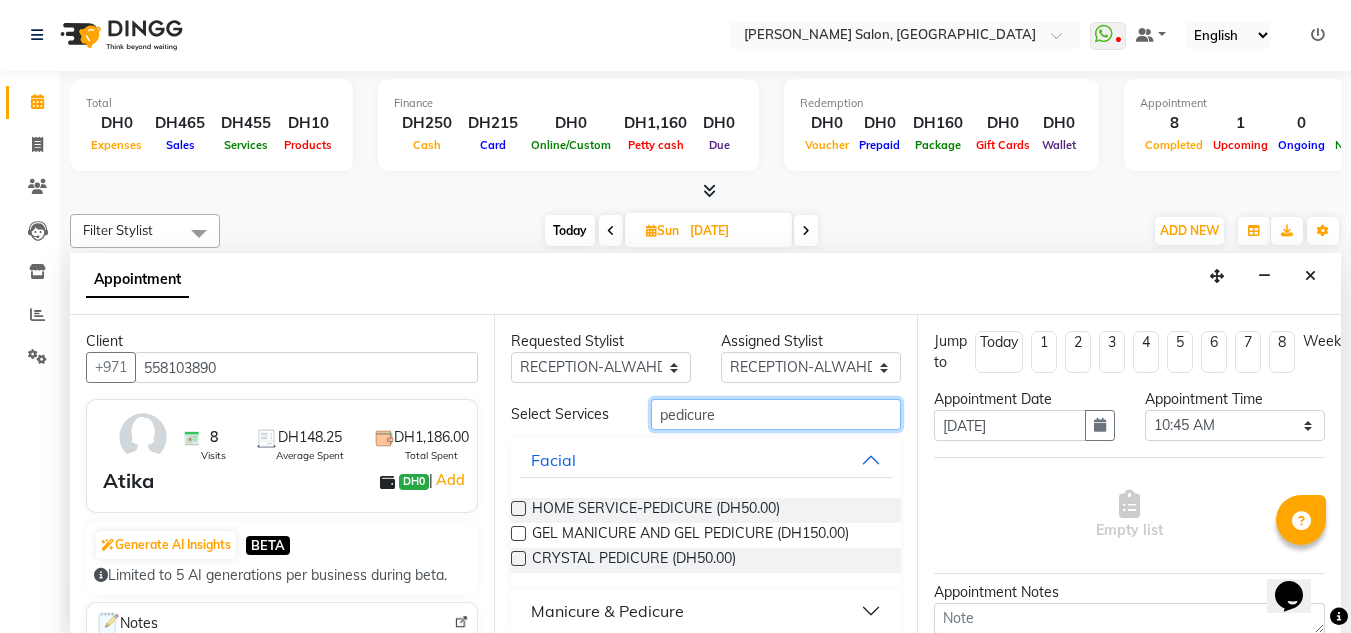 scroll, scrollTop: 0, scrollLeft: 0, axis: both 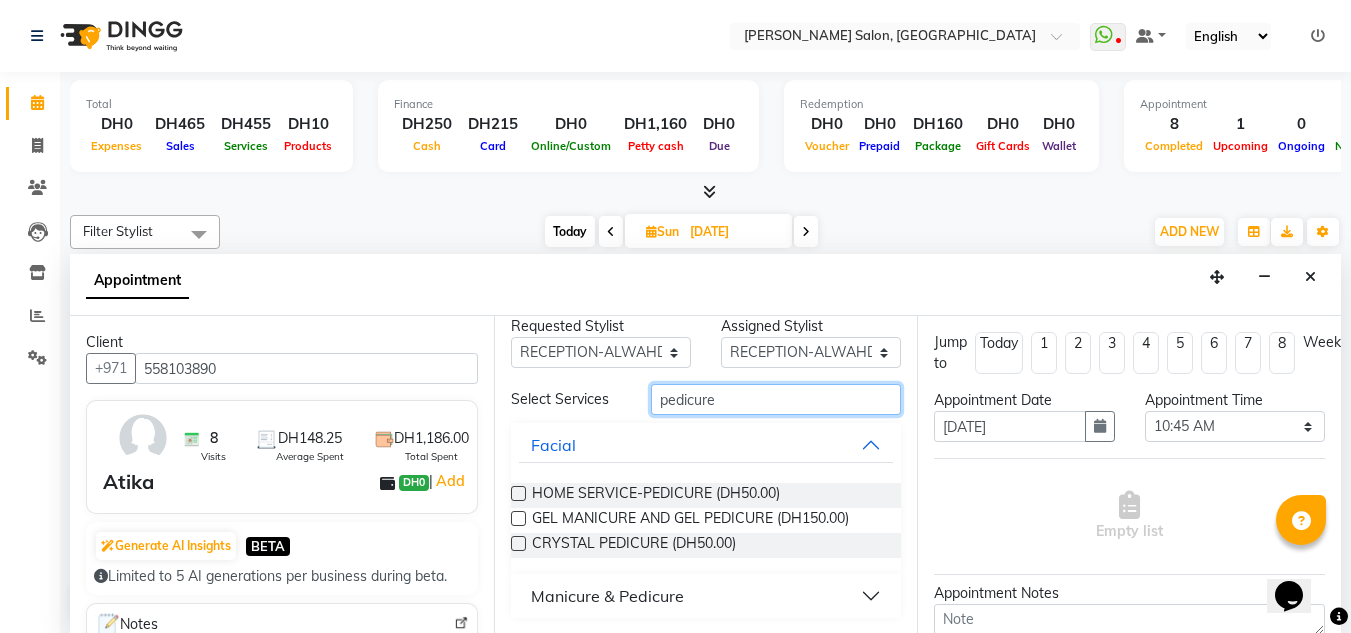 type on "pedicure" 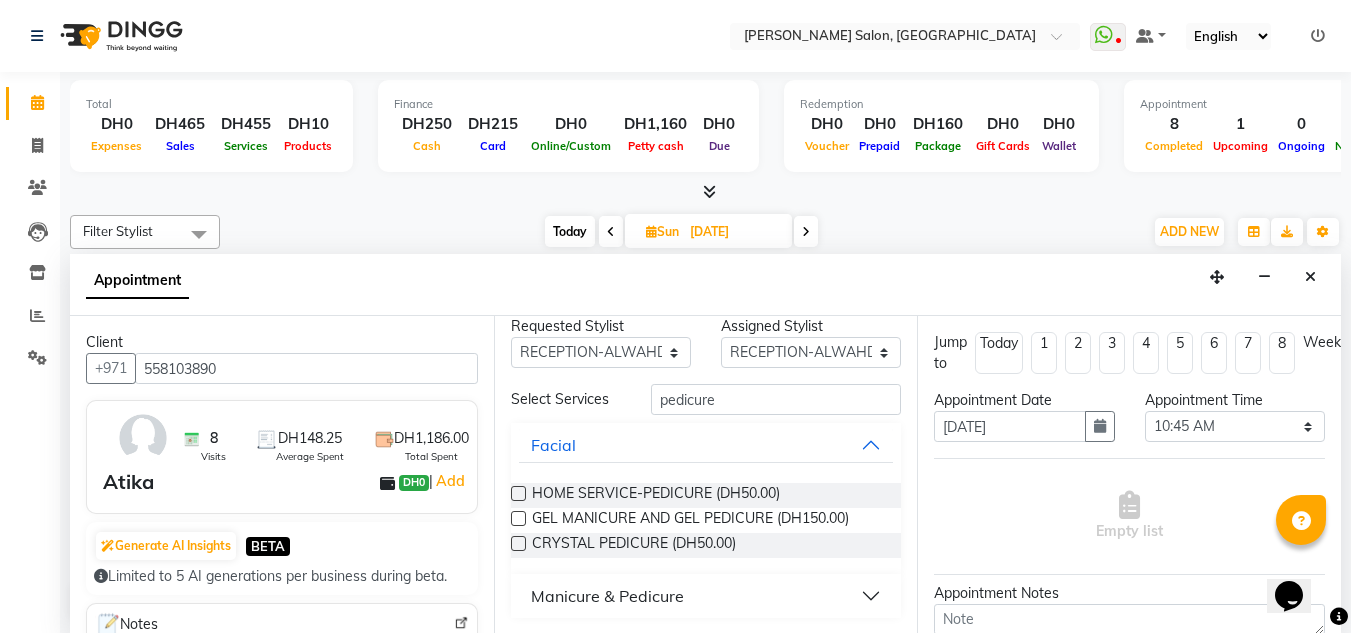 click on "Manicure & Pedicure" at bounding box center [706, 596] 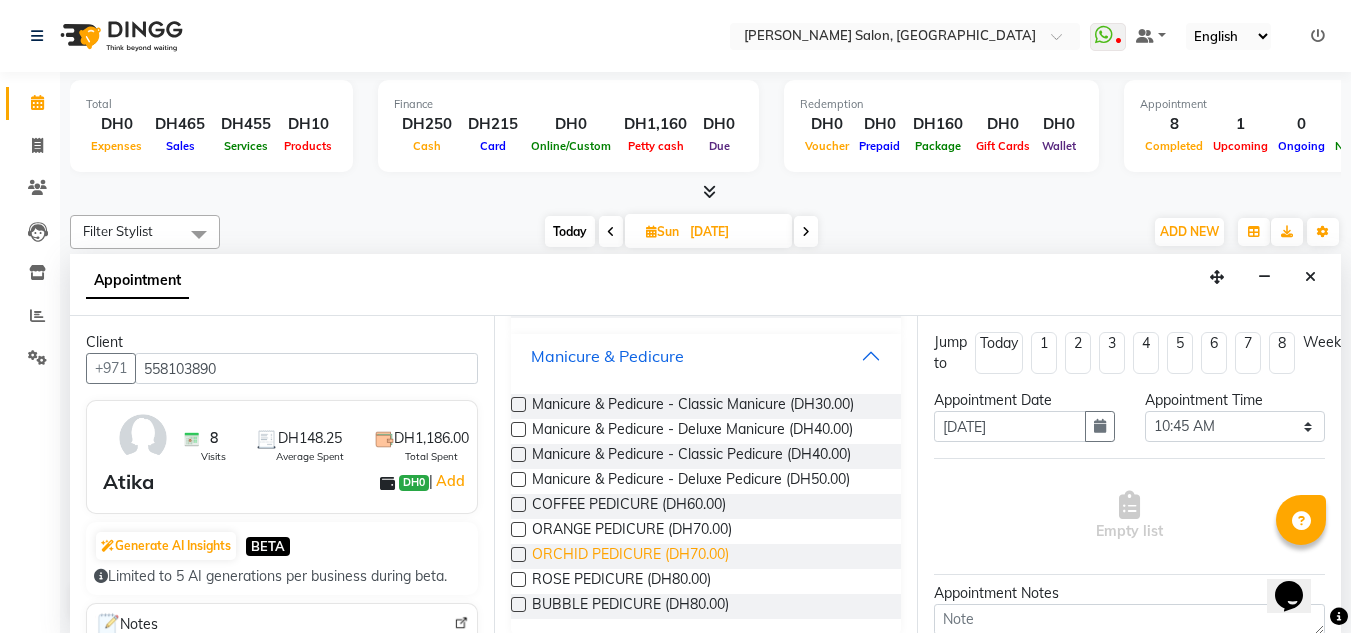scroll, scrollTop: 268, scrollLeft: 0, axis: vertical 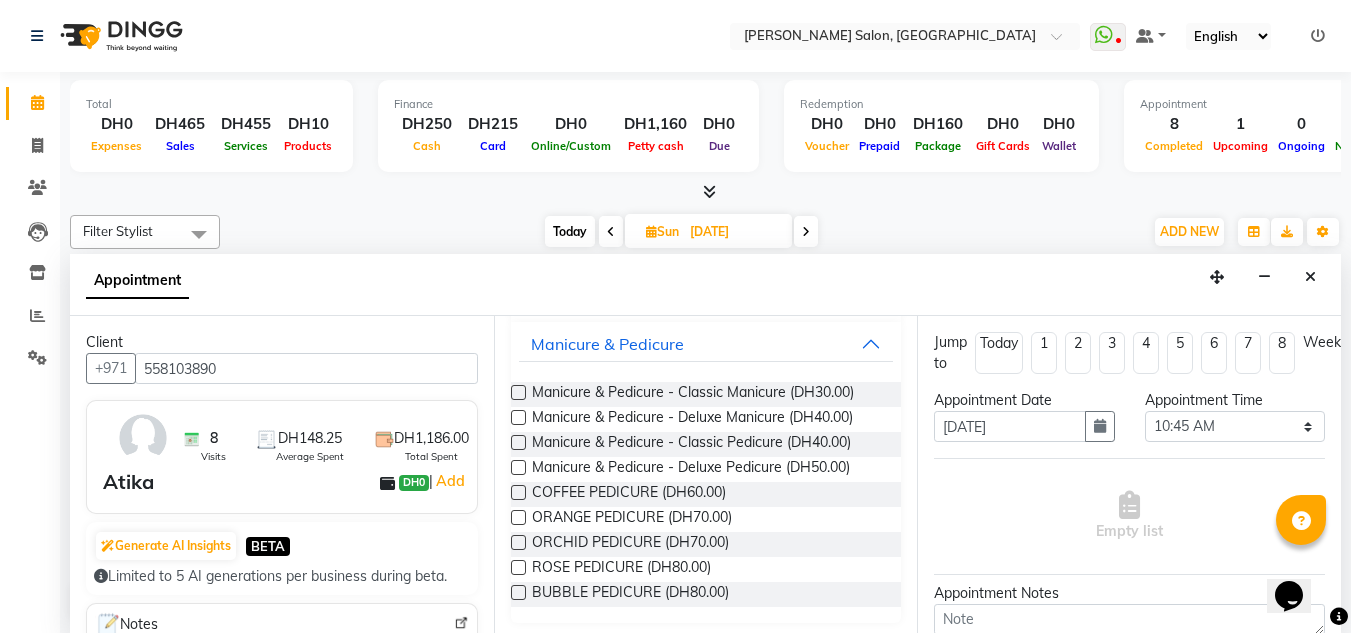 click at bounding box center [518, 442] 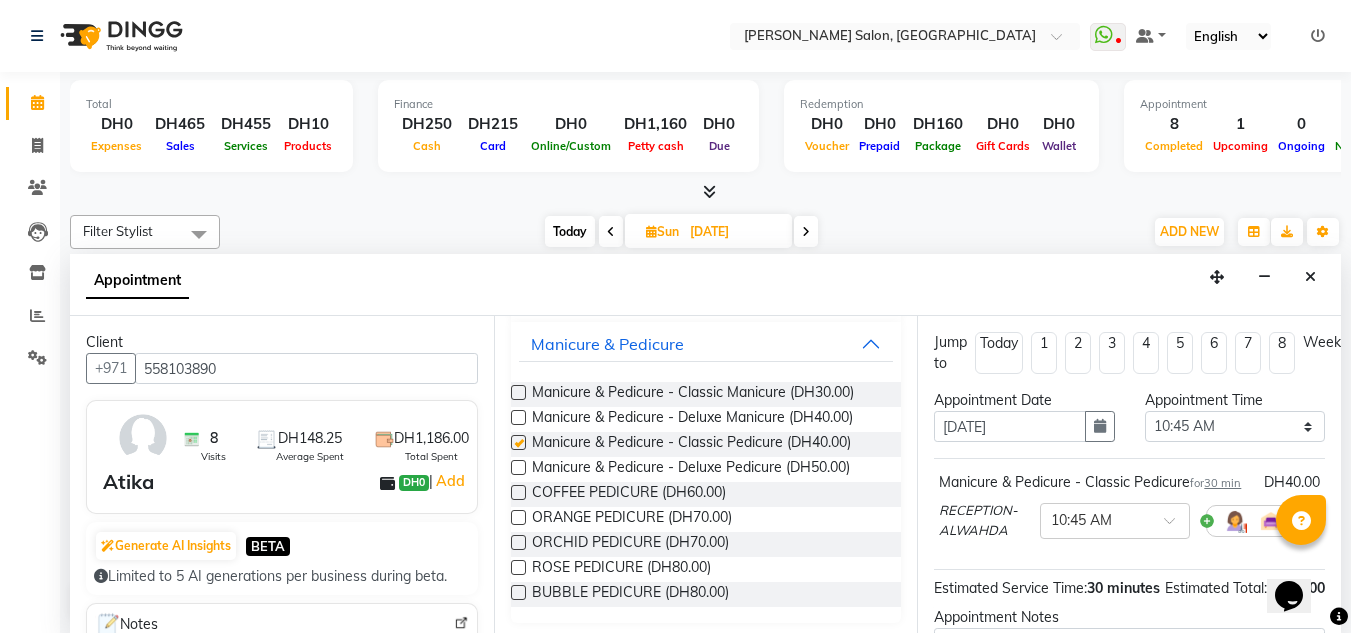checkbox on "false" 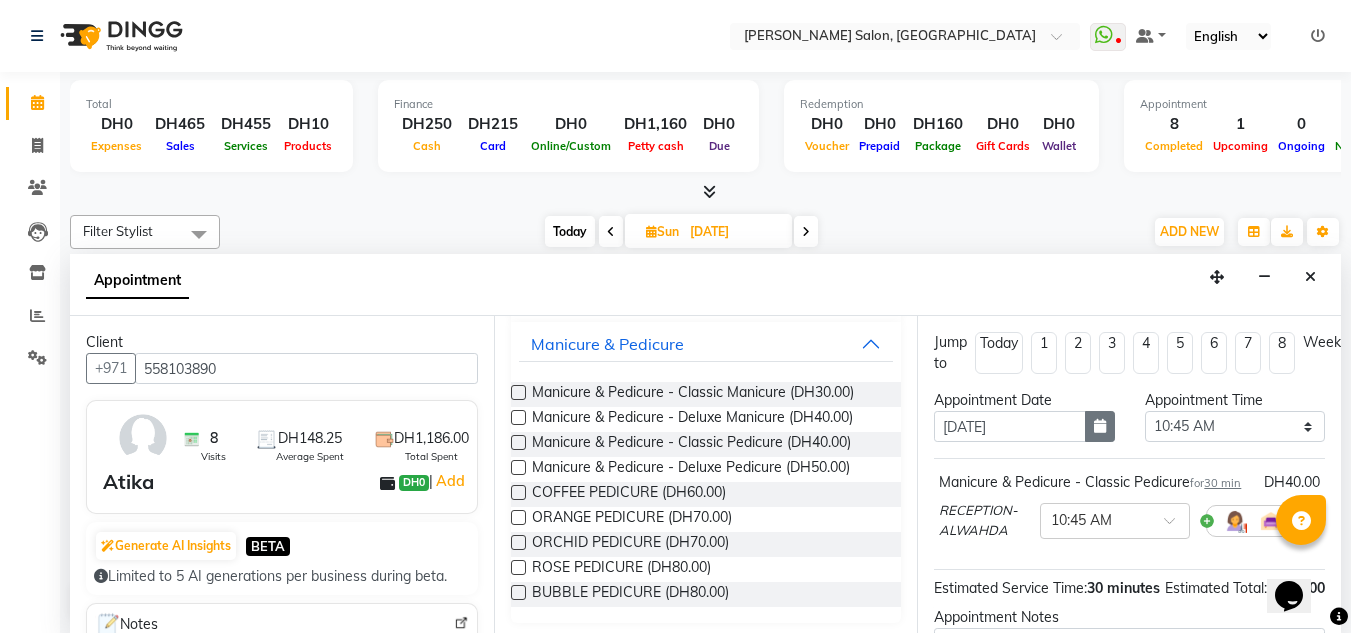 click at bounding box center [1100, 426] 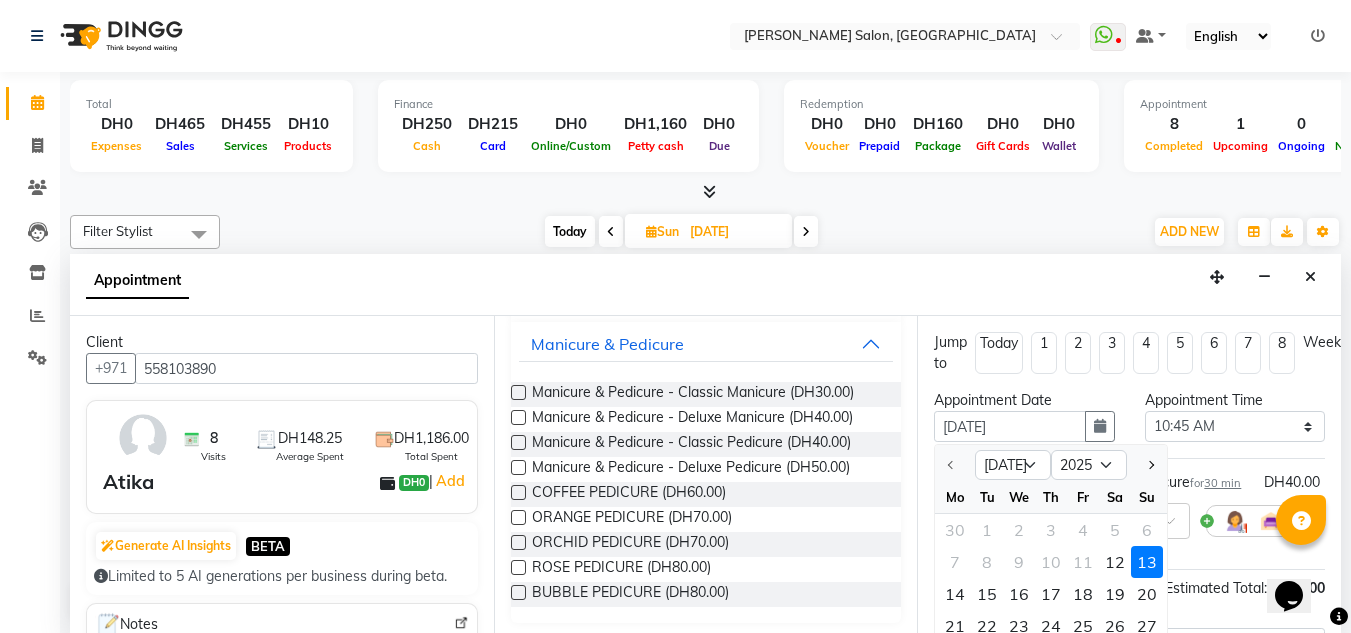 click on "13" at bounding box center (1147, 562) 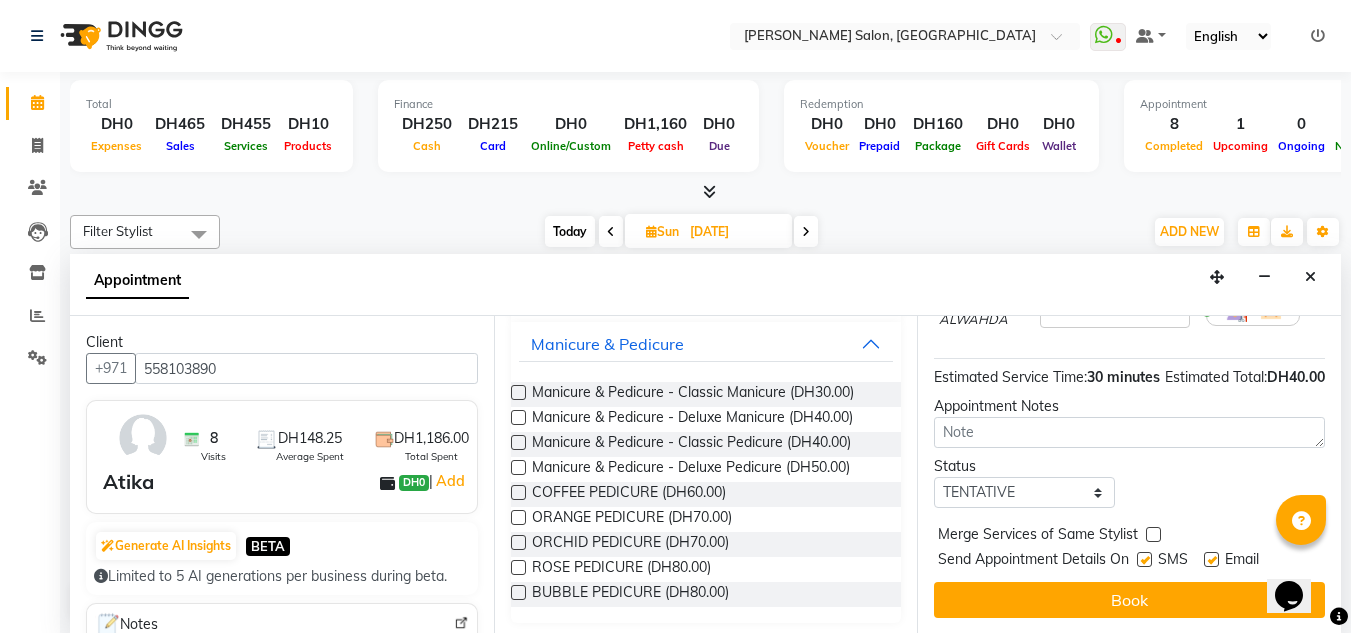 scroll, scrollTop: 268, scrollLeft: 0, axis: vertical 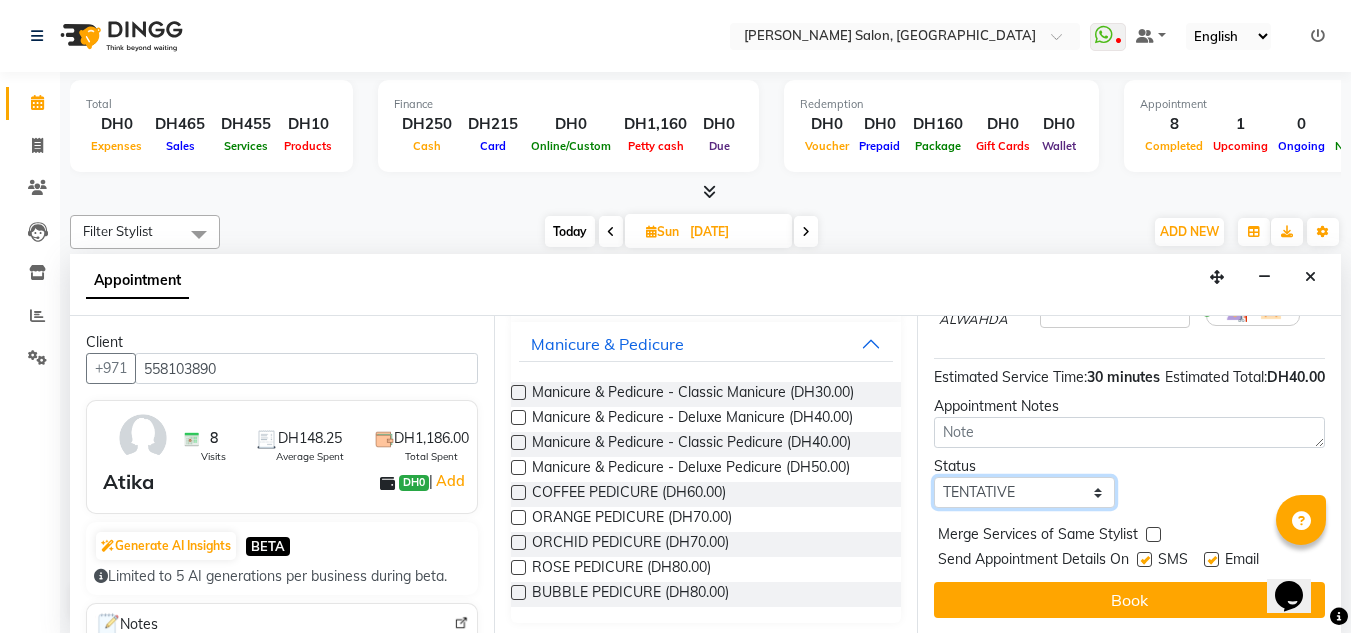 drag, startPoint x: 960, startPoint y: 471, endPoint x: 961, endPoint y: 490, distance: 19.026299 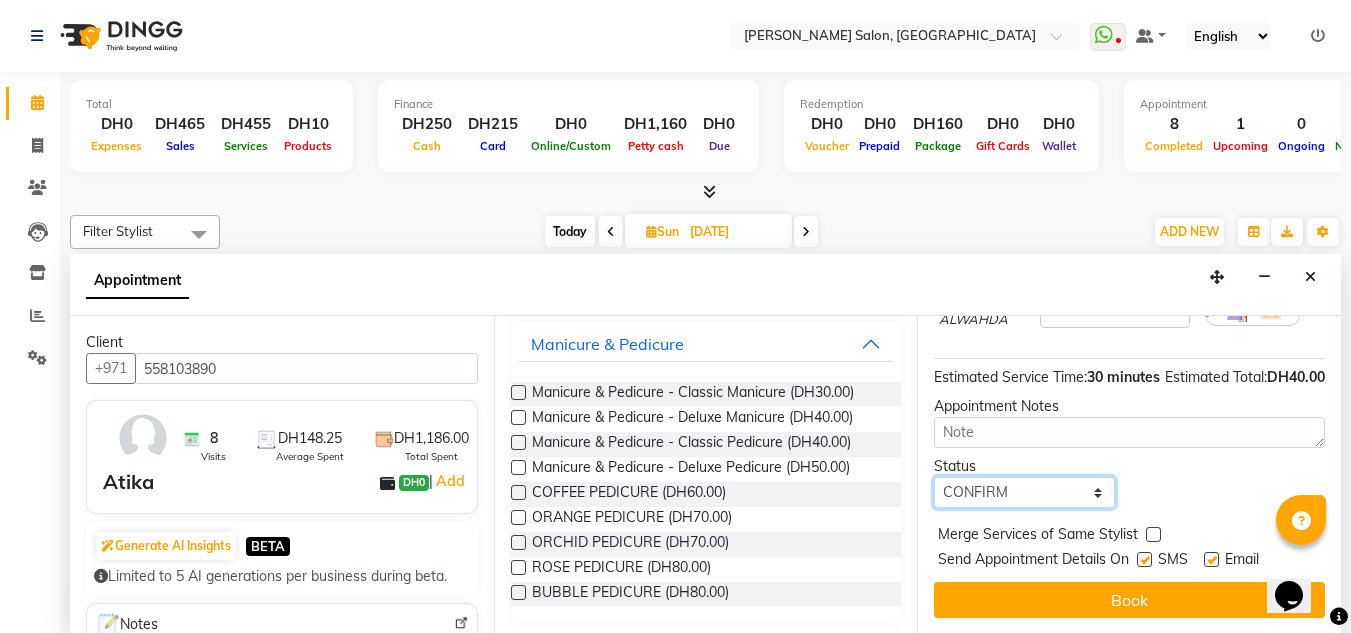 click on "Select TENTATIVE CONFIRM UPCOMING" at bounding box center [1024, 492] 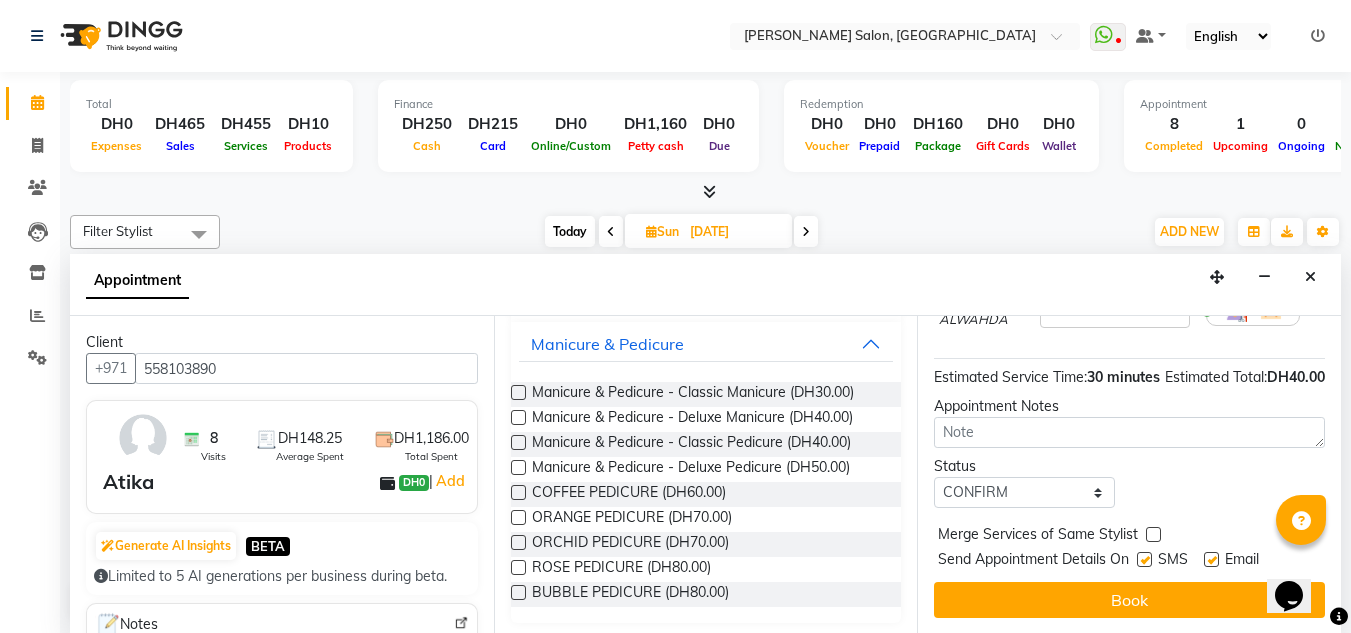 click on "Book" at bounding box center [1129, 600] 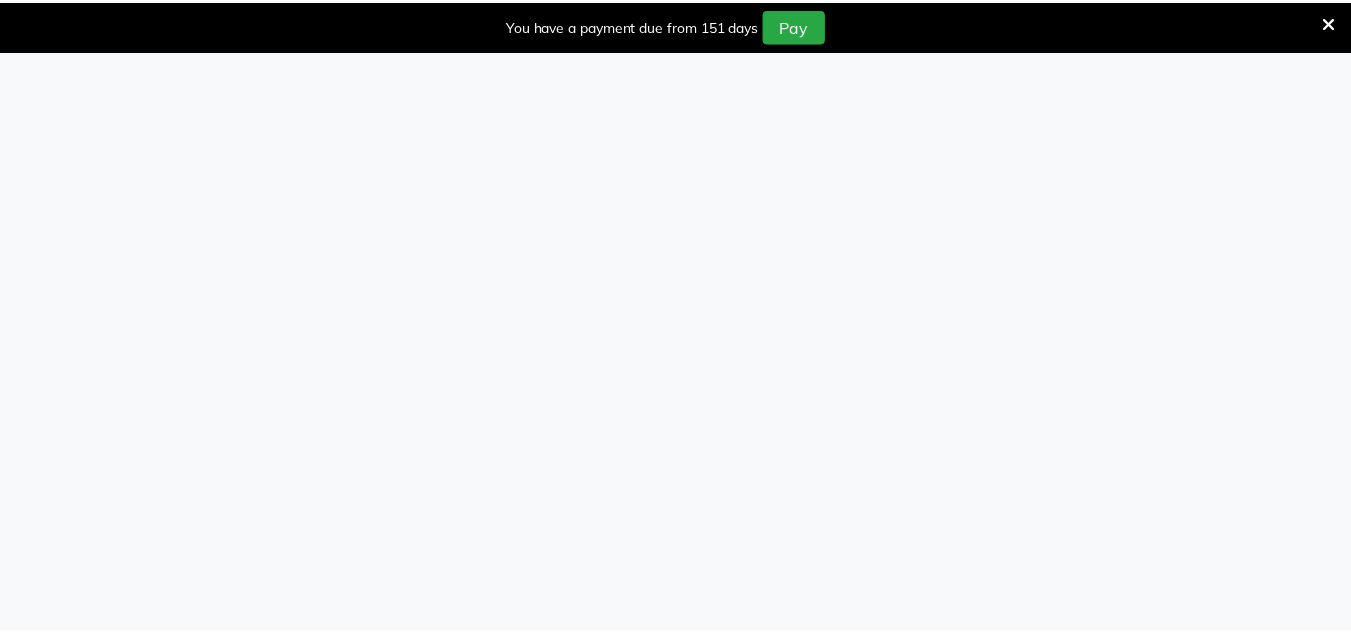 scroll, scrollTop: 0, scrollLeft: 0, axis: both 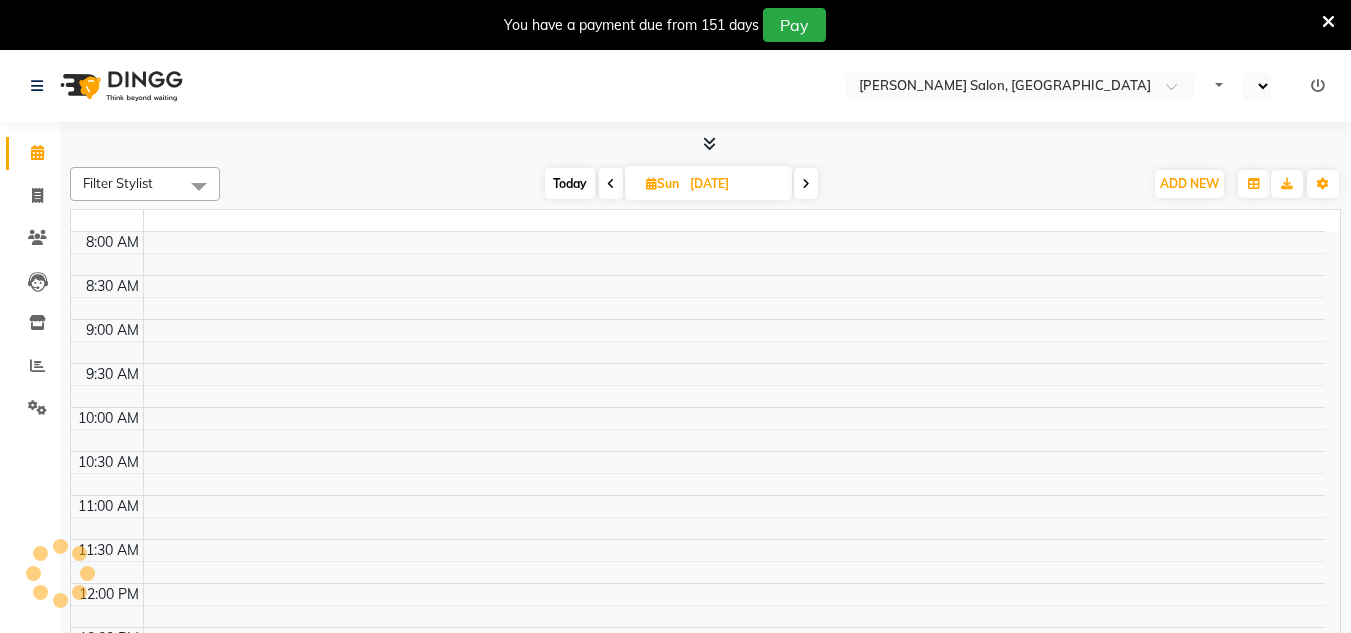 select on "en" 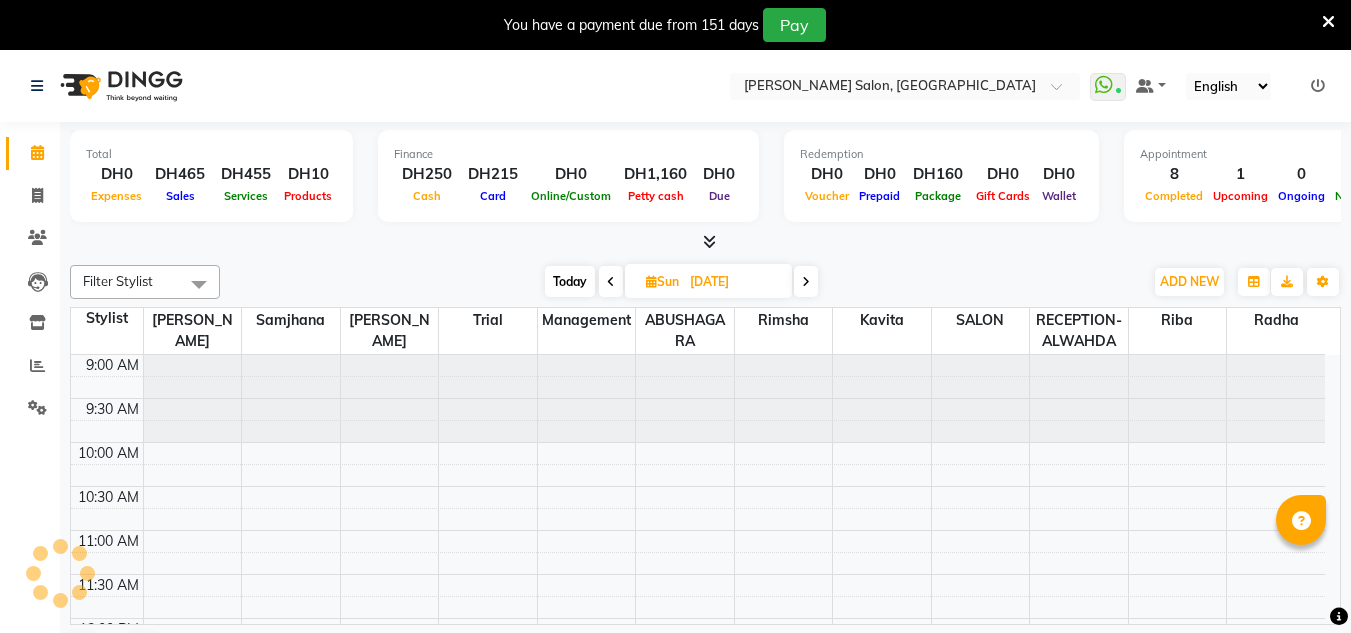 scroll, scrollTop: 0, scrollLeft: 0, axis: both 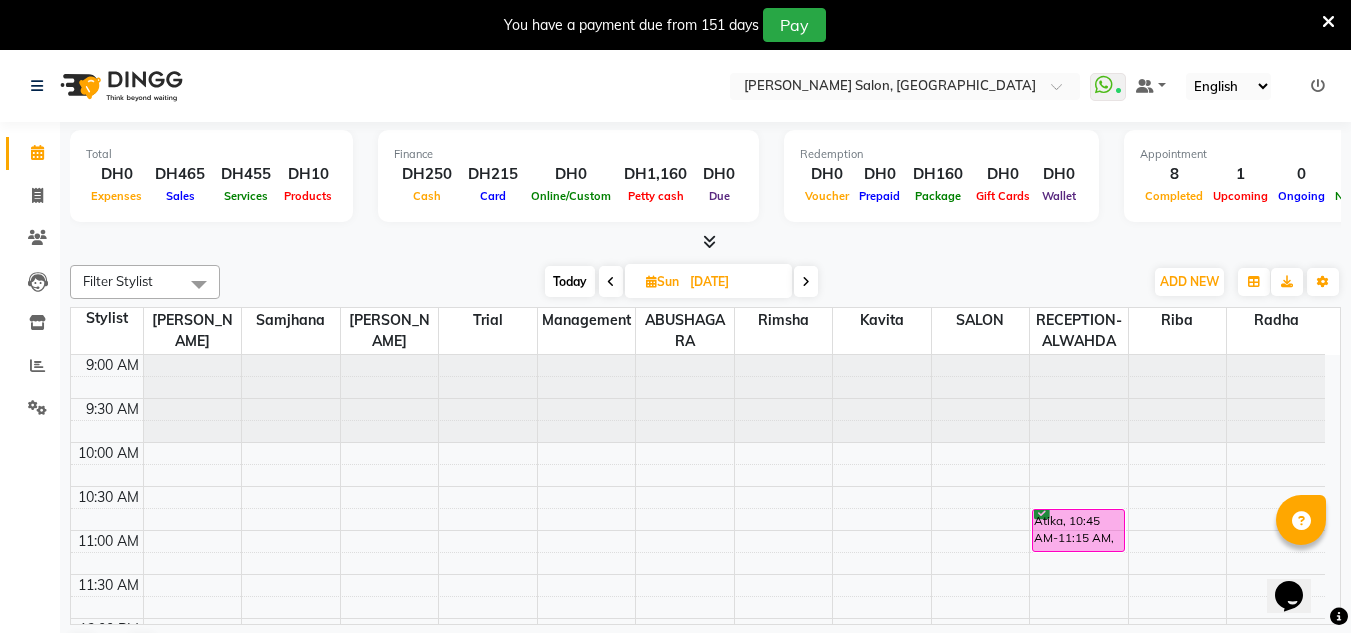 click at bounding box center [806, 282] 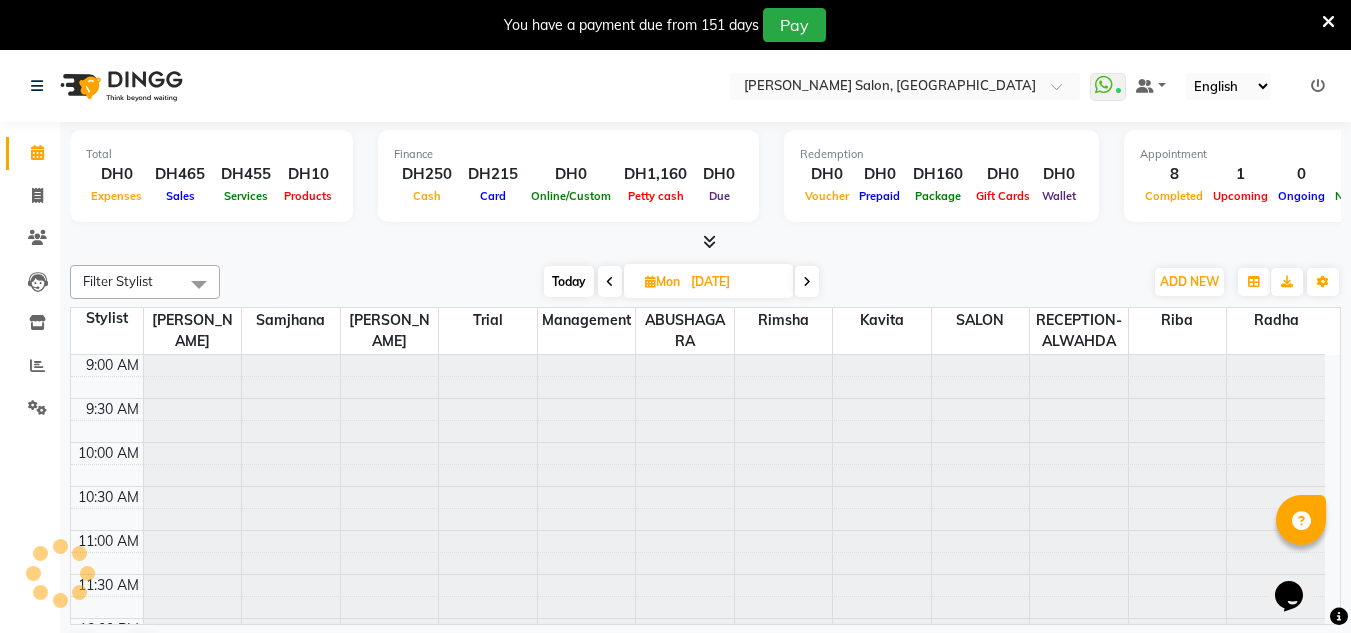 scroll, scrollTop: 705, scrollLeft: 0, axis: vertical 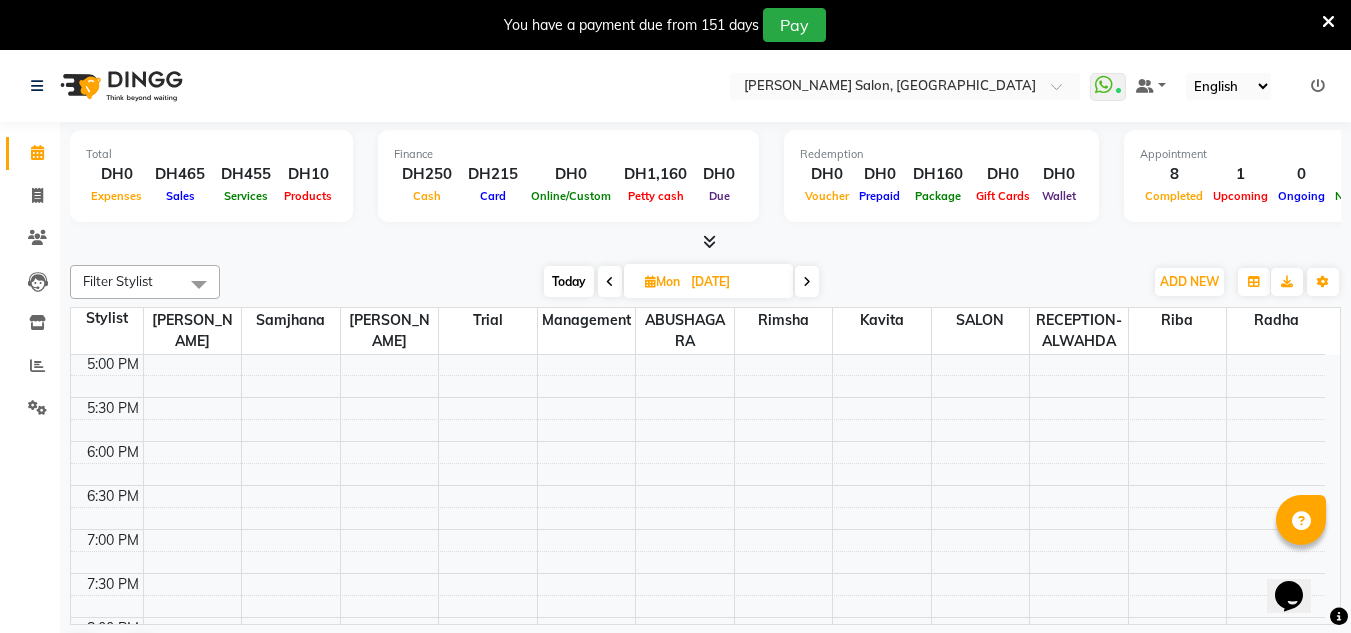 click at bounding box center (807, 282) 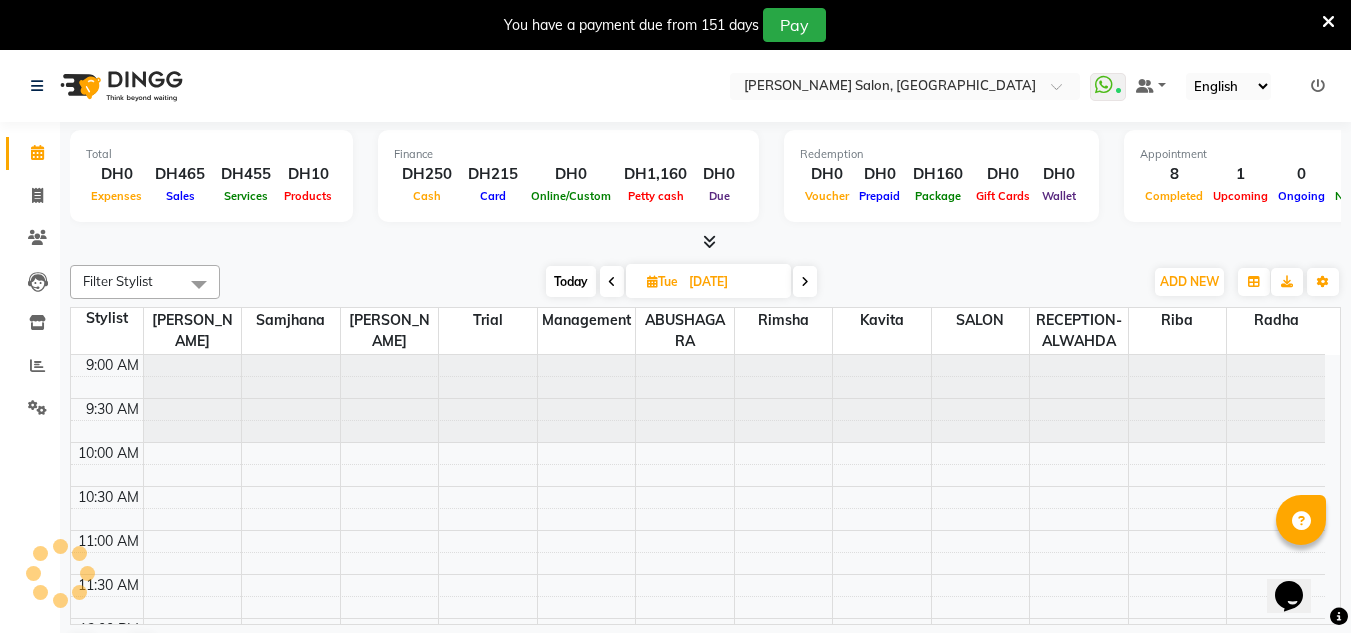 scroll, scrollTop: 705, scrollLeft: 0, axis: vertical 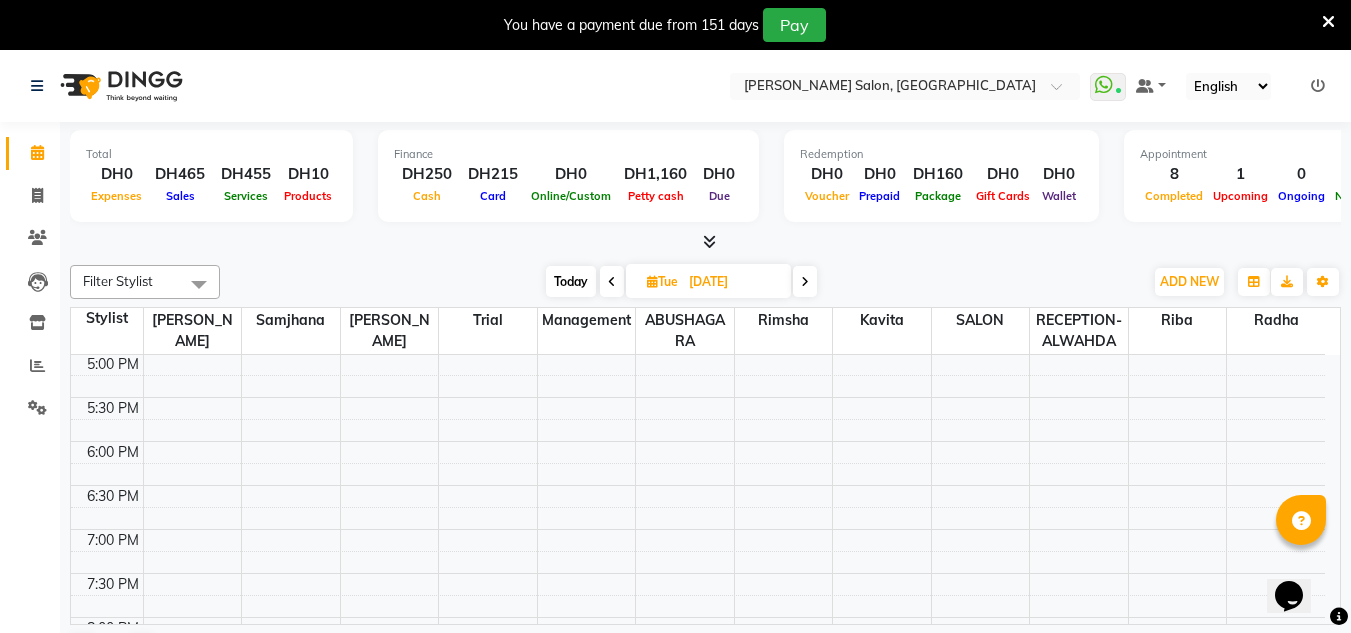 click at bounding box center [612, 281] 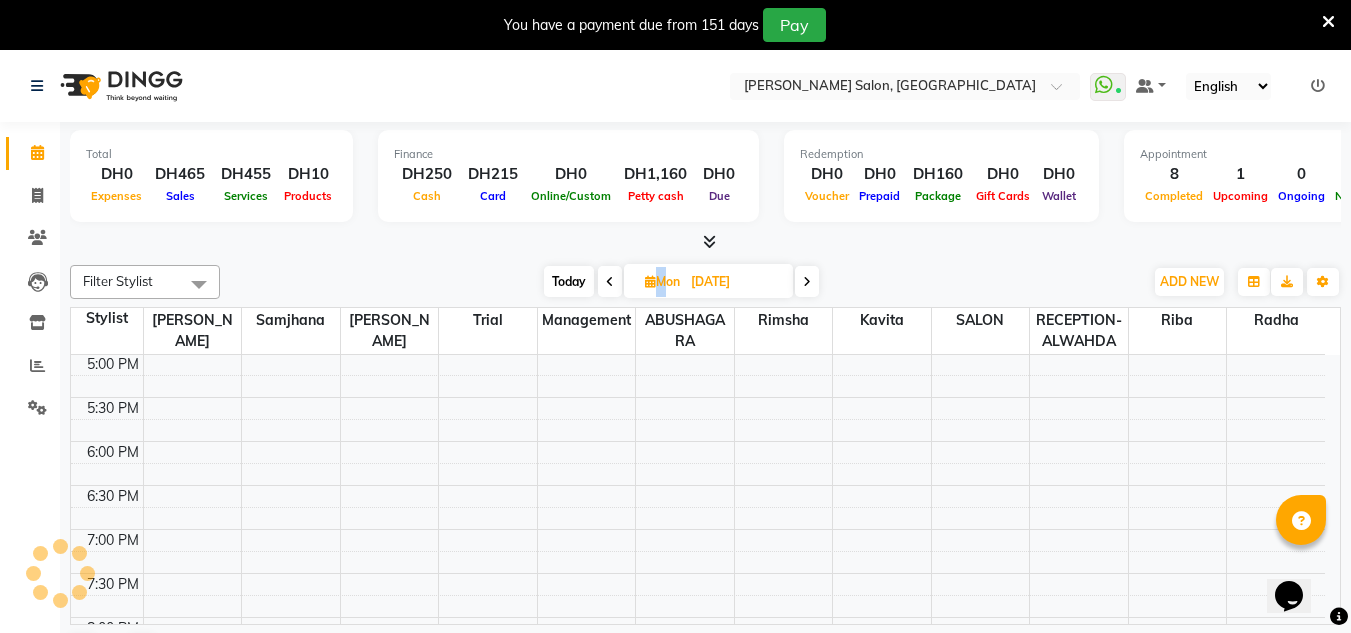 click at bounding box center (610, 281) 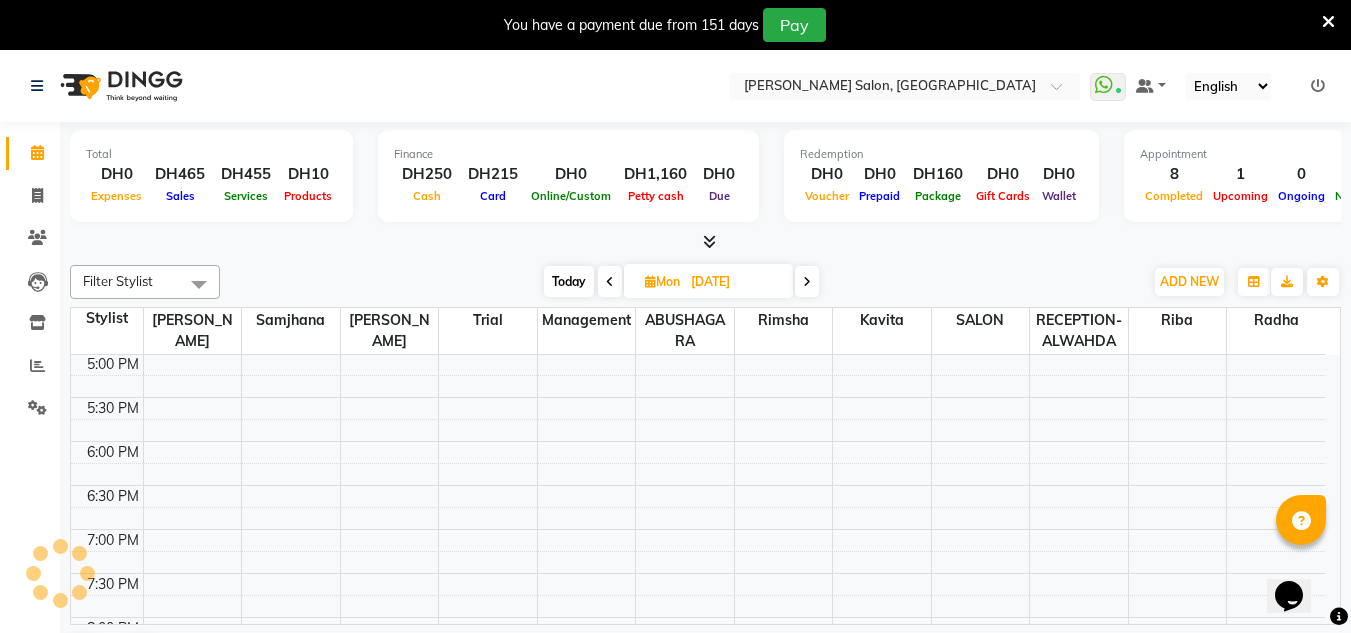 scroll, scrollTop: 0, scrollLeft: 0, axis: both 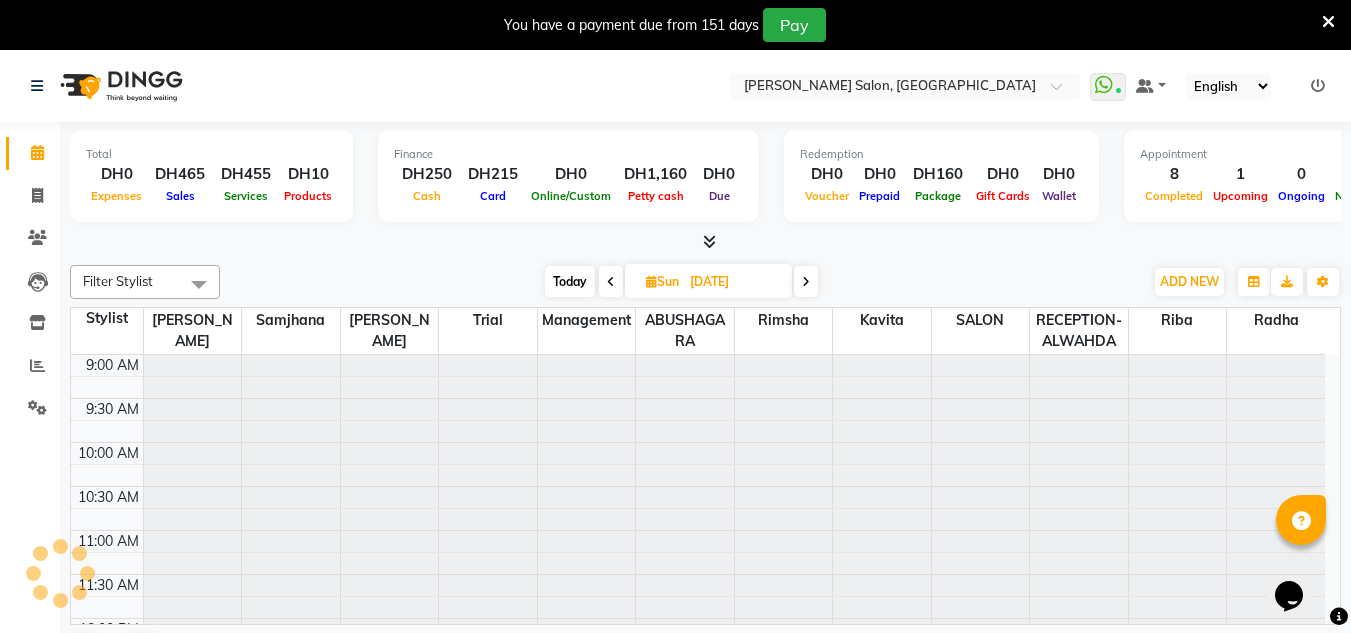click at bounding box center [611, 281] 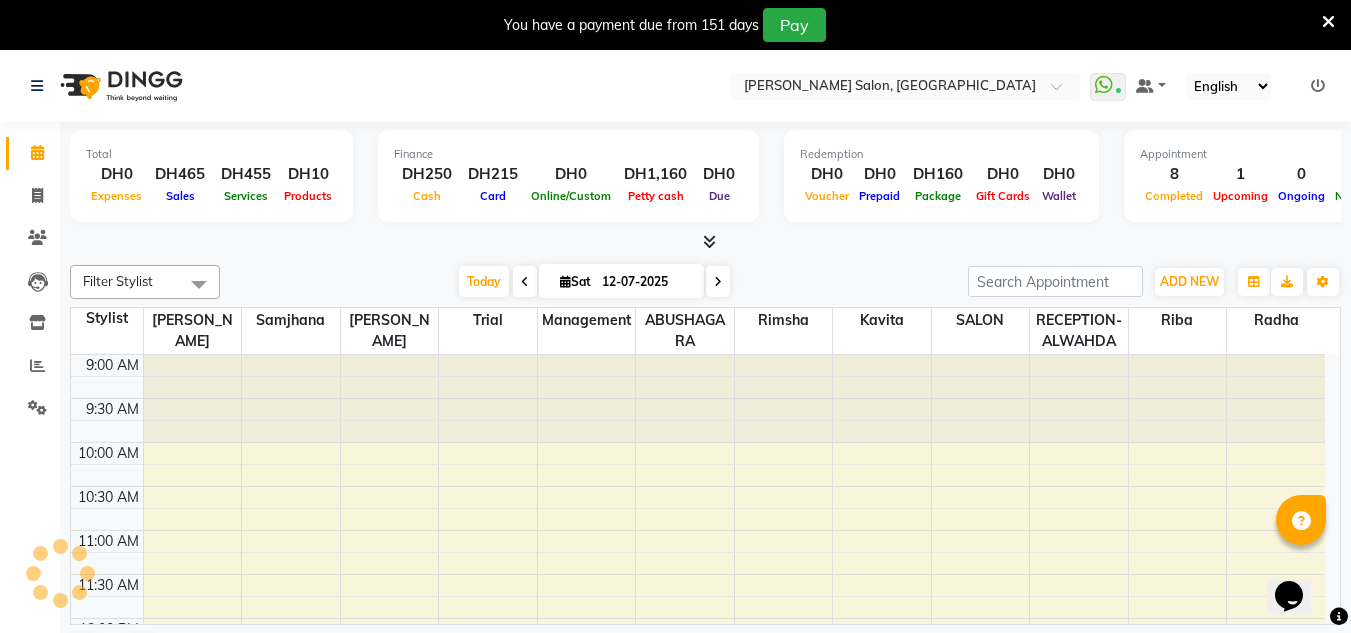 scroll, scrollTop: 705, scrollLeft: 0, axis: vertical 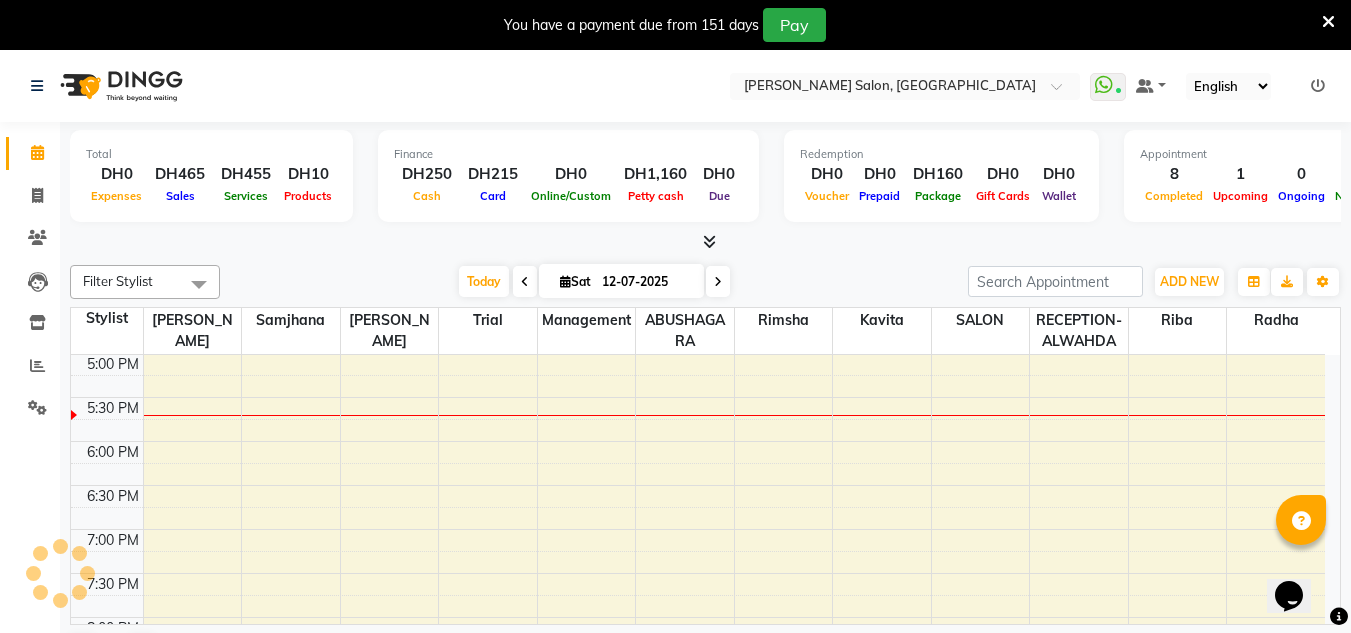 drag, startPoint x: 1335, startPoint y: 14, endPoint x: 1219, endPoint y: 19, distance: 116.10771 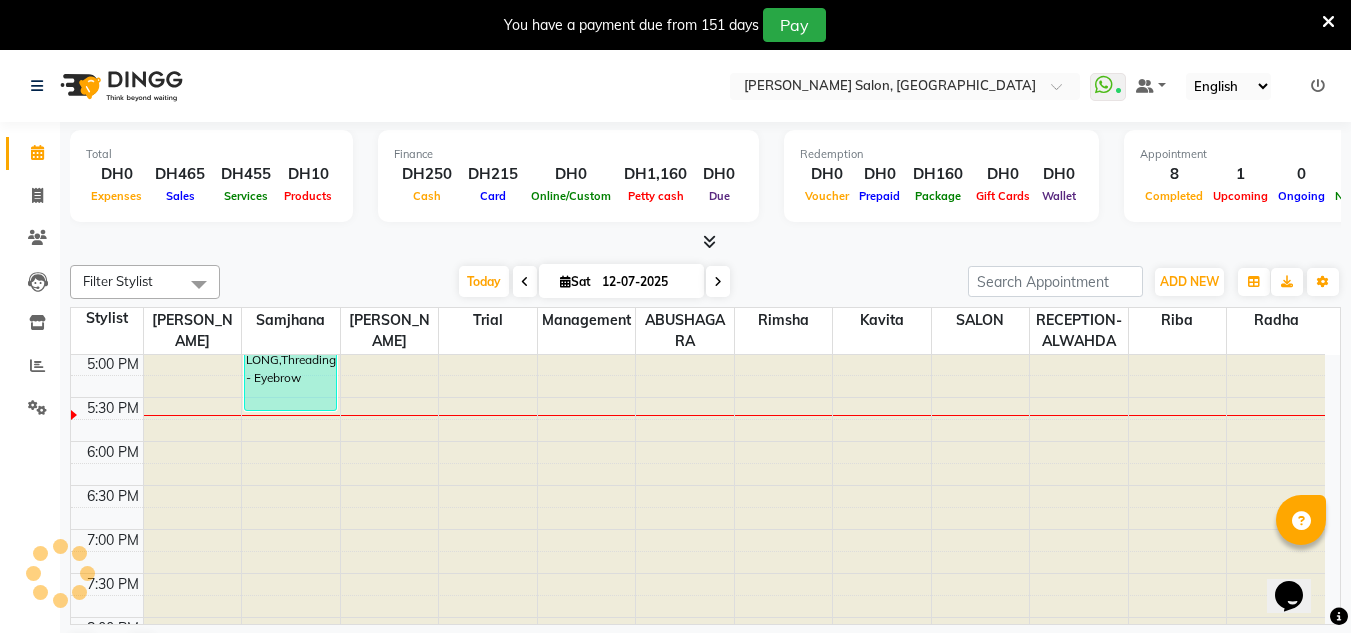click on "You have a payment due from 151 days   Pay" at bounding box center (675, 25) 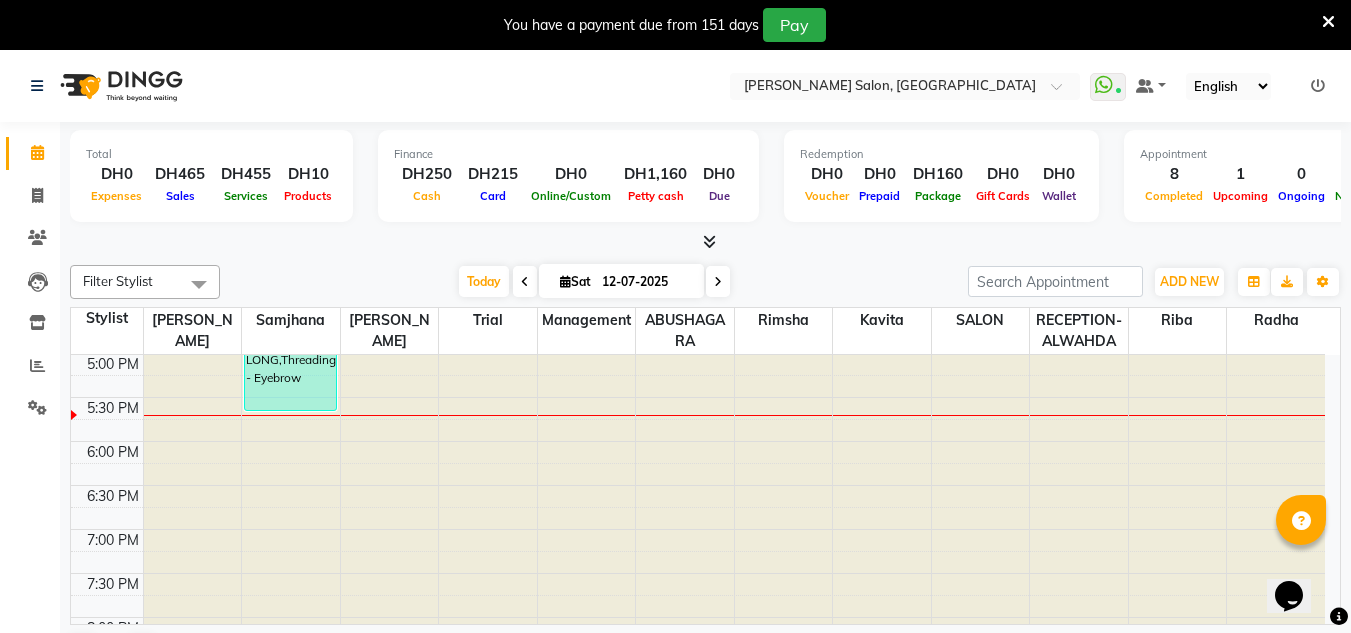 click on "You have a payment due from 151 days   Pay" at bounding box center (665, 25) 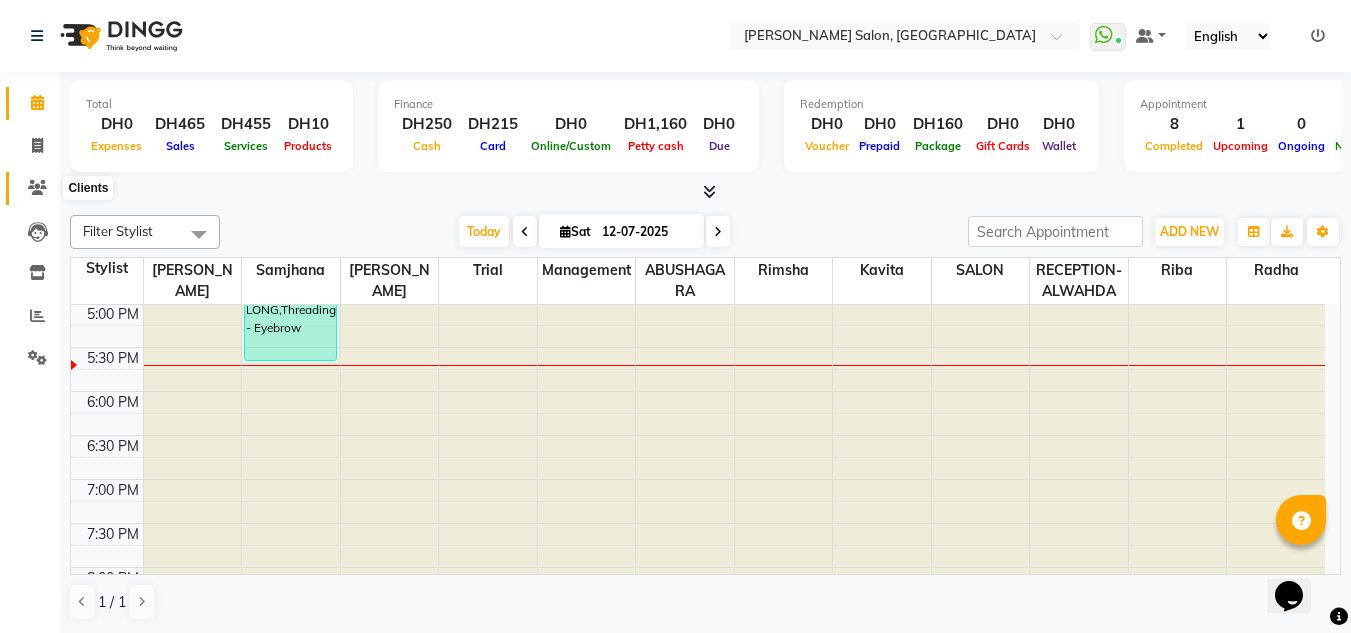 click 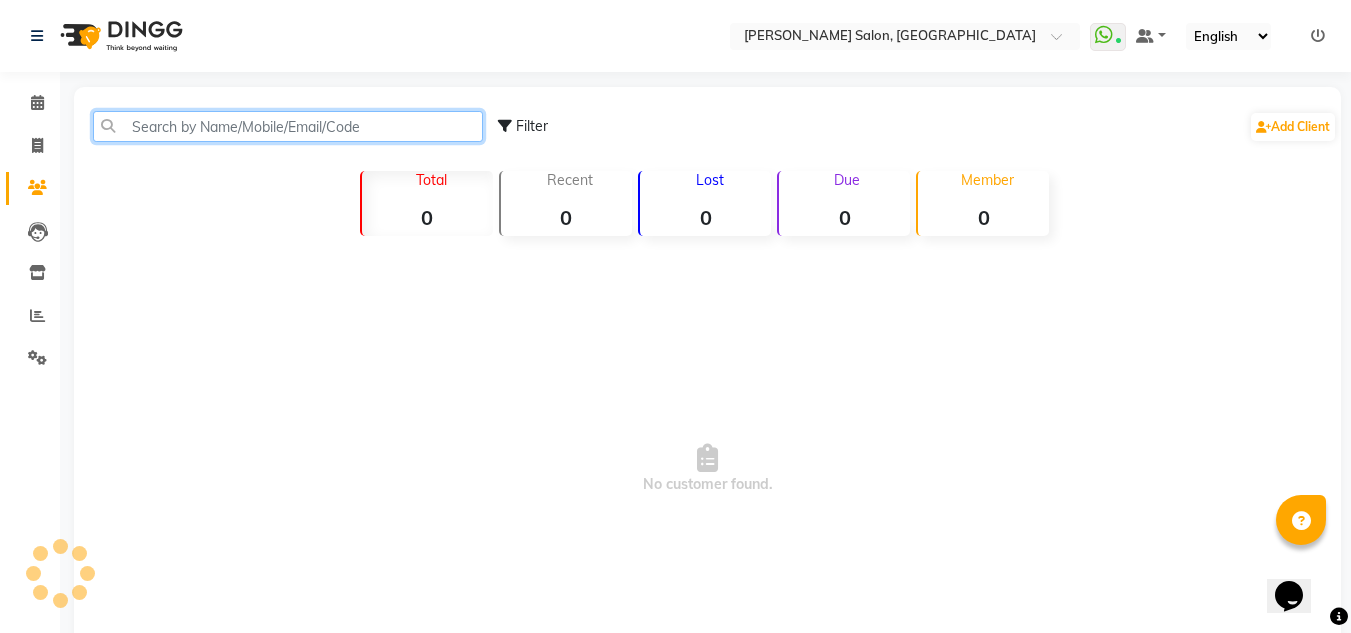 click 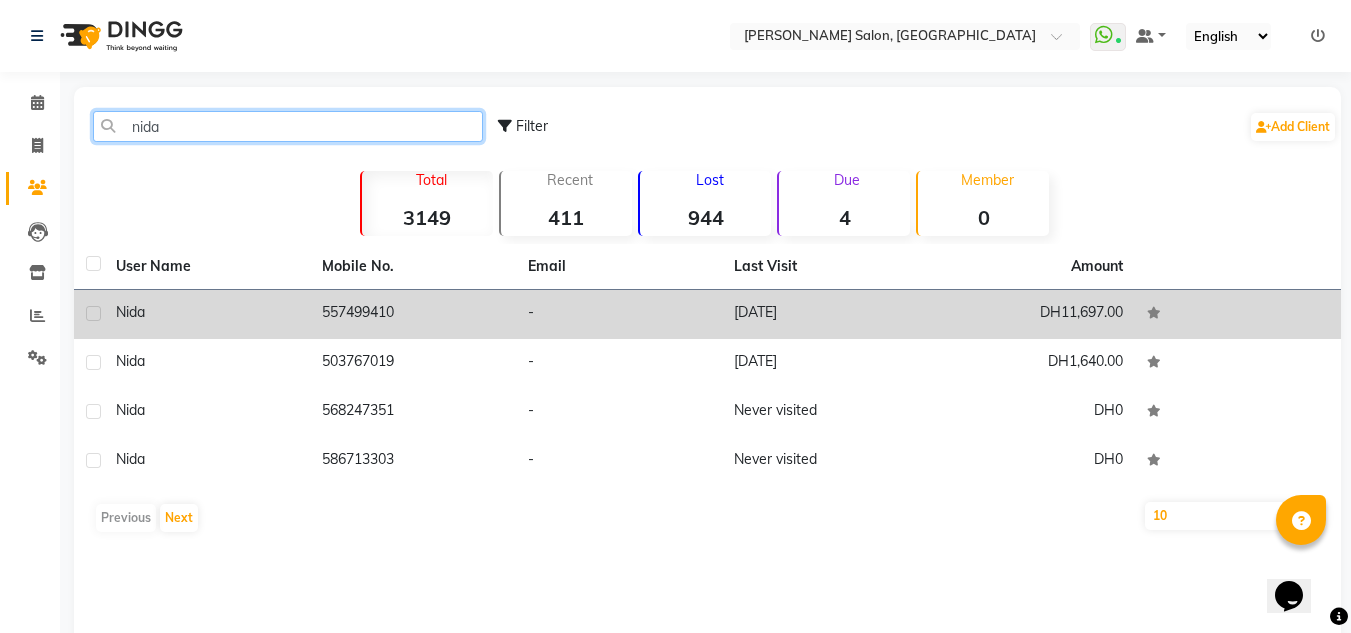 type on "nida" 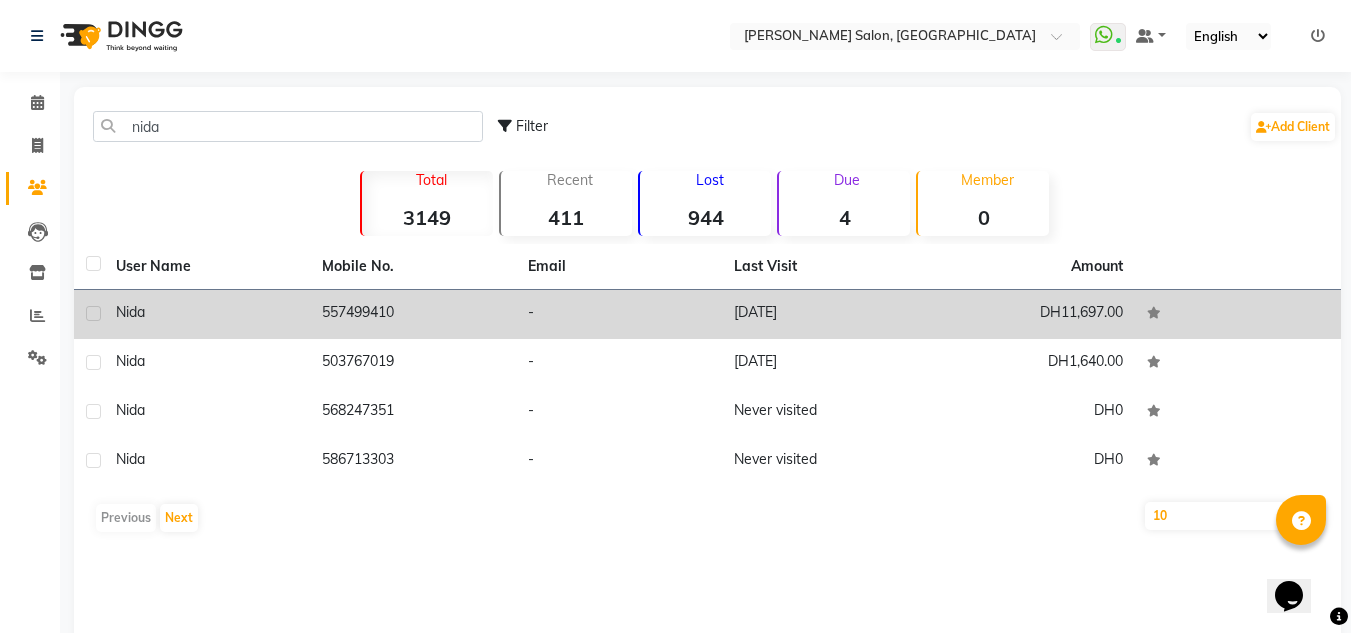click on "DH11,697.00" 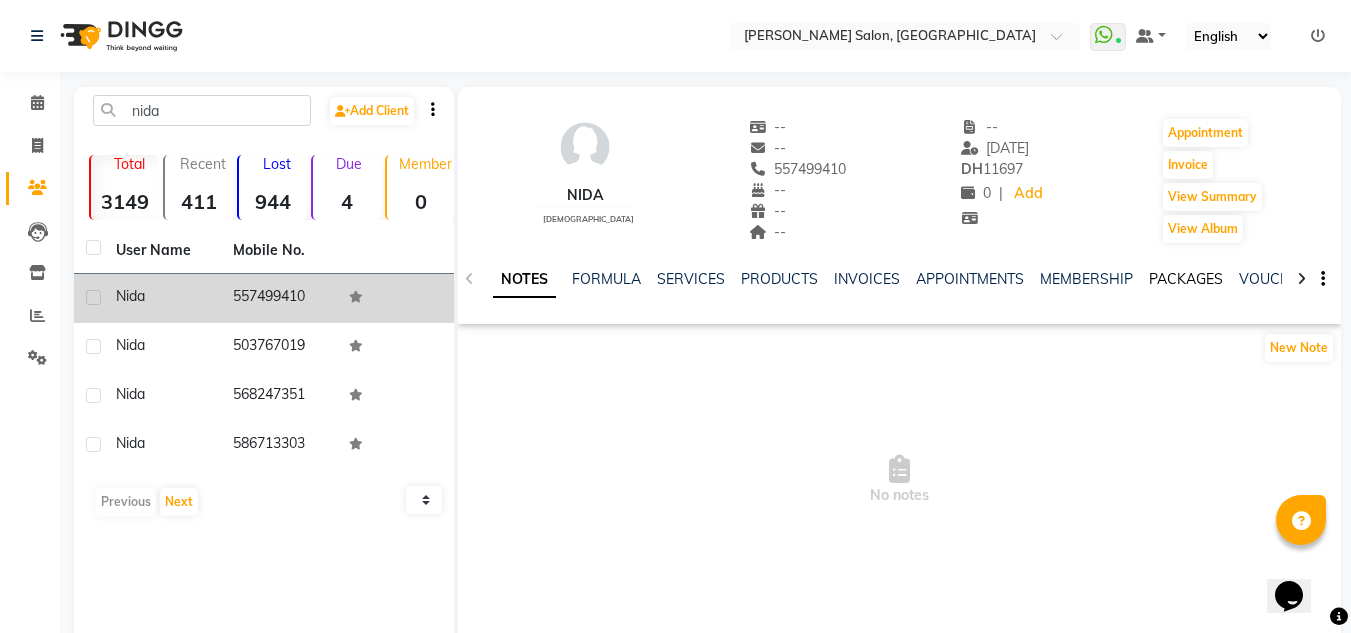 click on "PACKAGES" 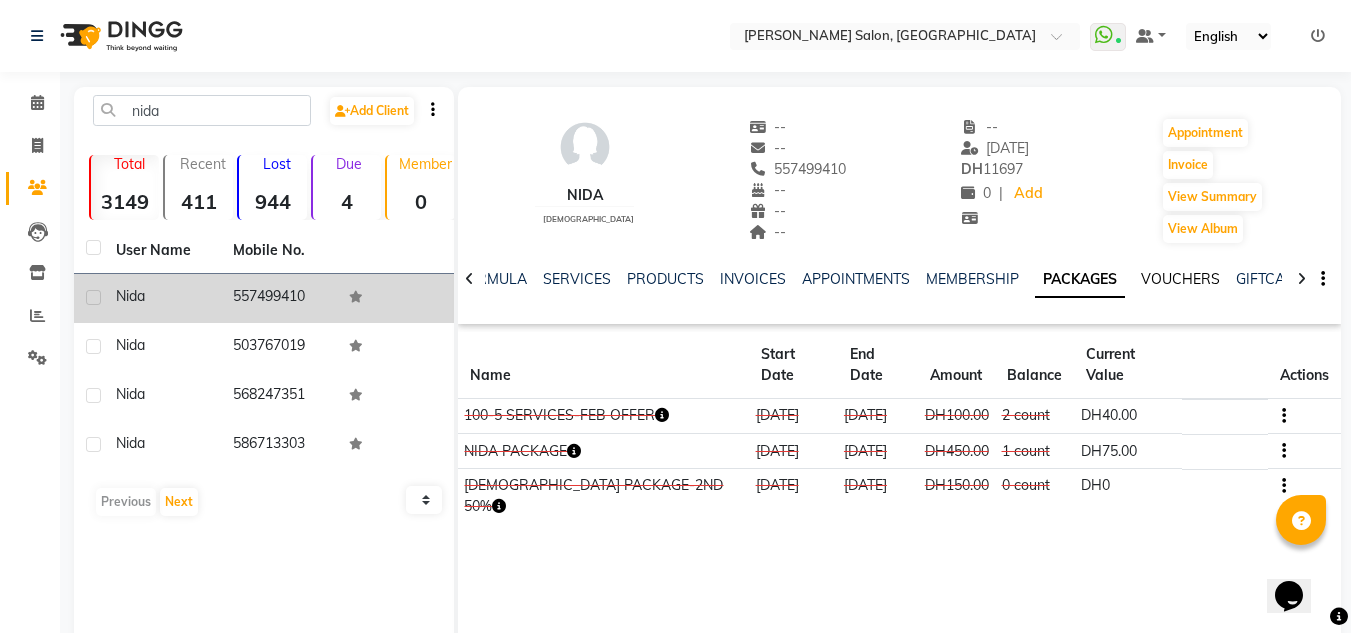 click on "VOUCHERS" 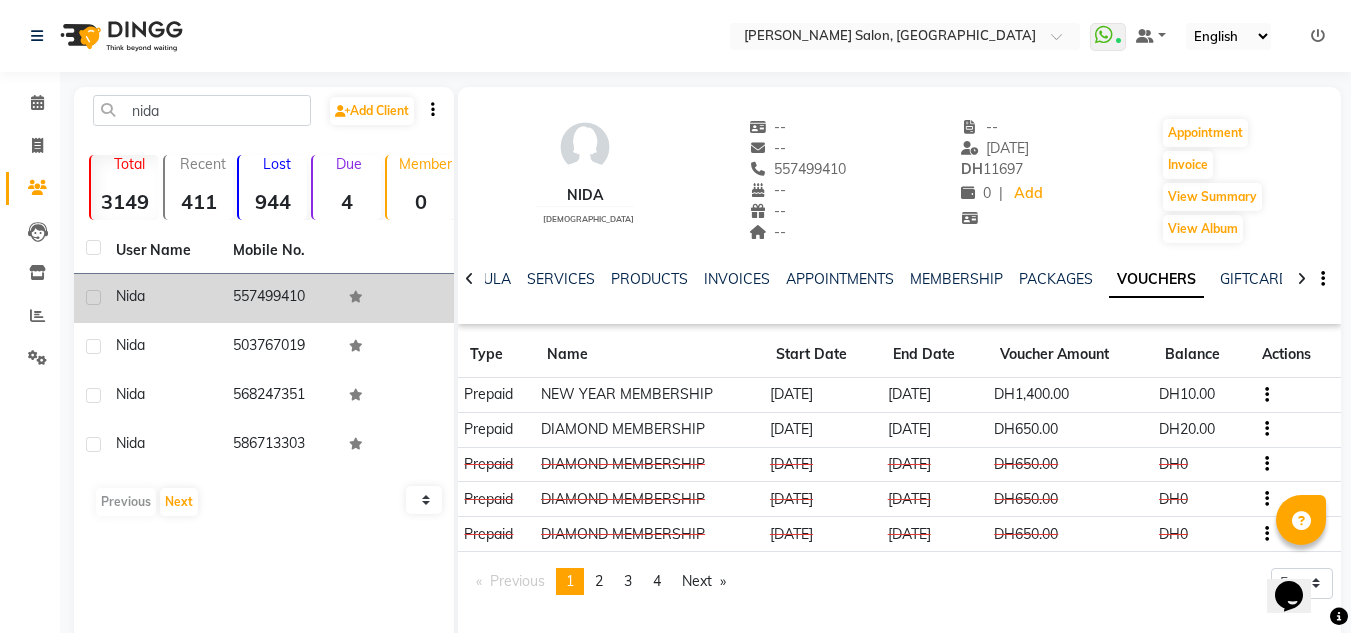 scroll, scrollTop: 84, scrollLeft: 0, axis: vertical 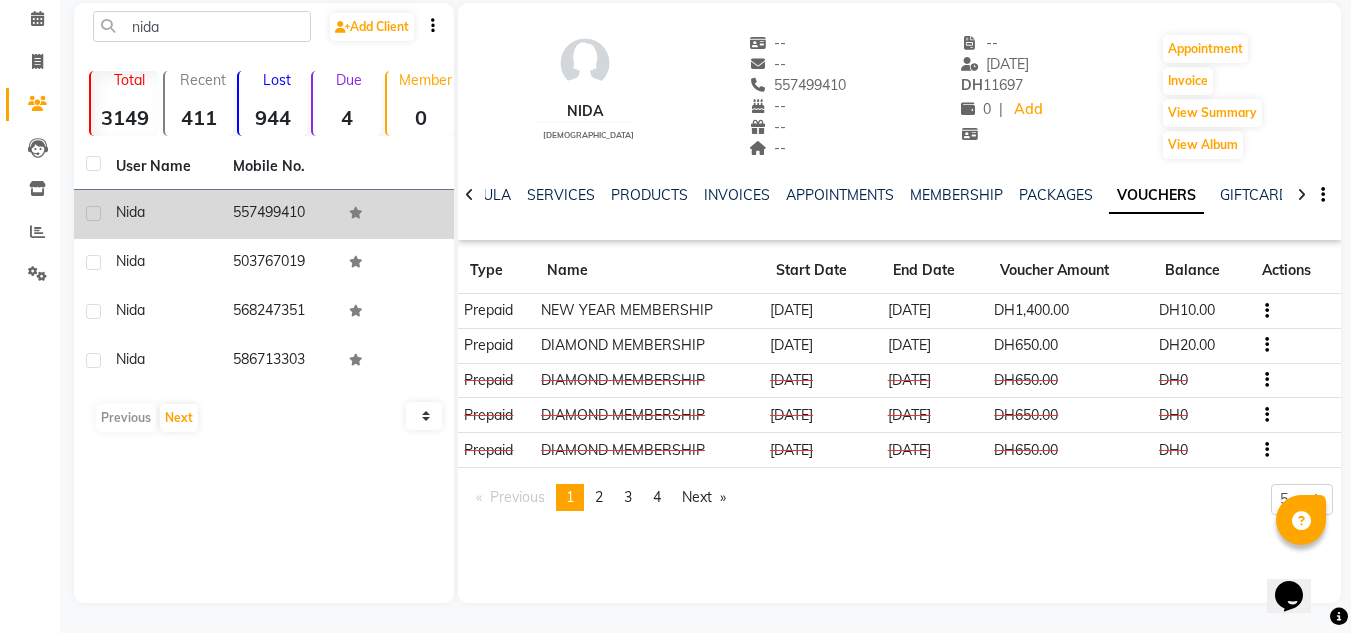 click on "page  4" 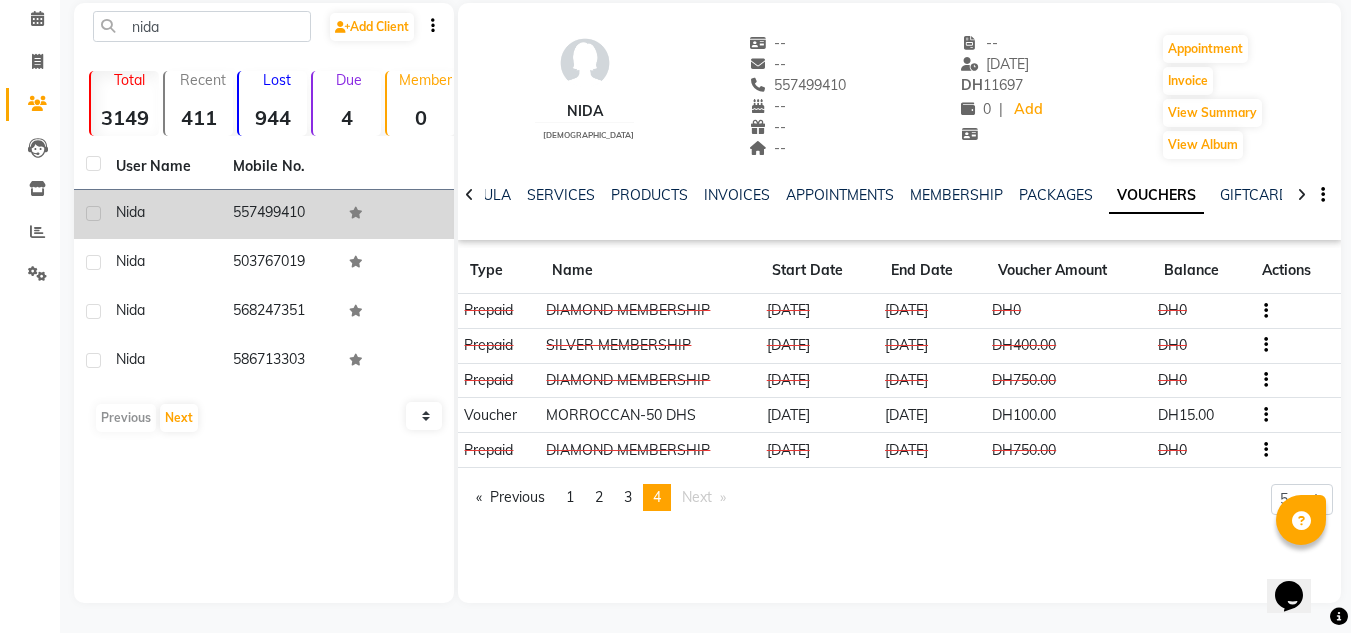 click on "You're on page  4" 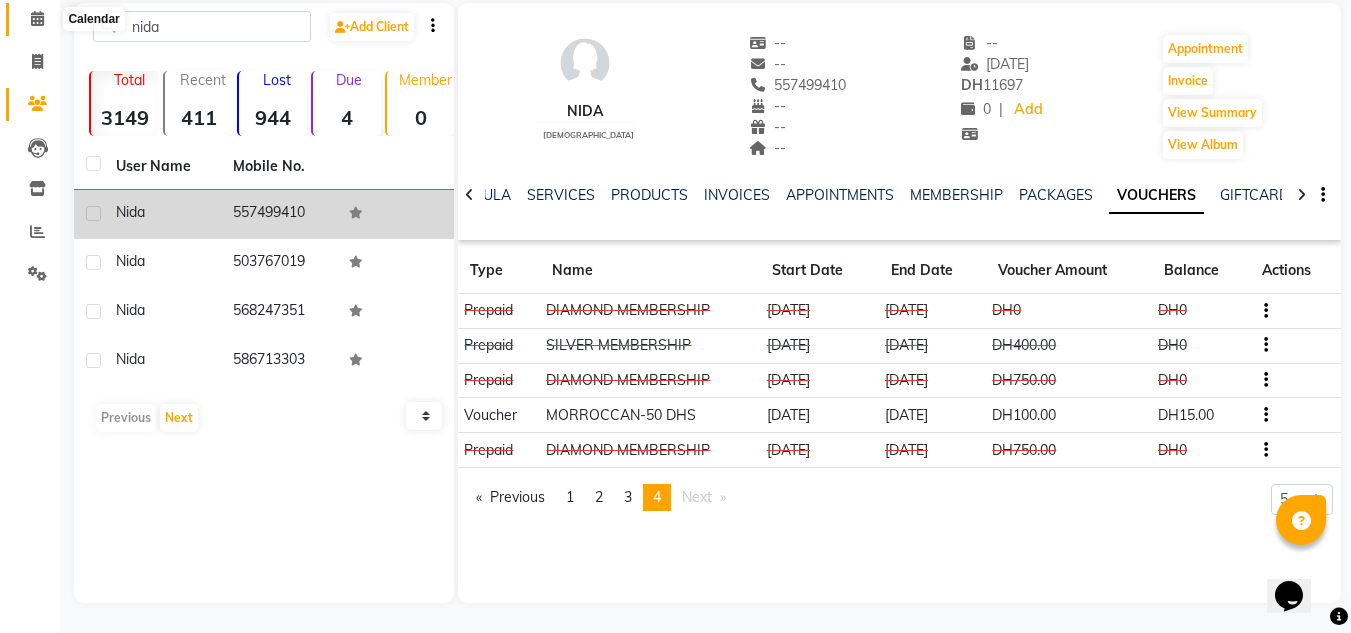 click 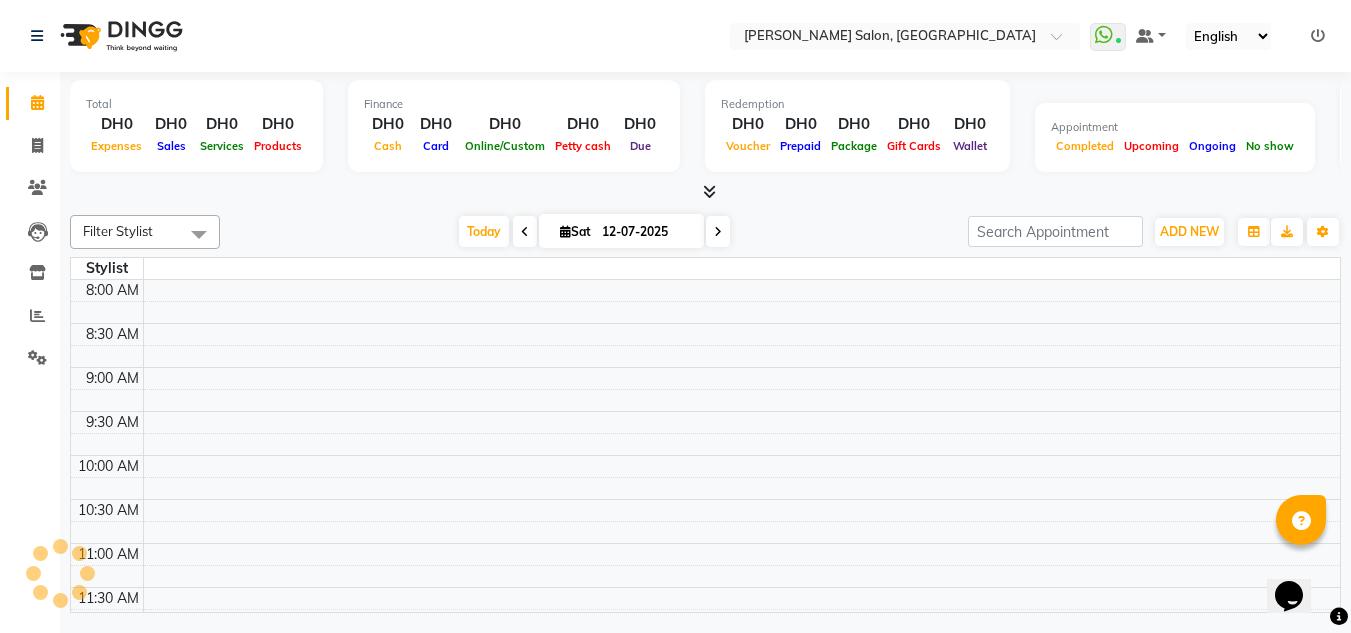 scroll, scrollTop: 0, scrollLeft: 0, axis: both 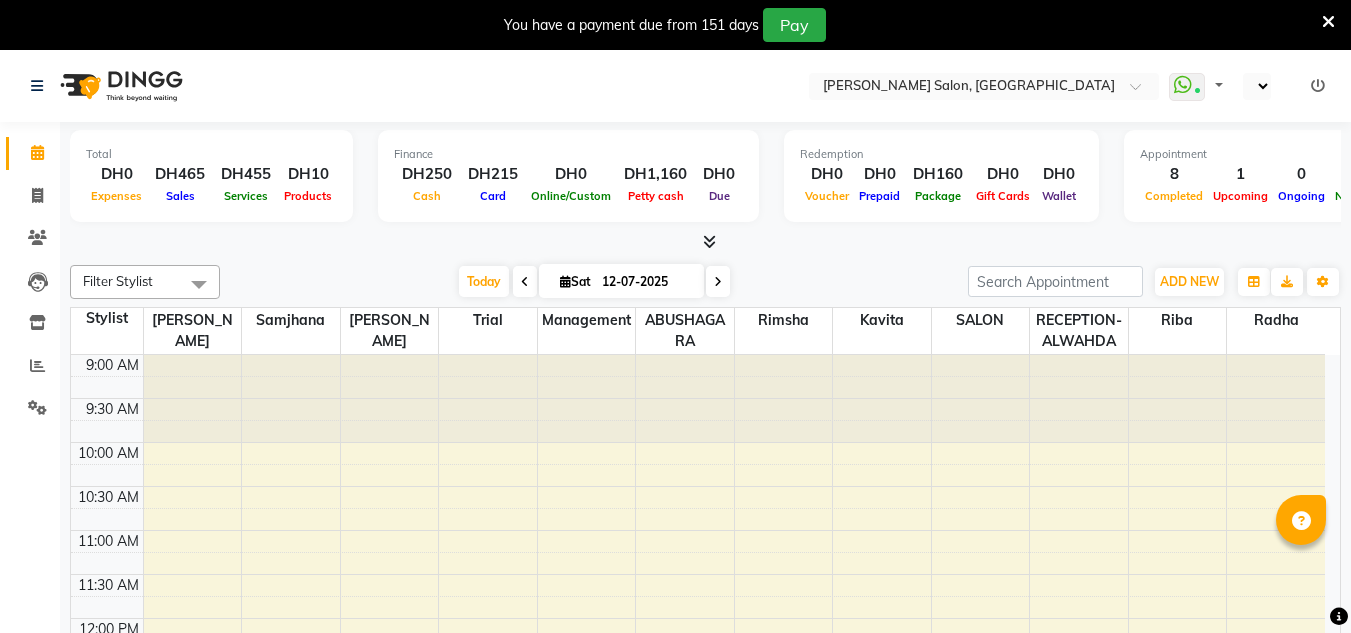 select on "en" 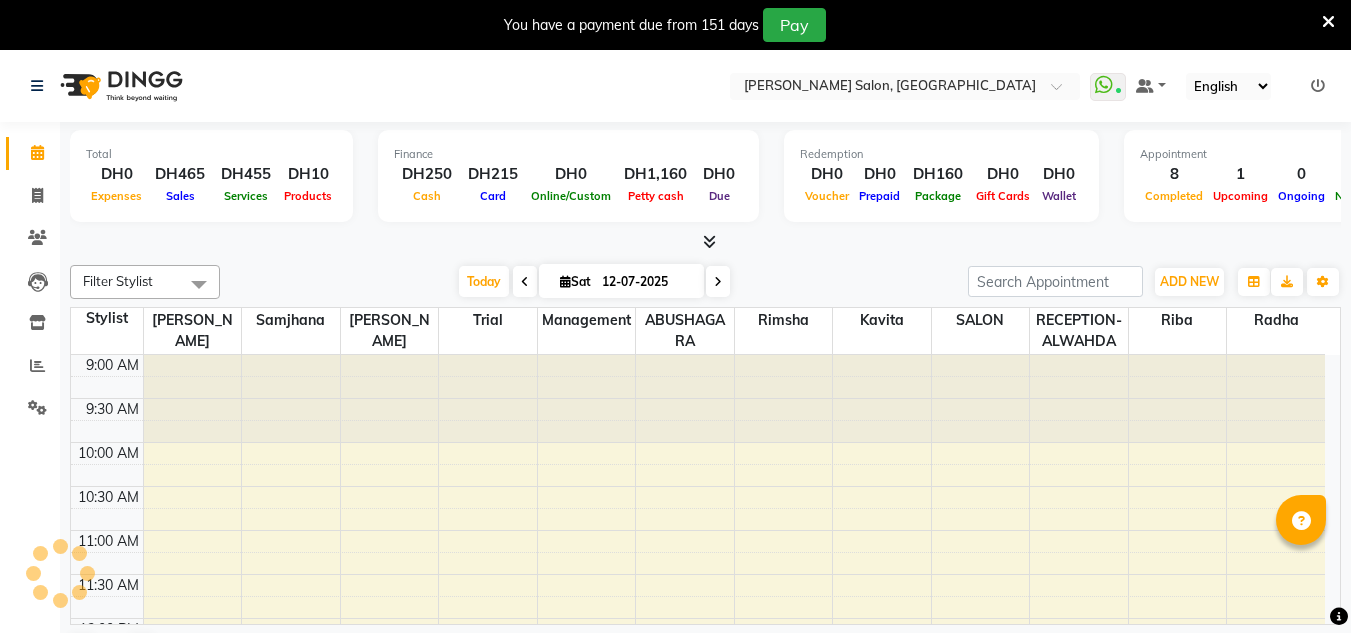 scroll, scrollTop: 0, scrollLeft: 0, axis: both 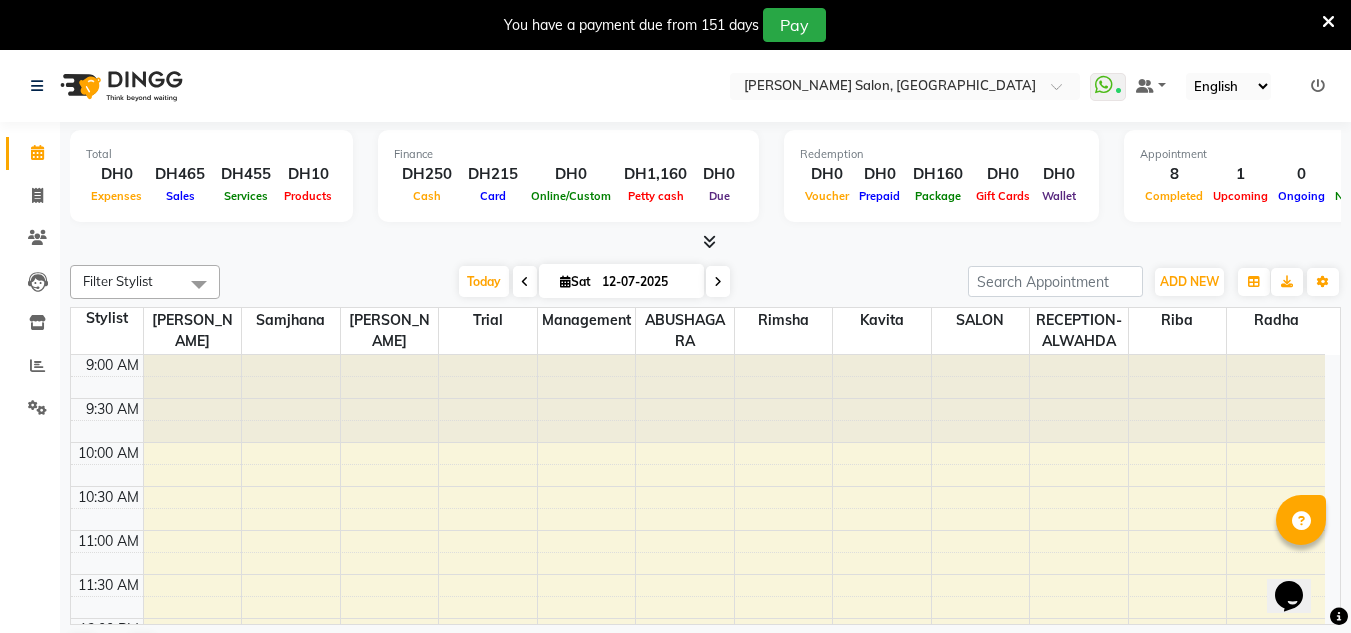 click at bounding box center [1328, 22] 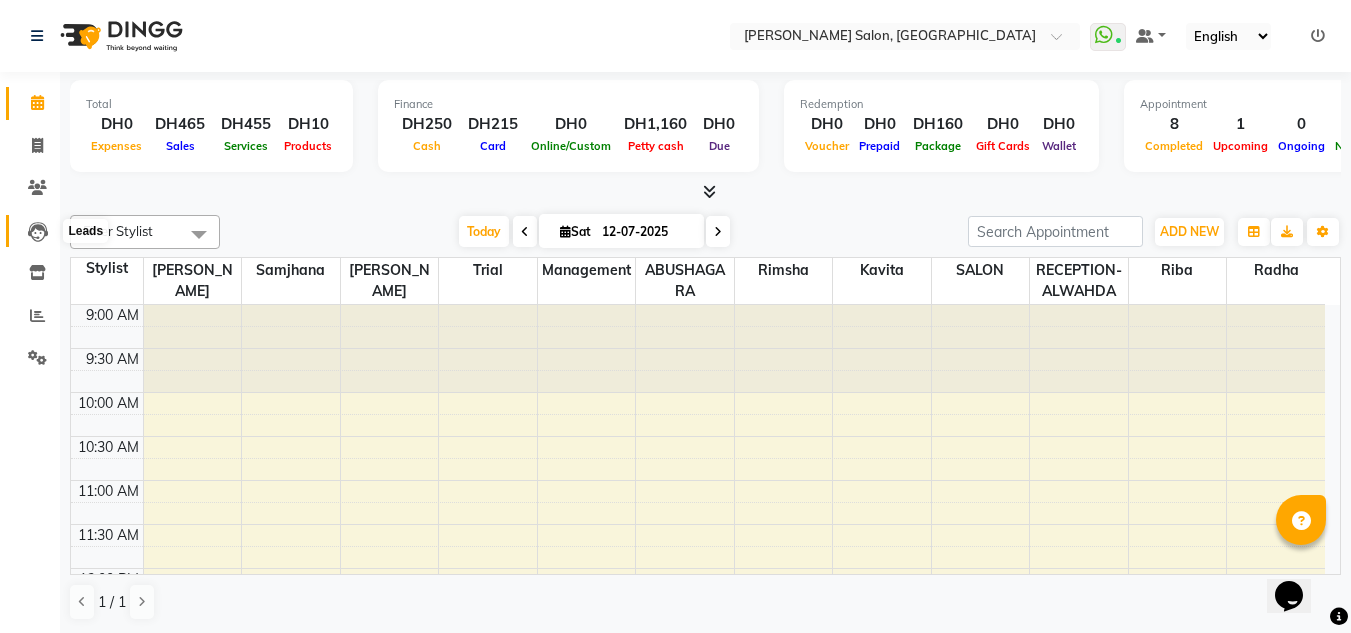 drag, startPoint x: 34, startPoint y: 230, endPoint x: 98, endPoint y: 221, distance: 64.629715 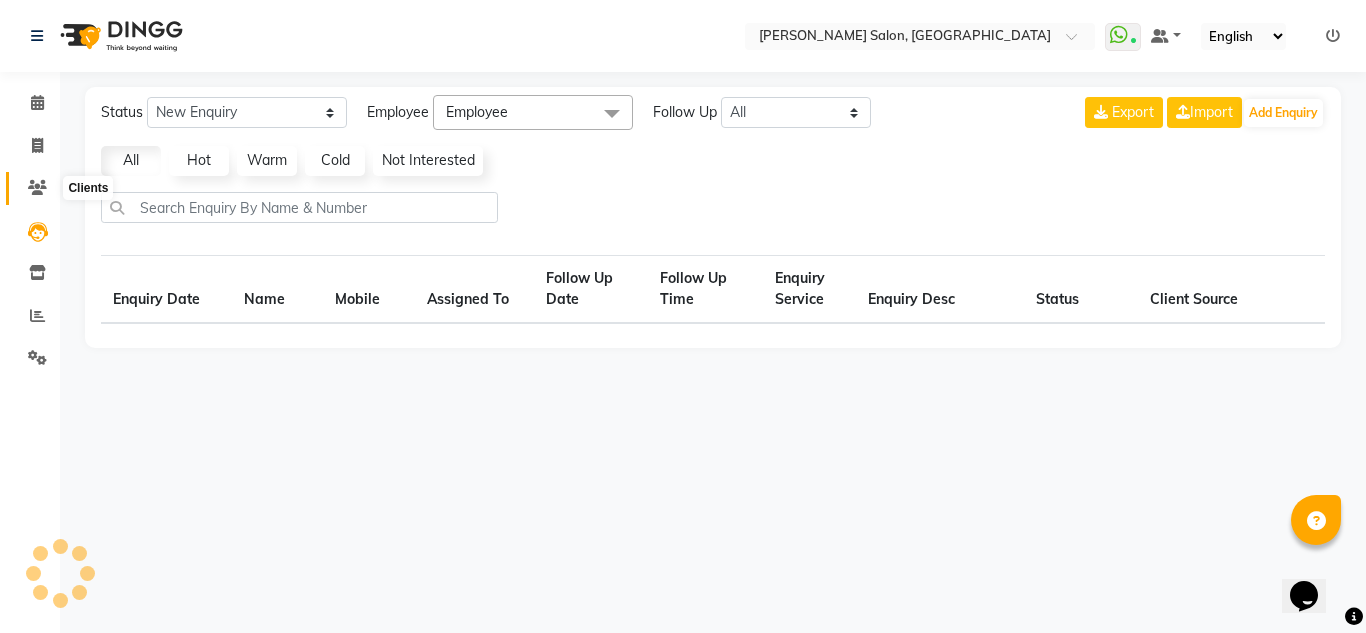 drag, startPoint x: 38, startPoint y: 193, endPoint x: 110, endPoint y: 194, distance: 72.00694 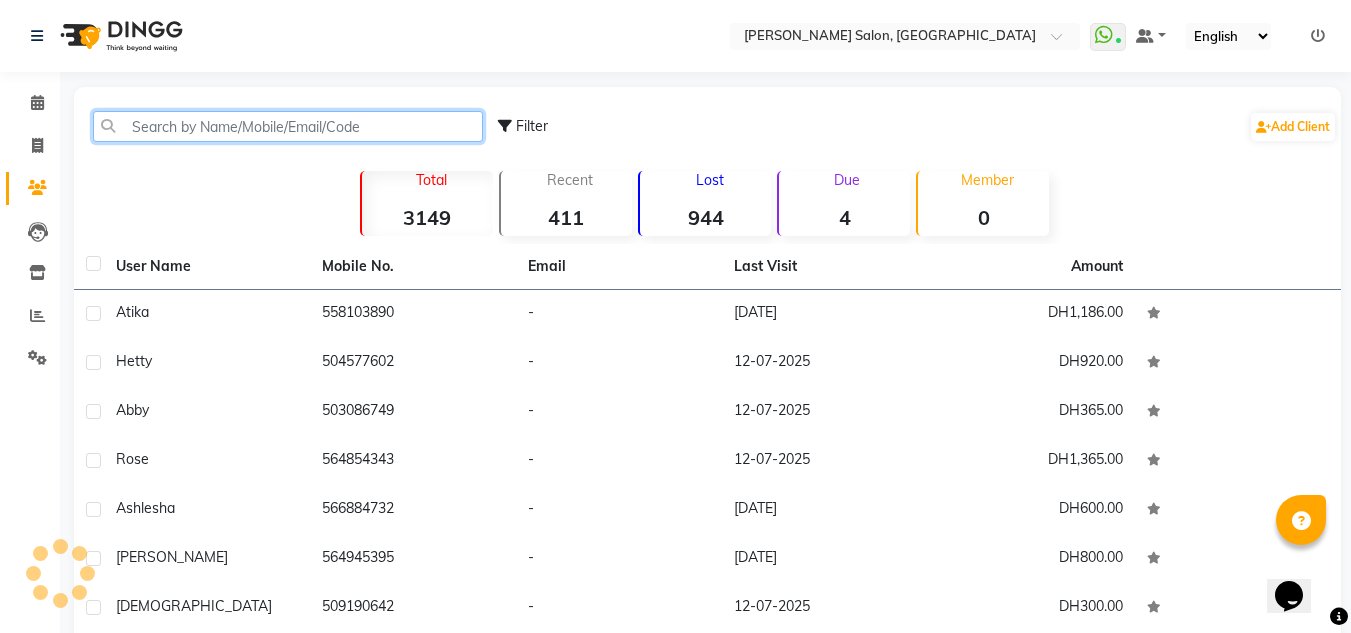 click 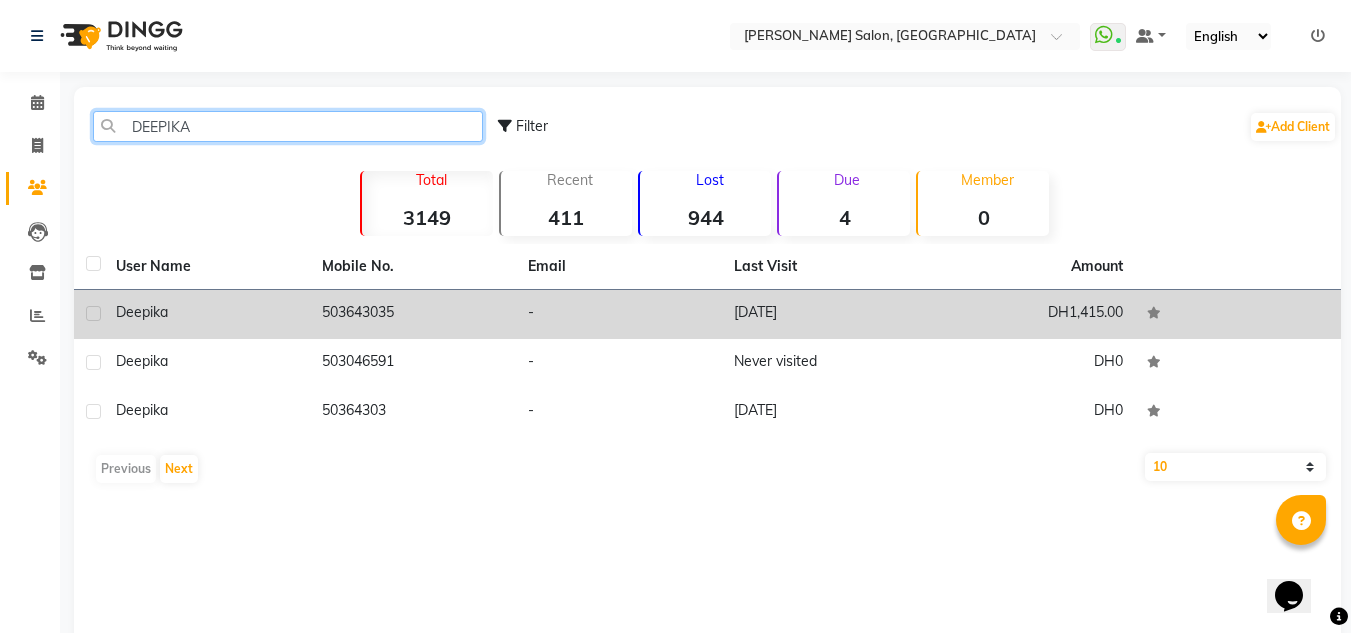 type on "DEEPIKA" 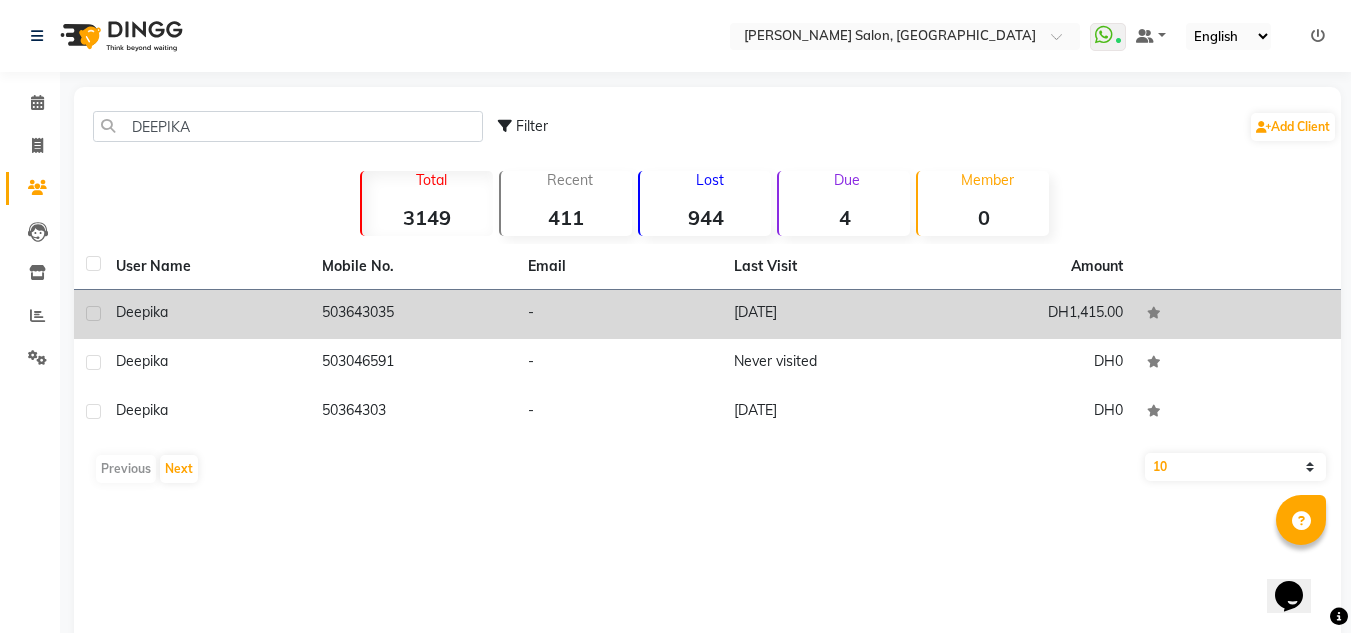 click 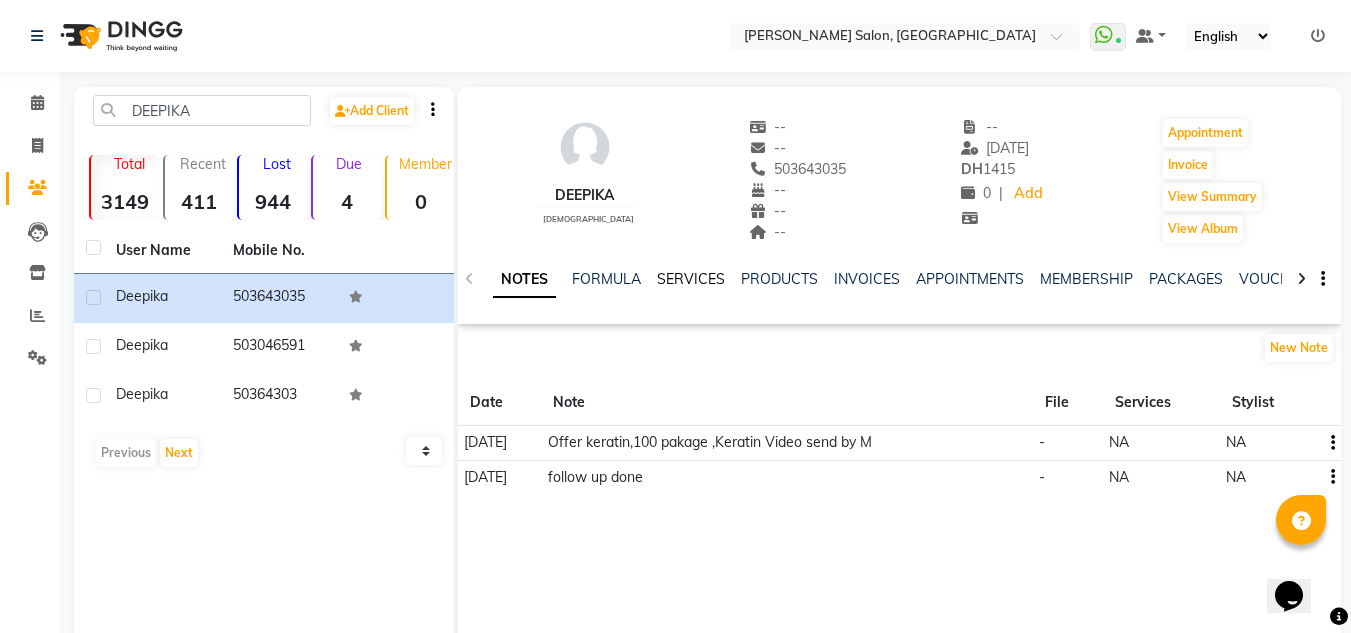 click on "NOTES FORMULA SERVICES PRODUCTS INVOICES APPOINTMENTS MEMBERSHIP PACKAGES VOUCHERS GIFTCARDS POINTS FORMS FAMILY CARDS WALLET" 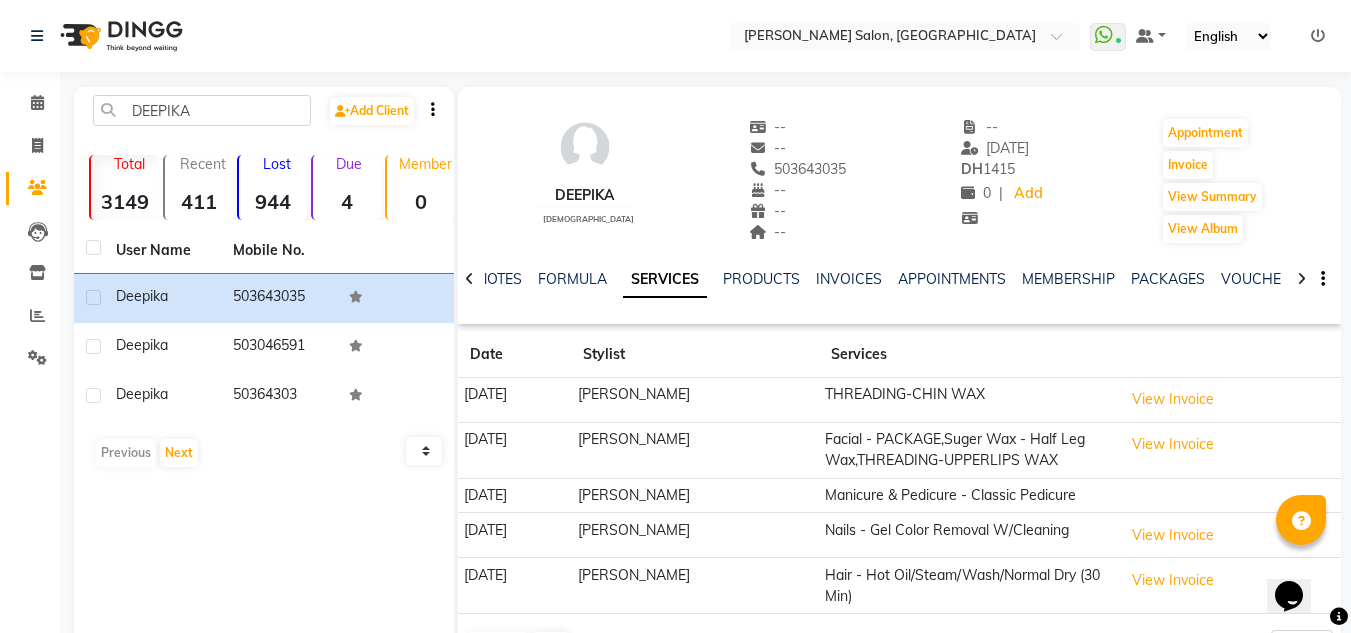 click on "VOUCHERS" 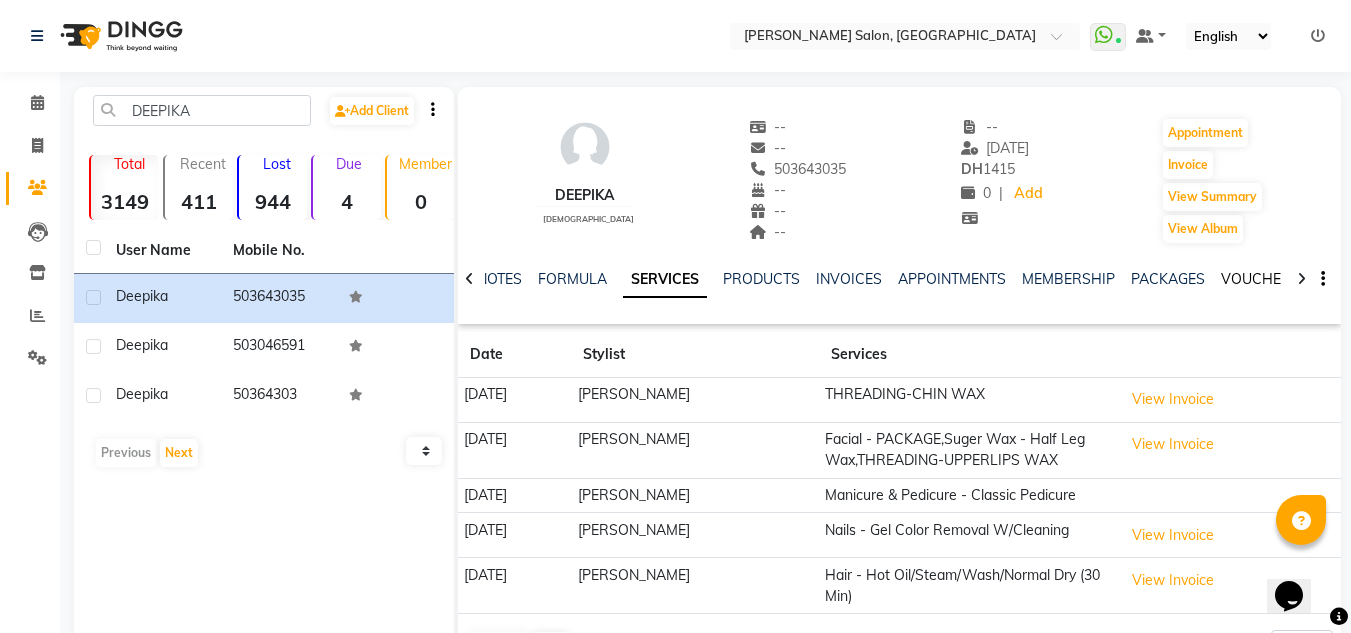 drag, startPoint x: 1251, startPoint y: 272, endPoint x: 1244, endPoint y: 283, distance: 13.038404 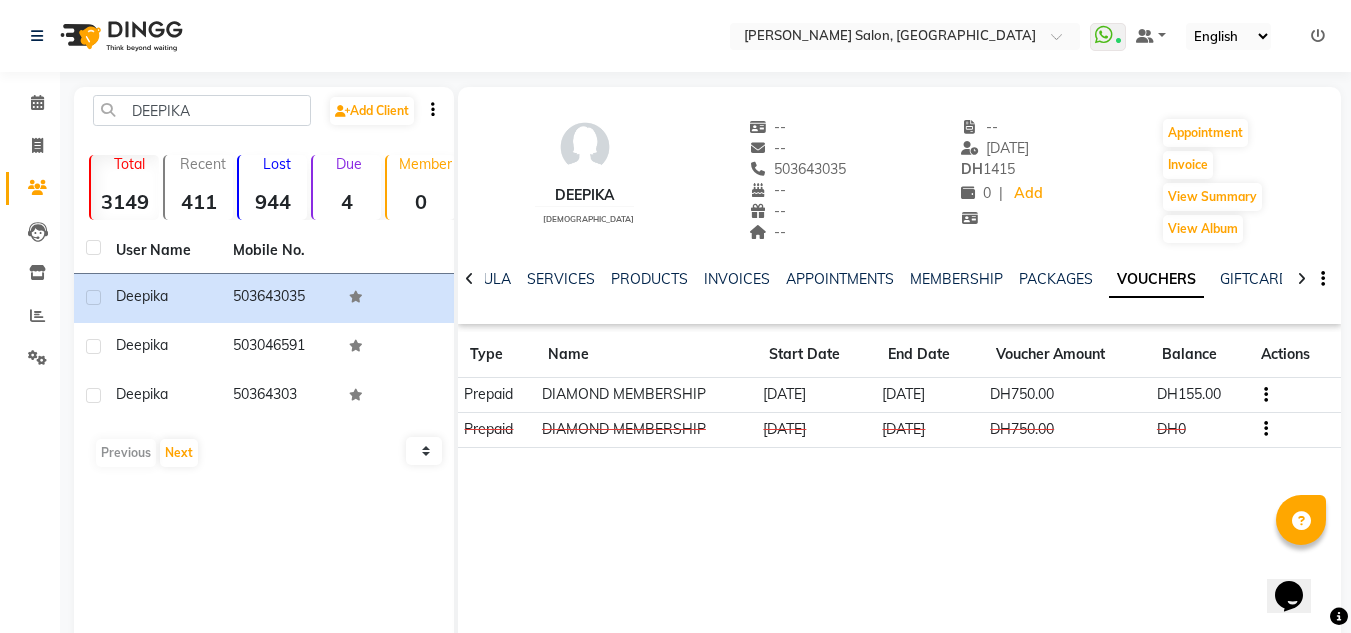 drag, startPoint x: 0, startPoint y: 414, endPoint x: 19, endPoint y: 418, distance: 19.416489 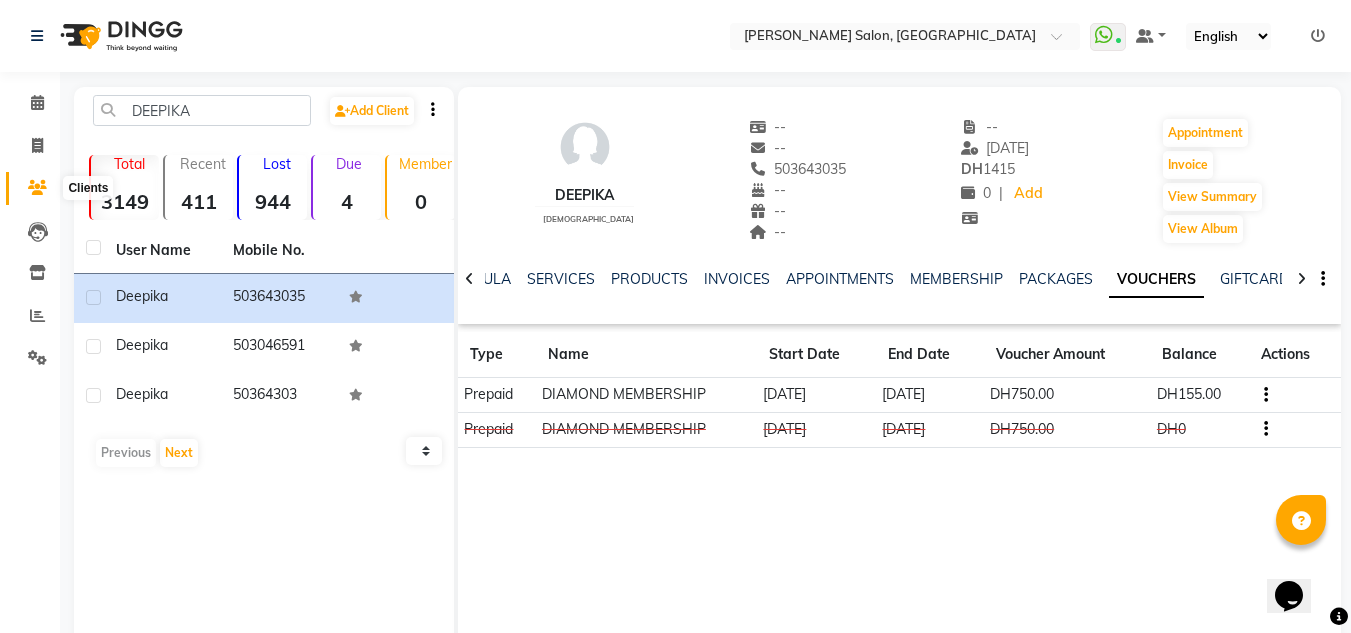 click 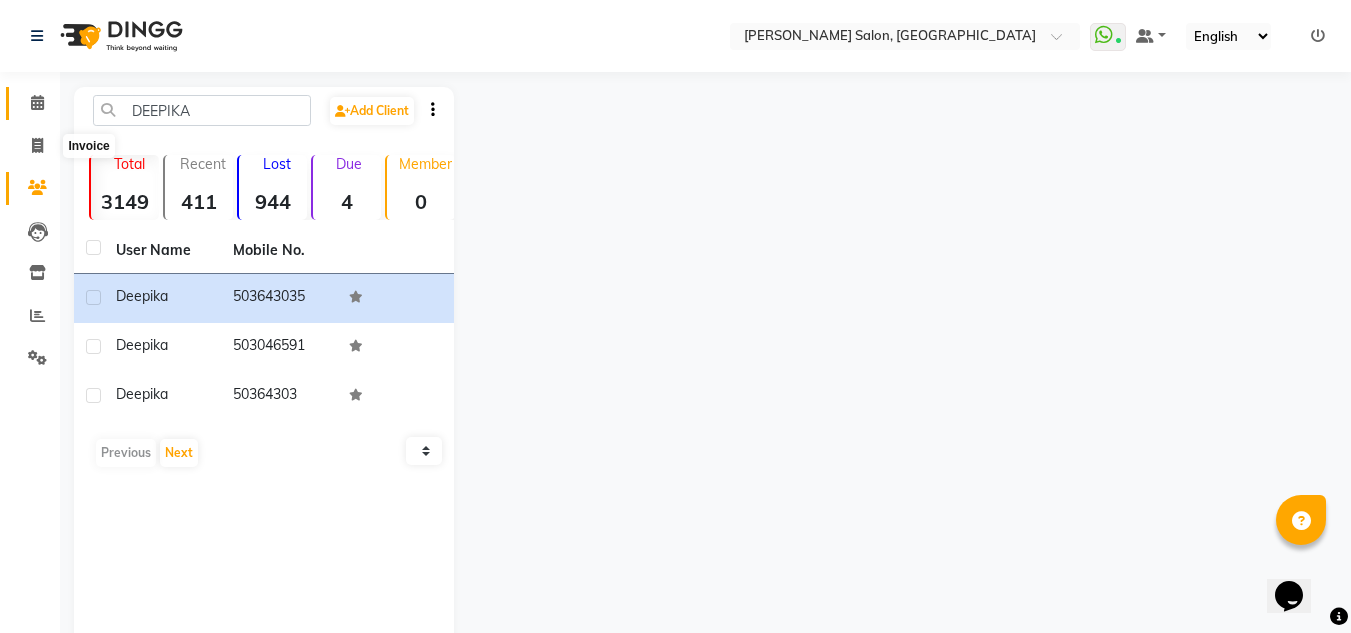 click 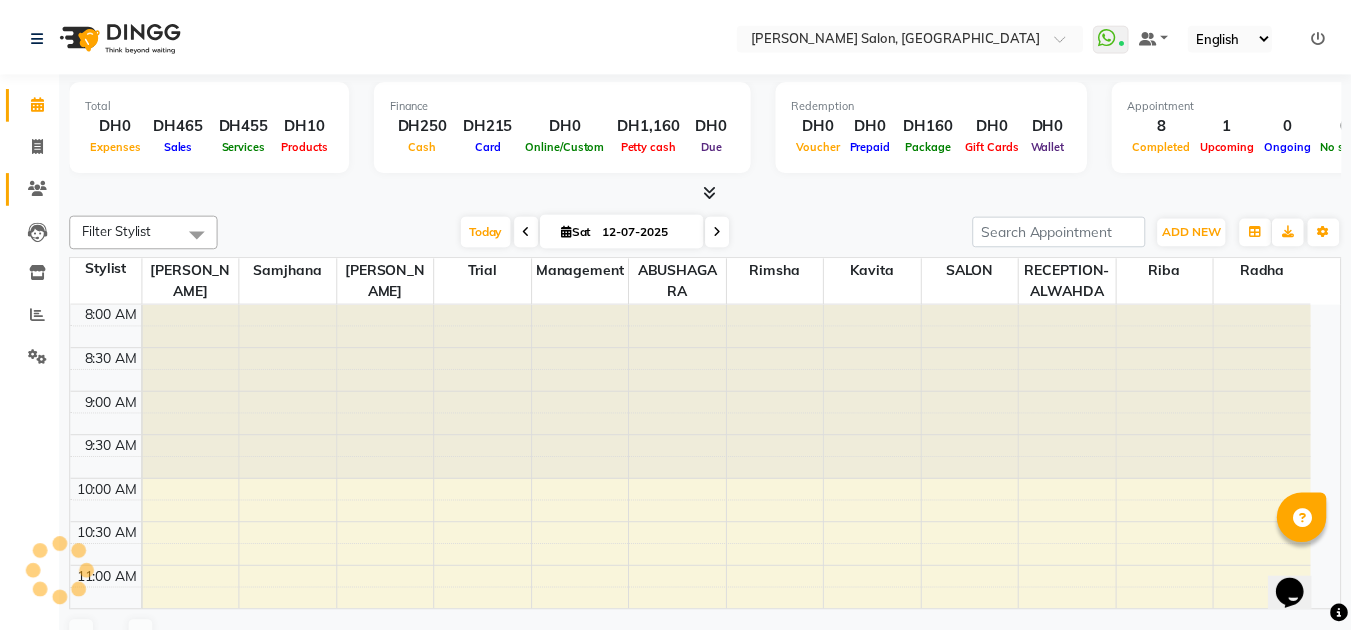 scroll, scrollTop: 0, scrollLeft: 0, axis: both 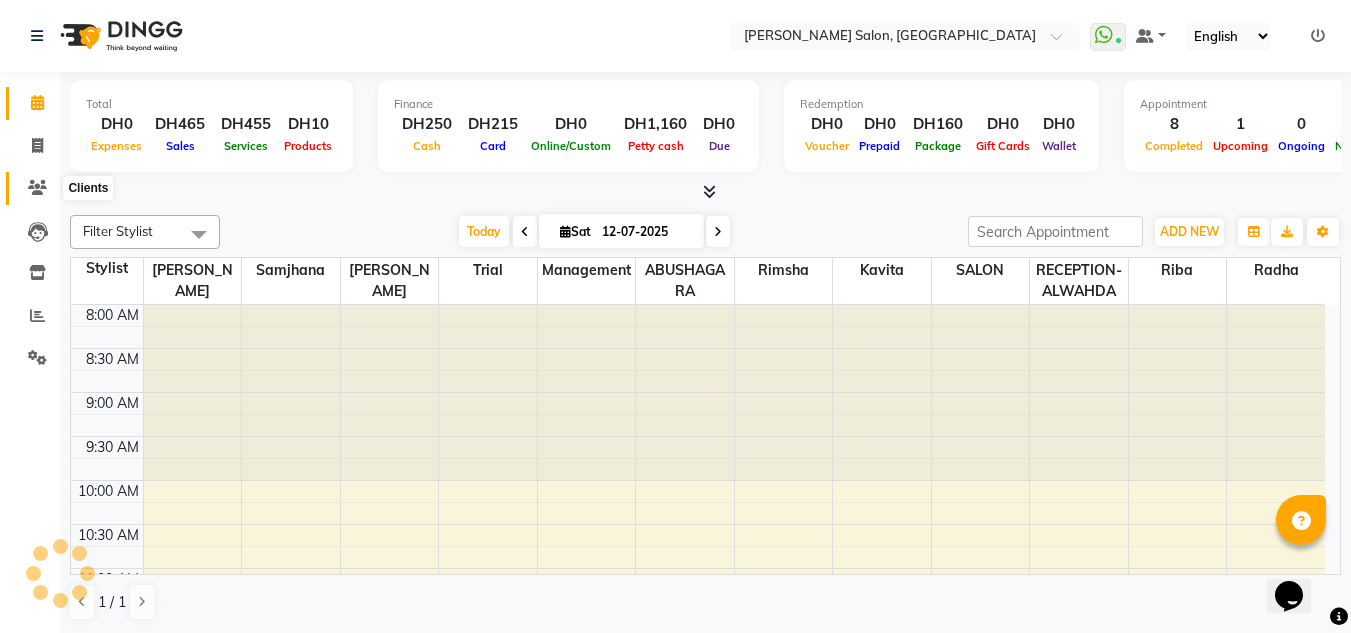 click 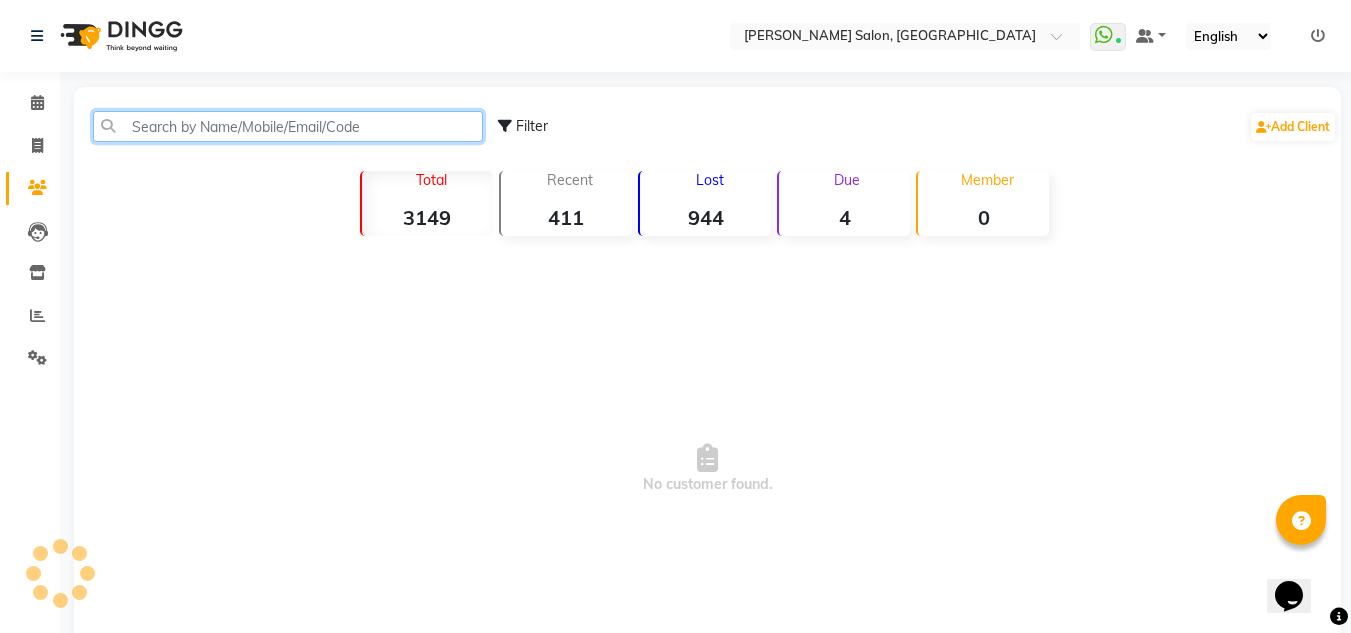 click 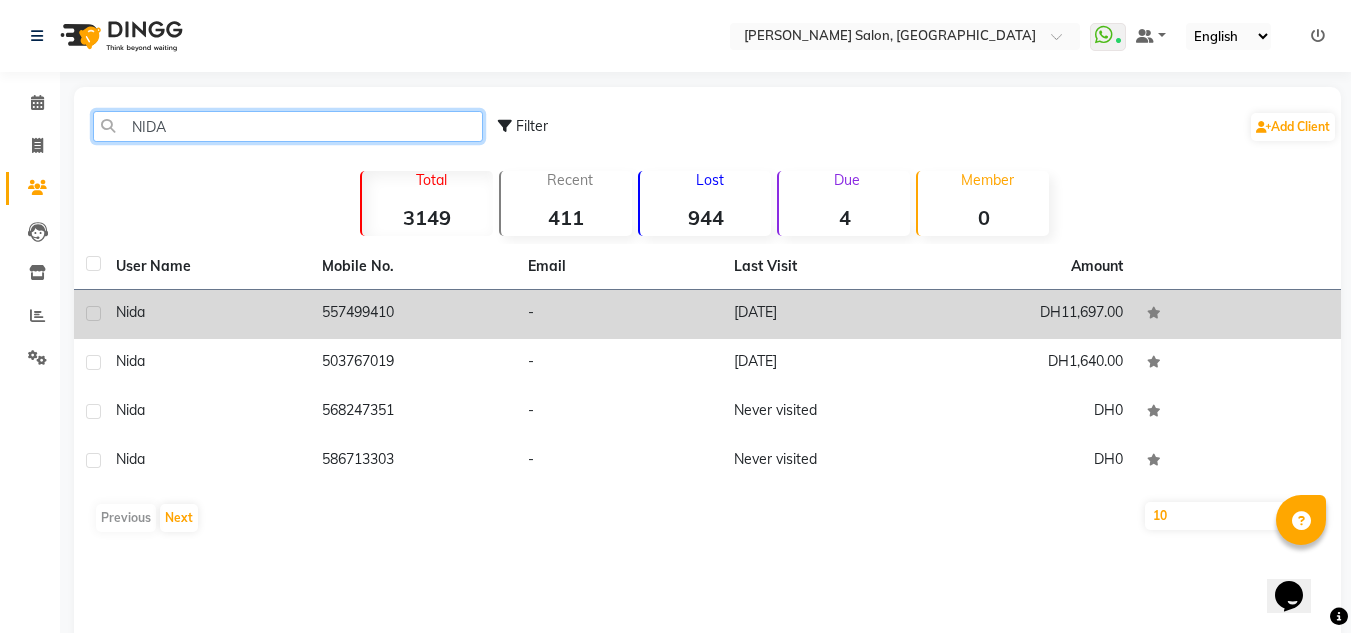 type on "NIDA" 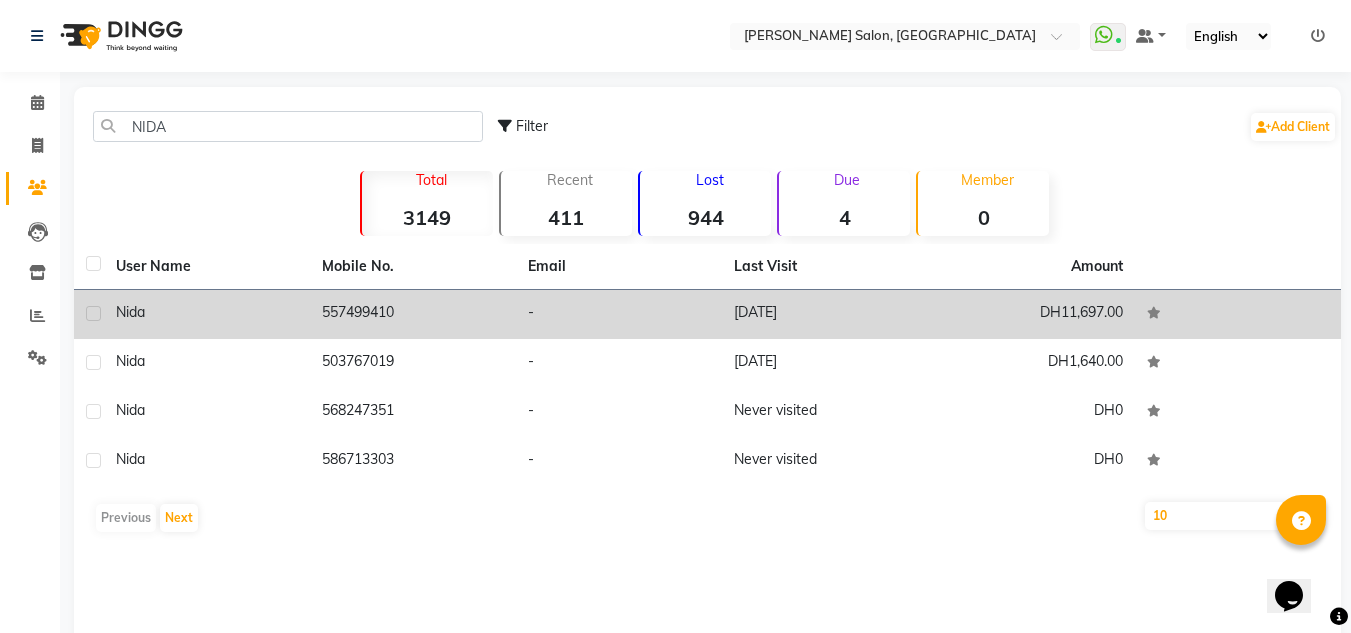 click 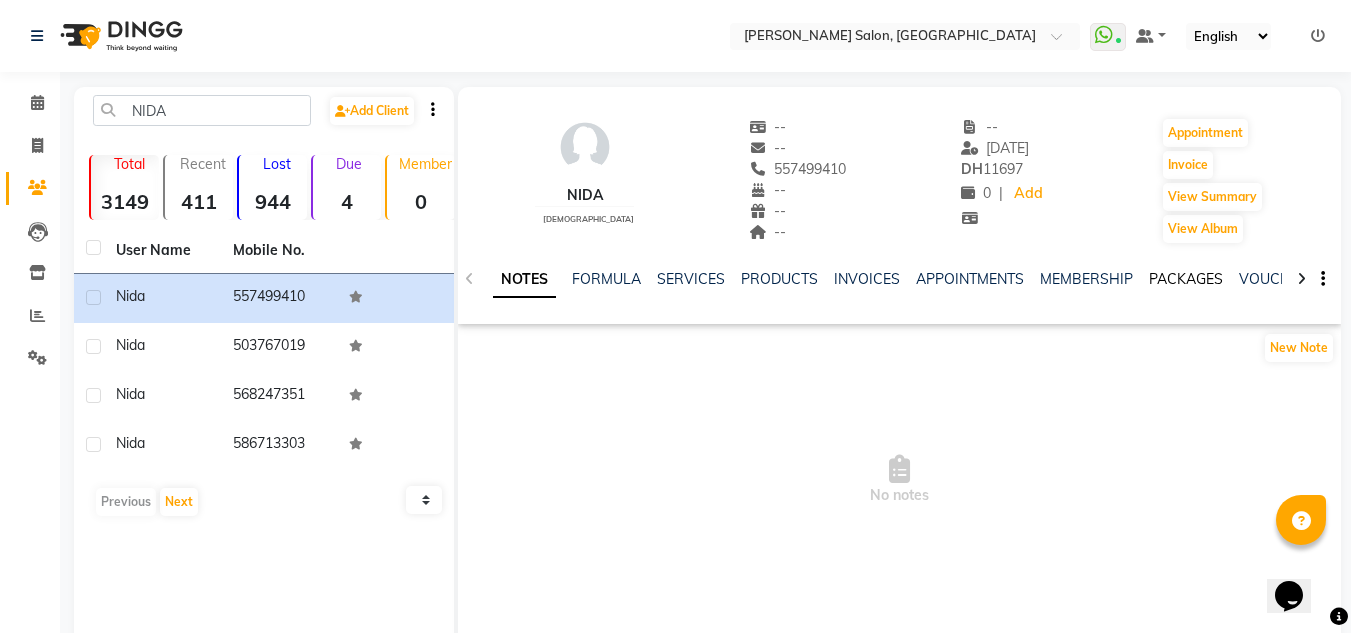 click on "PACKAGES" 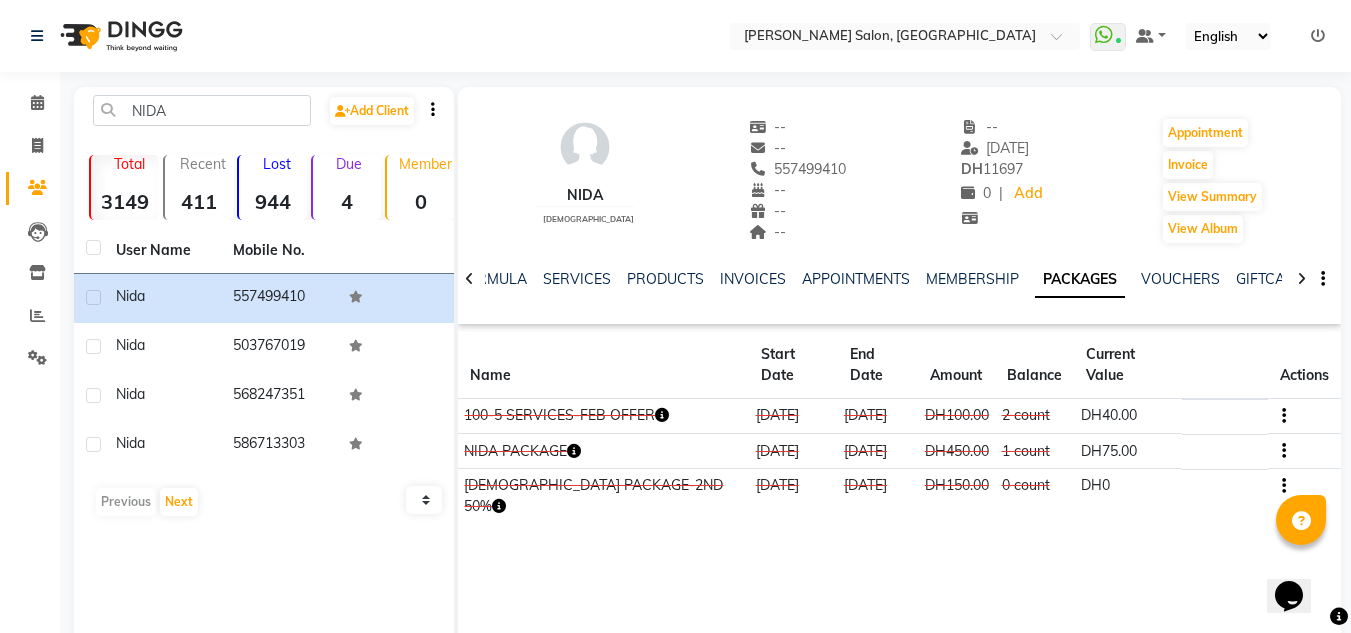 drag, startPoint x: 253, startPoint y: 347, endPoint x: 789, endPoint y: 343, distance: 536.01495 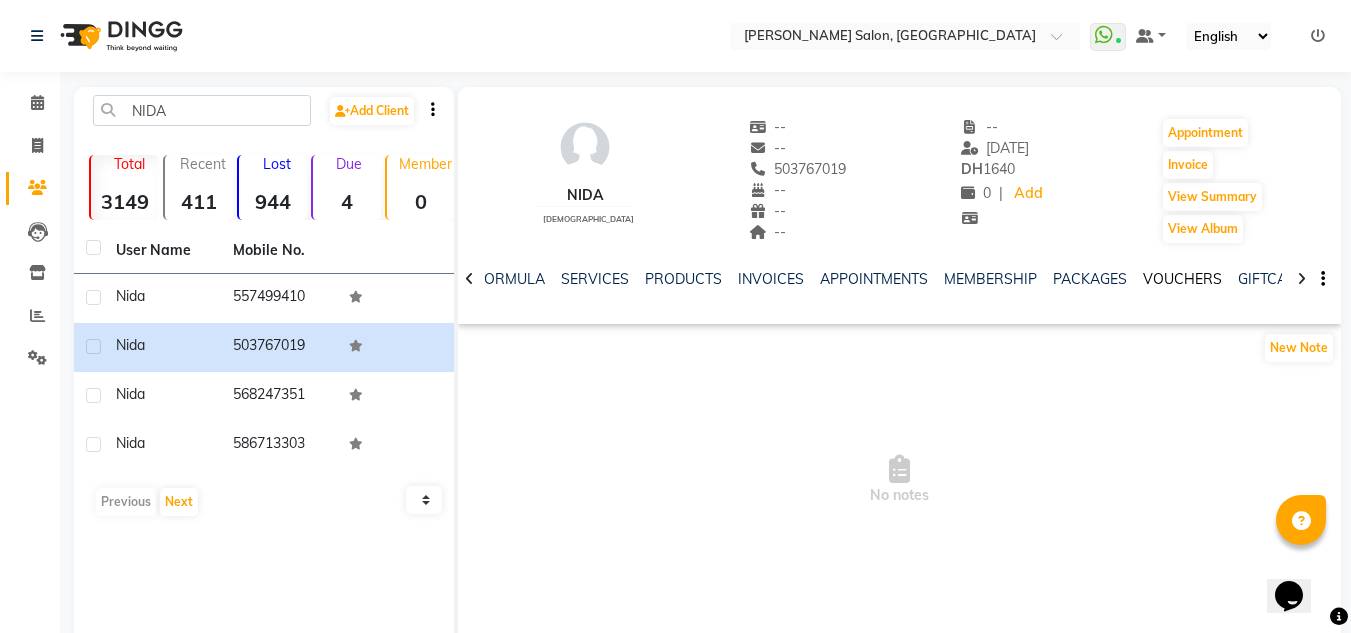 drag, startPoint x: 1181, startPoint y: 292, endPoint x: 1166, endPoint y: 281, distance: 18.601076 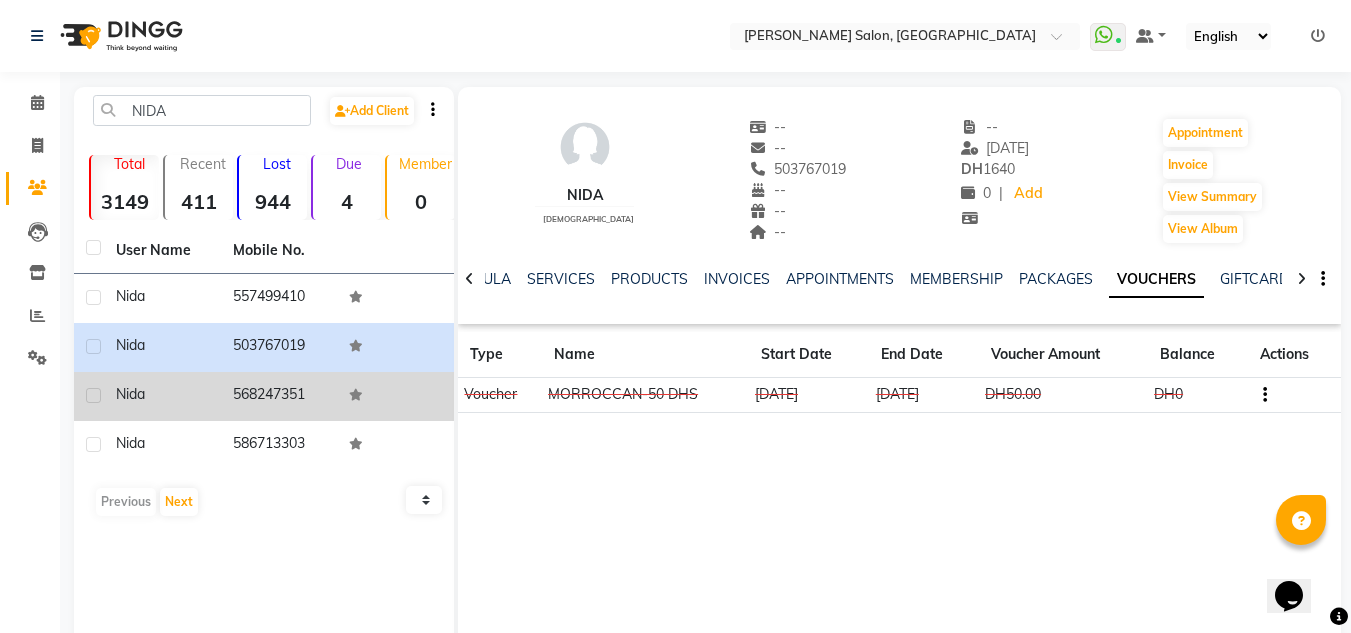 click 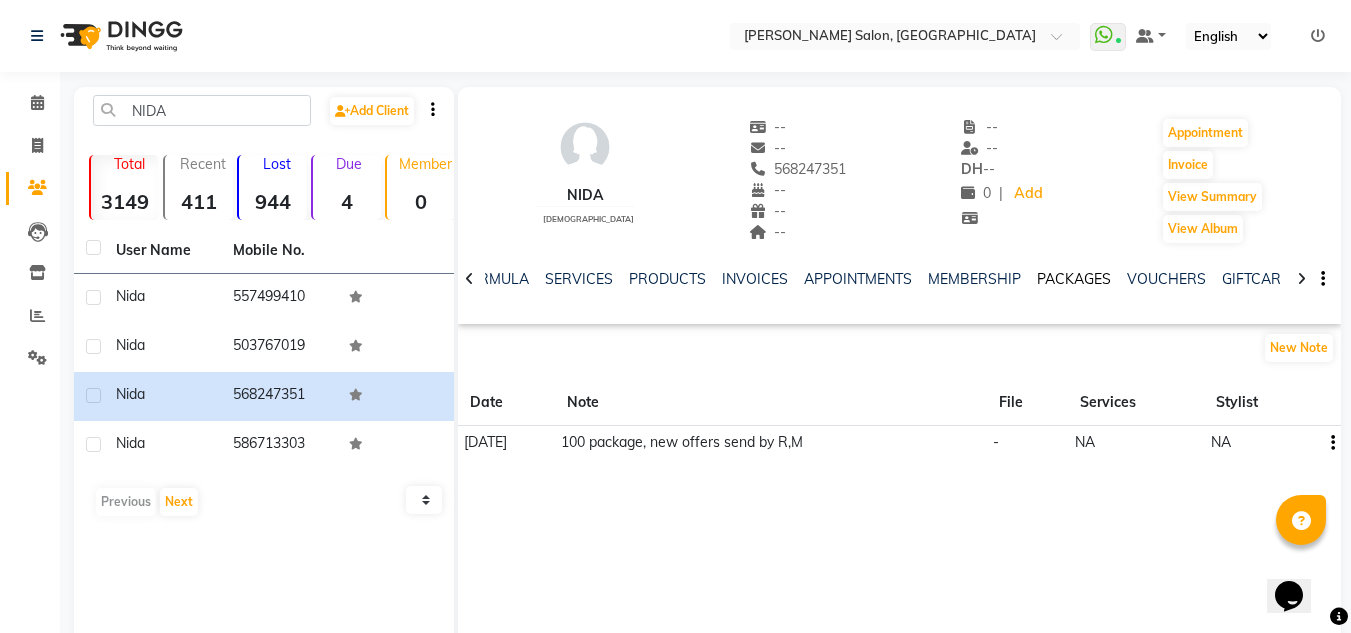 drag, startPoint x: 1065, startPoint y: 276, endPoint x: 1093, endPoint y: 283, distance: 28.86174 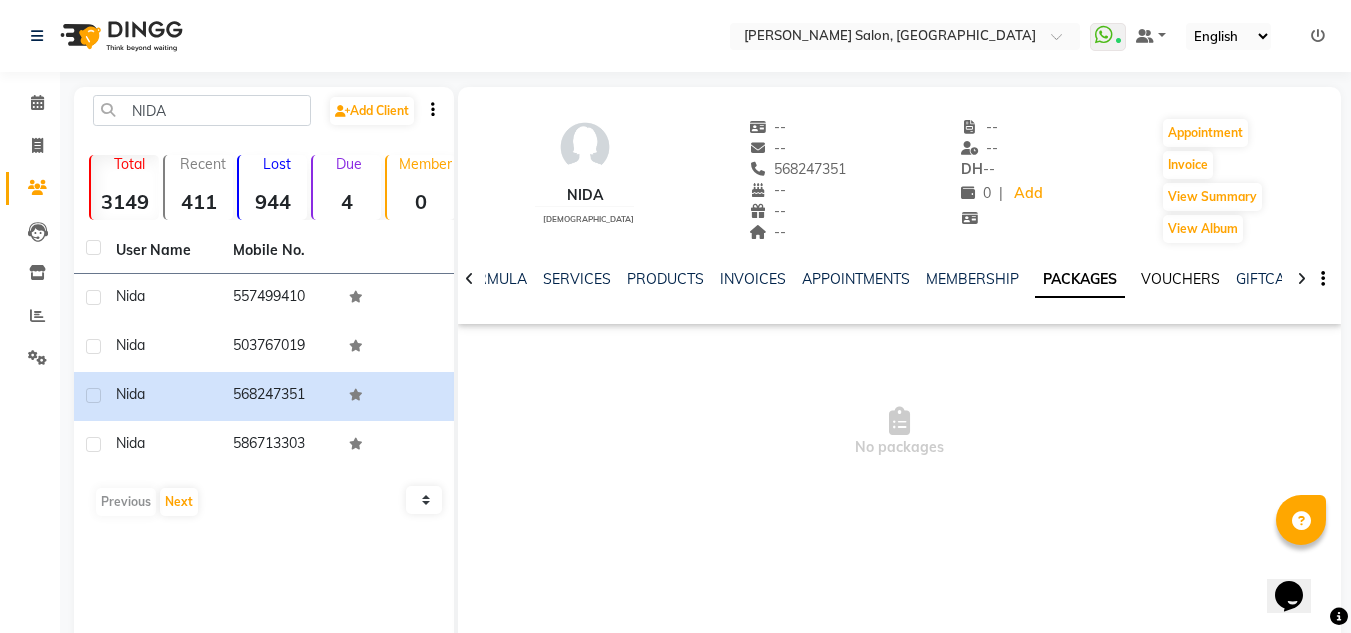 click on "VOUCHERS" 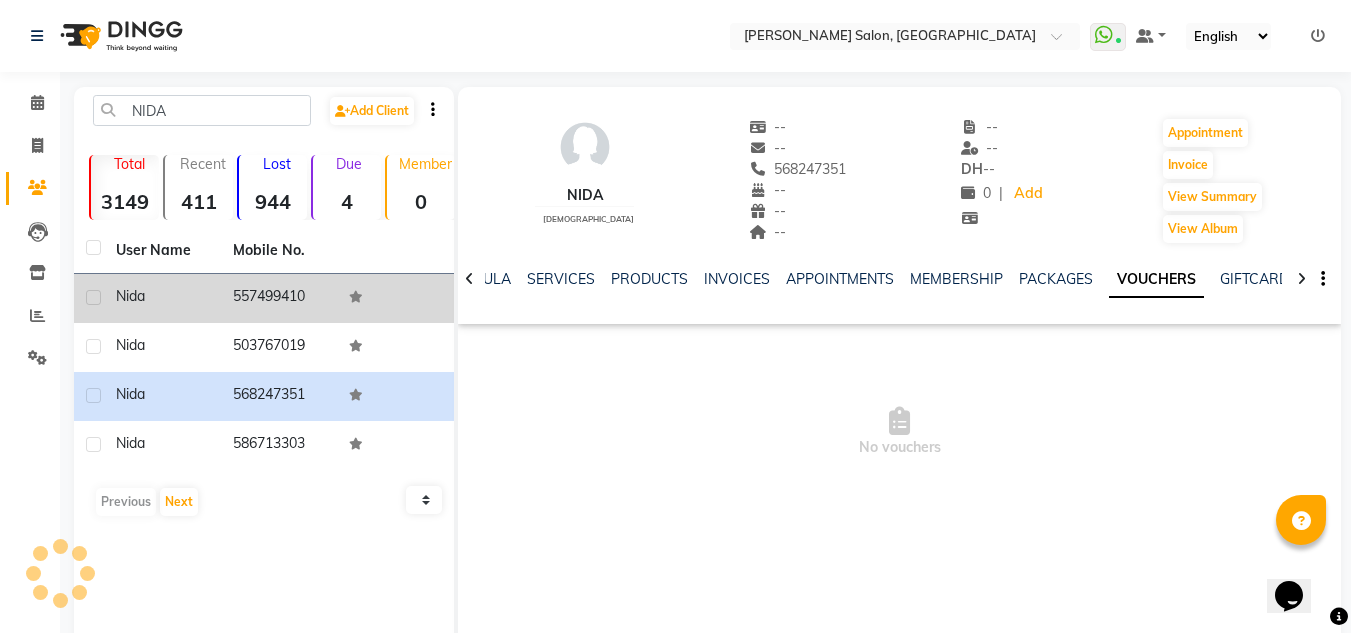 drag, startPoint x: 266, startPoint y: 296, endPoint x: 353, endPoint y: 304, distance: 87.36704 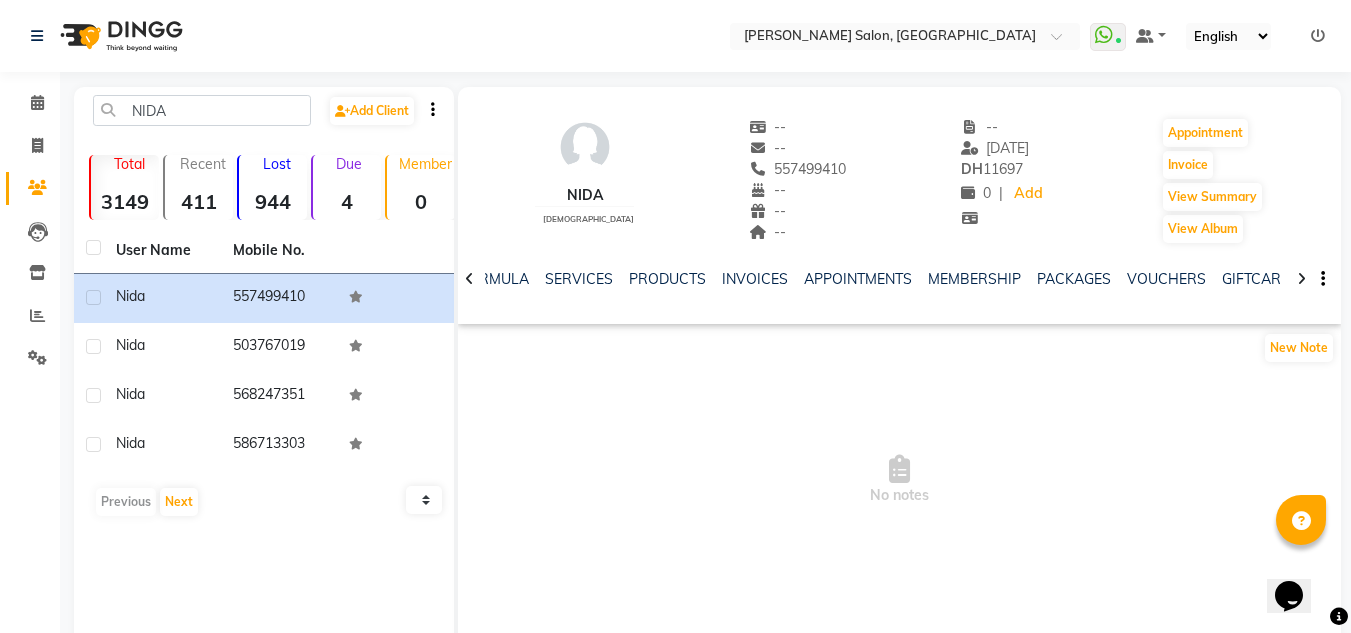 click on "NOTES FORMULA SERVICES PRODUCTS INVOICES APPOINTMENTS MEMBERSHIP PACKAGES VOUCHERS GIFTCARDS POINTS FORMS FAMILY CARDS WALLET" 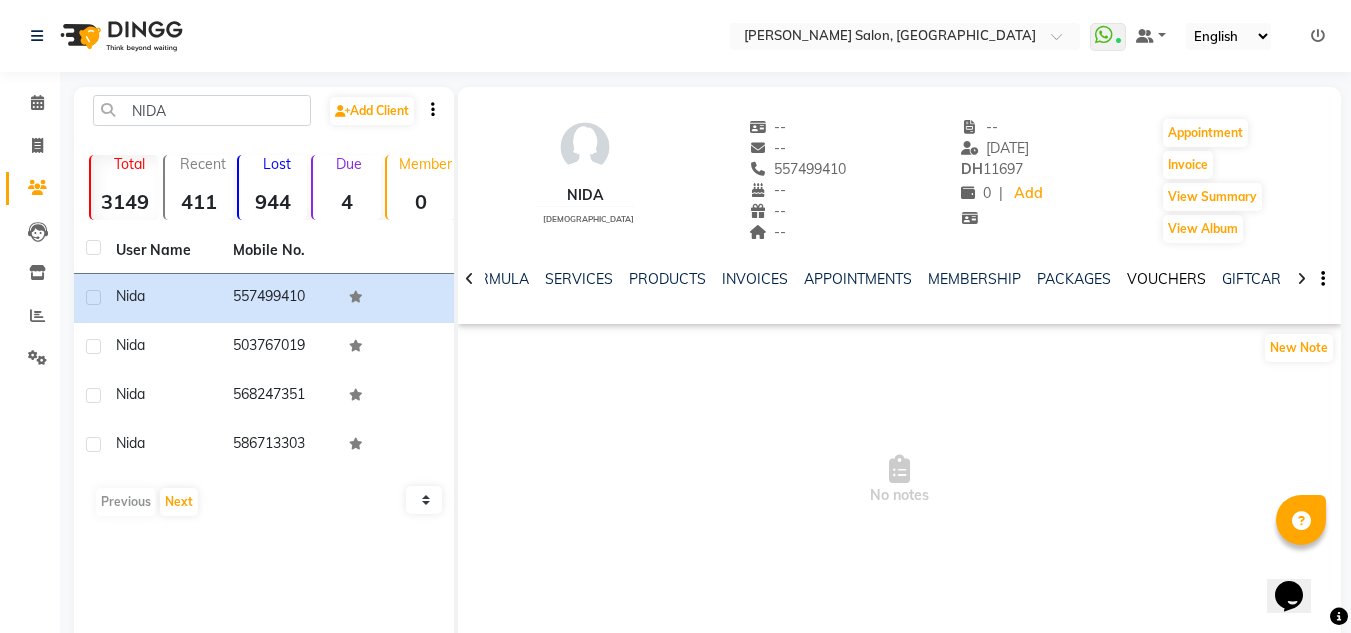 click on "VOUCHERS" 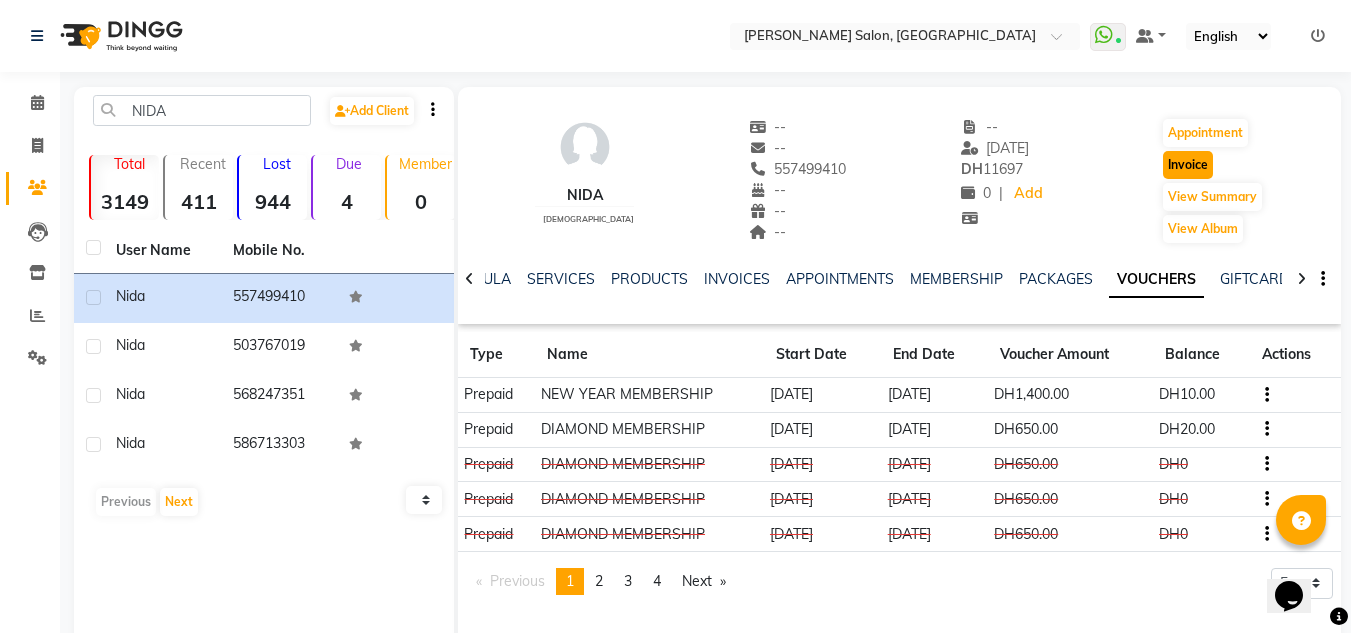 click on "Invoice" 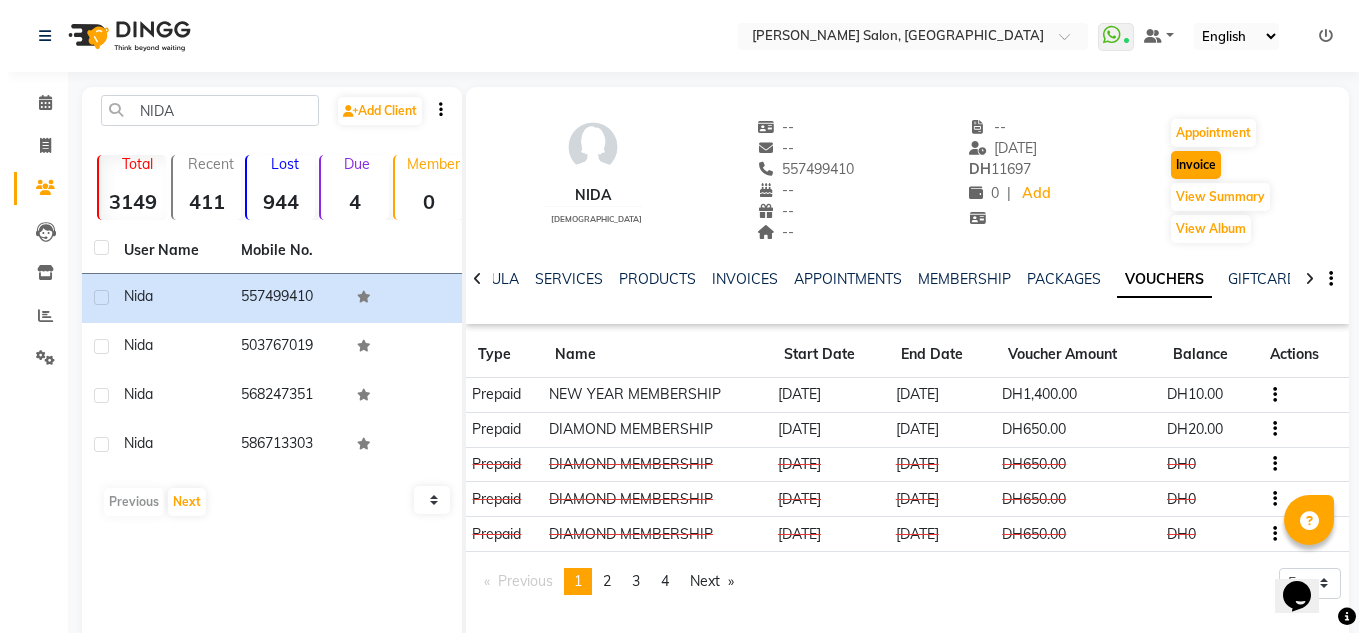 select on "service" 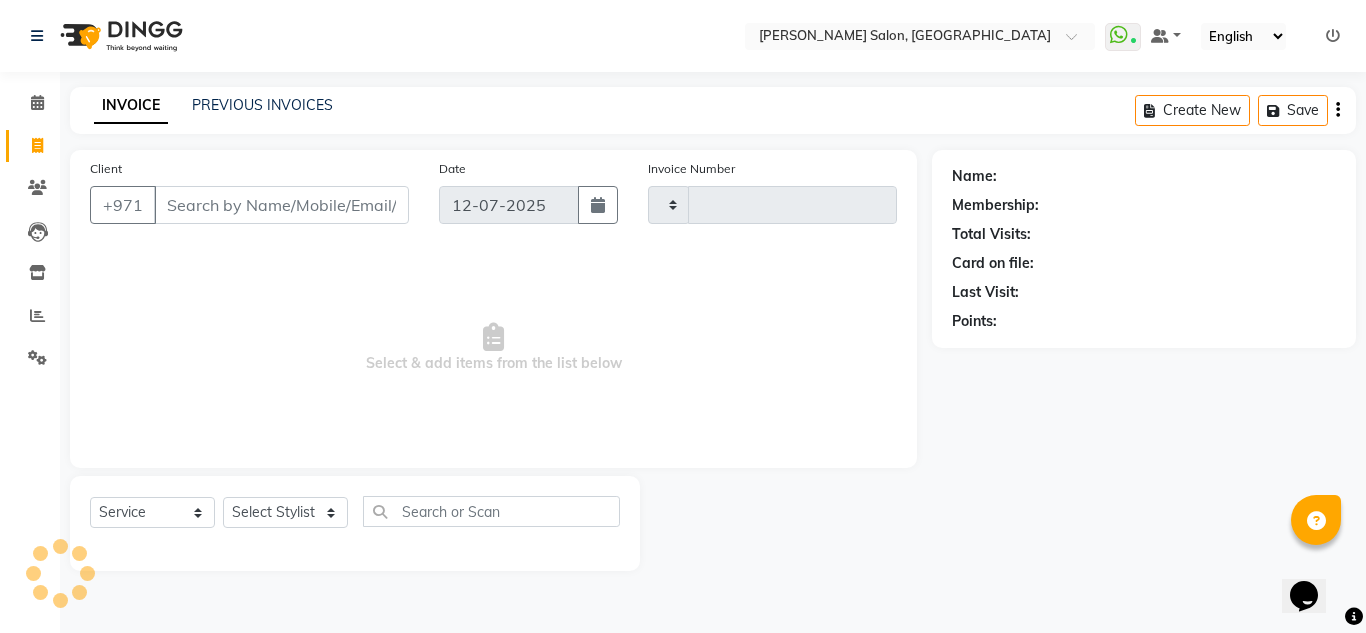 type on "1398" 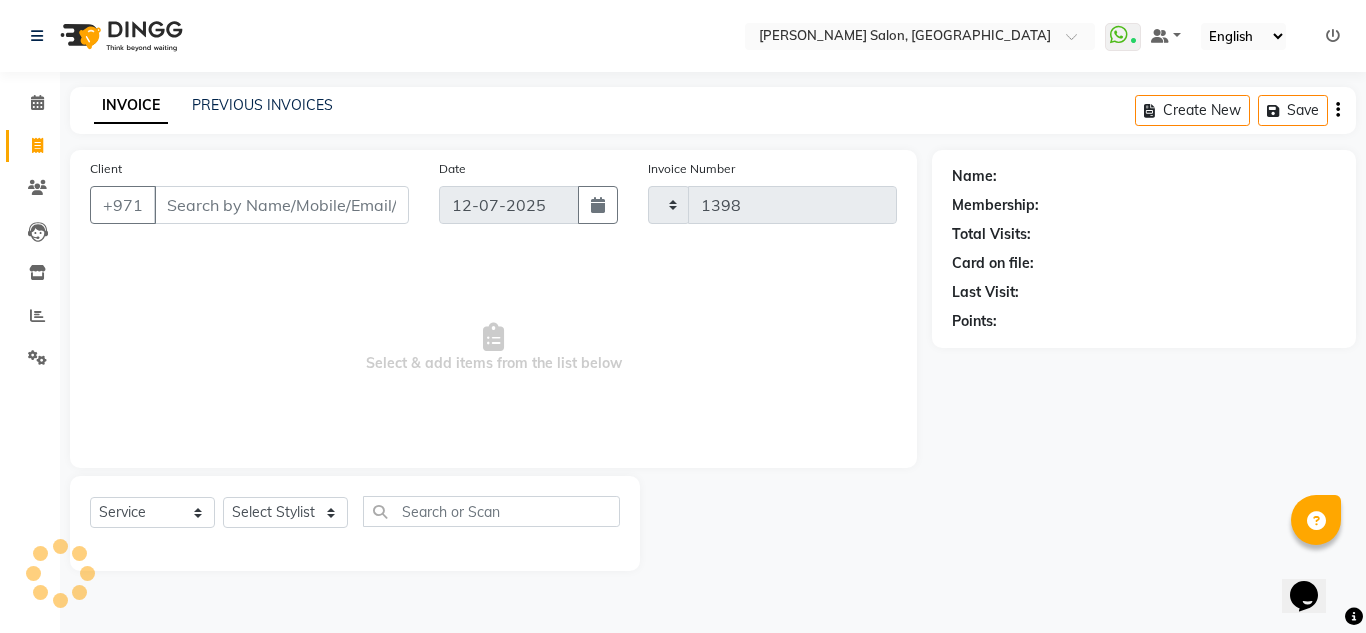 select on "4333" 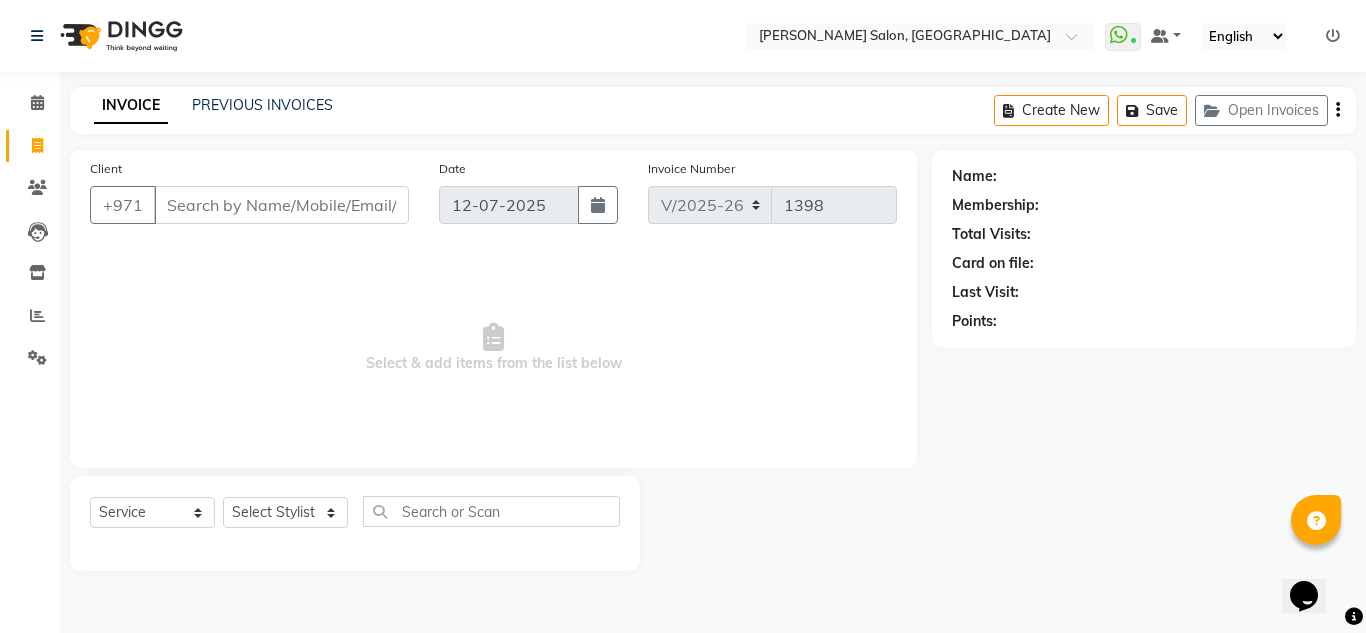 type on "557499410" 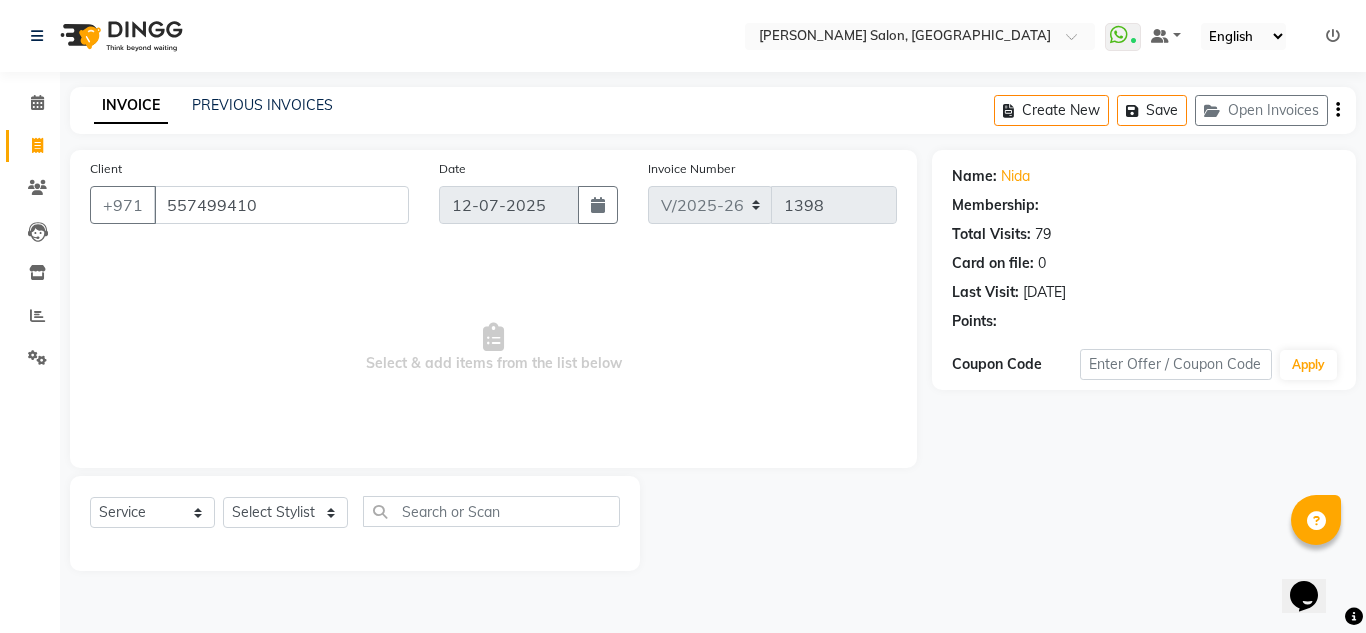 select on "1: Object" 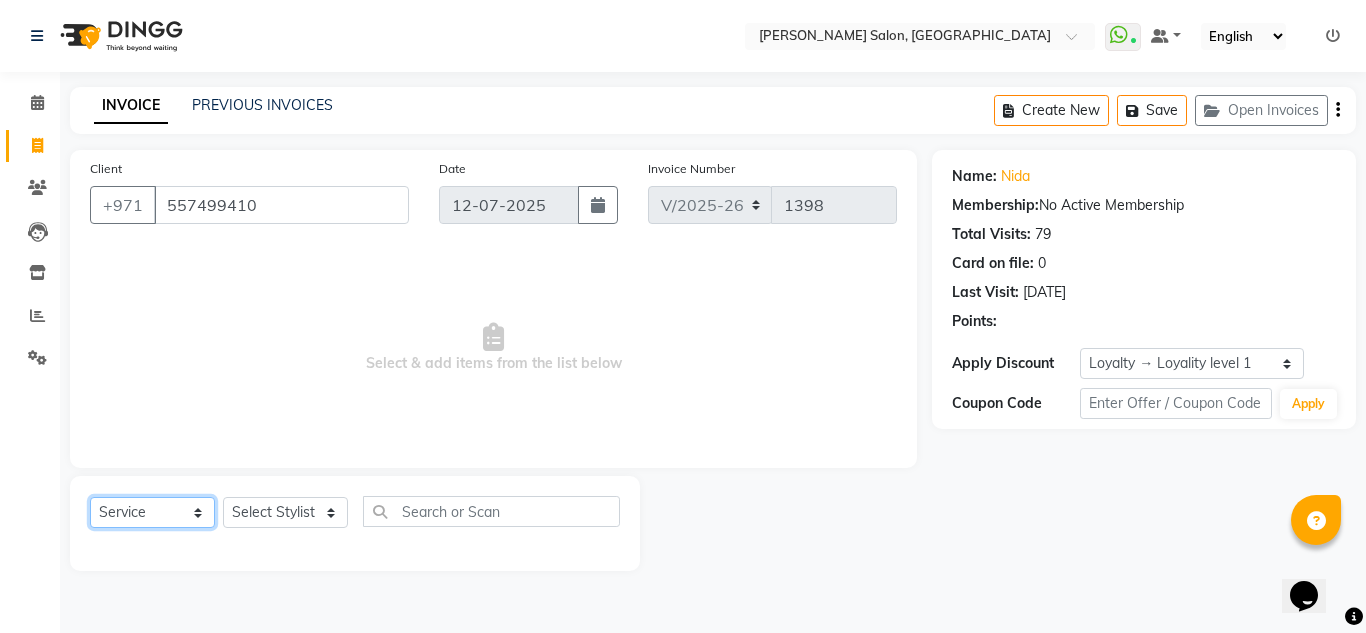 click on "Select  Service  Product  Membership  Package Voucher Prepaid Gift Card" 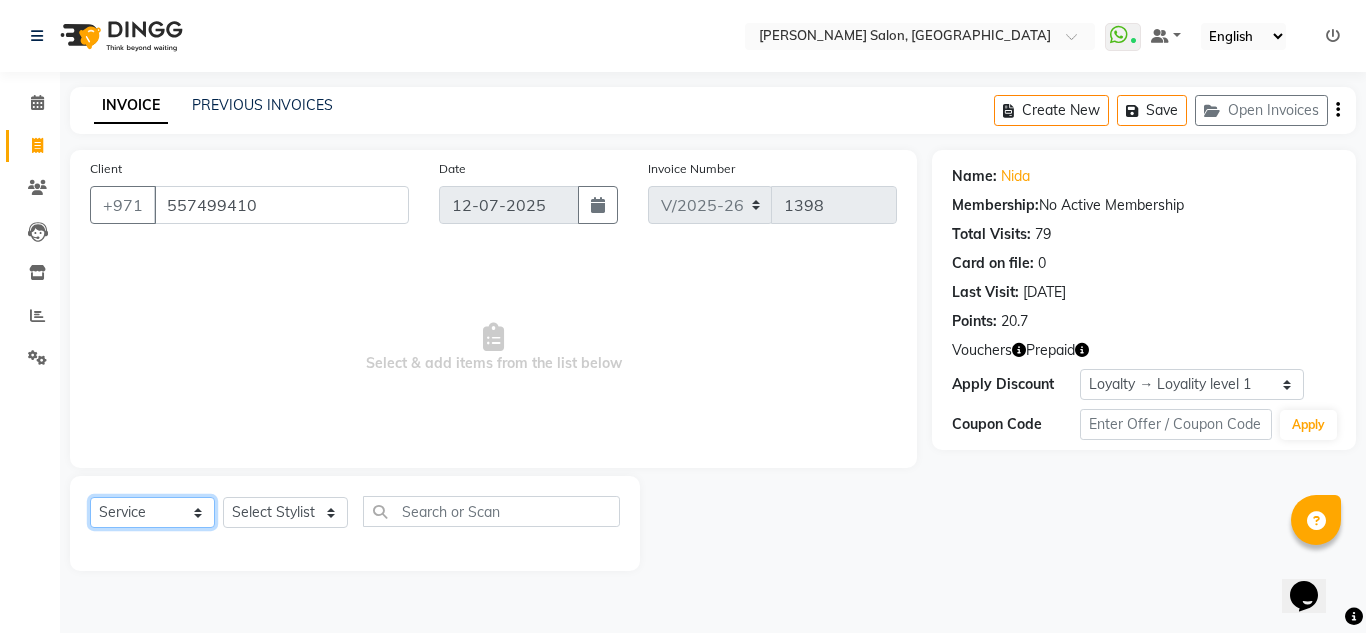 click on "Select  Service  Product  Membership  Package Voucher Prepaid Gift Card" 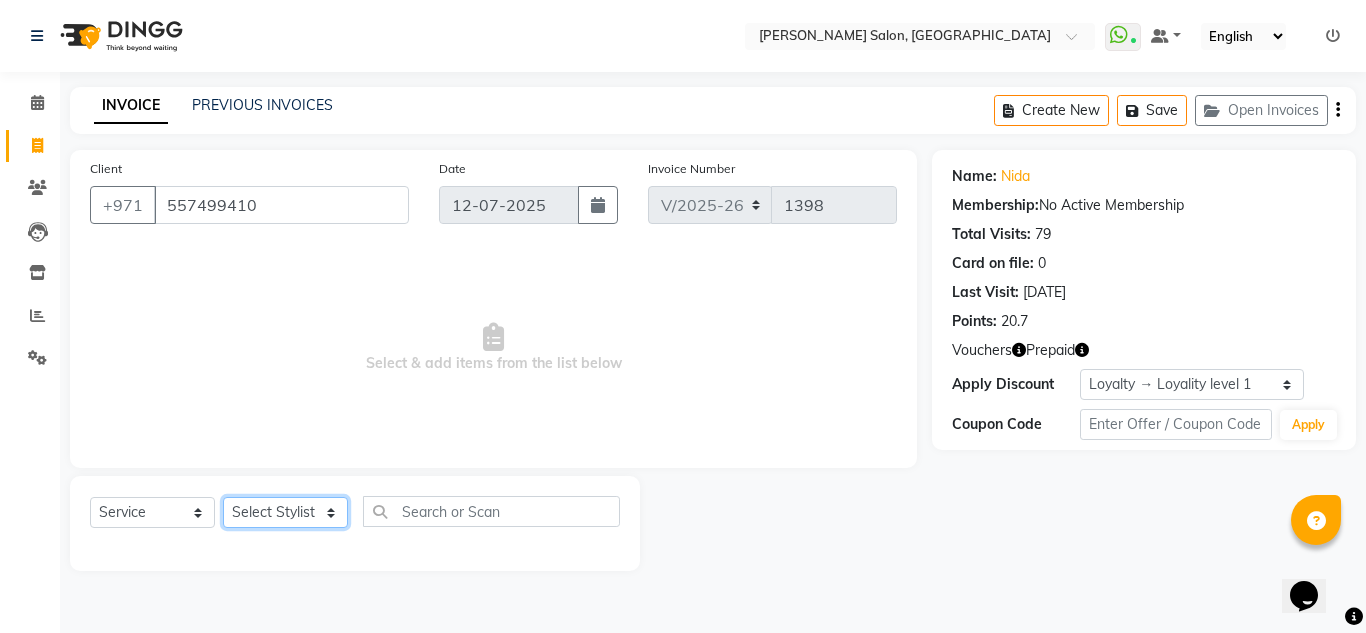 click on "Select Stylist ABUSHAGARA Kavita Laxmi Management [PERSON_NAME] RECEPTION-ALWAHDA [PERSON_NAME] SALON [PERSON_NAME] trial" 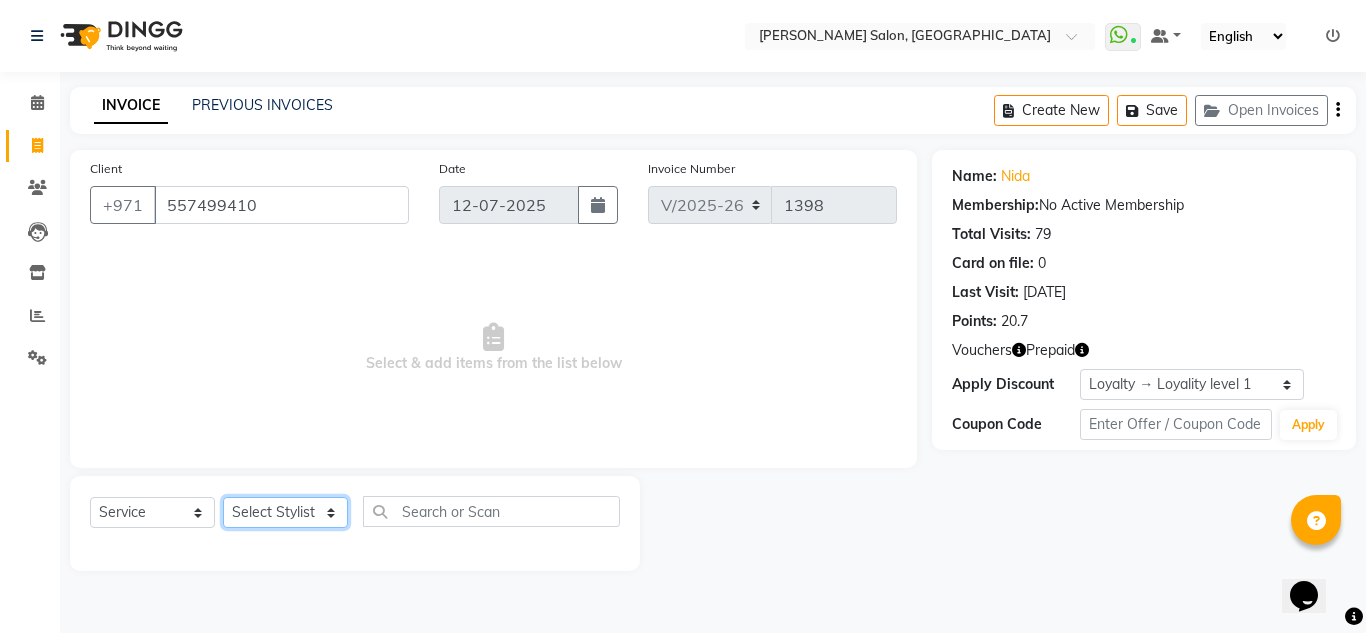 select on "70354" 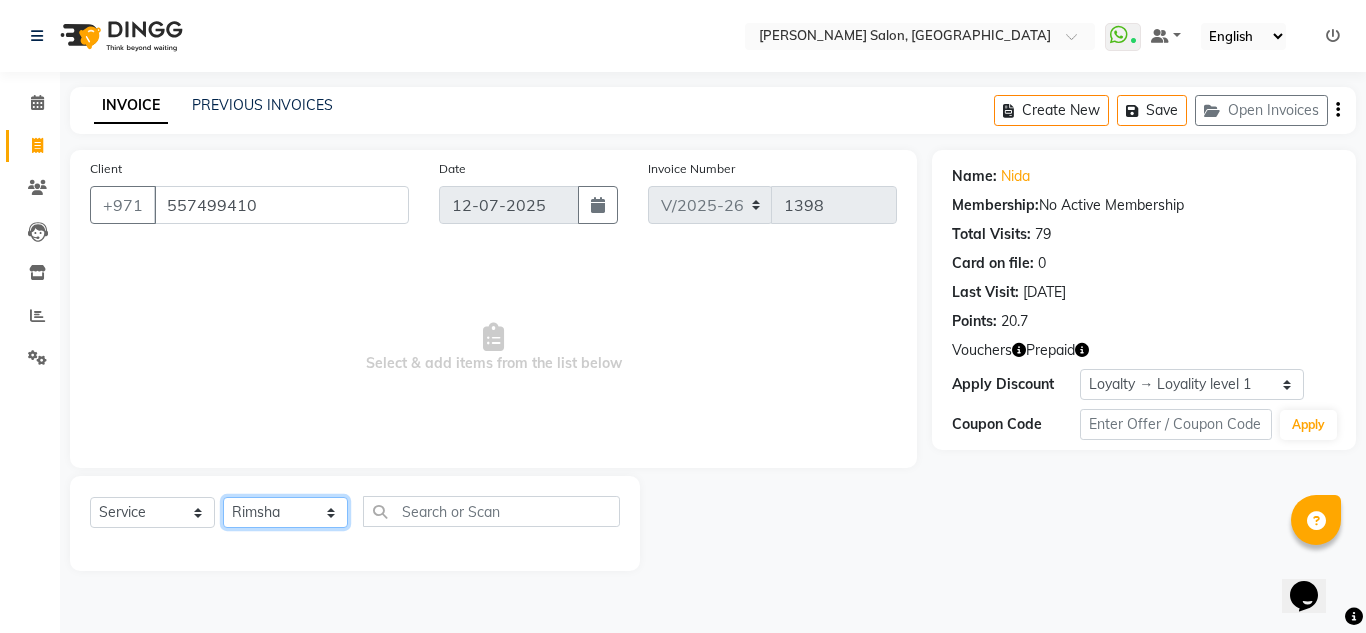 click on "Select Stylist ABUSHAGARA Kavita Laxmi Management [PERSON_NAME] RECEPTION-ALWAHDA [PERSON_NAME] SALON [PERSON_NAME] trial" 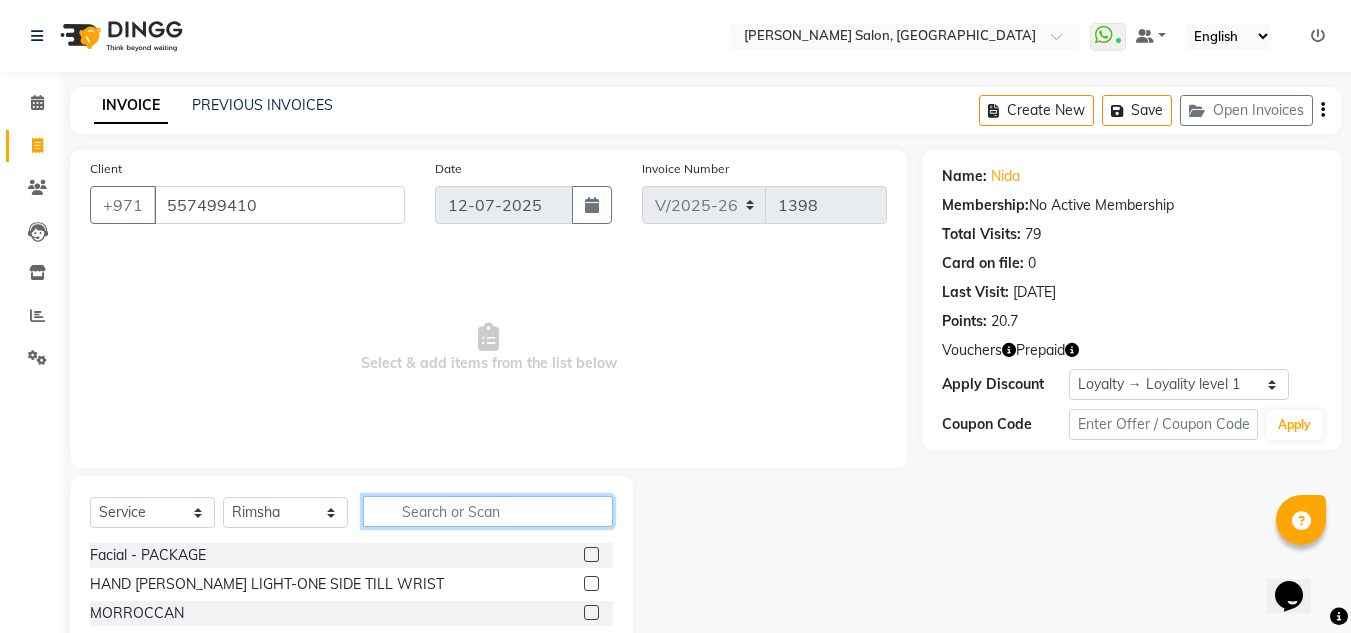 click 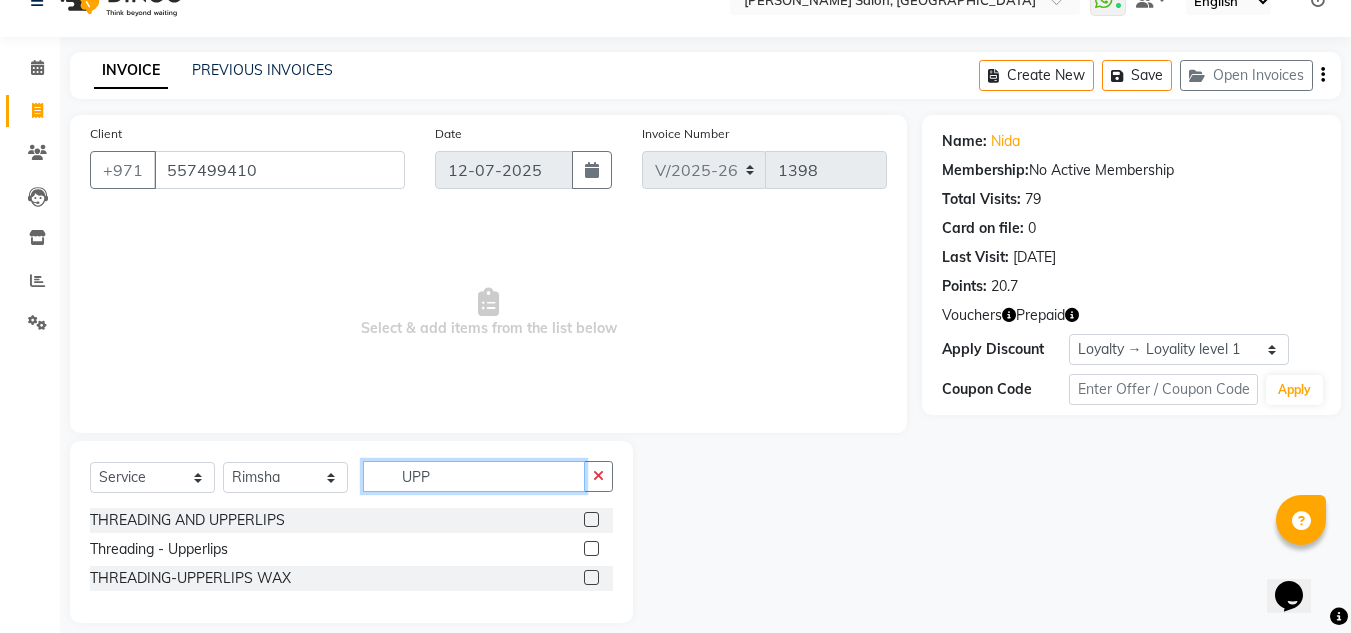scroll, scrollTop: 55, scrollLeft: 0, axis: vertical 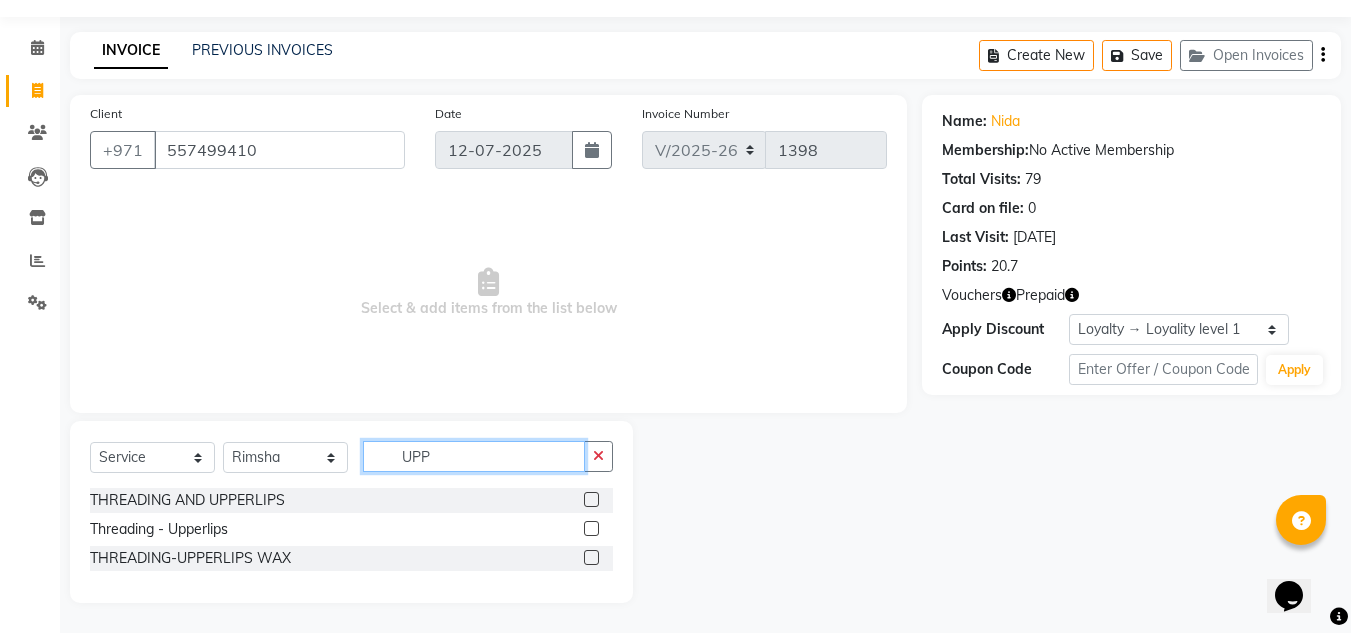 type on "UPP" 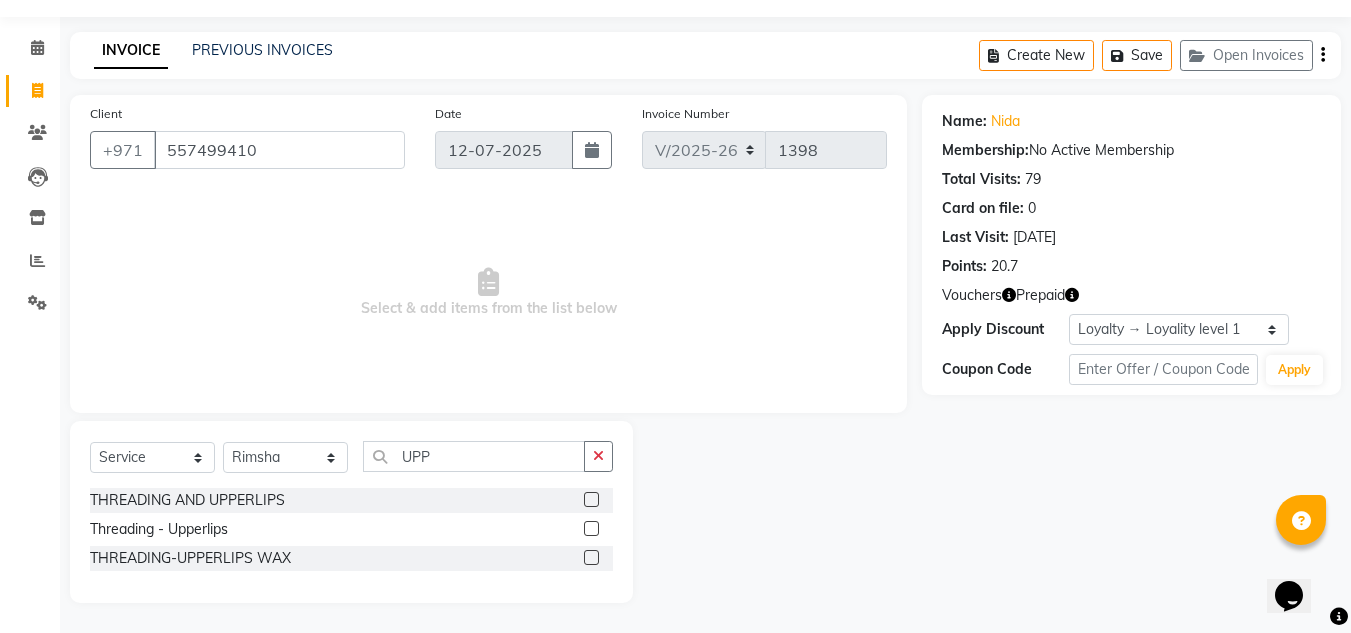 click 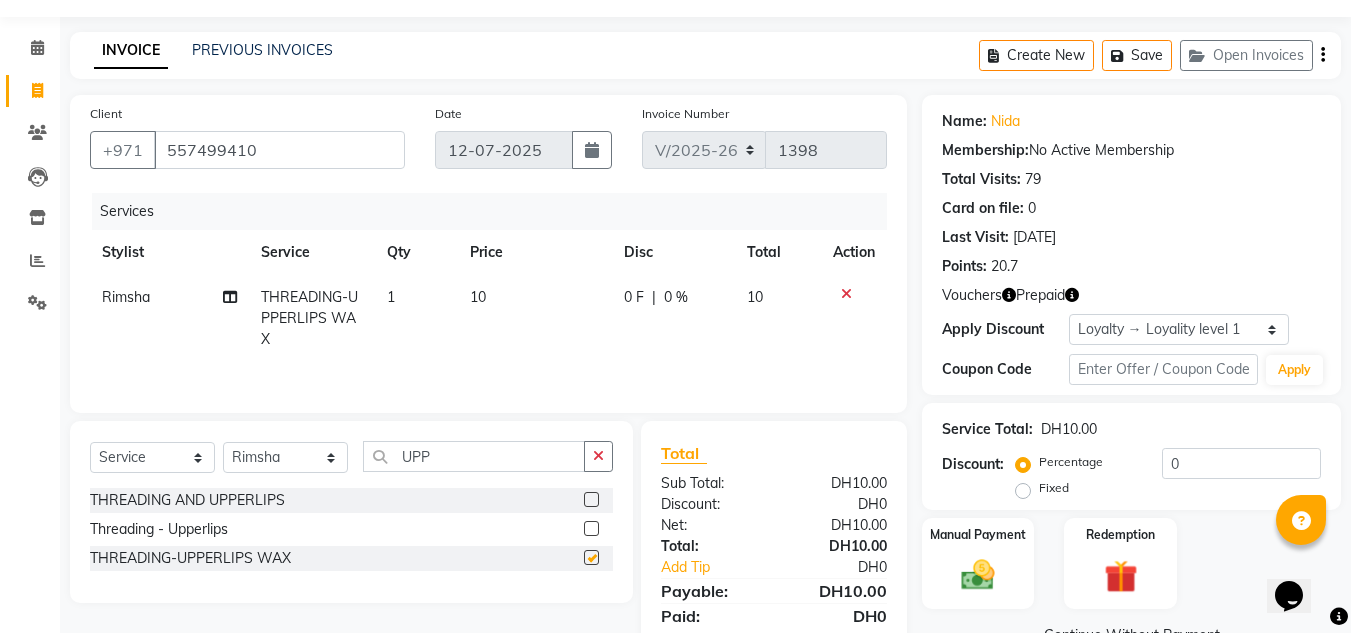 checkbox on "false" 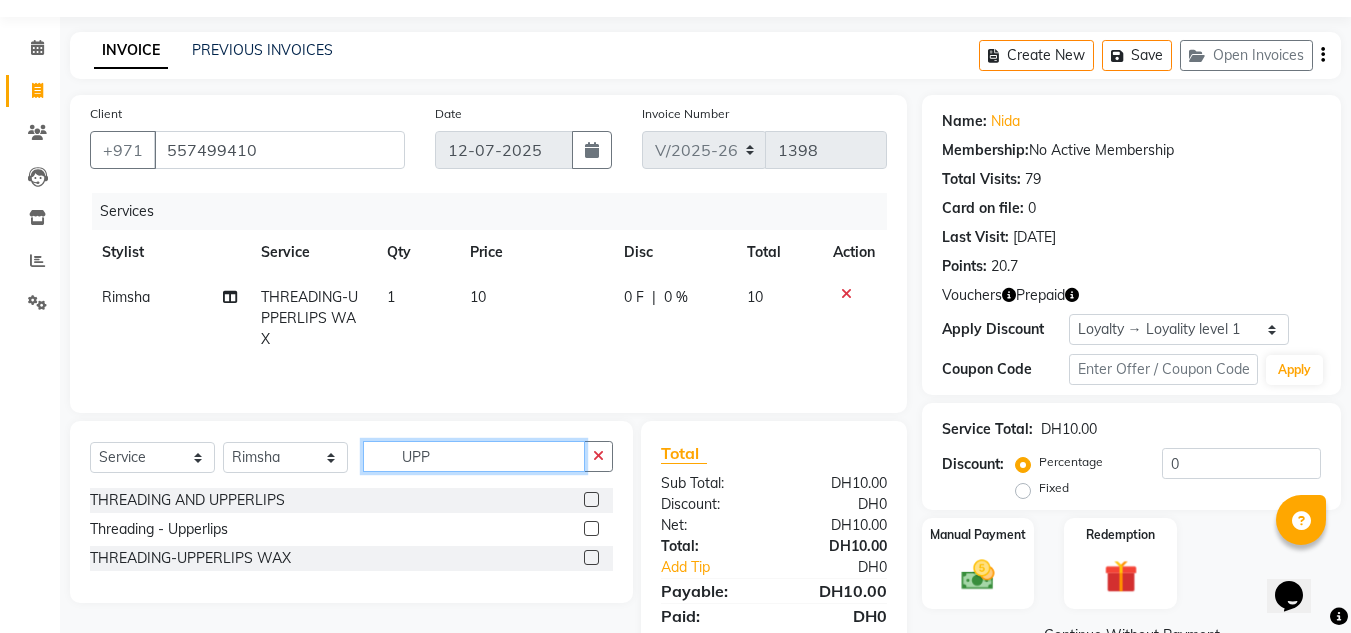 drag, startPoint x: 354, startPoint y: 444, endPoint x: 292, endPoint y: 435, distance: 62.649822 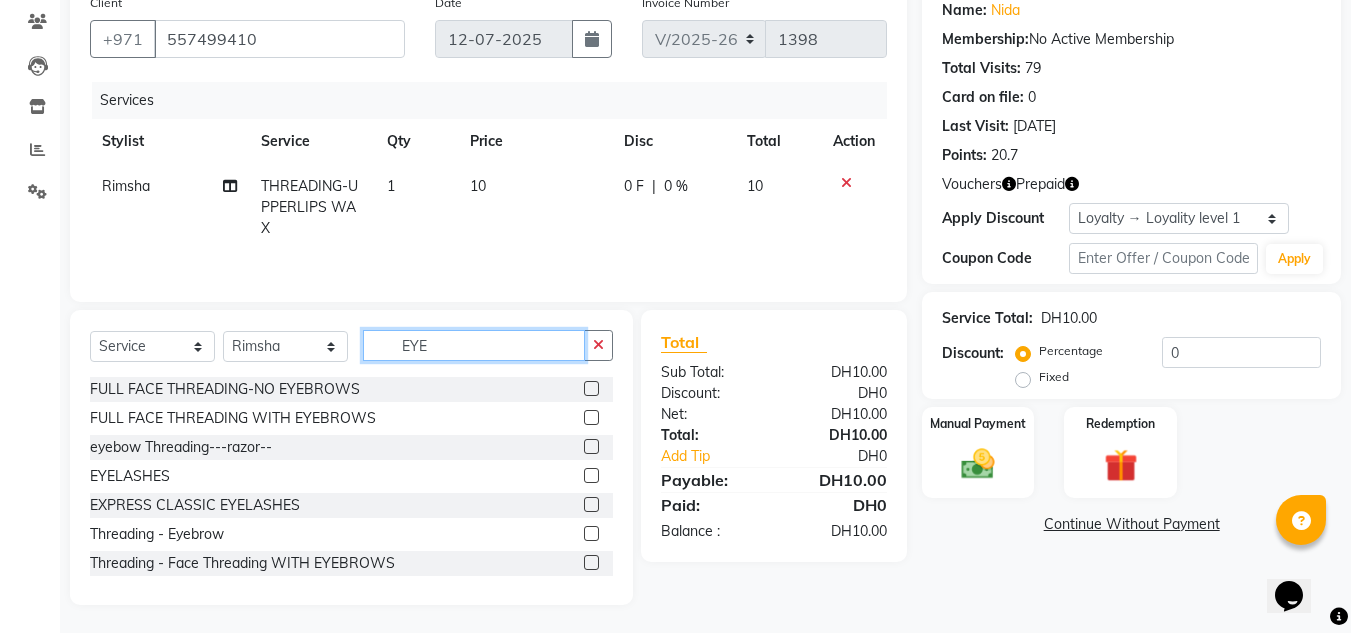 scroll, scrollTop: 168, scrollLeft: 0, axis: vertical 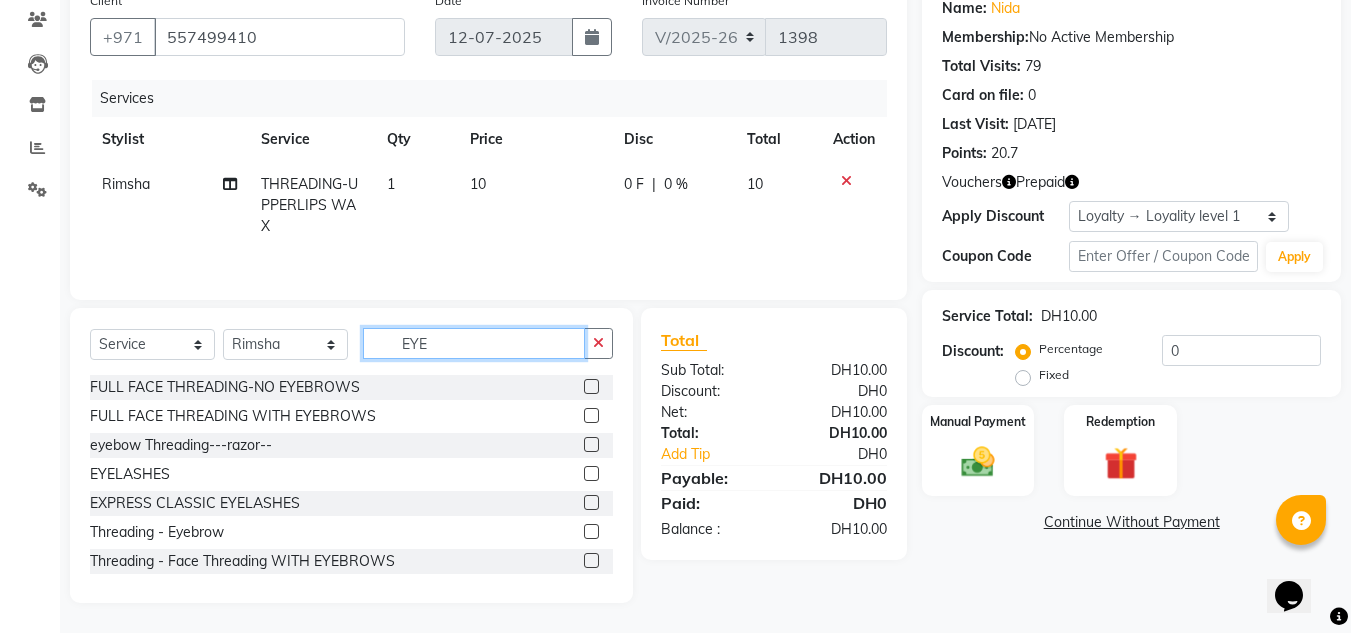 type on "EYE" 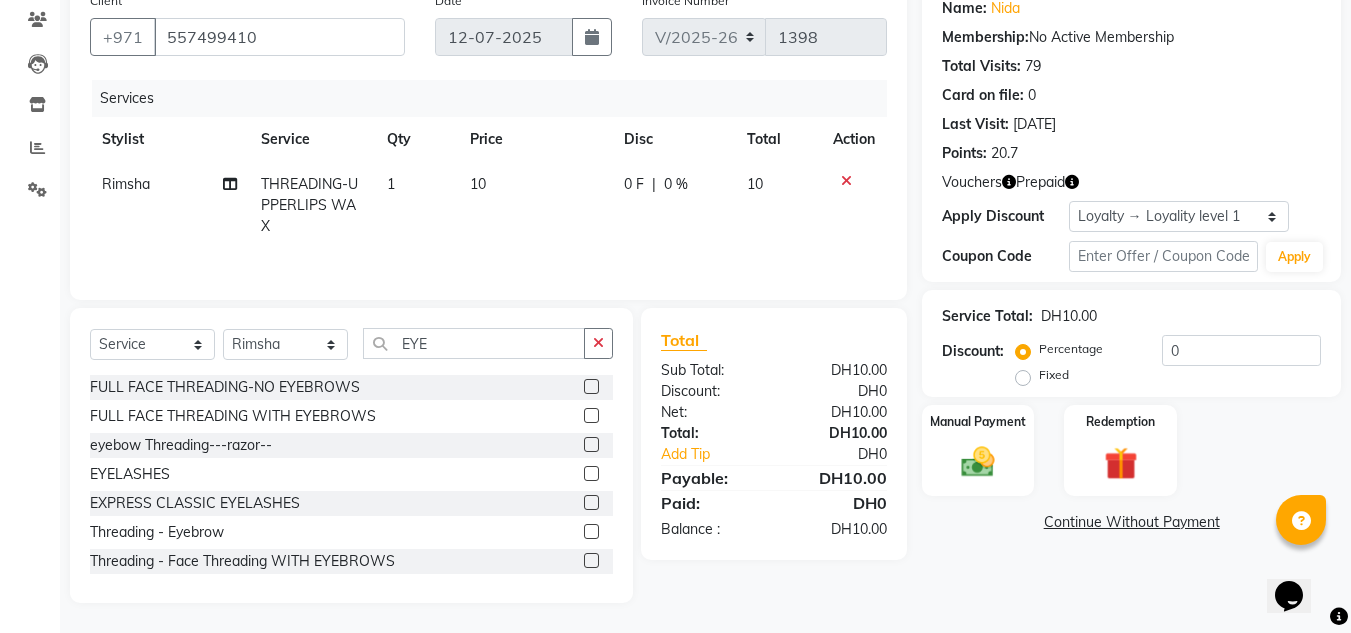 click 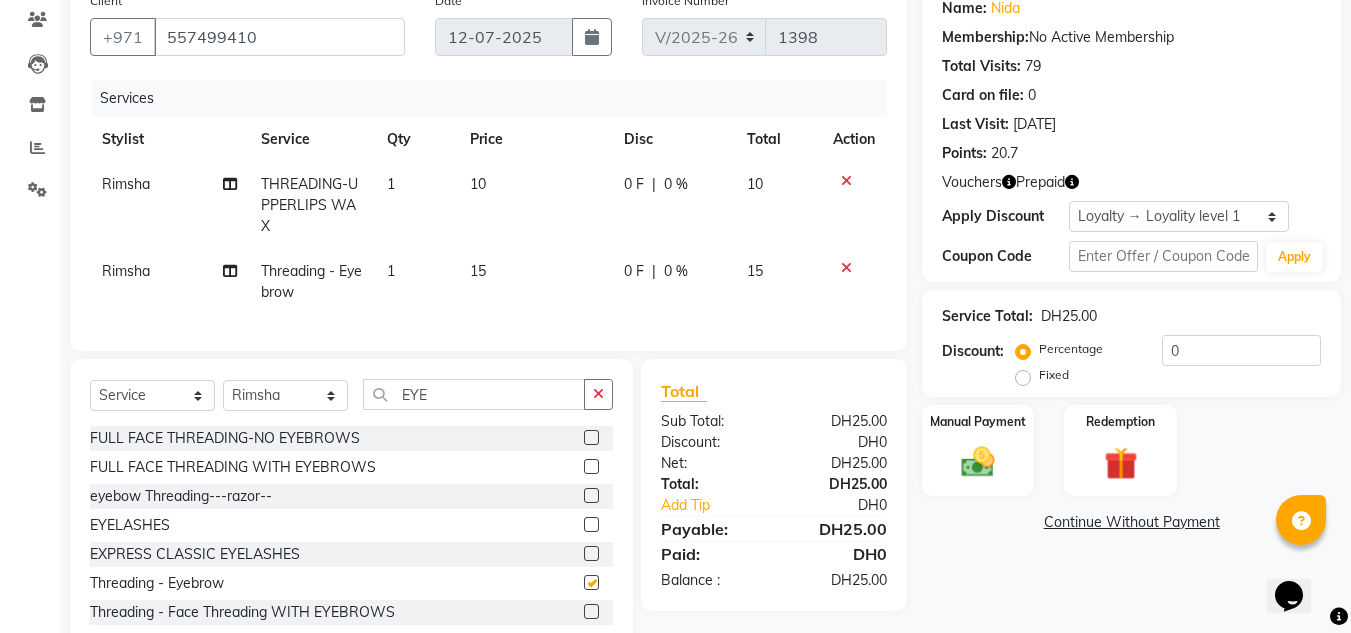 checkbox on "false" 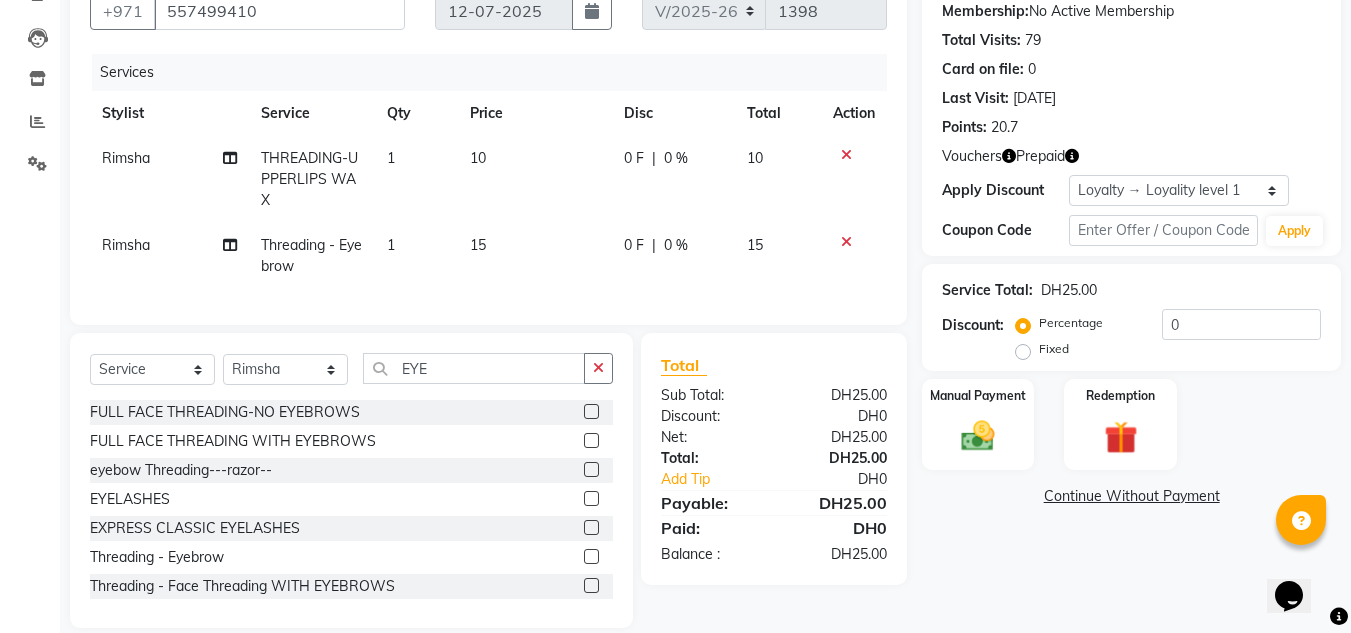 scroll, scrollTop: 234, scrollLeft: 0, axis: vertical 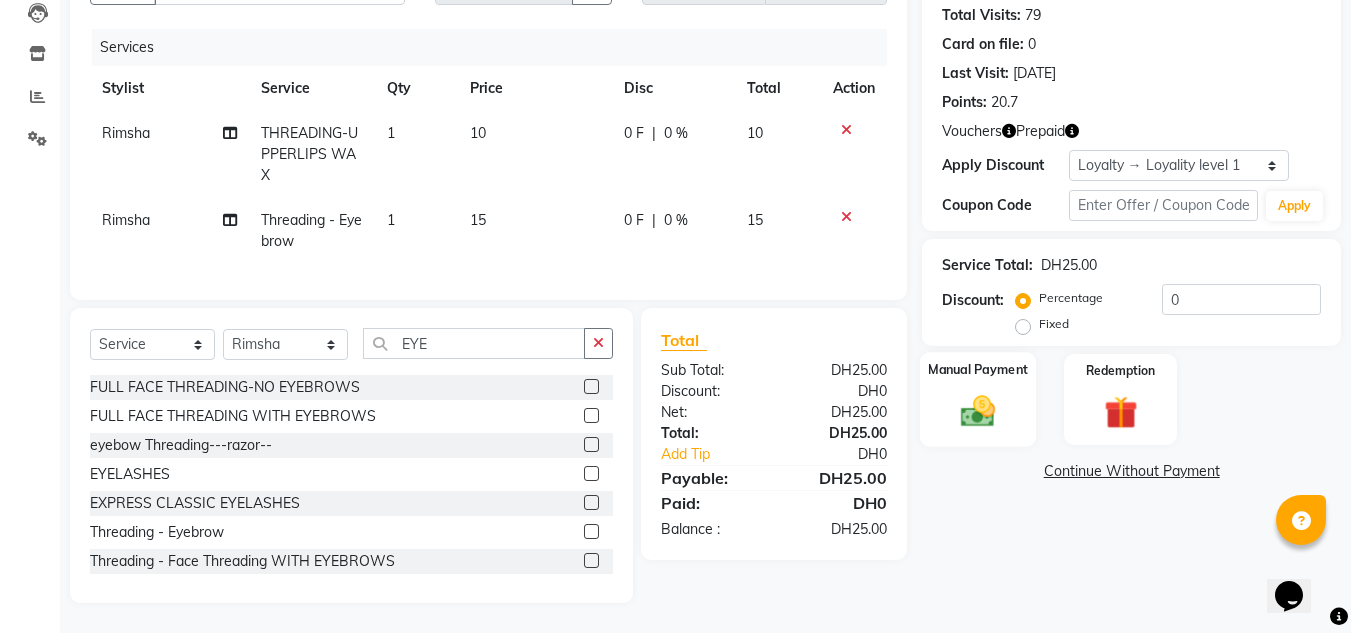 click on "Manual Payment" 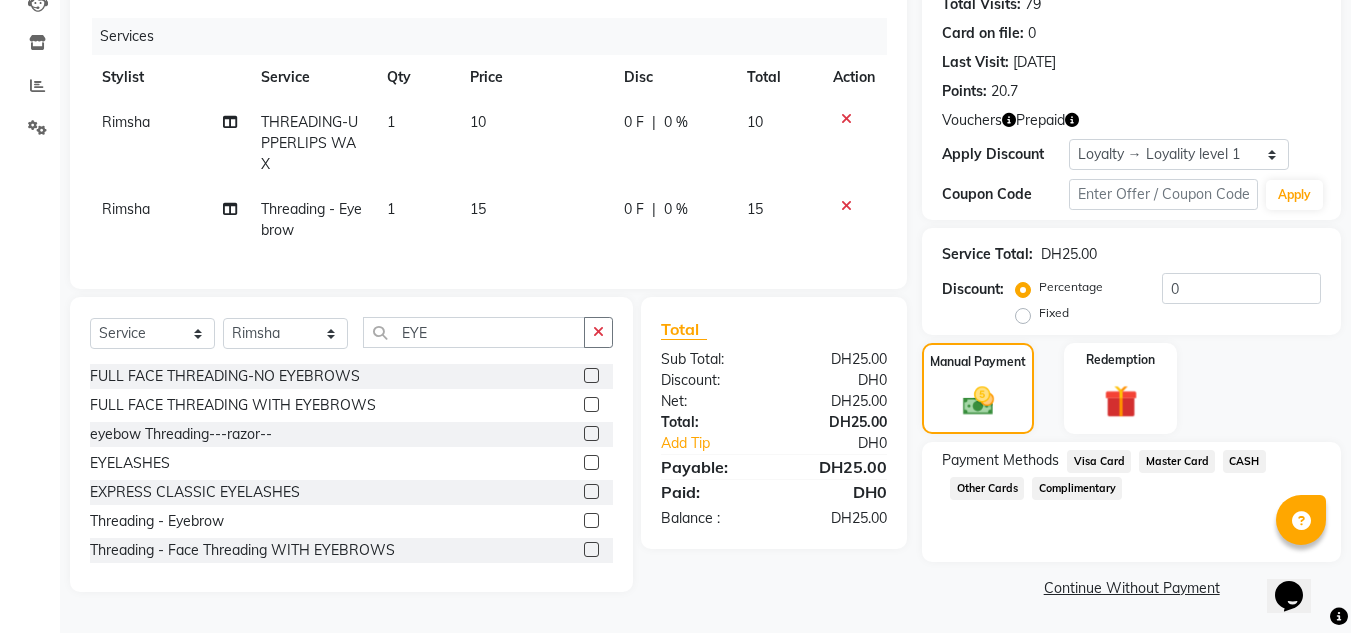 click on "CASH" 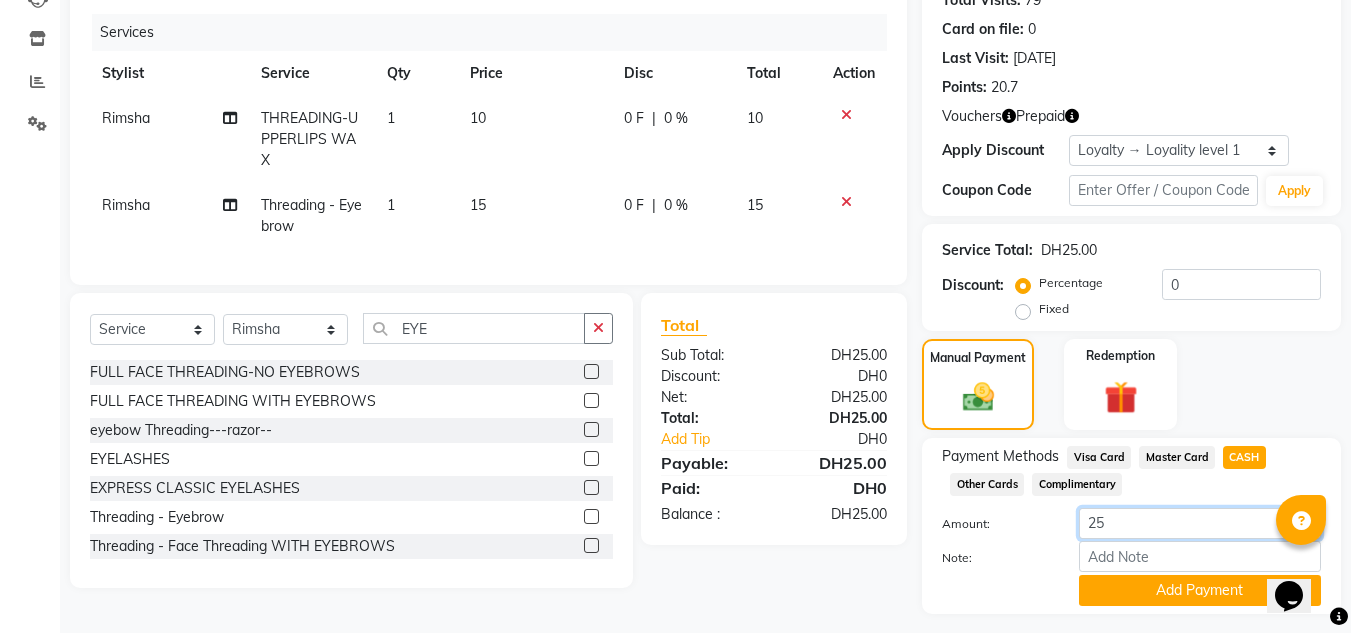click on "25" 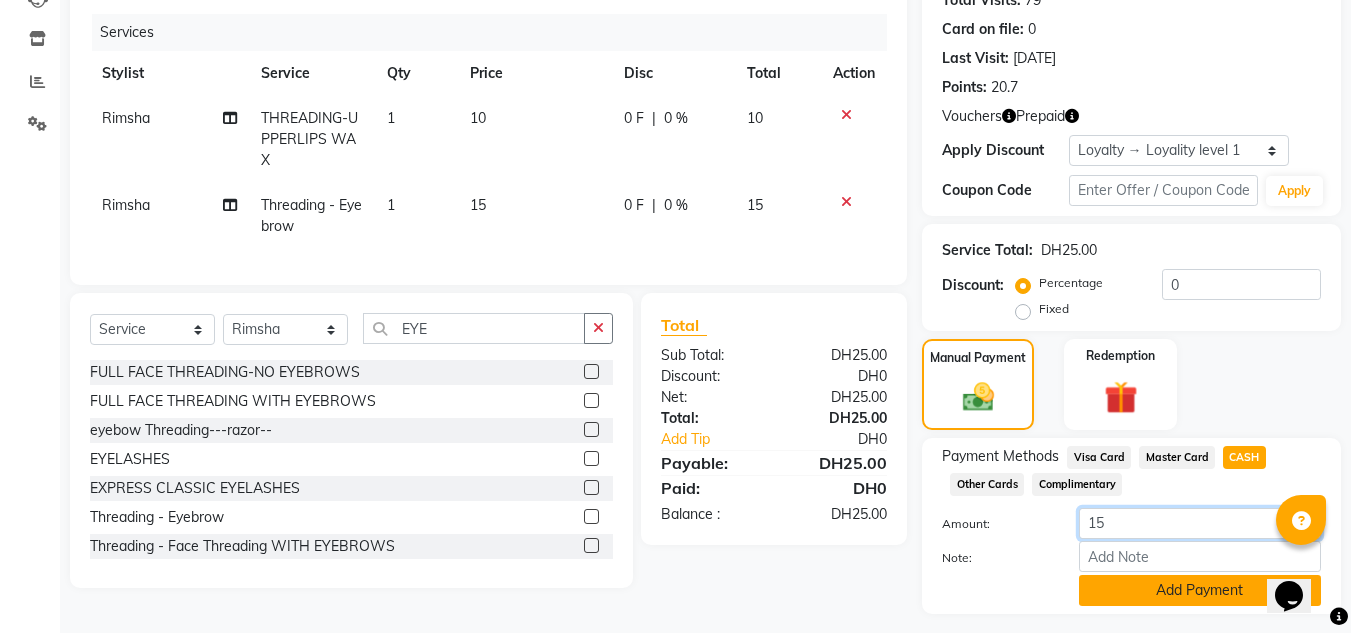 type on "15" 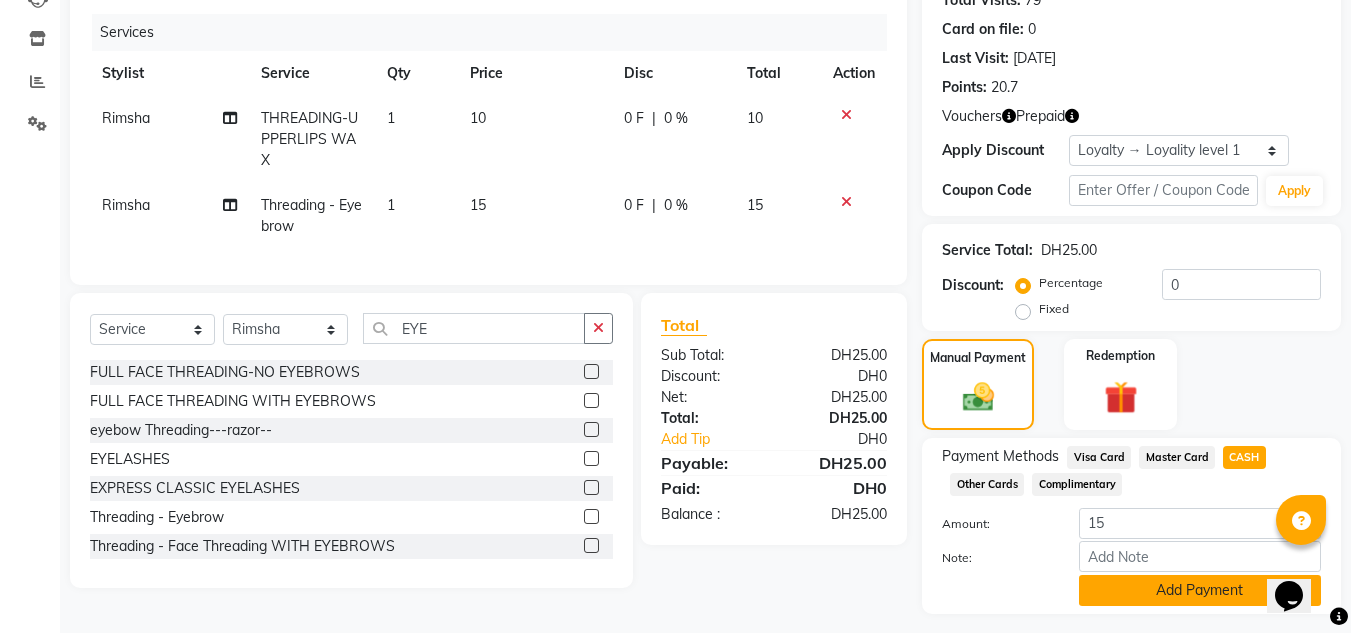click on "Add Payment" 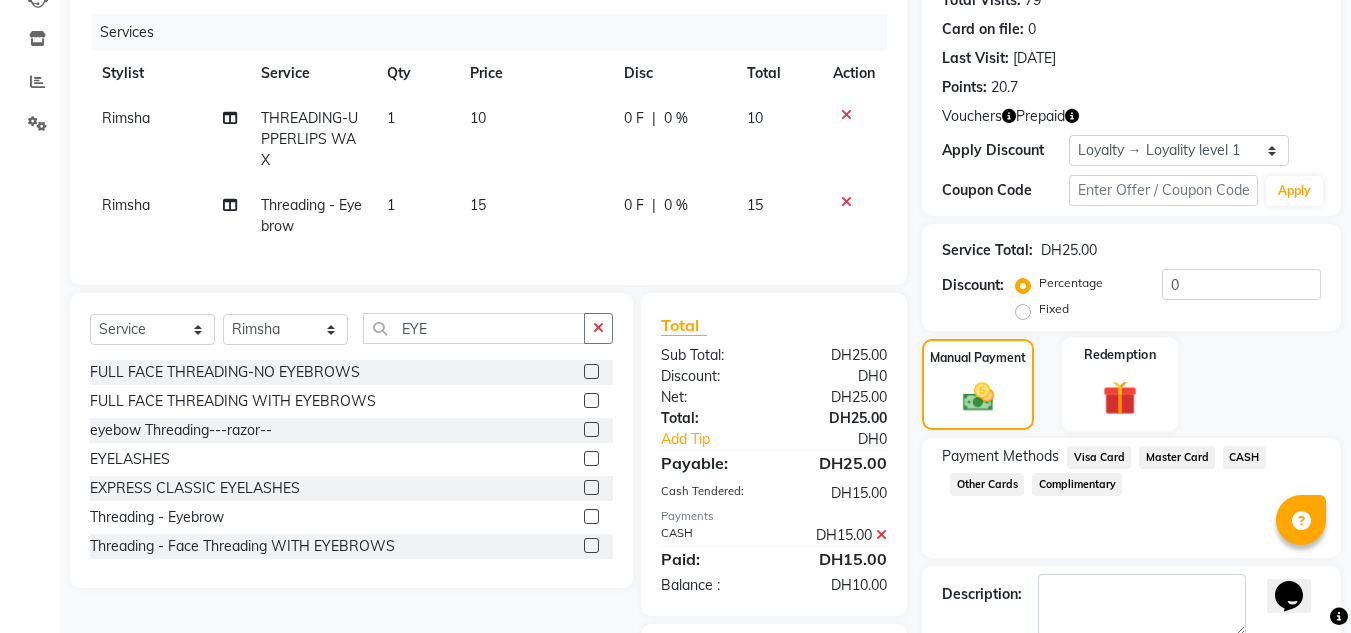 scroll, scrollTop: 361, scrollLeft: 0, axis: vertical 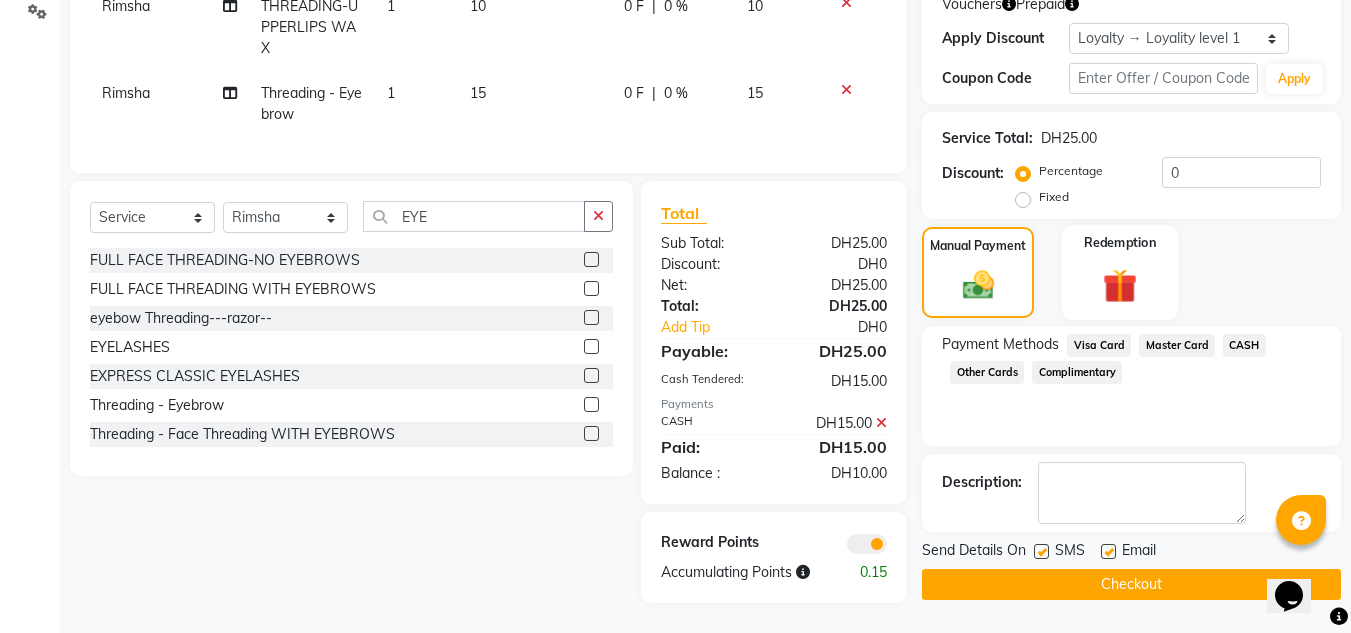 click on "Redemption" 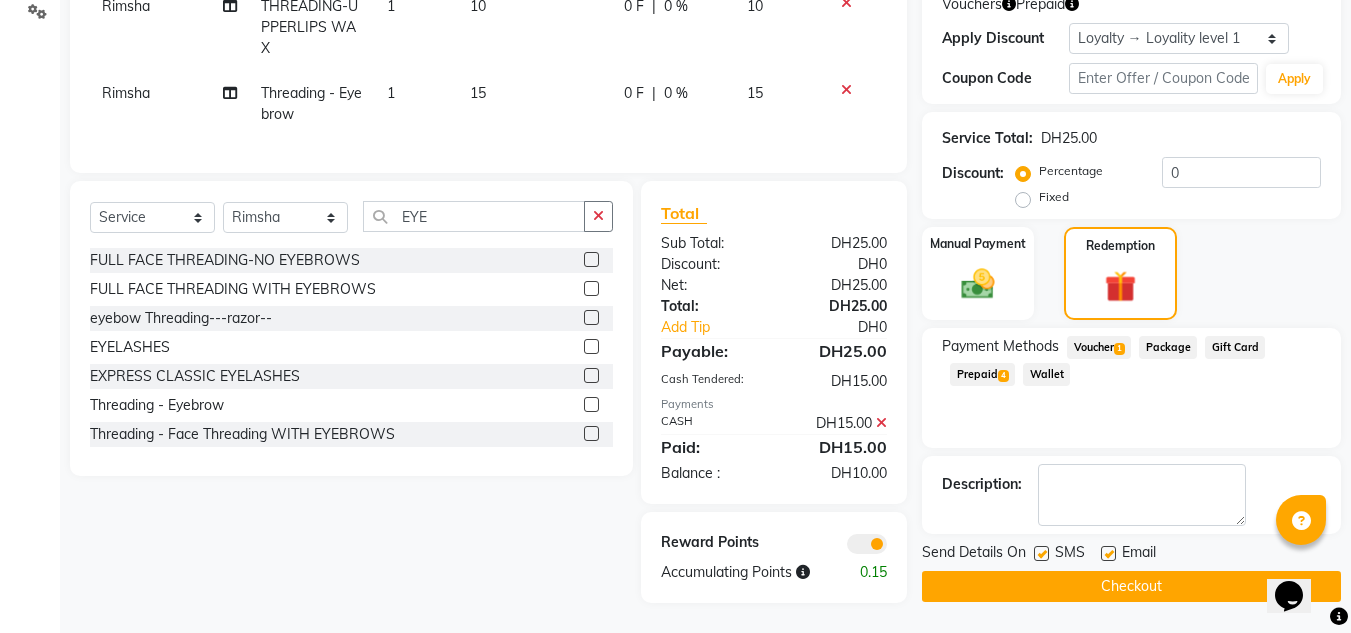 click on "1" 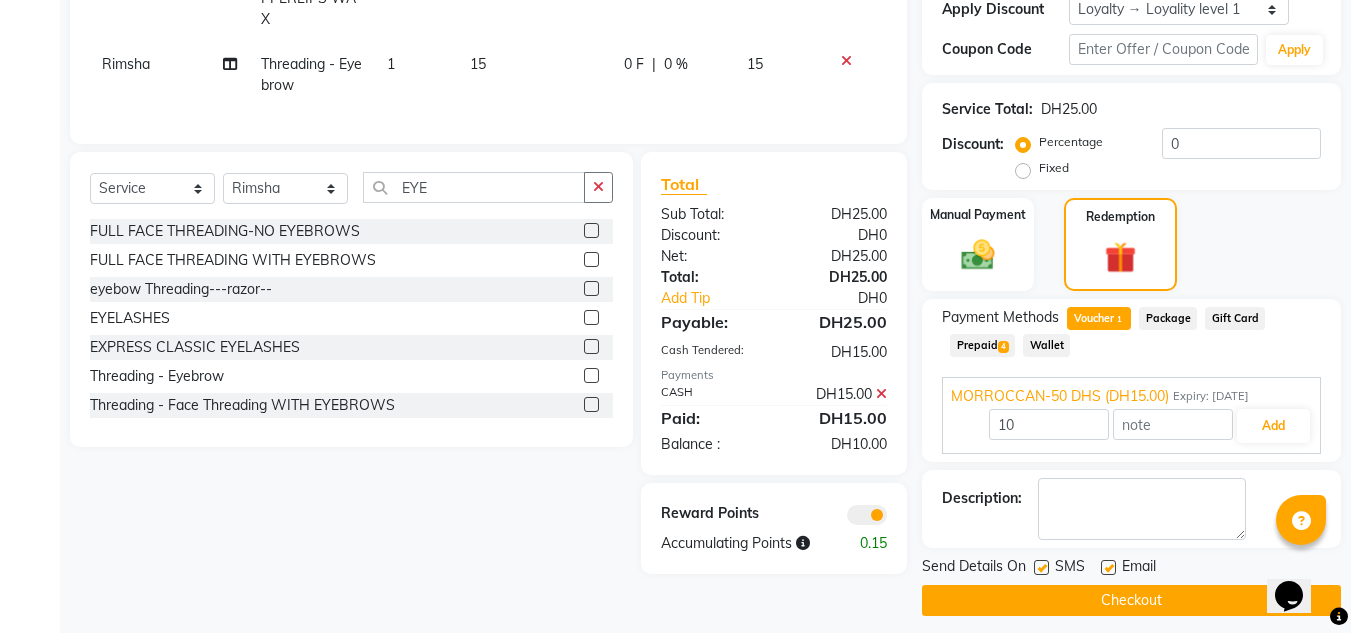 scroll, scrollTop: 388, scrollLeft: 0, axis: vertical 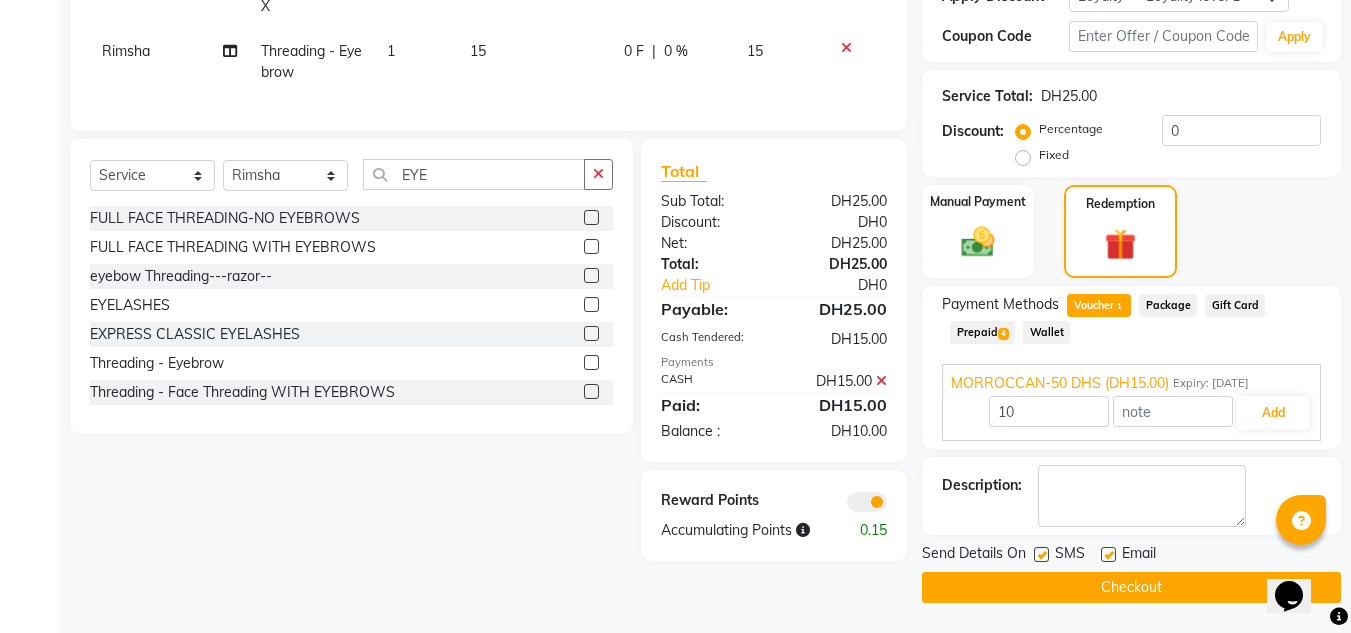 click on "Prepaid  4" 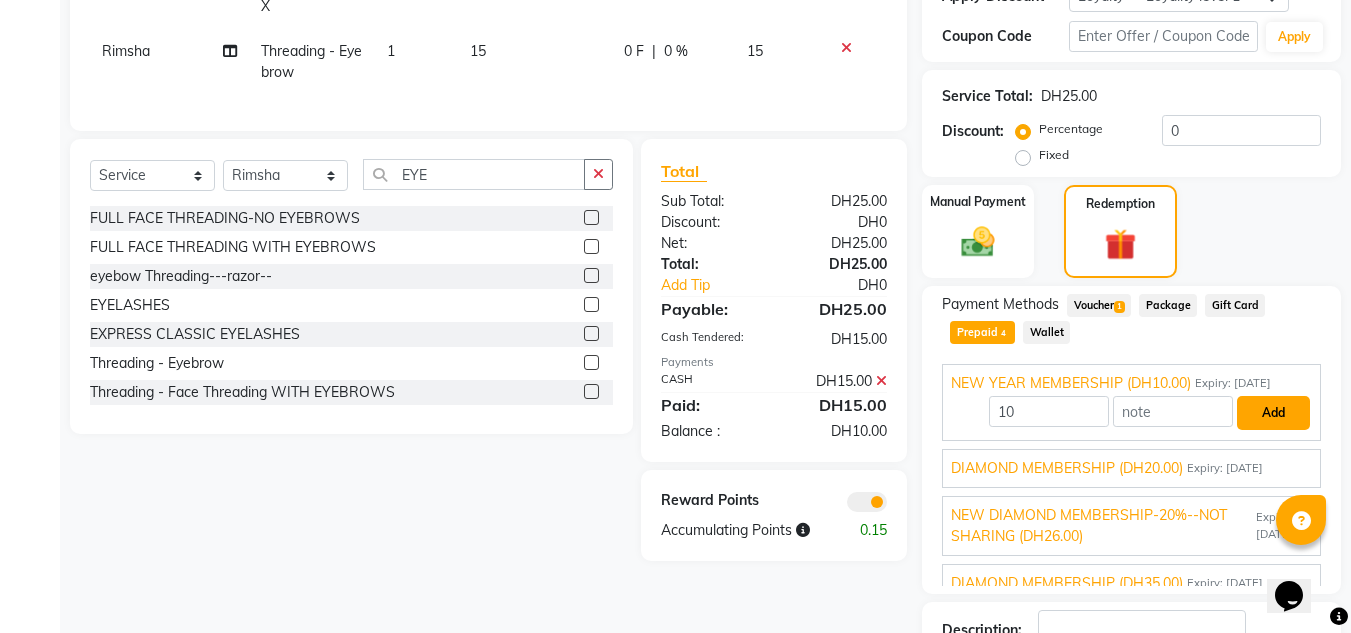 click on "Add" at bounding box center (1273, 413) 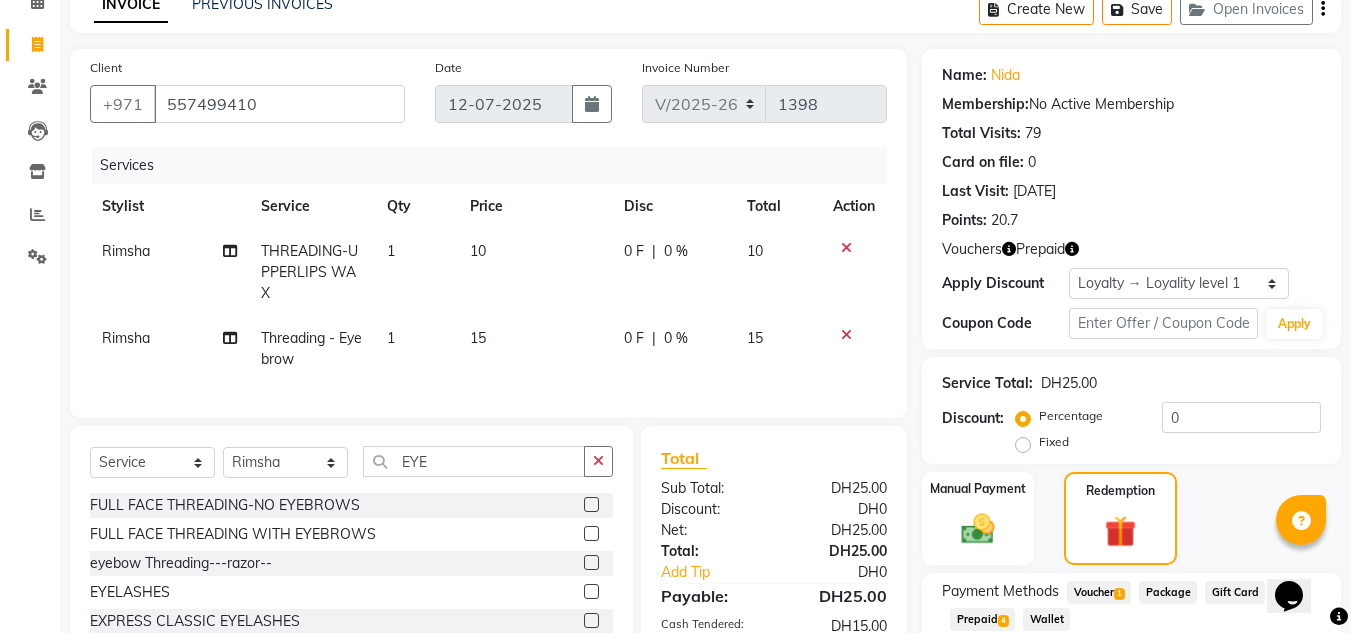 scroll, scrollTop: 382, scrollLeft: 0, axis: vertical 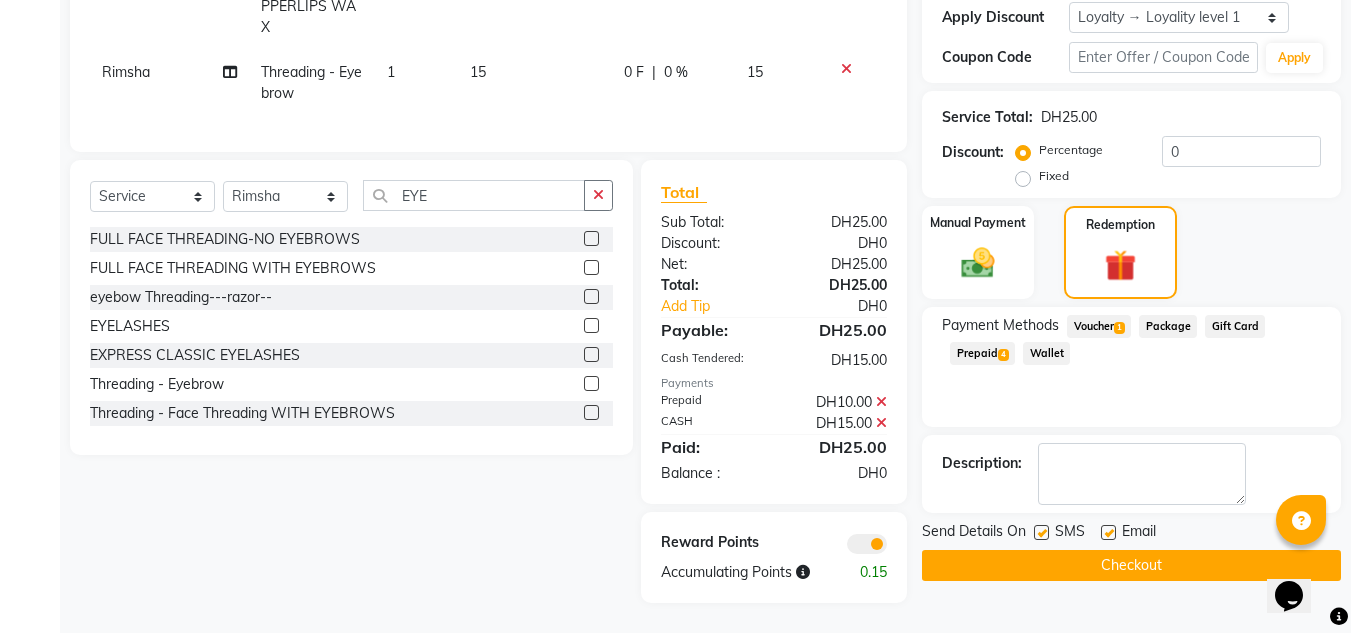 click on "Checkout" 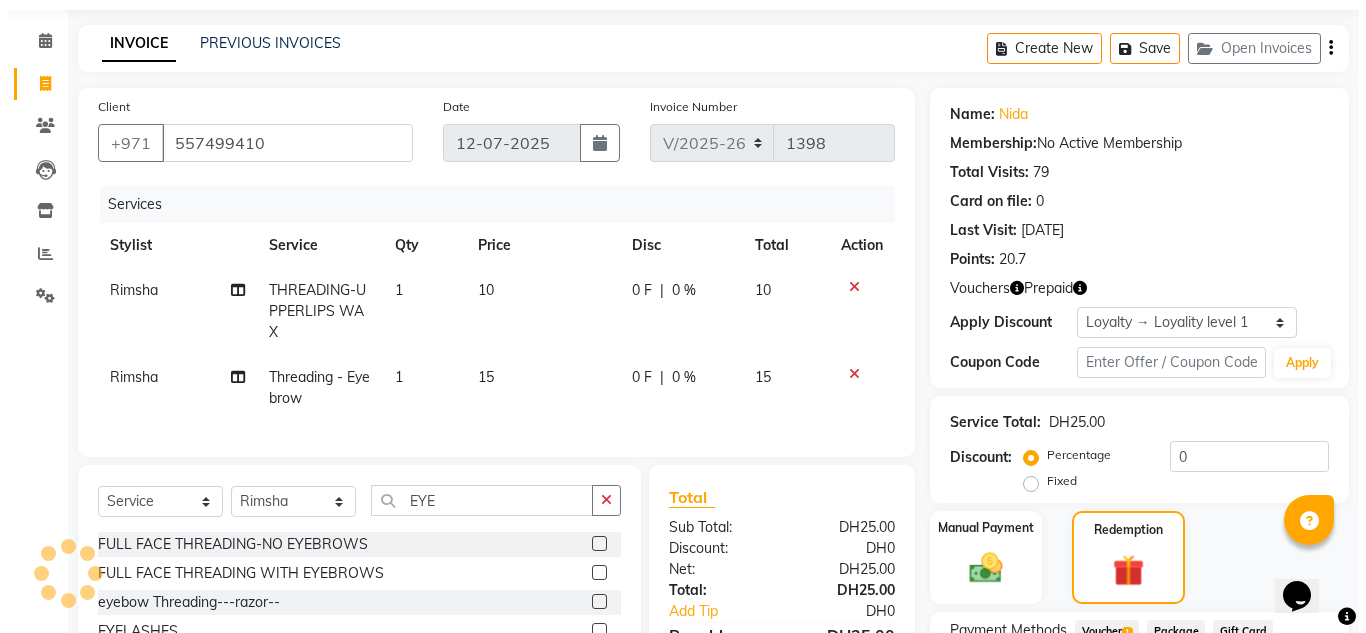 scroll, scrollTop: 0, scrollLeft: 0, axis: both 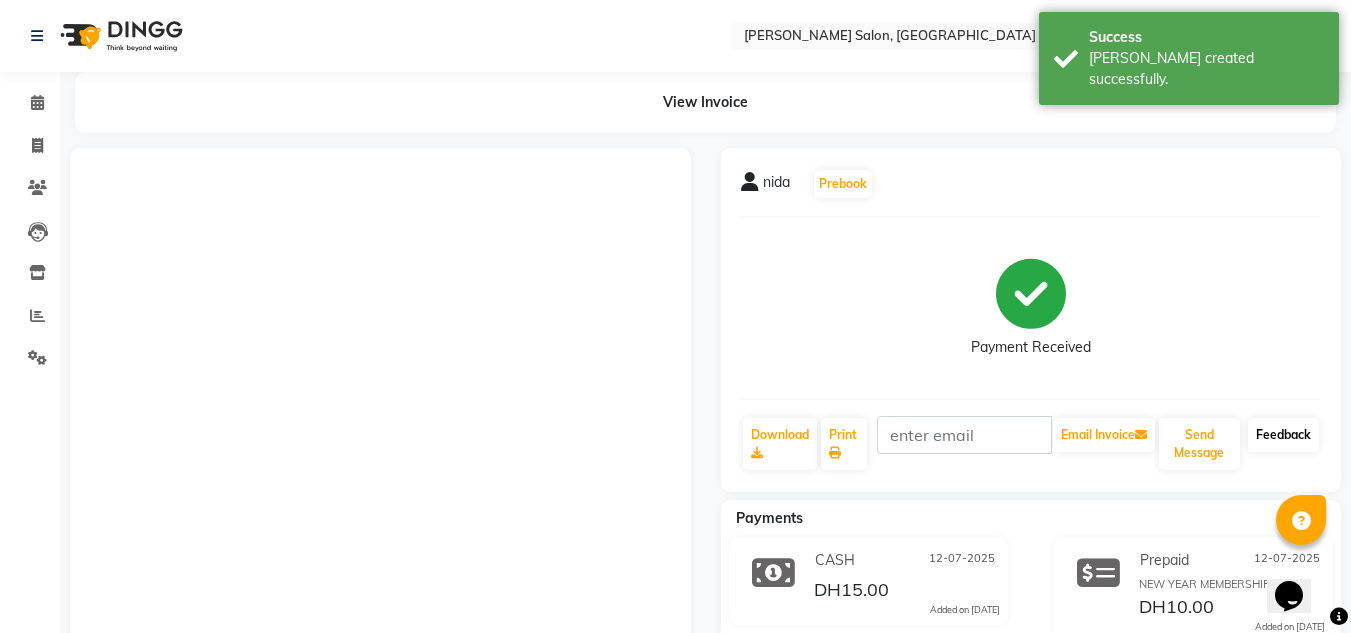 click on "Feedback" 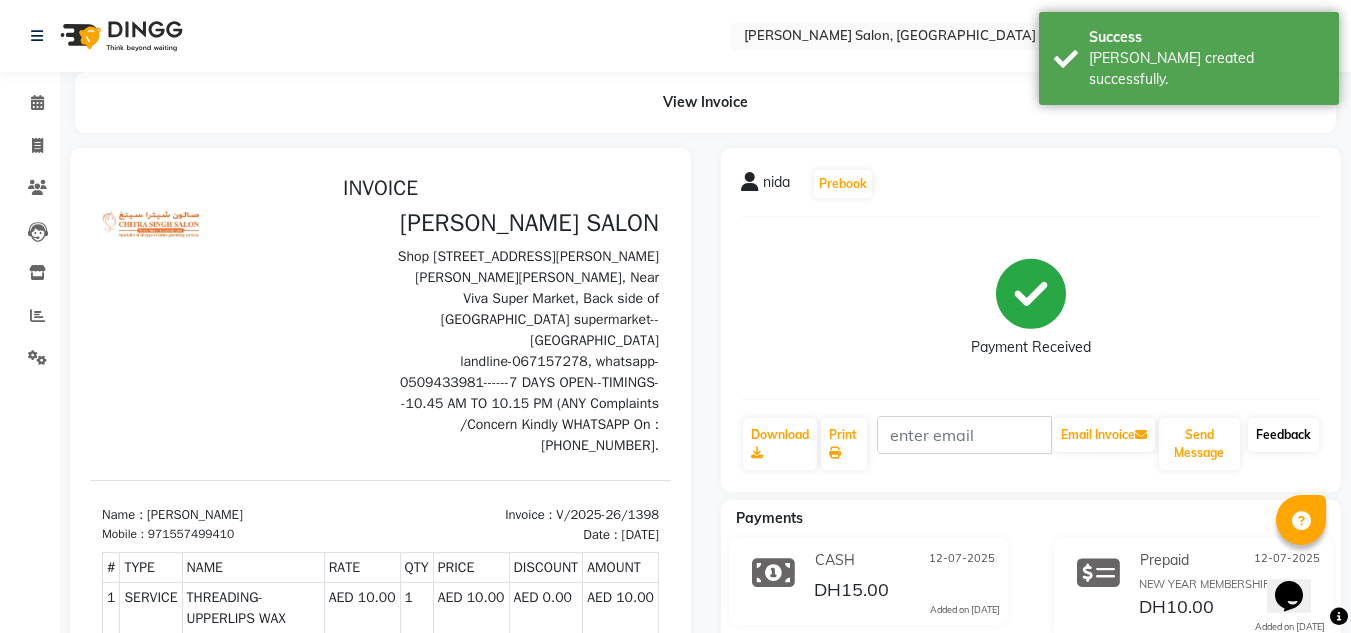 scroll, scrollTop: 0, scrollLeft: 0, axis: both 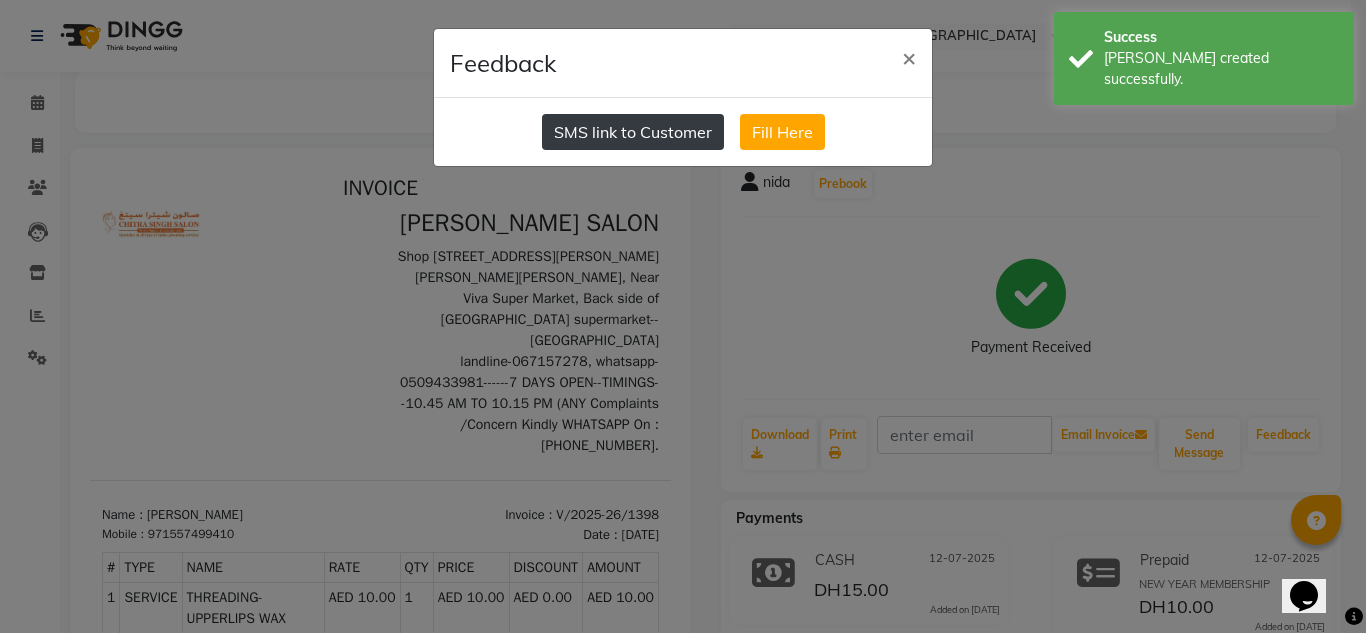 click on "SMS link to Customer" 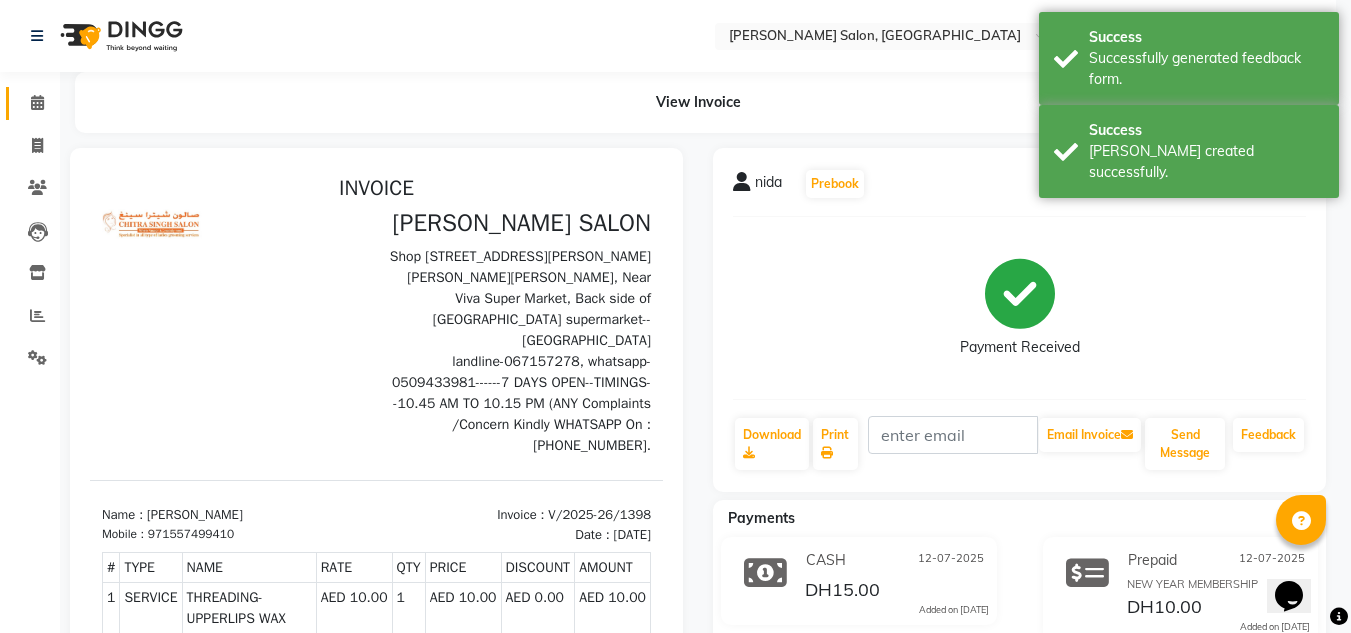 click 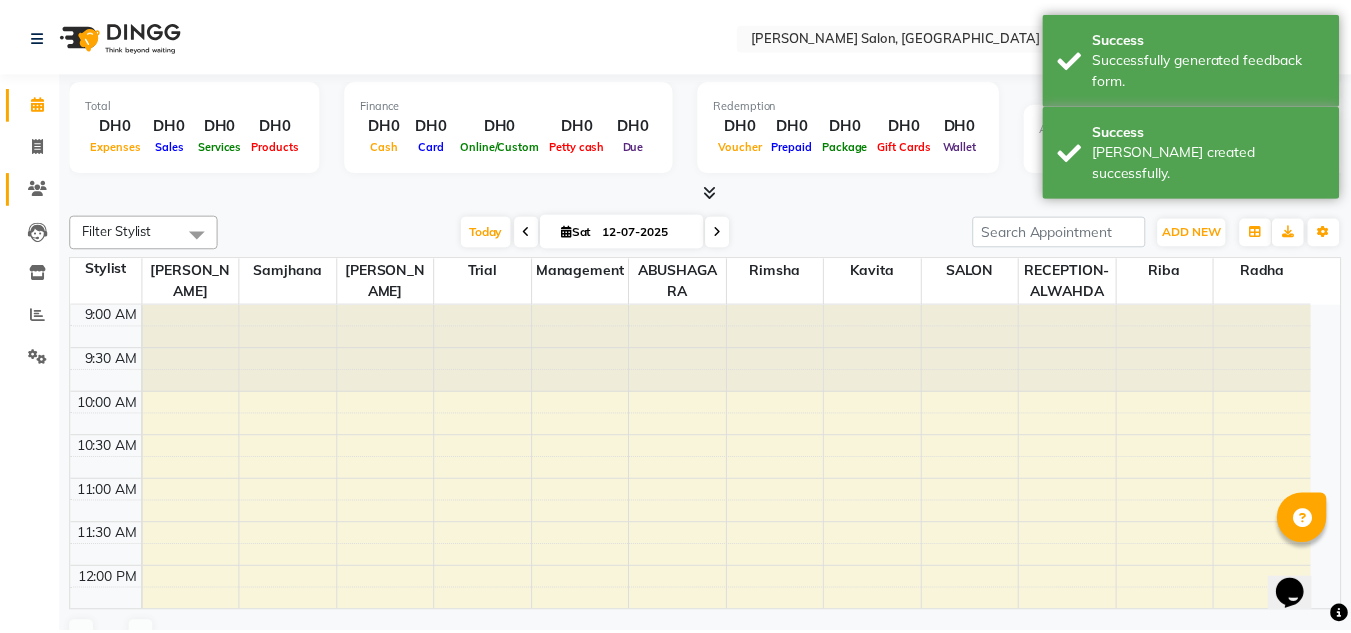 scroll, scrollTop: 705, scrollLeft: 0, axis: vertical 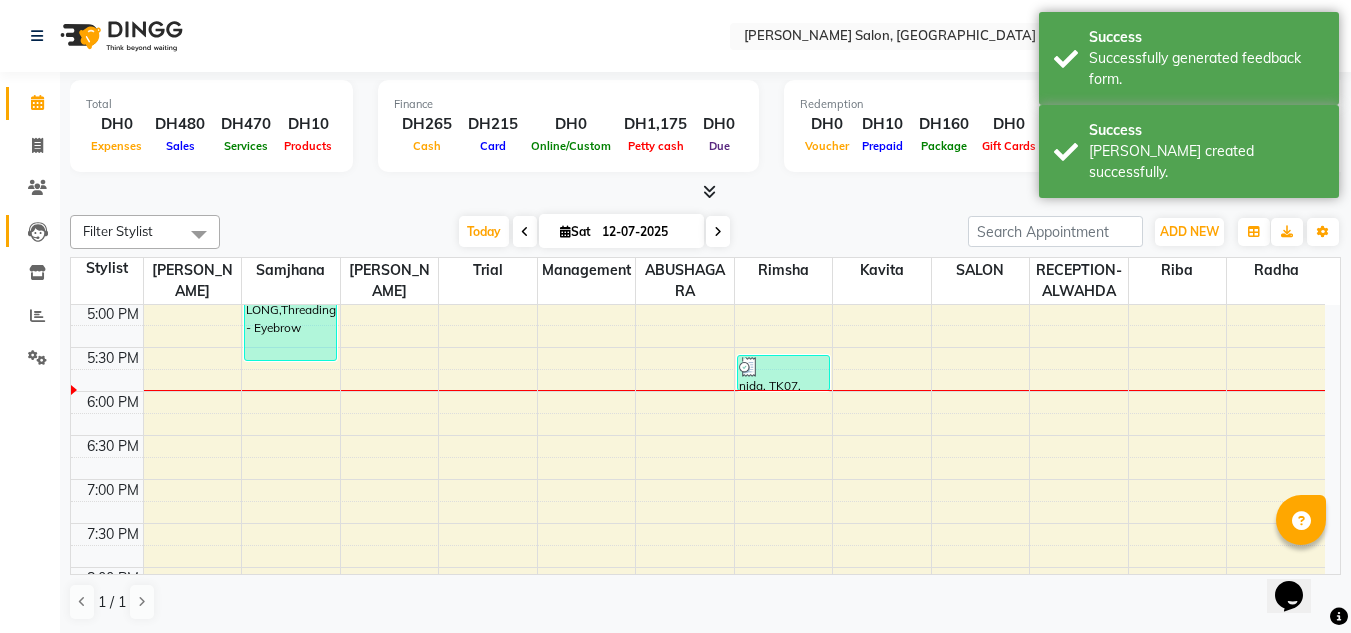 click on "Leads" 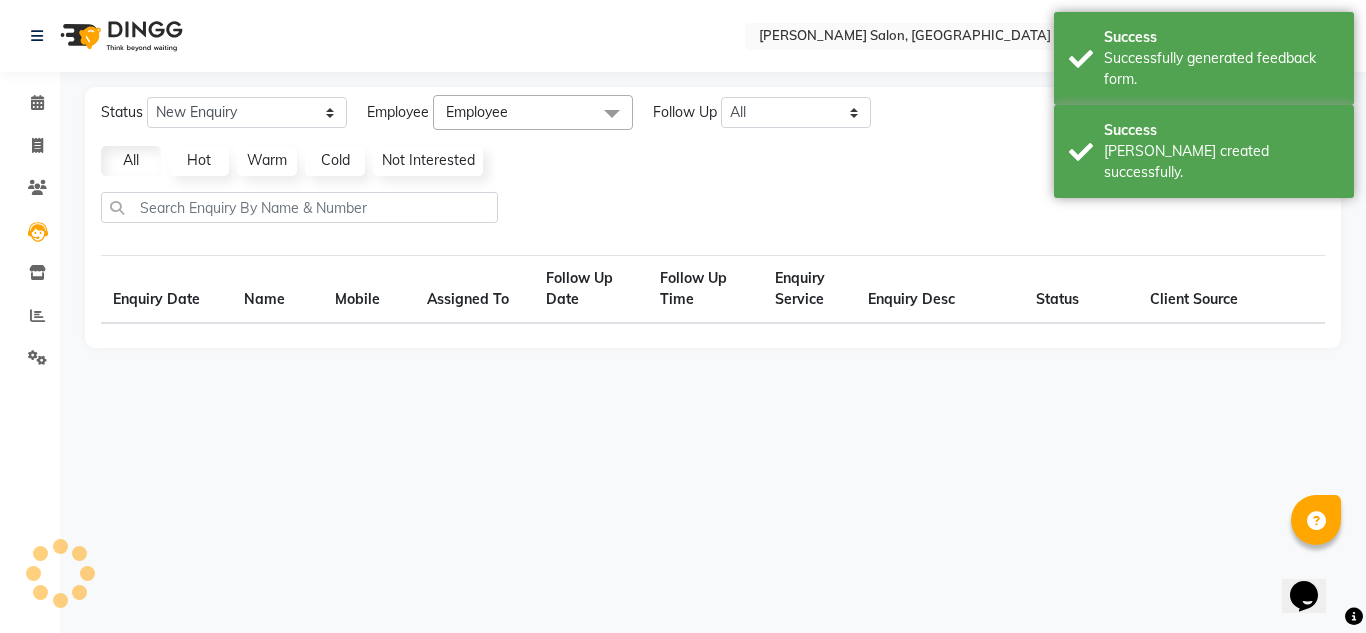 select on "10" 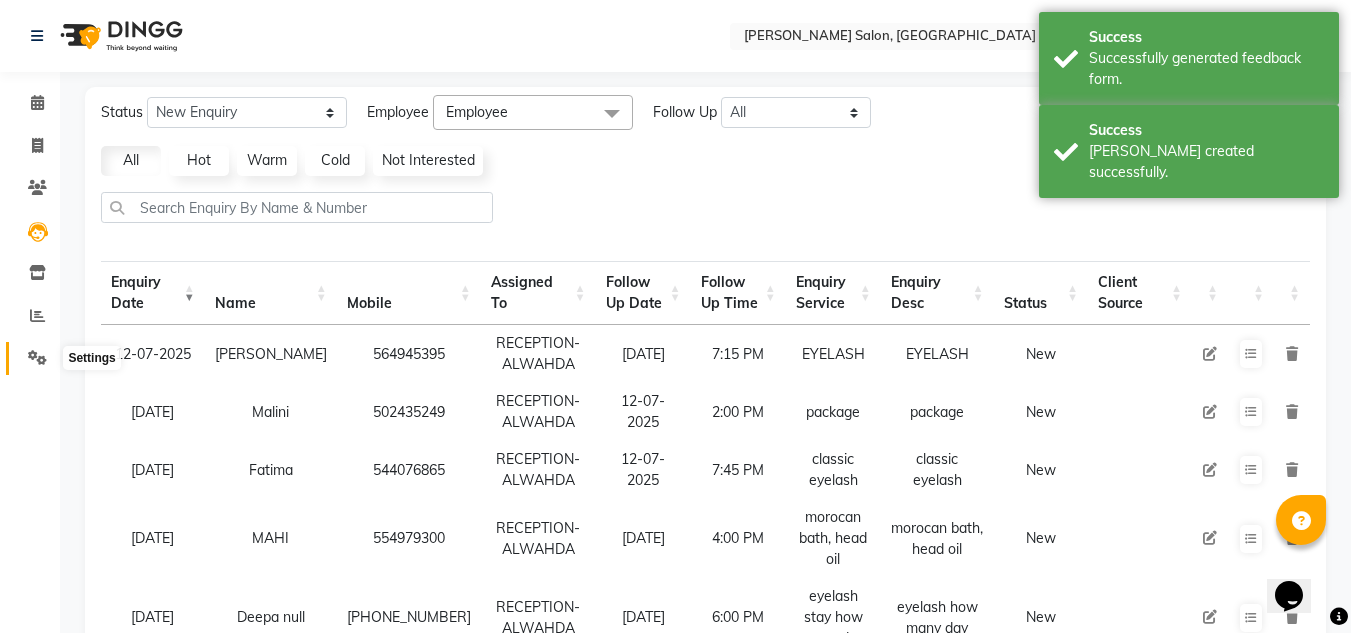 click 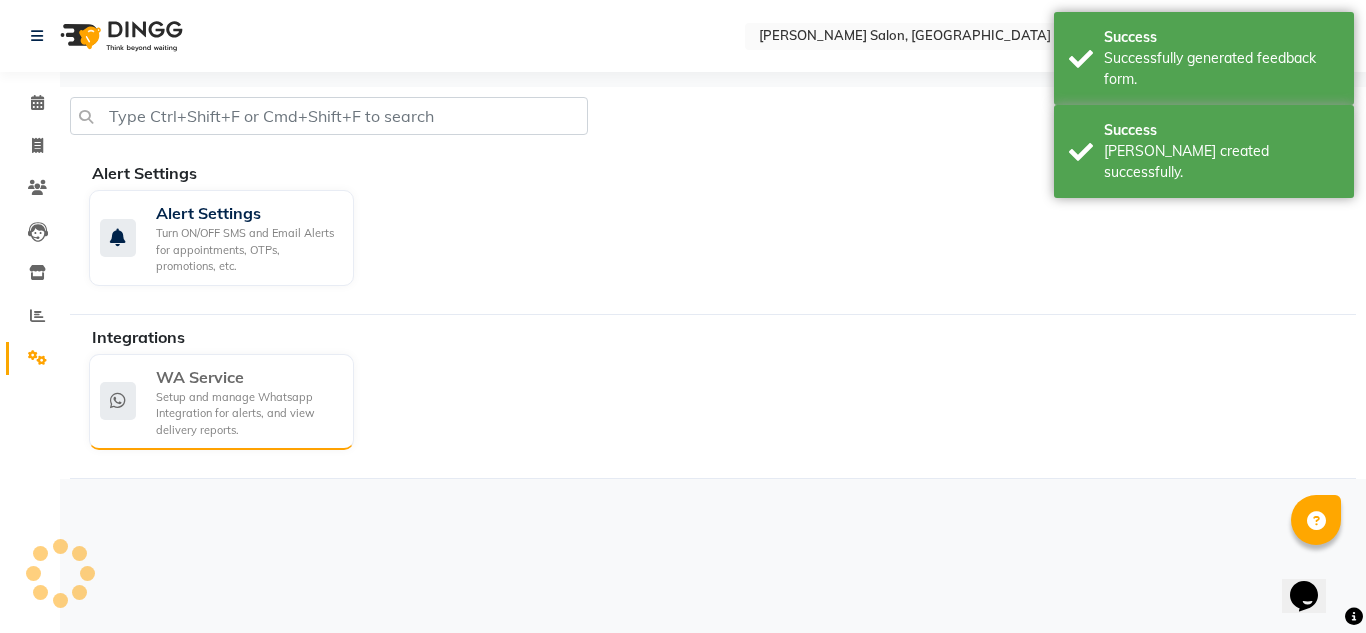 click 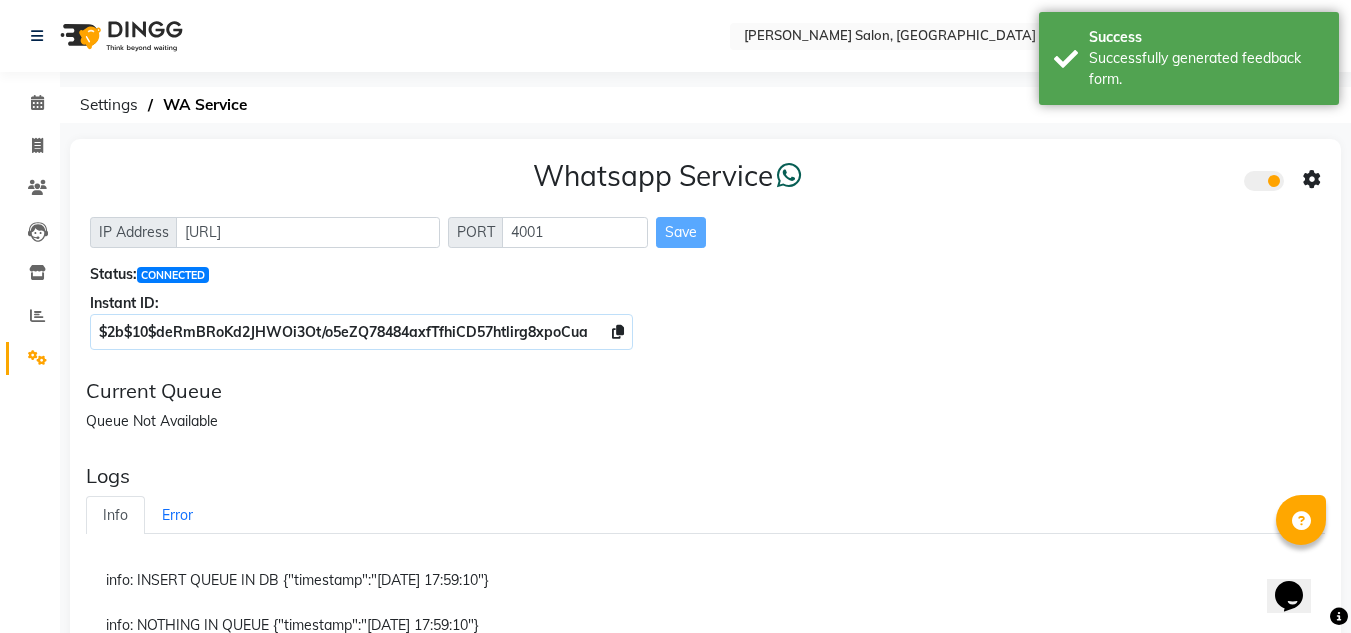 click on "Calendar" 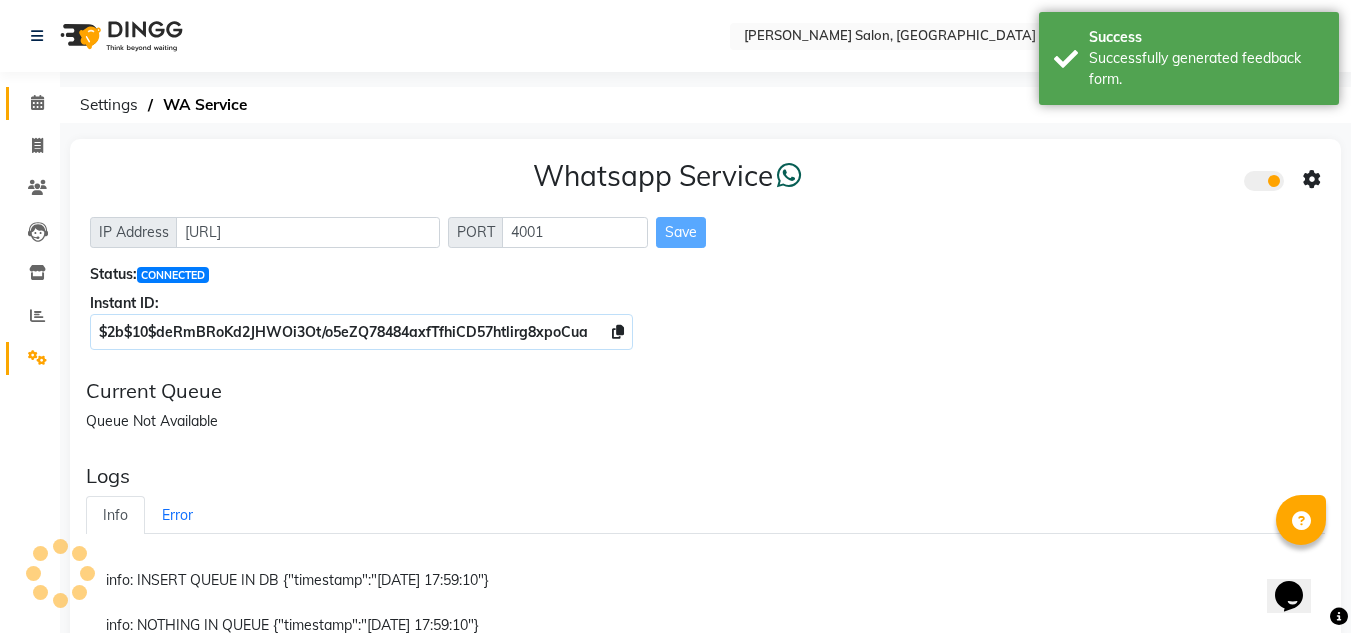 click on "Calendar" 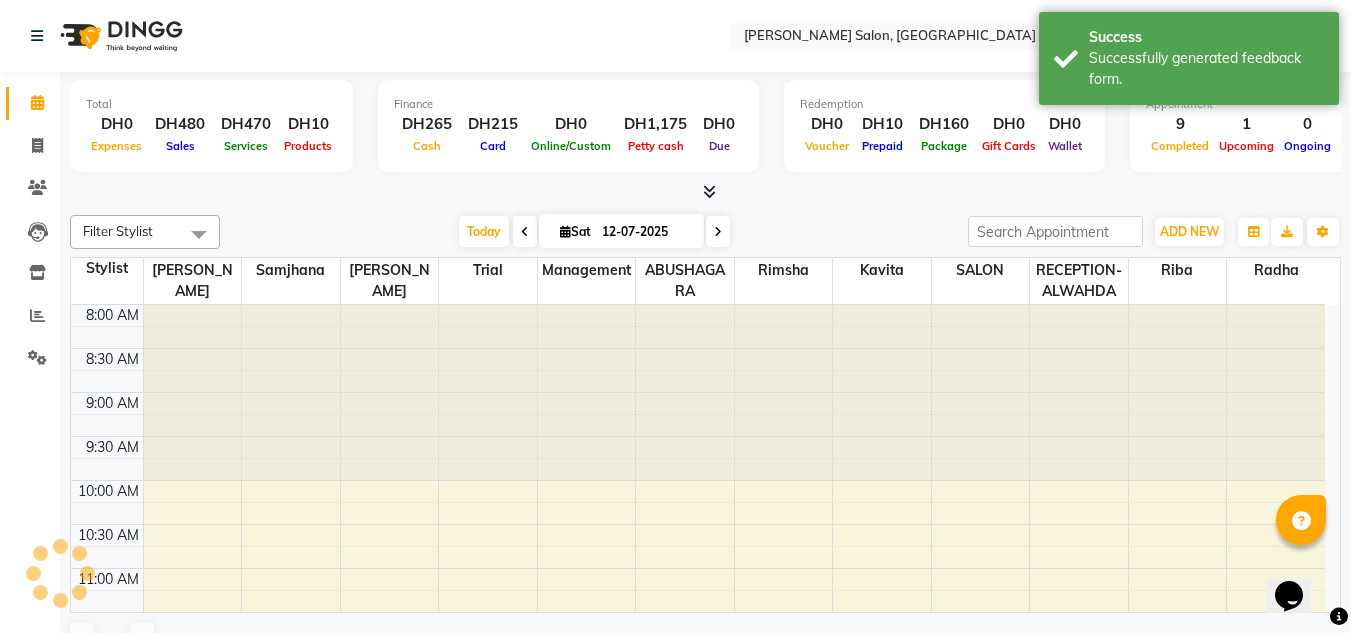 scroll, scrollTop: 748, scrollLeft: 0, axis: vertical 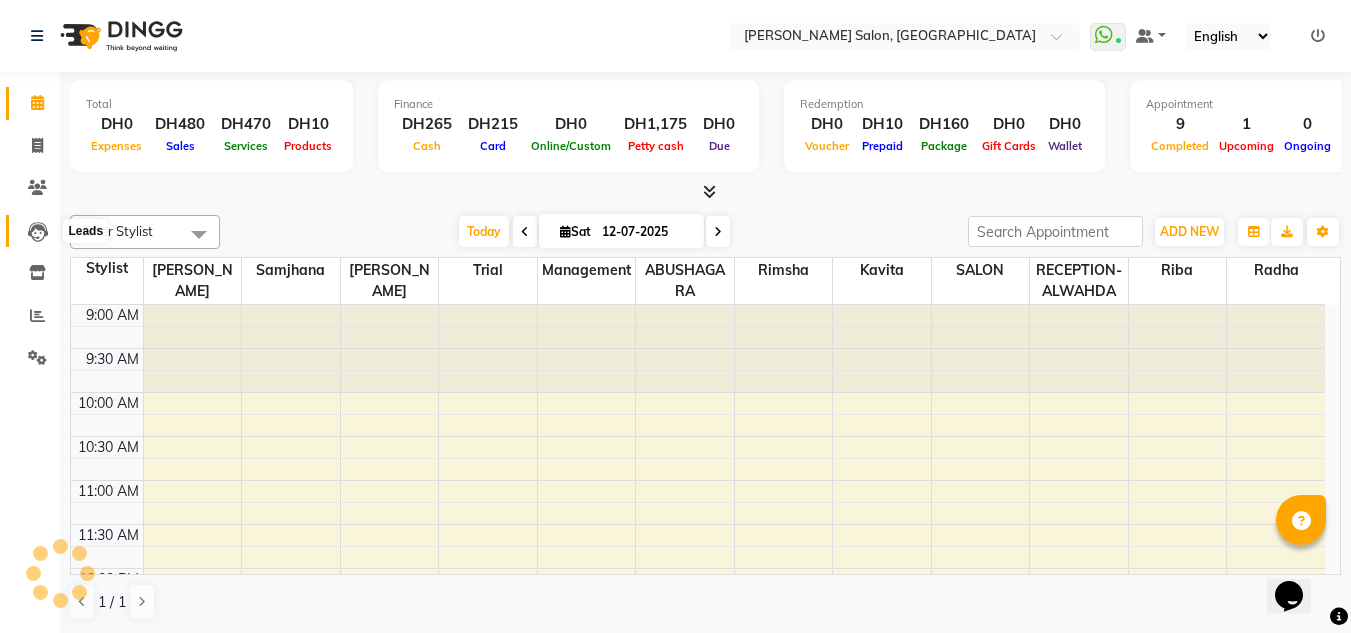 click 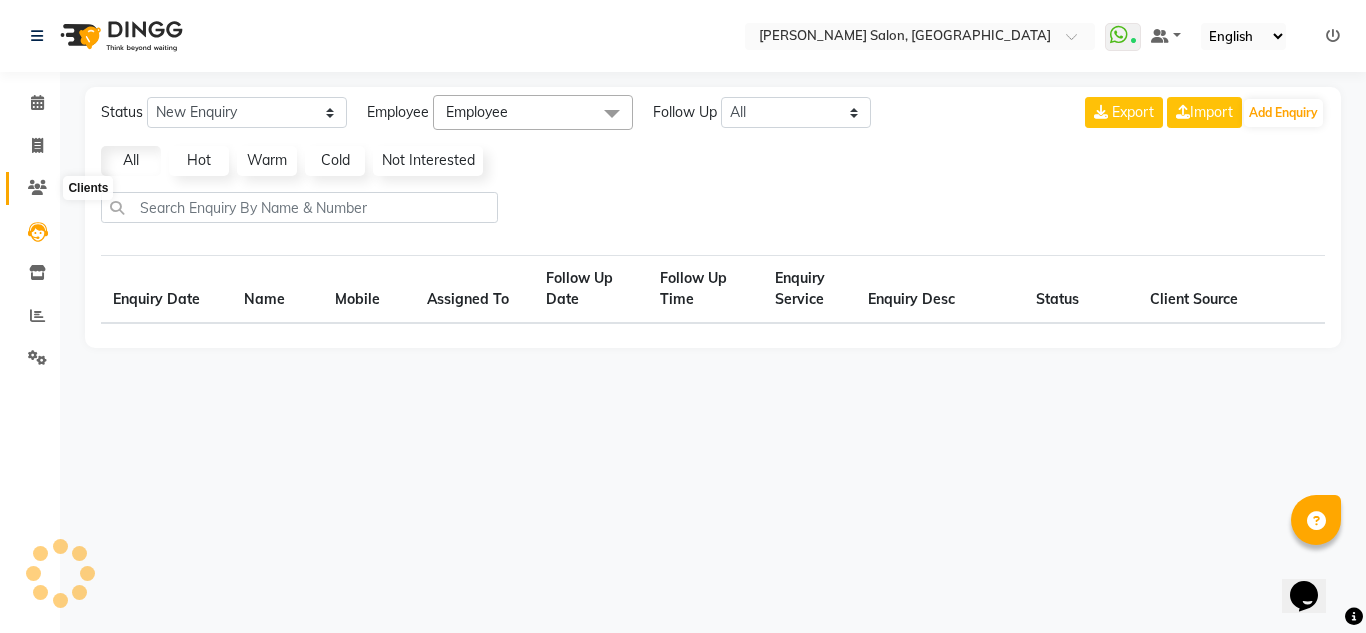 click 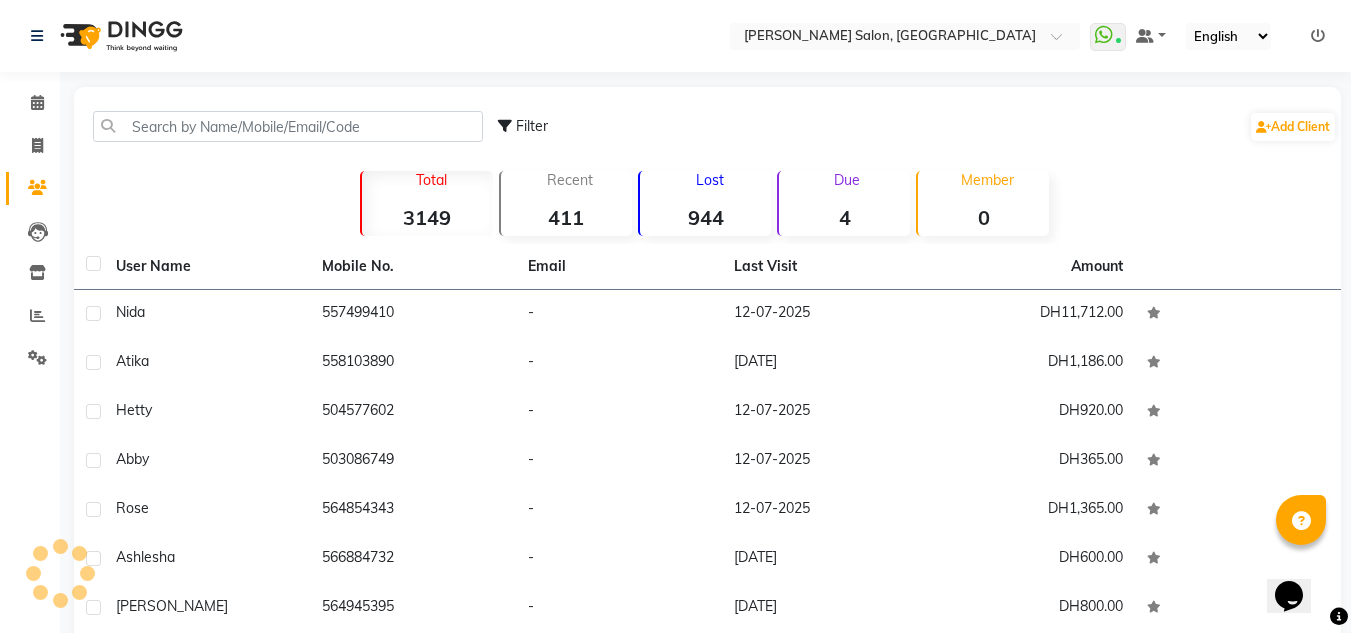 click on "nida" 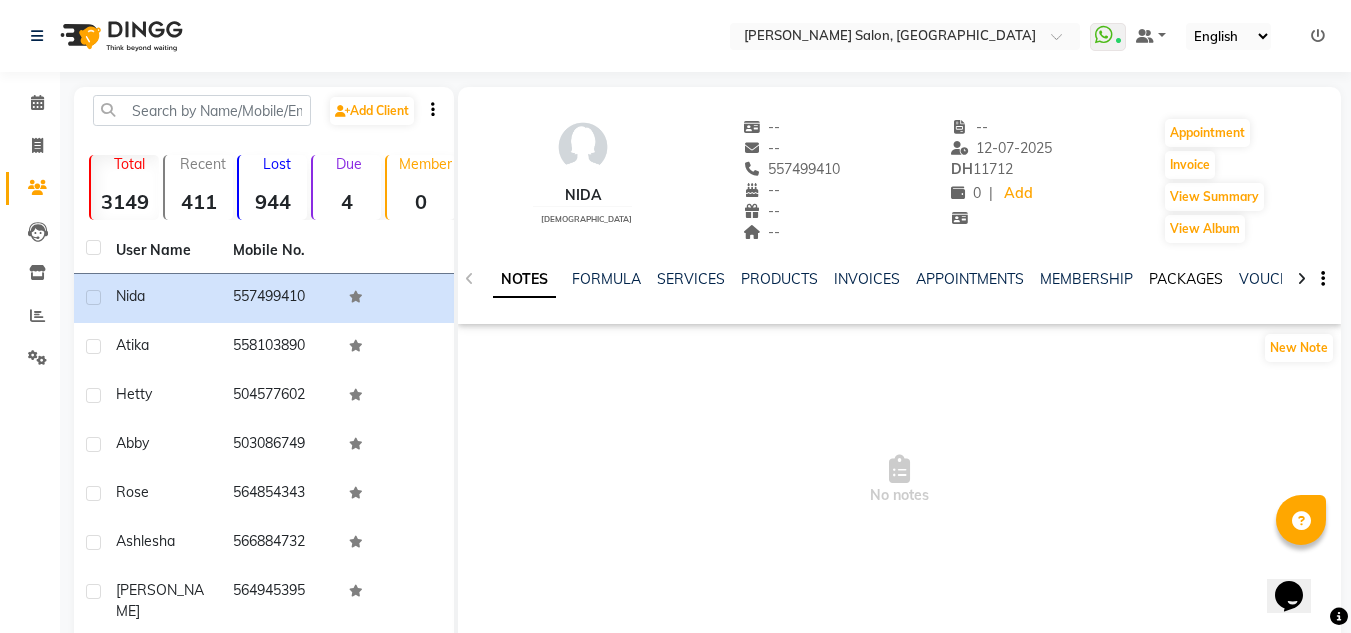 click on "PACKAGES" 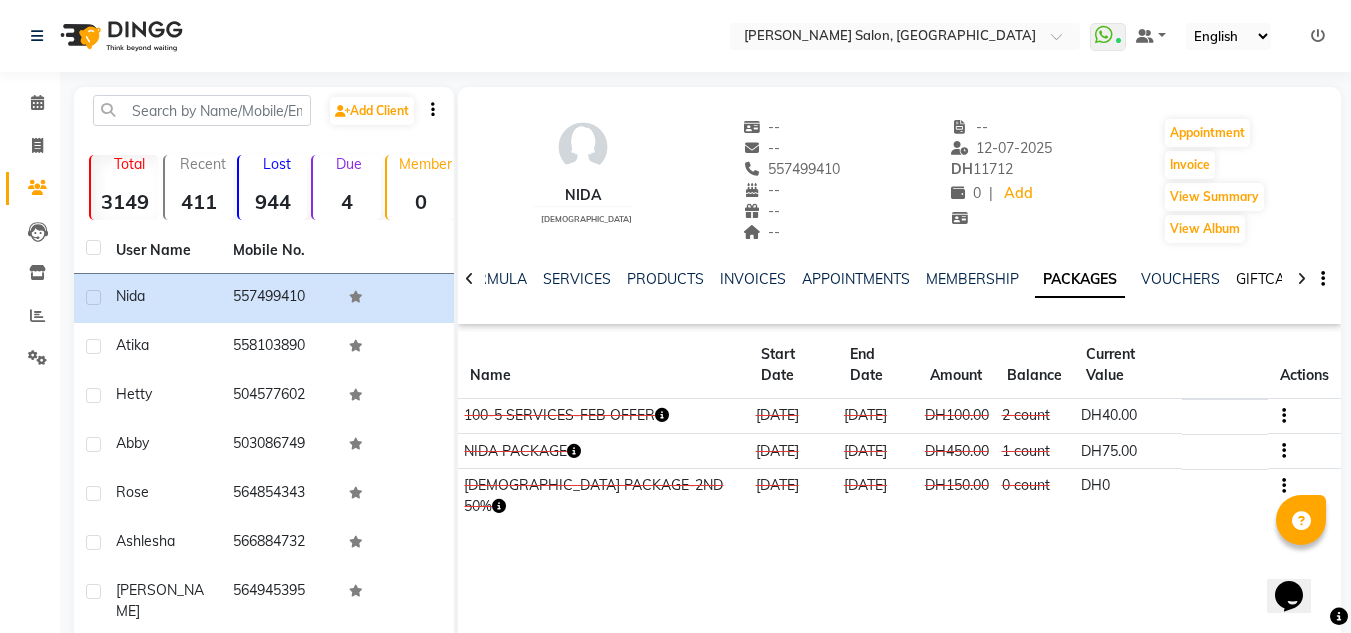 click on "GIFTCARDS" 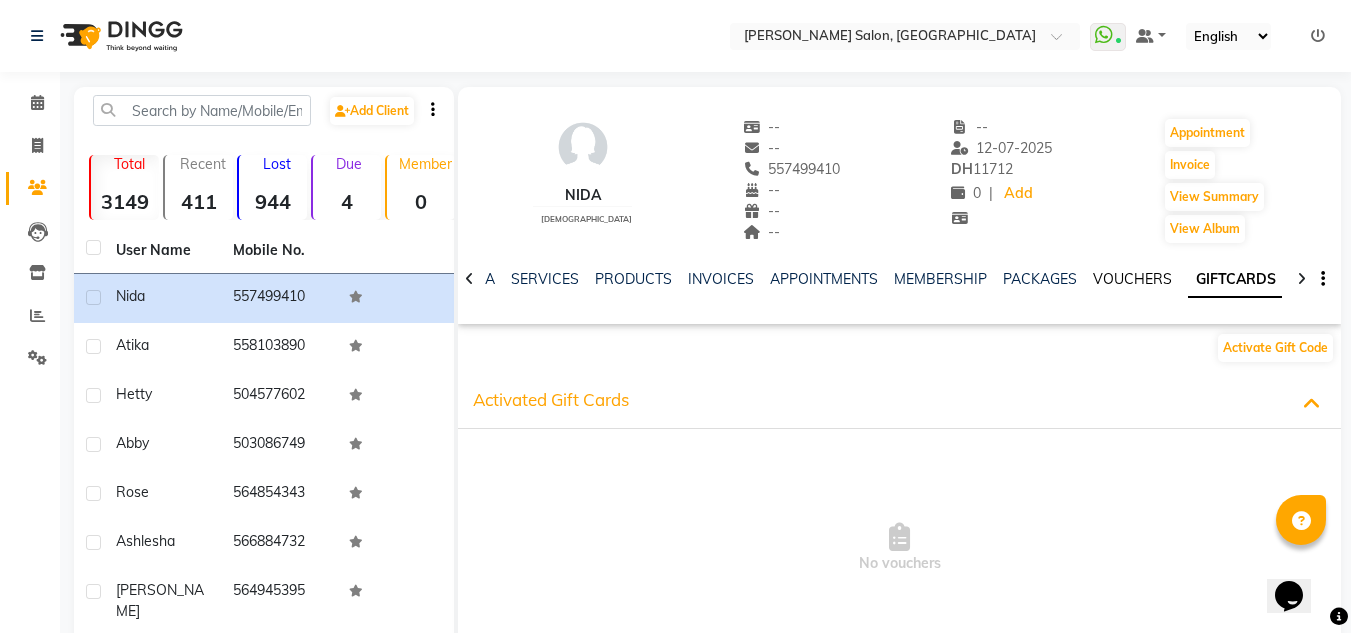 click on "VOUCHERS" 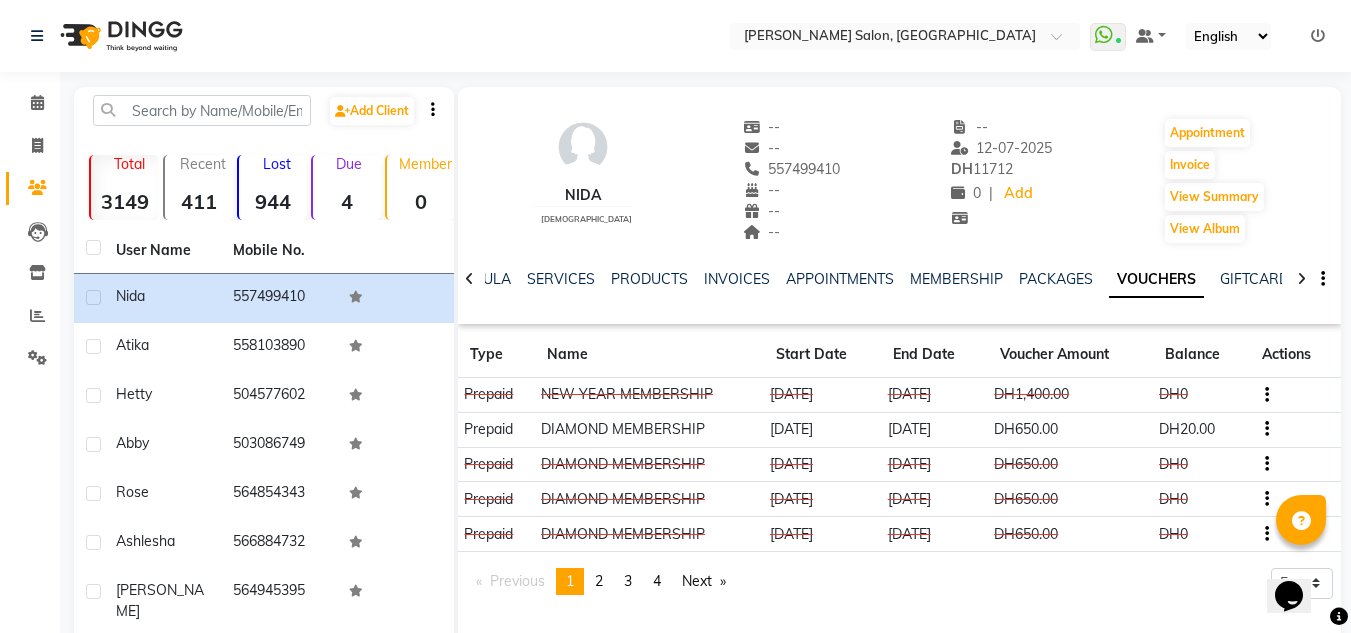 click on "Calendar" 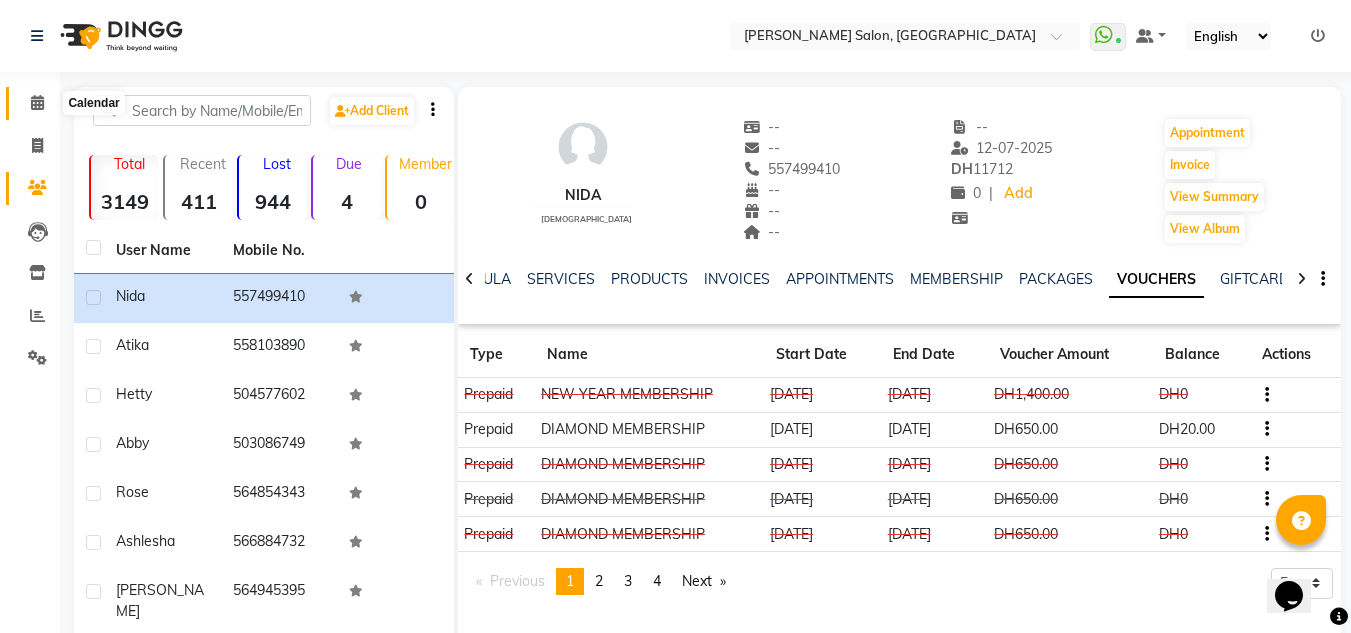 click 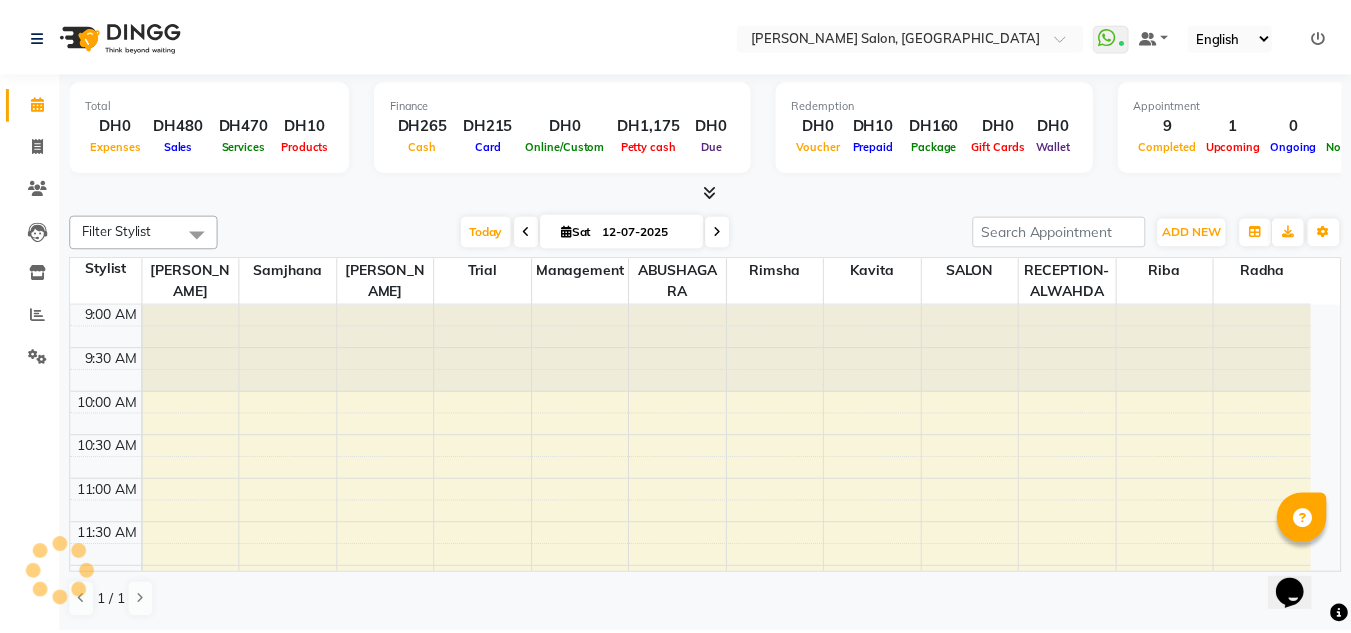 scroll, scrollTop: 705, scrollLeft: 0, axis: vertical 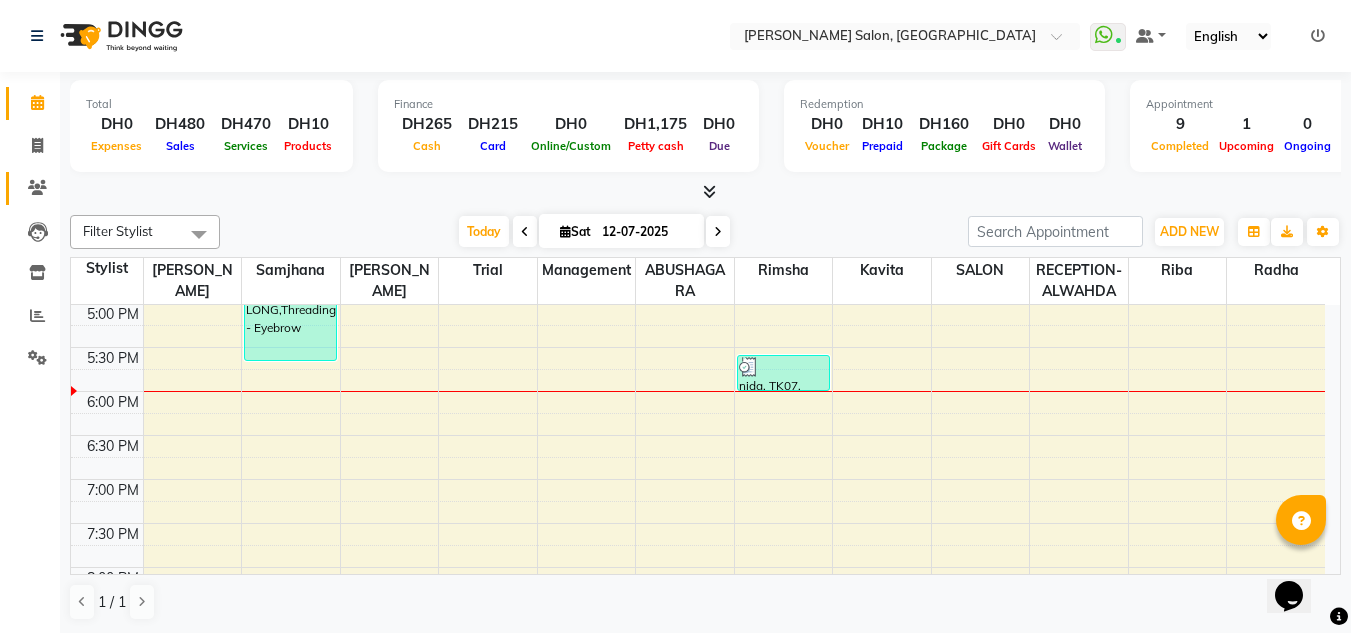 drag, startPoint x: 40, startPoint y: 210, endPoint x: 38, endPoint y: 196, distance: 14.142136 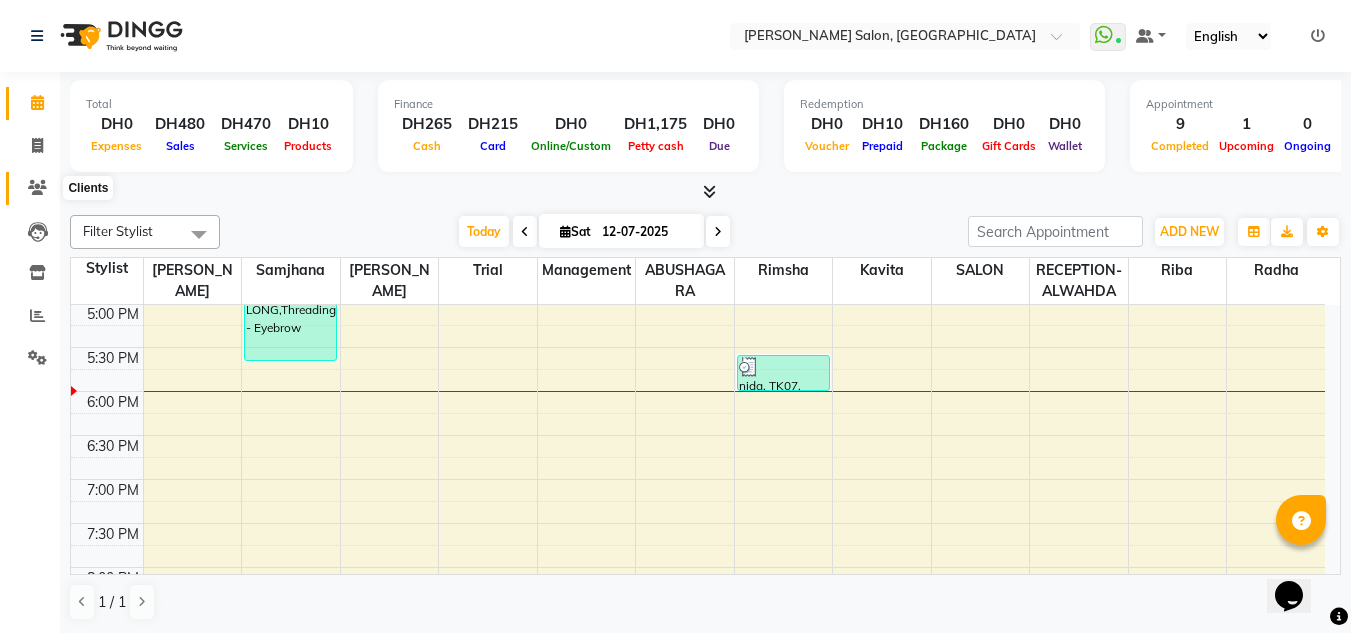click 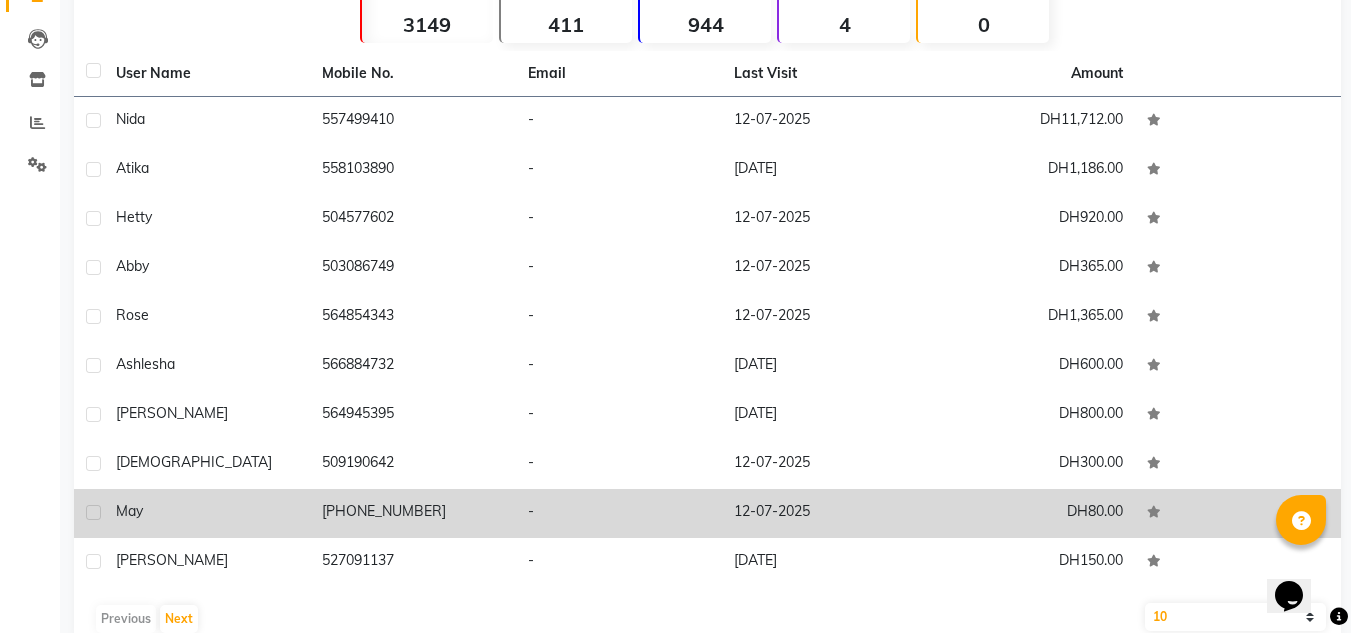 scroll, scrollTop: 200, scrollLeft: 0, axis: vertical 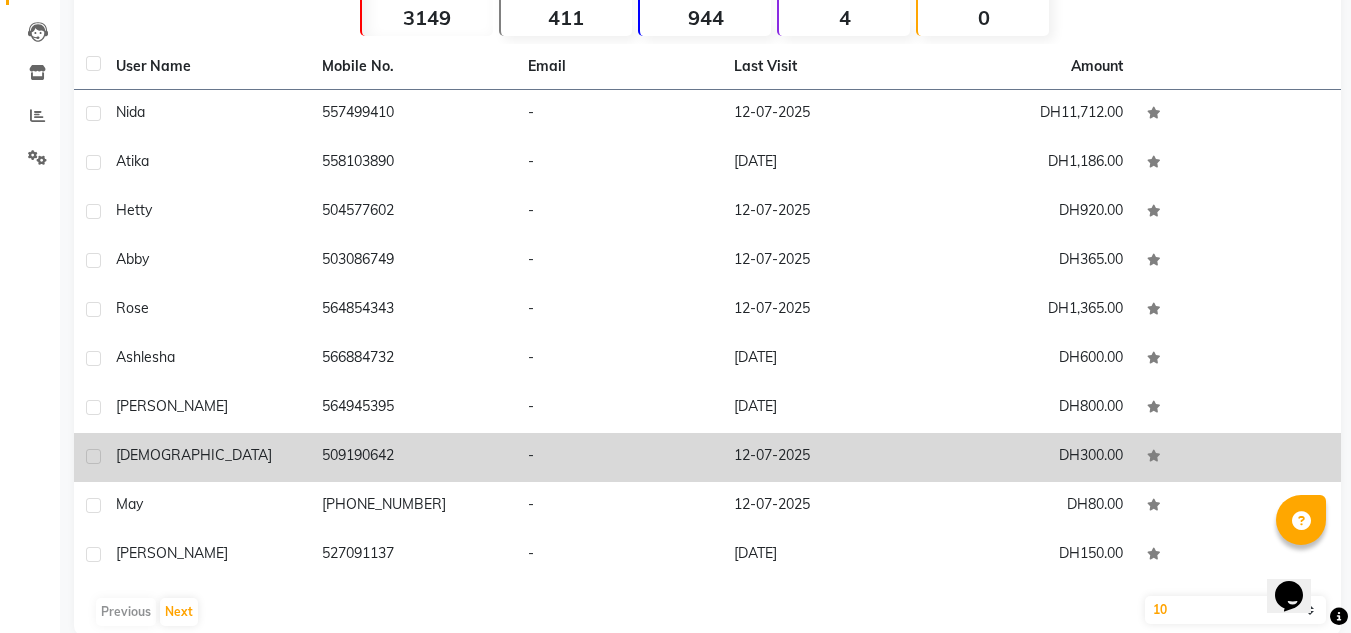 drag, startPoint x: 258, startPoint y: 499, endPoint x: 403, endPoint y: 461, distance: 149.89664 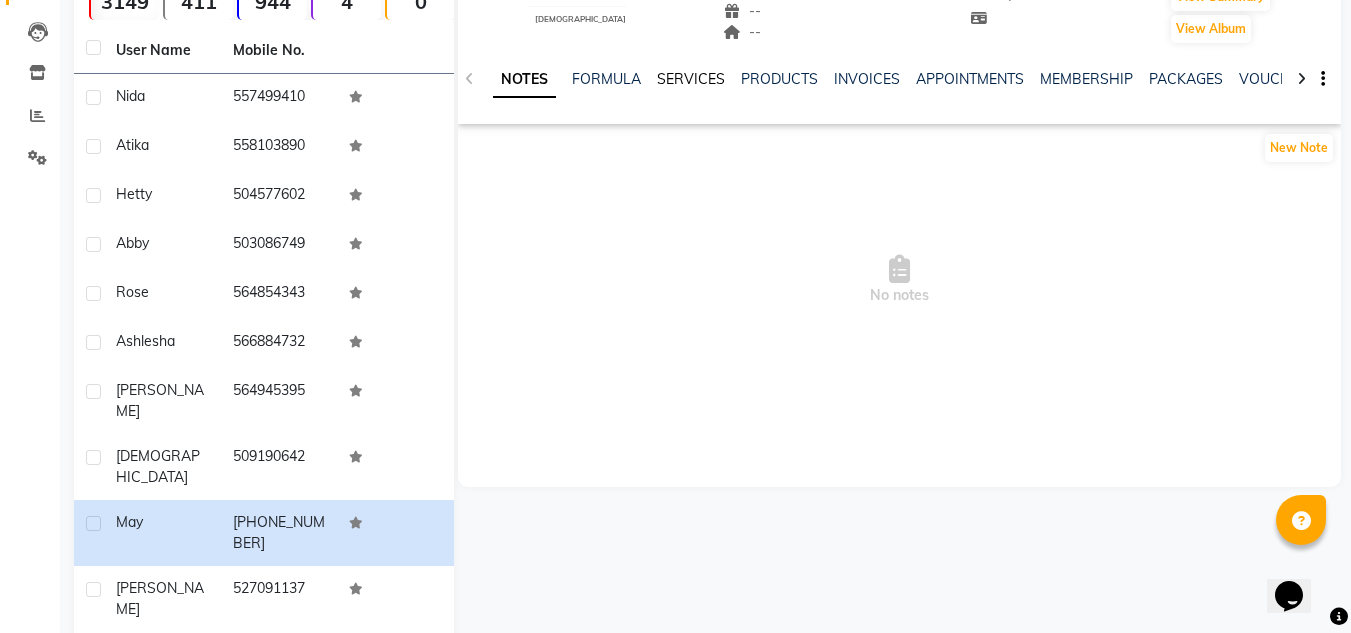 click on "SERVICES" 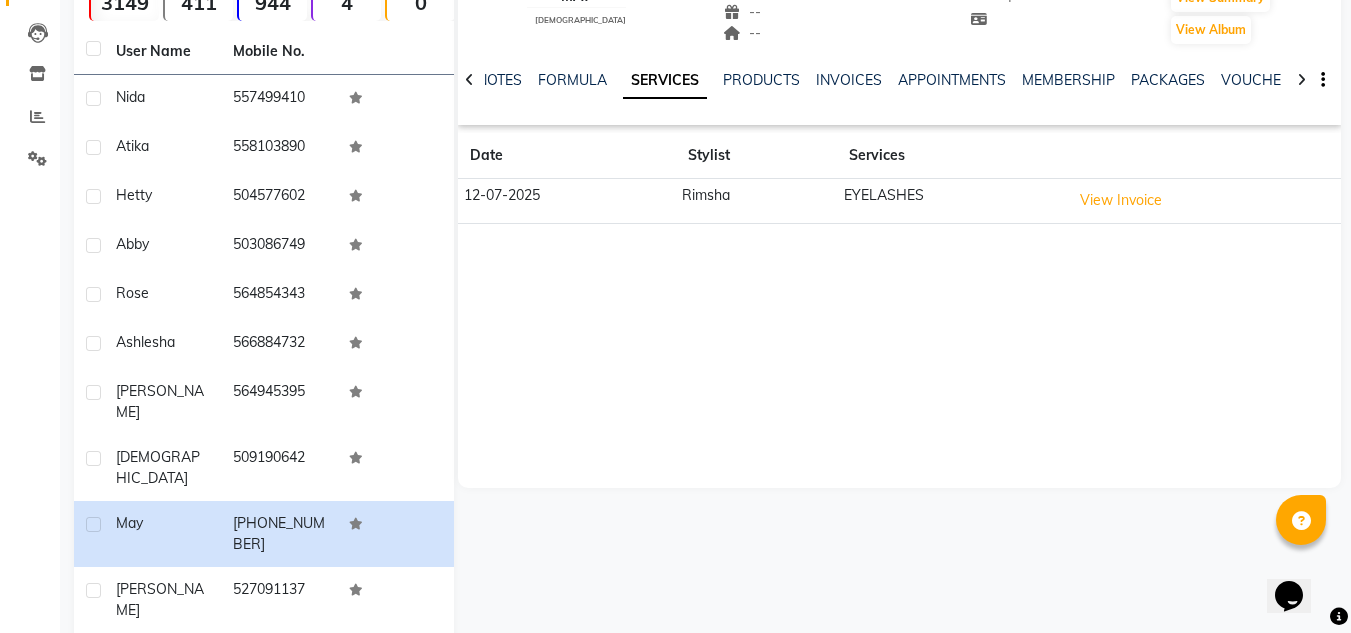 scroll, scrollTop: 0, scrollLeft: 0, axis: both 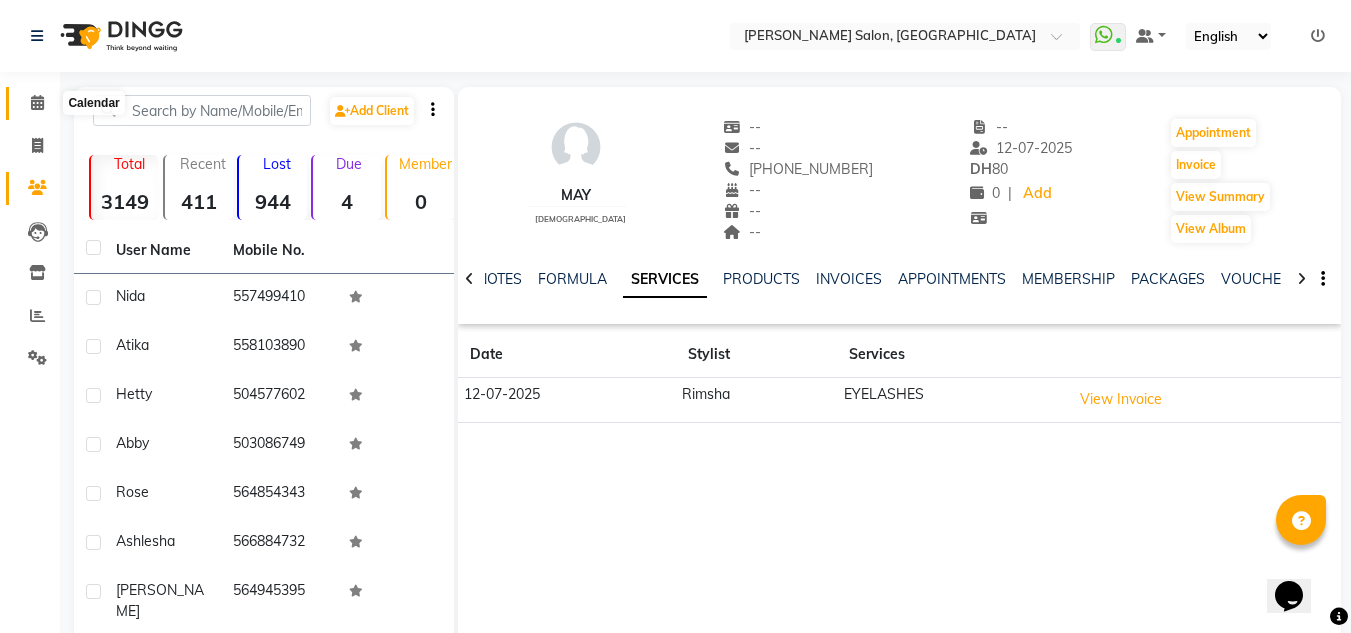 drag, startPoint x: 42, startPoint y: 93, endPoint x: 49, endPoint y: 135, distance: 42.579338 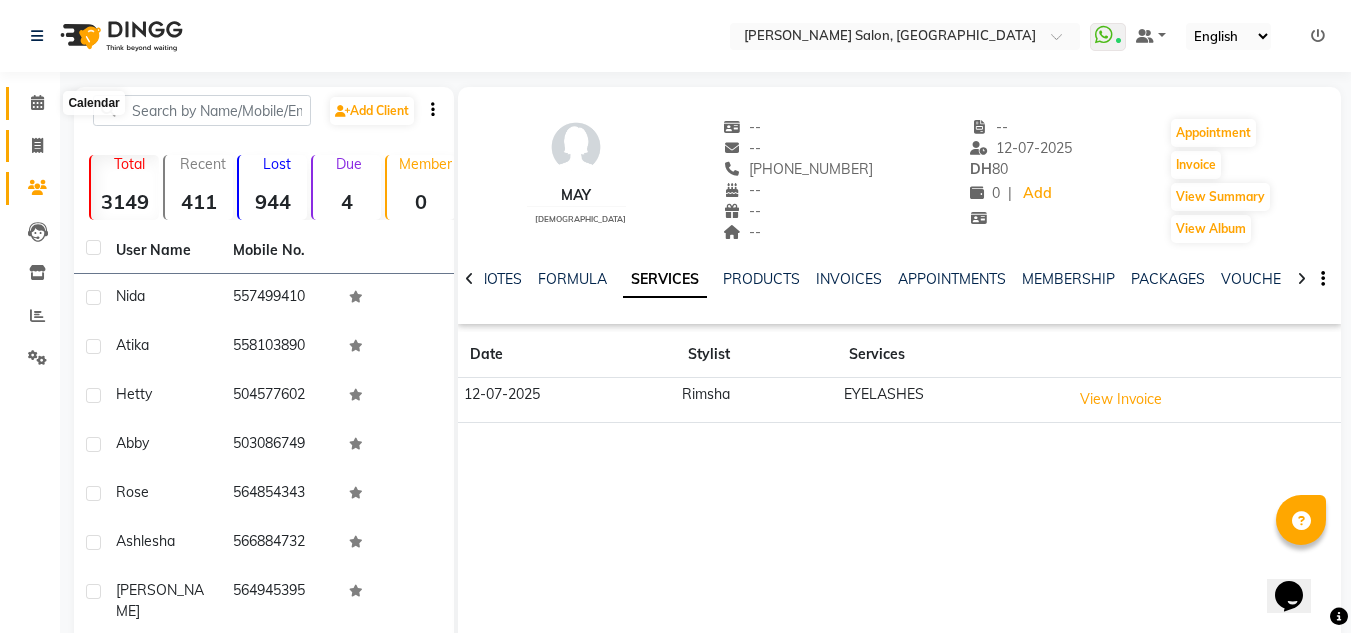 click 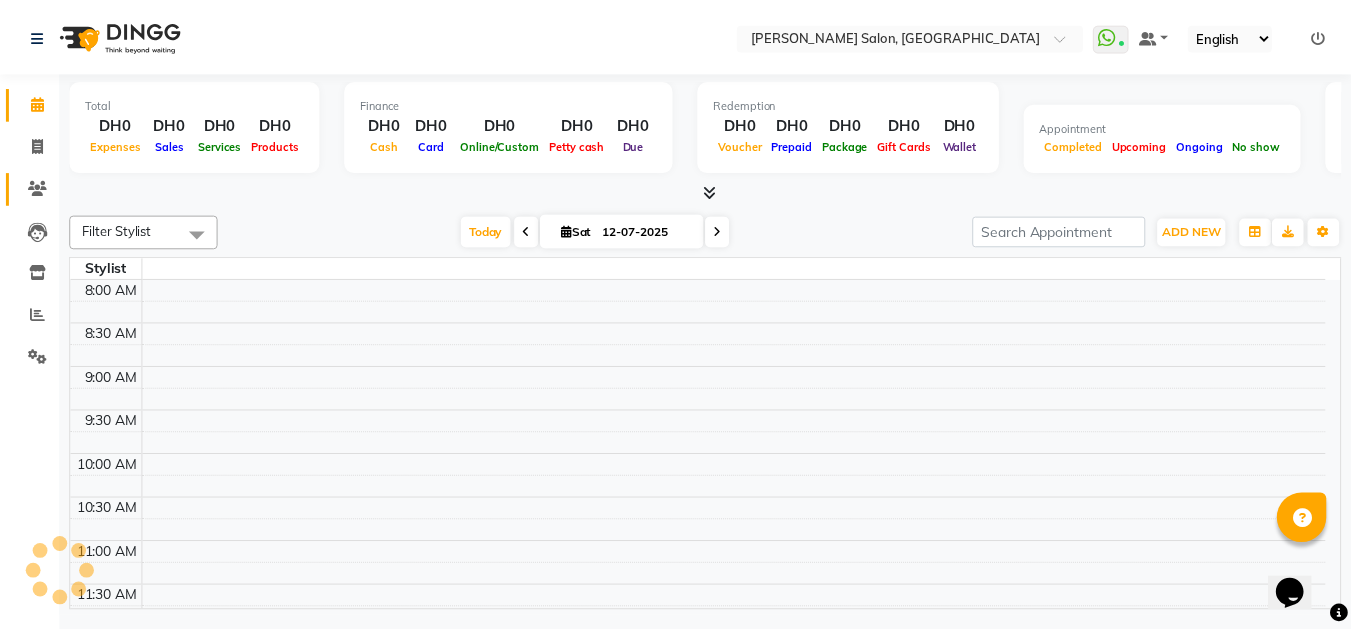 scroll, scrollTop: 0, scrollLeft: 0, axis: both 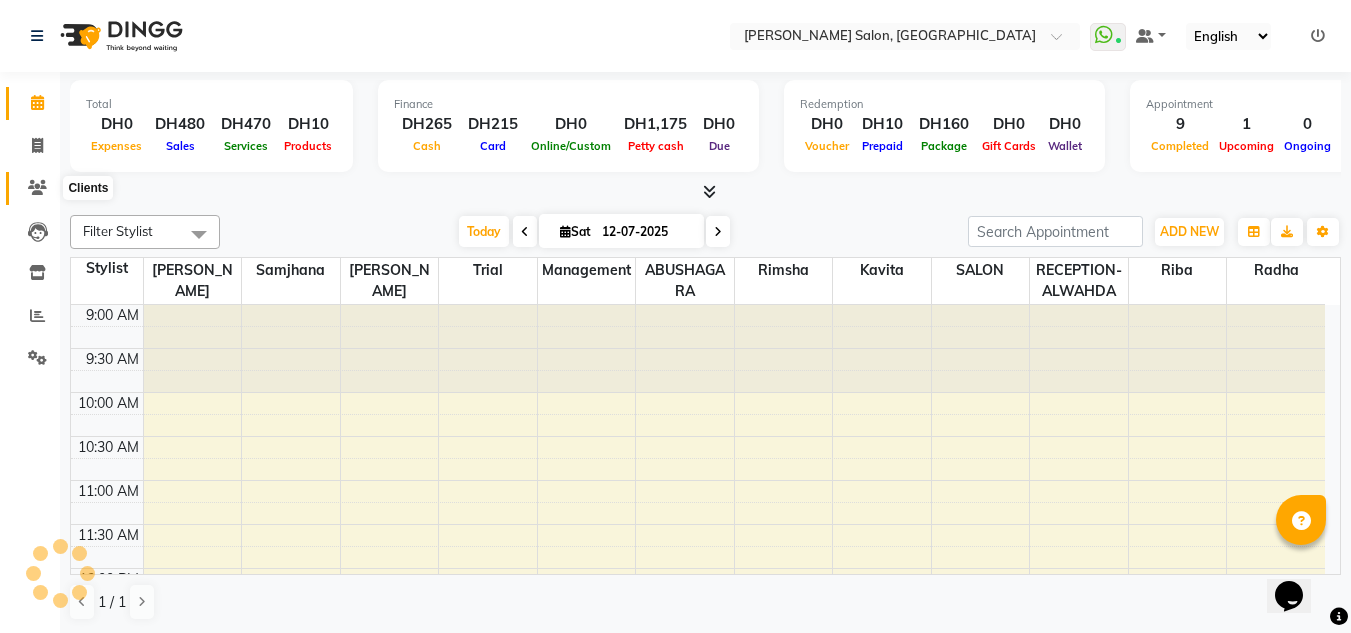 click 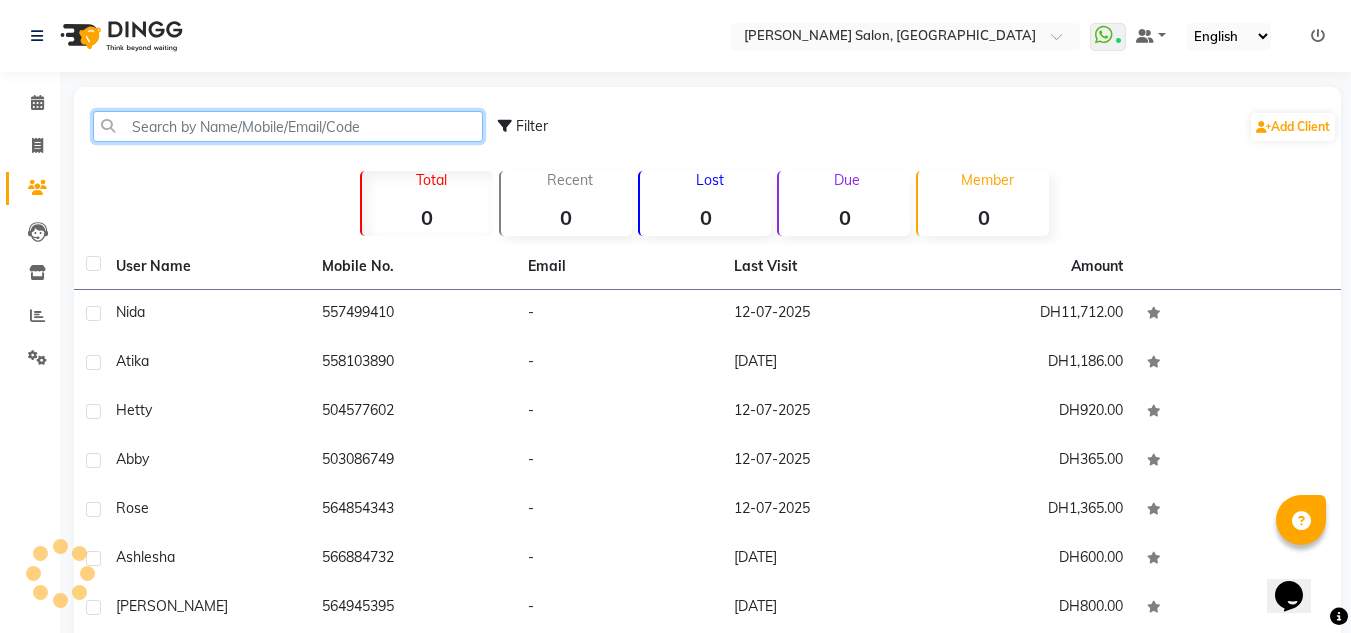 click 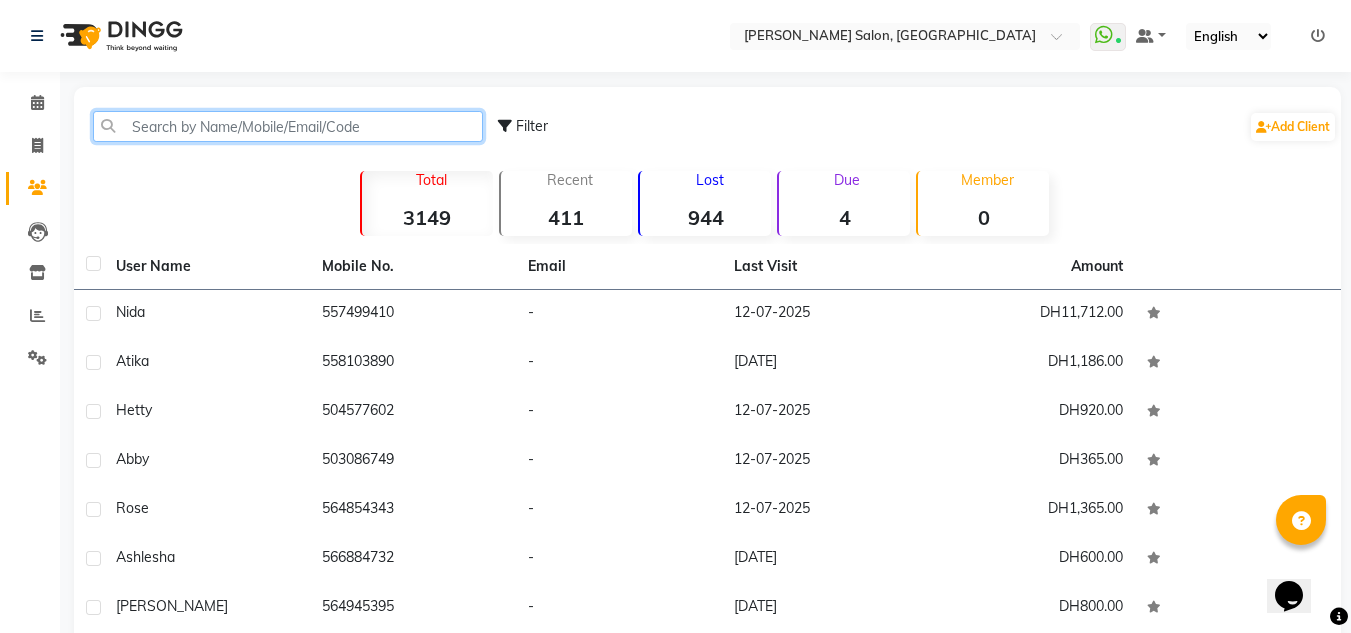 type on "D" 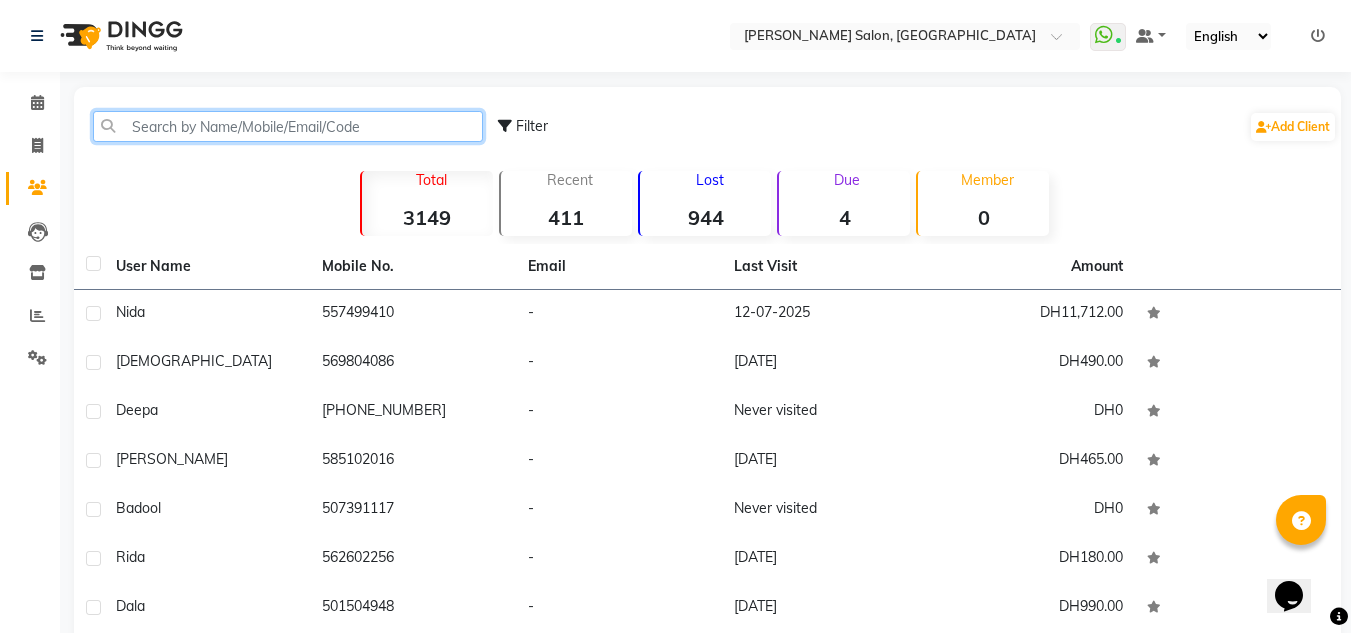 type on "S" 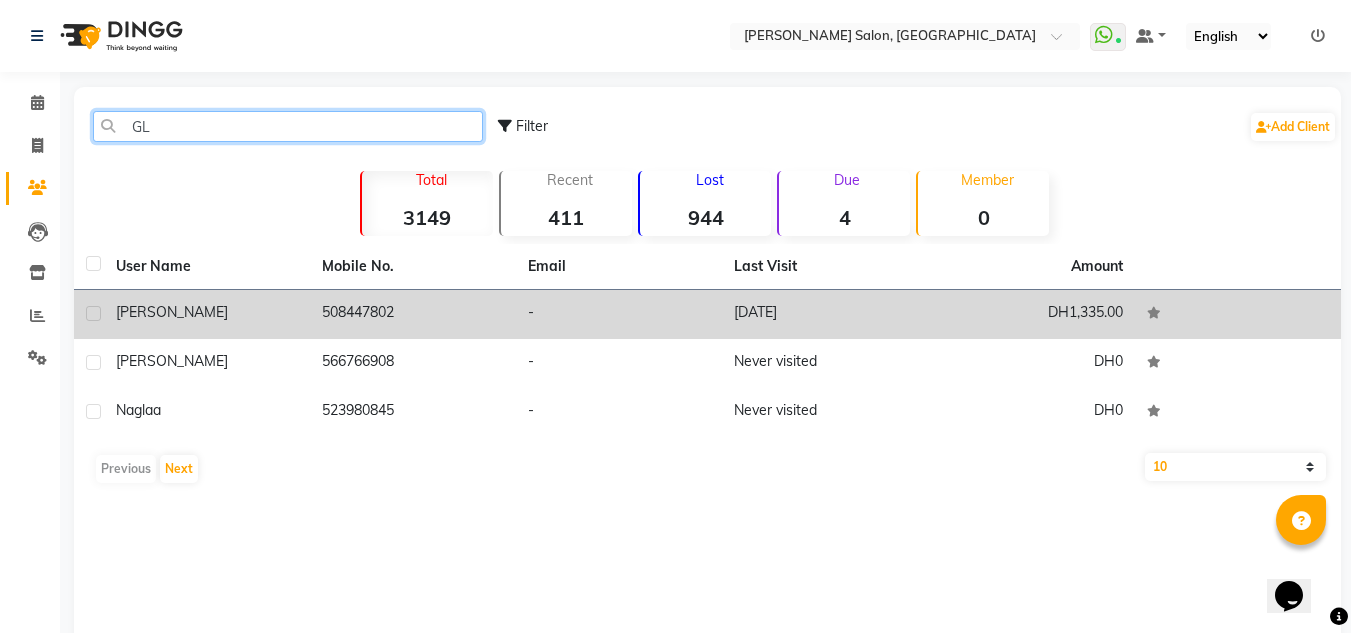 type on "GL" 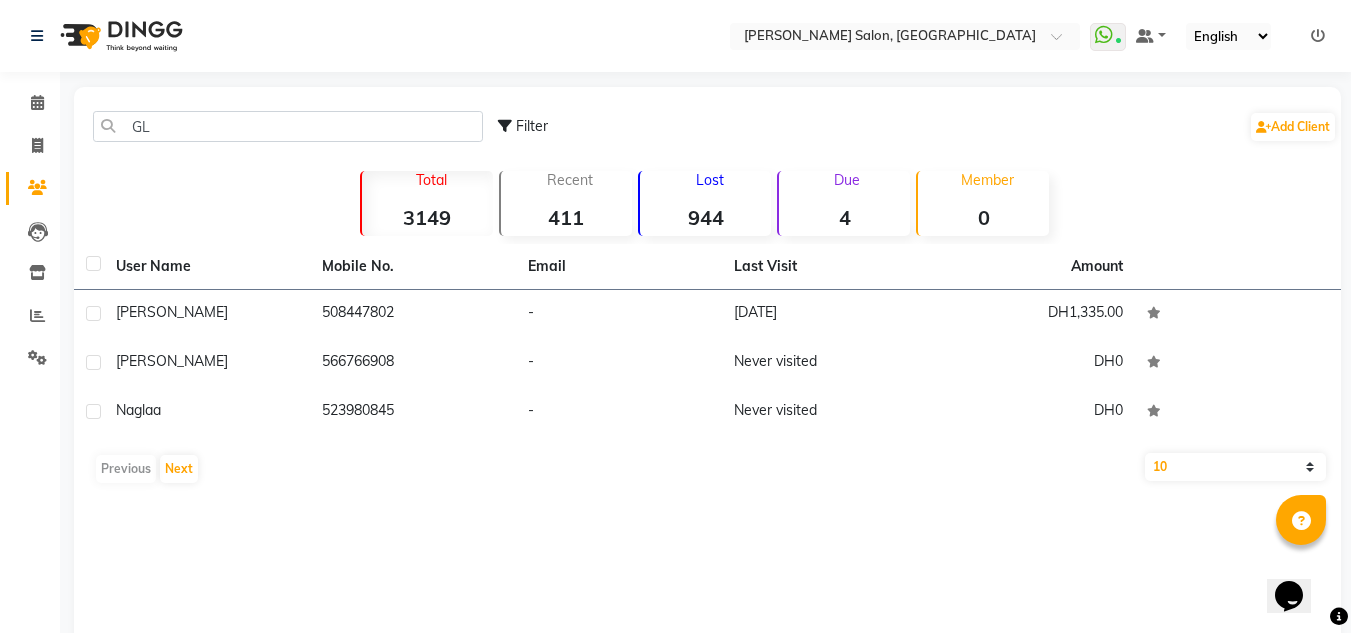 drag, startPoint x: 1069, startPoint y: 304, endPoint x: 1365, endPoint y: 324, distance: 296.6749 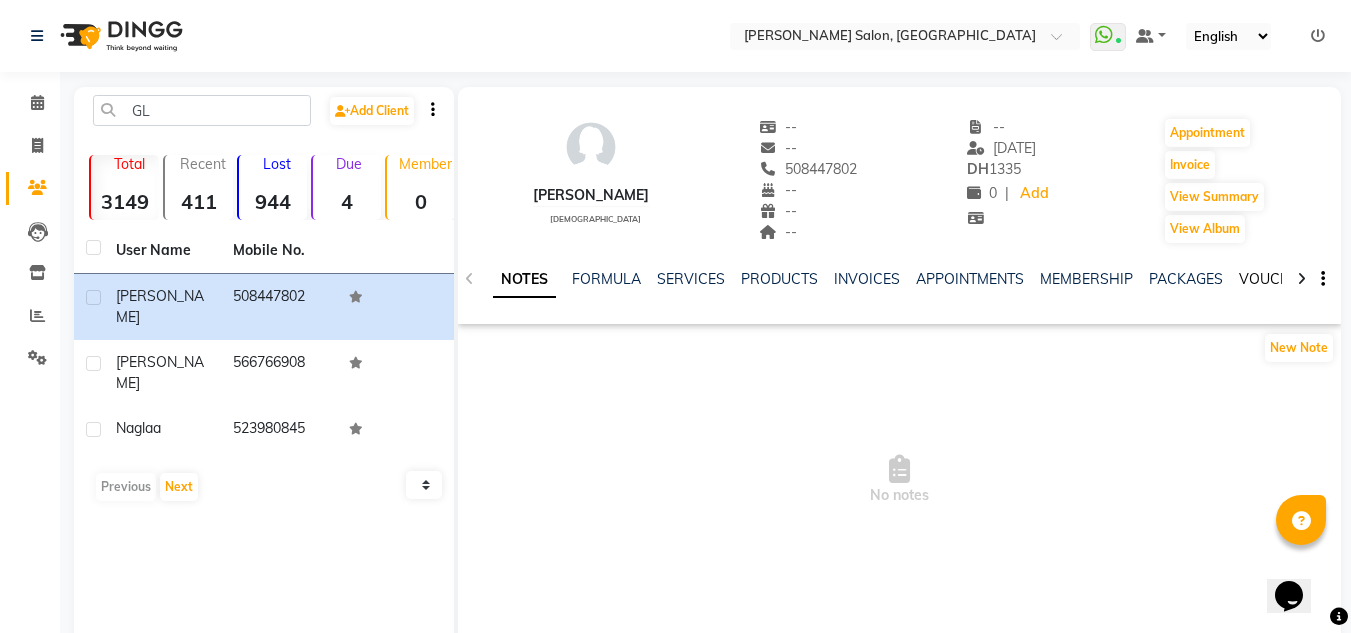 click on "VOUCHERS" 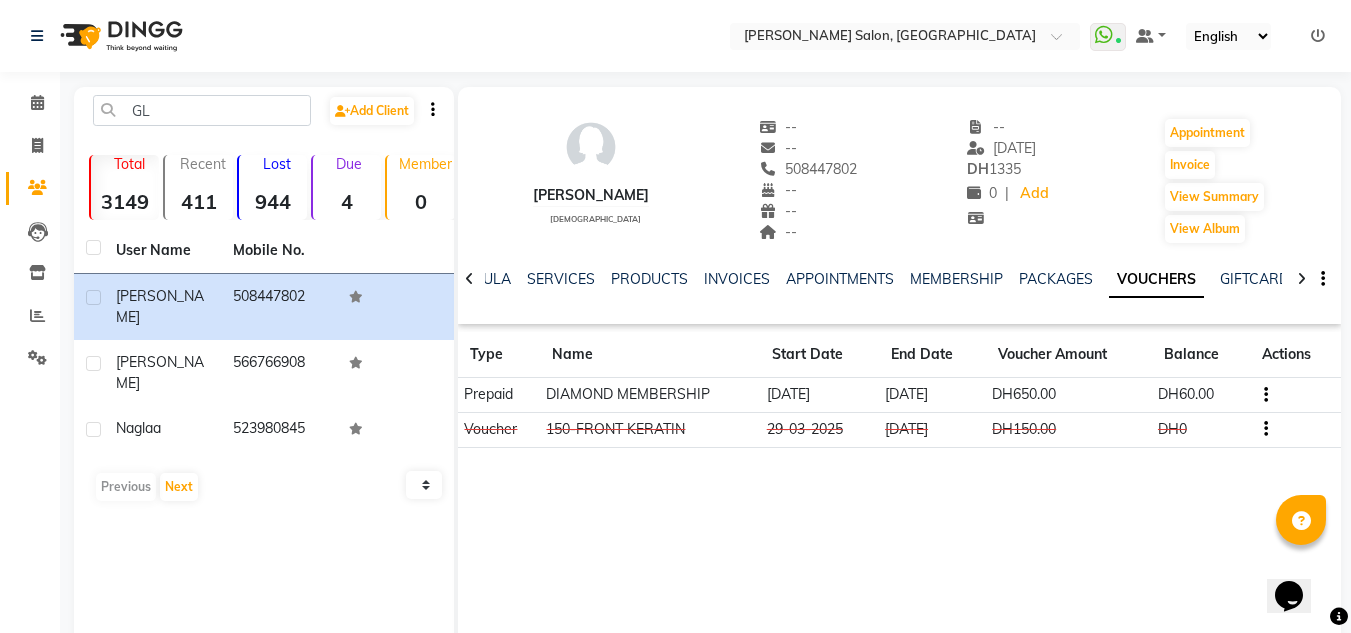click on "GL  Add Client  Total  3149  Recent  411  Lost  944  Due  4  Member  0 User Name Mobile No. Gladice     508447802  Angline     566766908  Naglaa     523980845   Previous   Next   10   50   100   Gladice    female  --   --   508447802  --  --  --  -- 23-06-2025 DH    1335 0 |  Add   Appointment   Invoice  View Summary  View Album  NOTES FORMULA SERVICES PRODUCTS INVOICES APPOINTMENTS MEMBERSHIP PACKAGES VOUCHERS GIFTCARDS POINTS FORMS FAMILY CARDS WALLET Type Name Start Date End Date Voucher Amount Balance Actions Prepaid DIAMOND MEMBERSHIP 25-04-2025 25-04-2026 DH650.00 DH60.00 Voucher 150-FRONT KERATIN 29-03-2025 28-04-2025 DH150.00 DH0" 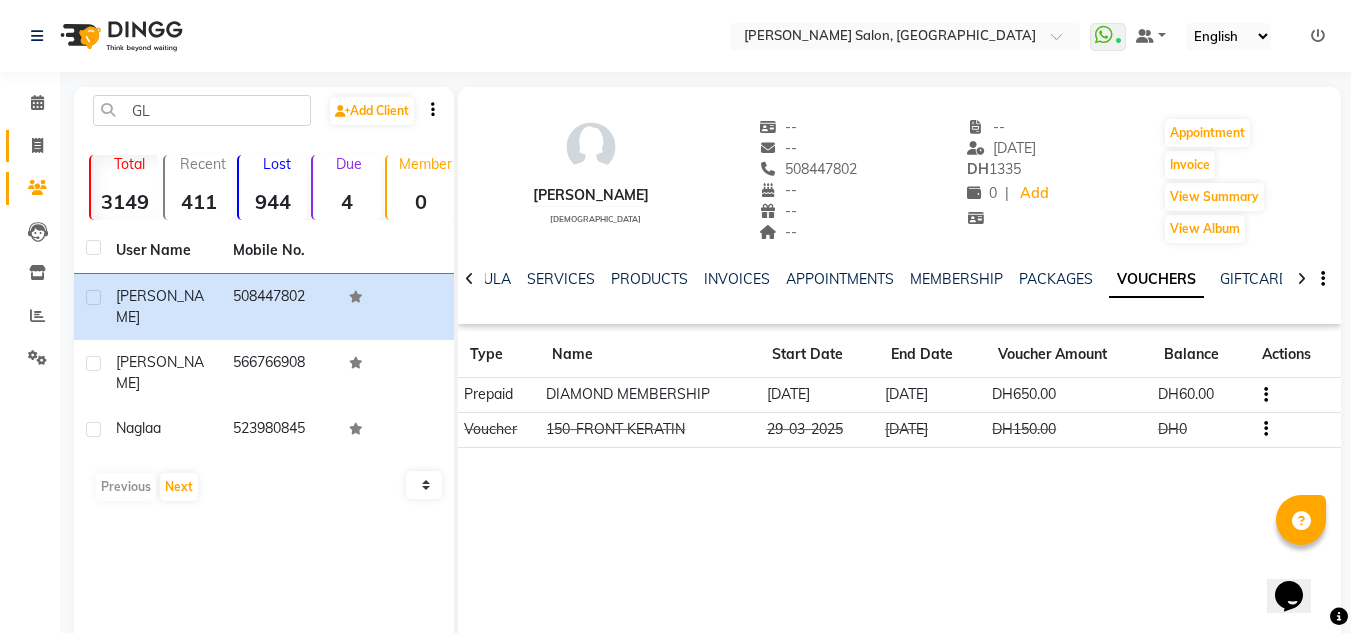 click on "Select Location × Chitra Singh Salon, Alwahda  WhatsApp Status  ✕ Status:  Connected Most Recent Message: 12-07-2025     05:42 PM Recent Service Activity: 12-07-2025     05:46 PM Default Panel My Panel English ENGLISH Español العربية मराठी हिंदी ગુજરાતી தமிழ் 中文 Notifications nothing to show ☀ Chitra Singh Salon, Alwahda  Calendar  Invoice  Clients  Leads   Inventory  Reports  Settings Completed InProgress Upcoming Dropped Tentative Check-In Confirm Bookings Segments Page Builder GL  Add Client  Total  3149  Recent  411  Lost  944  Due  4  Member  0 User Name Mobile No. Gladice     508447802  Angline     566766908  Naglaa     523980845   Previous   Next   10   50   100   Gladice    female  --   --   508447802  --  --  --  -- 23-06-2025 DH    1335 0 |  Add   Appointment   Invoice  View Summary  View Album  NOTES FORMULA SERVICES PRODUCTS INVOICES APPOINTMENTS MEMBERSHIP PACKAGES VOUCHERS GIFTCARDS POINTS FORMS FAMILY CARDS WALLET Type" at bounding box center [675, 316] 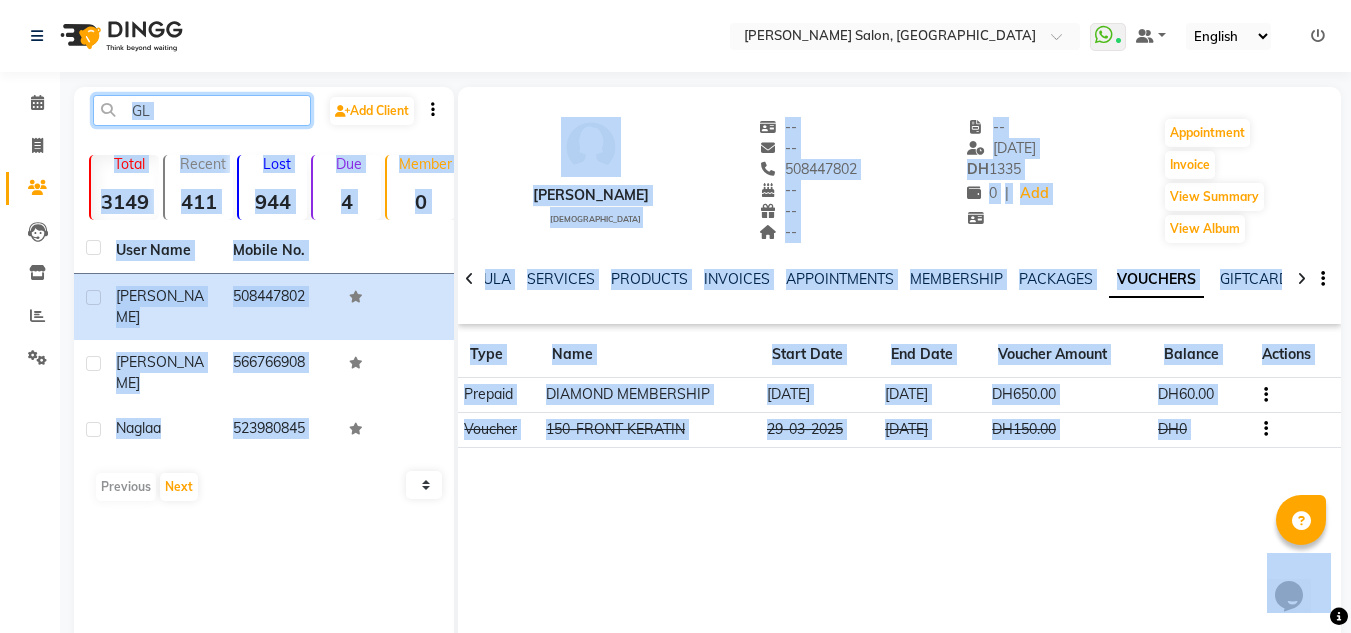 click on "GL" 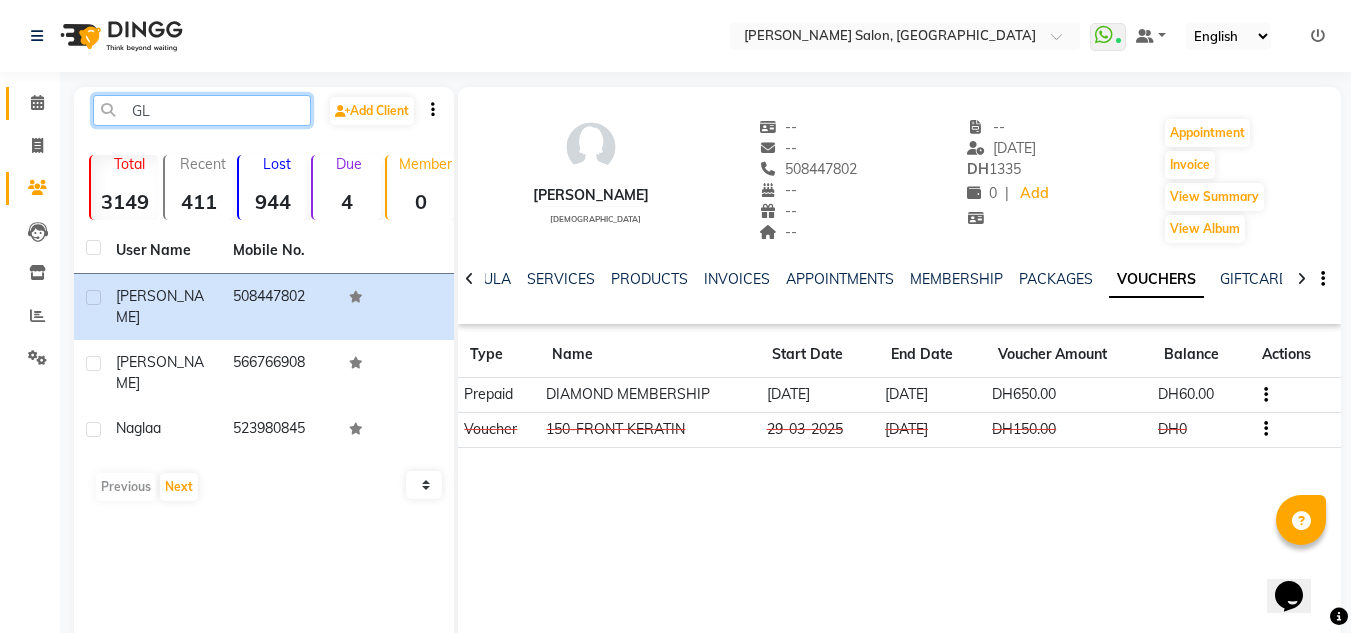 drag, startPoint x: 163, startPoint y: 119, endPoint x: 26, endPoint y: 112, distance: 137.17871 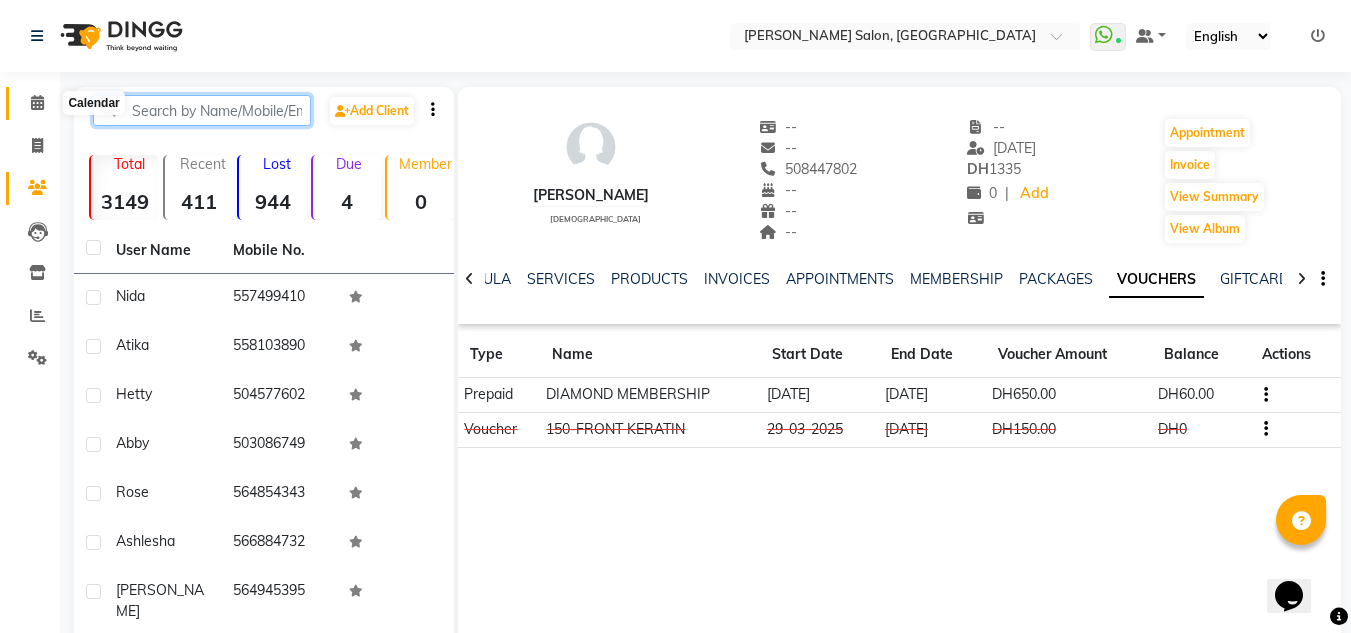 type 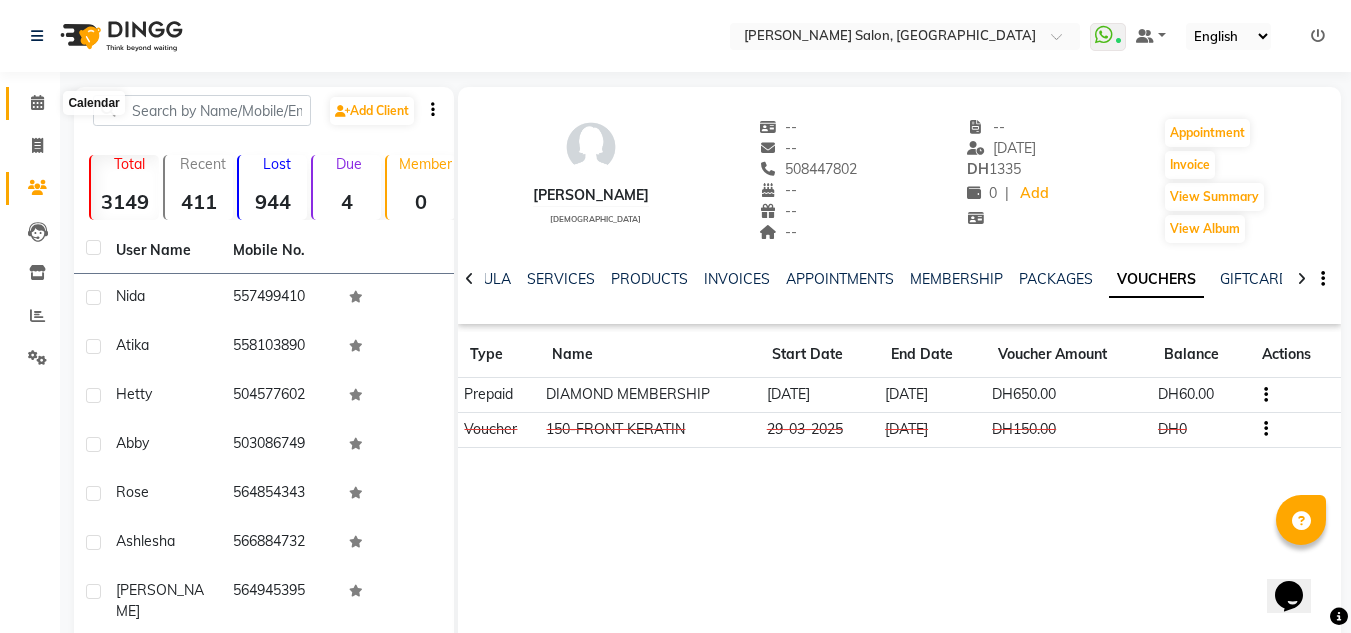 click 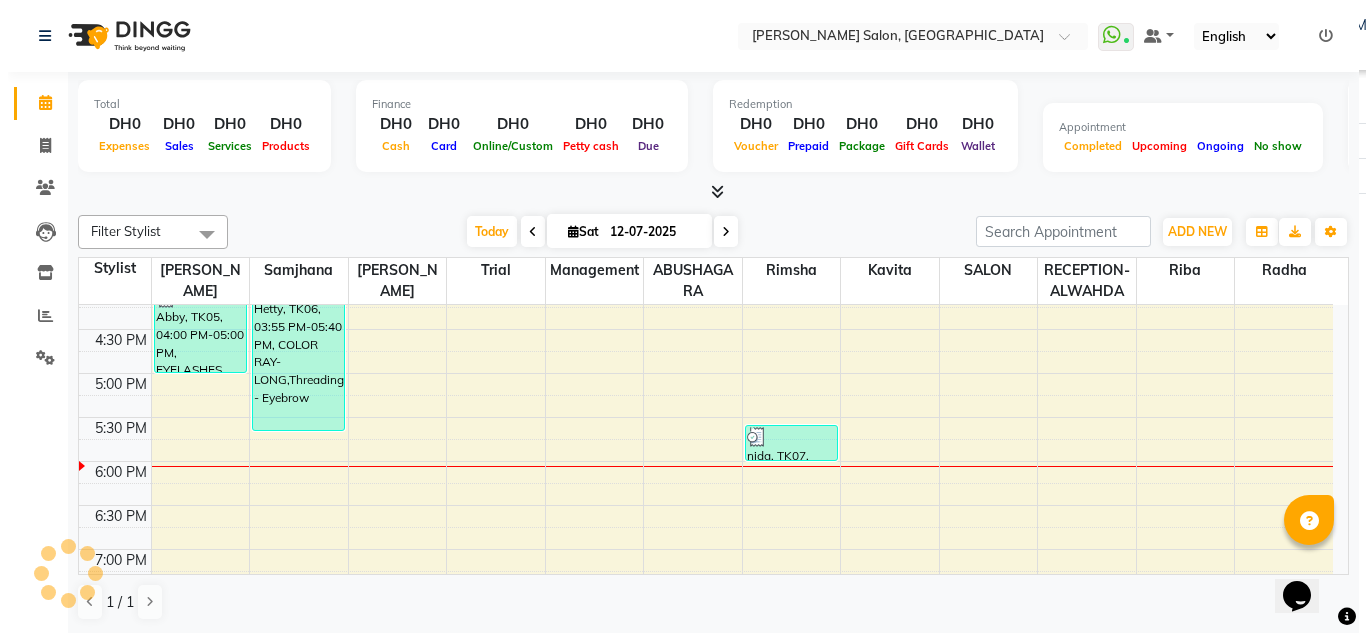 scroll, scrollTop: 0, scrollLeft: 0, axis: both 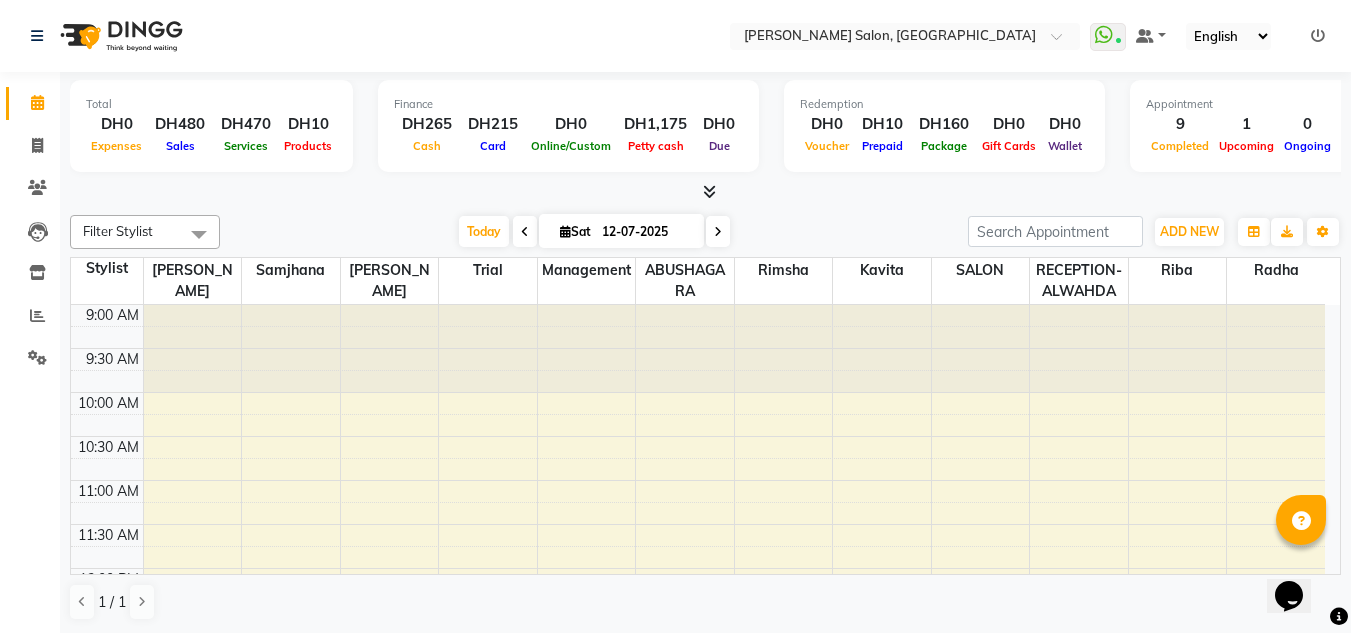 click at bounding box center (705, 192) 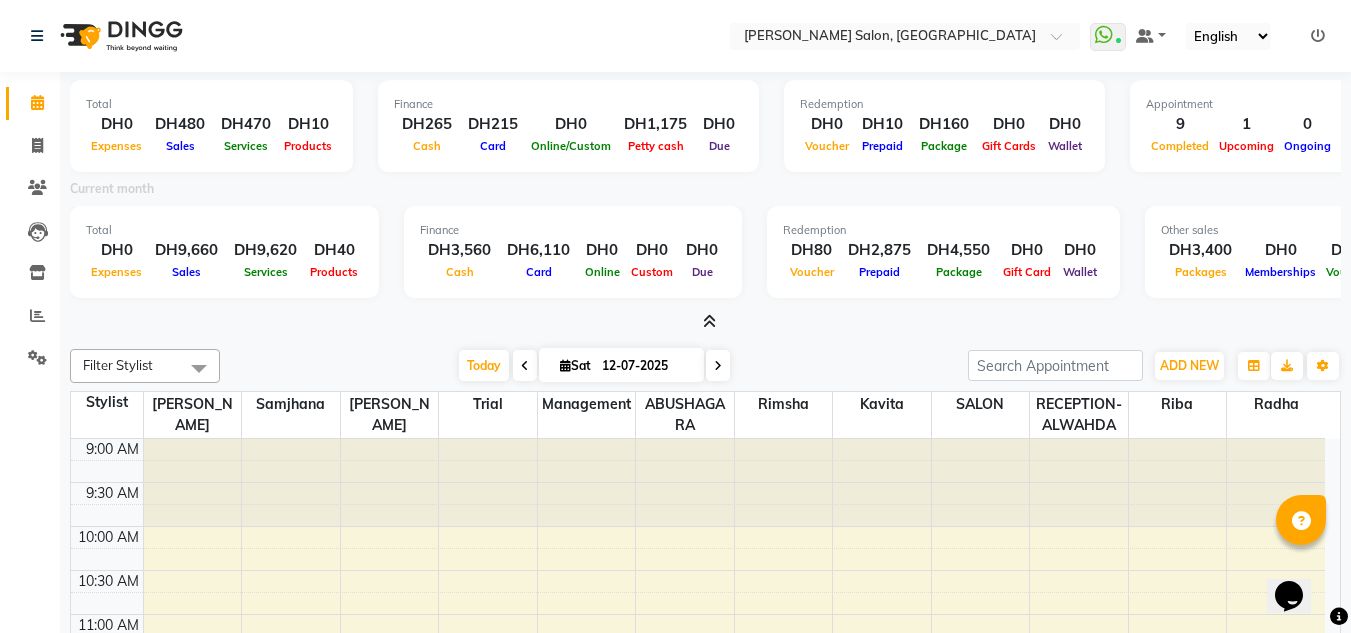 click at bounding box center (709, 321) 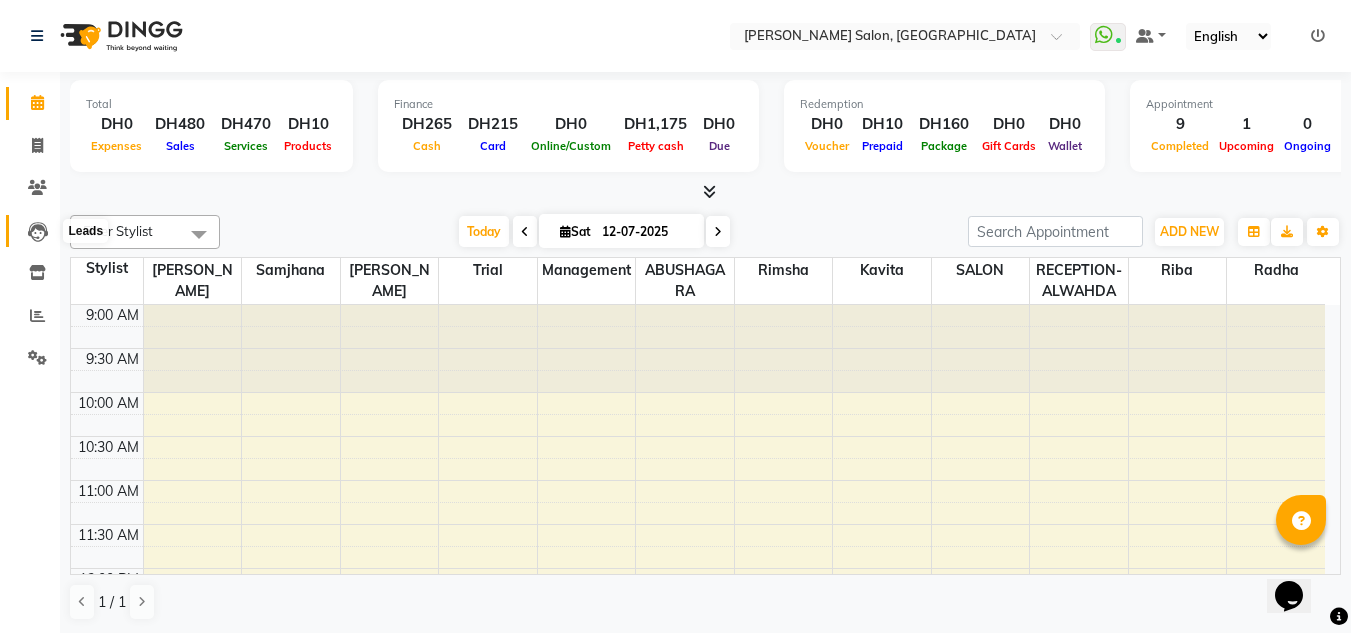 click 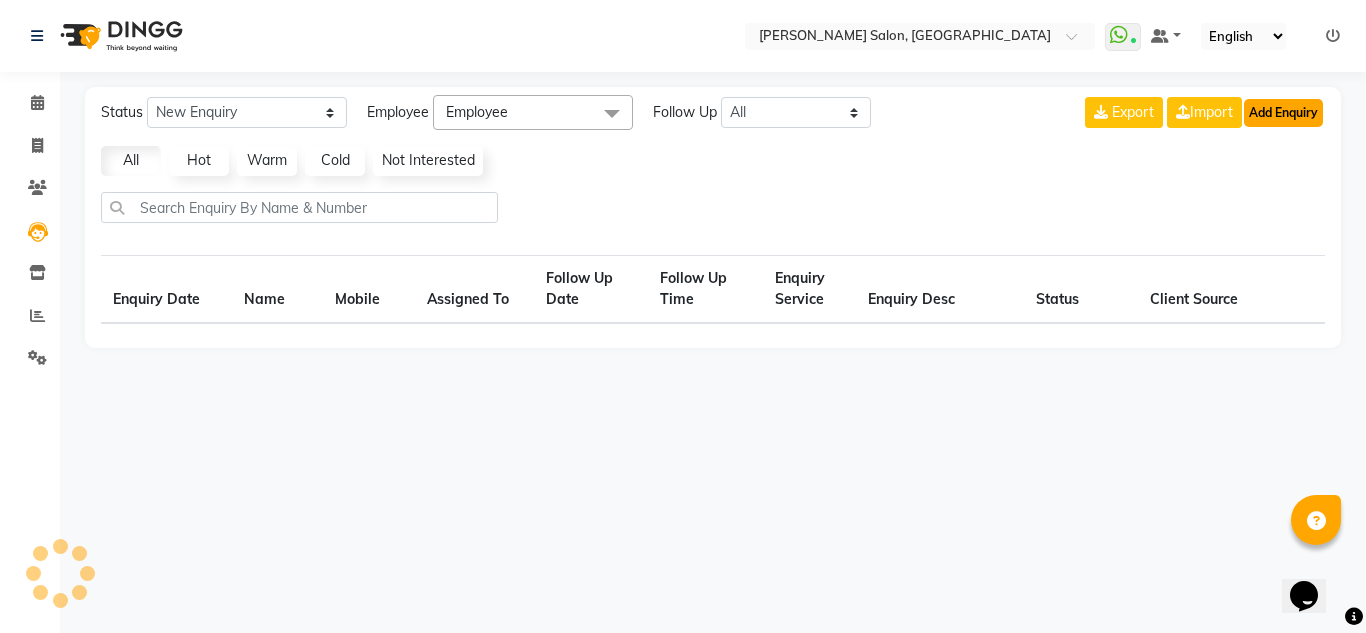 click on "Add Enquiry" 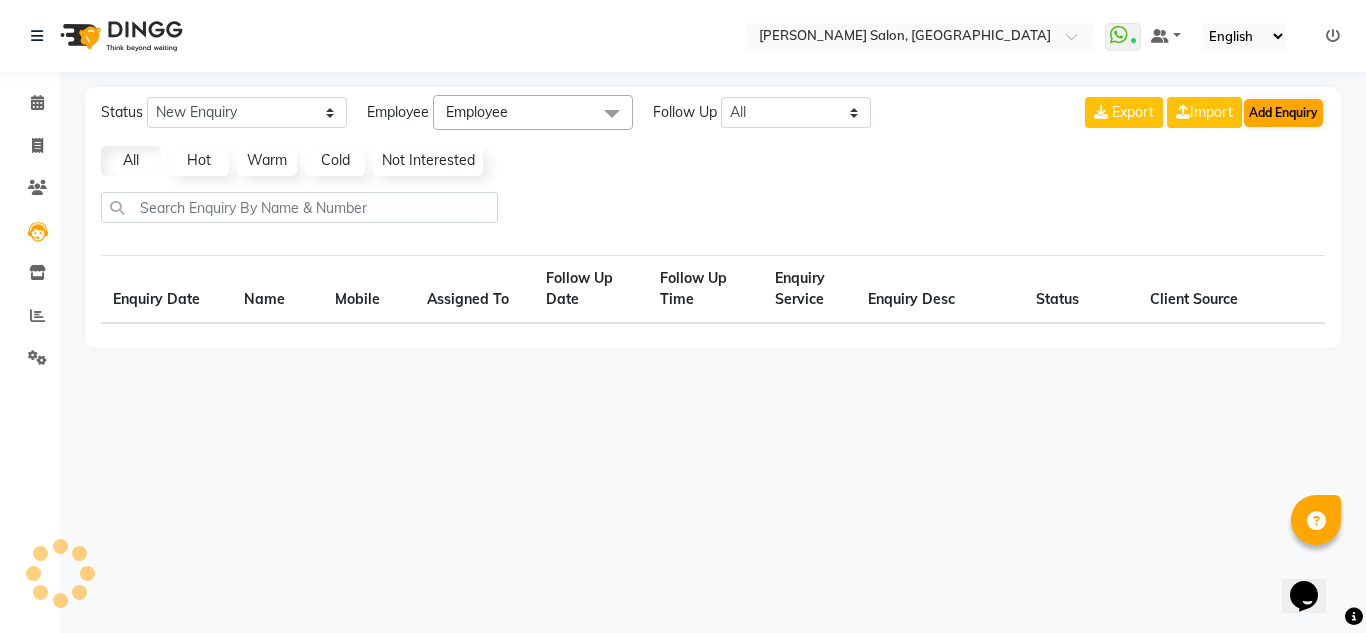 select on "10" 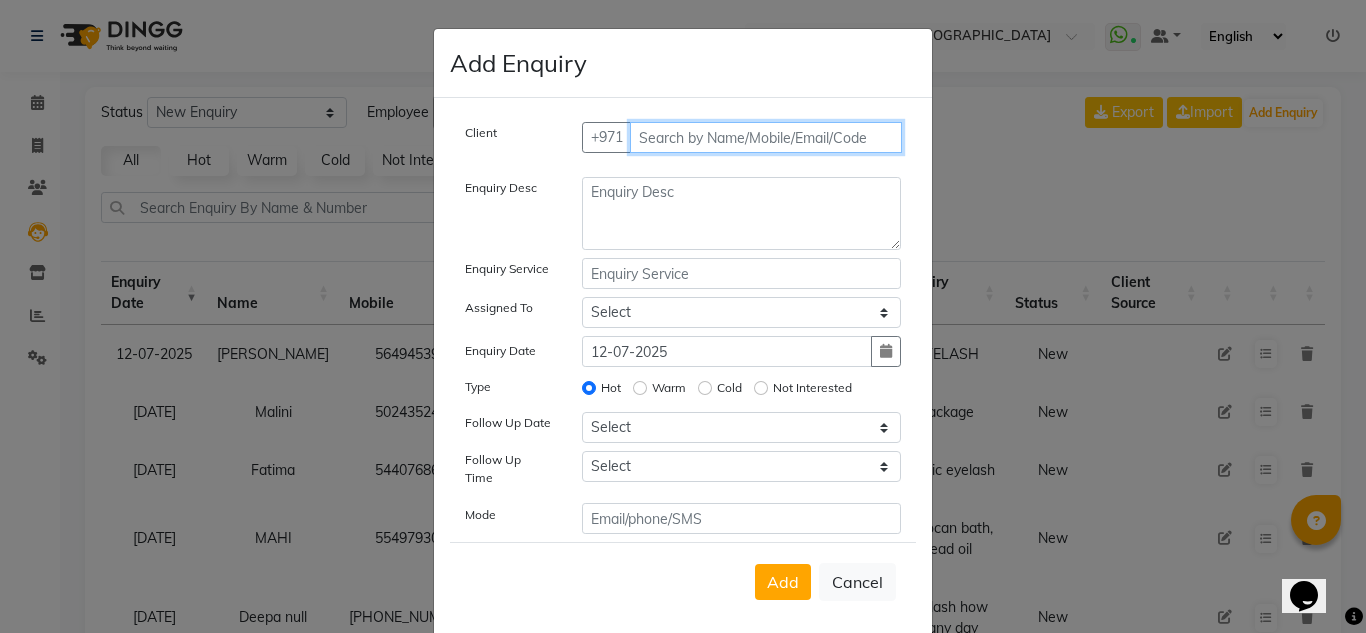 click at bounding box center (766, 137) 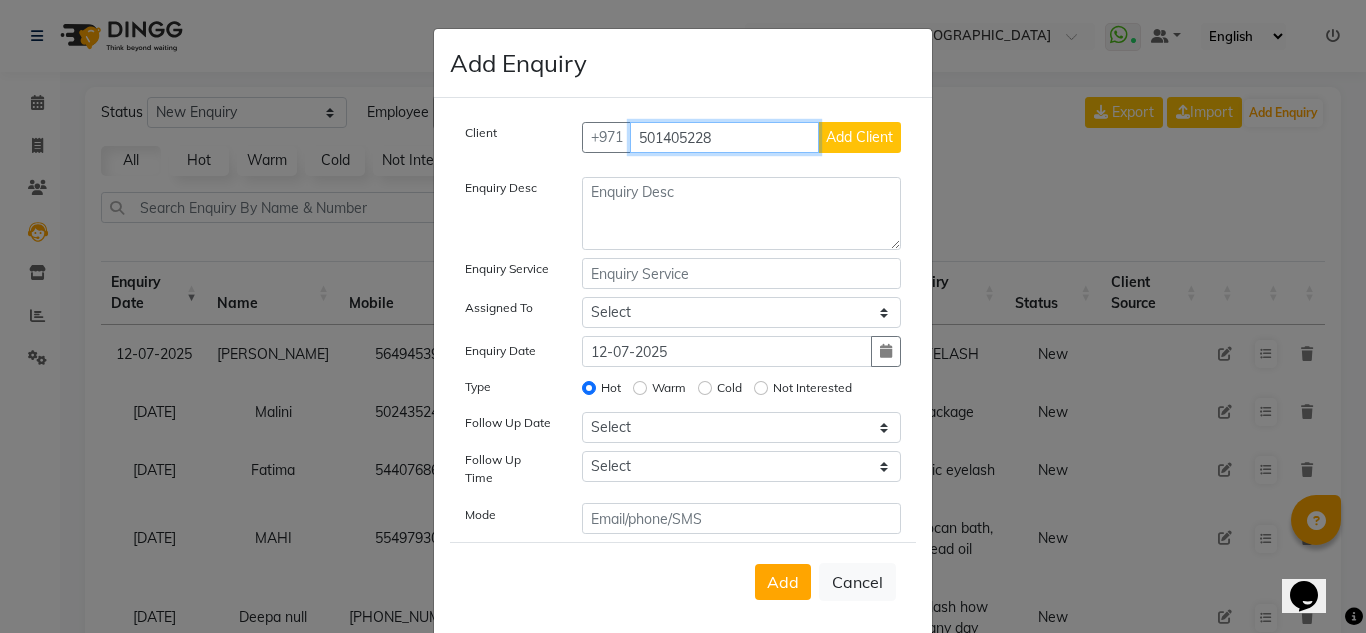 type on "501405228" 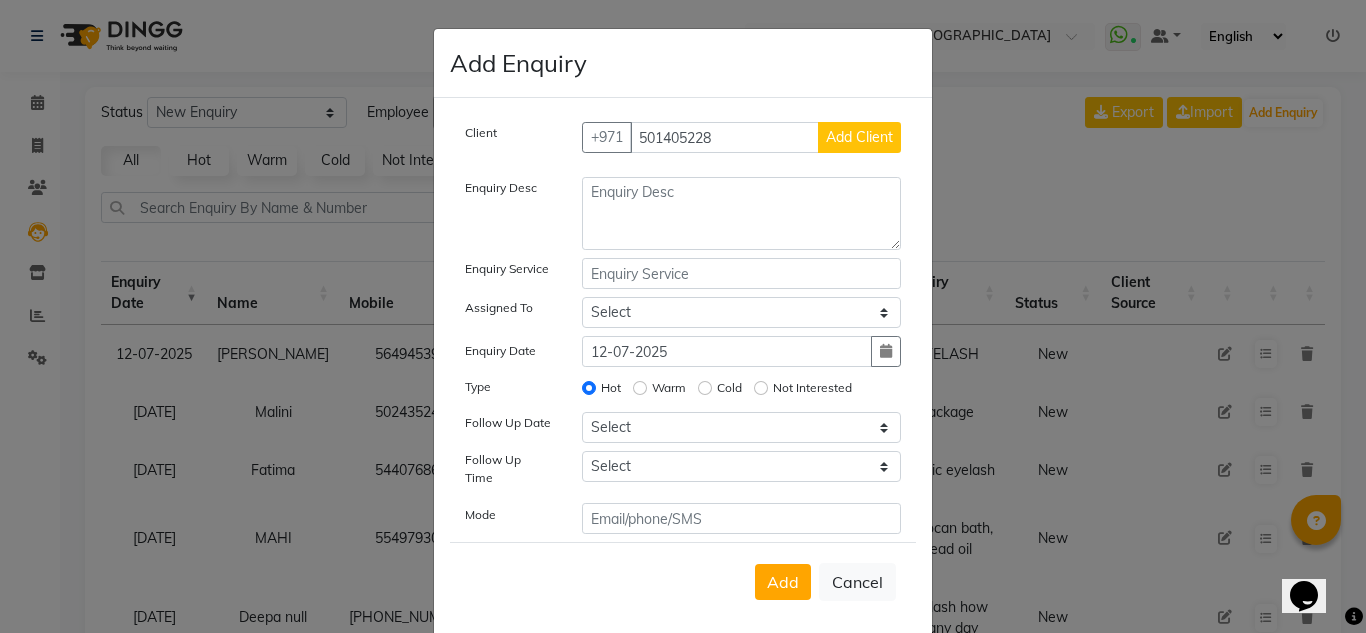 click on "Add Client" 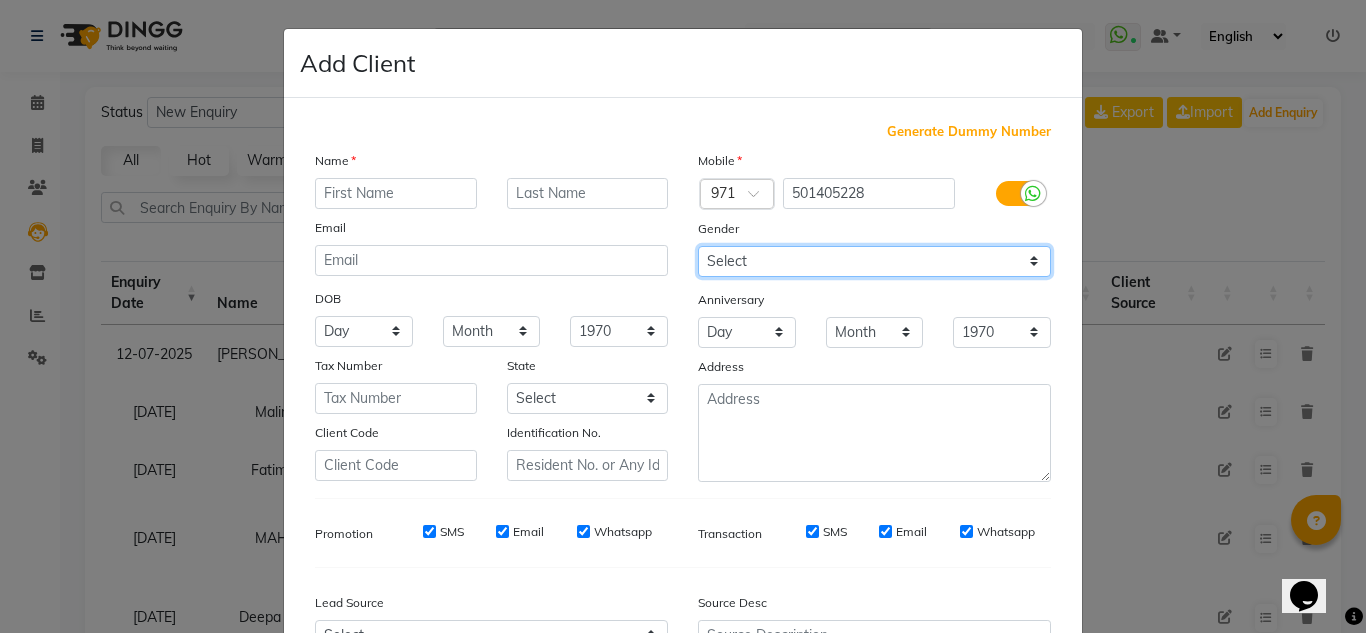 drag, startPoint x: 865, startPoint y: 260, endPoint x: 863, endPoint y: 275, distance: 15.132746 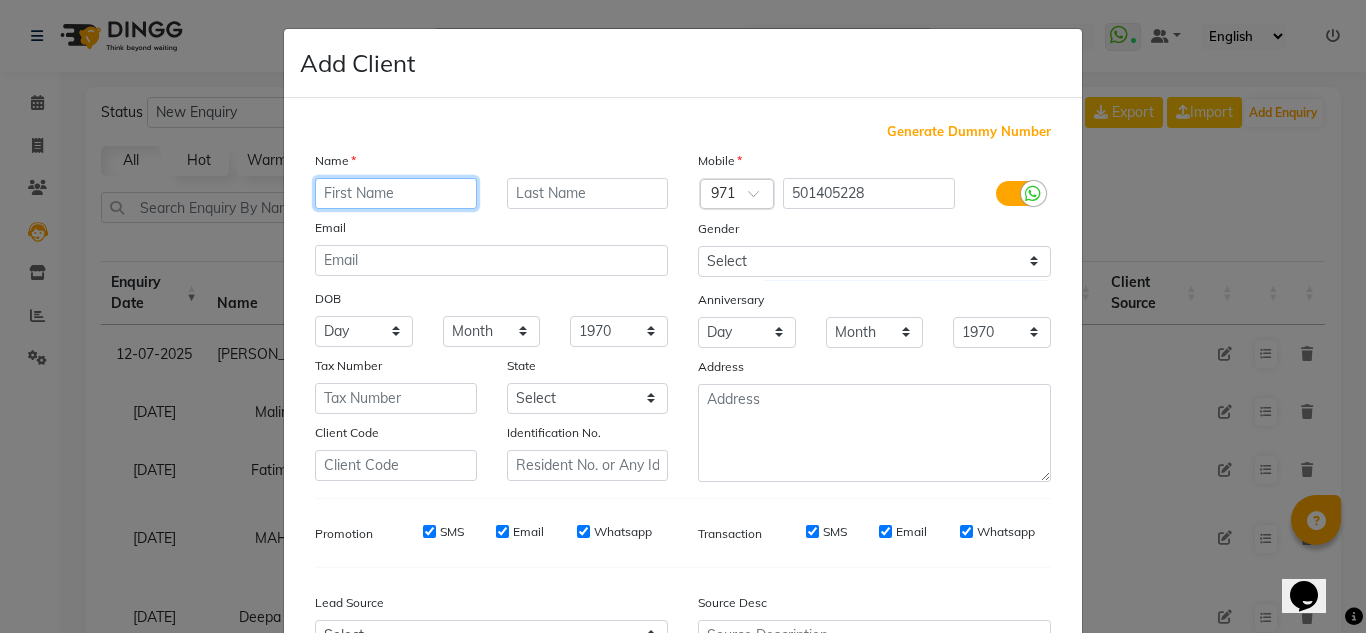 click 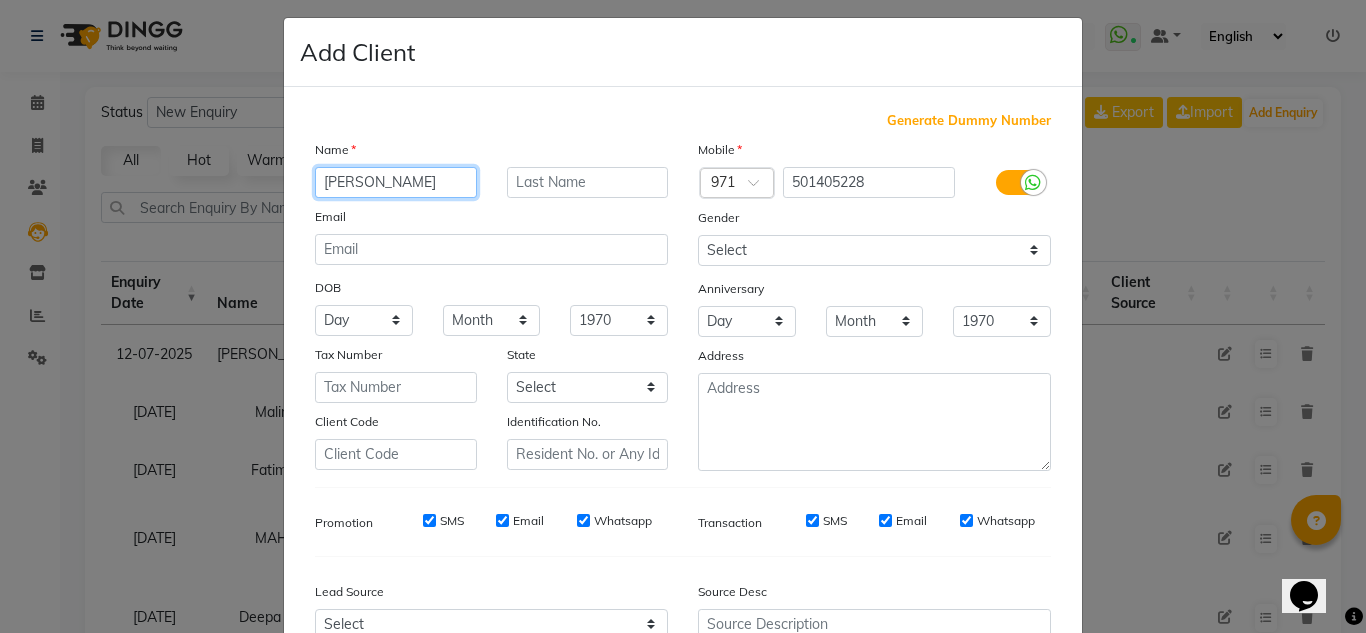 scroll, scrollTop: 0, scrollLeft: 0, axis: both 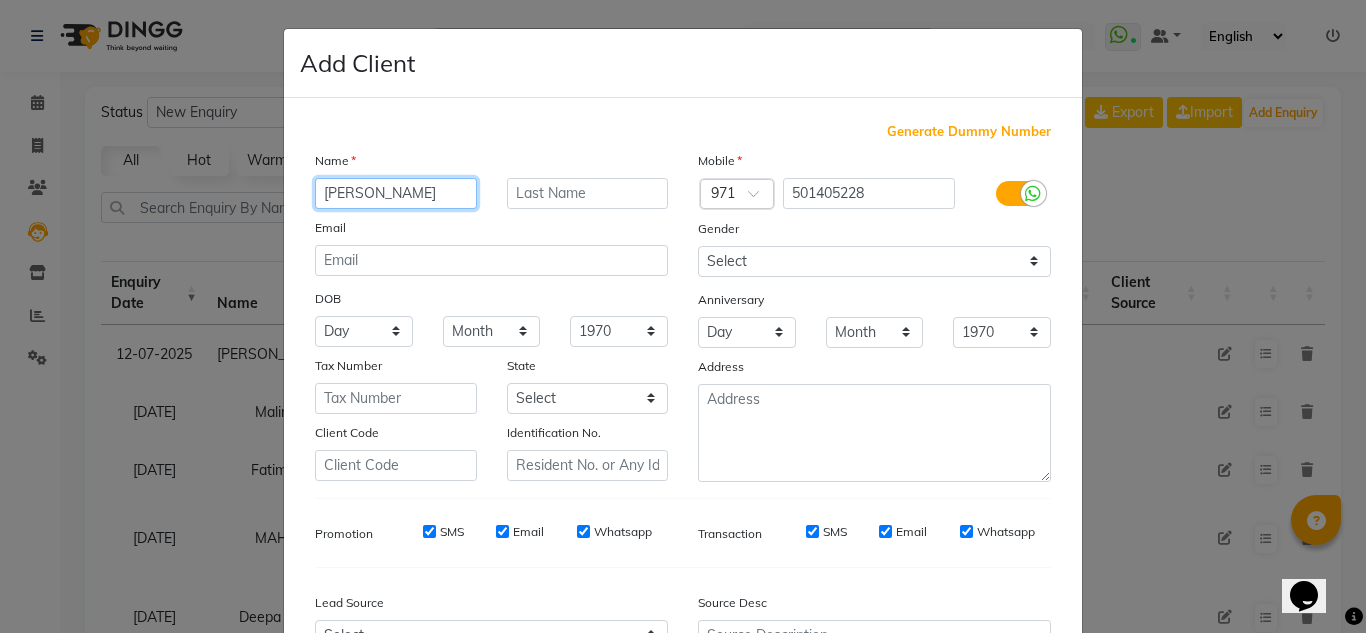 type on "[PERSON_NAME]" 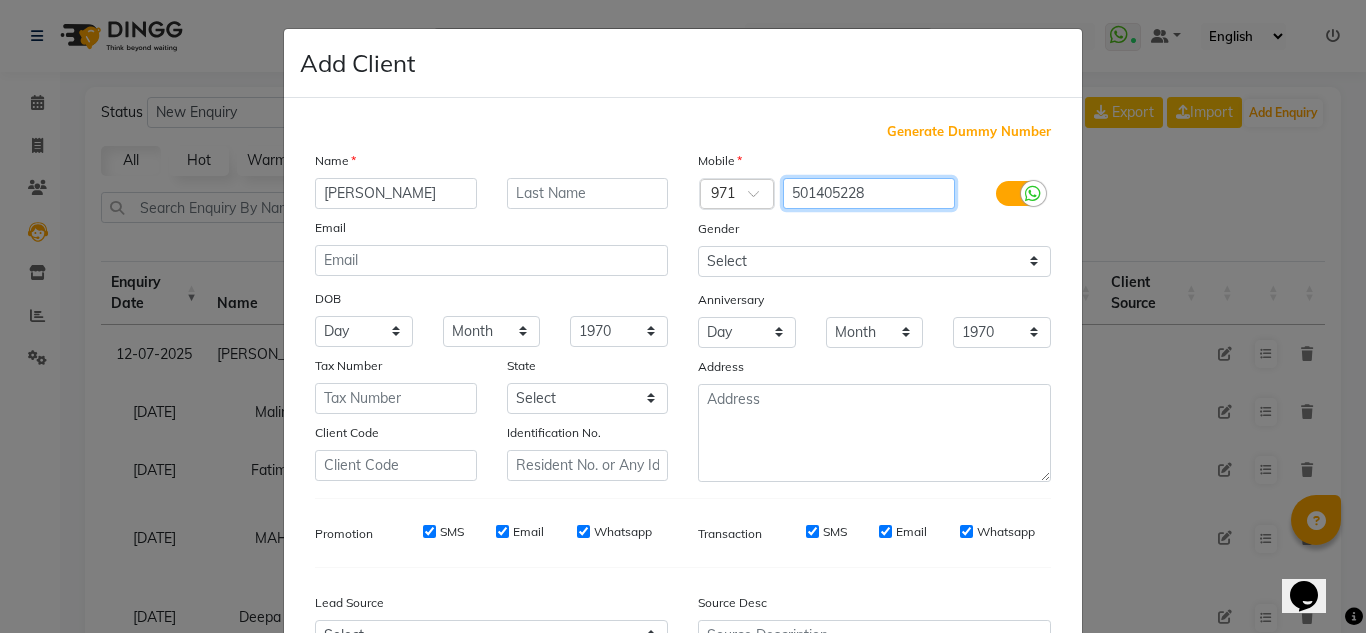 click on "501405228" 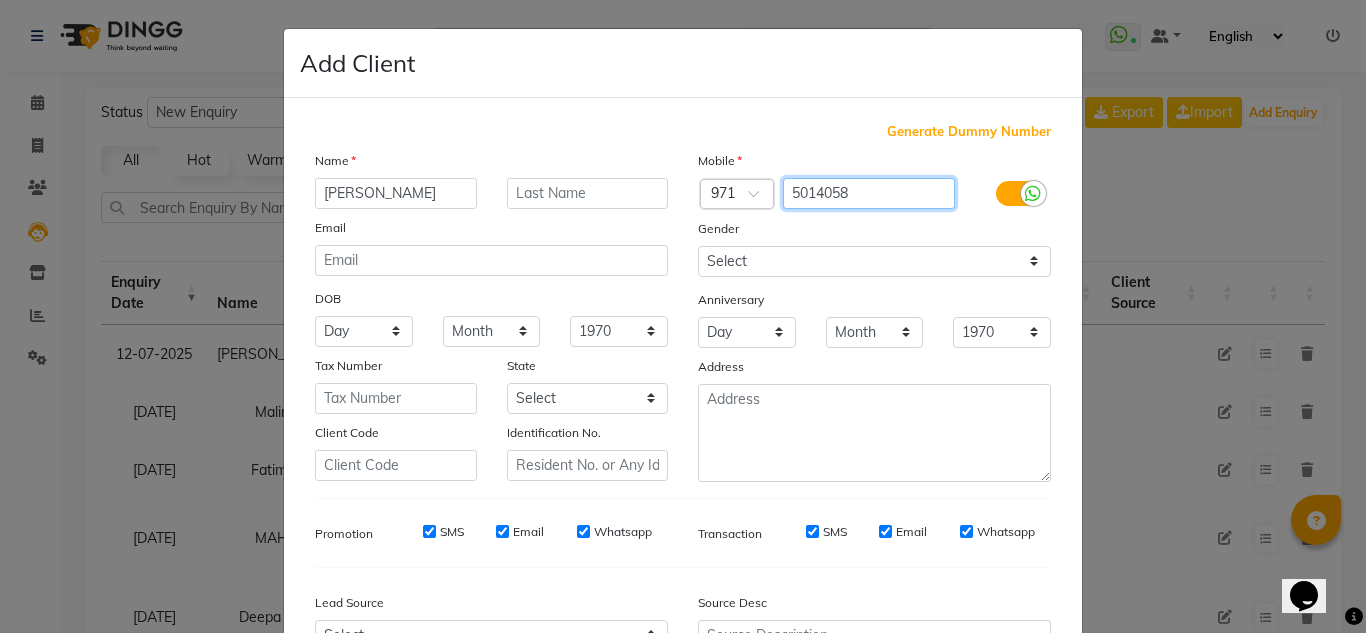 click on "5014058" 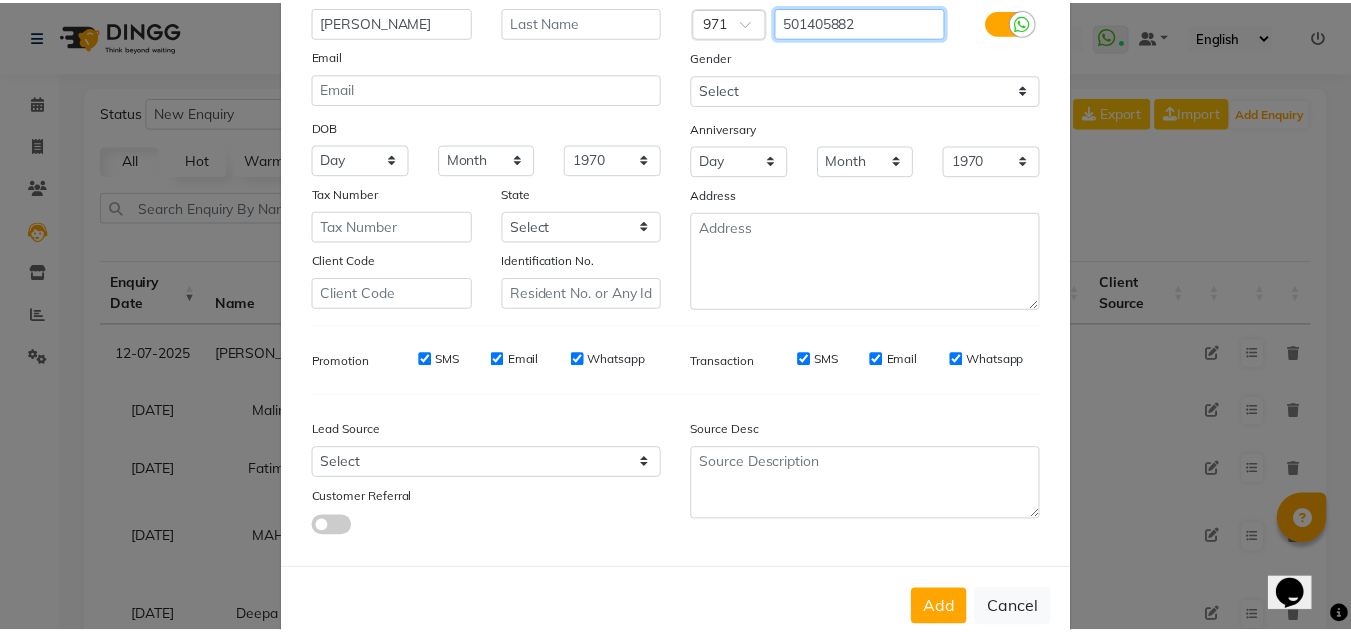 scroll, scrollTop: 216, scrollLeft: 0, axis: vertical 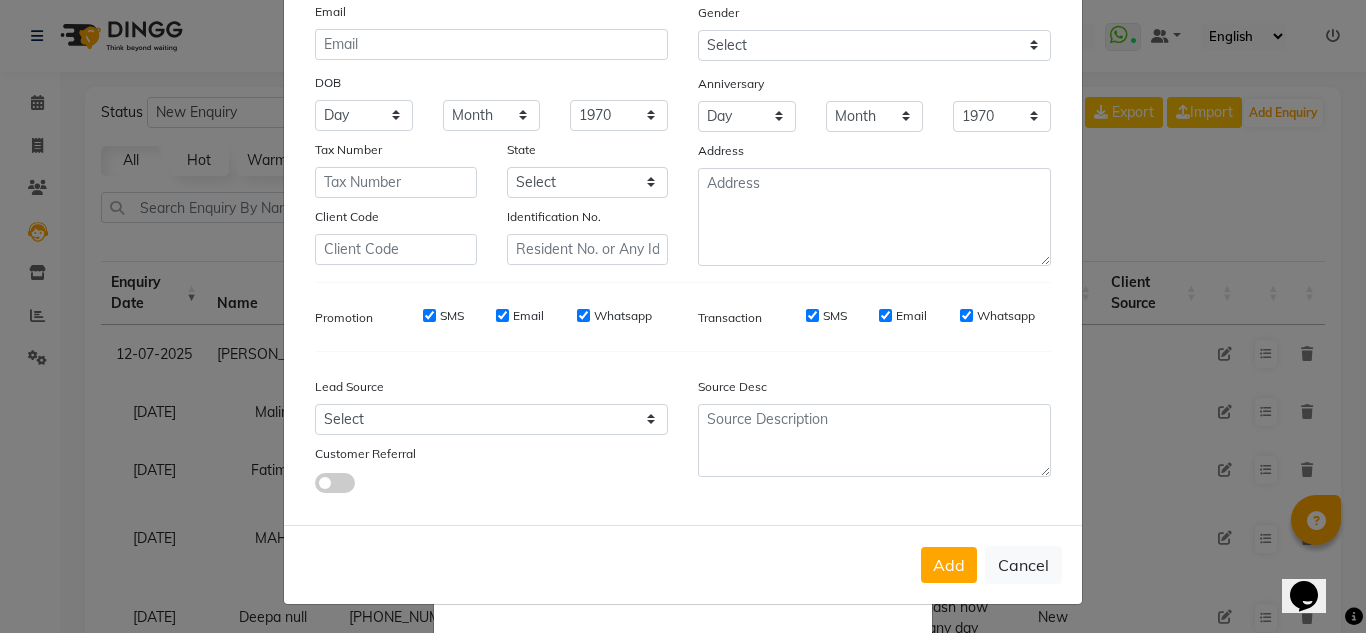 type on "501405882" 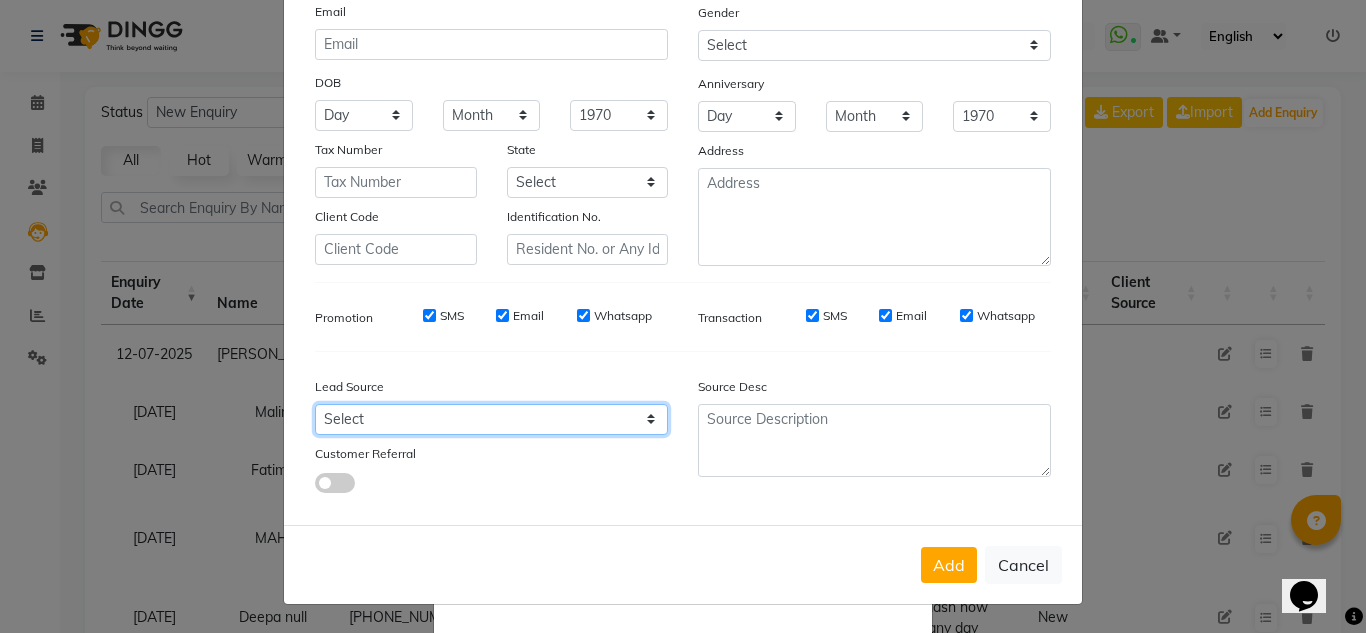 click on "Select Walk-in Referral Internet Friend Word of Mouth Advertisement Facebook JustDial Google Other Instagram  YouTube  WhatsApp" 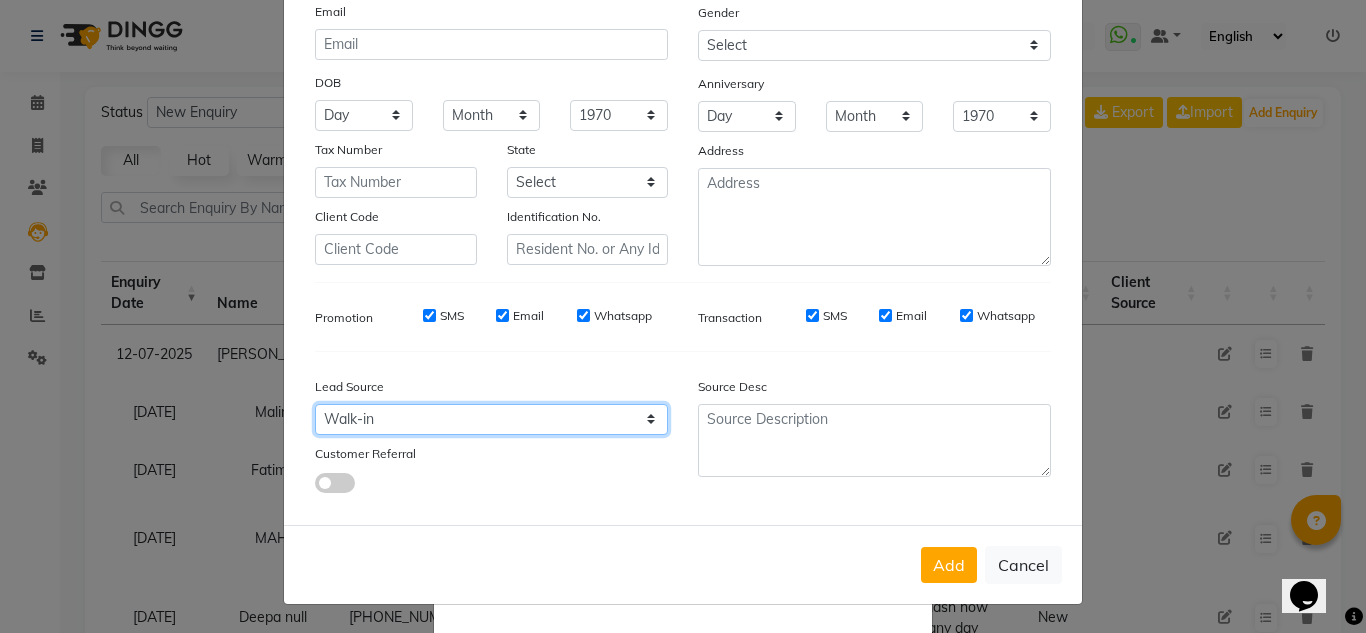 click on "Select Walk-in Referral Internet Friend Word of Mouth Advertisement Facebook JustDial Google Other Instagram  YouTube  WhatsApp" 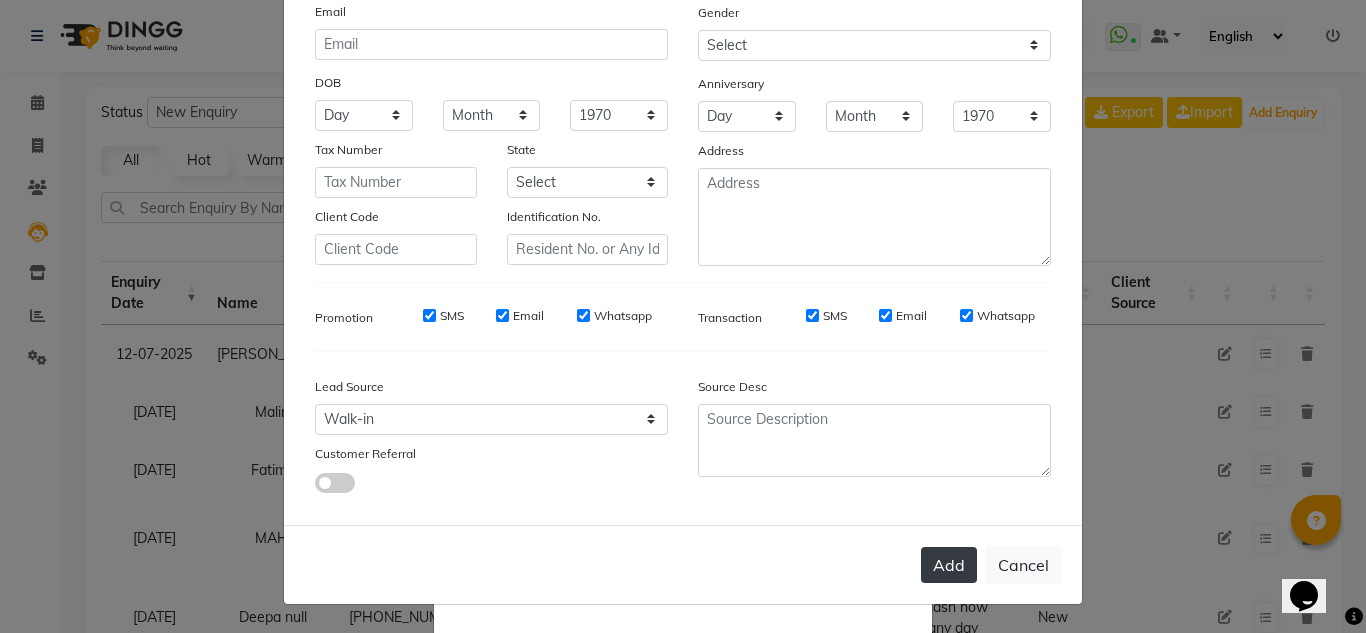 drag, startPoint x: 892, startPoint y: 546, endPoint x: 926, endPoint y: 561, distance: 37.161808 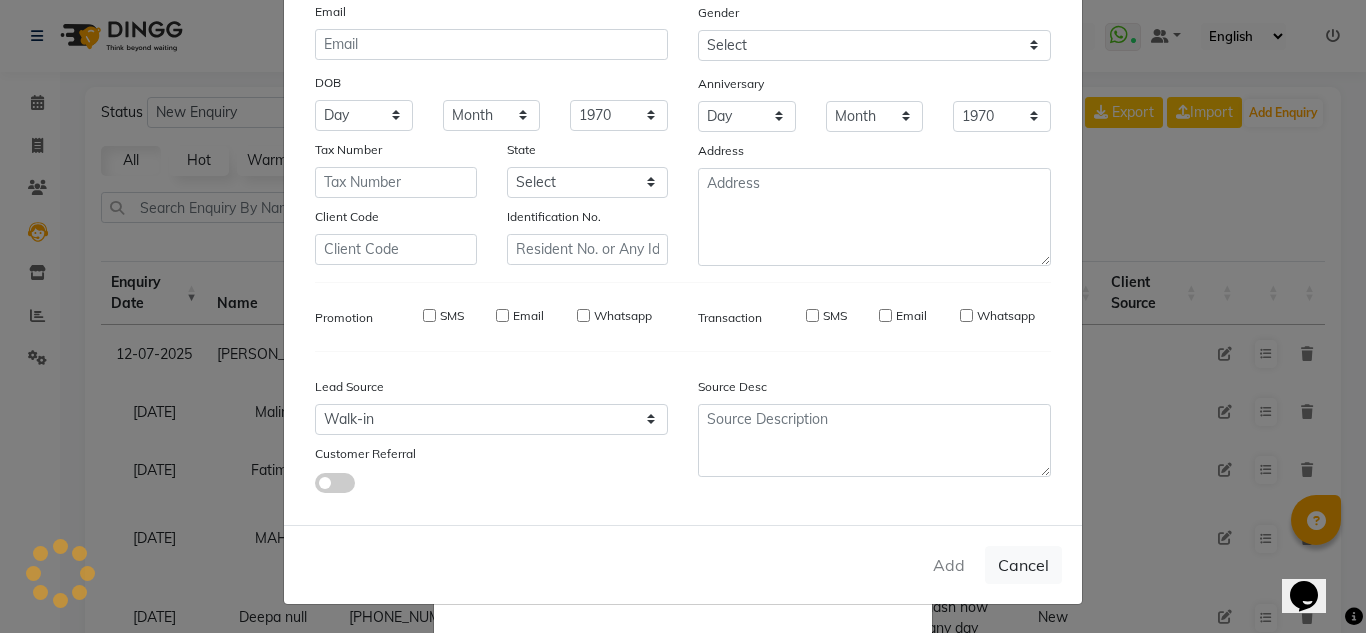 type on "501405882" 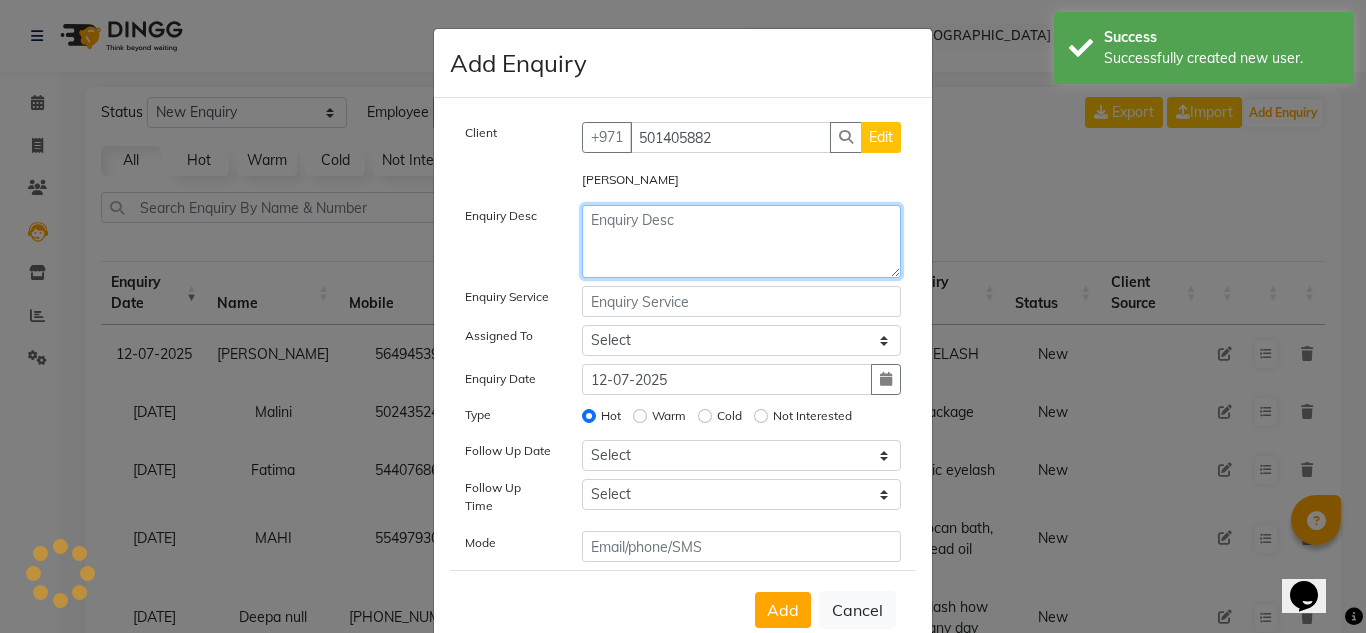 click 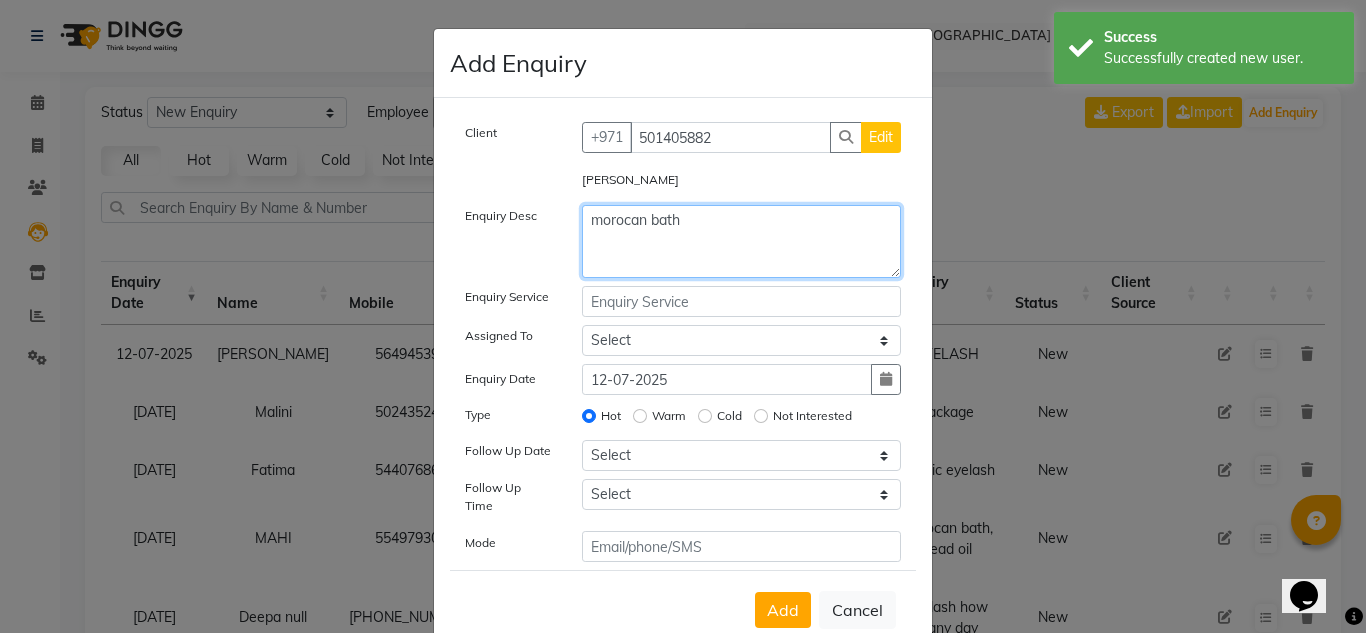 type on "morocan bath" 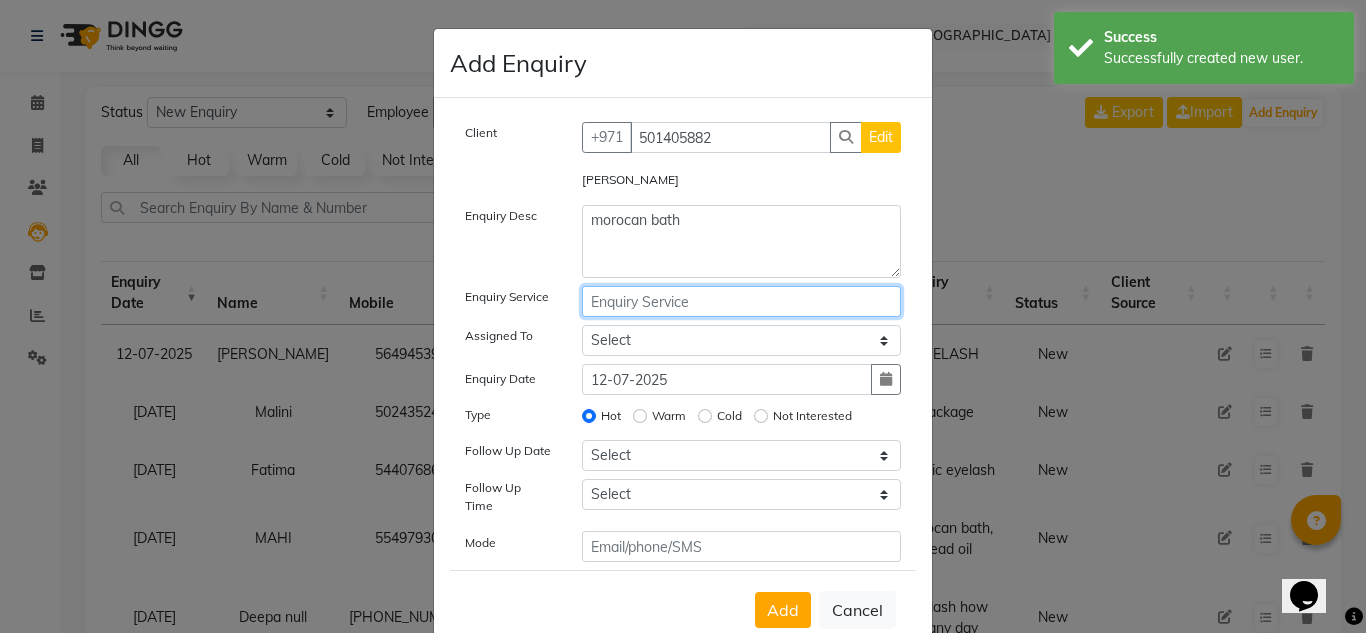 click at bounding box center [742, 301] 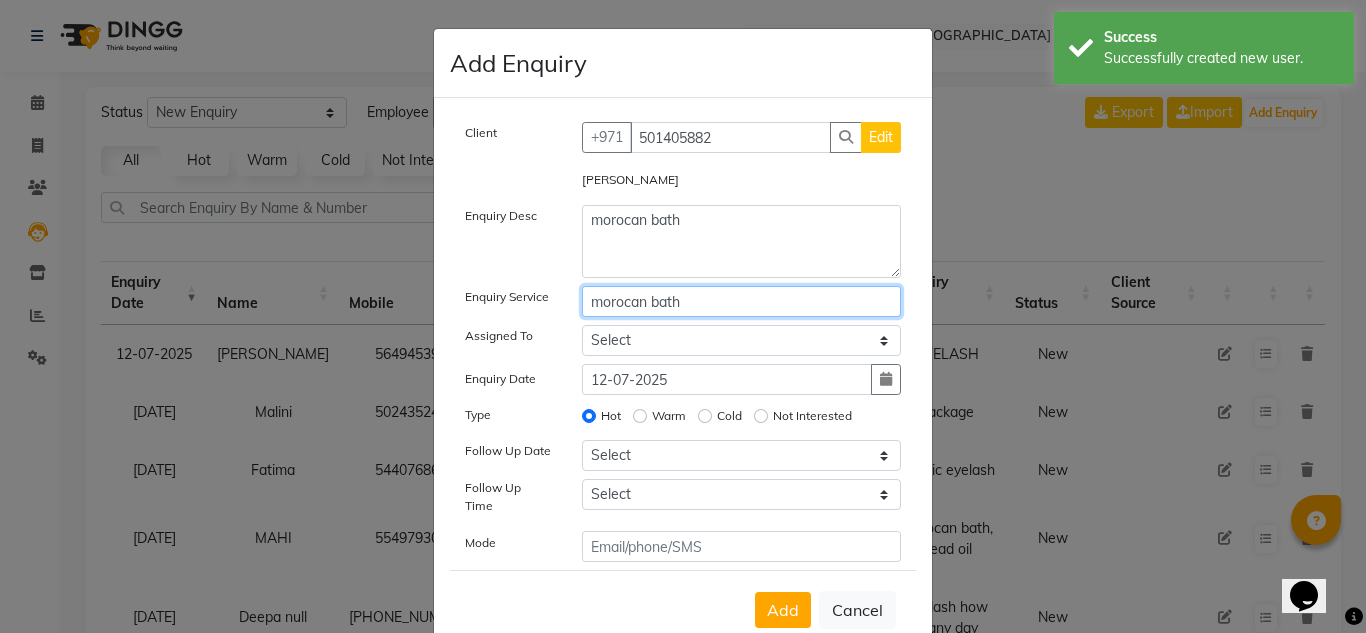 type on "morocan bath" 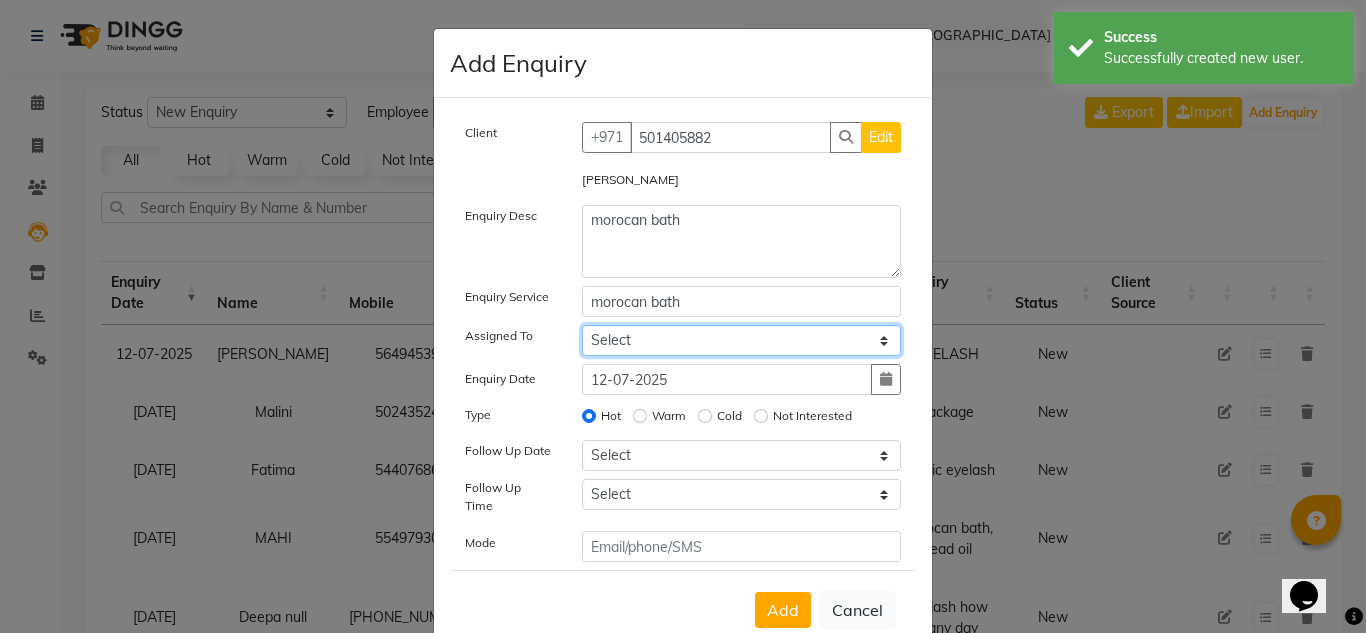 drag, startPoint x: 713, startPoint y: 337, endPoint x: 705, endPoint y: 326, distance: 13.601471 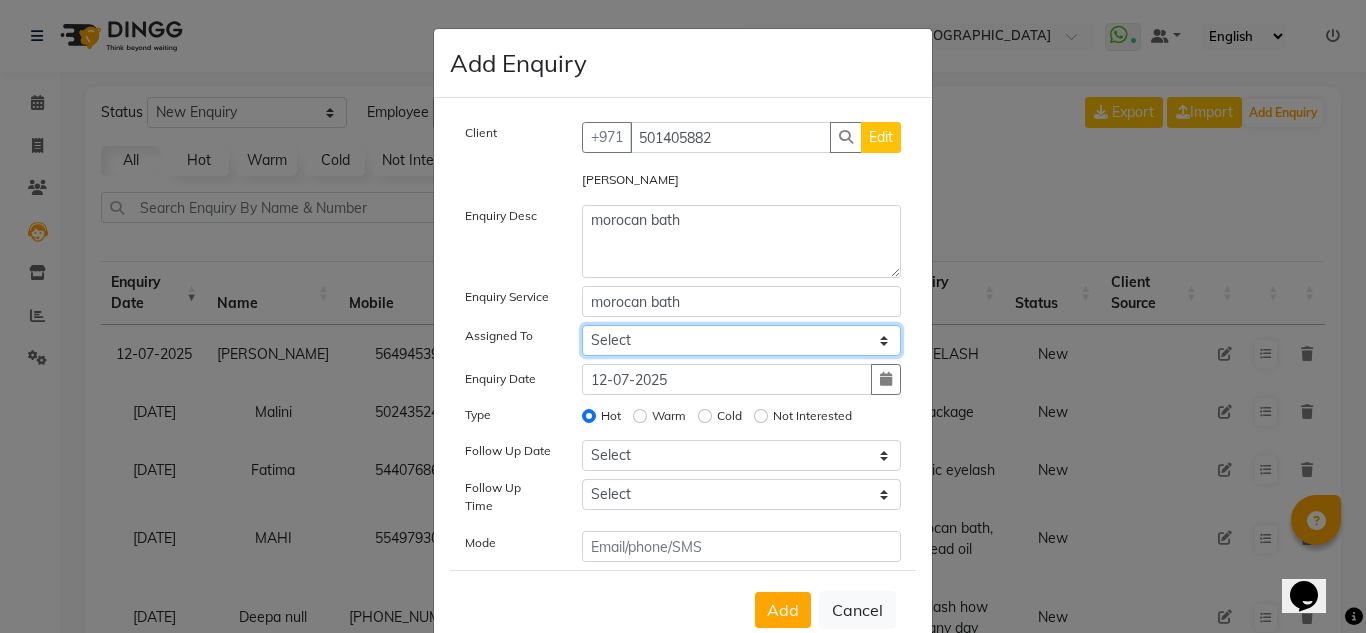 select on "76471" 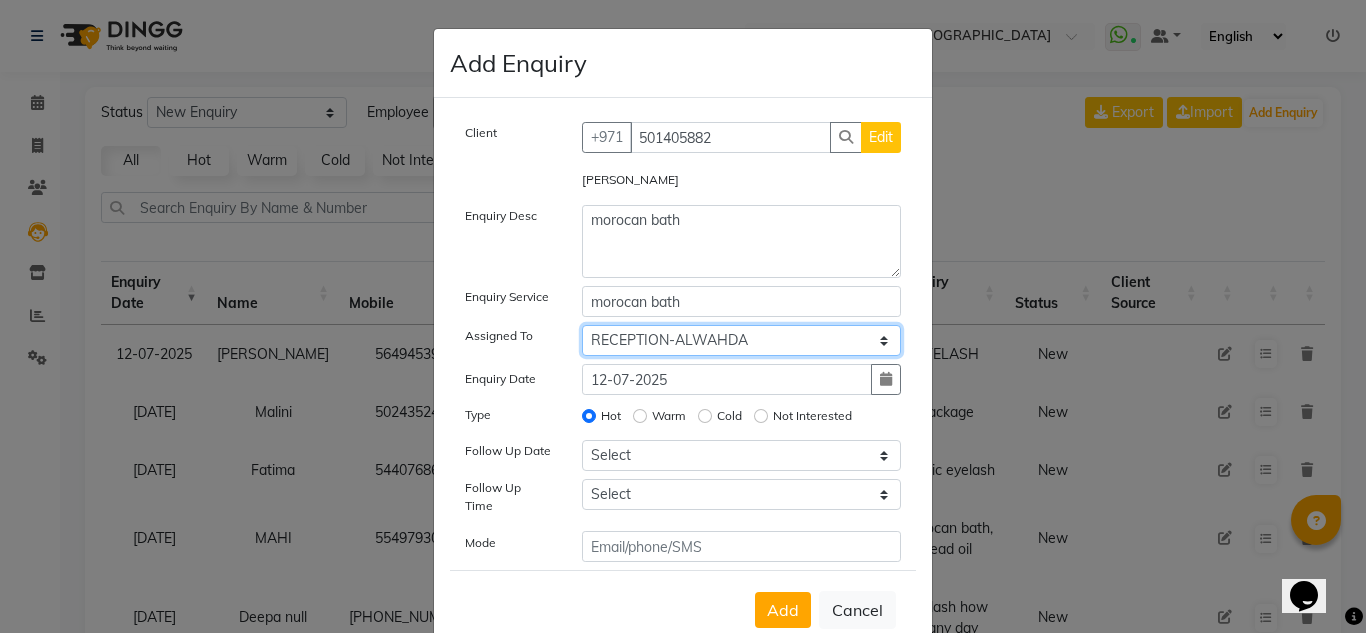 click on "Select ABUSHAGARA Kavita Laxmi Management Manisha Radha RECEPTION-ALWAHDA Riba Rimsha SALON Samjhana trial" 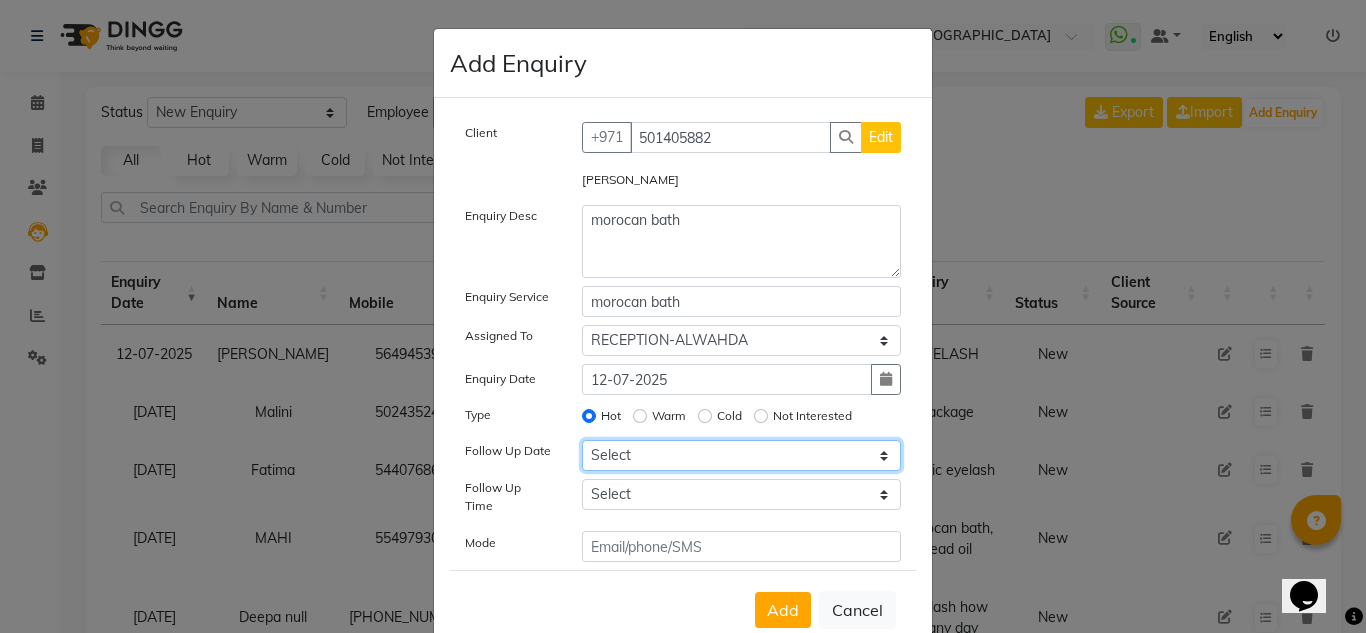 click on "Select Today Tomorrow In 2 days (Monday) In 3 days (Tuesday) In 4 days (Wednesday) In 5 days (Thursday) In 6 days (Friday) In 1 Week (2025-07-19) In 2 Week (2025-07-26) In 1 Month (2025-08-12) In 2 Month (2025-09-12) In 3 Month (2025-10-12) Custom Date" at bounding box center [742, 455] 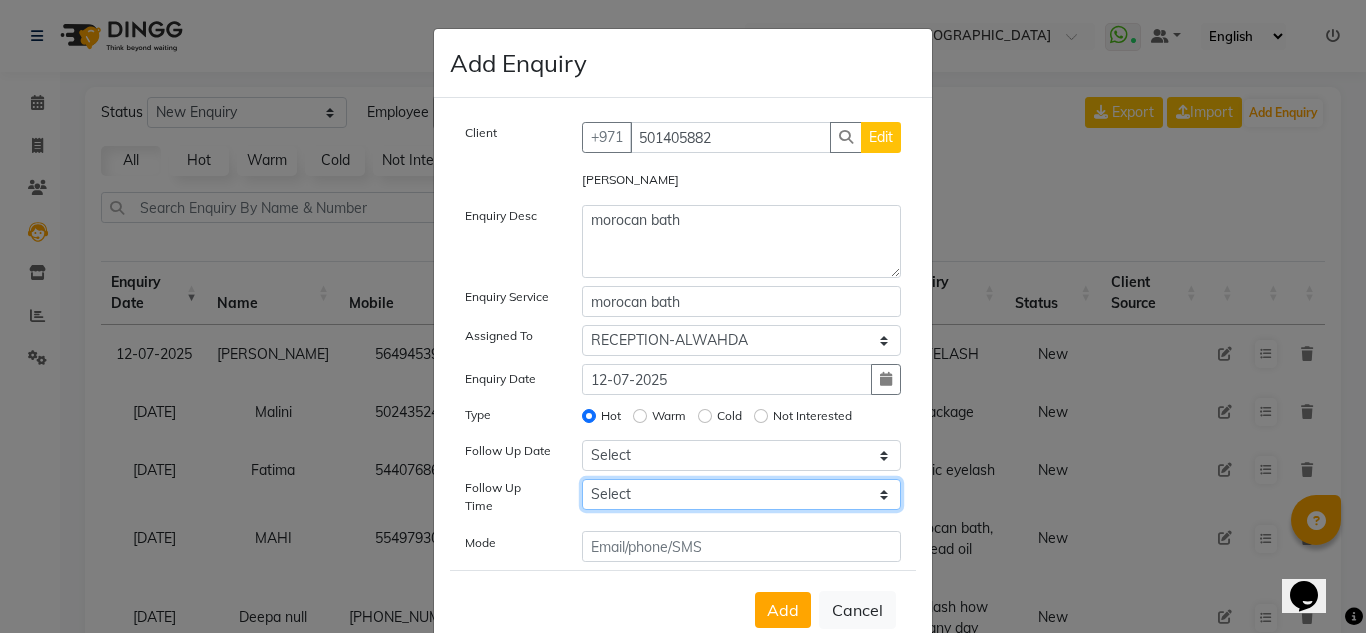 click on "Select 07:00 AM 07:15 AM 07:30 AM 07:45 AM 08:00 AM 08:15 AM 08:30 AM 08:45 AM 09:00 AM 09:15 AM 09:30 AM 09:45 AM 10:00 AM 10:15 AM 10:30 AM 10:45 AM 11:00 AM 11:15 AM 11:30 AM 11:45 AM 12:00 PM 12:15 PM 12:30 PM 12:45 PM 01:00 PM 01:15 PM 01:30 PM 01:45 PM 02:00 PM 02:15 PM 02:30 PM 02:45 PM 03:00 PM 03:15 PM 03:30 PM 03:45 PM 04:00 PM 04:15 PM 04:30 PM 04:45 PM 05:00 PM 05:15 PM 05:30 PM 05:45 PM 06:00 PM 06:15 PM 06:30 PM 06:45 PM 07:00 PM 07:15 PM 07:30 PM 07:45 PM 08:00 PM 08:15 PM 08:30 PM 08:45 PM 09:00 PM 09:15 PM 09:30 PM 09:45 PM 10:00 PM" at bounding box center [742, 494] 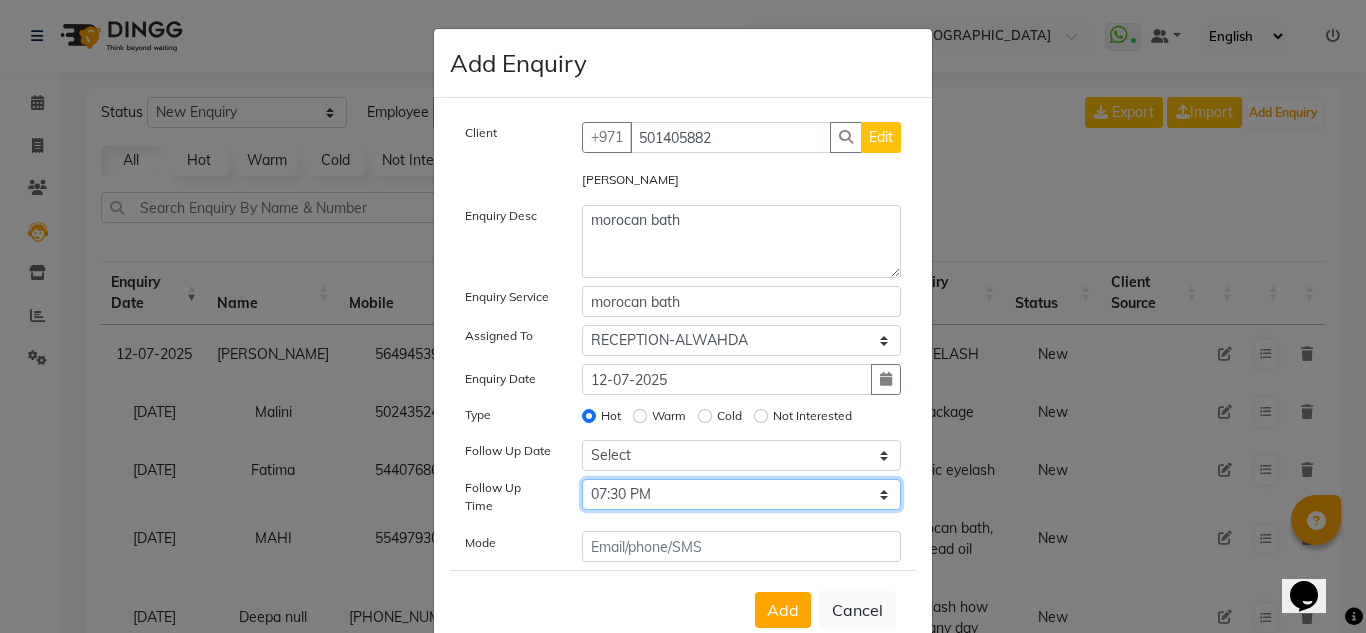 click on "Select 07:00 AM 07:15 AM 07:30 AM 07:45 AM 08:00 AM 08:15 AM 08:30 AM 08:45 AM 09:00 AM 09:15 AM 09:30 AM 09:45 AM 10:00 AM 10:15 AM 10:30 AM 10:45 AM 11:00 AM 11:15 AM 11:30 AM 11:45 AM 12:00 PM 12:15 PM 12:30 PM 12:45 PM 01:00 PM 01:15 PM 01:30 PM 01:45 PM 02:00 PM 02:15 PM 02:30 PM 02:45 PM 03:00 PM 03:15 PM 03:30 PM 03:45 PM 04:00 PM 04:15 PM 04:30 PM 04:45 PM 05:00 PM 05:15 PM 05:30 PM 05:45 PM 06:00 PM 06:15 PM 06:30 PM 06:45 PM 07:00 PM 07:15 PM 07:30 PM 07:45 PM 08:00 PM 08:15 PM 08:30 PM 08:45 PM 09:00 PM 09:15 PM 09:30 PM 09:45 PM 10:00 PM" at bounding box center [742, 494] 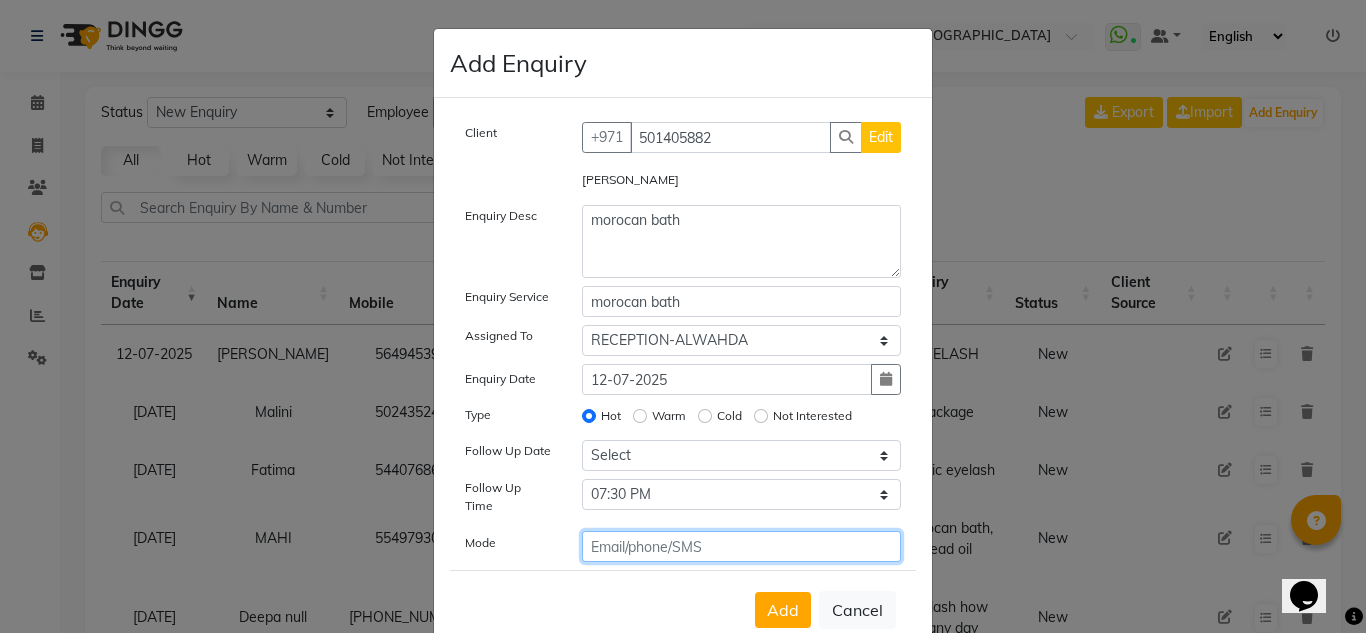 click 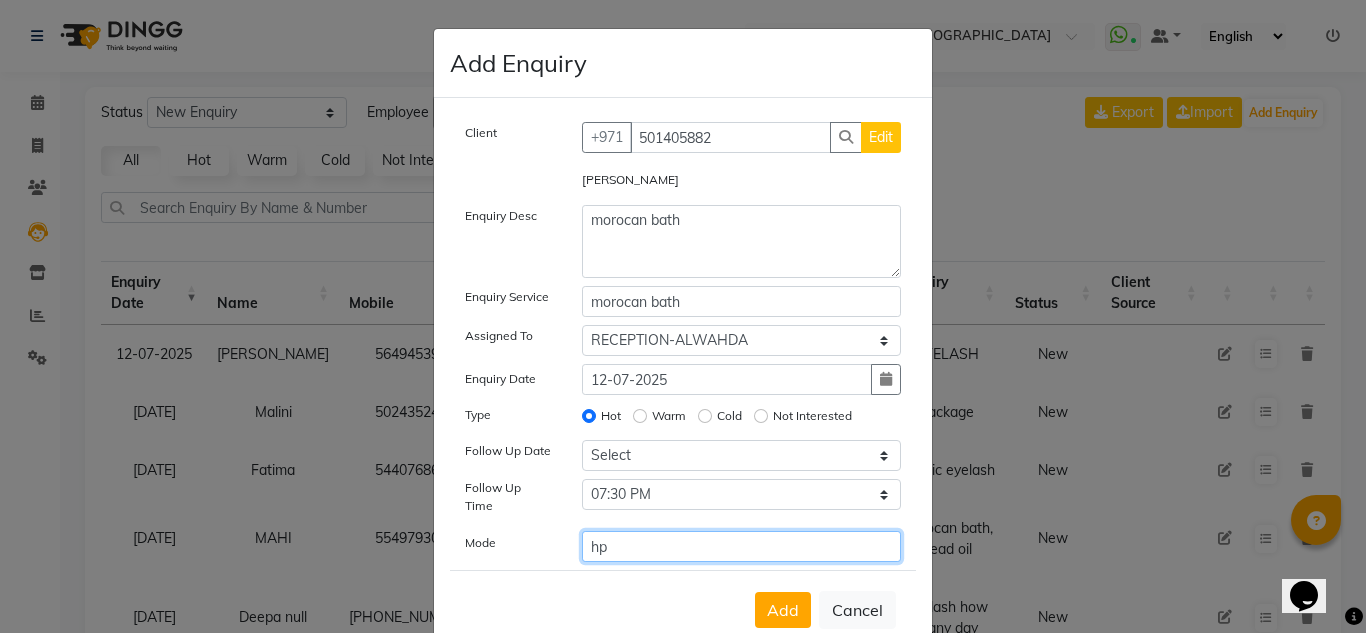 type on "h" 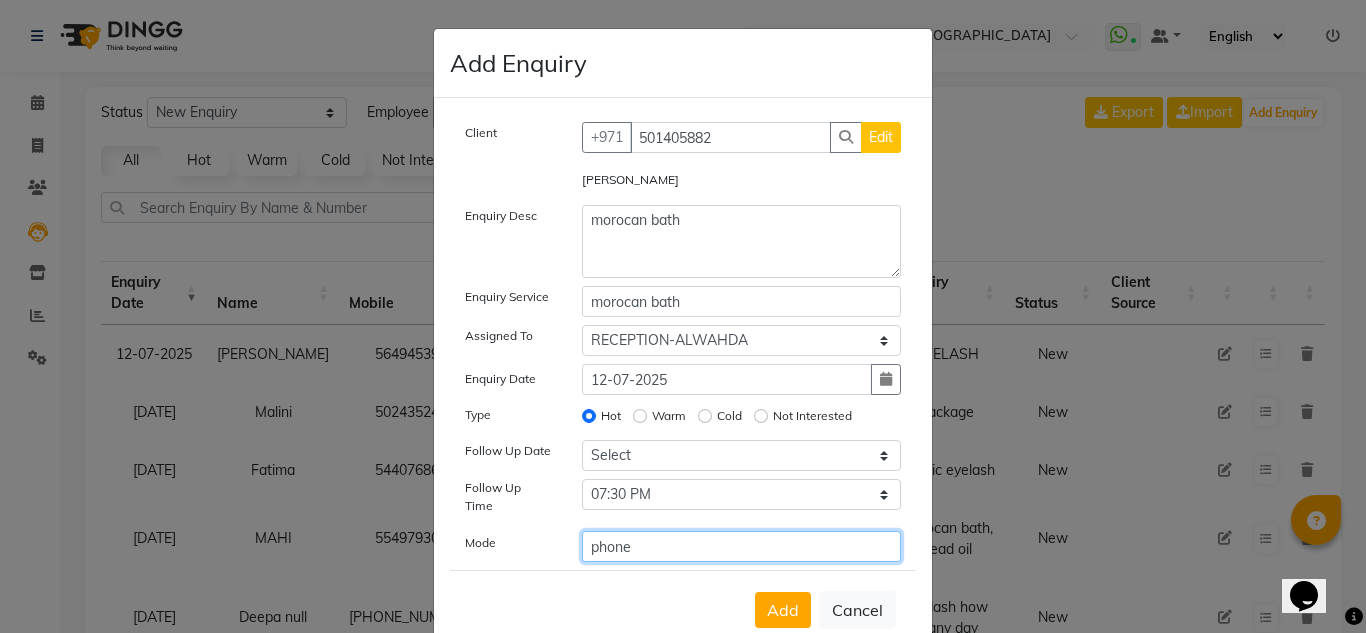 type on "phone" 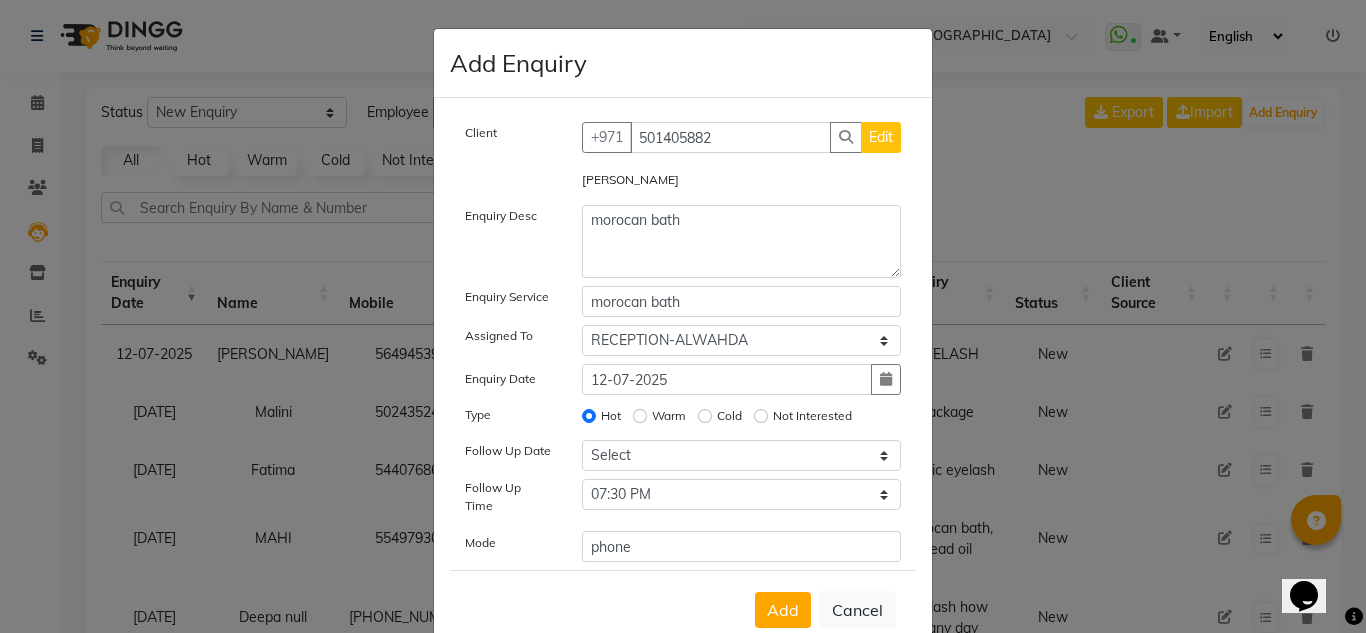 click on "Add   Cancel" 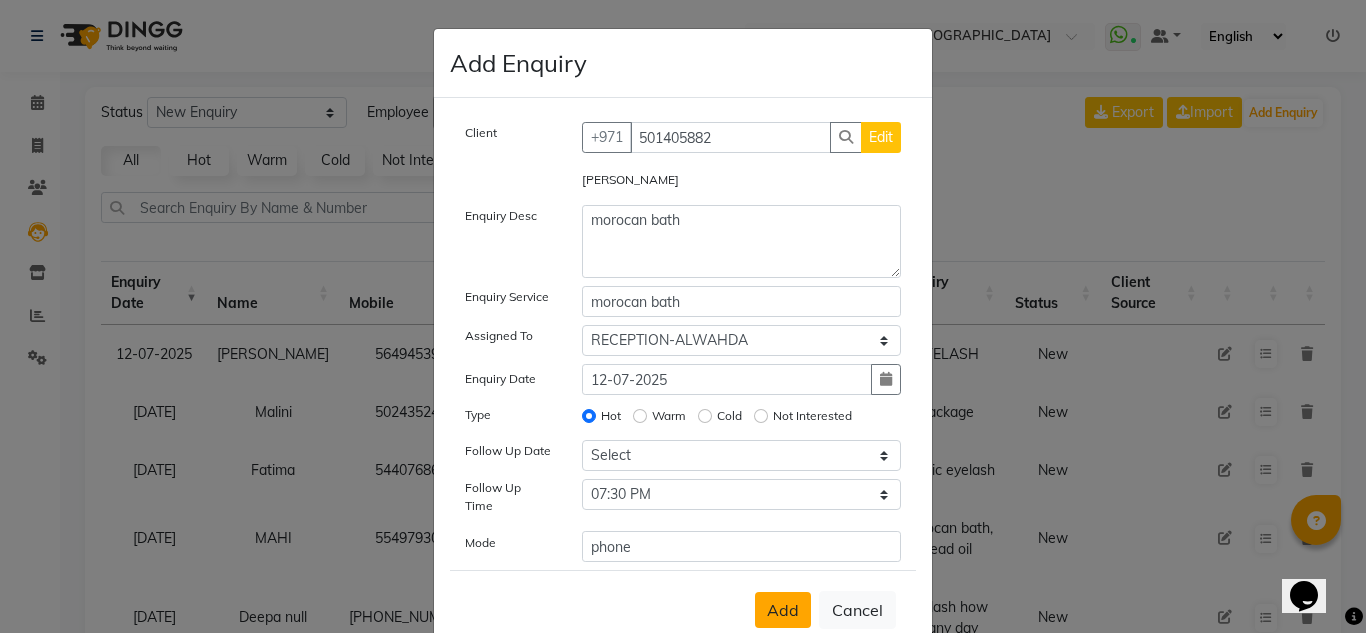 click on "Add" at bounding box center [783, 610] 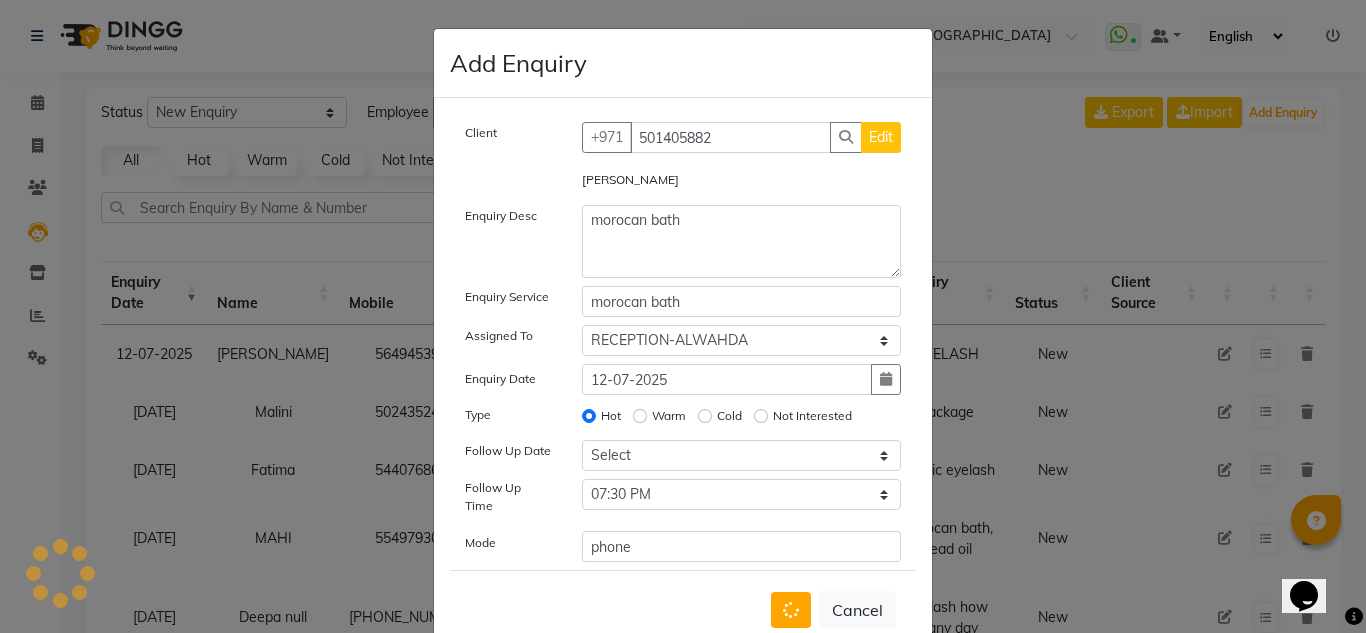 type 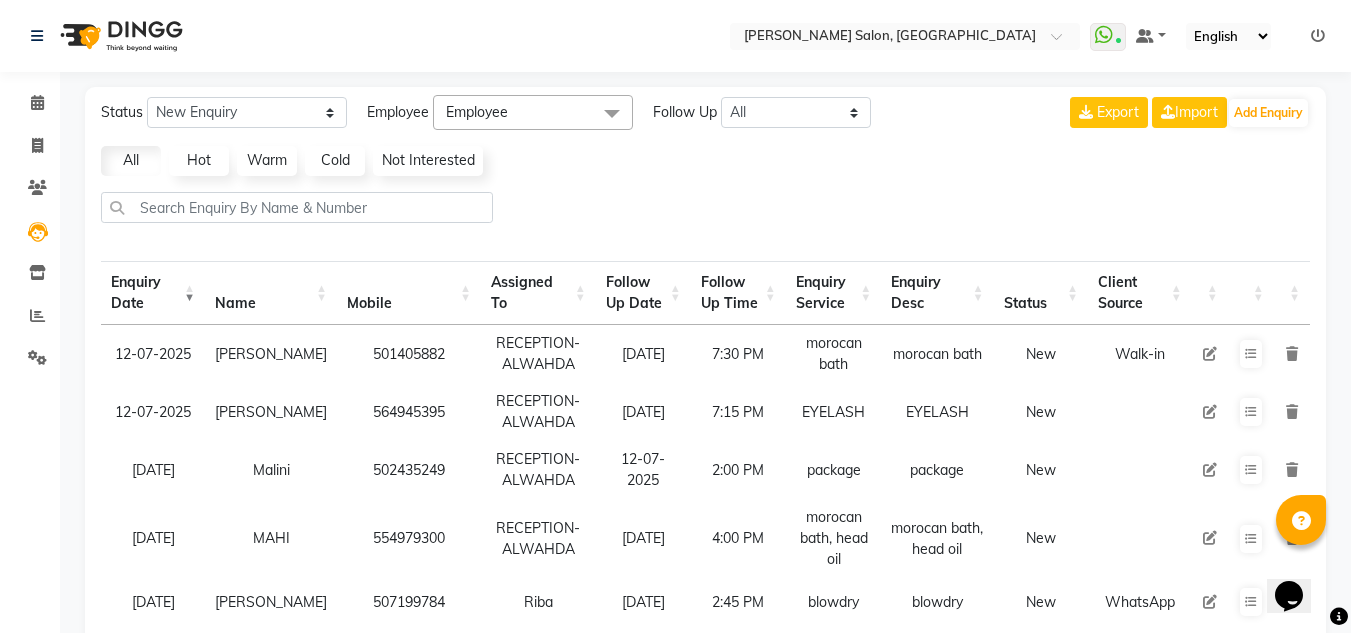 click on "Calendar" 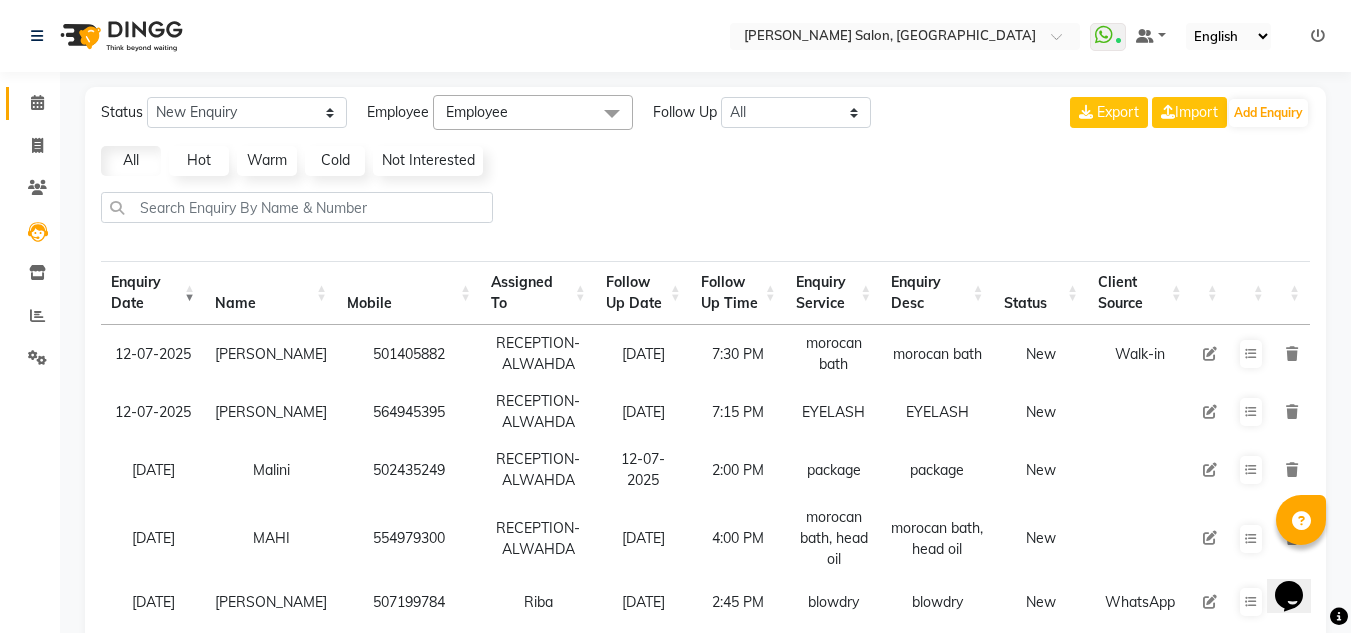click 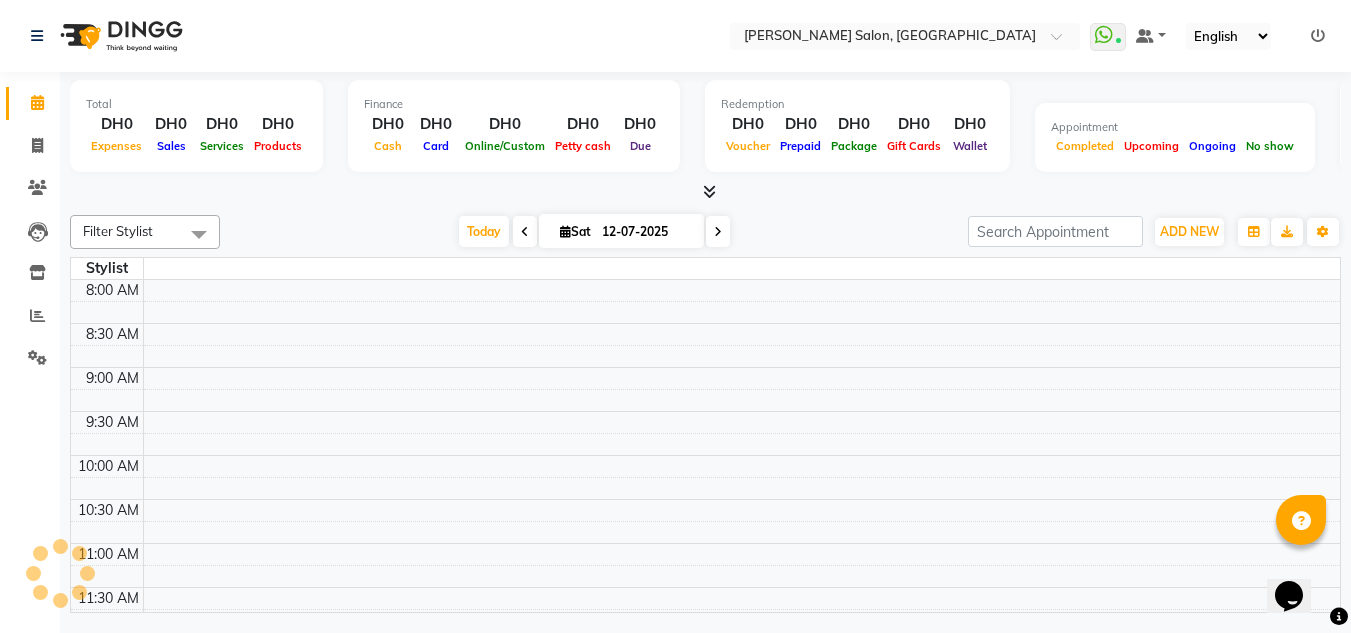 scroll, scrollTop: 0, scrollLeft: 0, axis: both 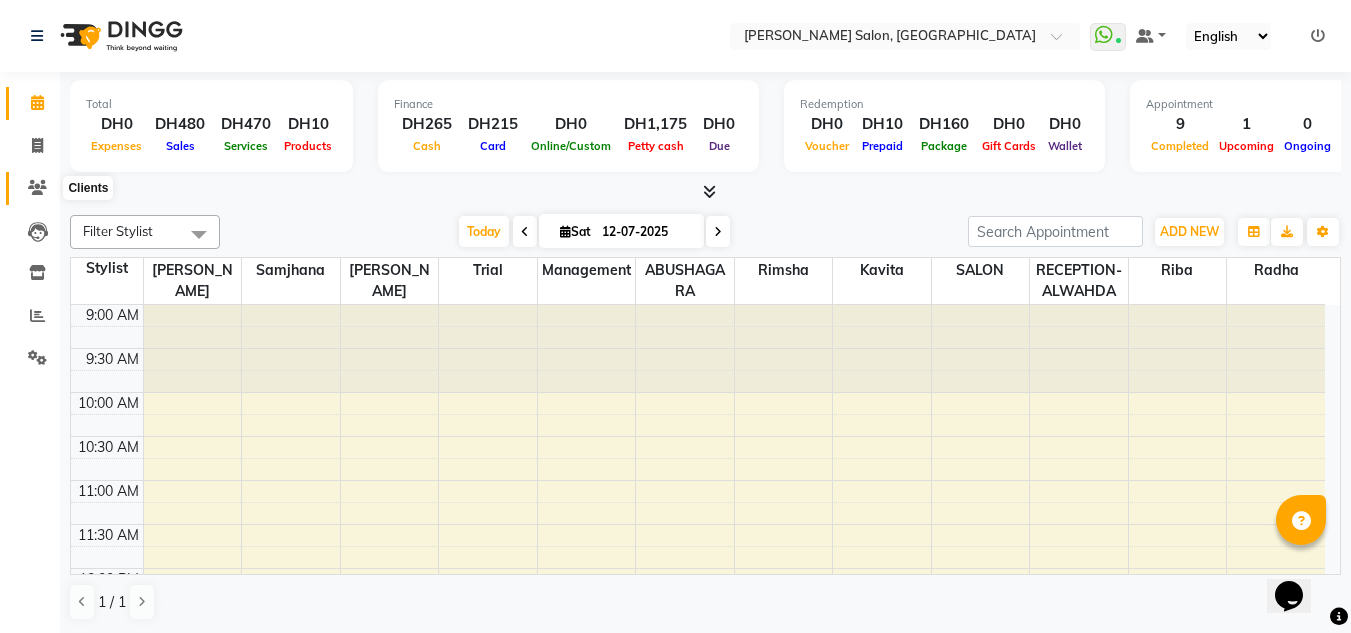 click 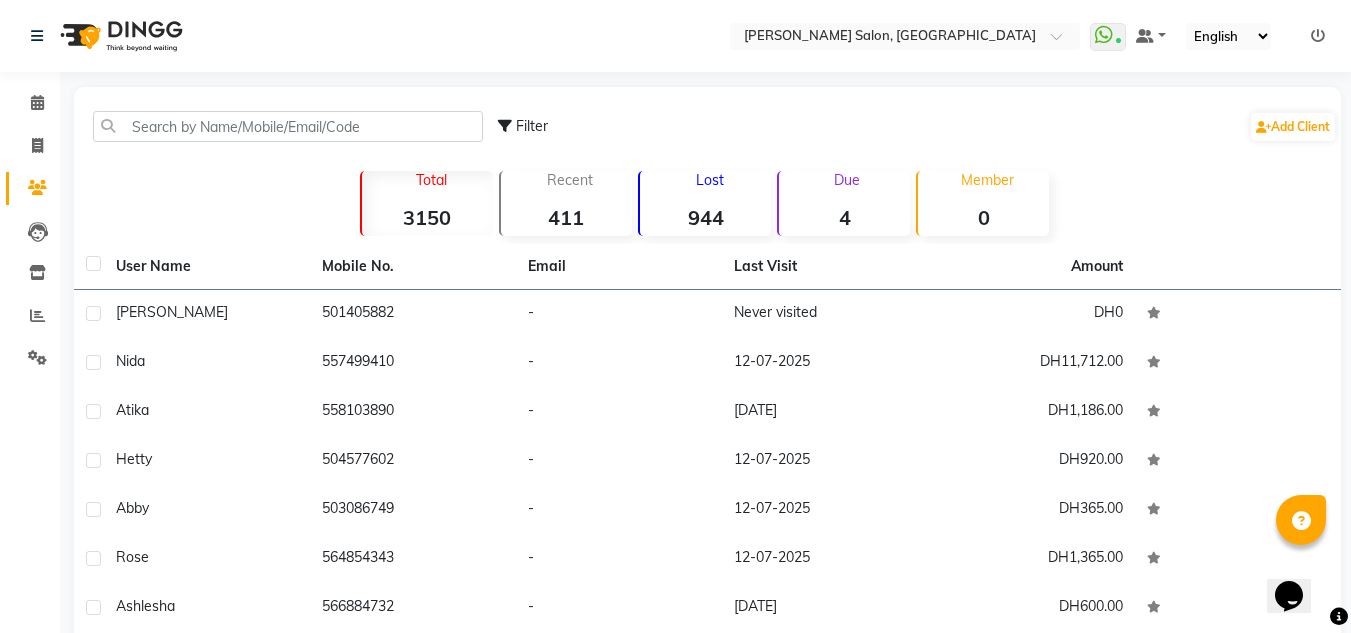 click on "Filter  Add Client" 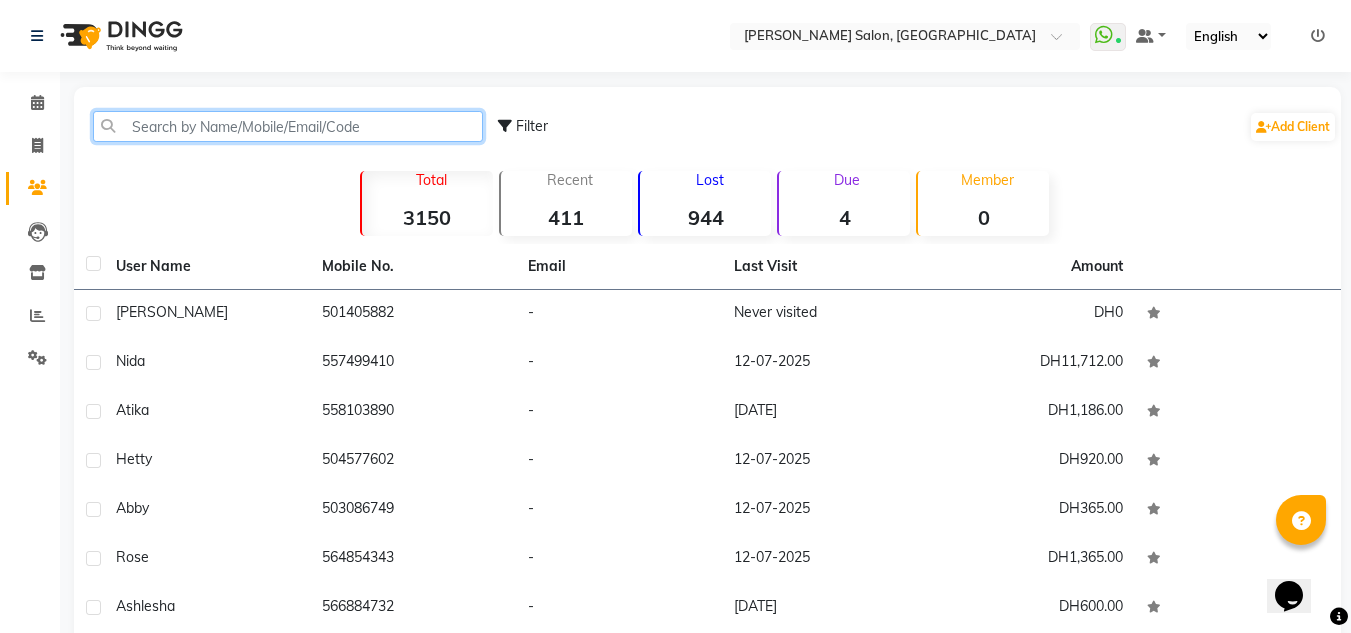 drag, startPoint x: 307, startPoint y: 116, endPoint x: 319, endPoint y: 145, distance: 31.38471 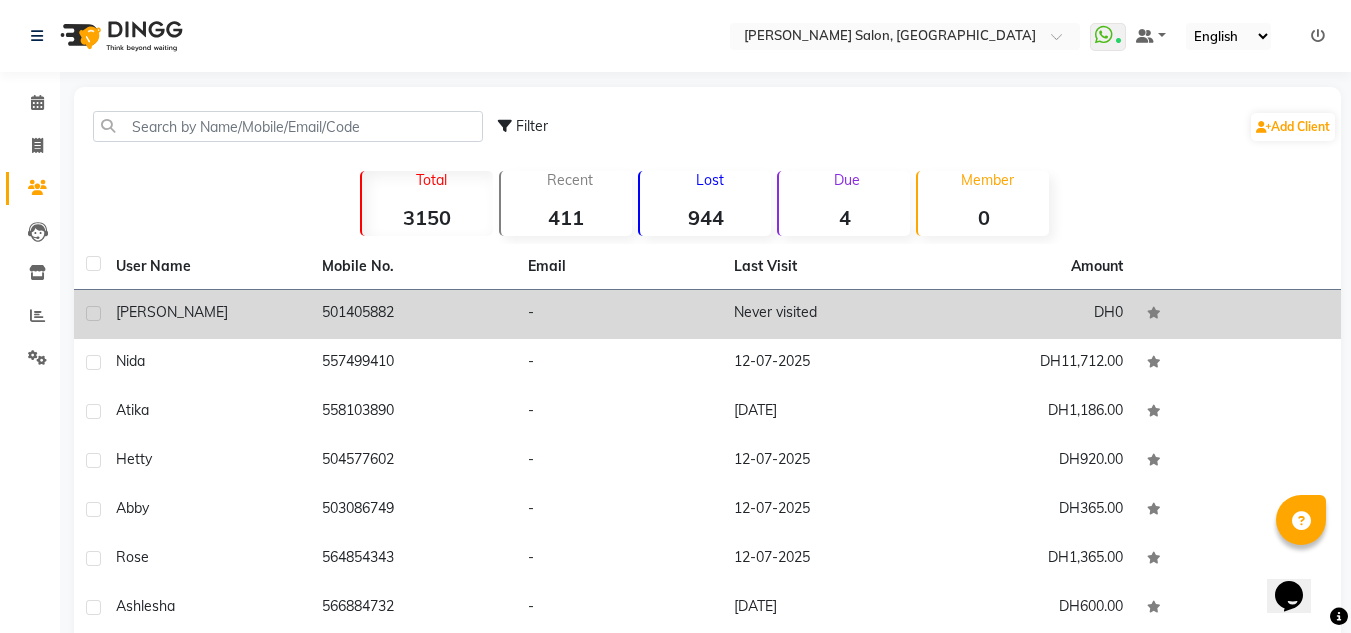 click on "501405882" 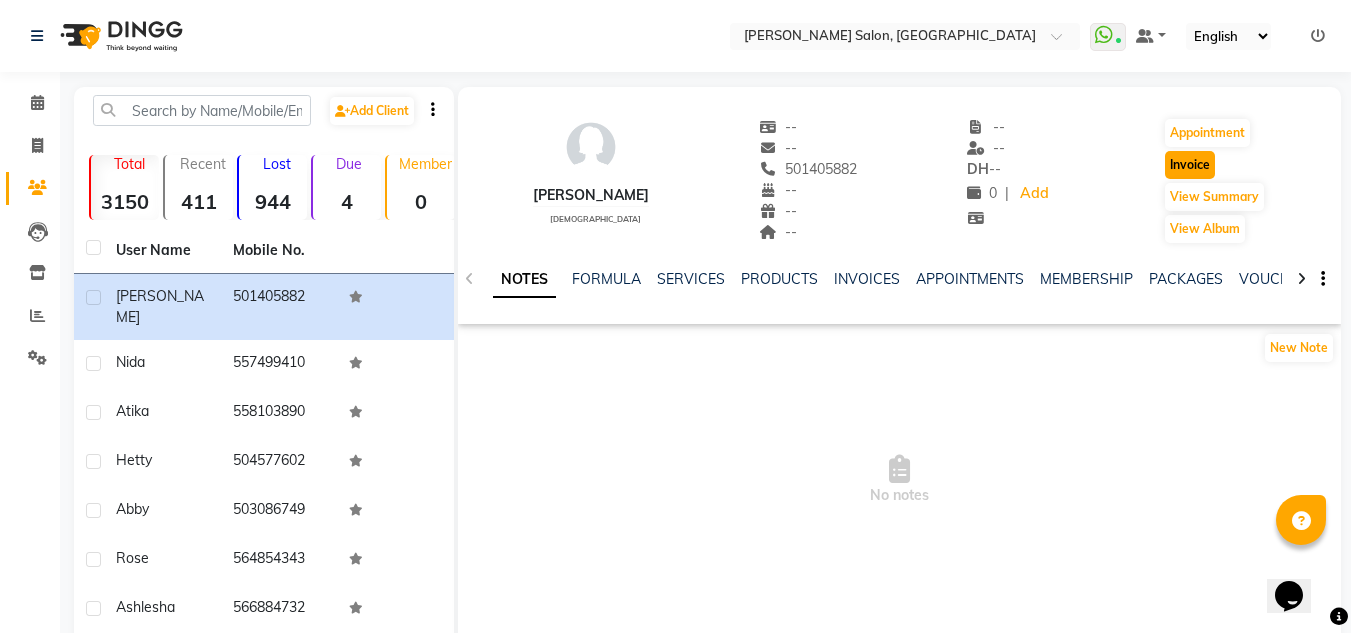click on "Invoice" 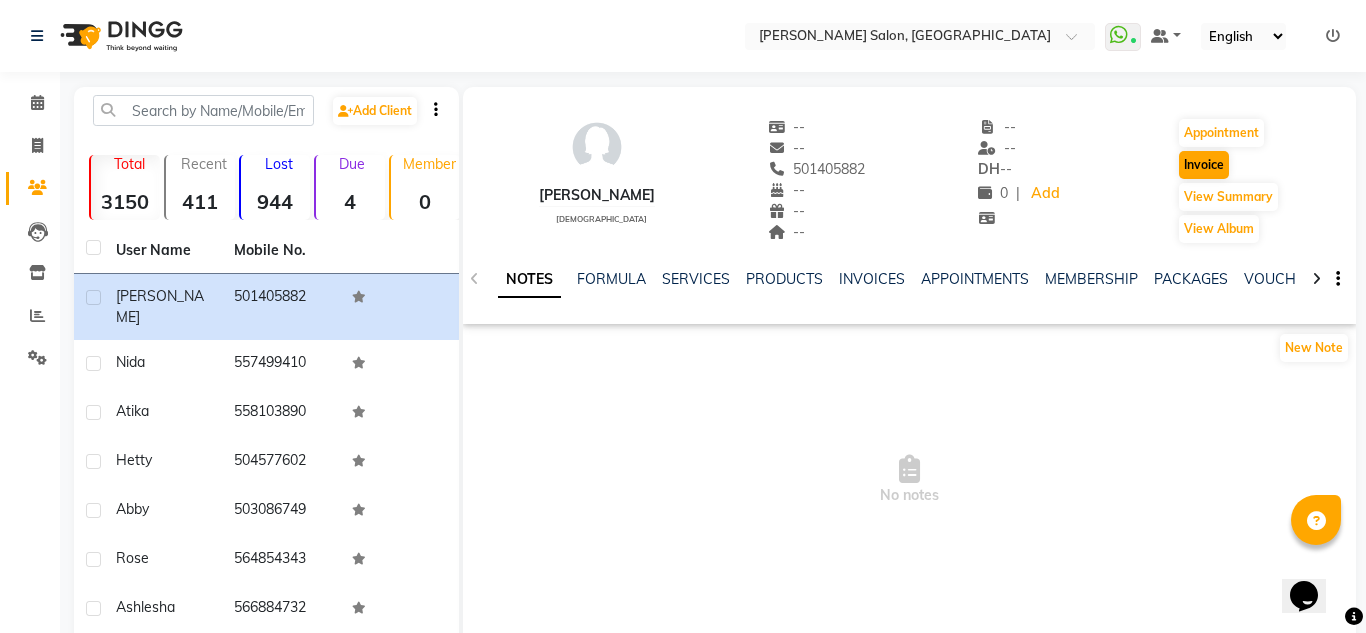 select on "4333" 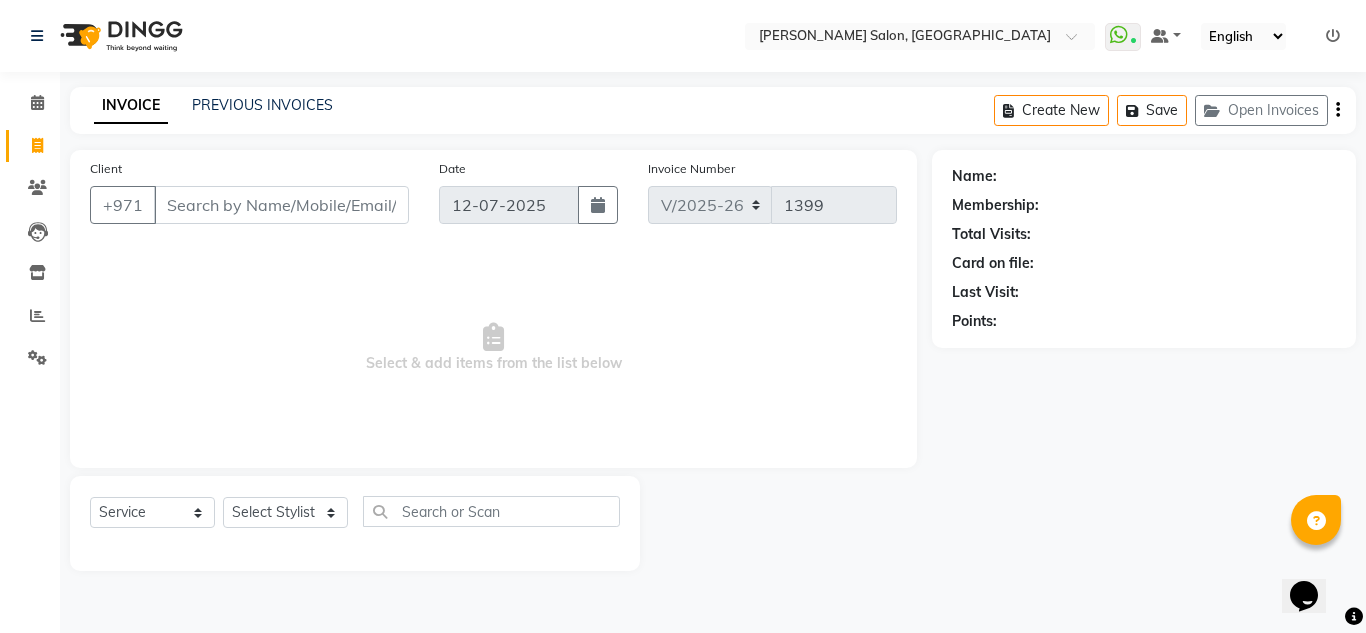 type on "501405882" 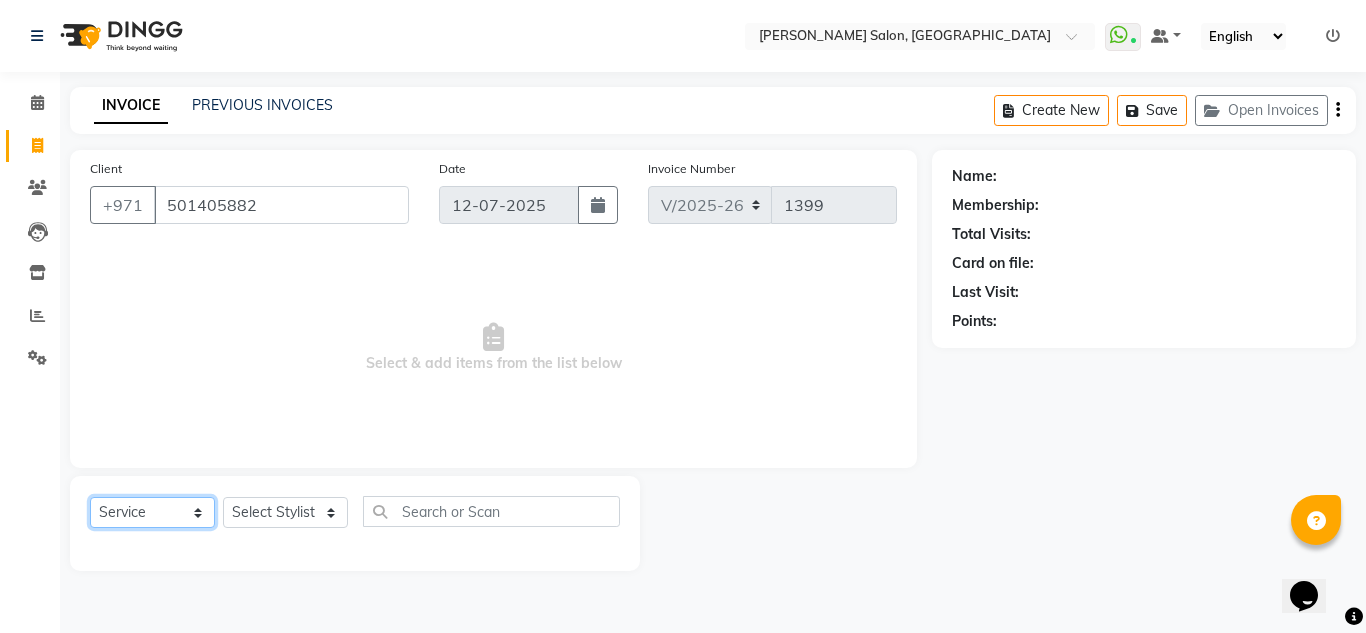 click on "Select  Service  Product  Membership  Package Voucher Prepaid Gift Card" 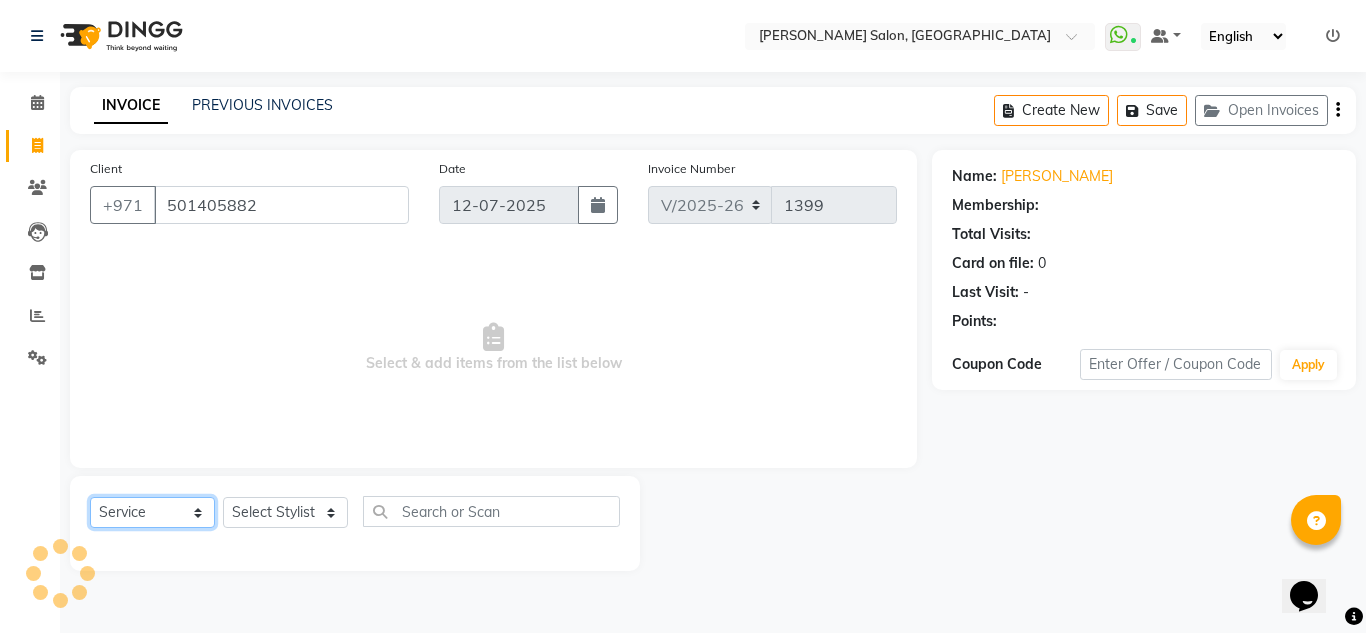 select on "1: Object" 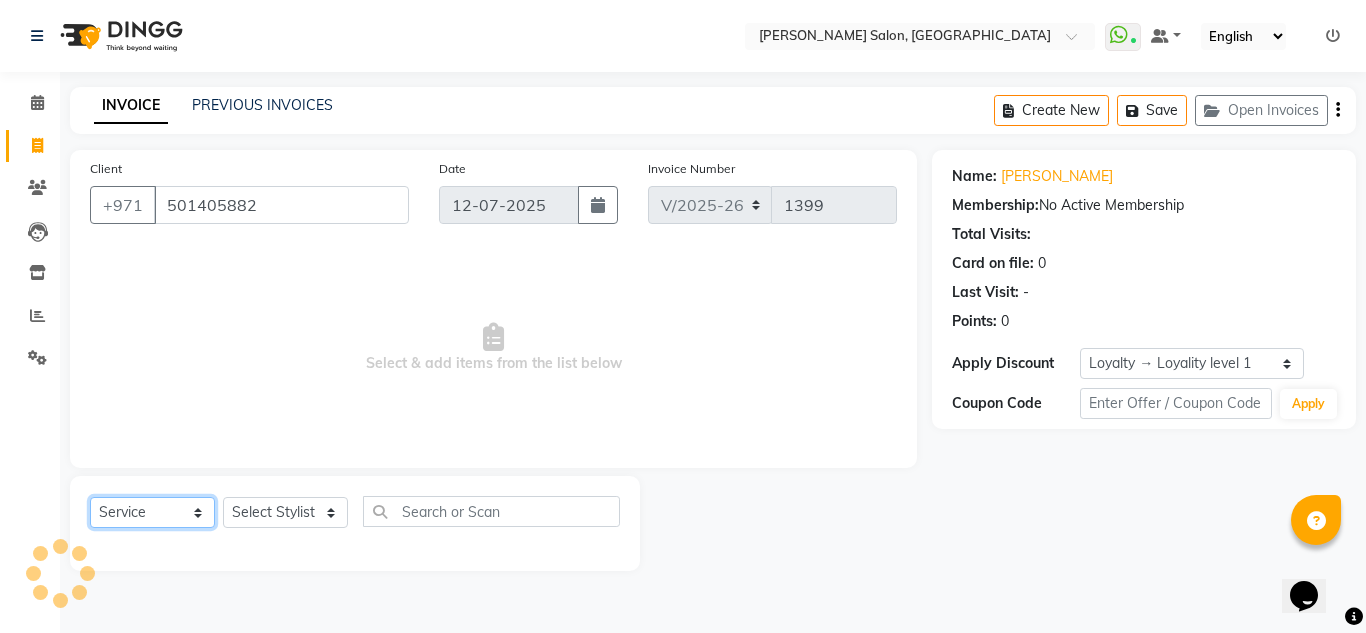 select on "package" 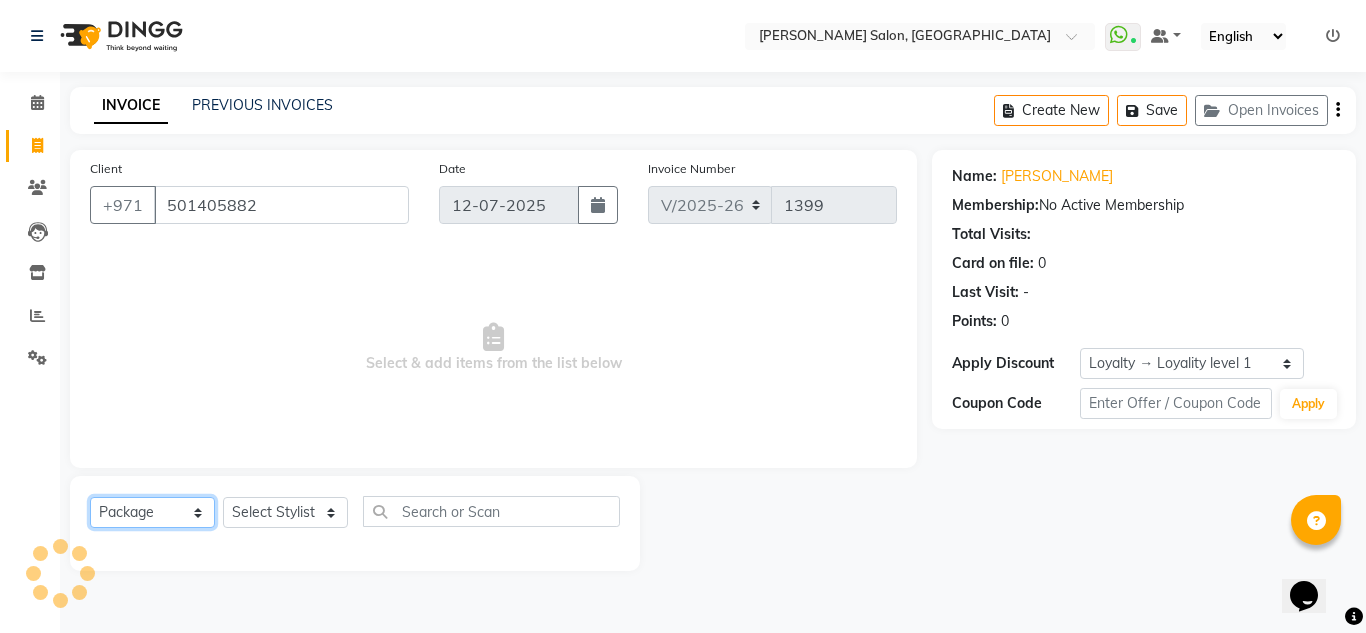click on "Select  Service  Product  Membership  Package Voucher Prepaid Gift Card" 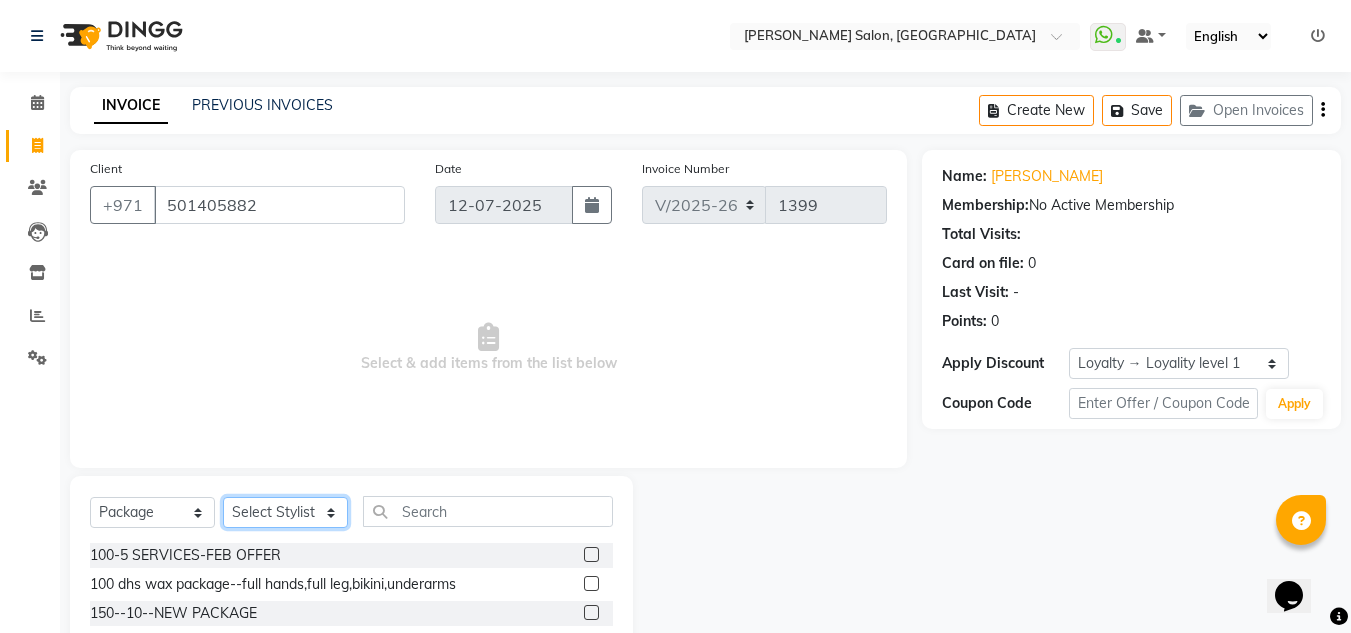 drag, startPoint x: 290, startPoint y: 515, endPoint x: 292, endPoint y: 502, distance: 13.152946 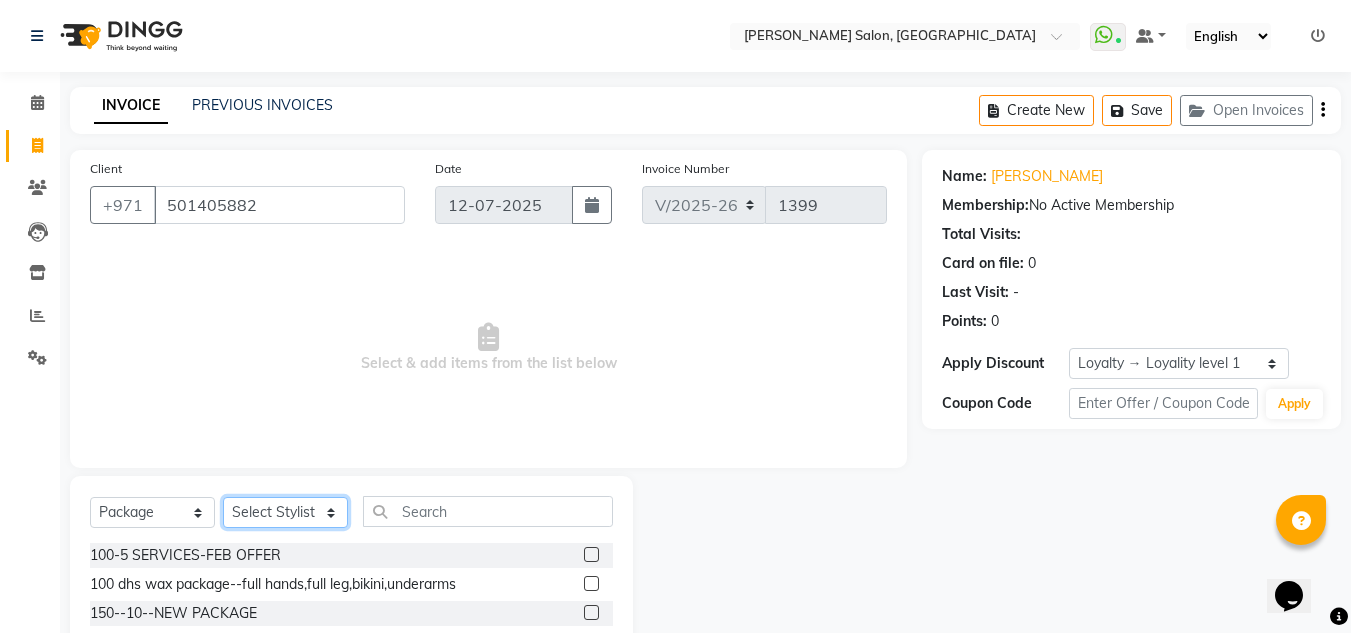 select on "76471" 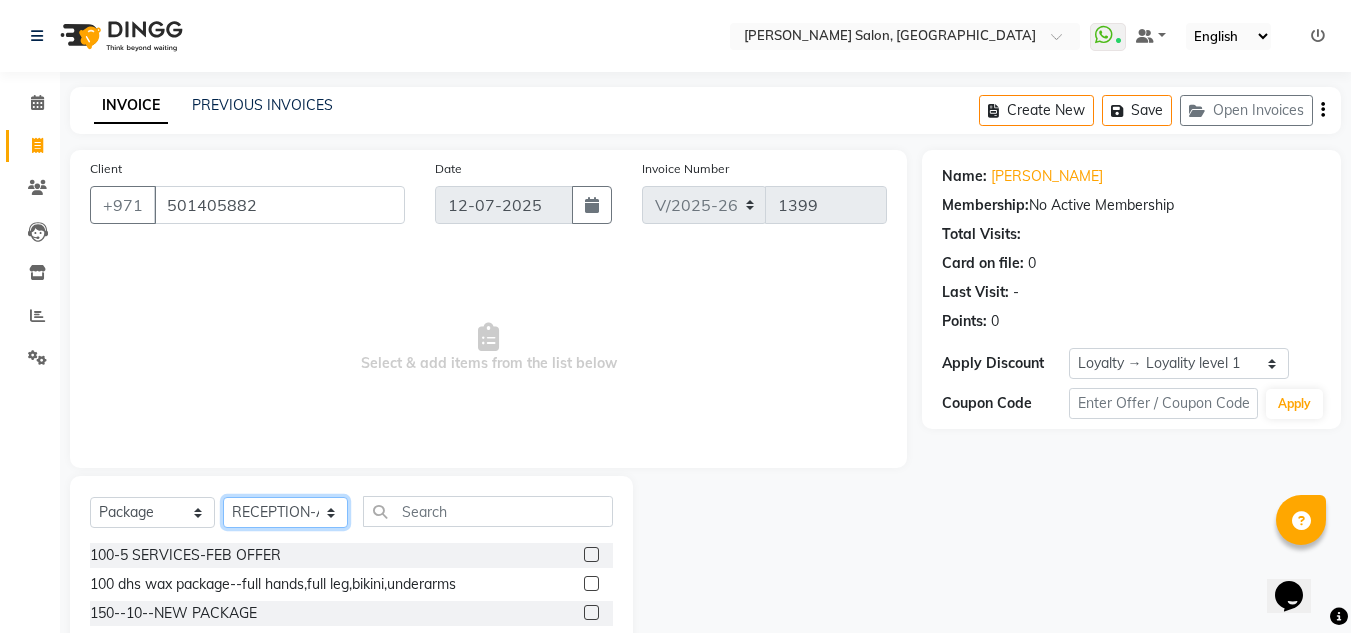 click on "Select Stylist ABUSHAGARA Kavita Laxmi Management Manisha Radha RECEPTION-ALWAHDA Riba Rimsha SALON Samjhana trial" 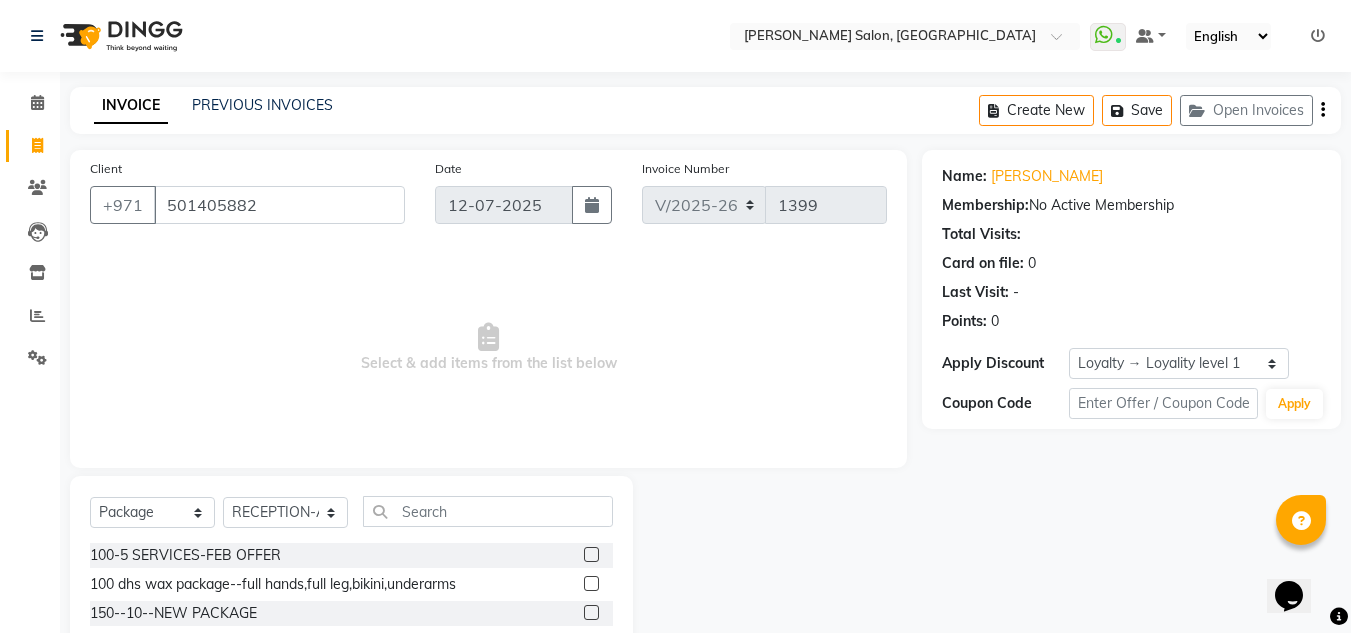 click 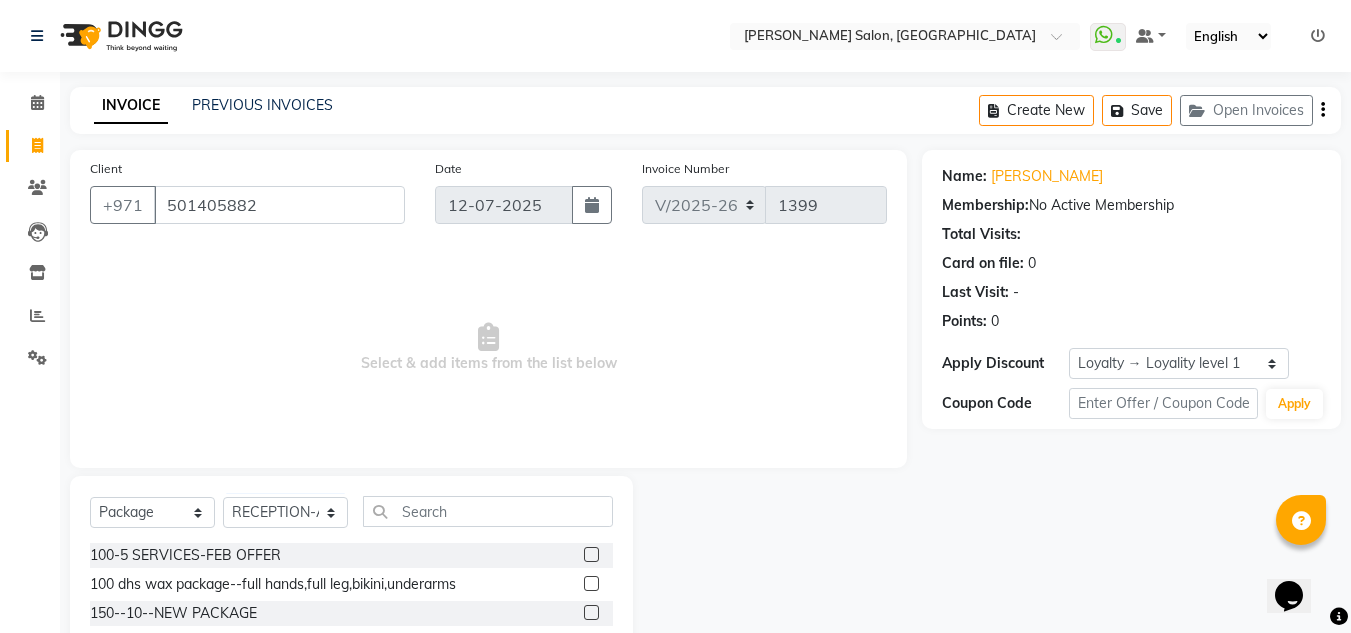 click 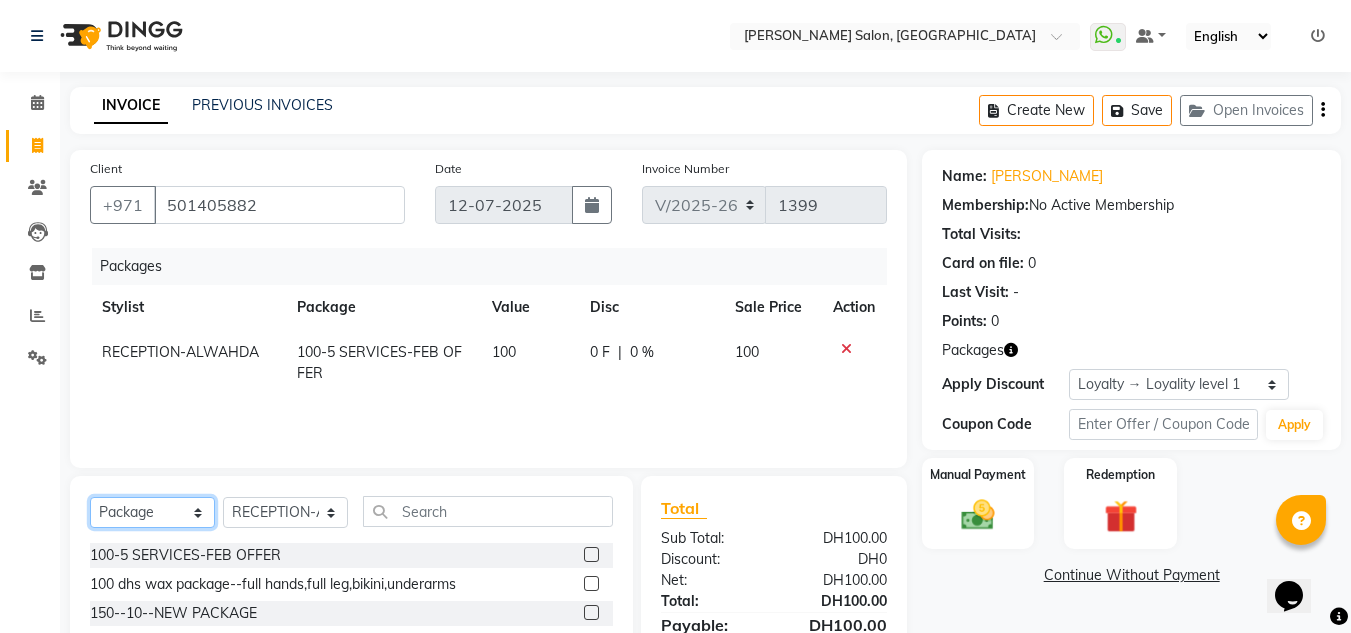 checkbox on "false" 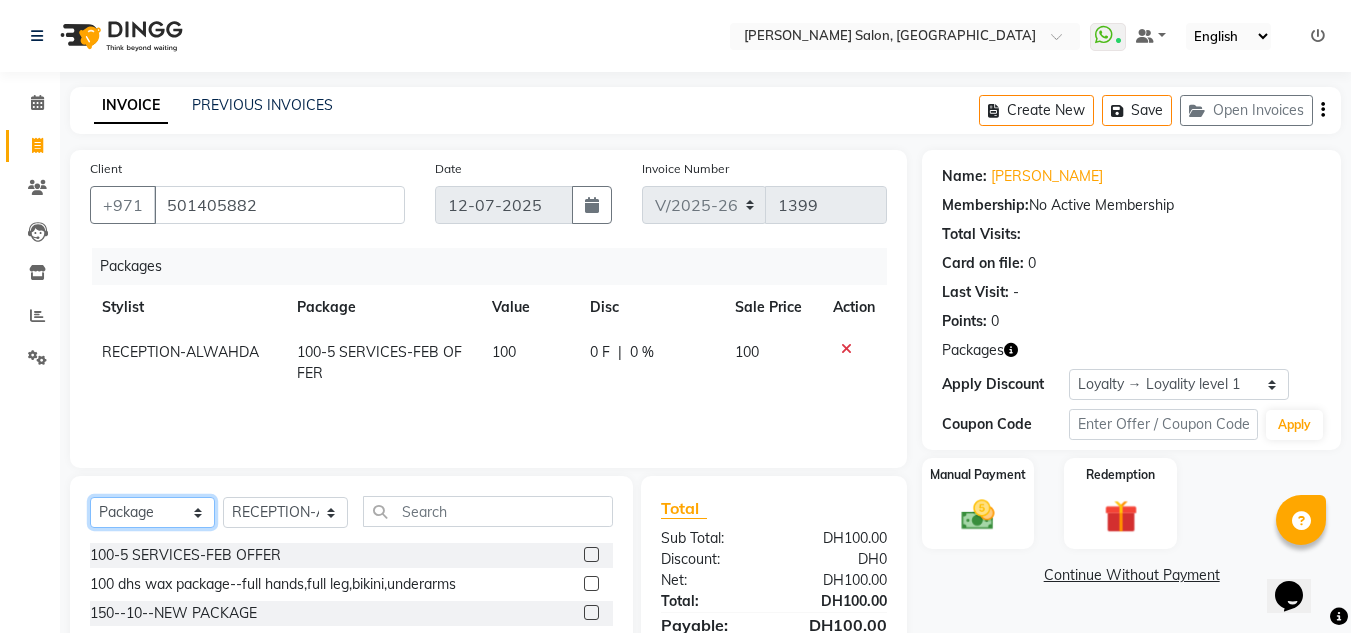 select on "product" 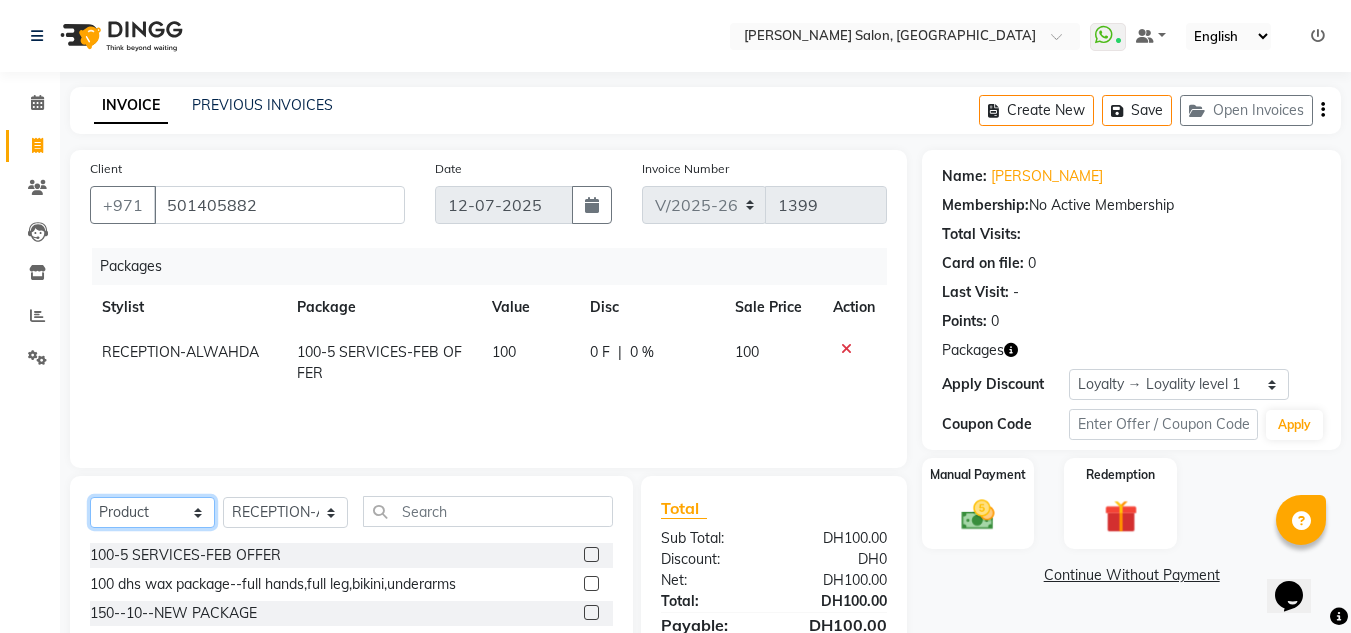 click on "Select  Service  Product  Membership  Package Voucher Prepaid Gift Card" 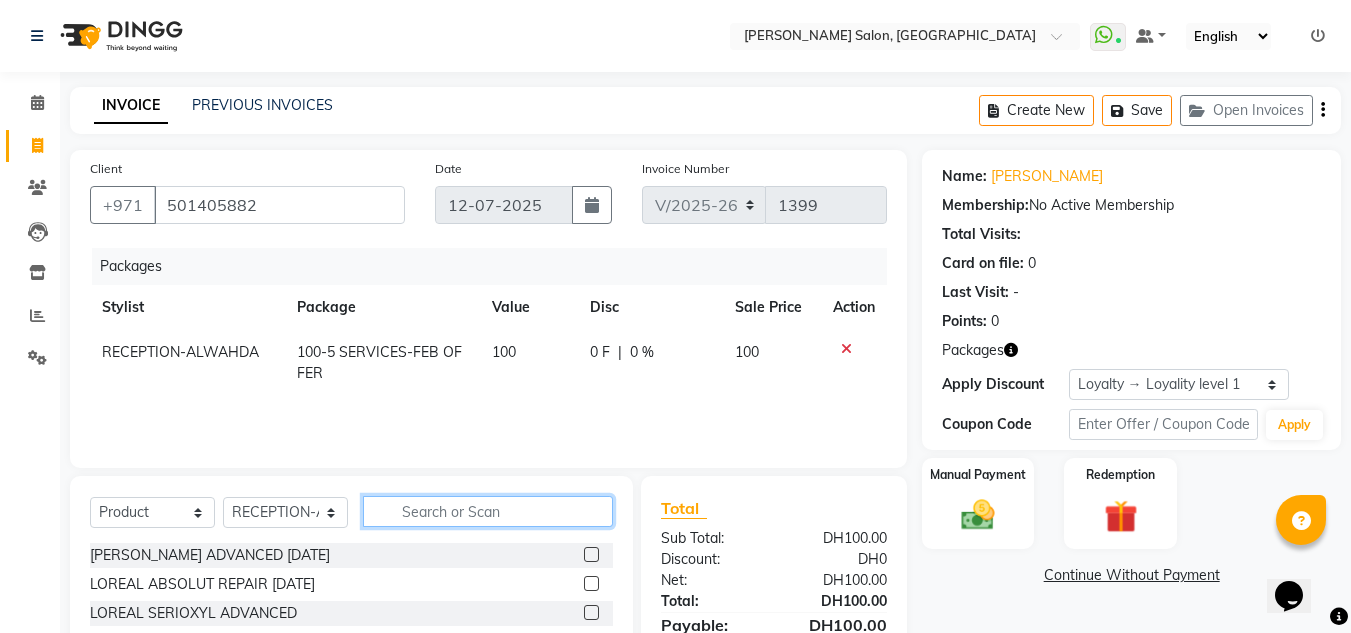 click 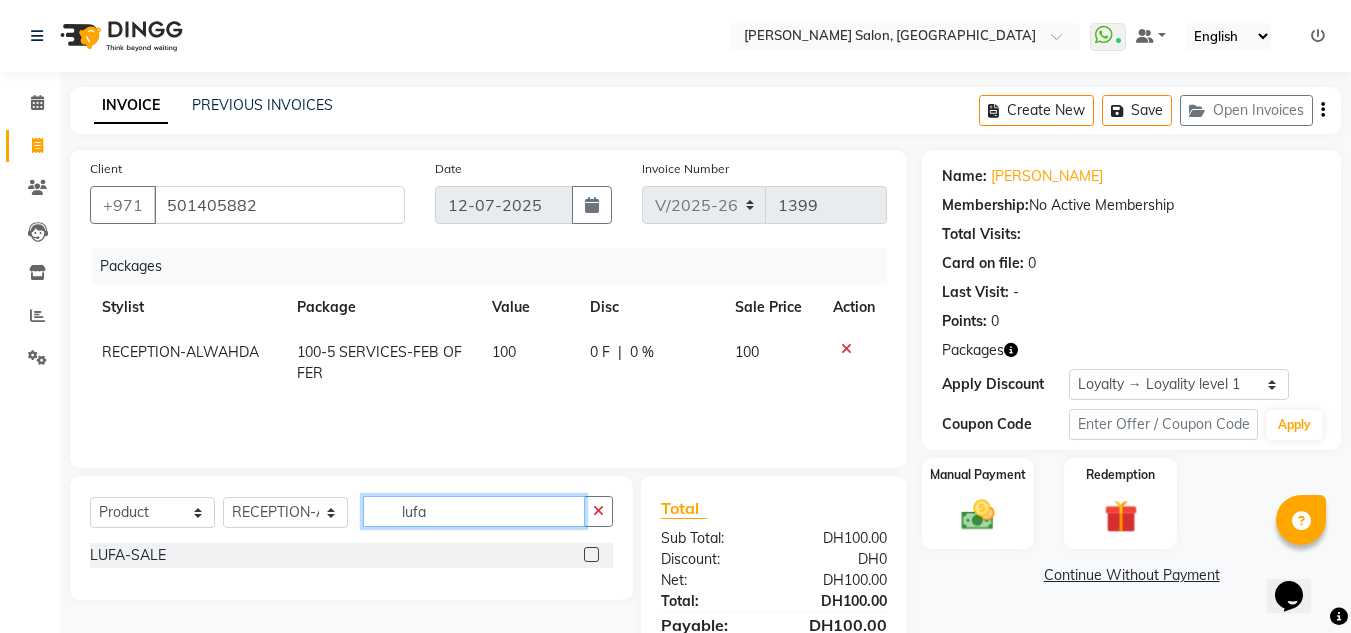 type on "lufa" 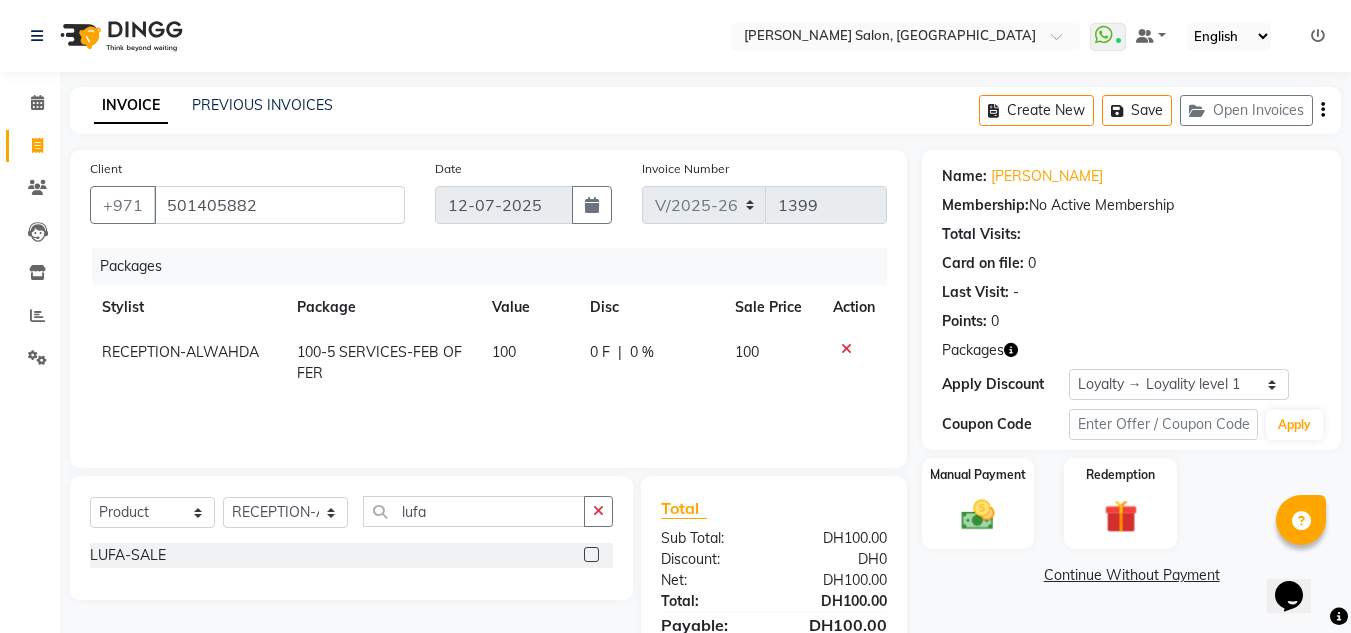 click 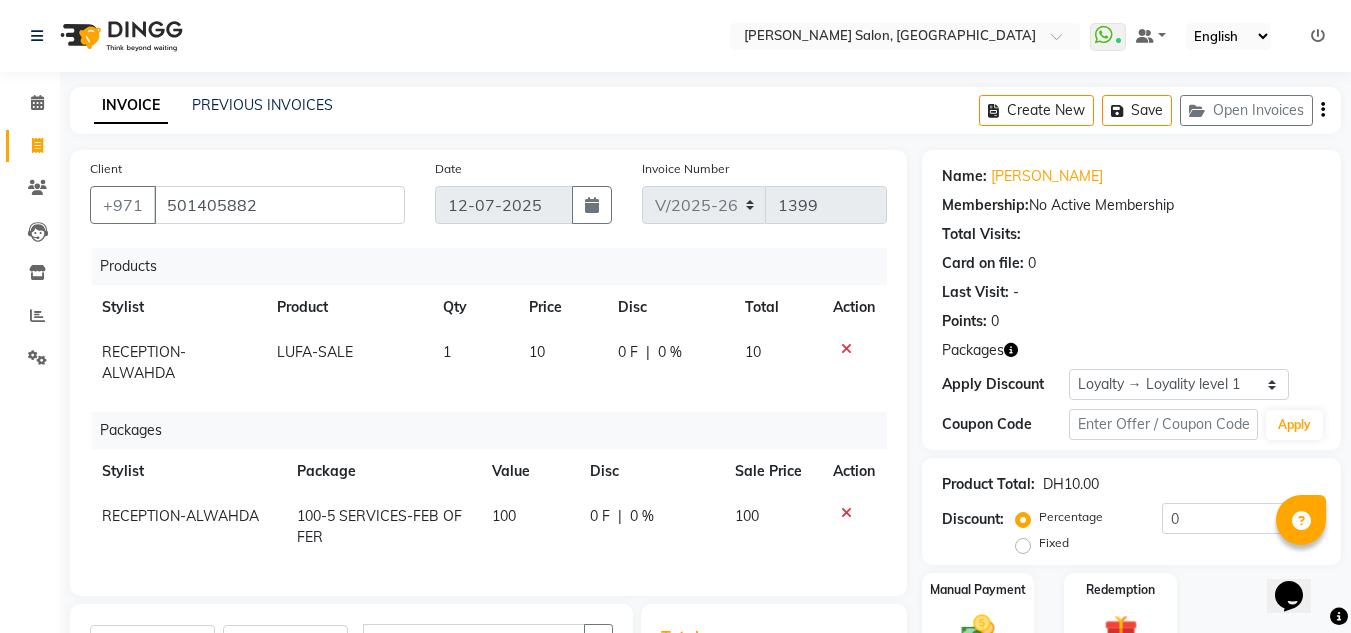 scroll, scrollTop: 247, scrollLeft: 0, axis: vertical 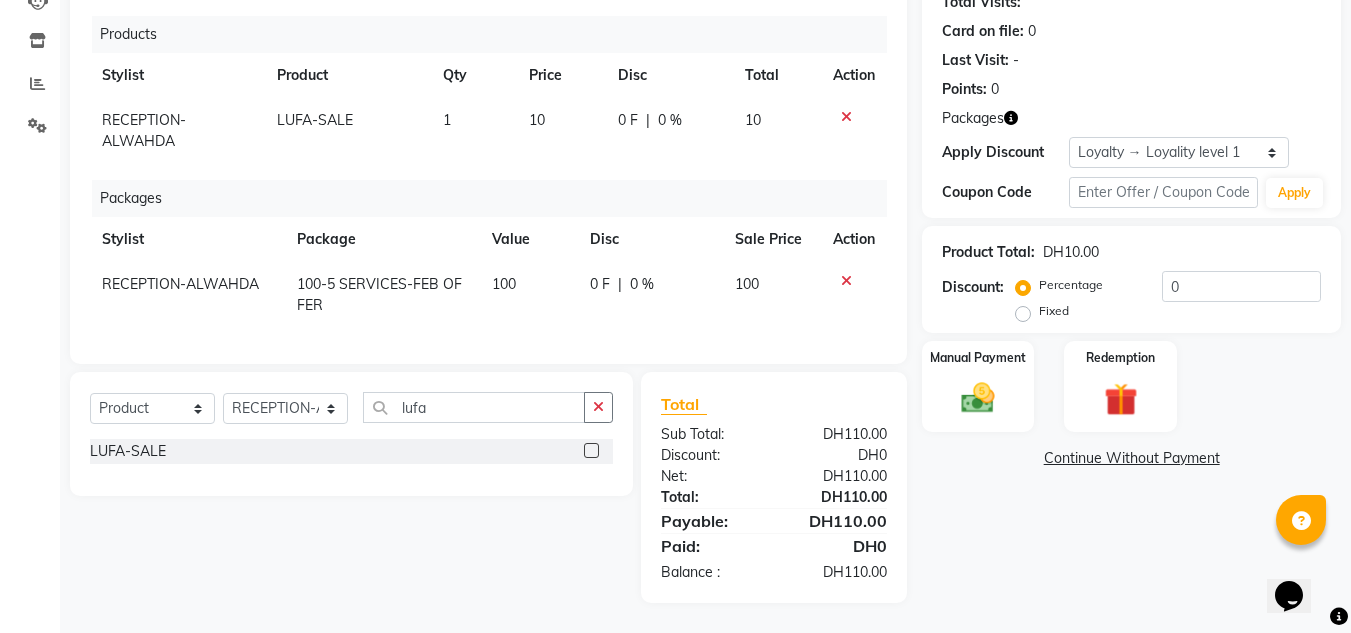 checkbox on "false" 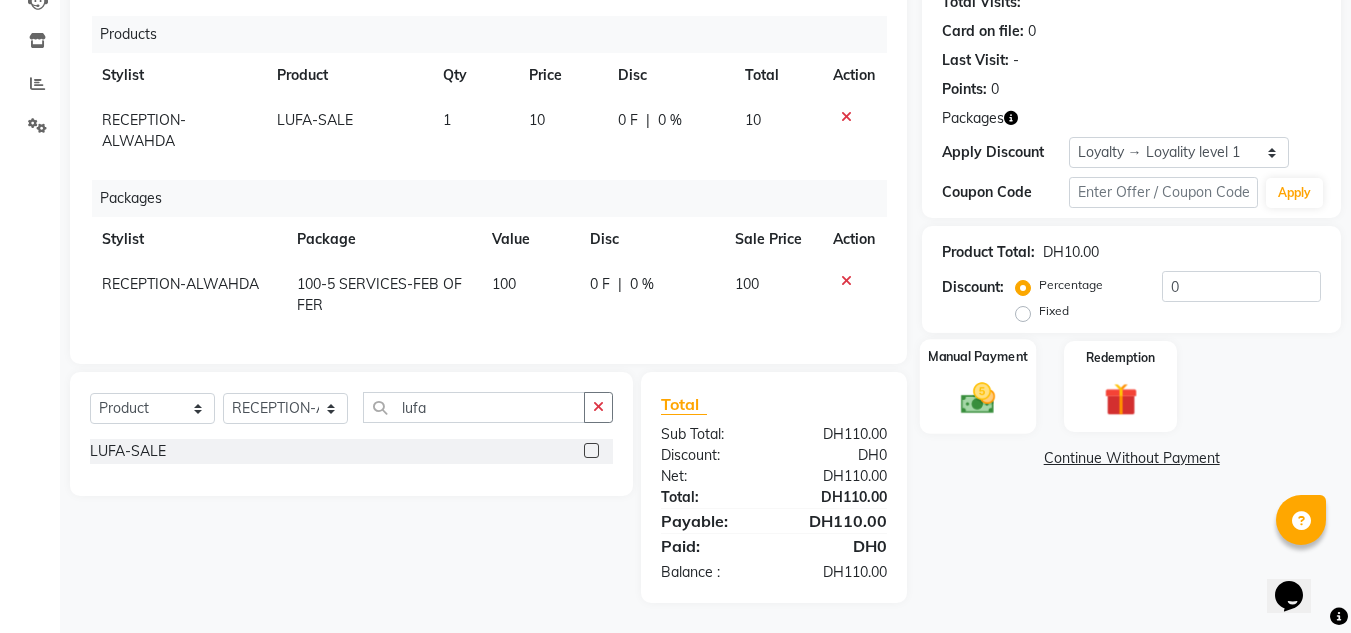 click on "Manual Payment" 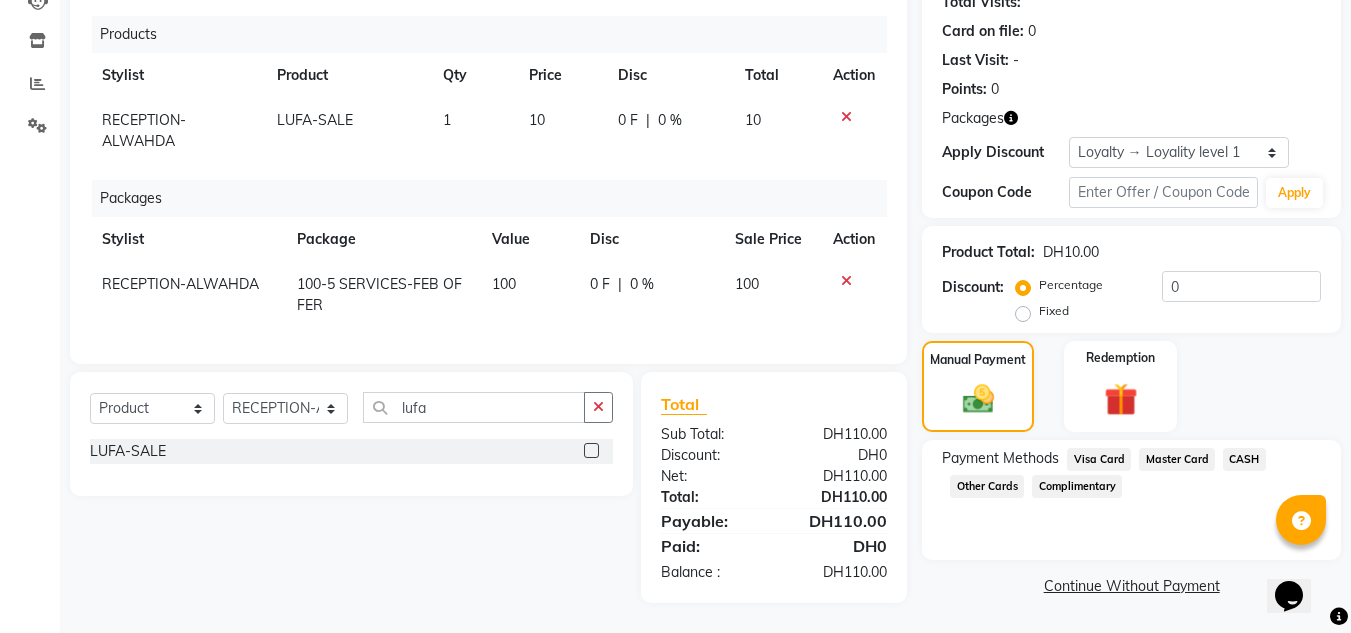 click on "CASH" 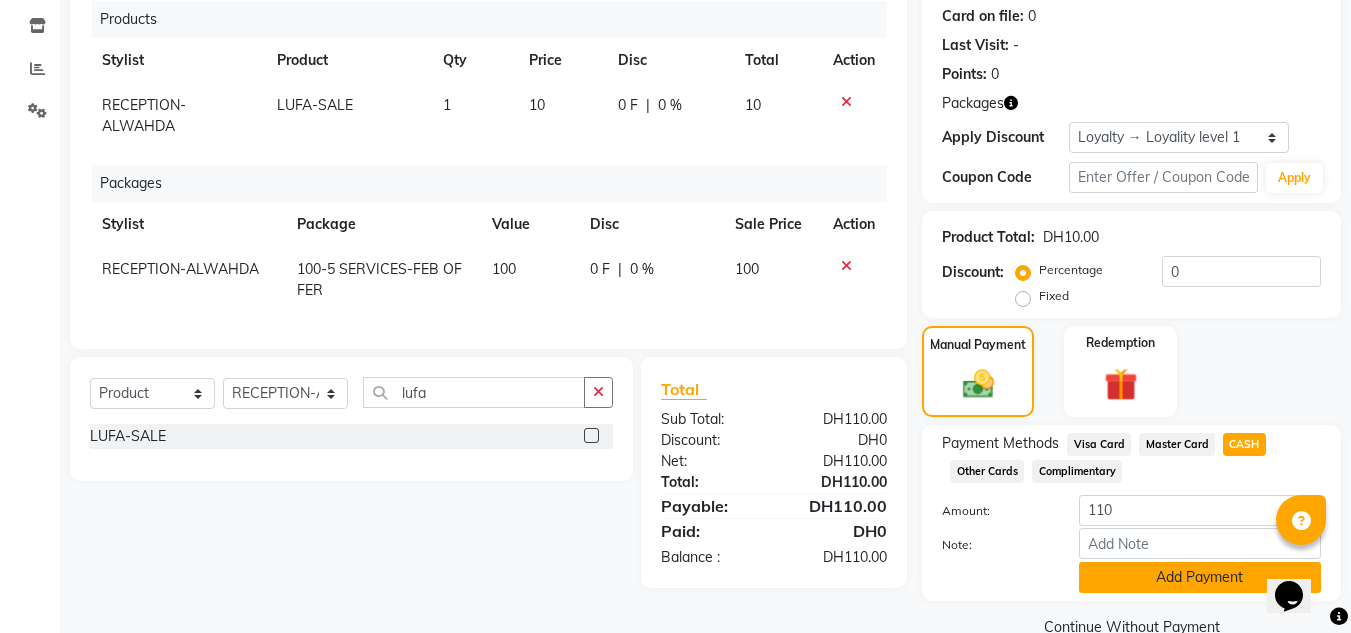 click on "Add Payment" 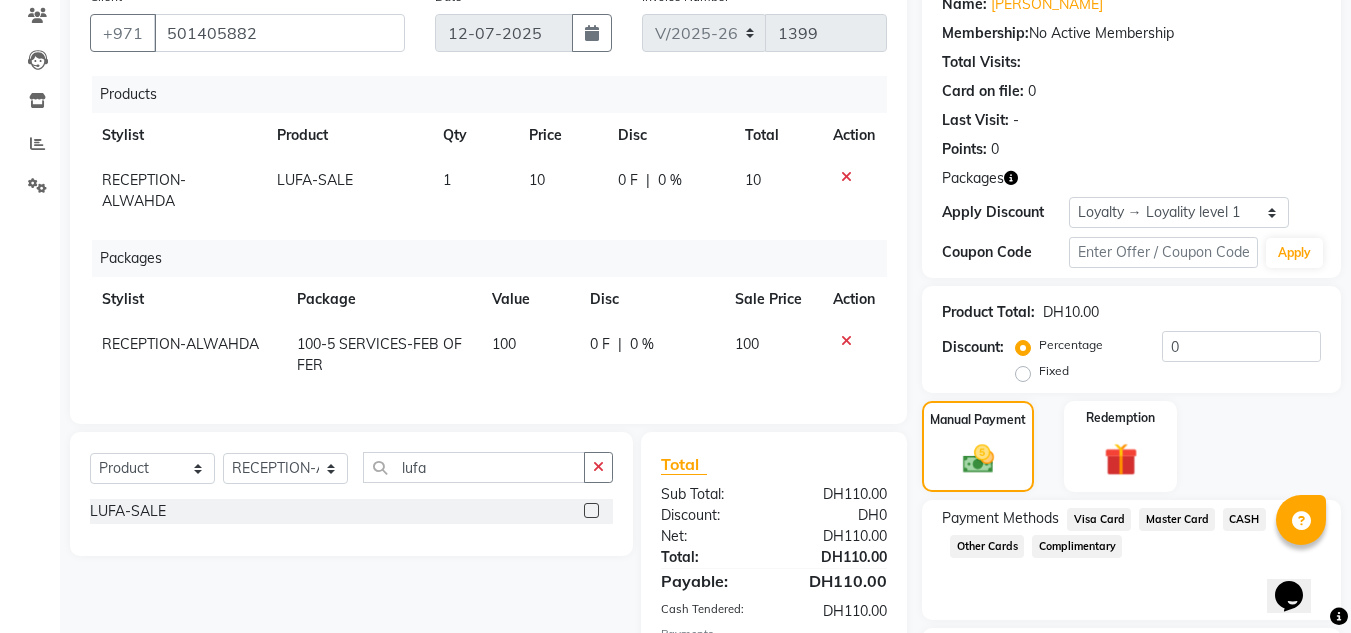 scroll, scrollTop: 417, scrollLeft: 0, axis: vertical 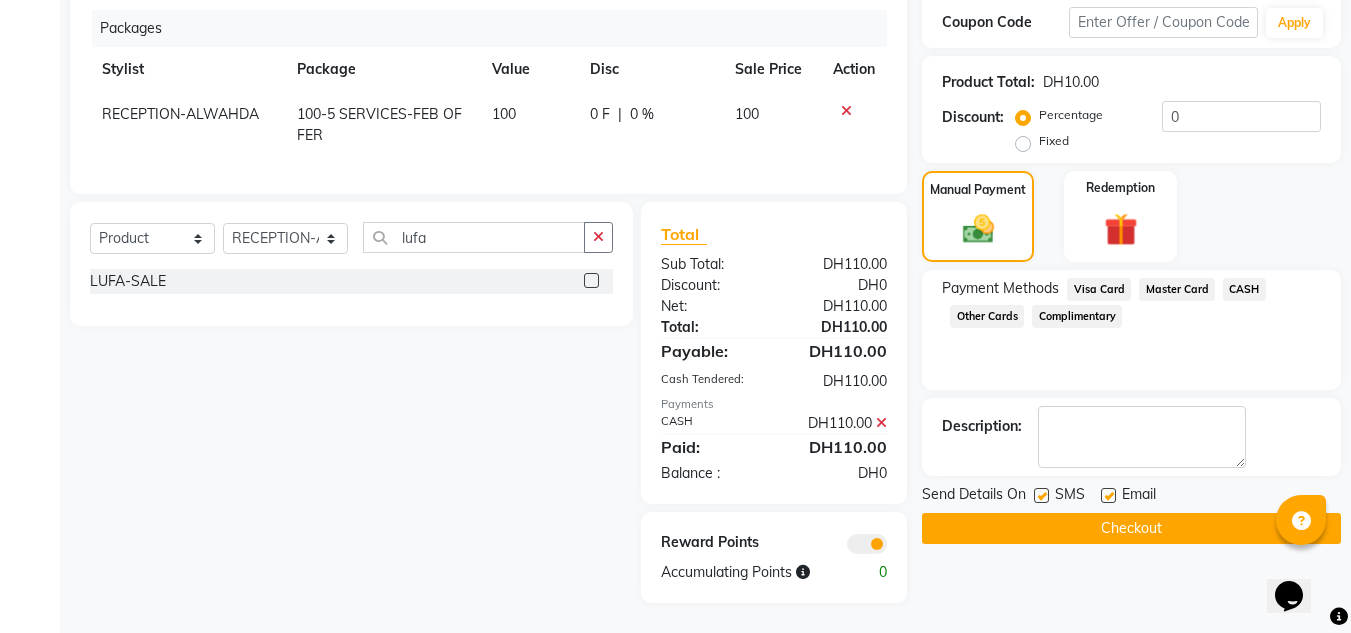 click on "Checkout" 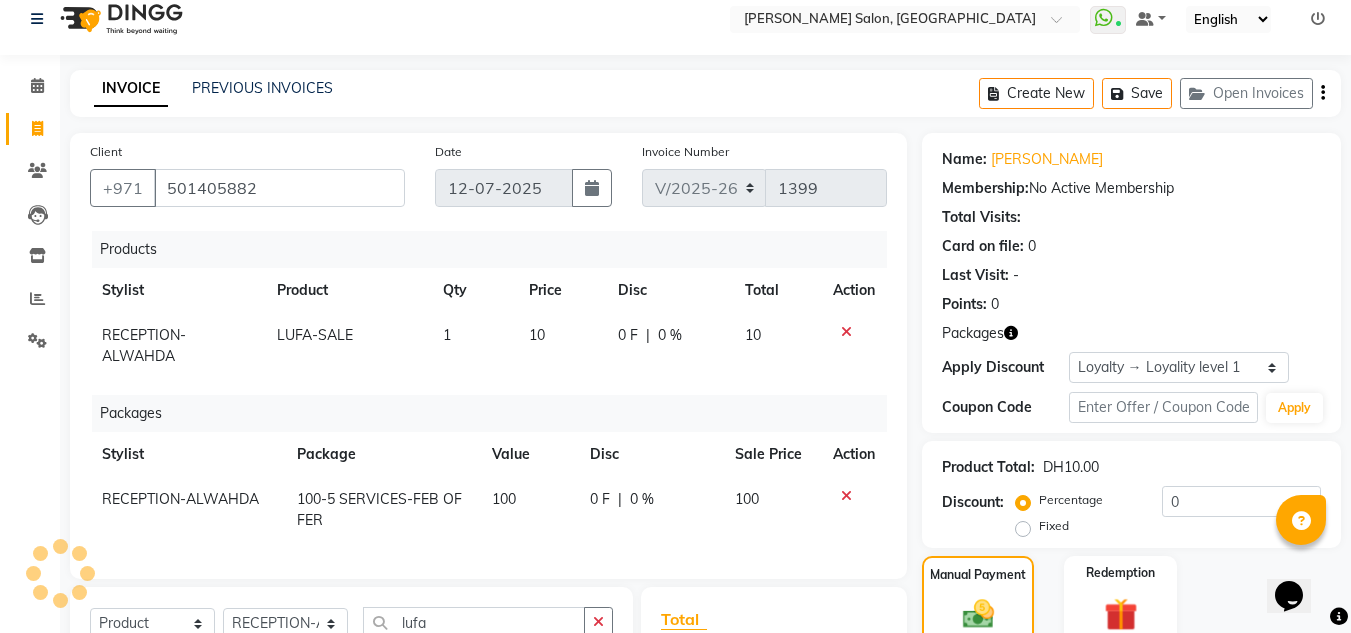 scroll, scrollTop: 4, scrollLeft: 0, axis: vertical 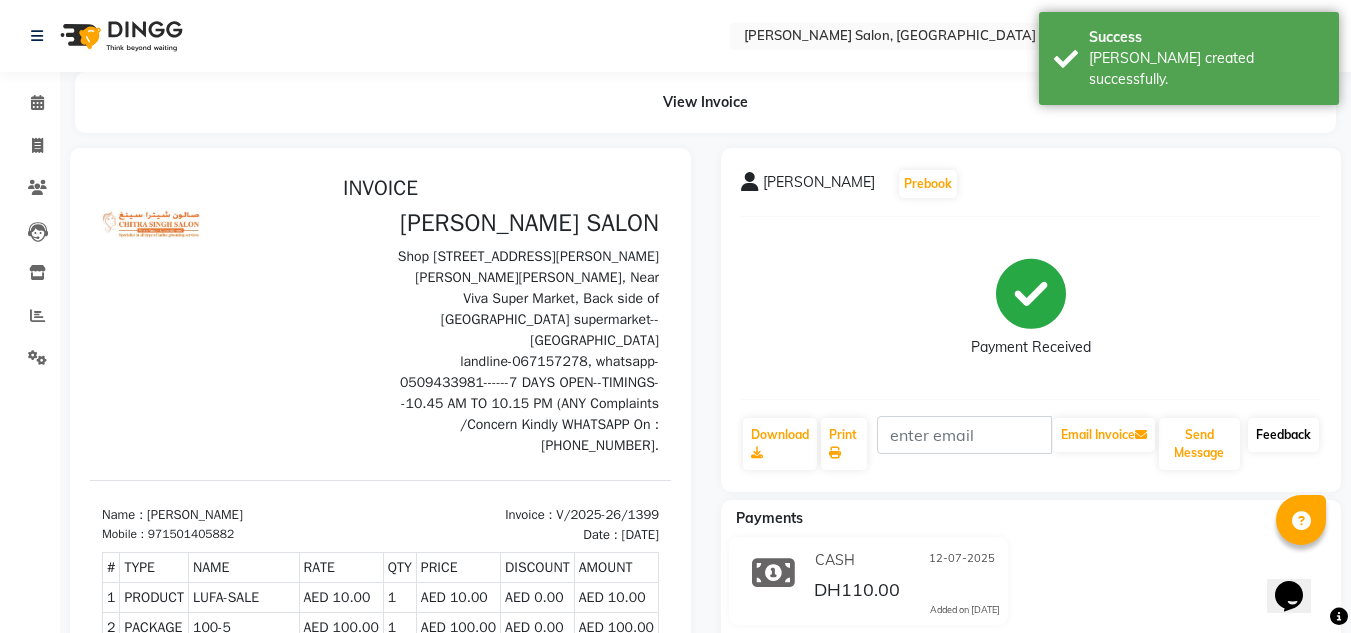 click on "Feedback" 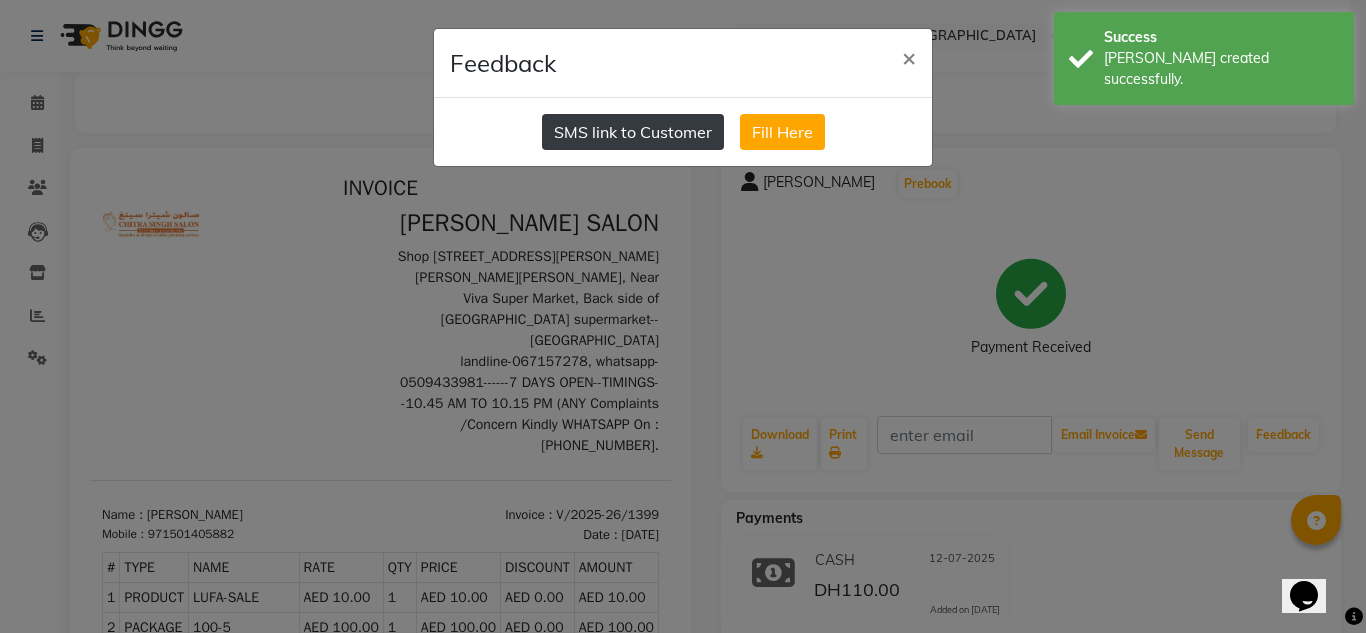 click on "SMS link to Customer" 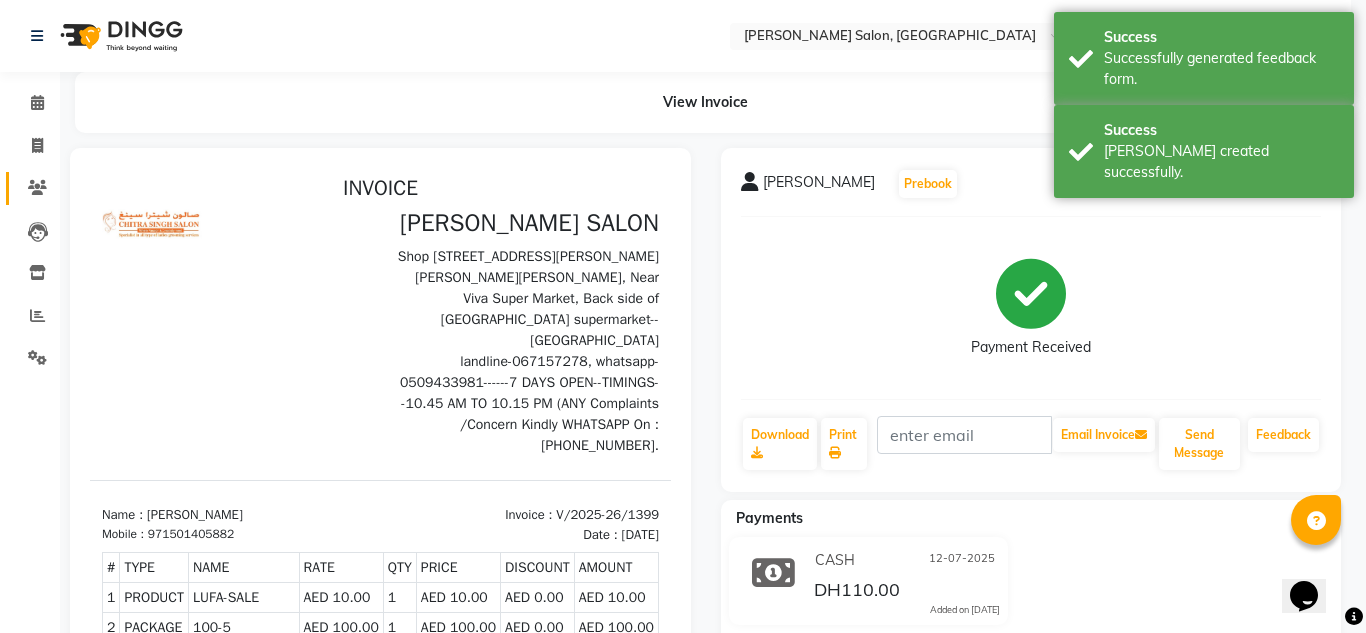 click 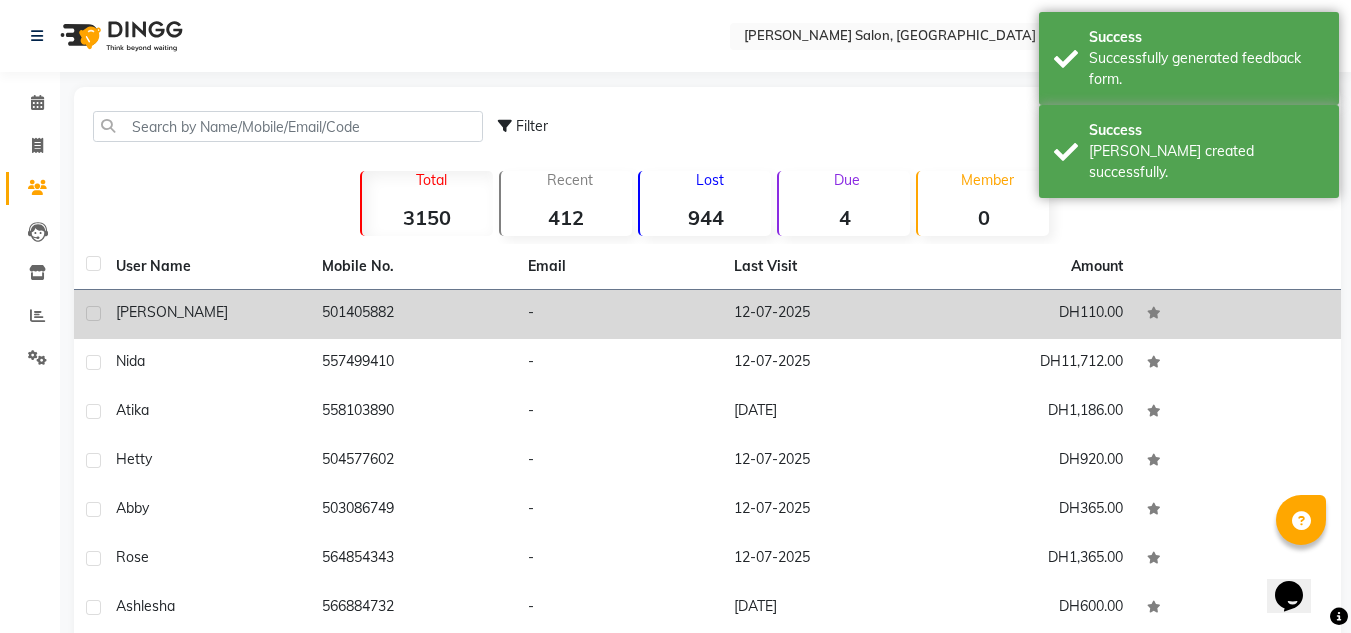 drag, startPoint x: 177, startPoint y: 299, endPoint x: 423, endPoint y: 308, distance: 246.16458 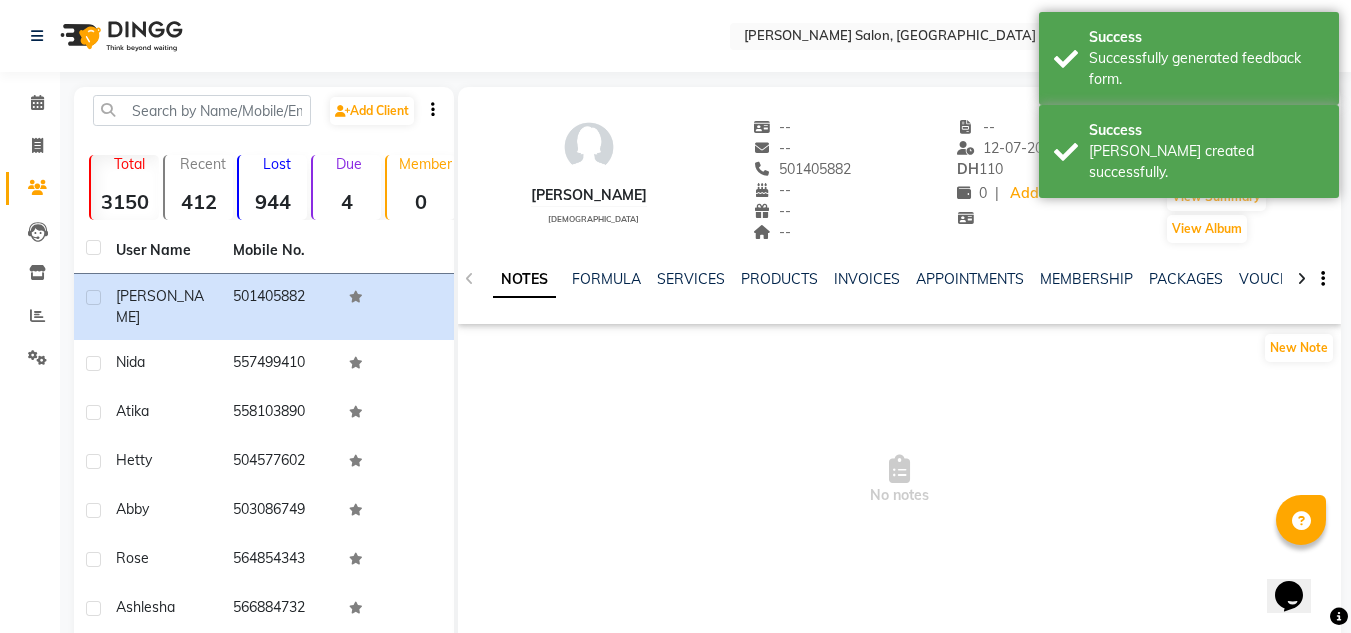 click on "NOTES FORMULA SERVICES PRODUCTS INVOICES APPOINTMENTS MEMBERSHIP PACKAGES VOUCHERS GIFTCARDS POINTS FORMS FAMILY CARDS WALLET" 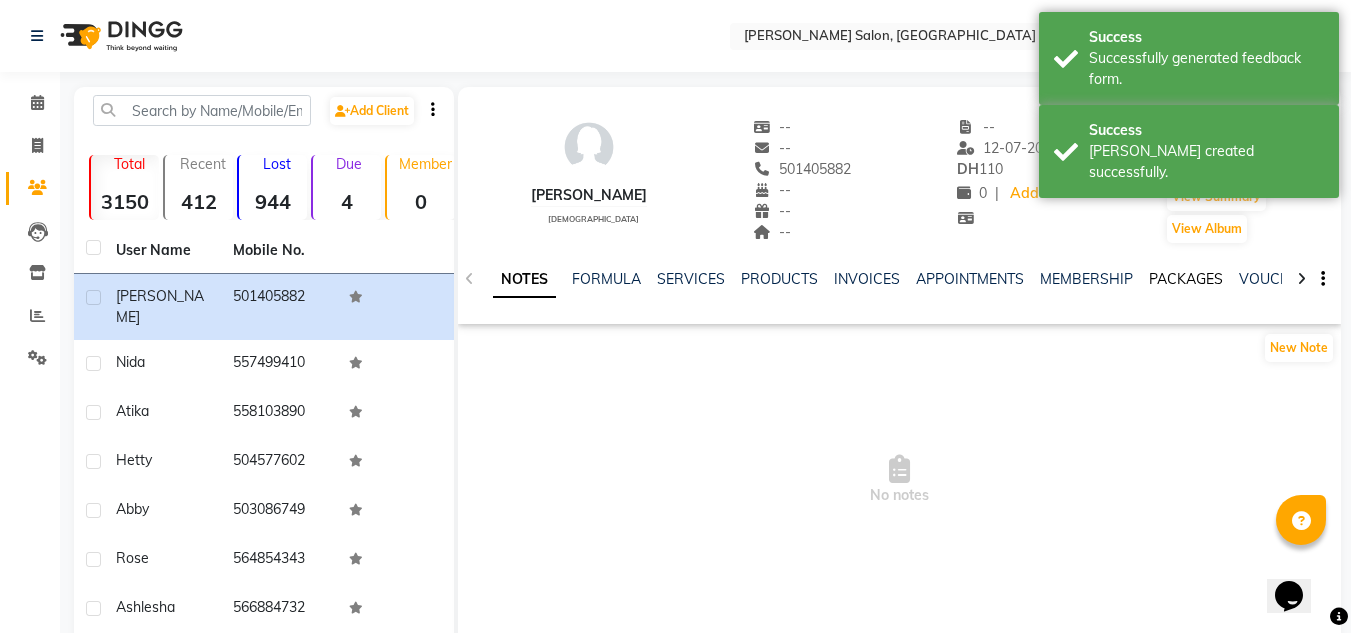 click on "PACKAGES" 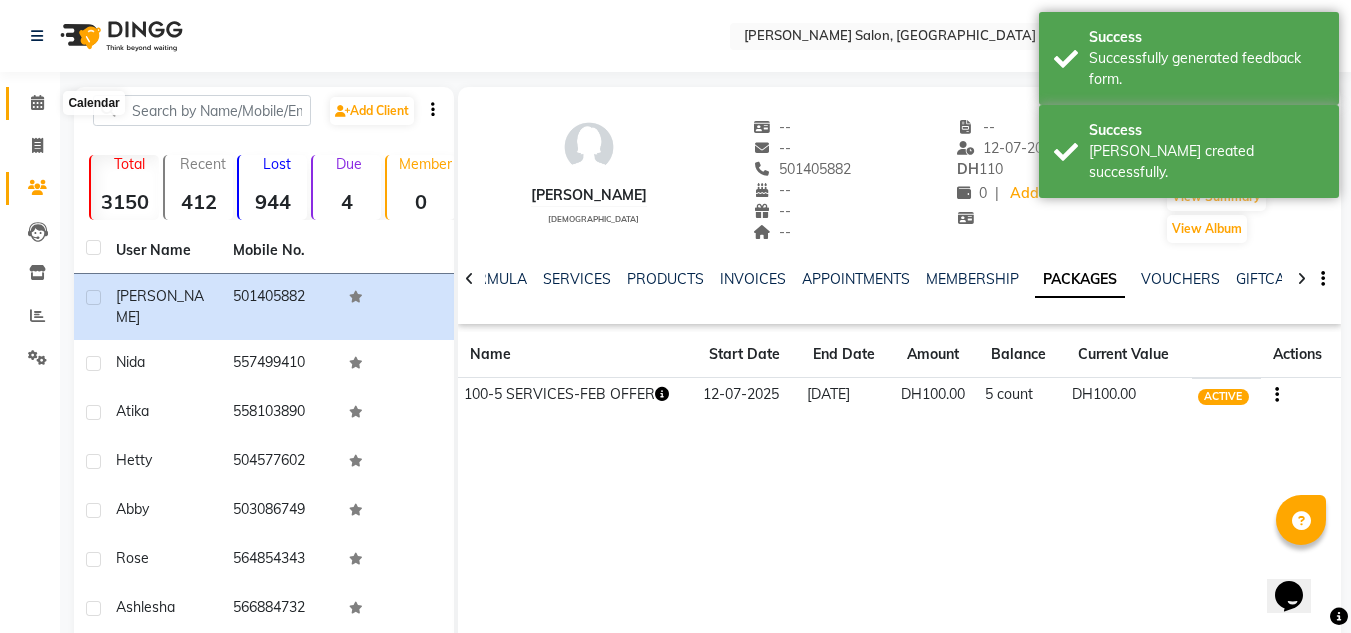 click 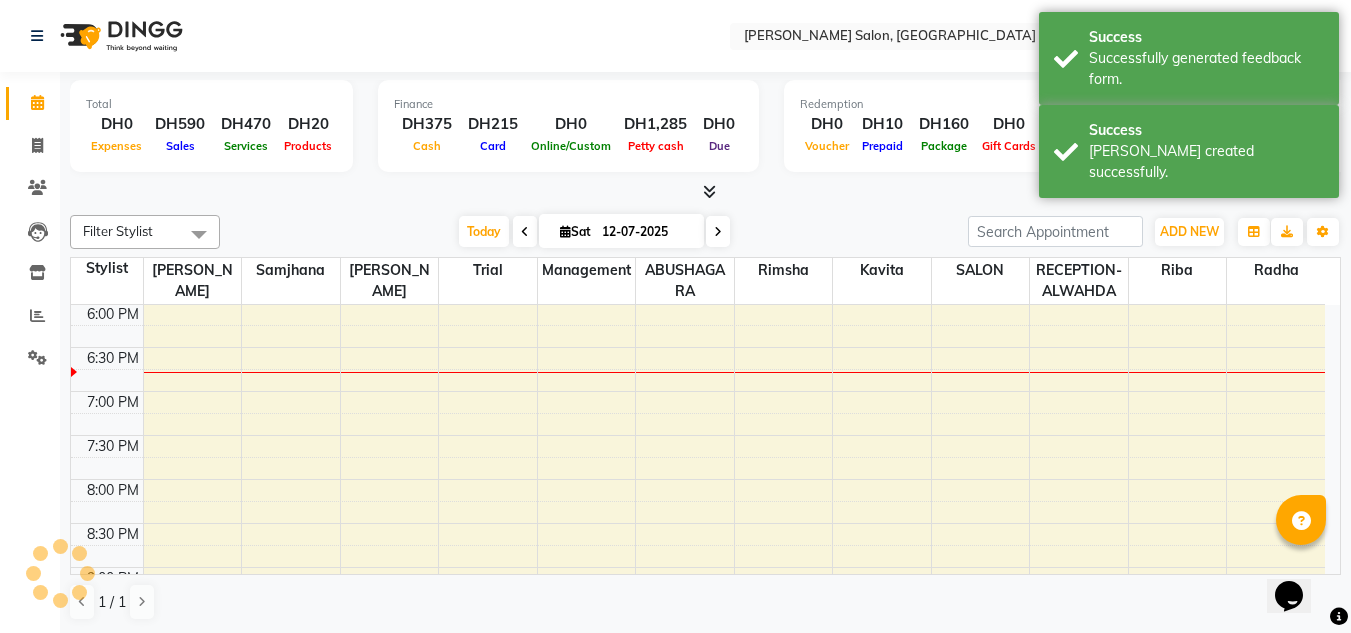 scroll, scrollTop: 0, scrollLeft: 0, axis: both 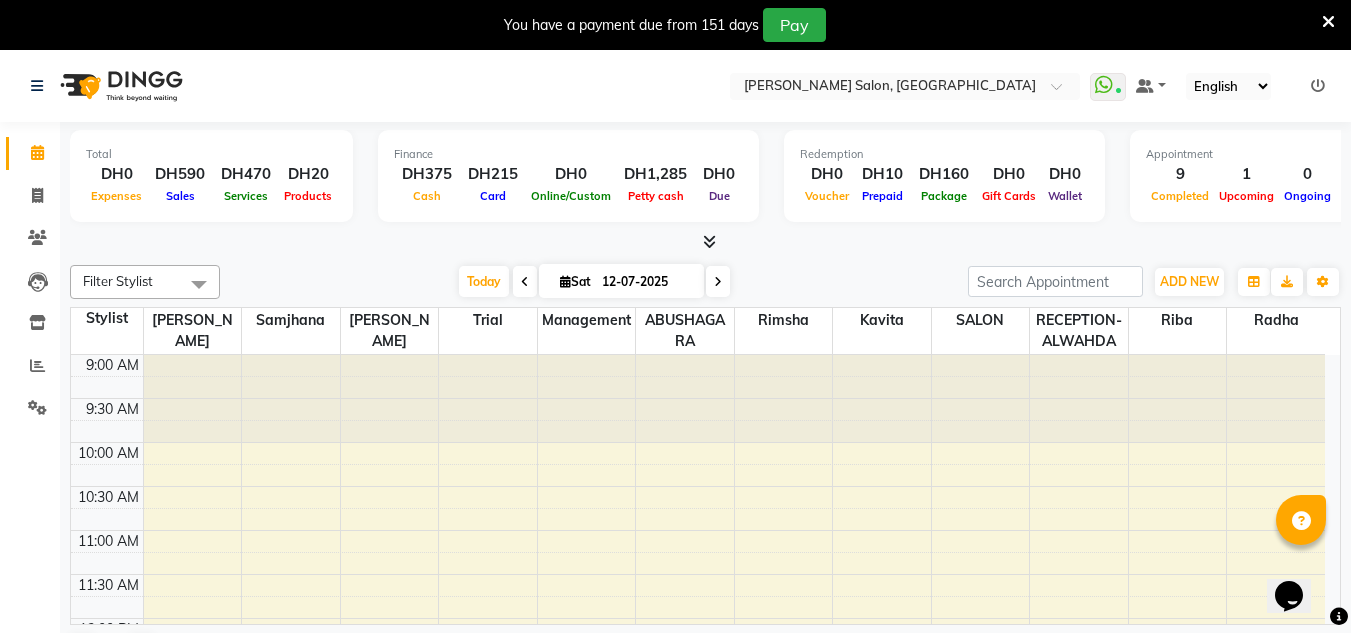 drag, startPoint x: 1336, startPoint y: 22, endPoint x: 1319, endPoint y: 22, distance: 17 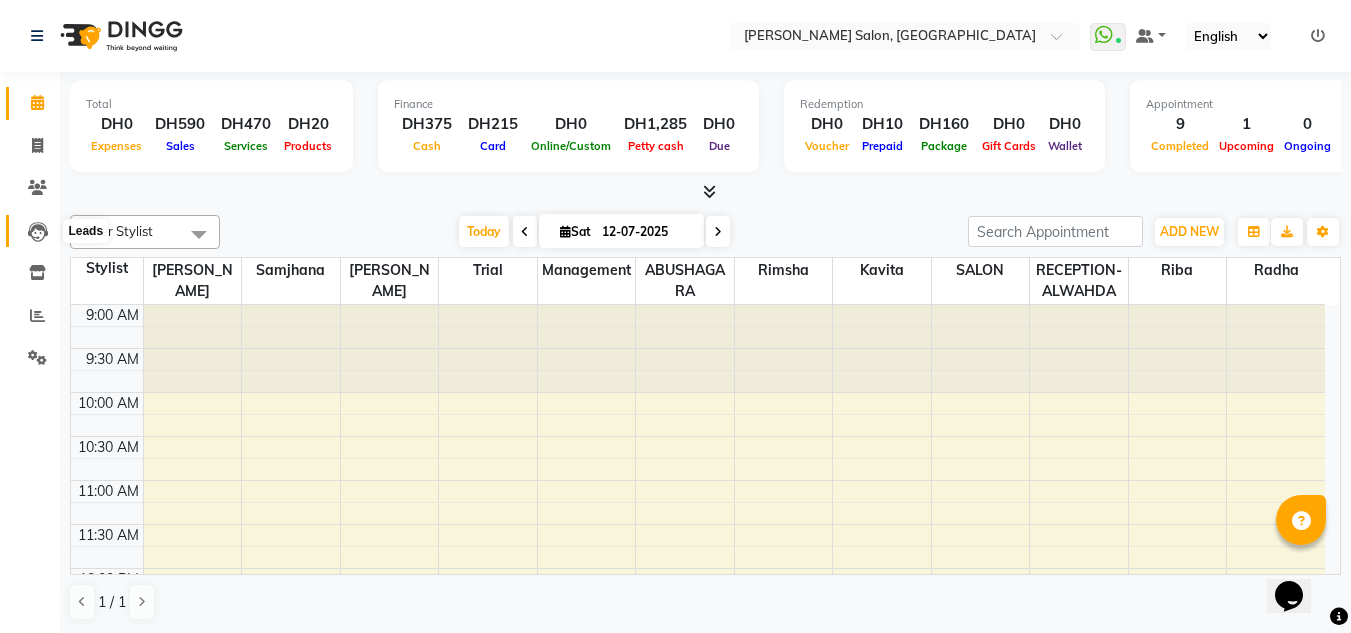drag, startPoint x: 45, startPoint y: 222, endPoint x: 91, endPoint y: 214, distance: 46.69047 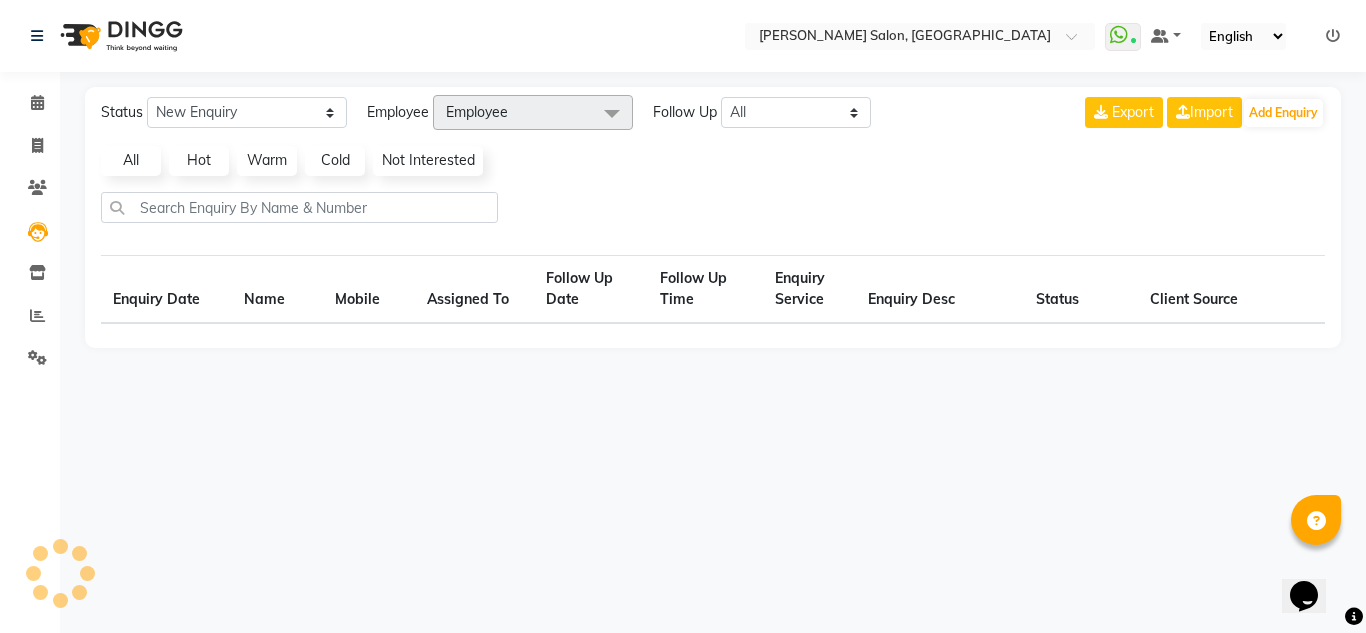 click on "Status New Enquiry Open Enquiry Converted Enquiry  All All New Open Converted Employee Employee No data available Follow Up All Today Tomorrow This Week This Month Custom NONE TODAY TOMORROW MONTH Export  Import  Add Enquiry All Hot Warm Cold  Not Interested  Enquiry Date Name Mobile  Assigned To  Follow Up Date Follow Up Time  Enquiry Service  Enquiry Desc Status Client Source" 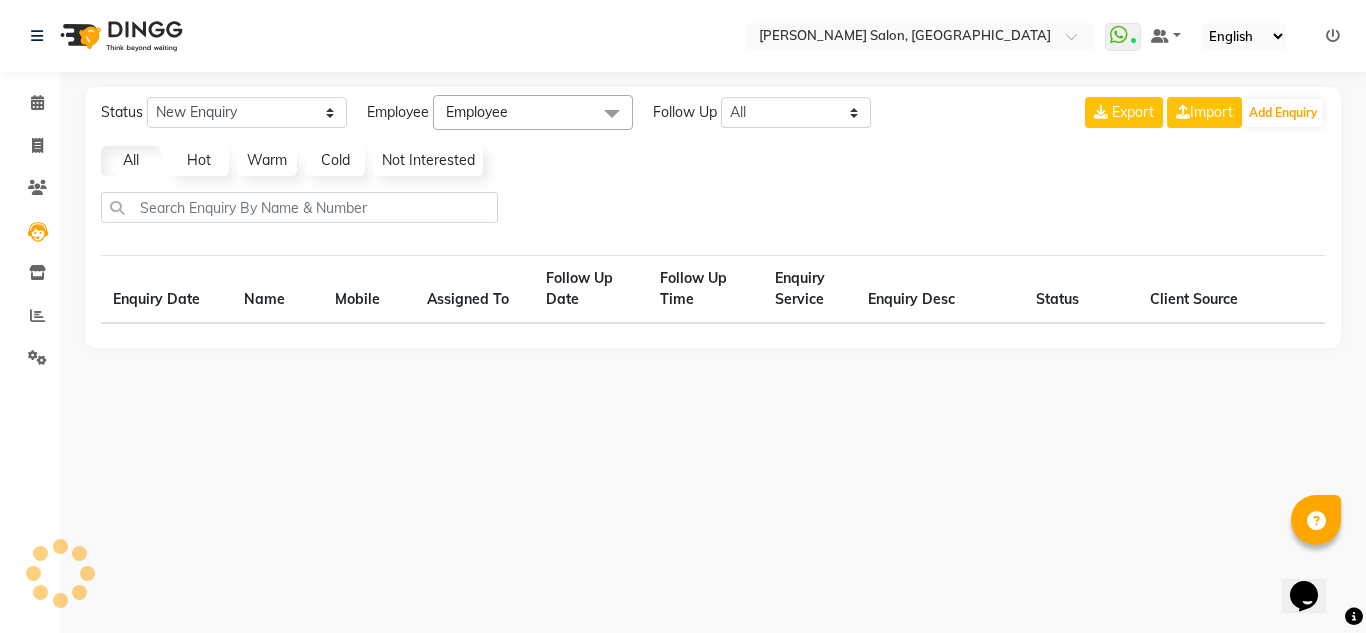 select on "10" 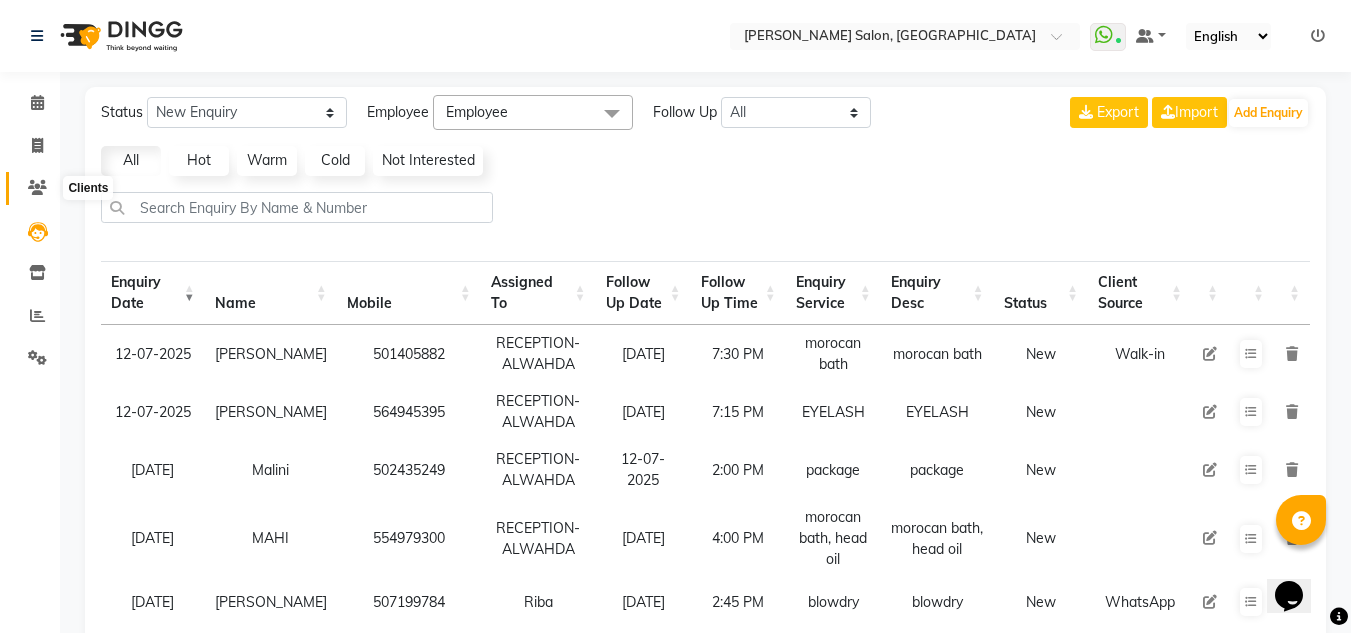 click 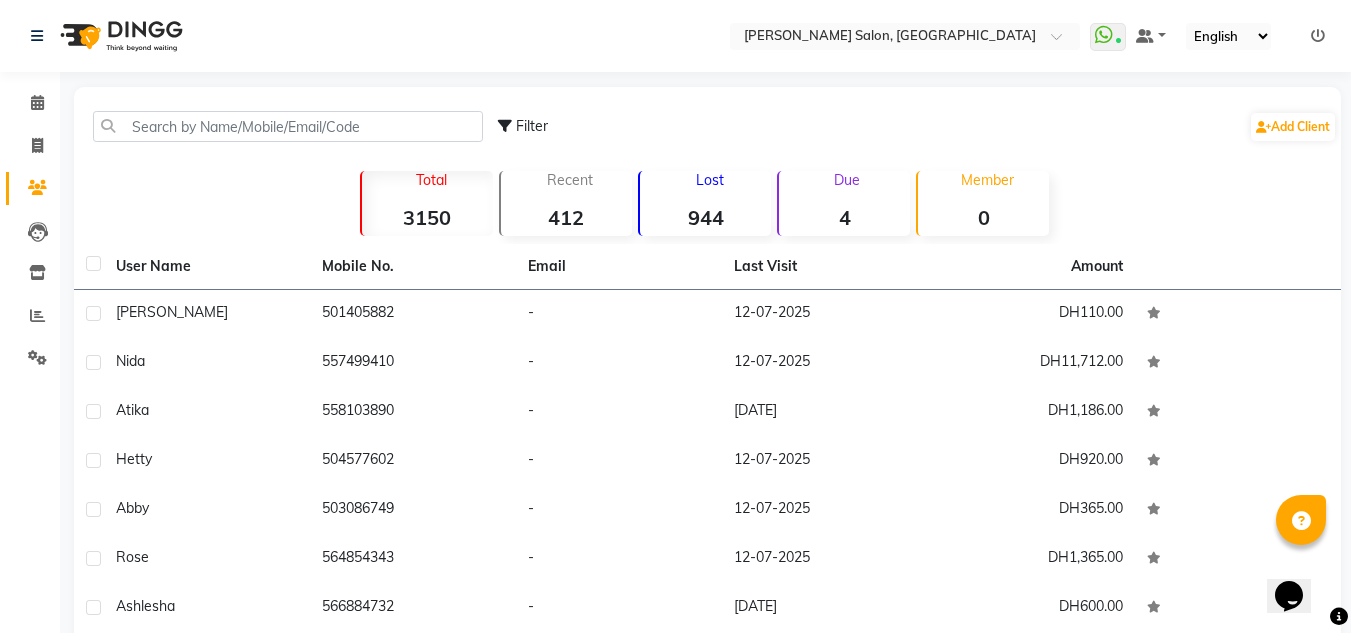 click on "Filter  Add Client" 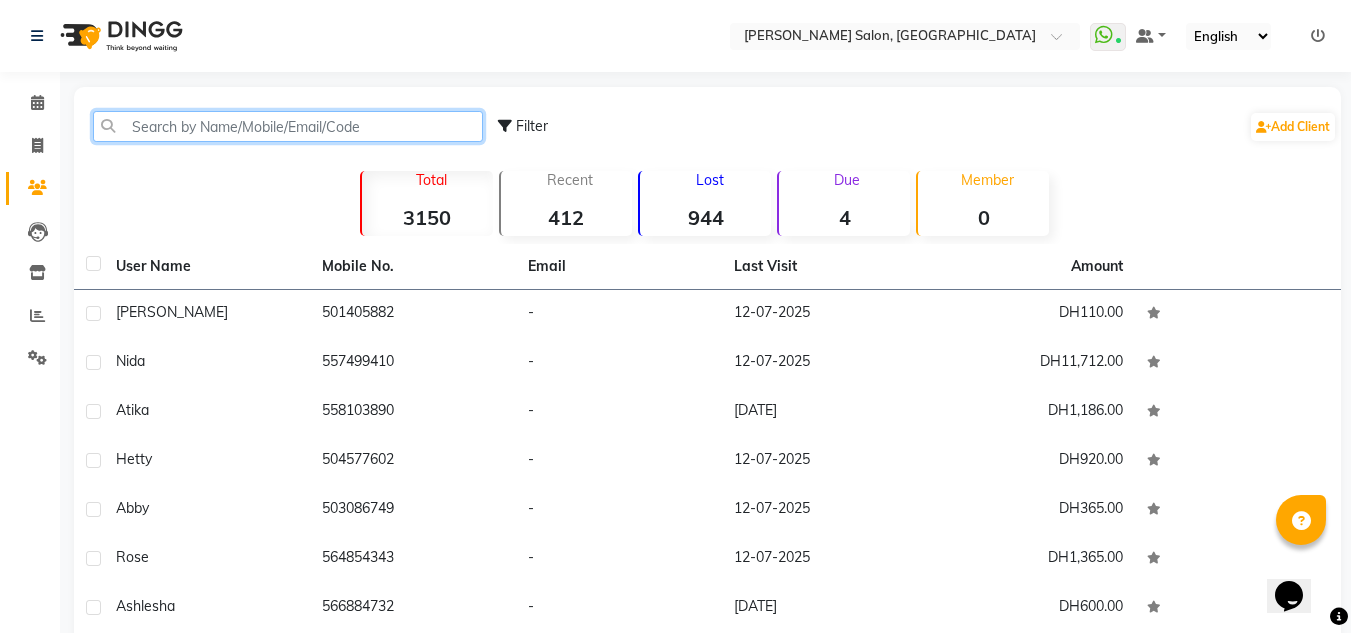 click 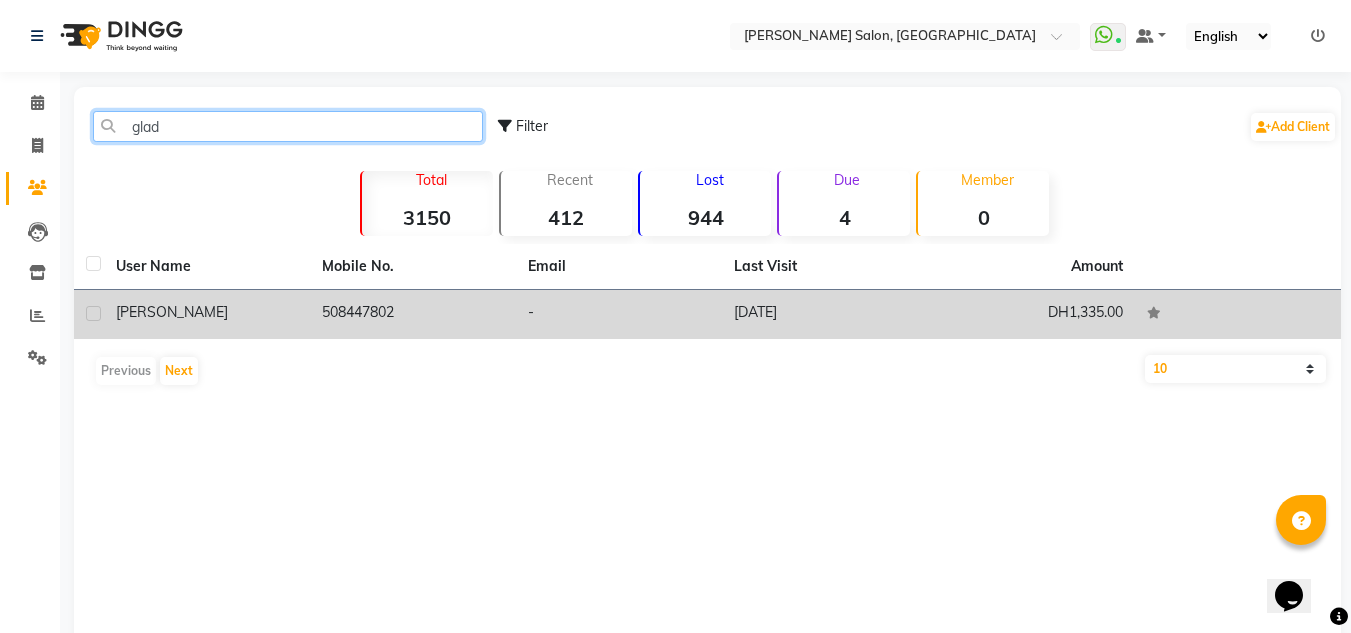type on "glad" 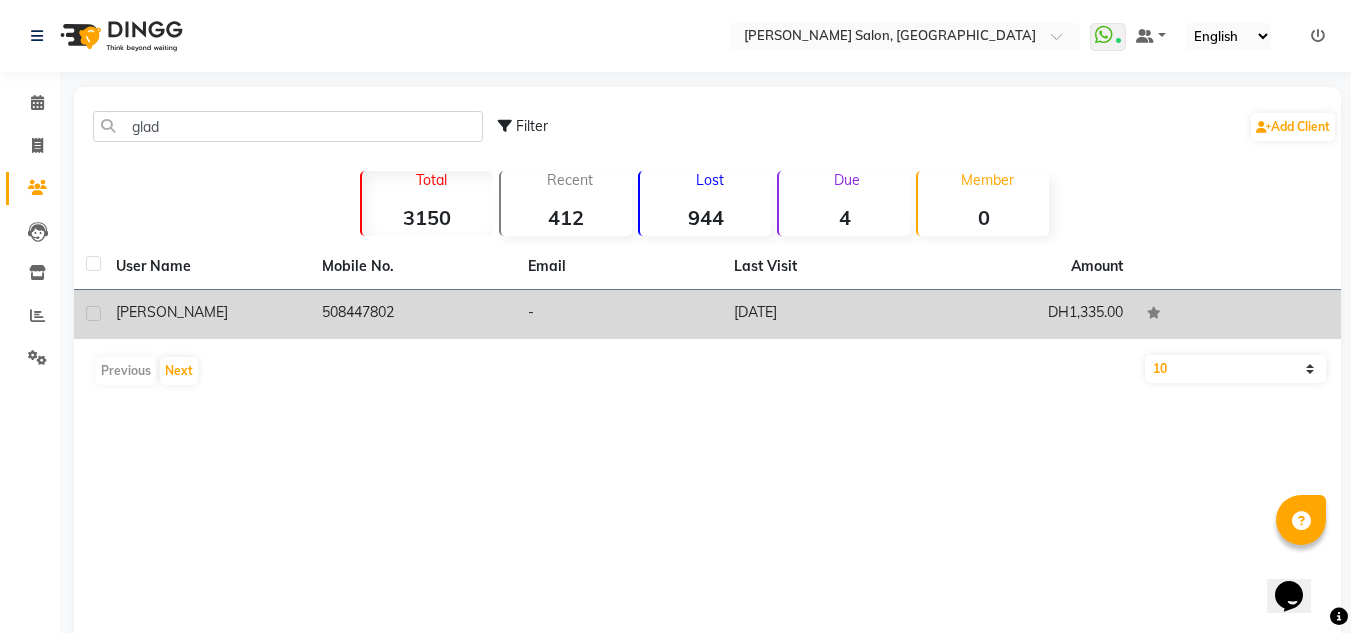 click on "DH1,335.00" 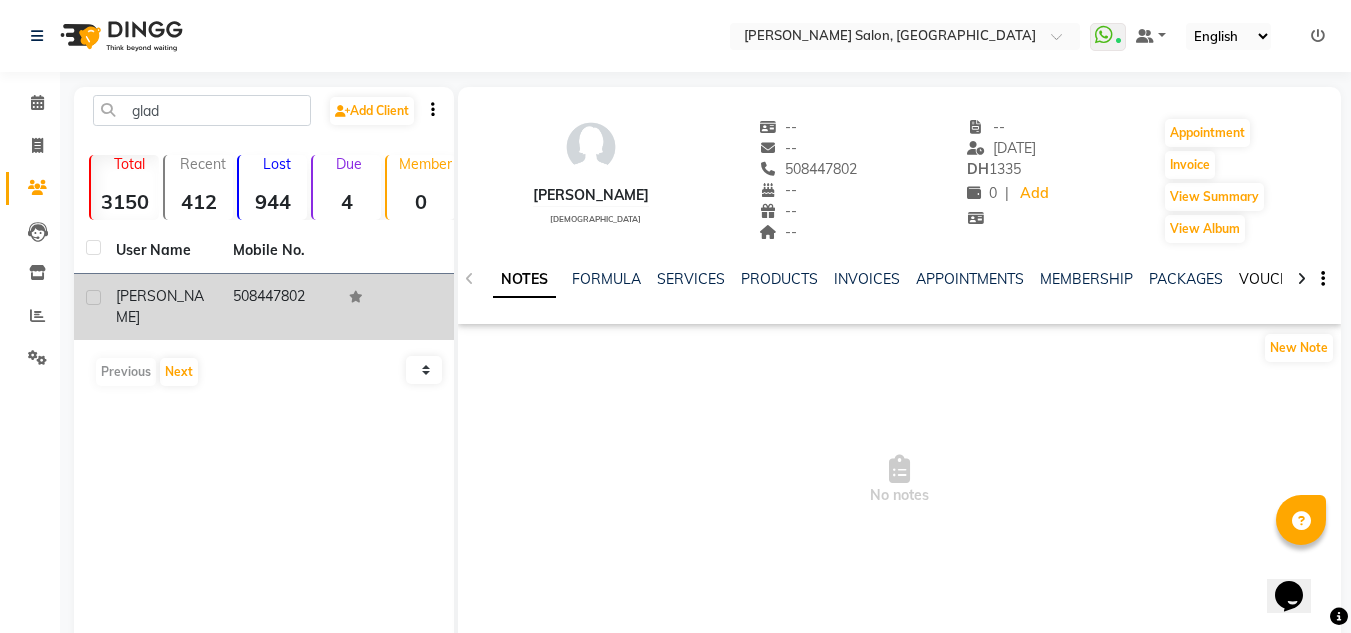 click on "VOUCHERS" 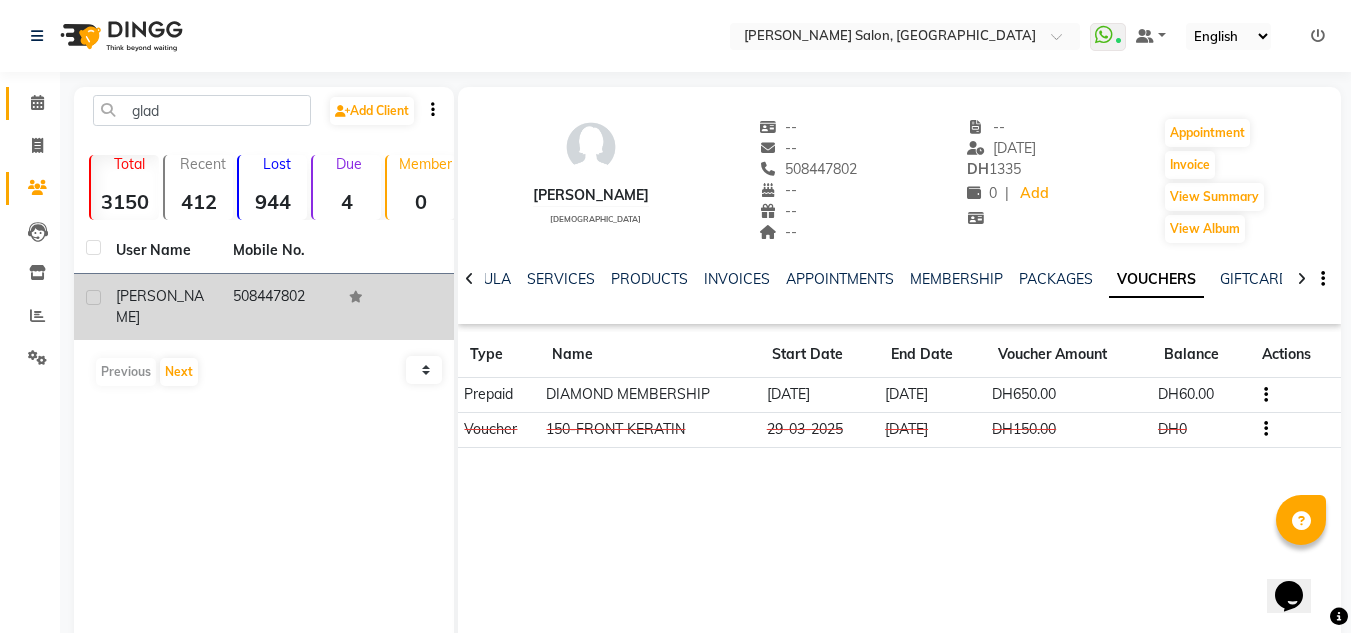 click on "Calendar" 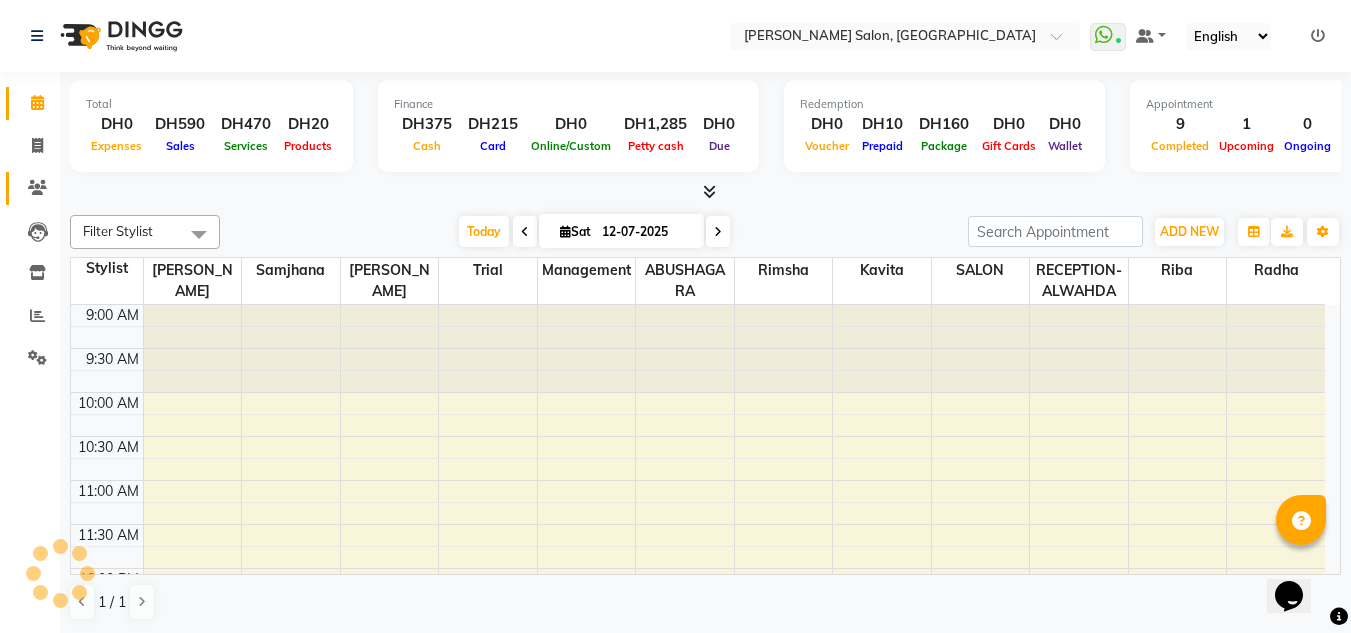 scroll, scrollTop: 0, scrollLeft: 0, axis: both 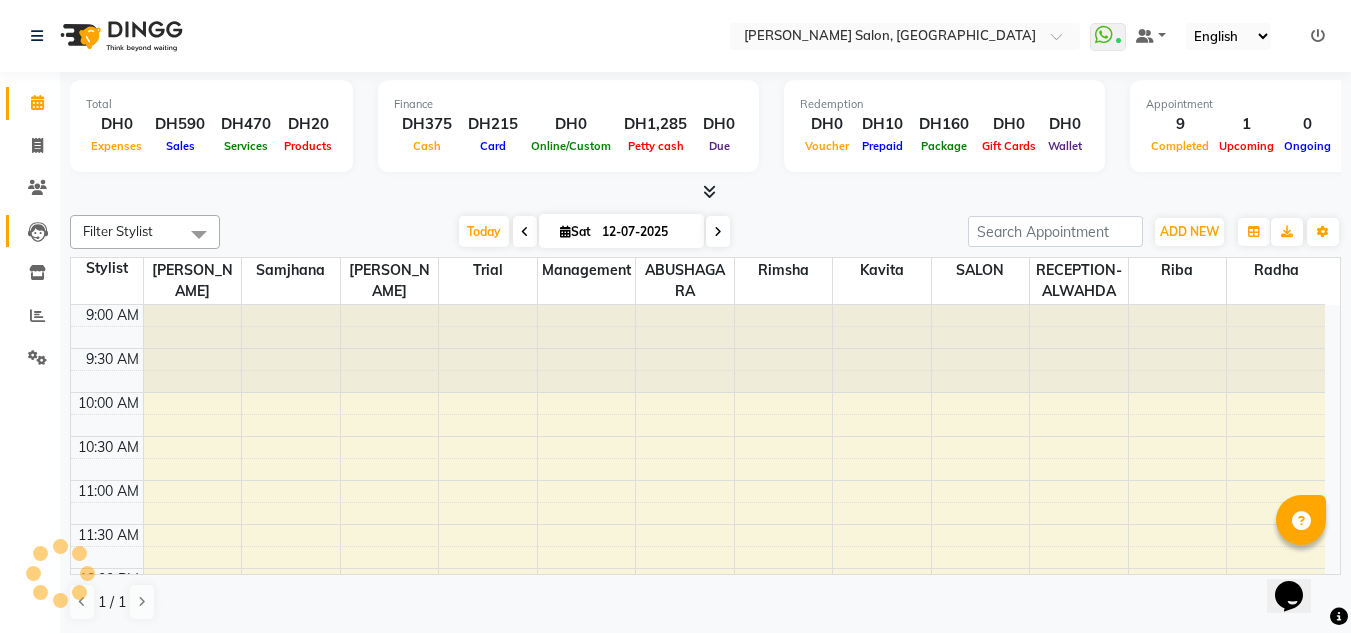click on "Leads" 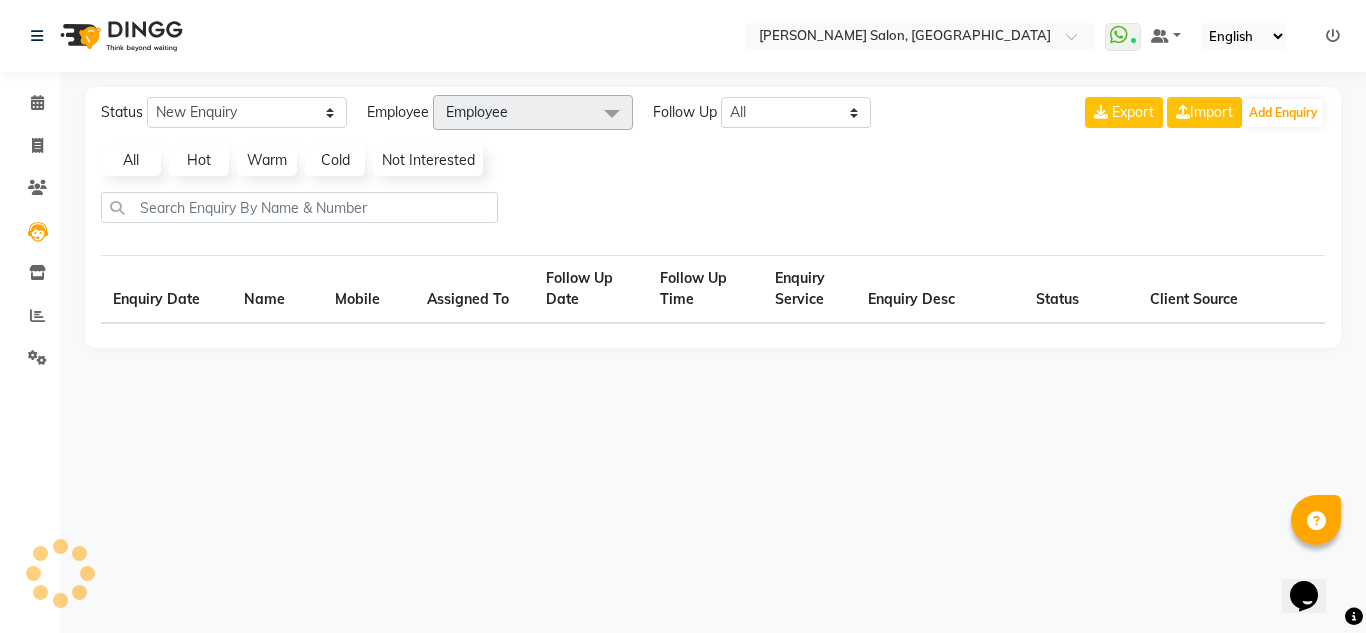 click on "Clients" 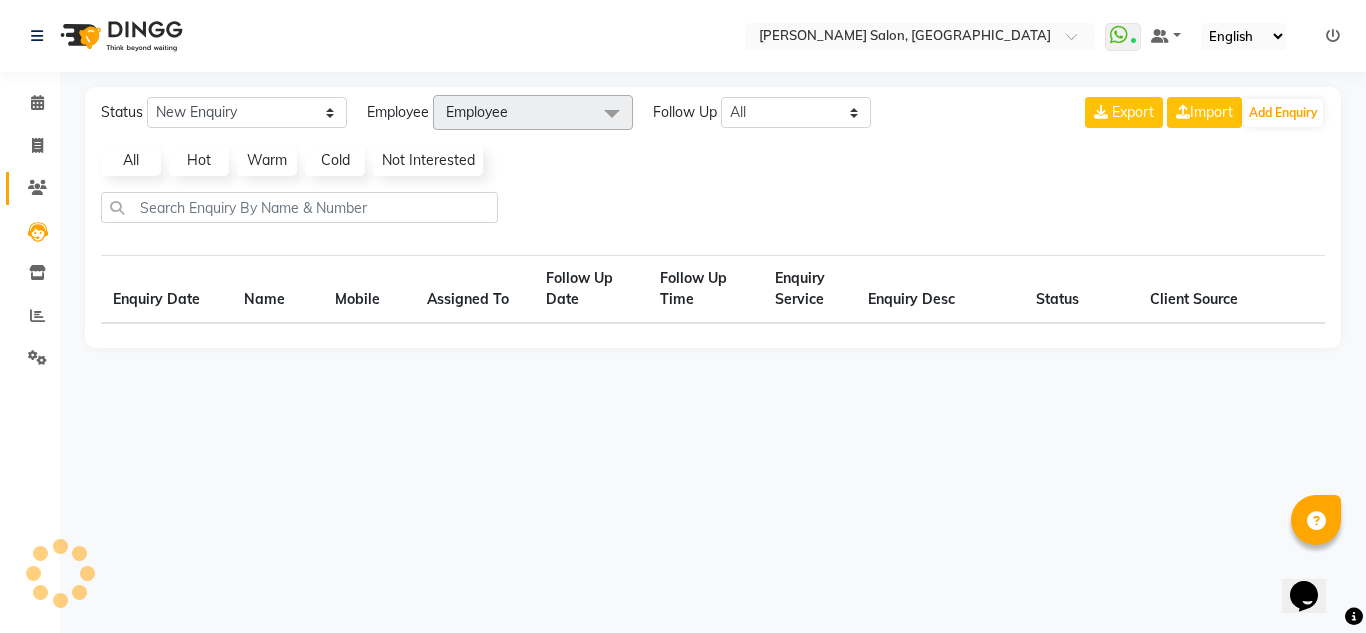 click 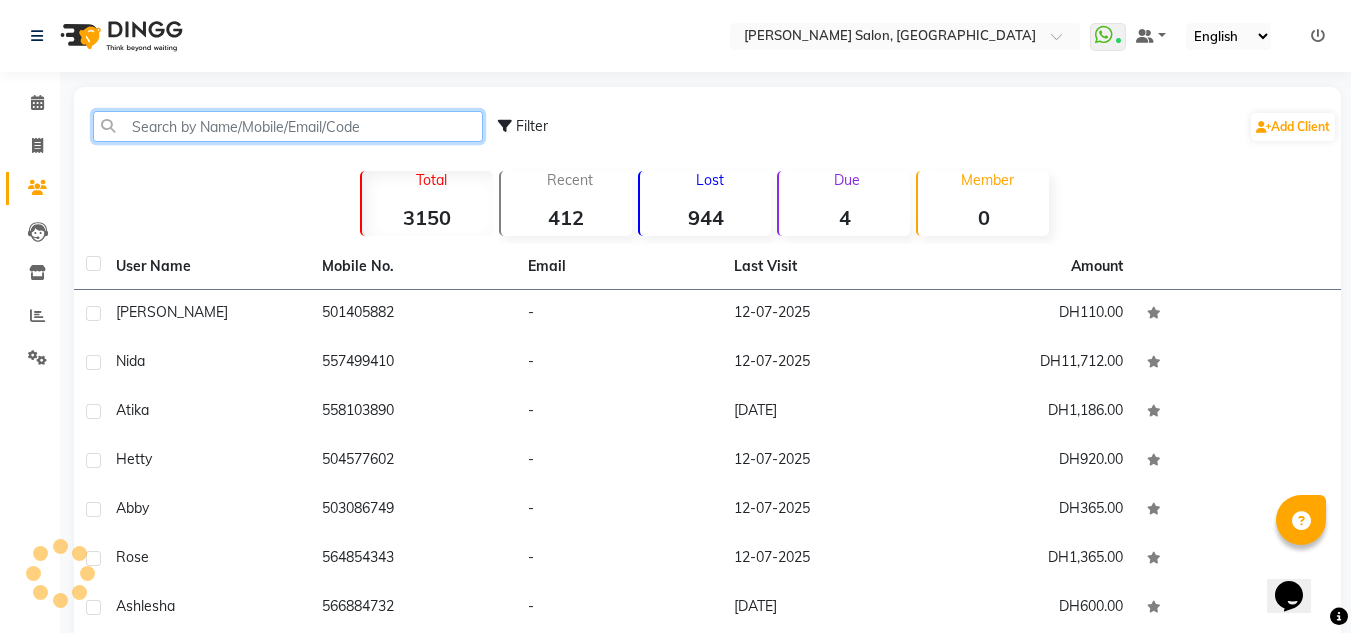 click 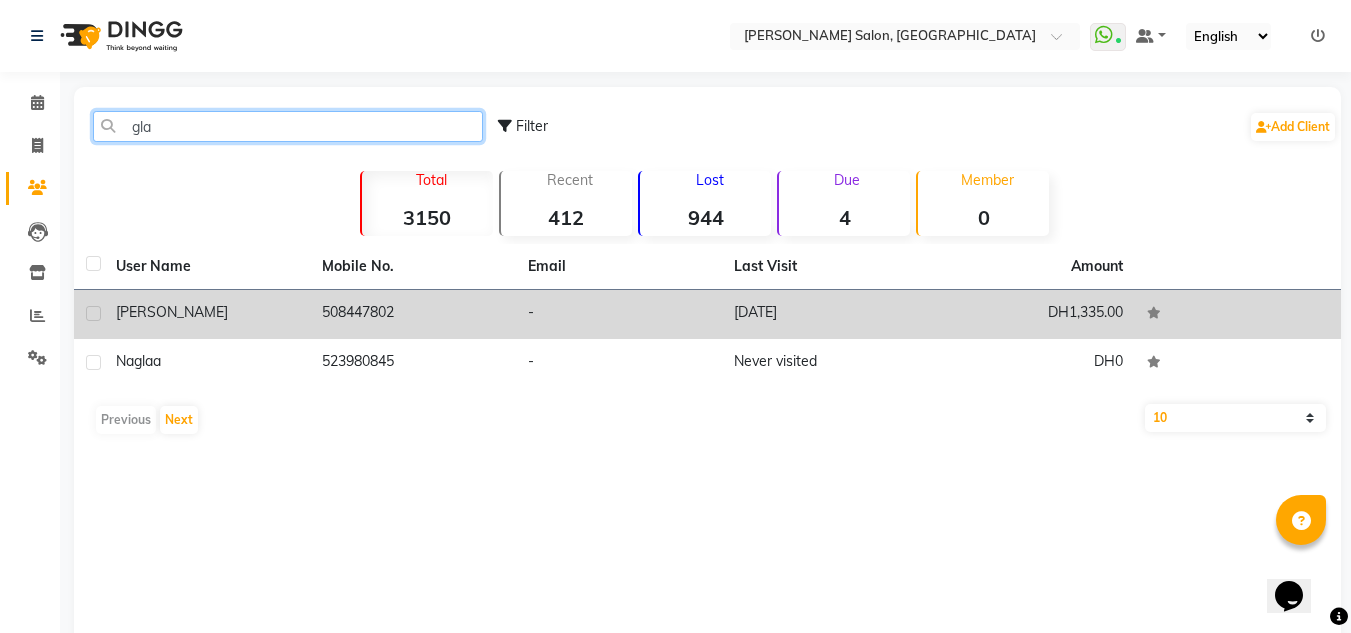 type on "gla" 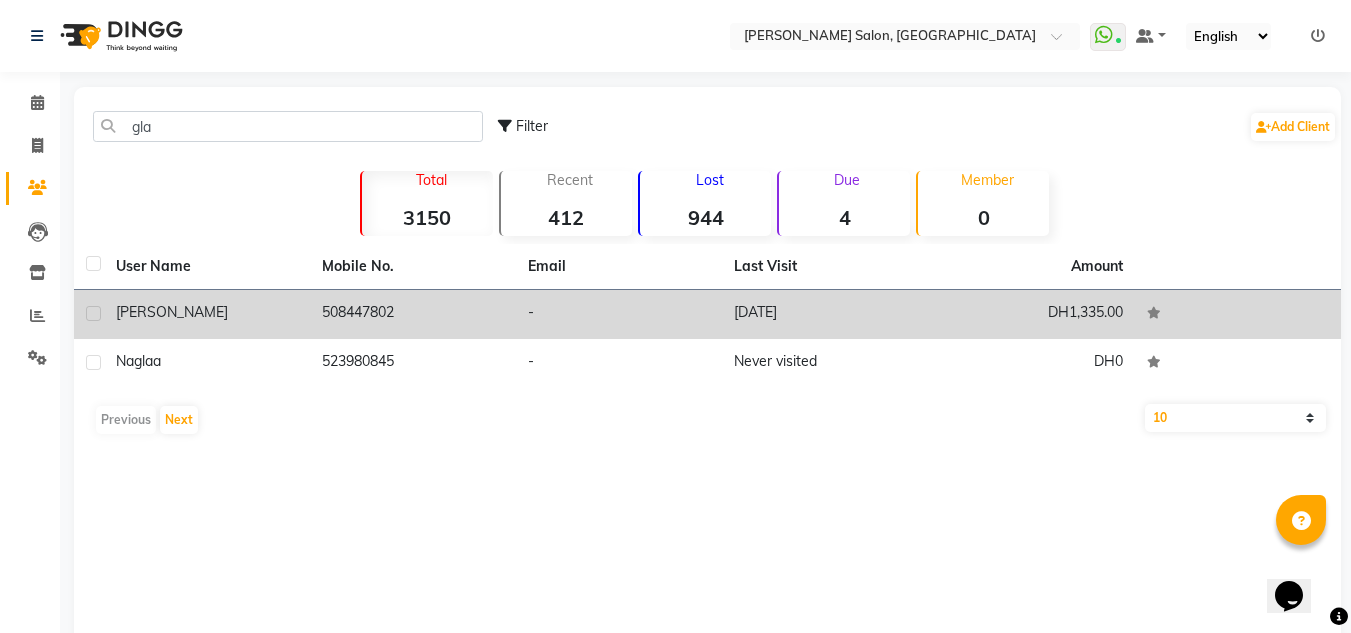 click on "DH1,335.00" 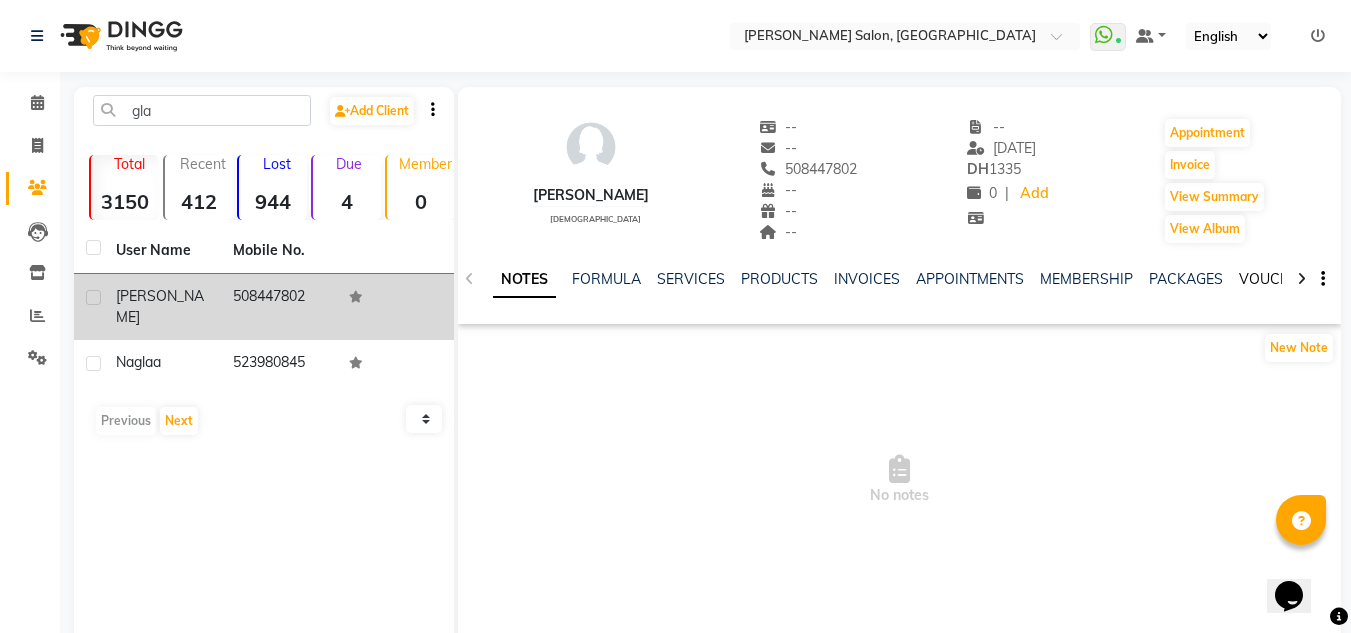drag, startPoint x: 1229, startPoint y: 268, endPoint x: 1238, endPoint y: 277, distance: 12.727922 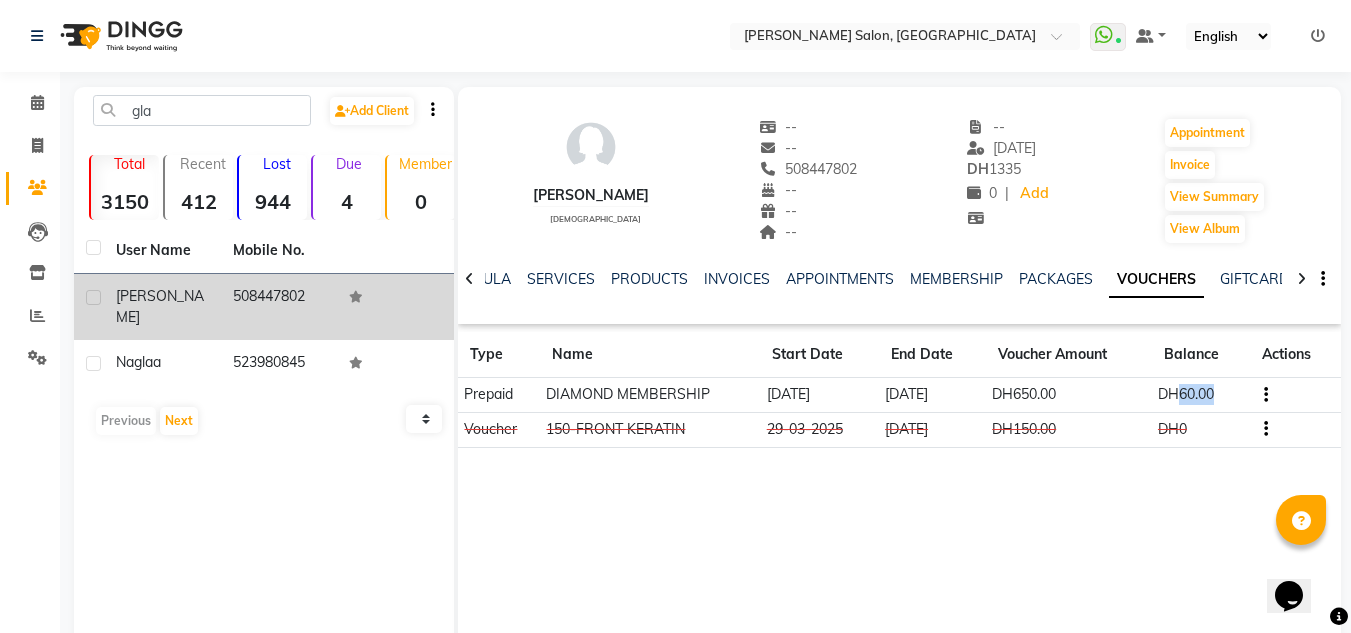 drag, startPoint x: 1181, startPoint y: 399, endPoint x: 1253, endPoint y: 400, distance: 72.00694 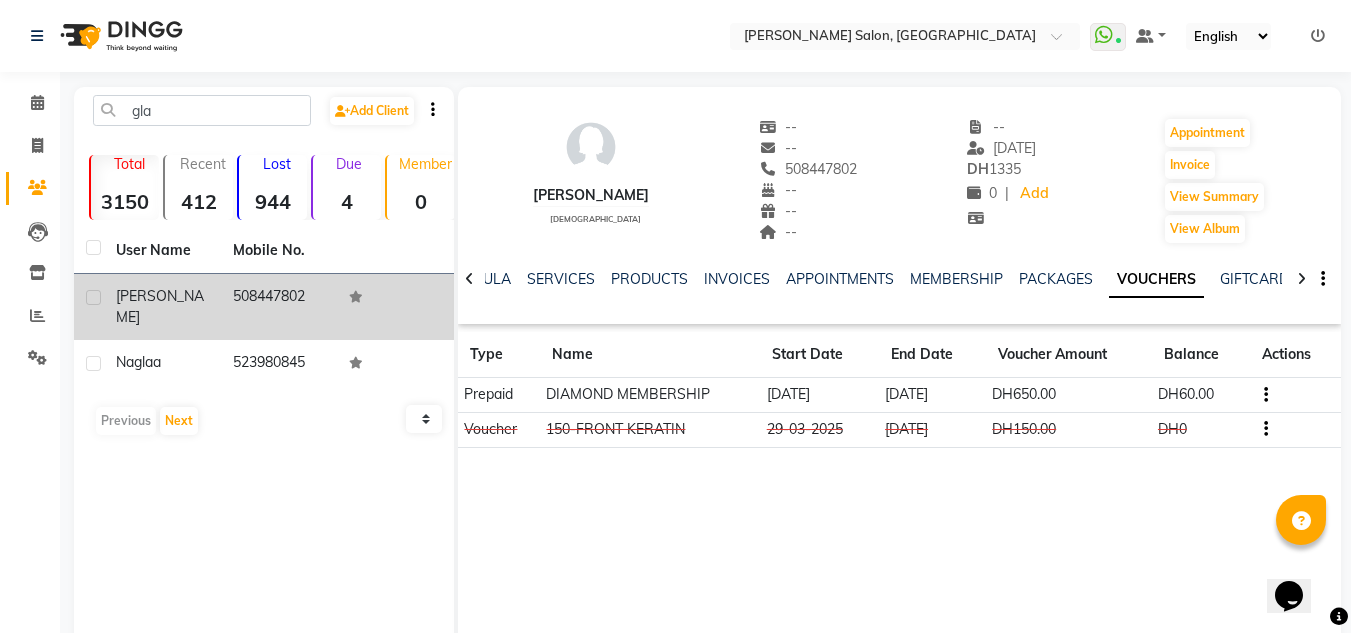 click on "Gladice    female  --   --   508447802  --  --  --  -- 23-06-2025 DH    1335 0 |  Add   Appointment   Invoice  View Summary  View Album  NOTES FORMULA SERVICES PRODUCTS INVOICES APPOINTMENTS MEMBERSHIP PACKAGES VOUCHERS GIFTCARDS POINTS FORMS FAMILY CARDS WALLET Type Name Start Date End Date Voucher Amount Balance Actions Prepaid DIAMOND MEMBERSHIP 25-04-2025 25-04-2026 DH650.00 DH60.00 Voucher 150-FRONT KERATIN 29-03-2025 28-04-2025 DH150.00 DH0" 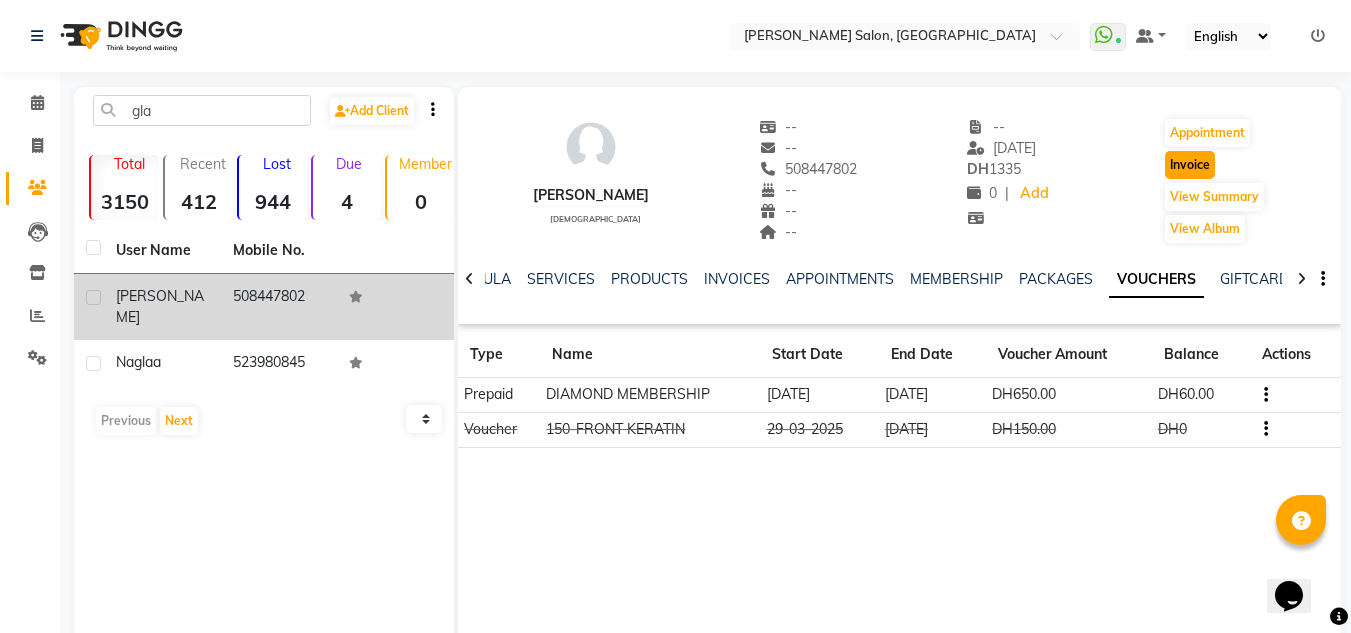 click on "Invoice" 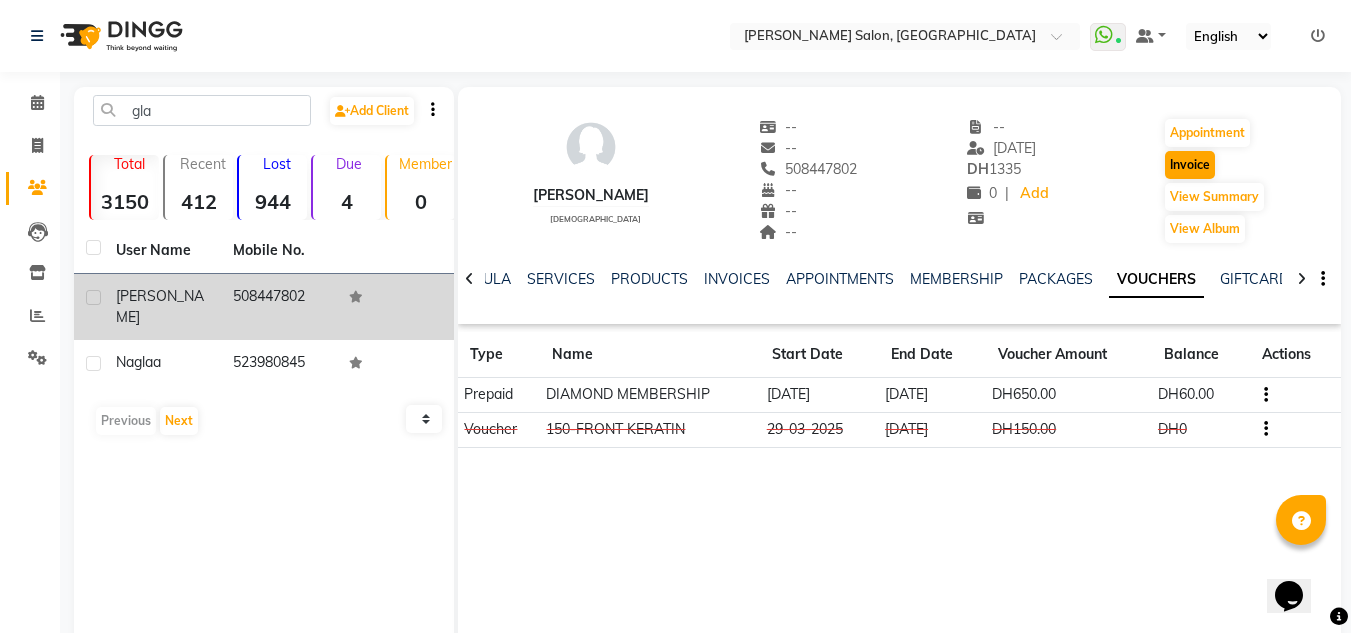 select on "service" 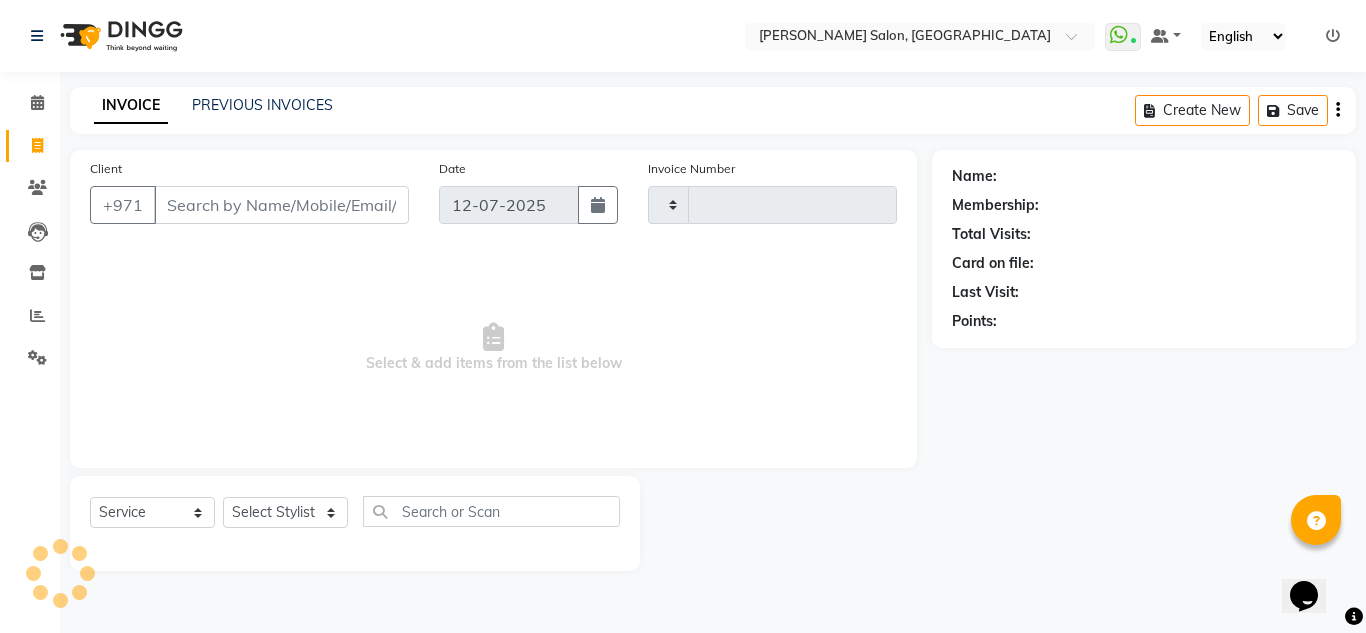 type on "1400" 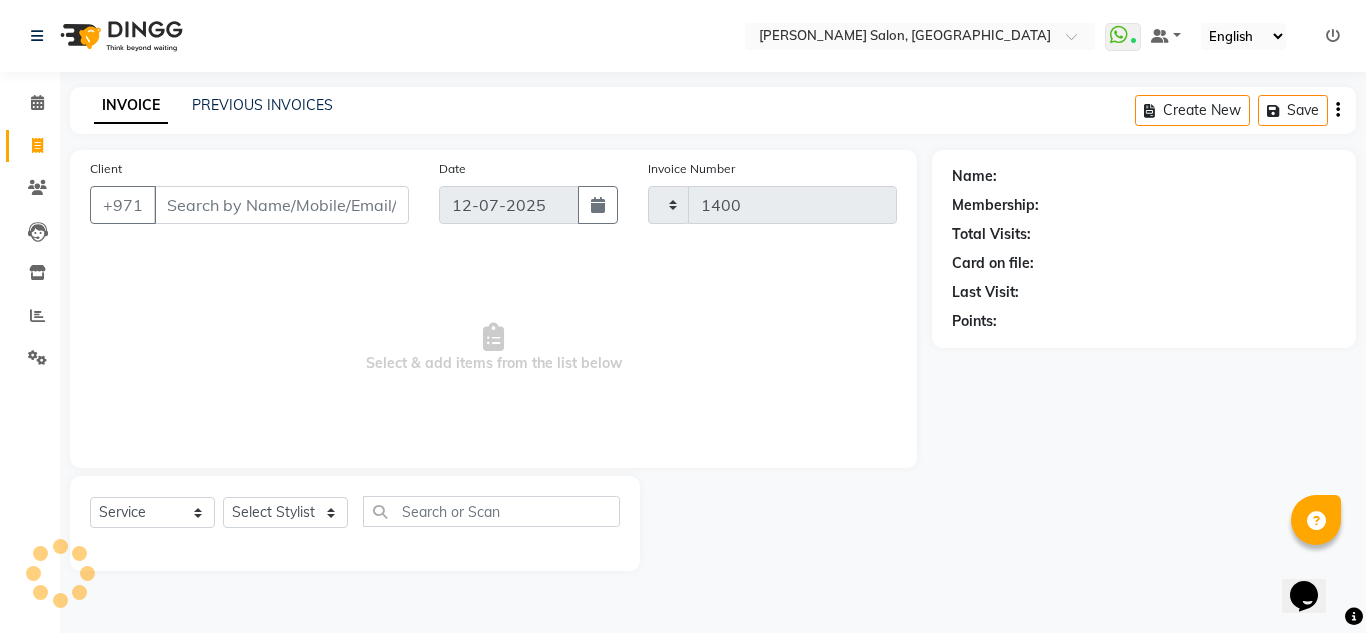 select on "4333" 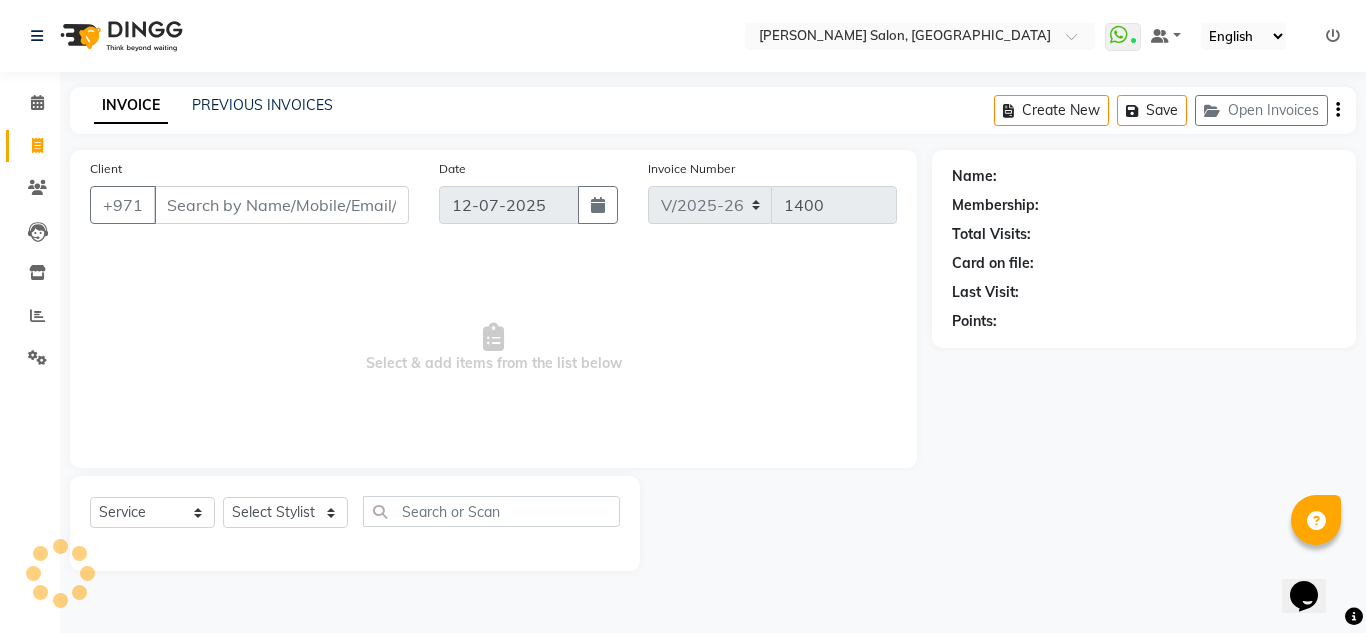 type on "508447802" 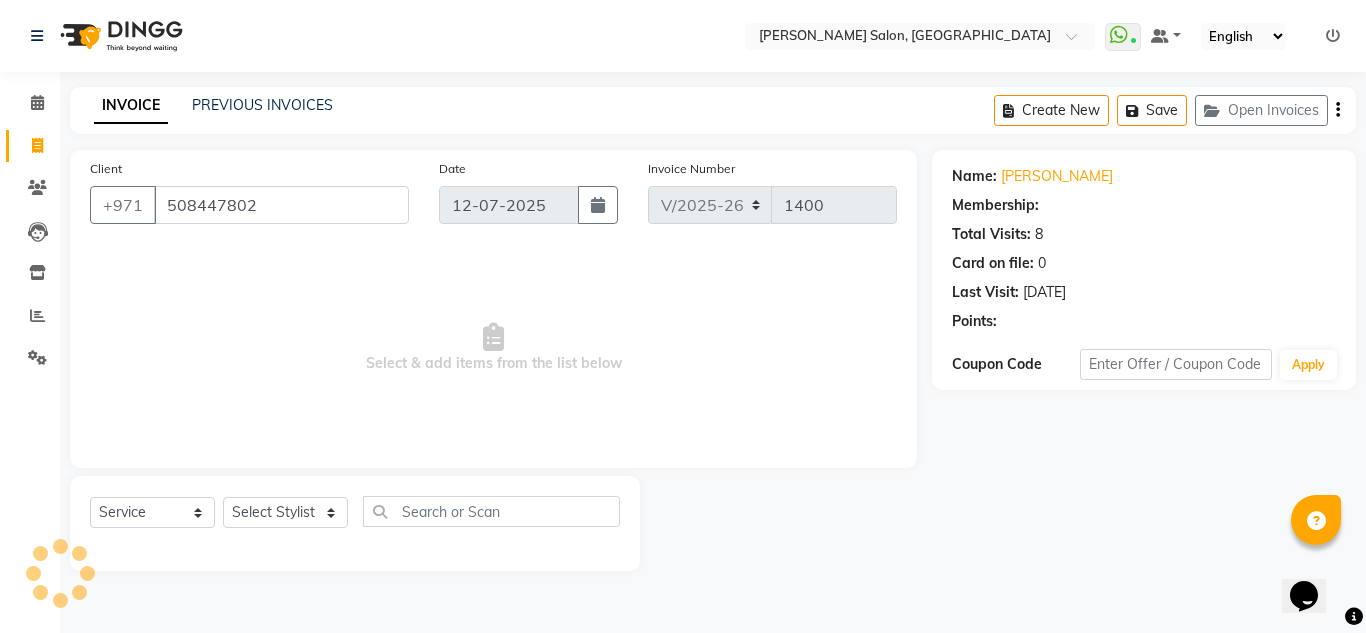 select on "1: Object" 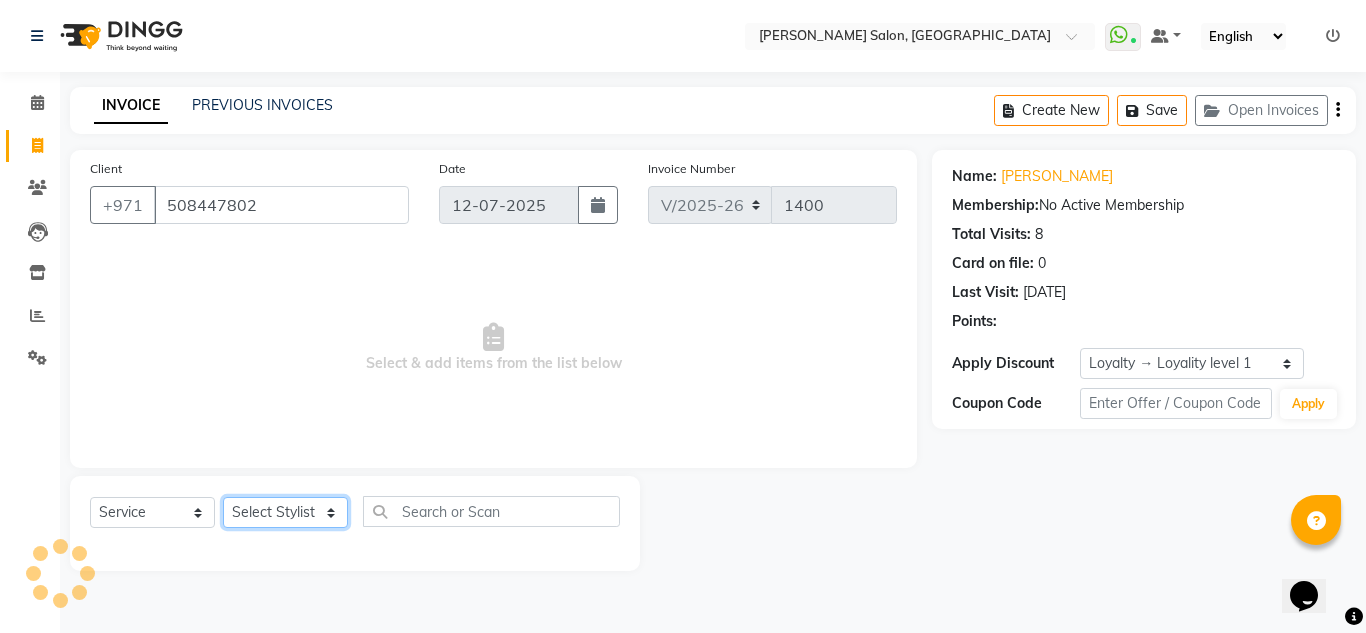click on "Select Stylist ABUSHAGARA Kavita Laxmi Management [PERSON_NAME] RECEPTION-ALWAHDA [PERSON_NAME] SALON [PERSON_NAME] trial" 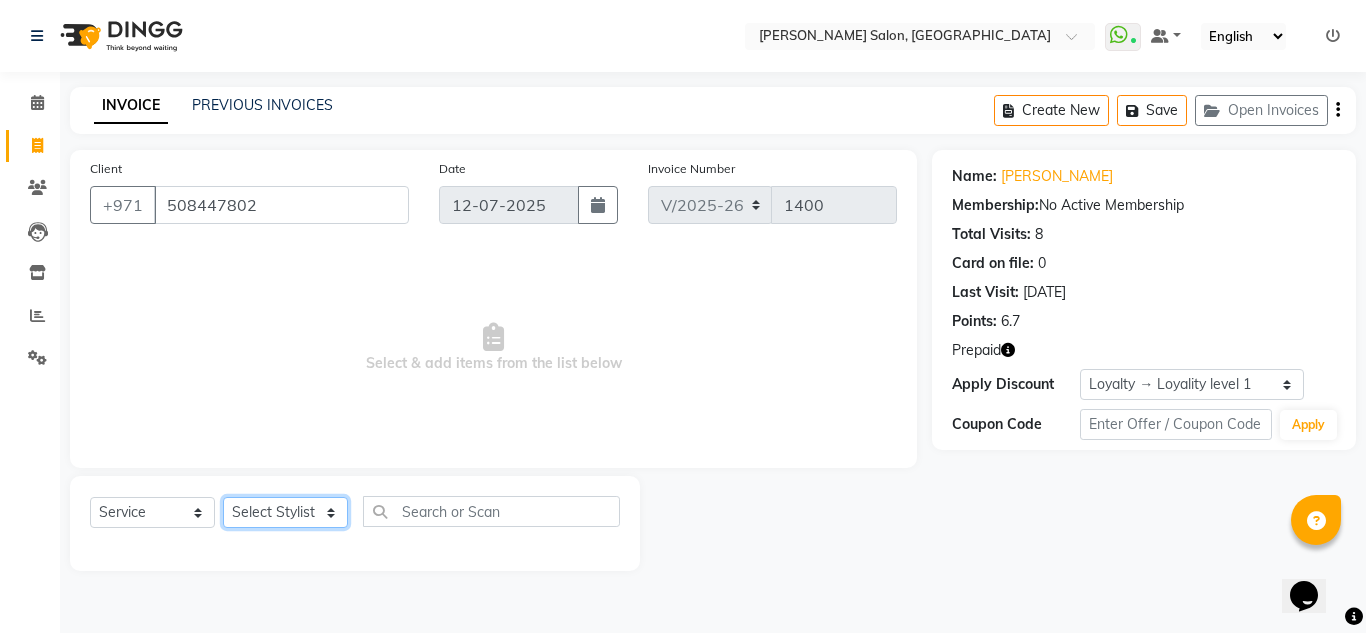select on "36337" 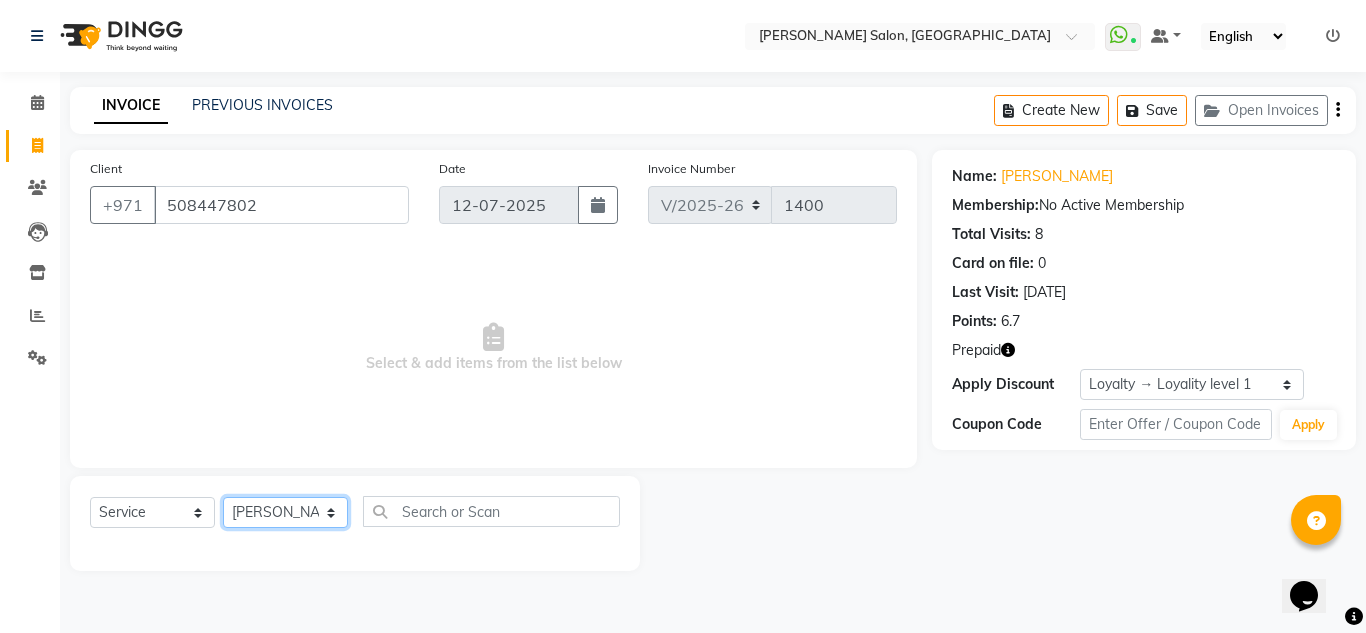 click on "Select Stylist ABUSHAGARA Kavita Laxmi Management [PERSON_NAME] RECEPTION-ALWAHDA [PERSON_NAME] SALON [PERSON_NAME] trial" 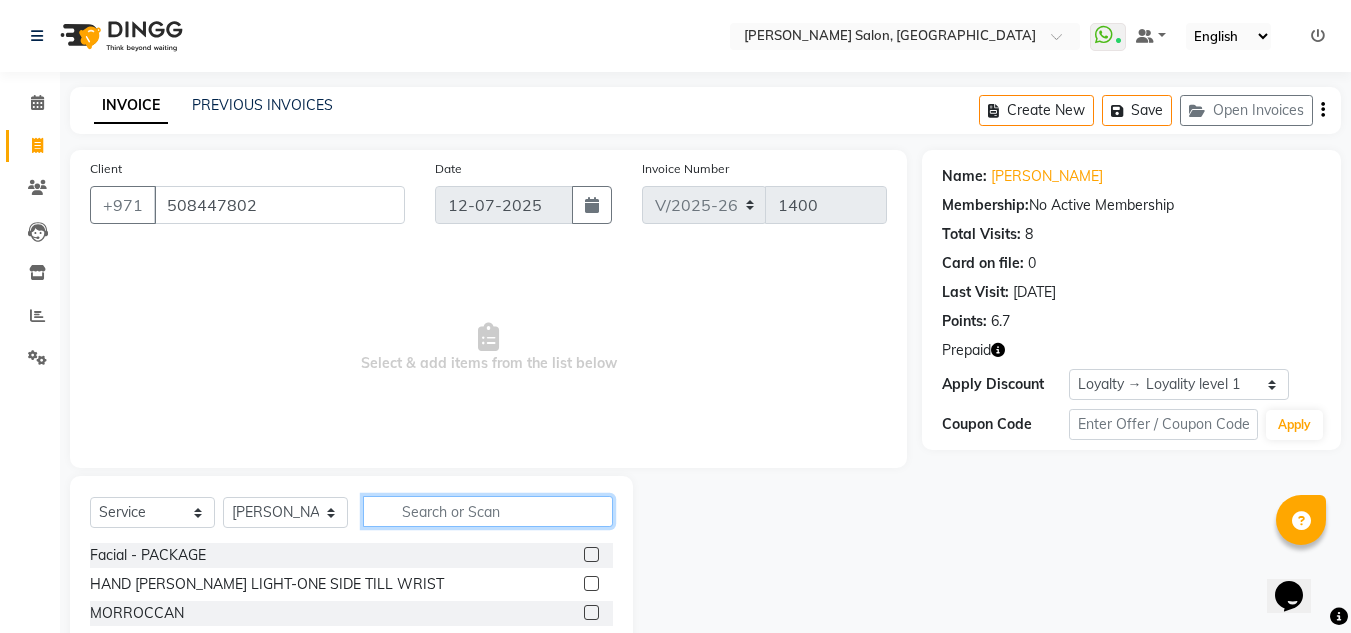 click 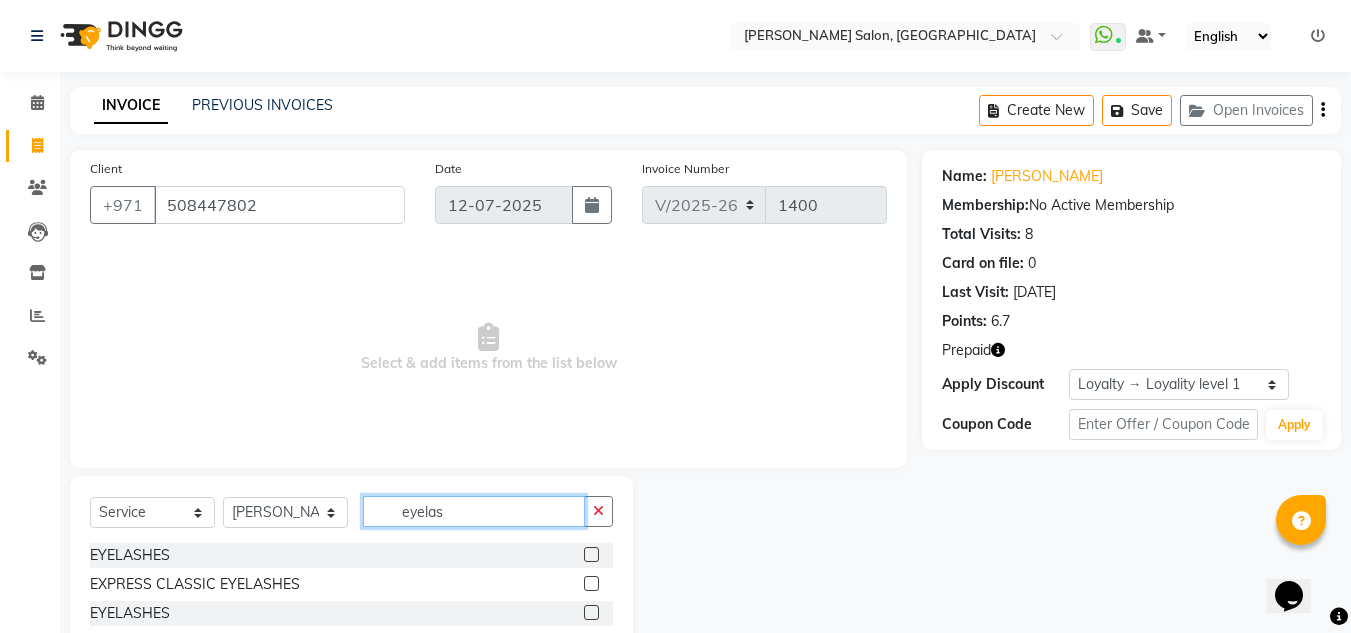 type on "eyelas" 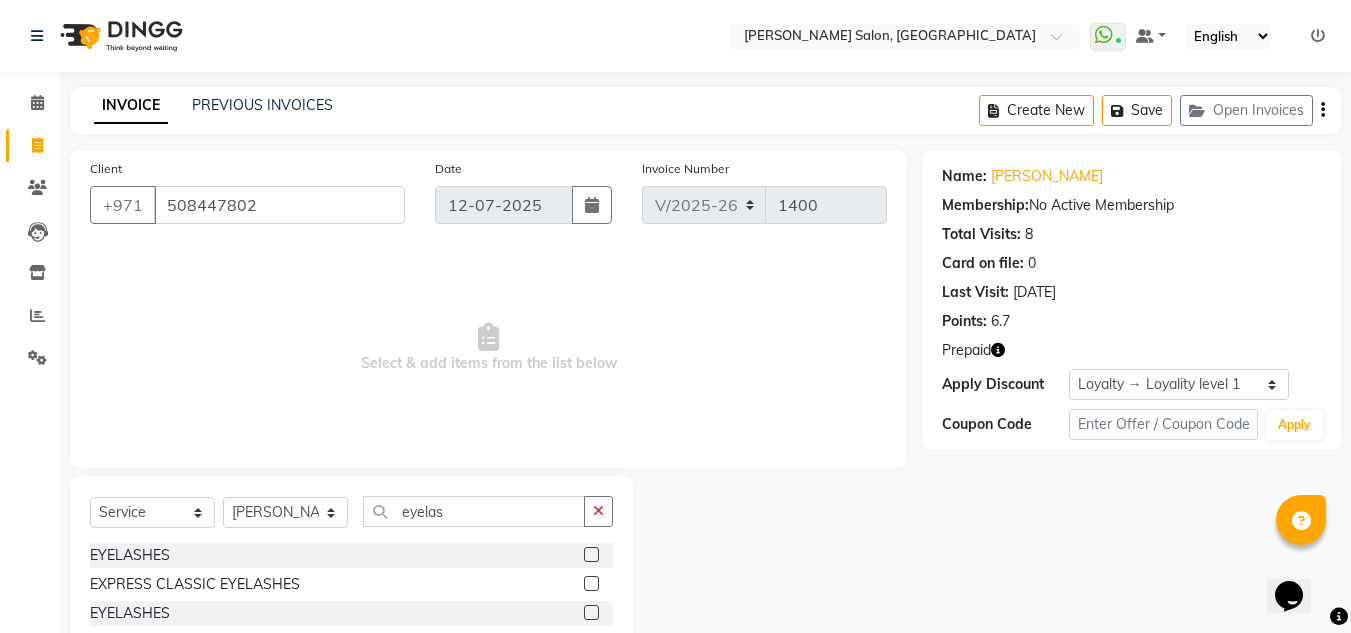 drag, startPoint x: 588, startPoint y: 612, endPoint x: 998, endPoint y: 430, distance: 448.58 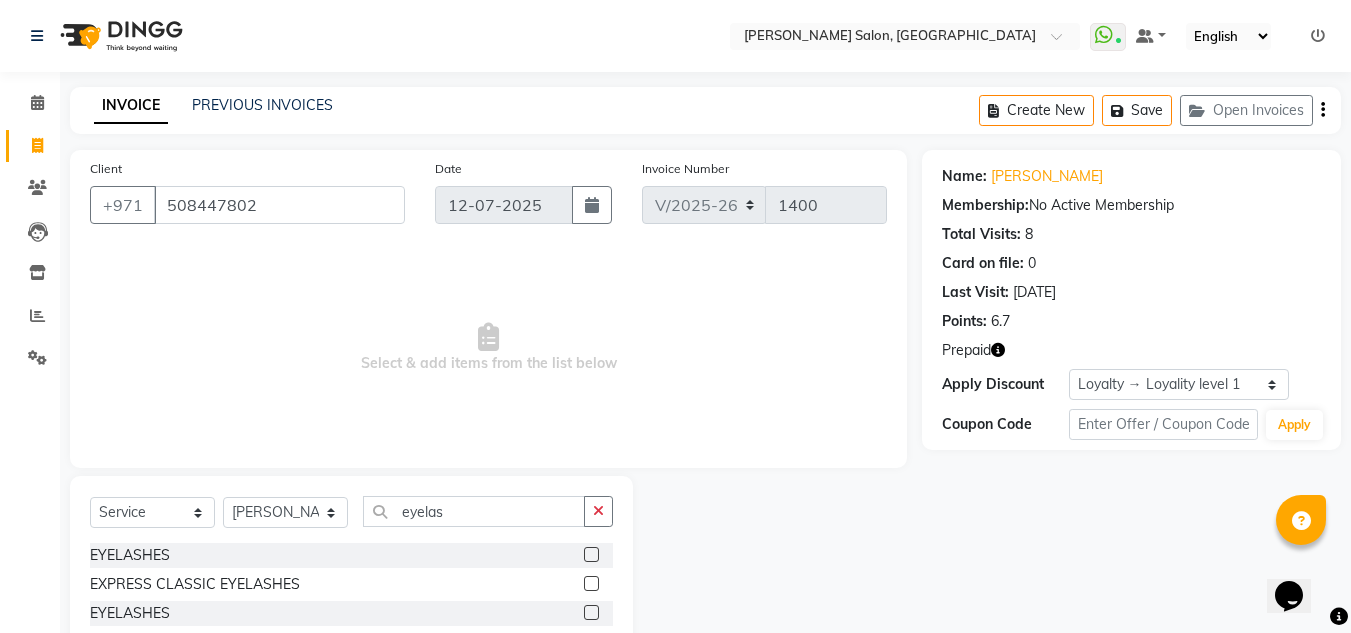 click at bounding box center (590, 613) 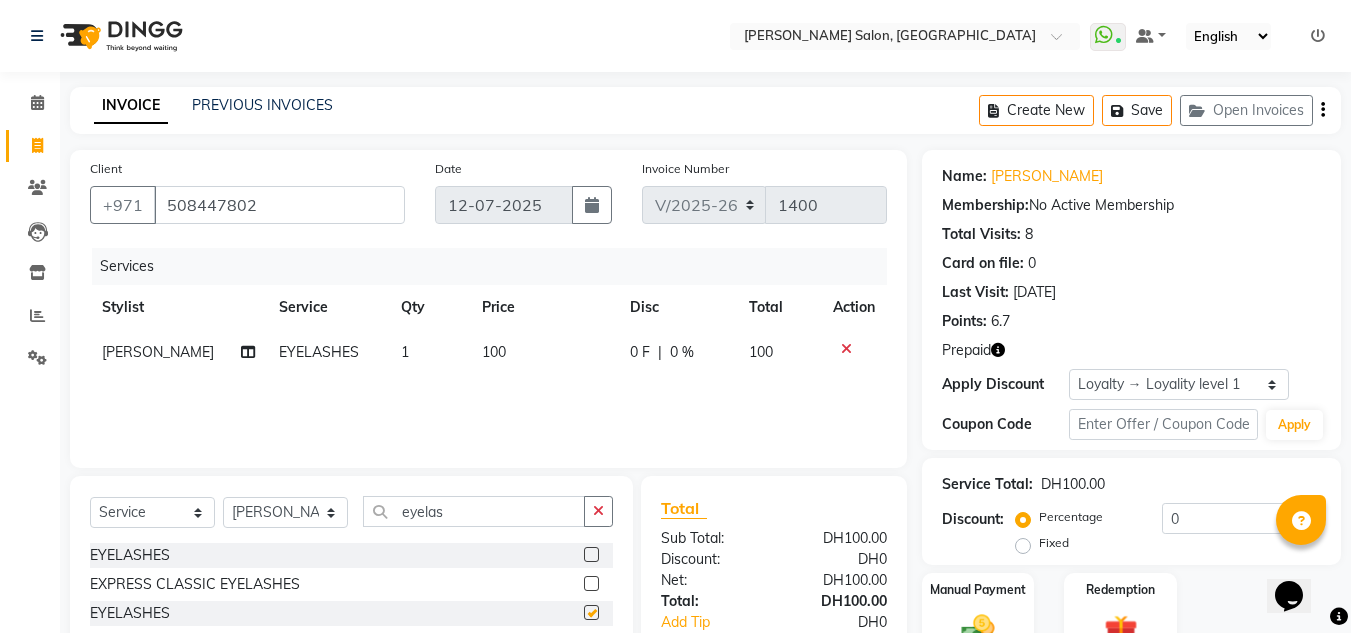 checkbox on "false" 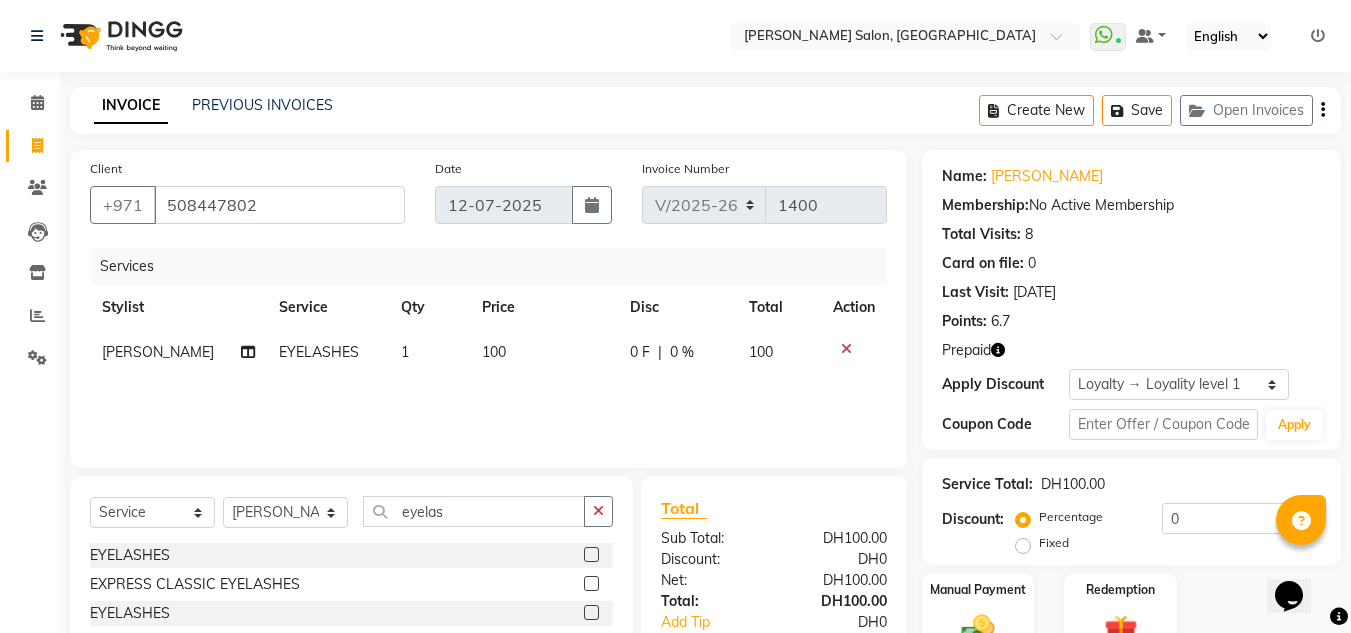 click on "0 F | 0 %" 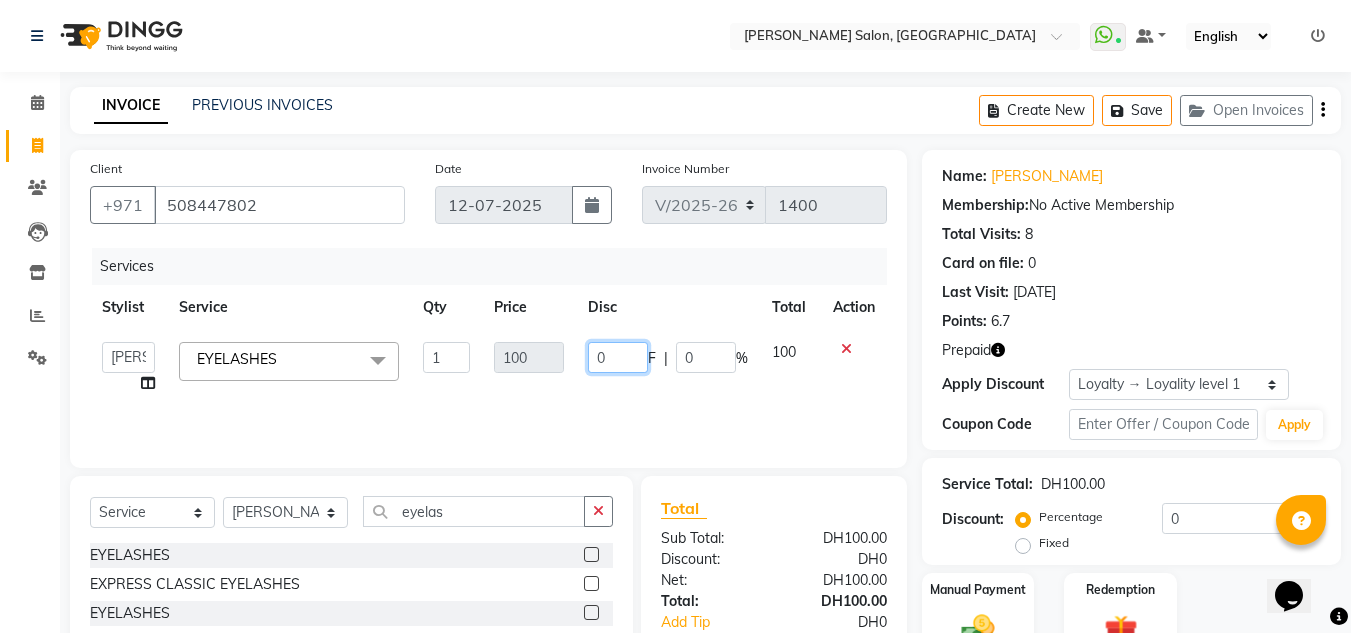 click on "0" 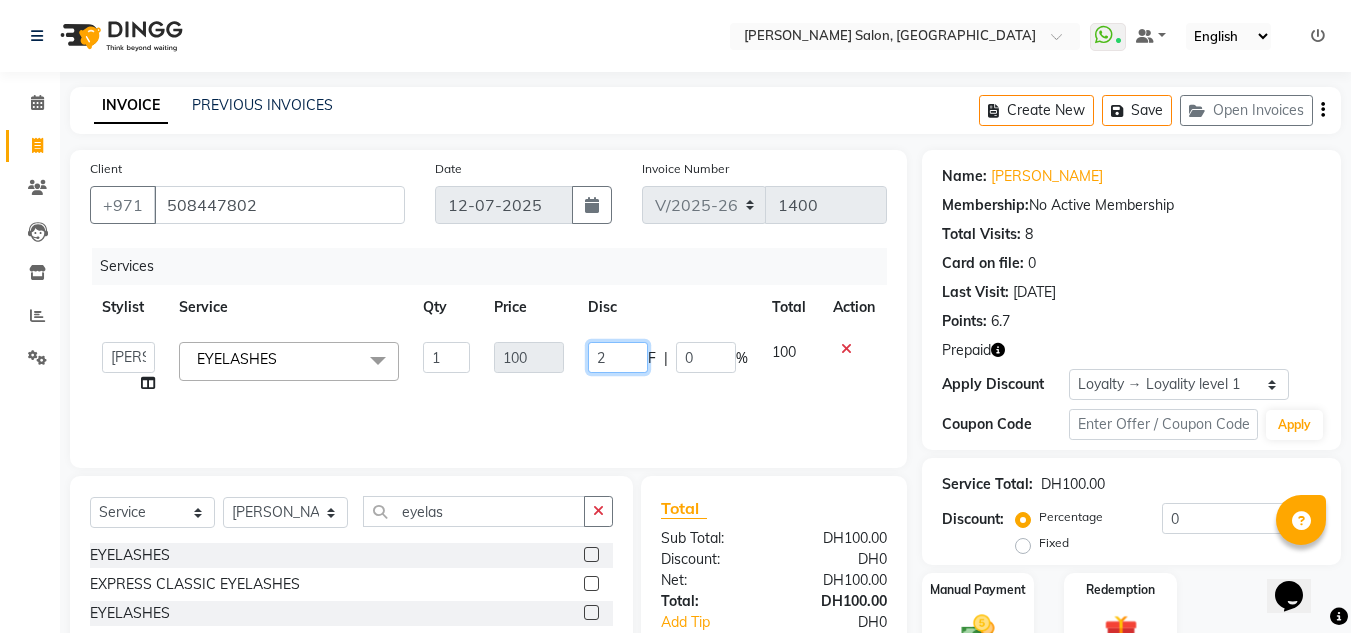 type on "20" 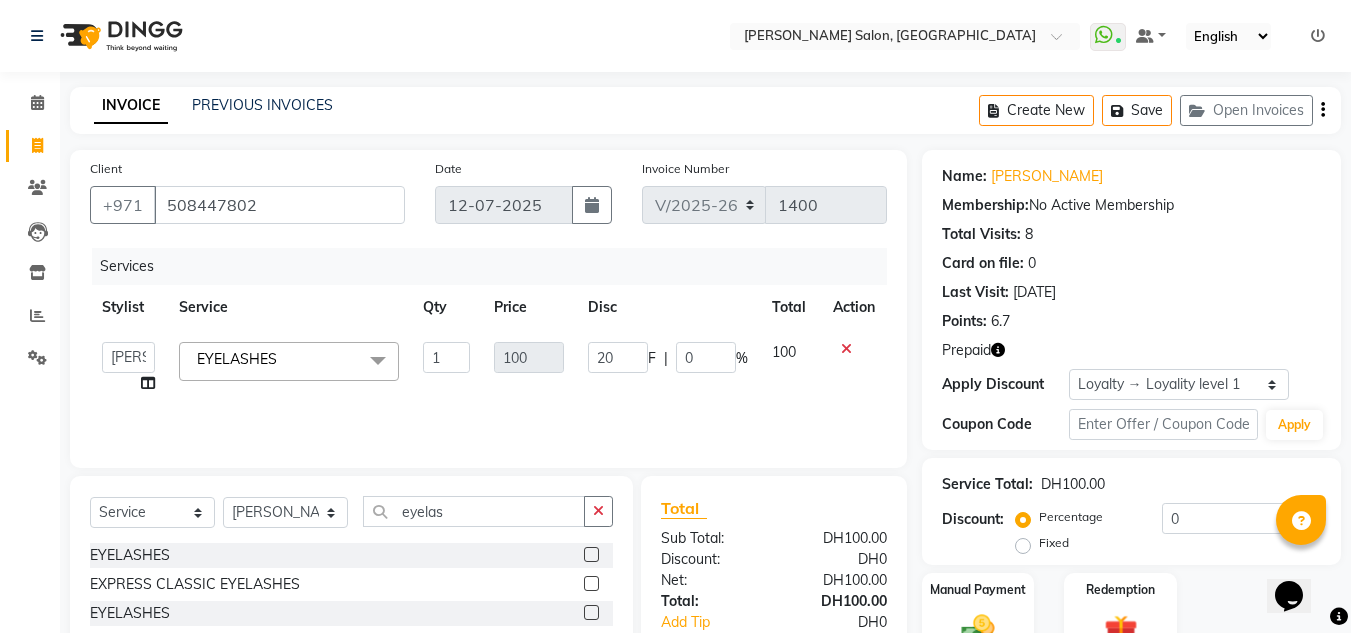 drag, startPoint x: 1192, startPoint y: 248, endPoint x: 1198, endPoint y: 257, distance: 10.816654 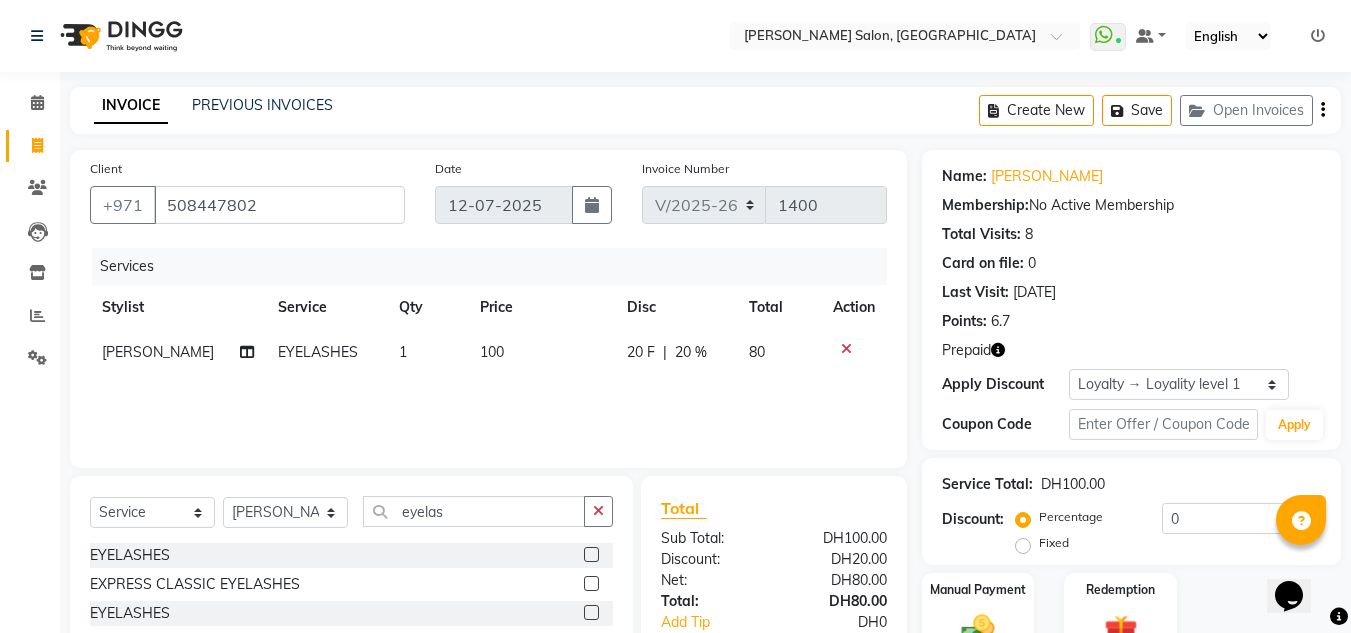 scroll, scrollTop: 125, scrollLeft: 0, axis: vertical 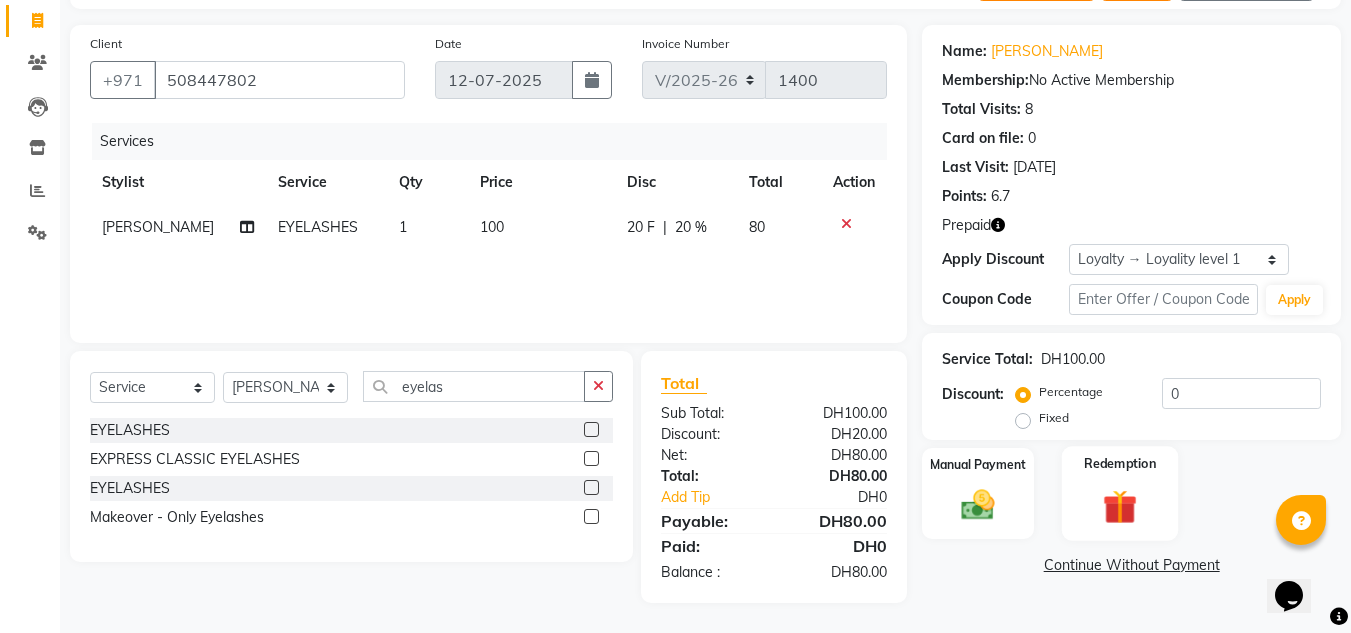 click on "Redemption" 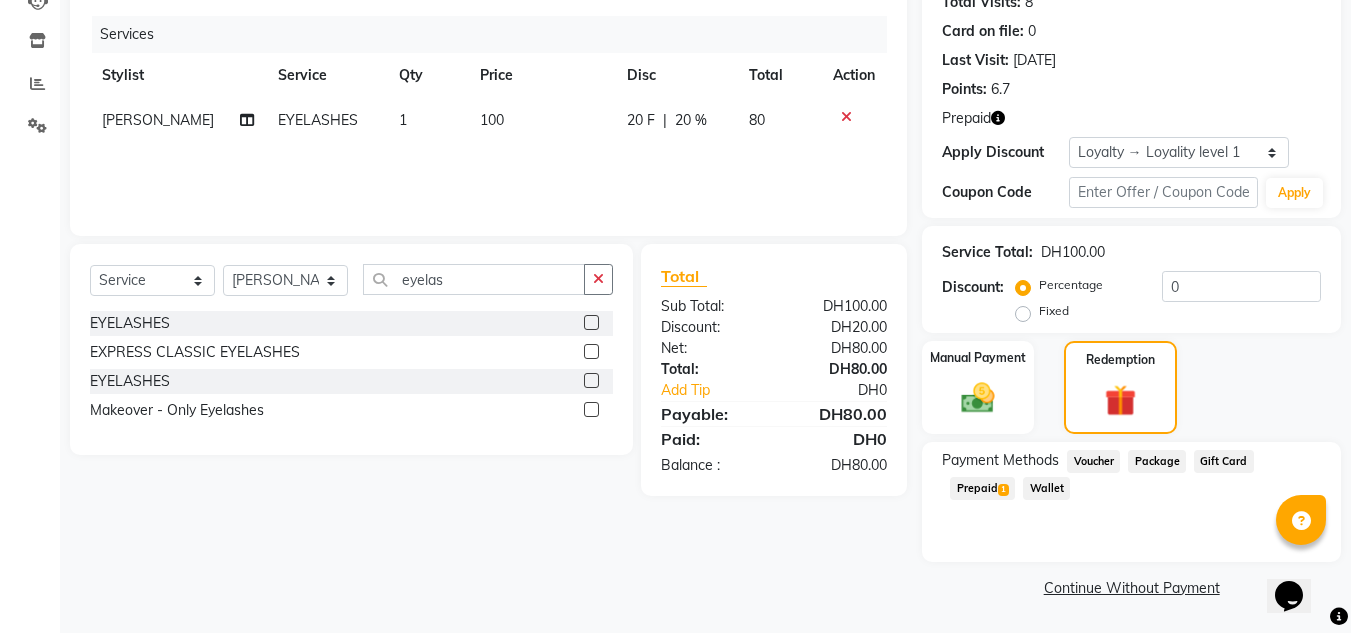 drag, startPoint x: 961, startPoint y: 482, endPoint x: 1027, endPoint y: 475, distance: 66.37017 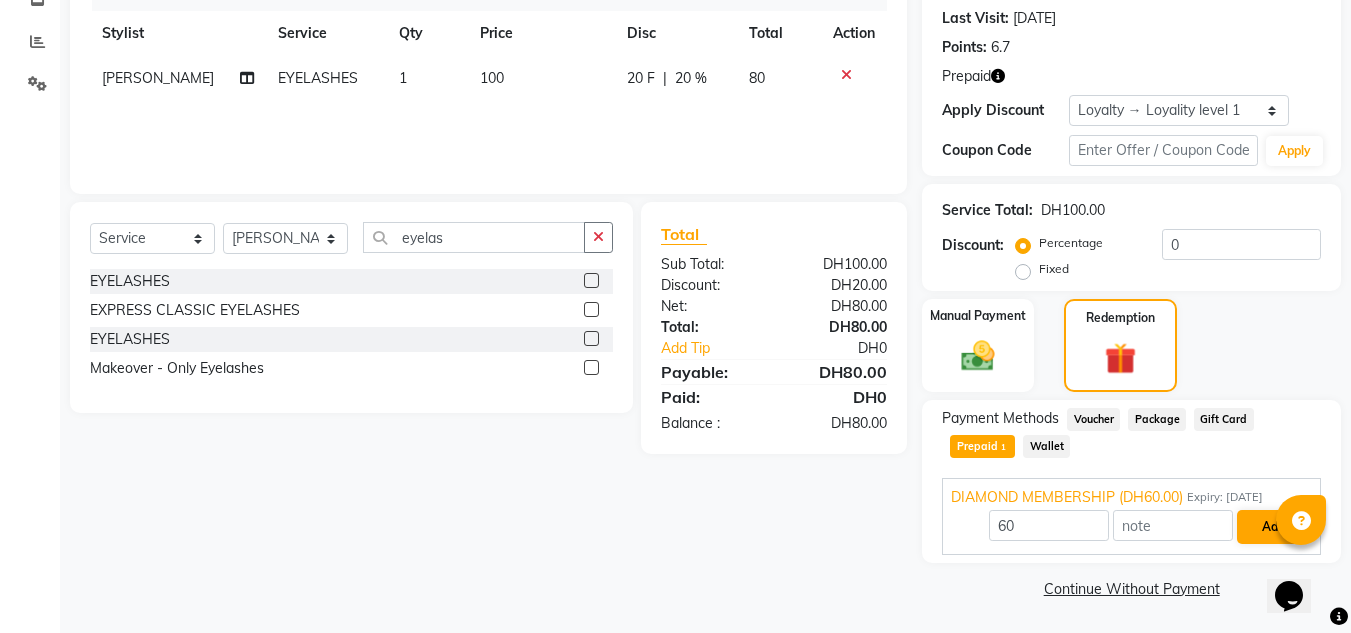 scroll, scrollTop: 275, scrollLeft: 0, axis: vertical 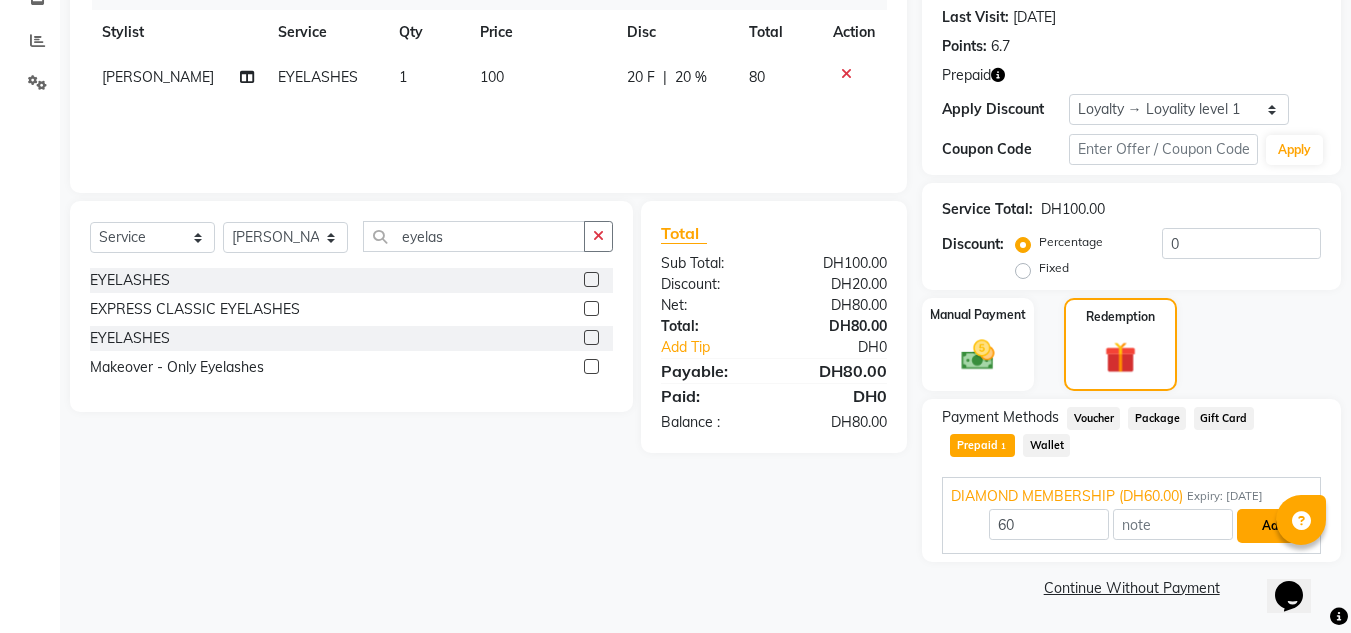 click on "Add" at bounding box center [1273, 526] 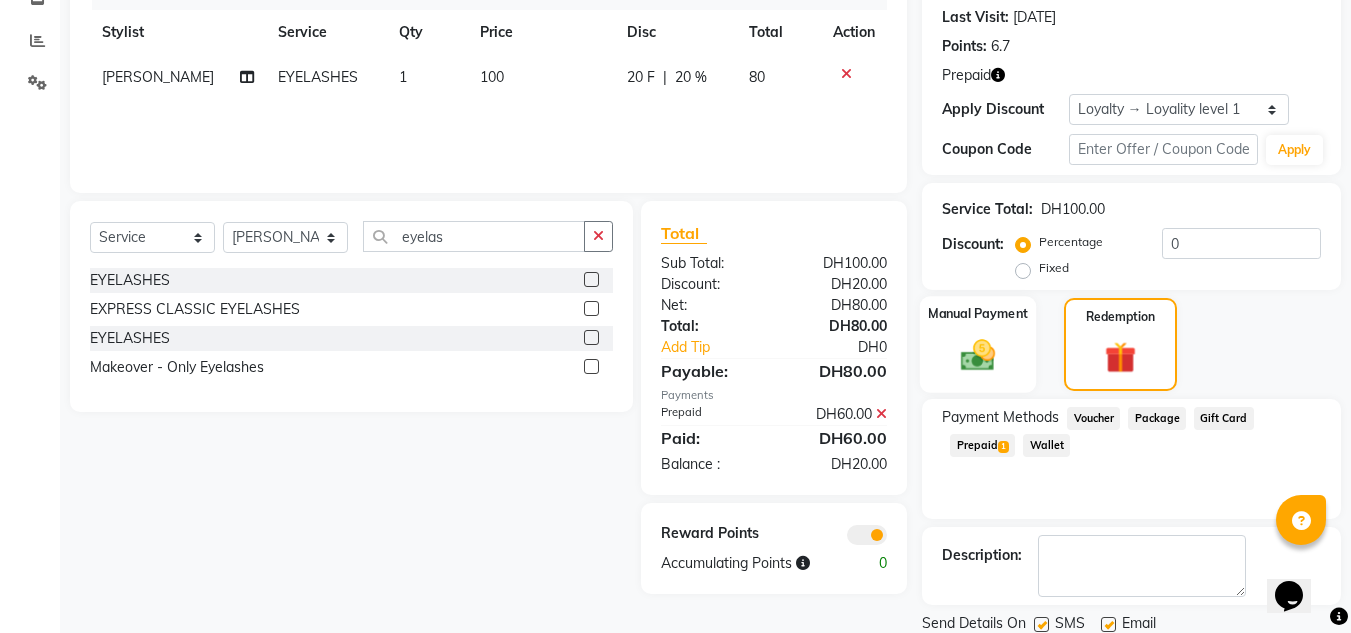 click 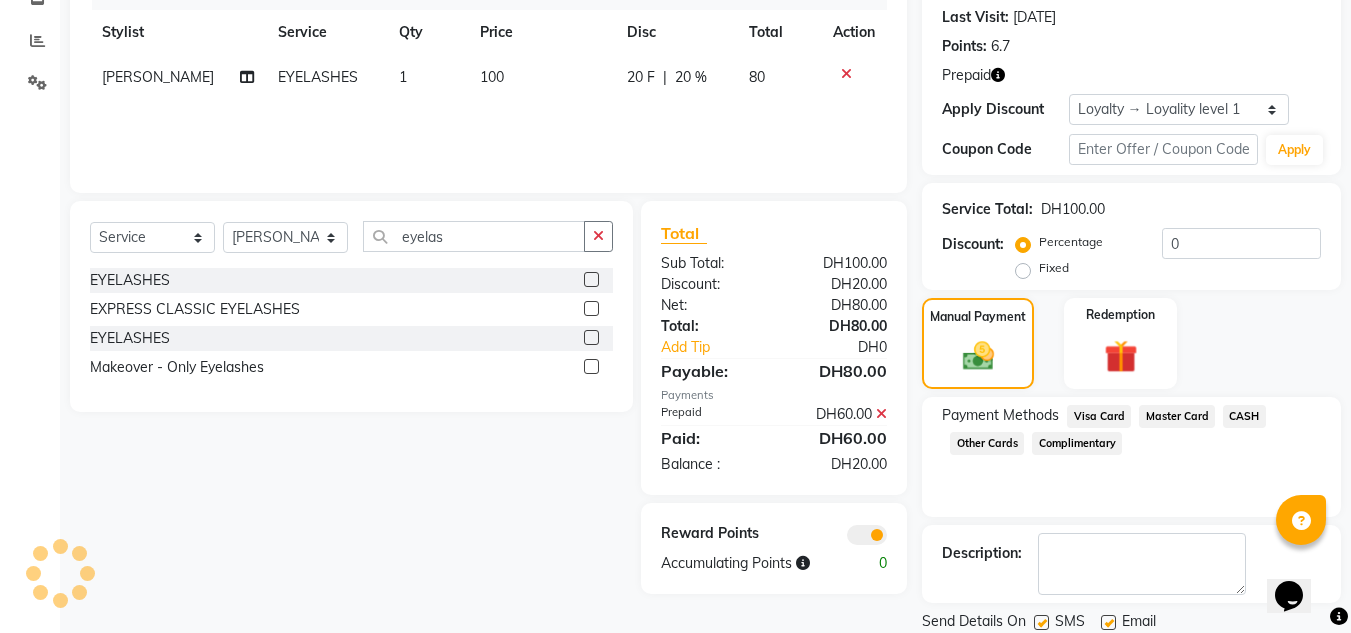 drag, startPoint x: 1250, startPoint y: 414, endPoint x: 1247, endPoint y: 434, distance: 20.22375 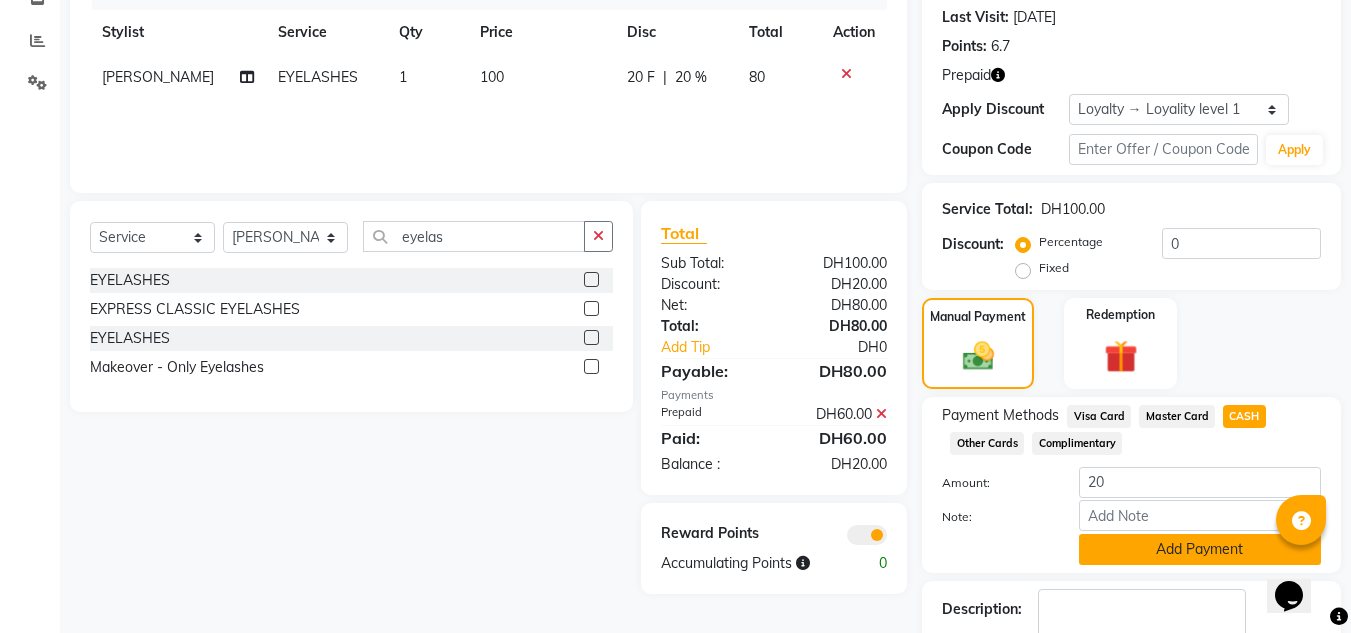click on "Add Payment" 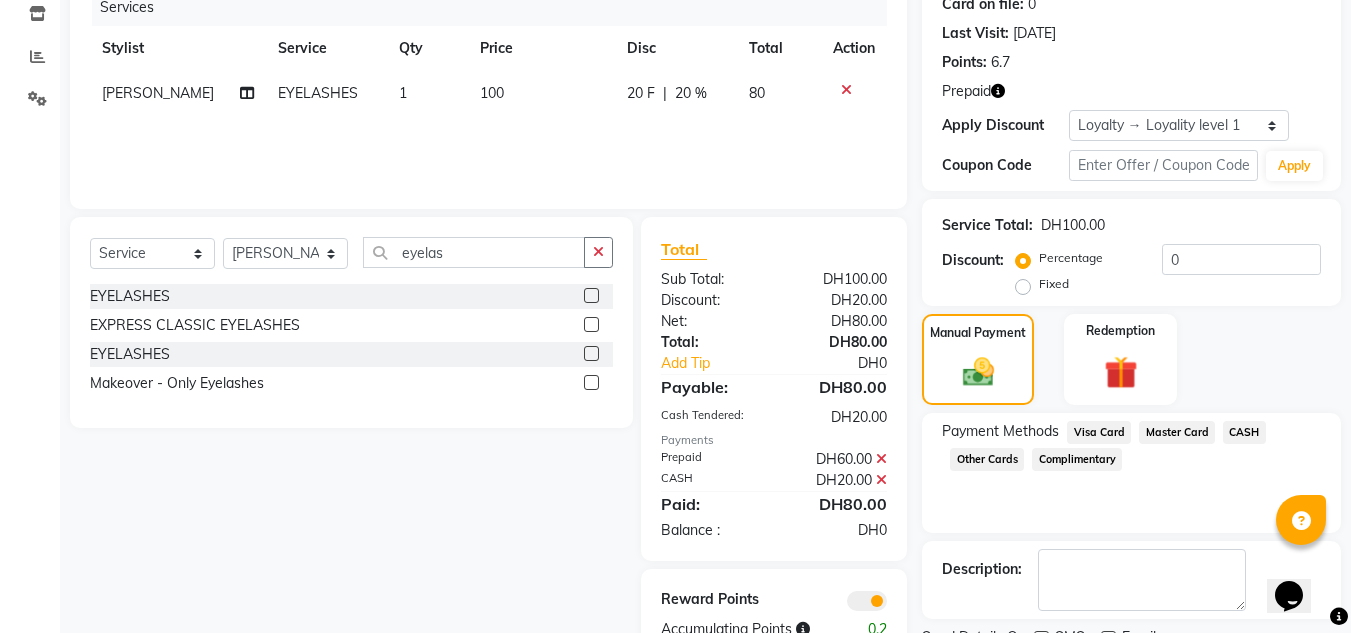 scroll, scrollTop: 343, scrollLeft: 0, axis: vertical 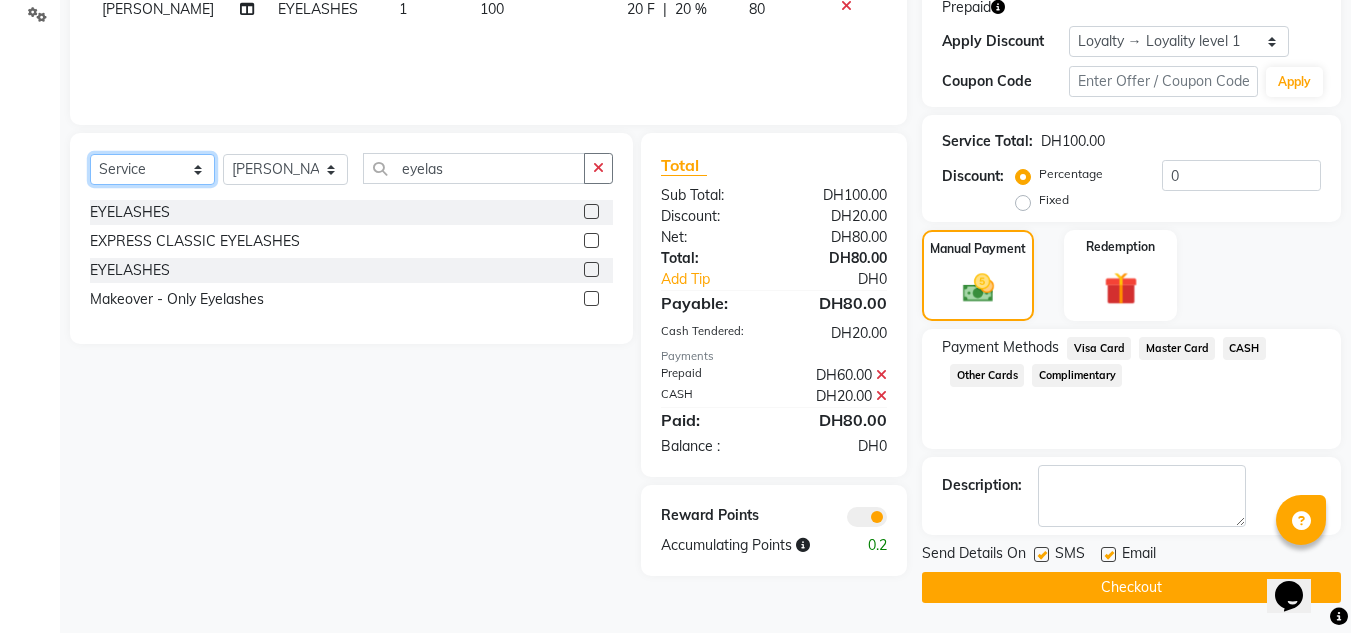 drag, startPoint x: 137, startPoint y: 162, endPoint x: 147, endPoint y: 184, distance: 24.166092 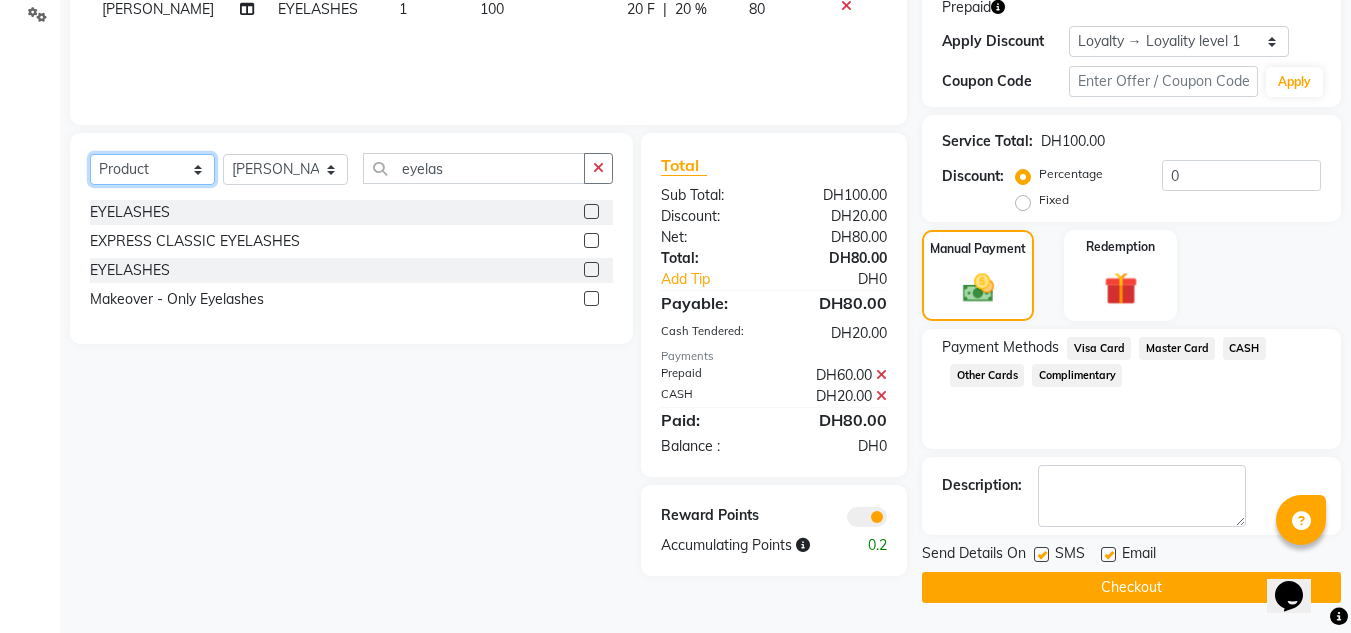 click on "Select  Service  Product  Membership  Package Voucher Prepaid Gift Card" 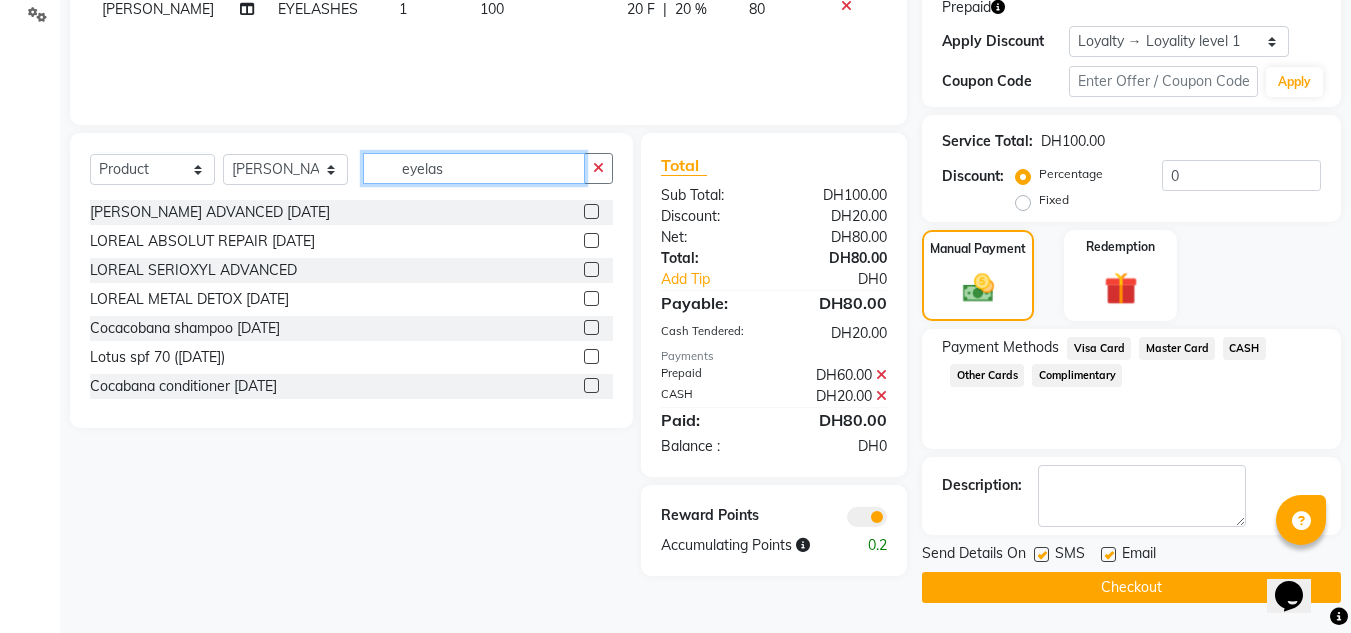 drag, startPoint x: 460, startPoint y: 171, endPoint x: 368, endPoint y: 172, distance: 92.00543 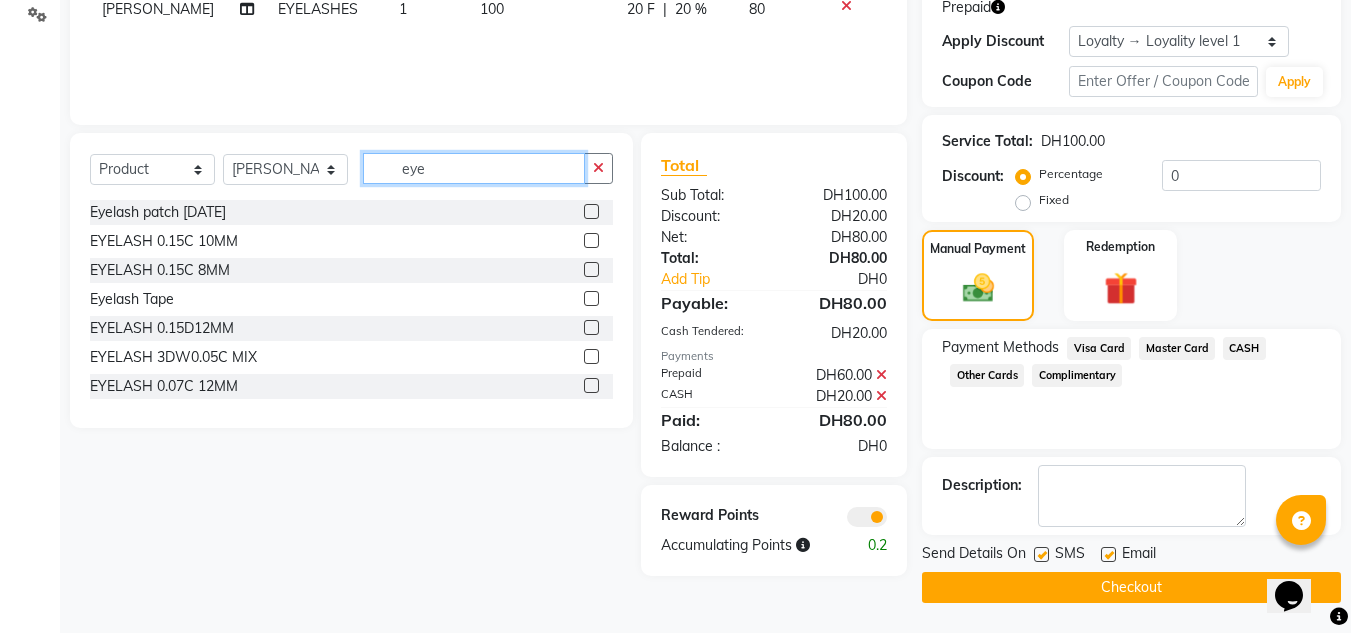 type on "eye" 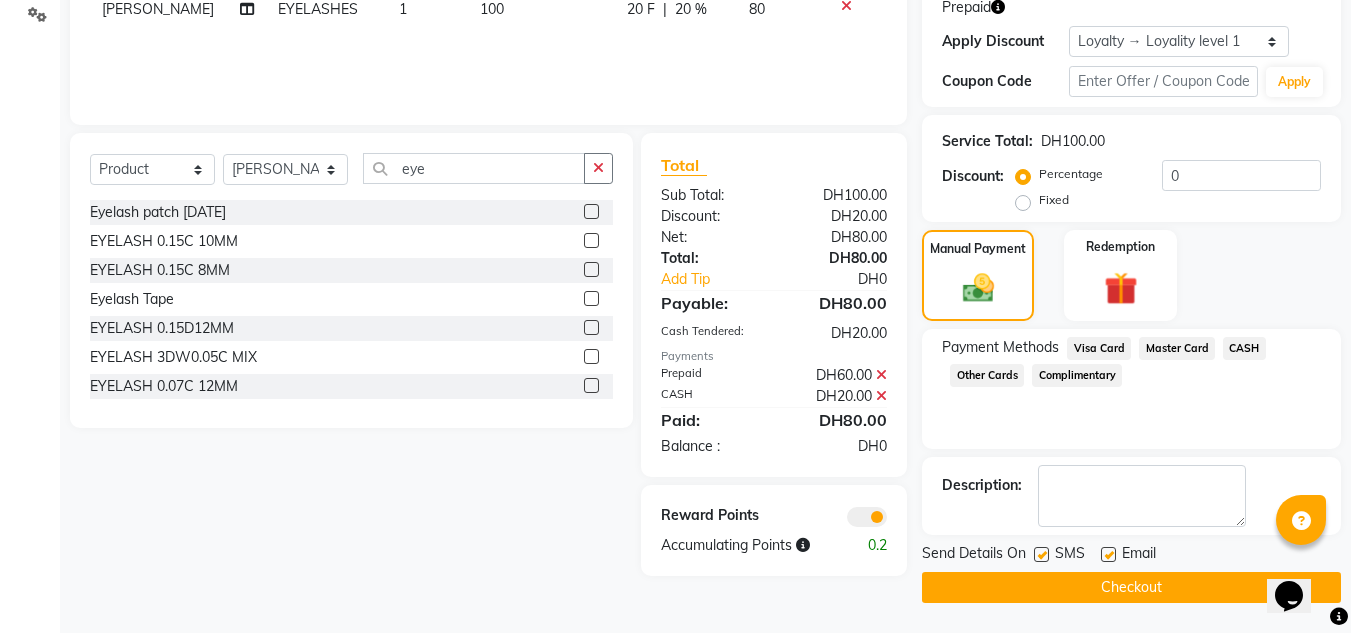 click 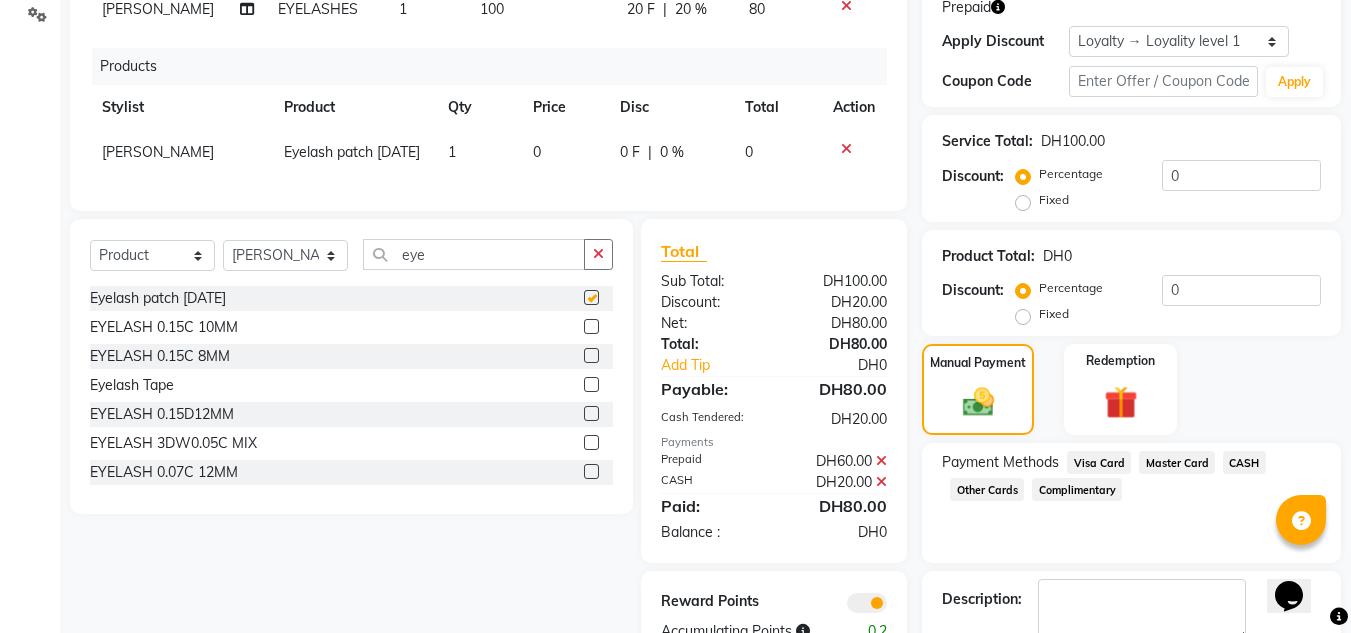 checkbox on "false" 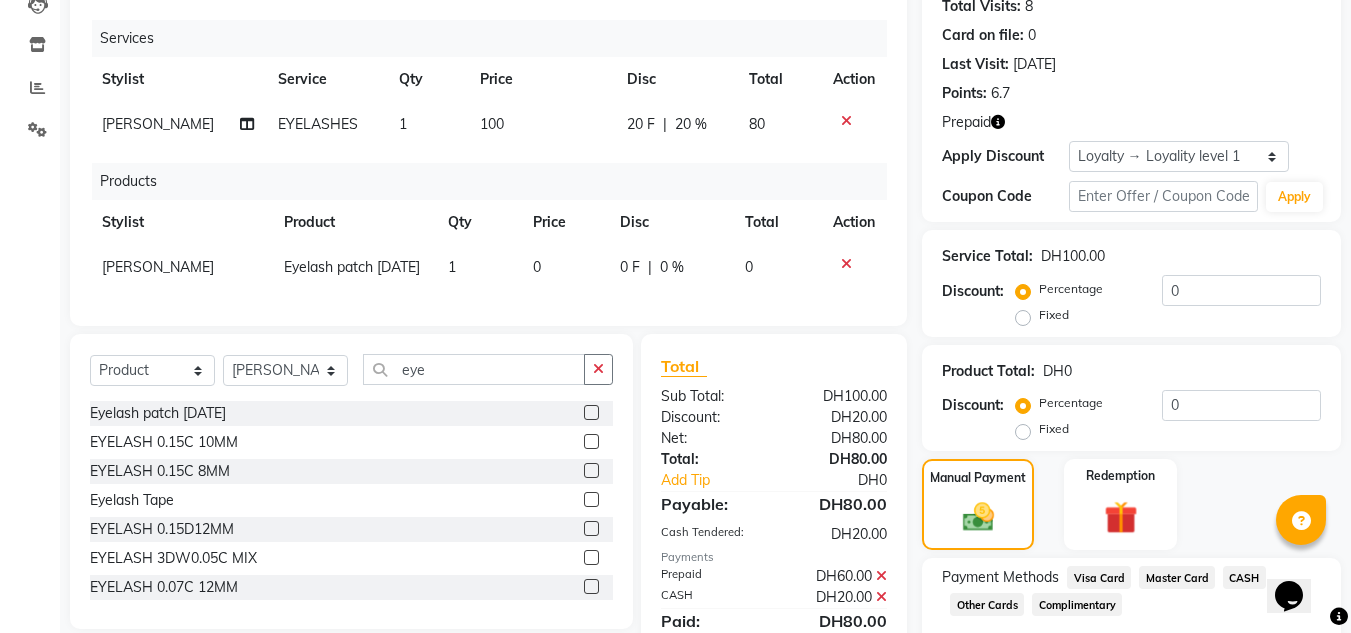 scroll, scrollTop: 457, scrollLeft: 0, axis: vertical 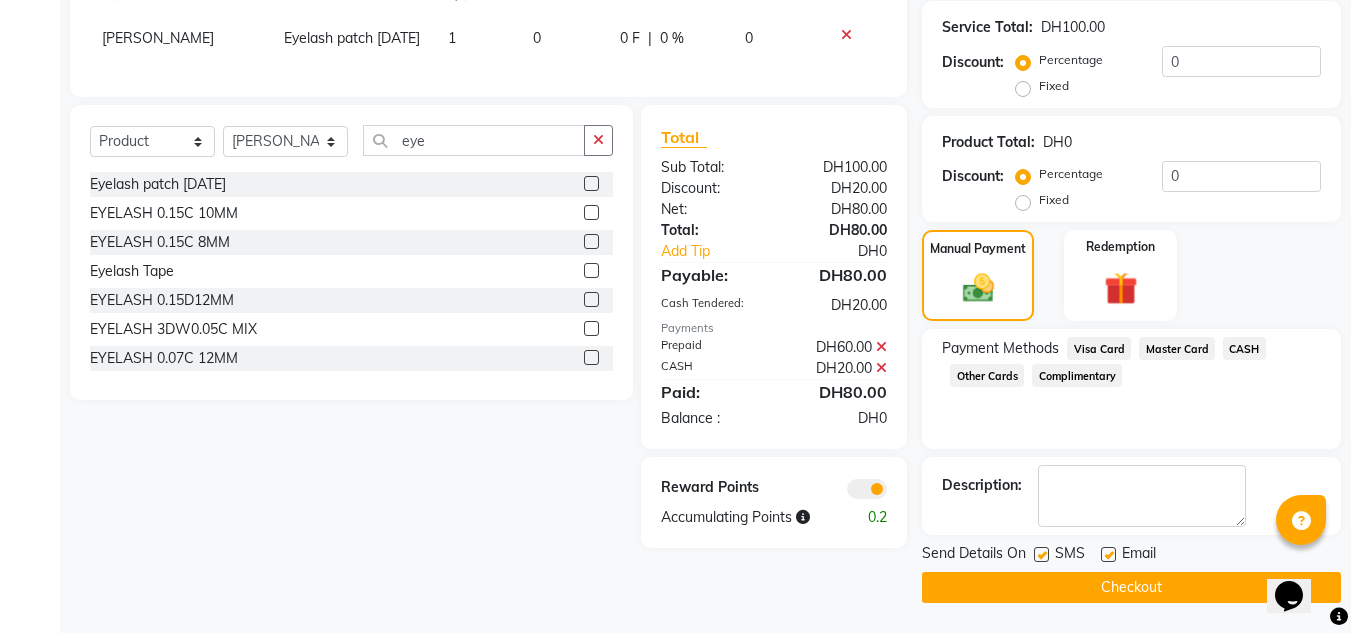 click on "Checkout" 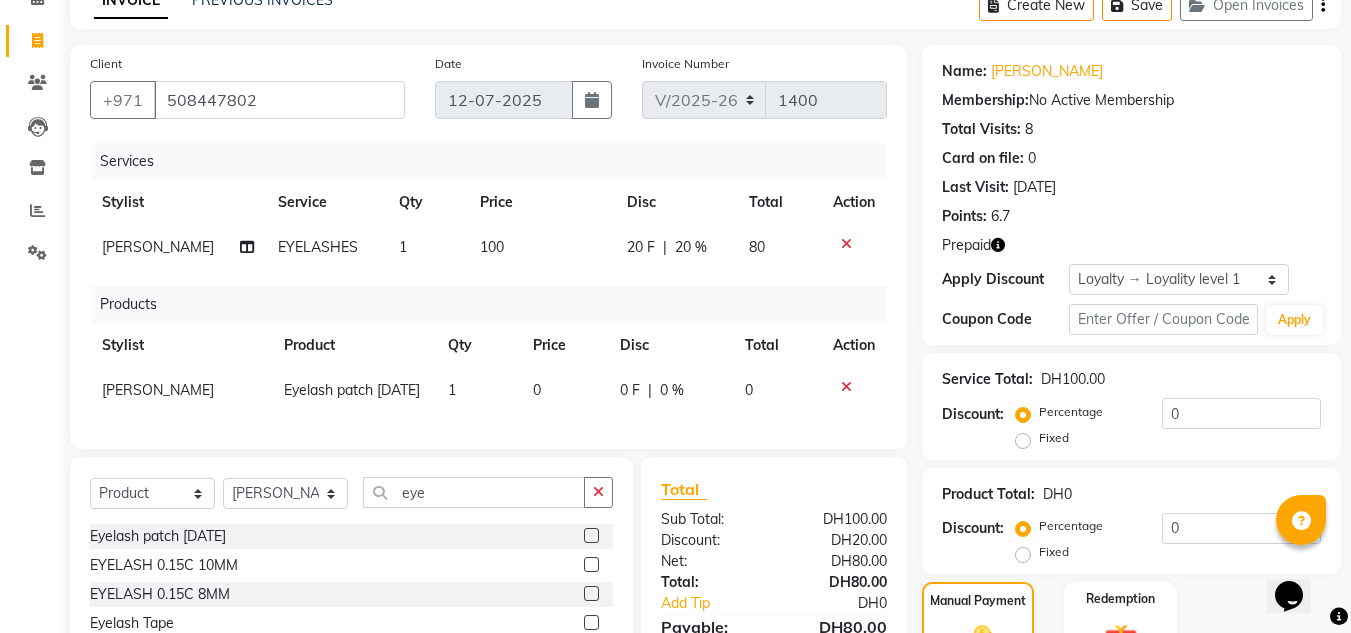 scroll, scrollTop: 57, scrollLeft: 0, axis: vertical 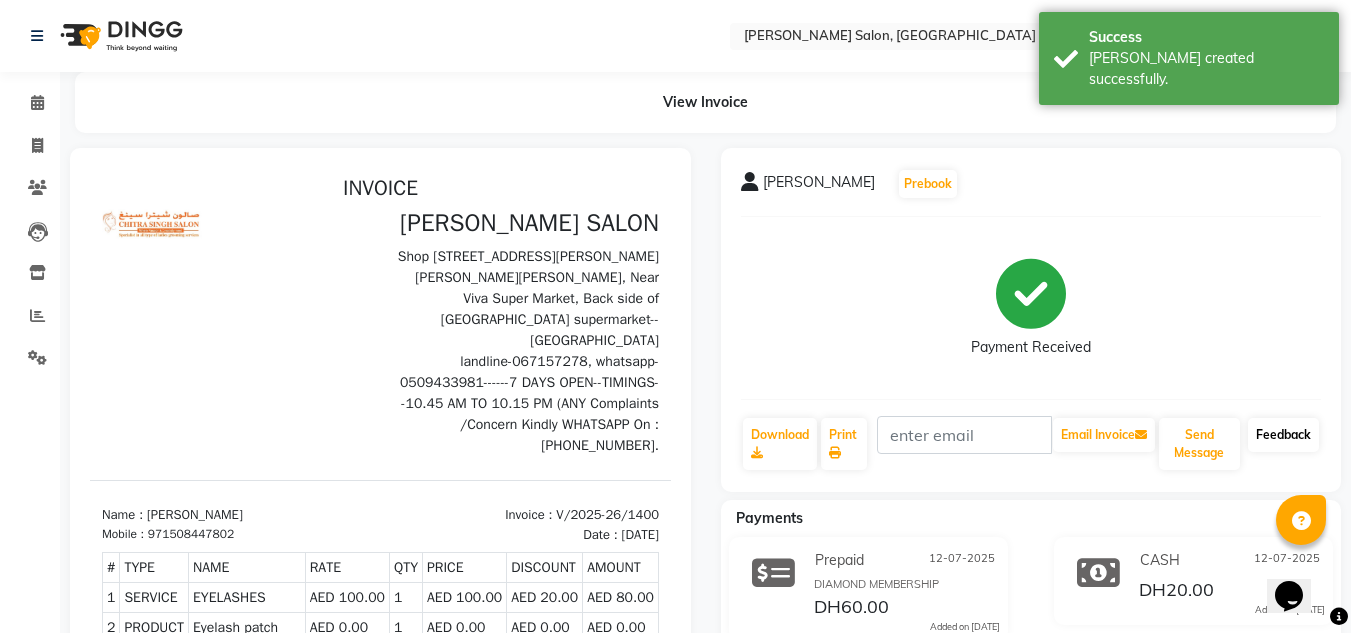 click on "Feedback" 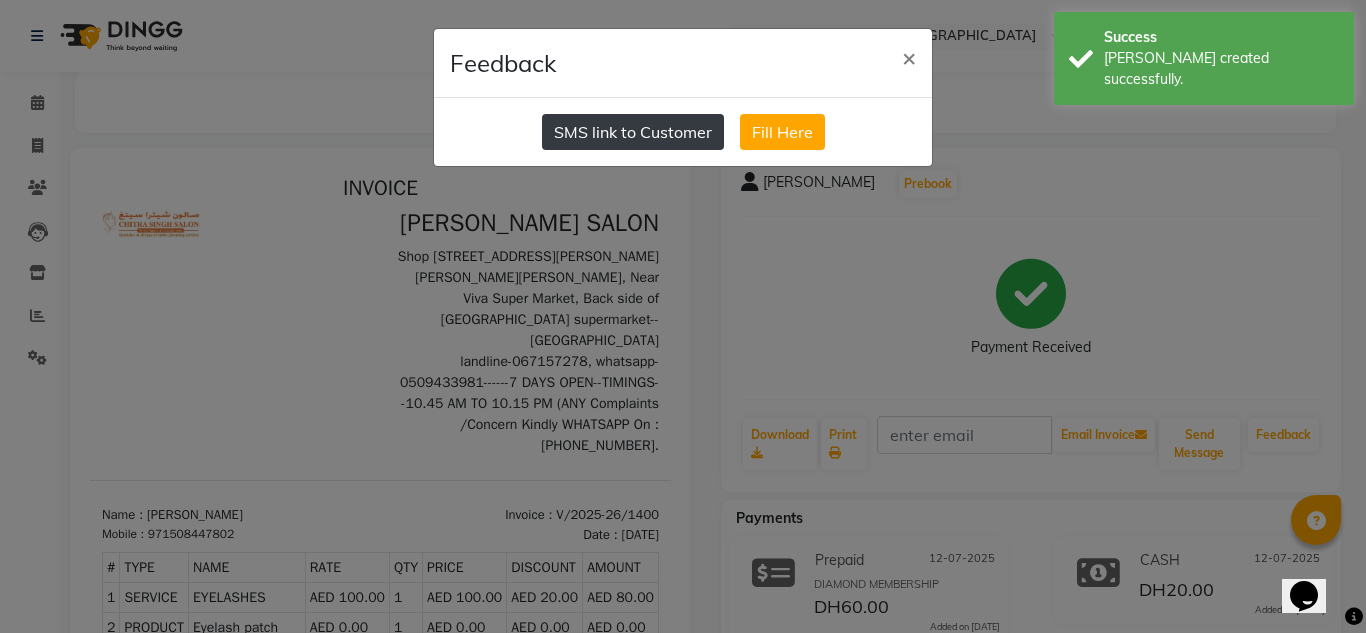 click on "SMS link to Customer" 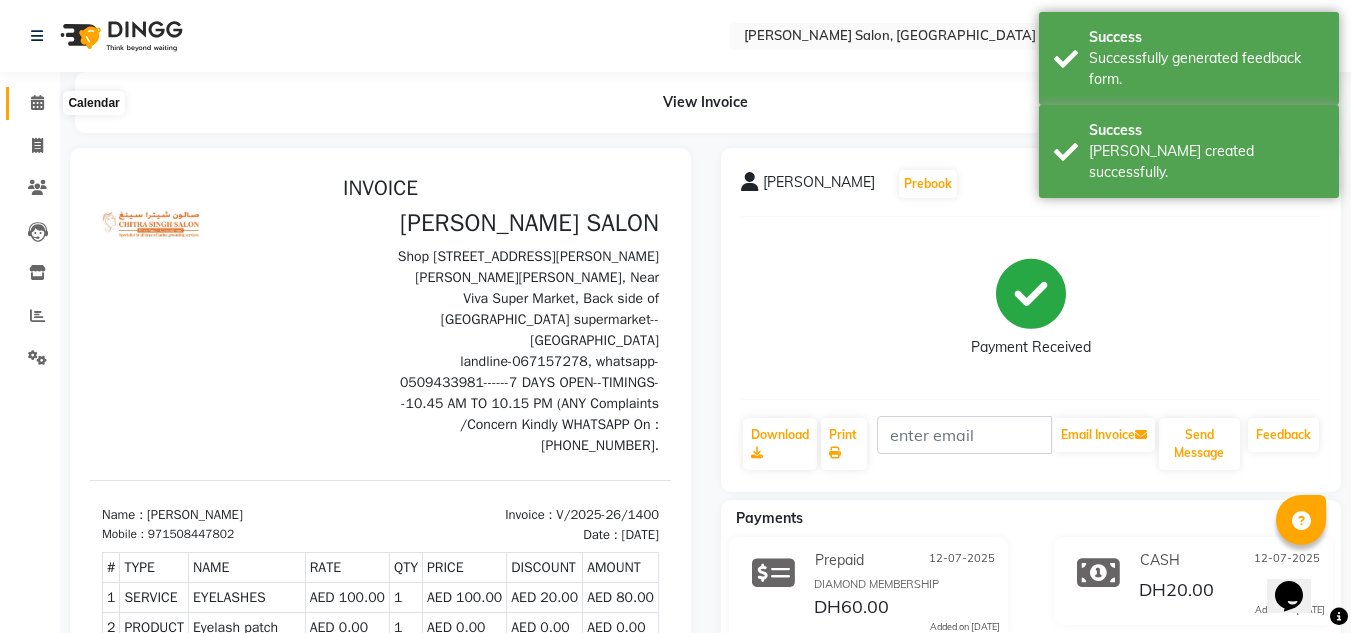 click 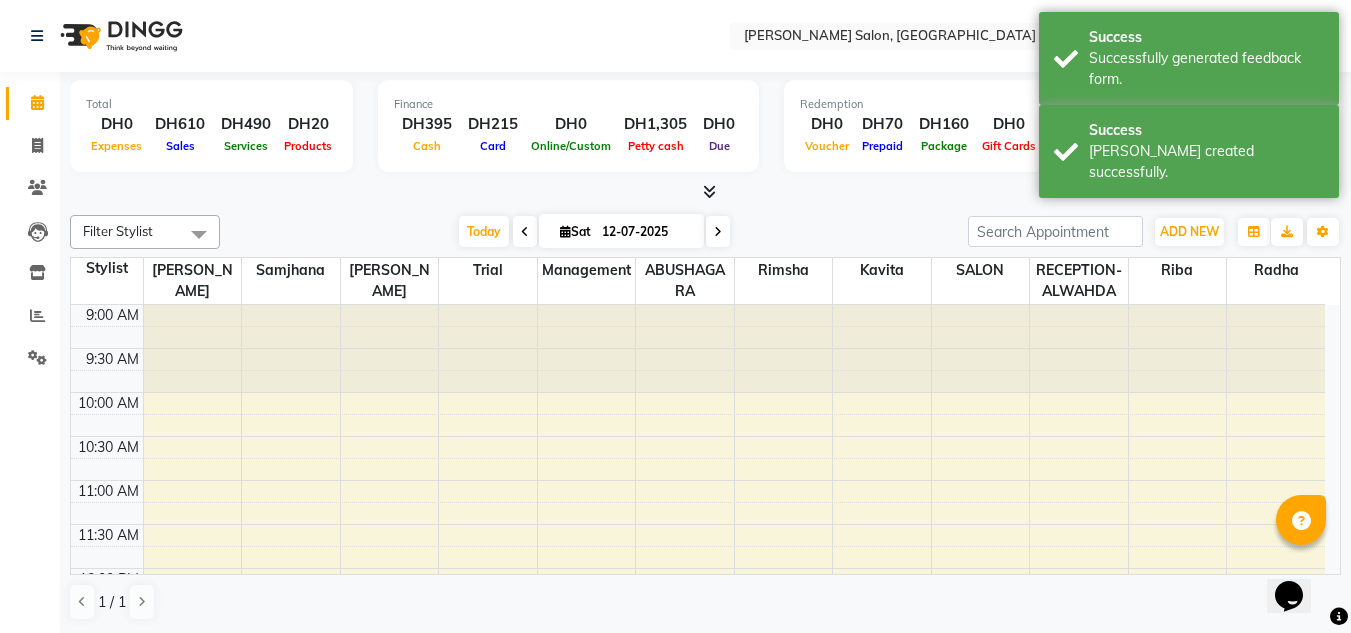 scroll, scrollTop: 0, scrollLeft: 0, axis: both 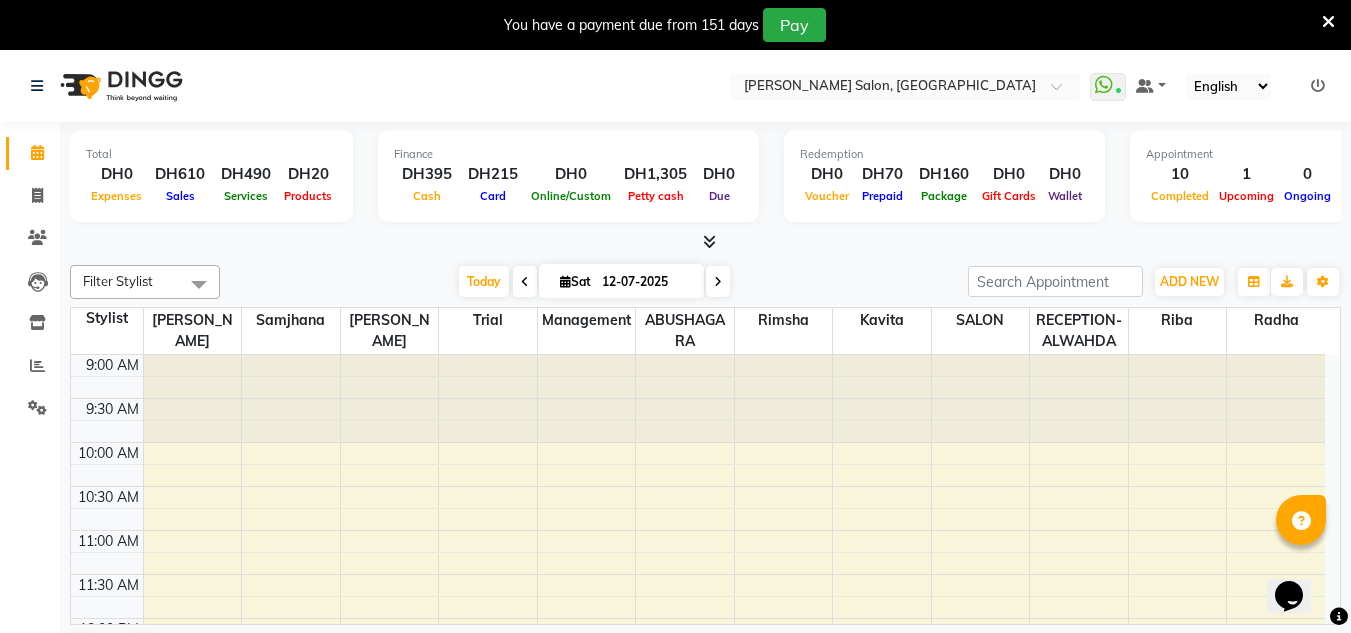 click at bounding box center [1328, 22] 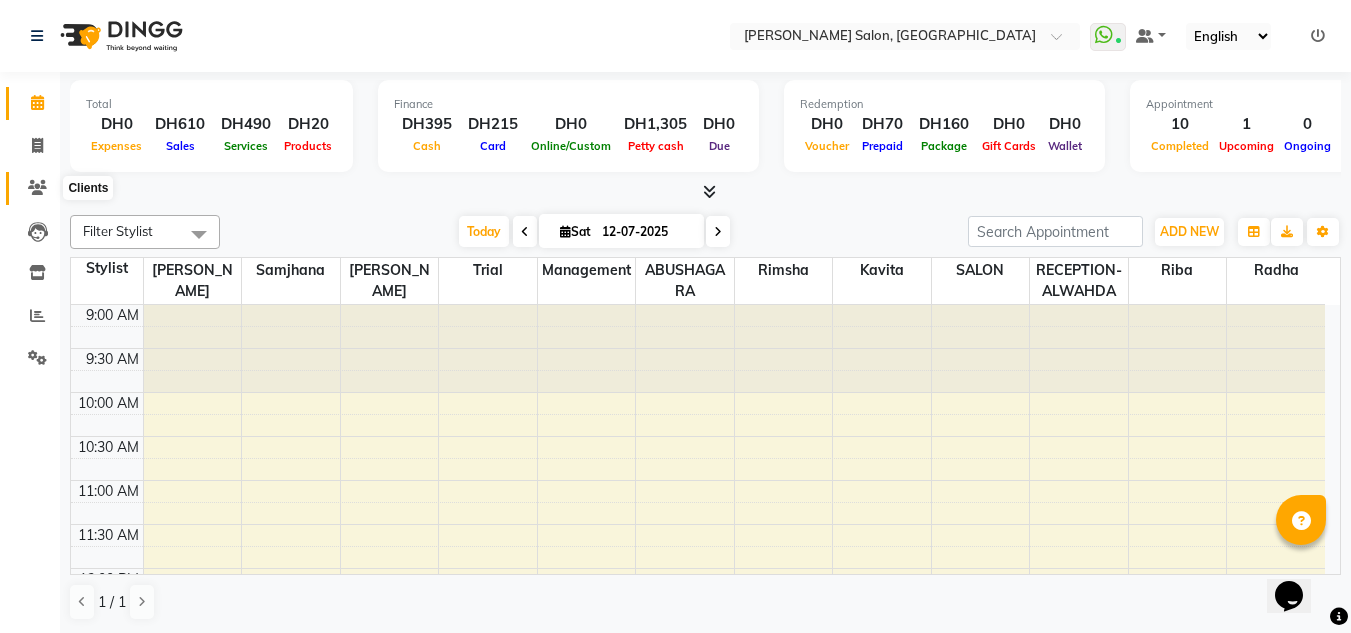 click 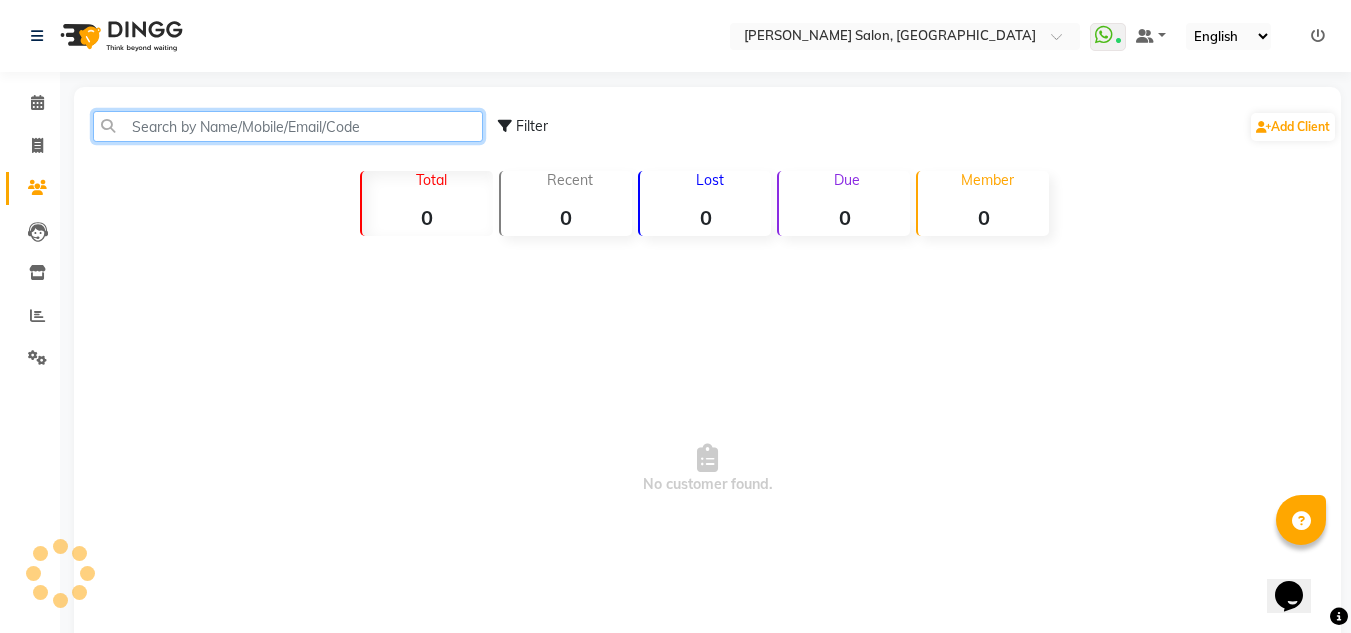 click 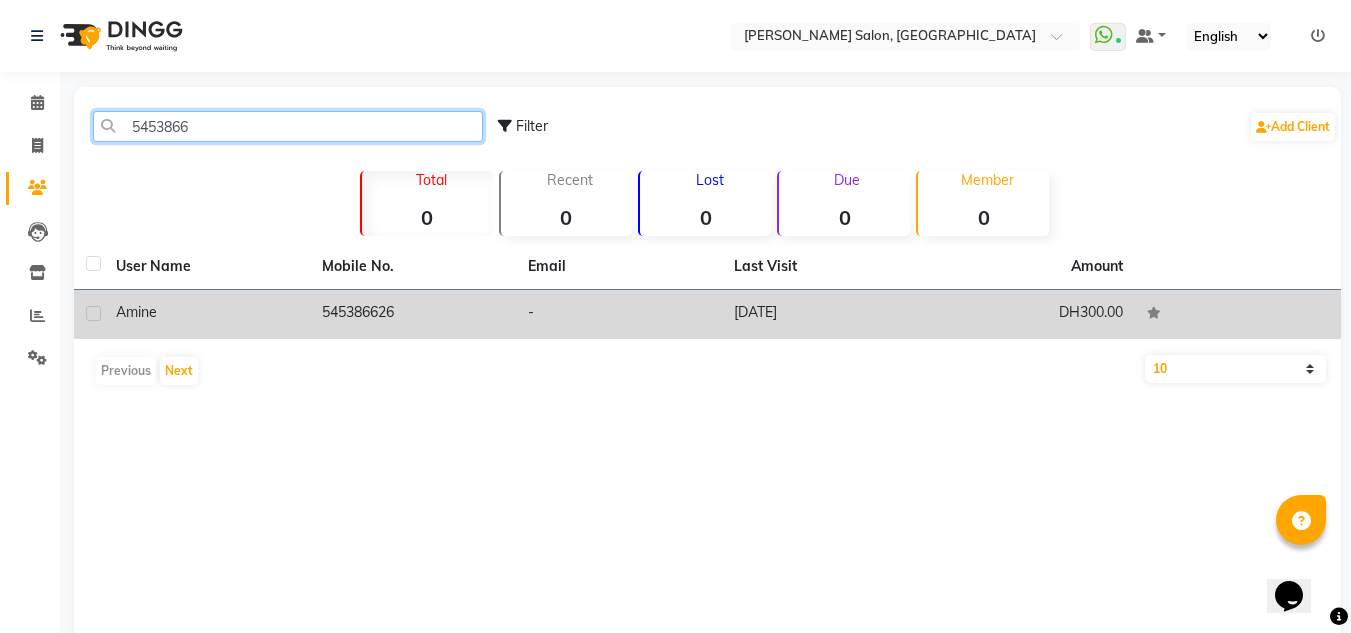 type on "5453866" 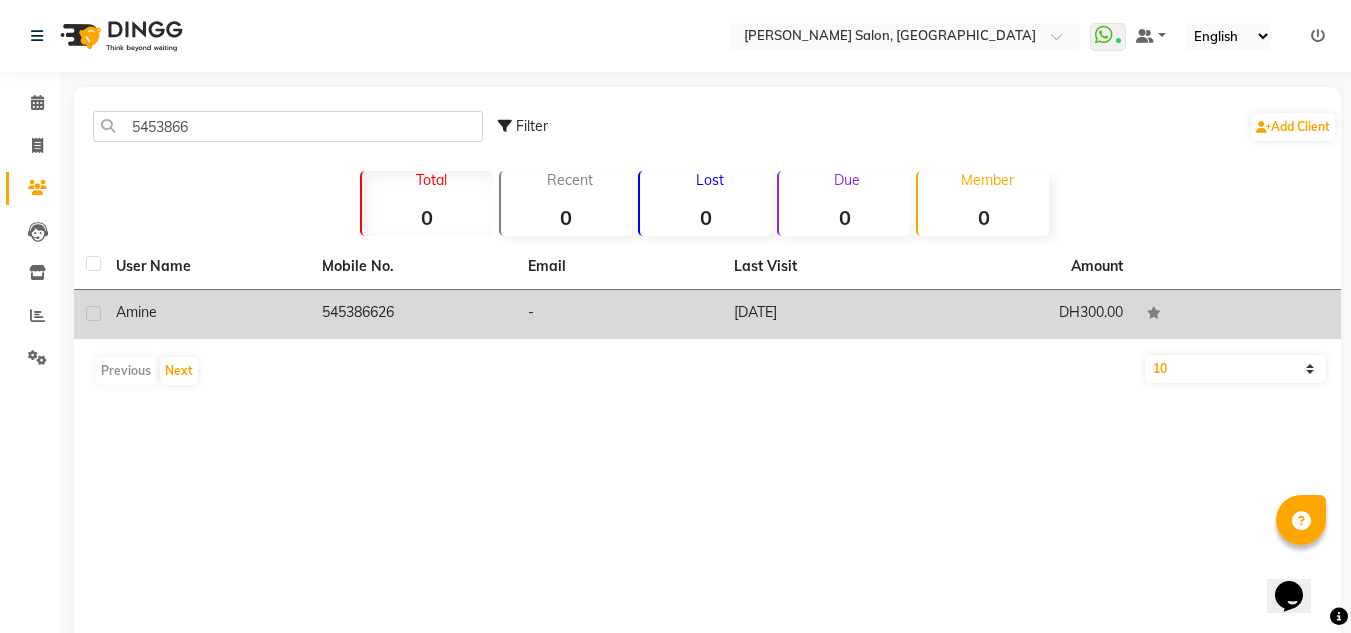 click on "-" 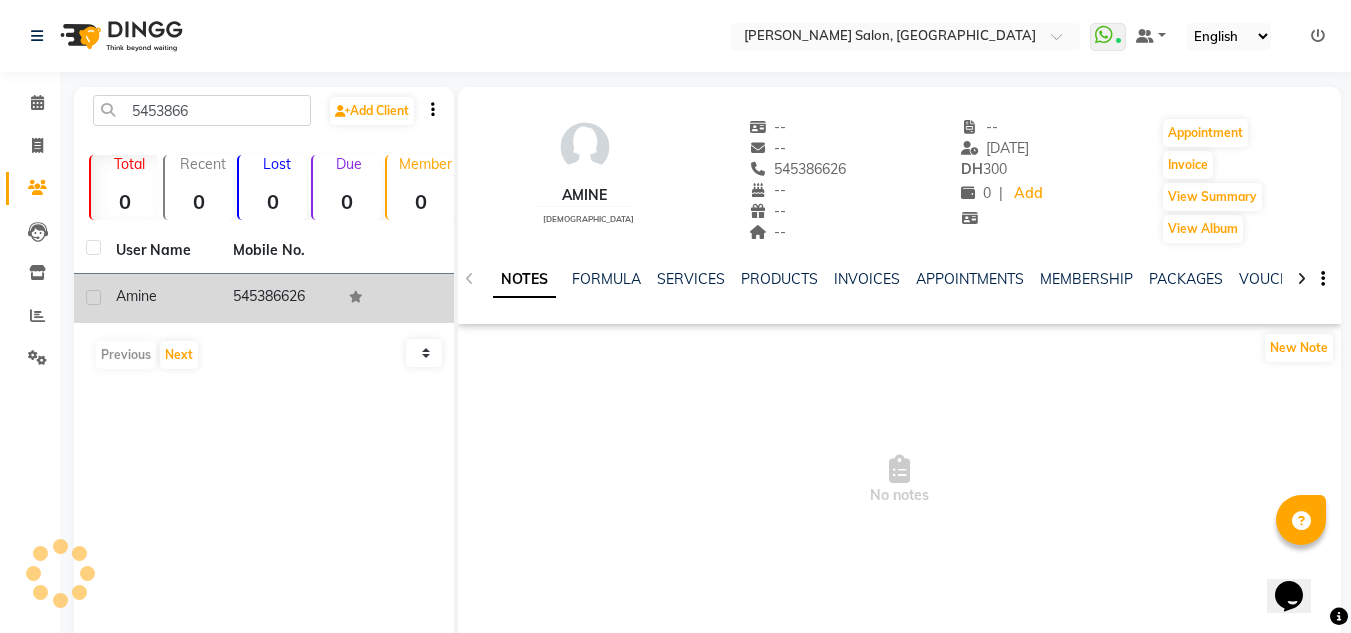 click on "Invoice" 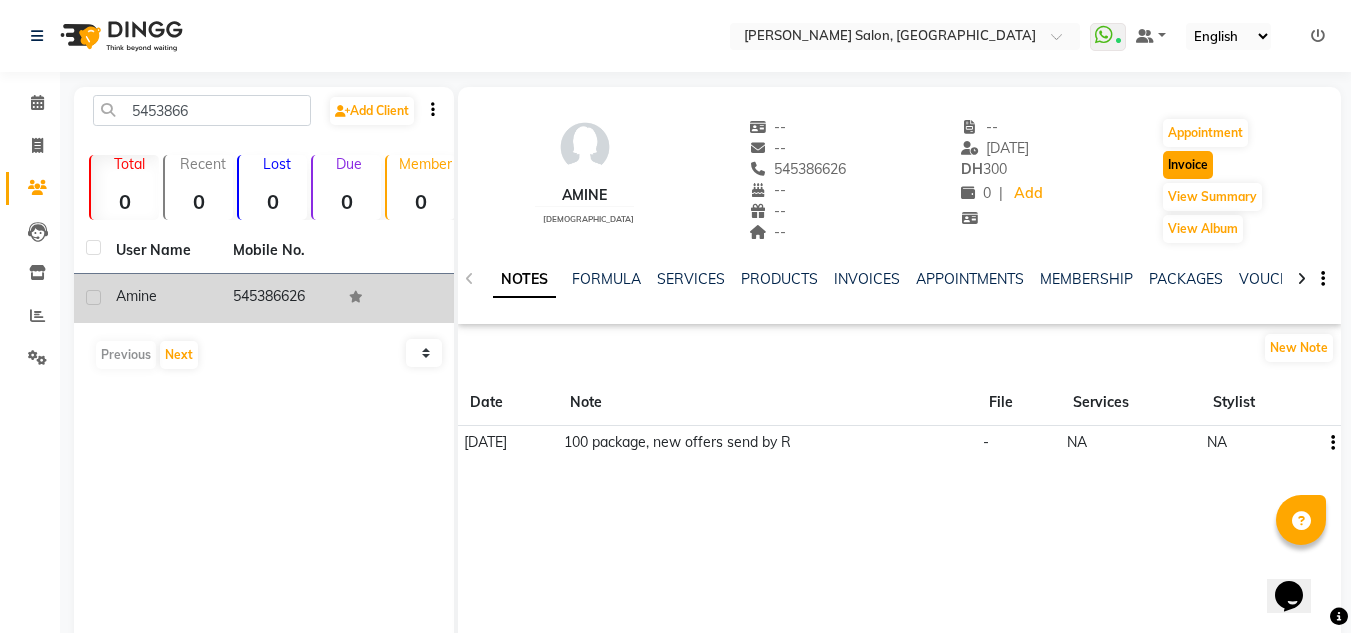click on "Invoice" 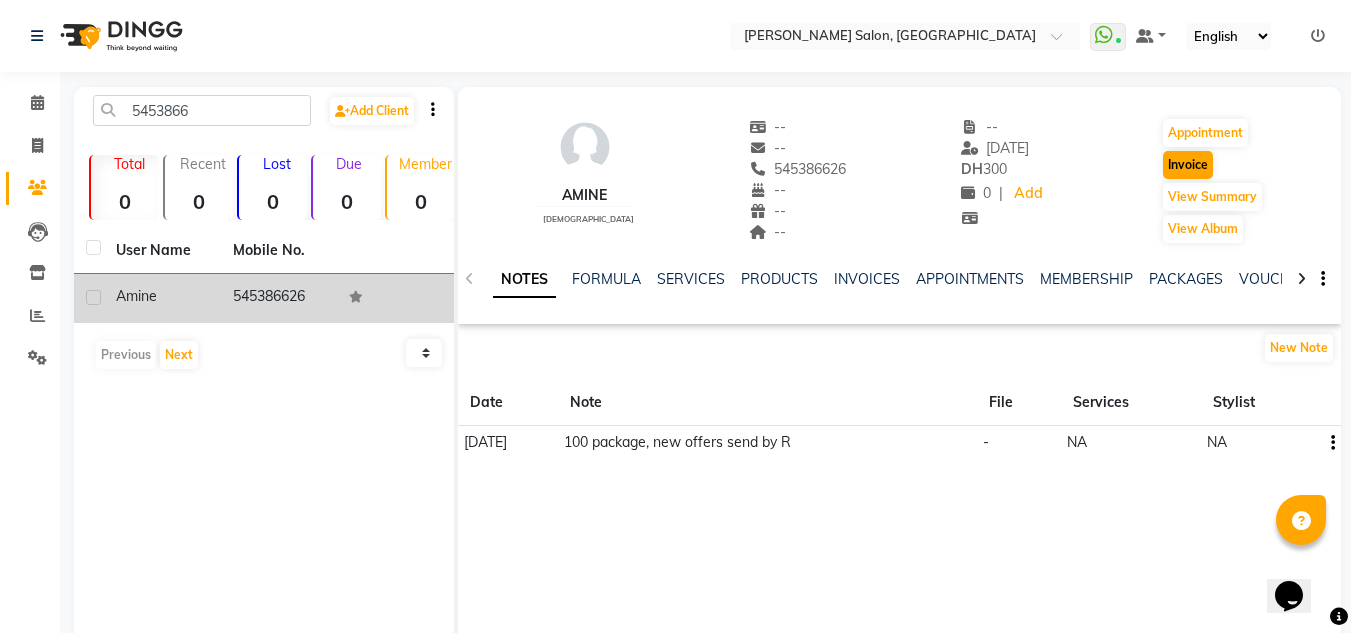 select on "service" 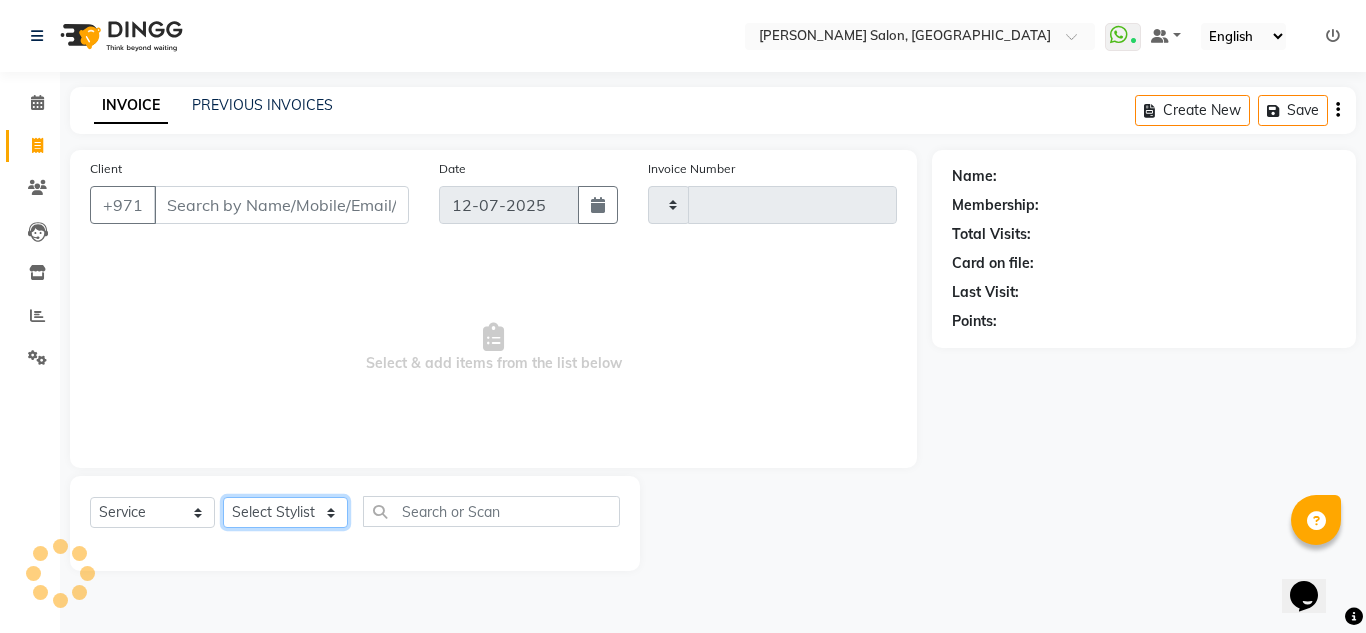 type on "1401" 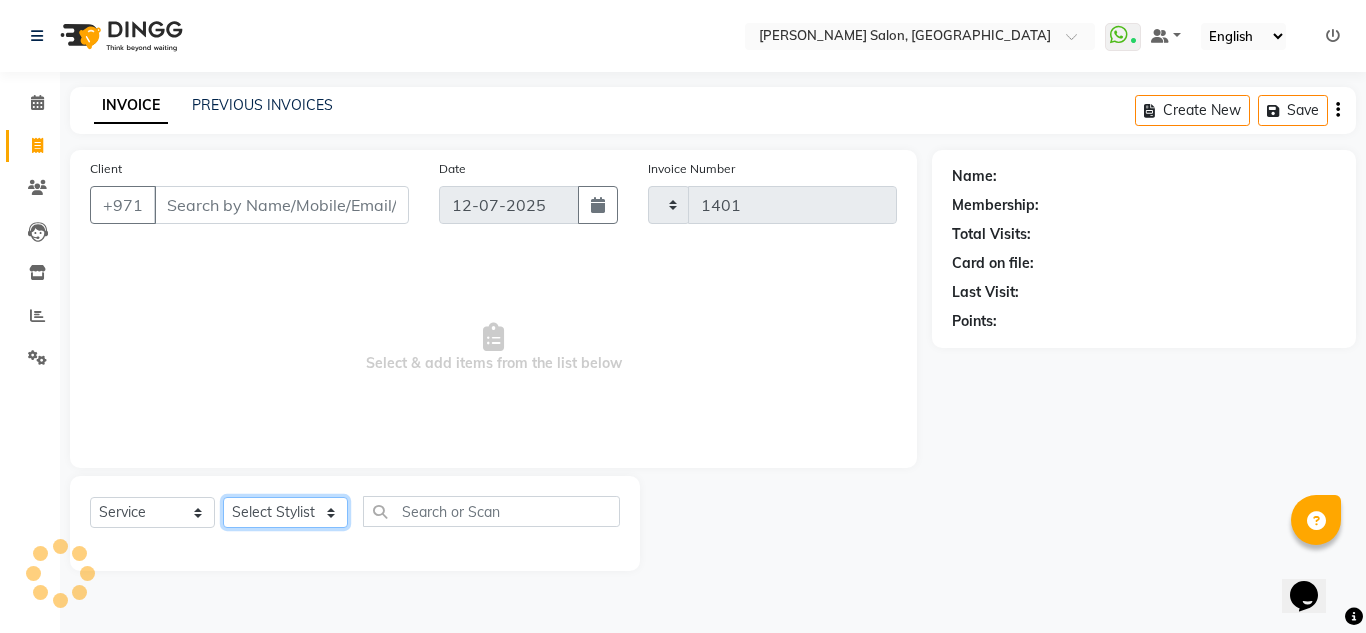 click on "Select Stylist" 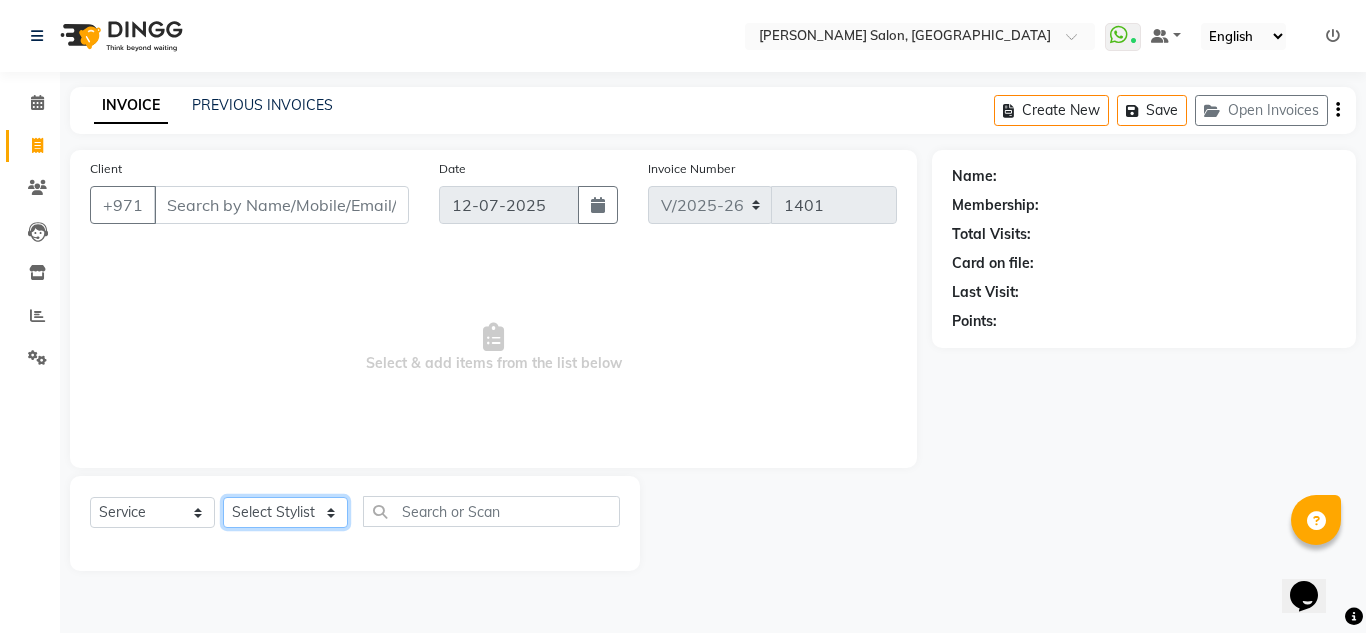 type on "545386626" 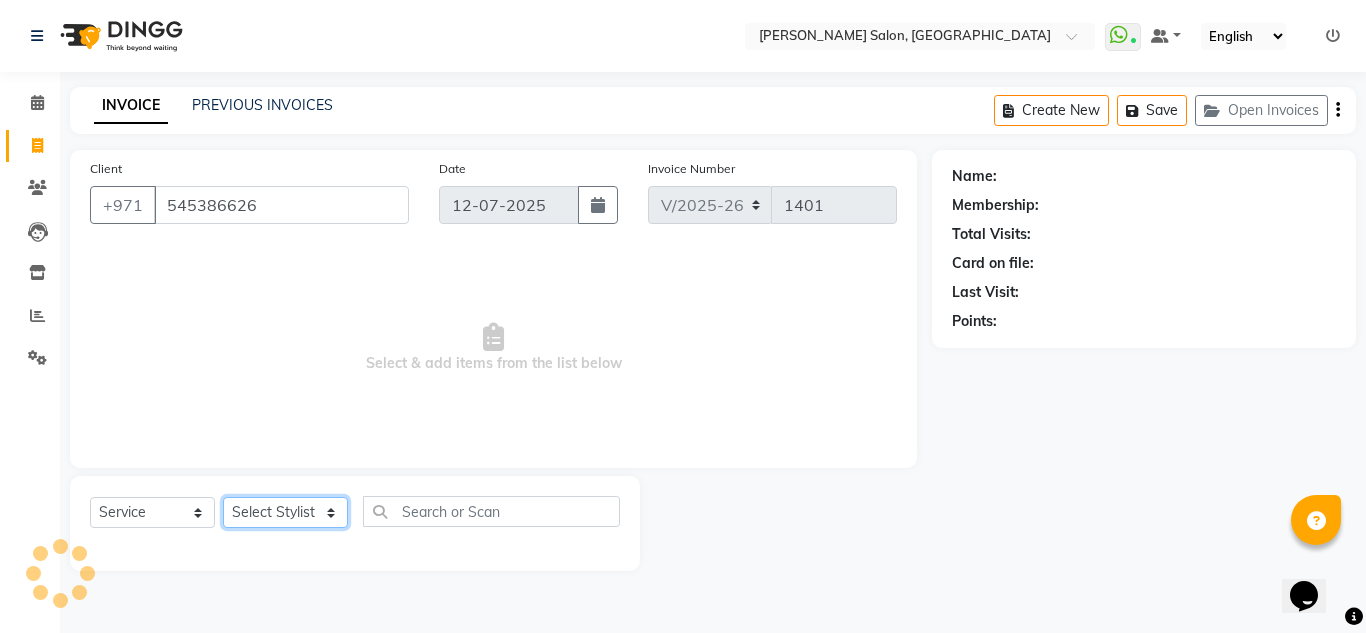 select on "1: Object" 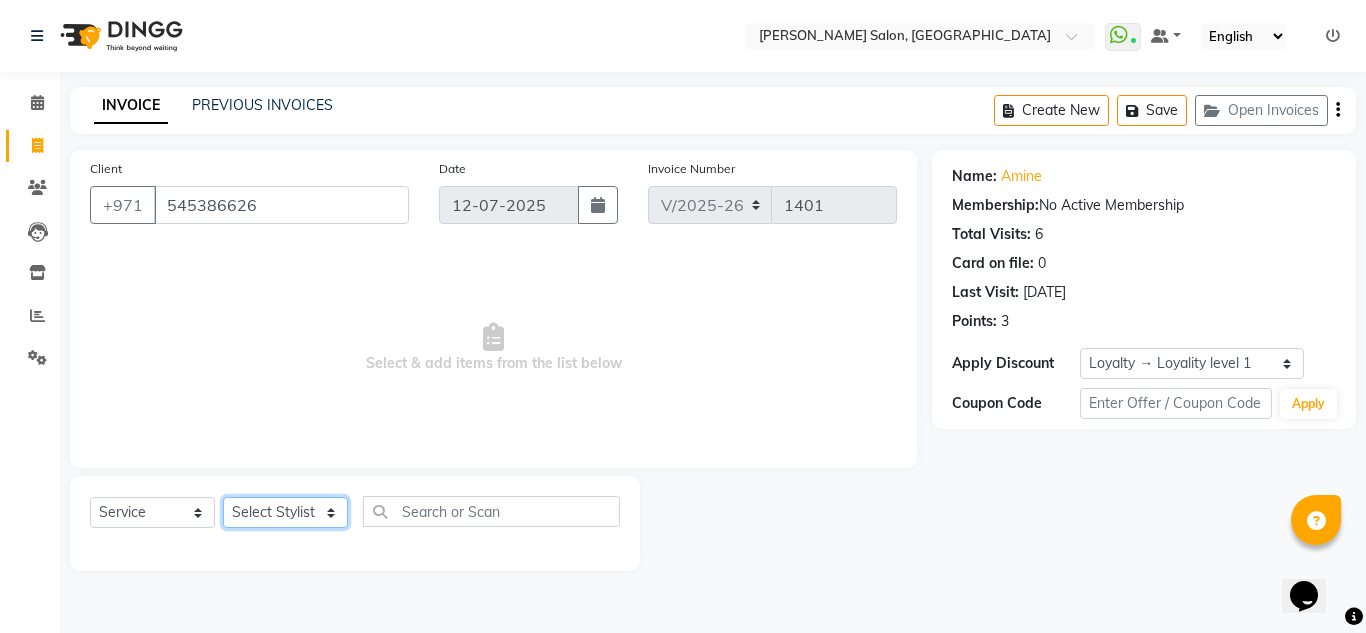 select on "45258" 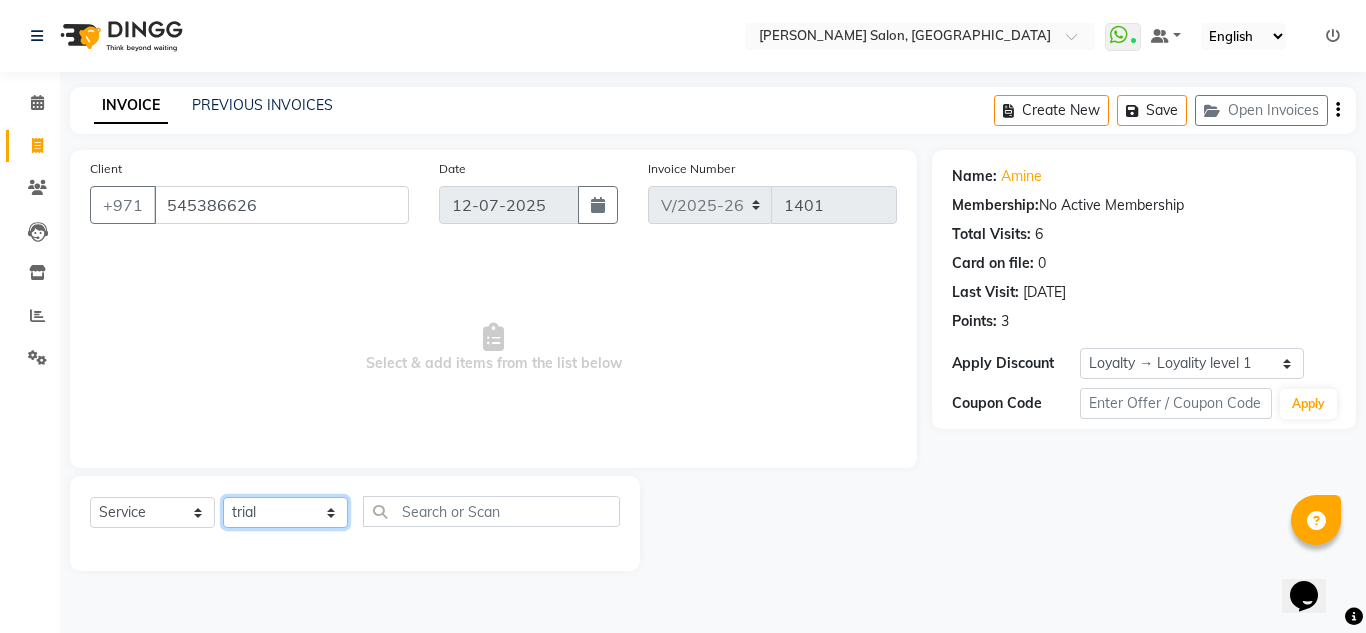 click on "Select Stylist ABUSHAGARA Kavita Laxmi Management [PERSON_NAME] RECEPTION-ALWAHDA [PERSON_NAME] SALON [PERSON_NAME] trial" 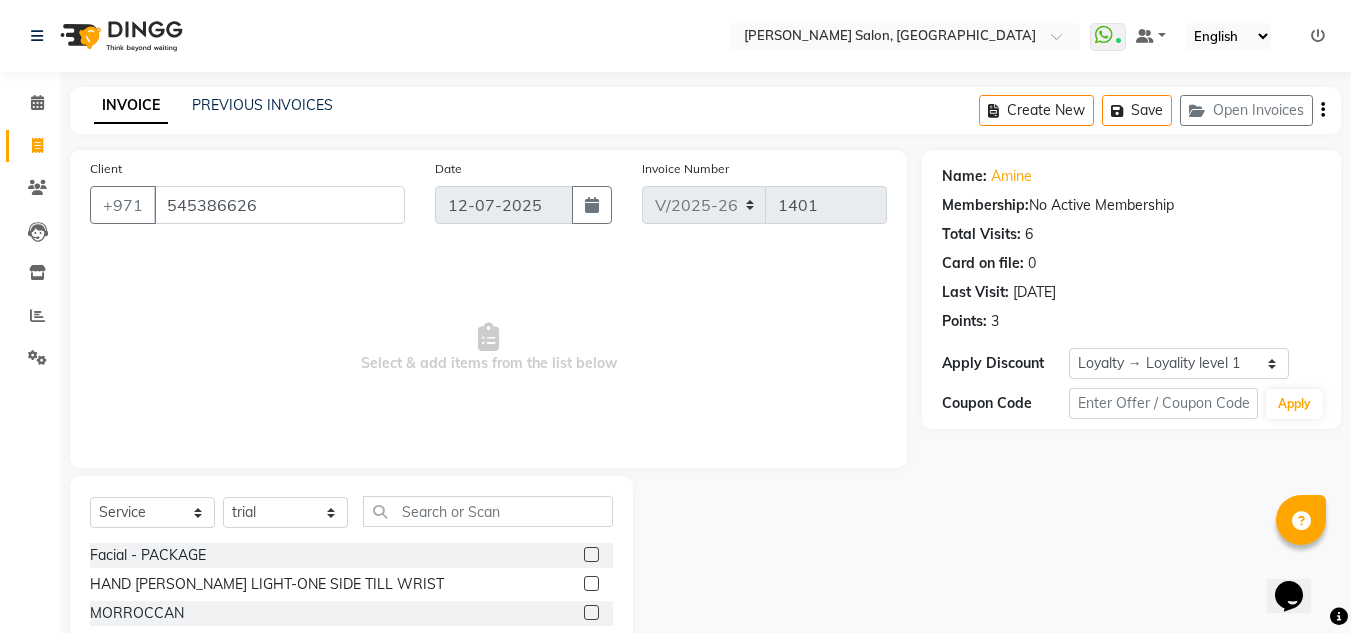 drag, startPoint x: 466, startPoint y: 493, endPoint x: 467, endPoint y: 506, distance: 13.038404 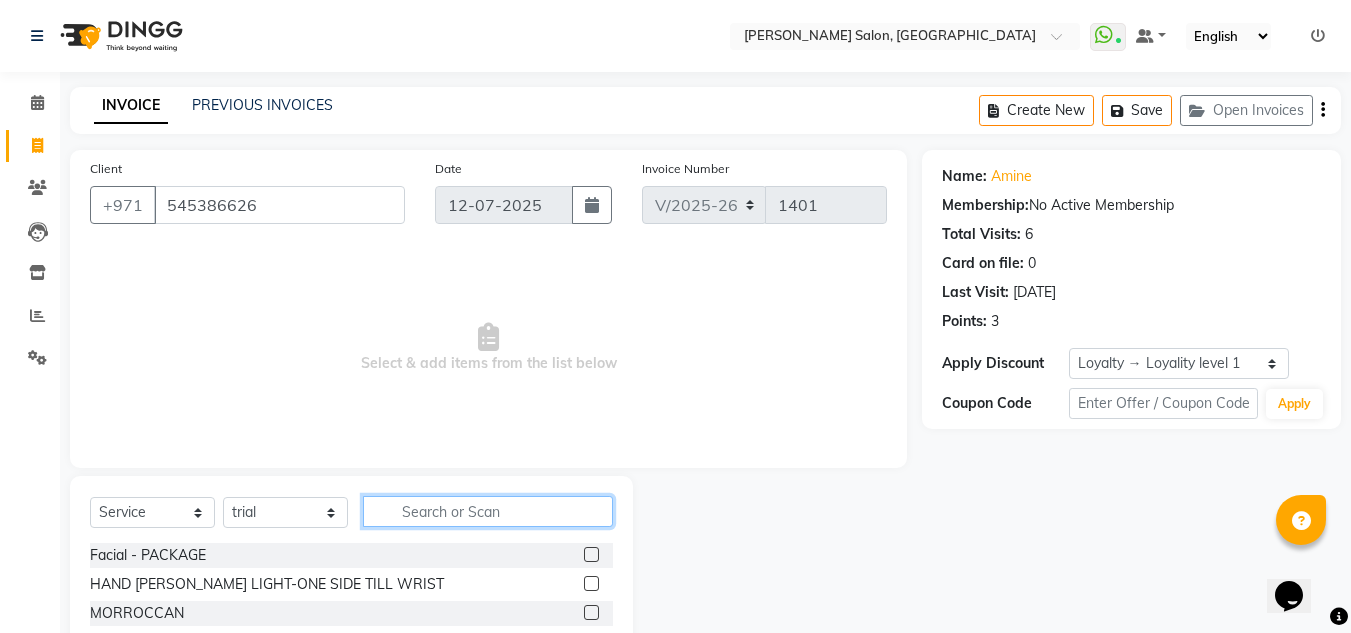 click 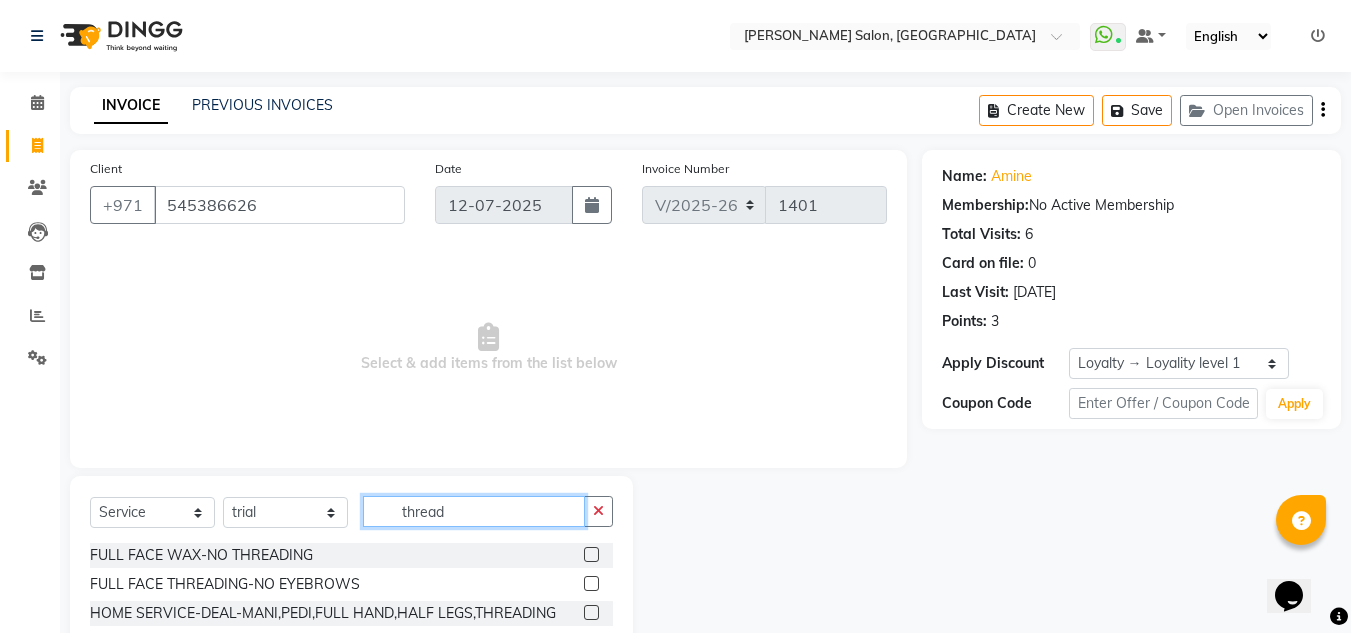 scroll, scrollTop: 168, scrollLeft: 0, axis: vertical 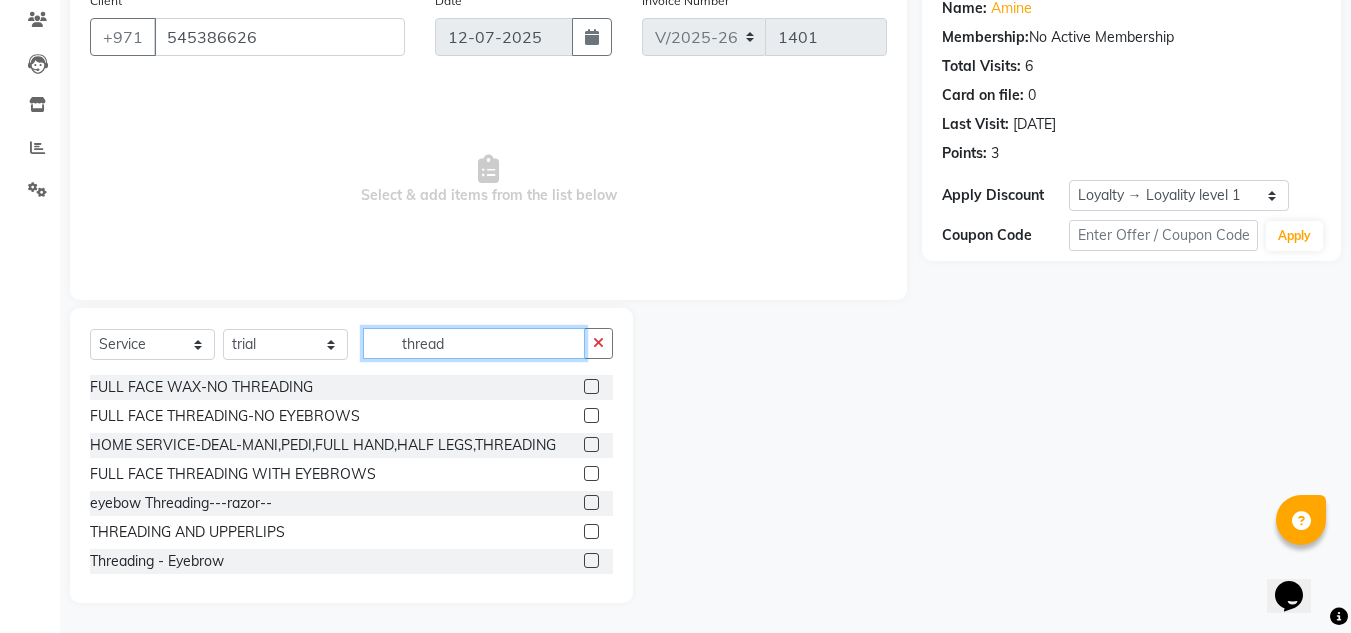 type on "thread" 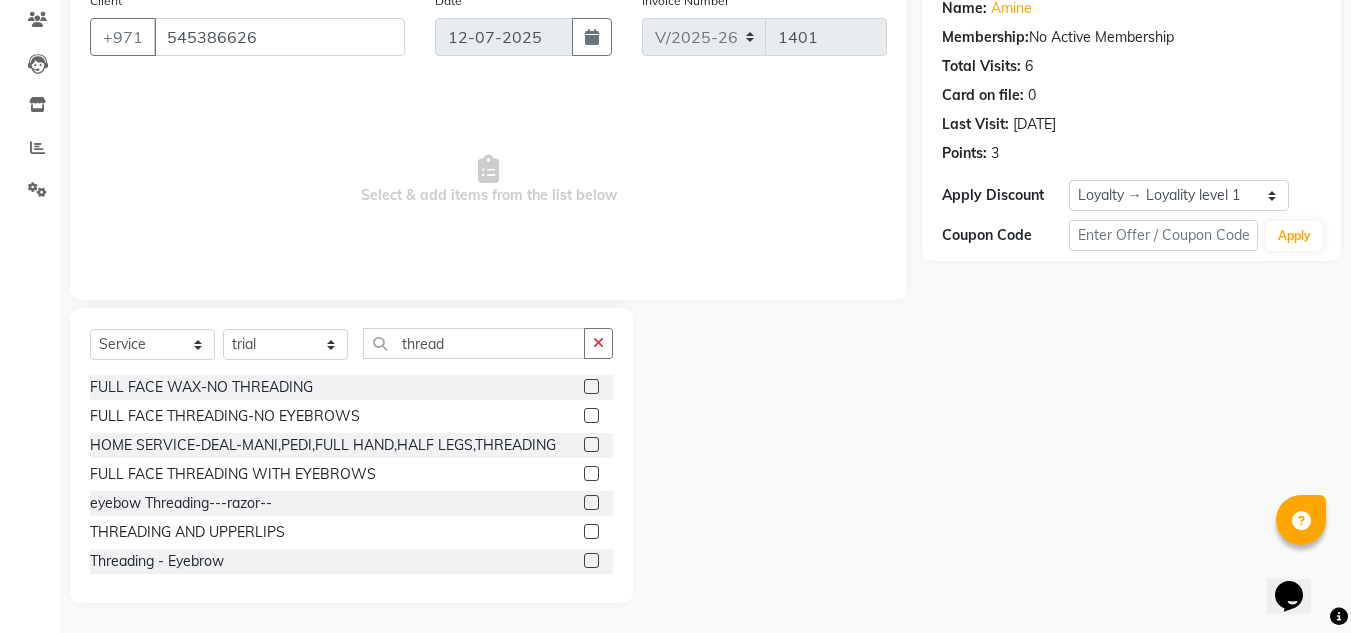click 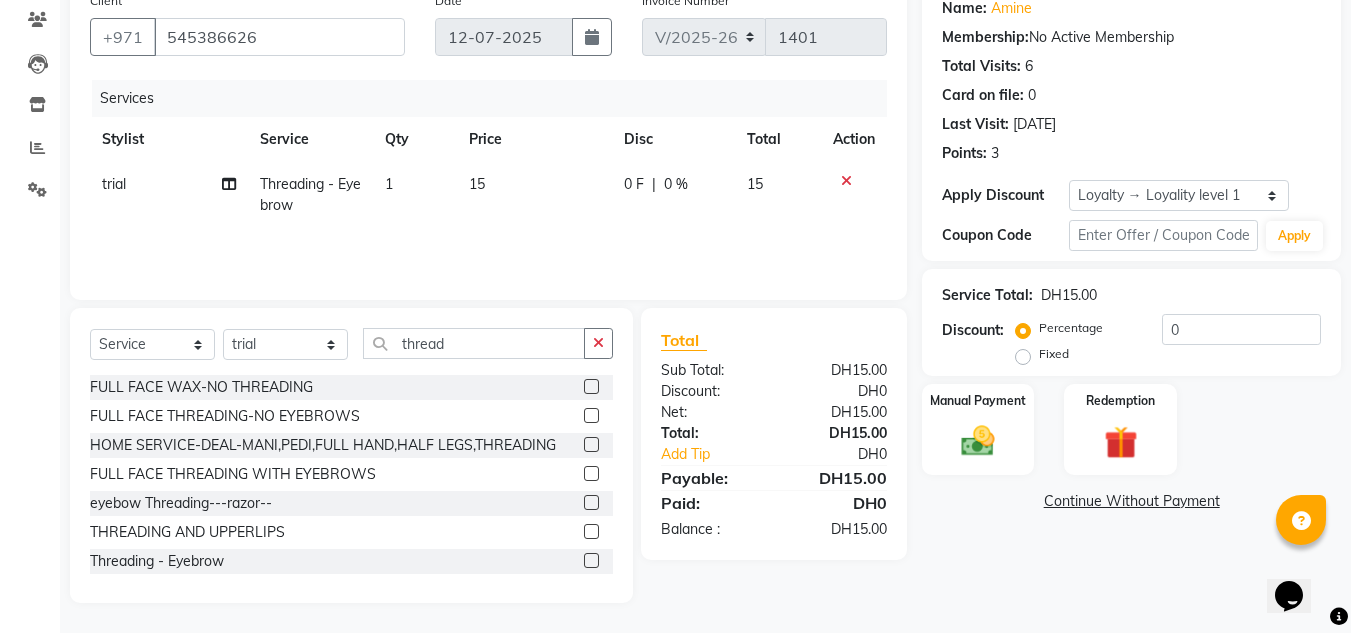 checkbox on "false" 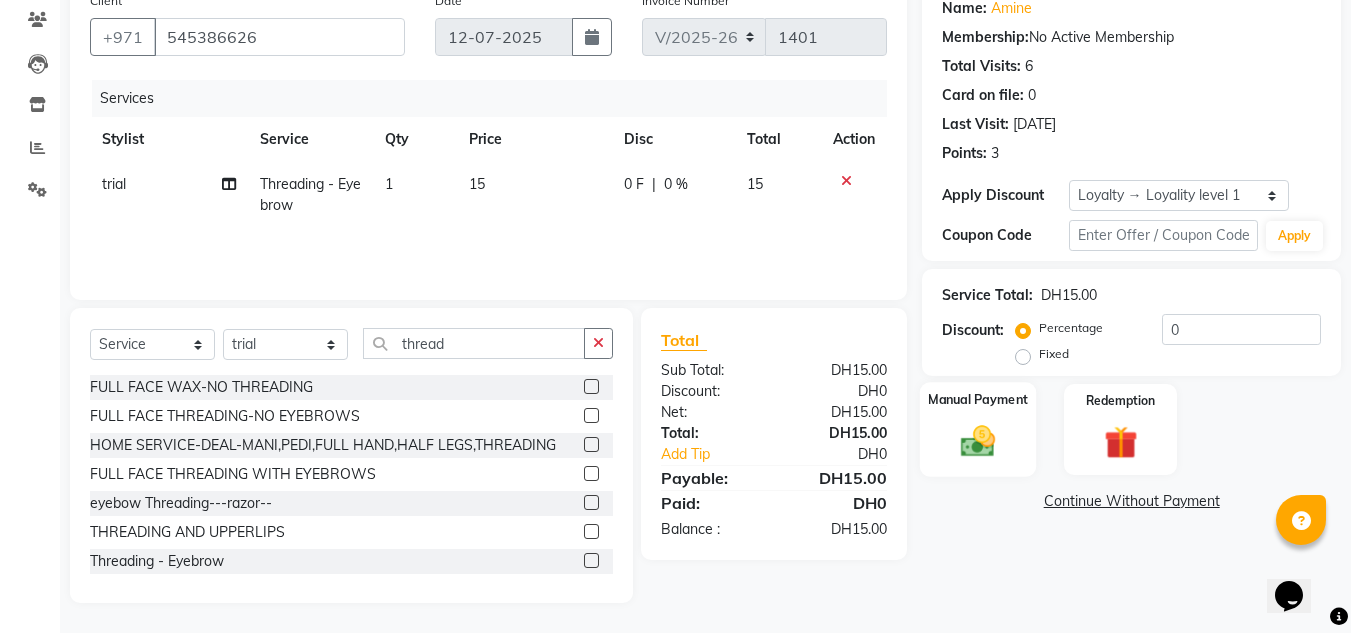 click on "Manual Payment" 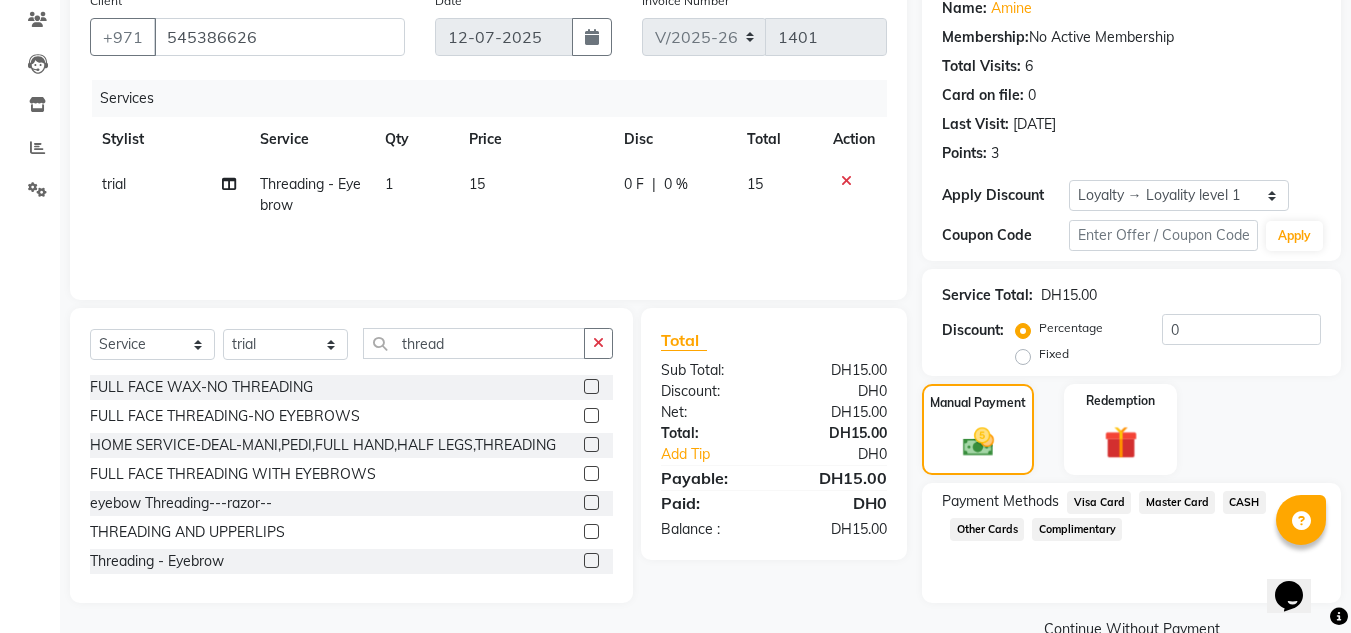 click on "Master Card" 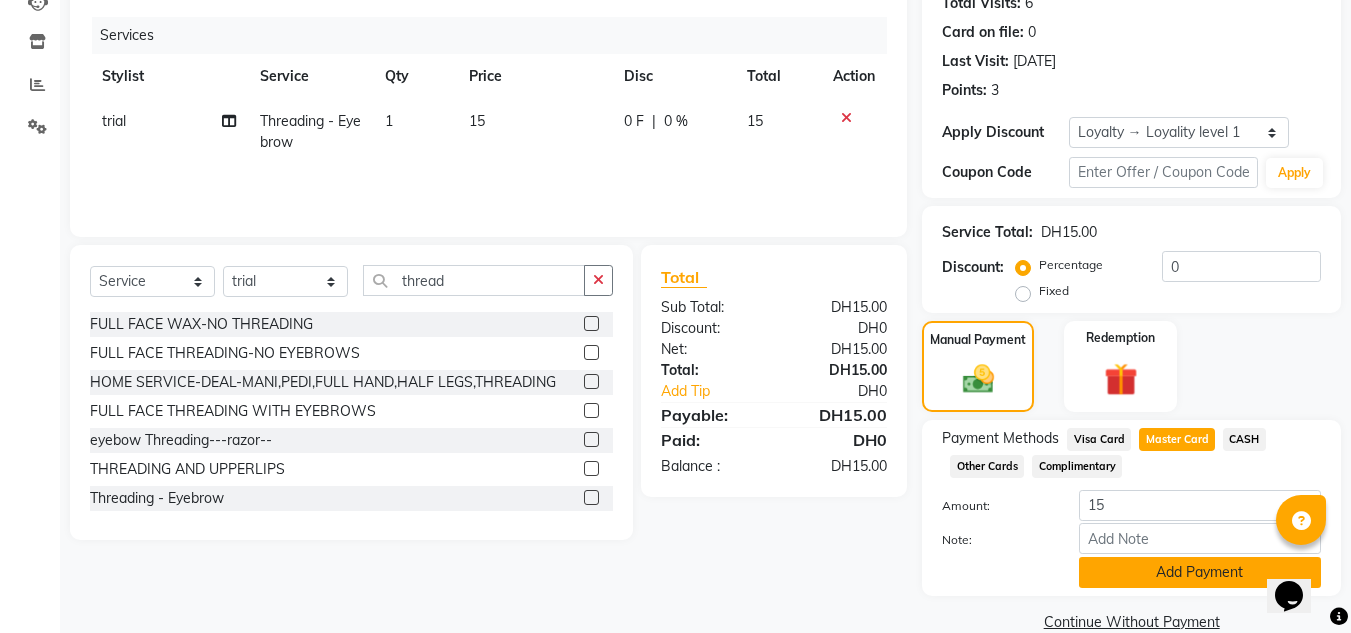 scroll, scrollTop: 265, scrollLeft: 0, axis: vertical 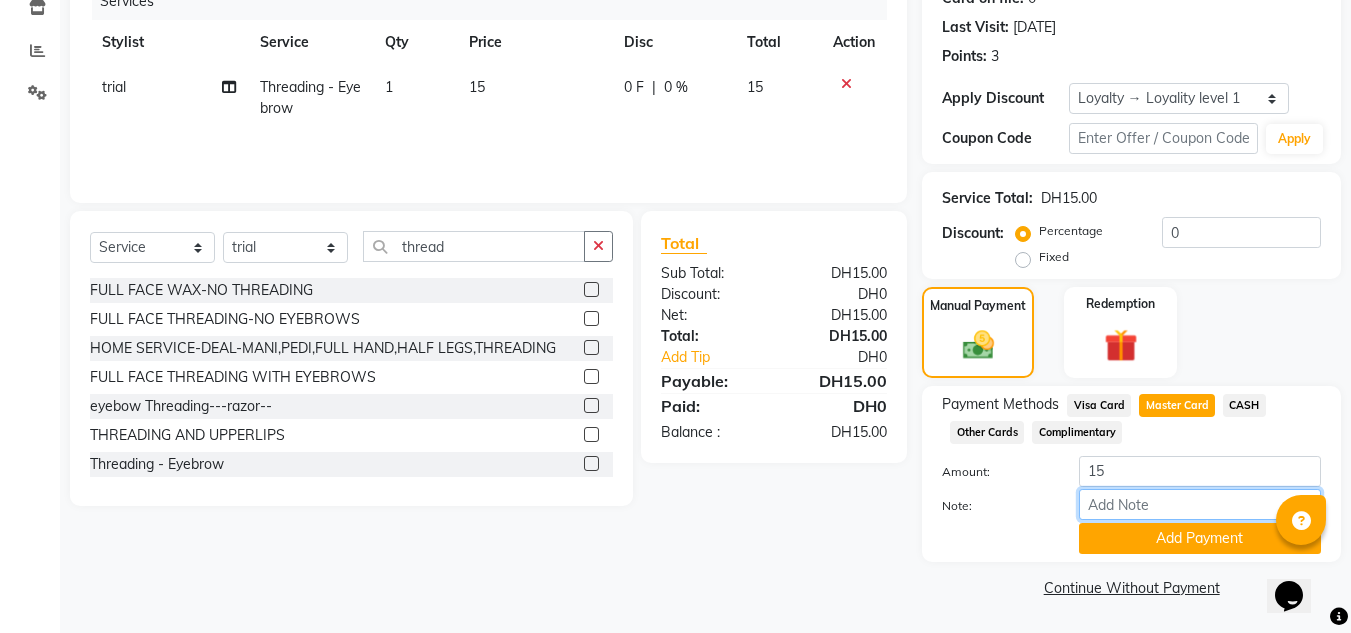 click on "Note:" at bounding box center (1200, 504) 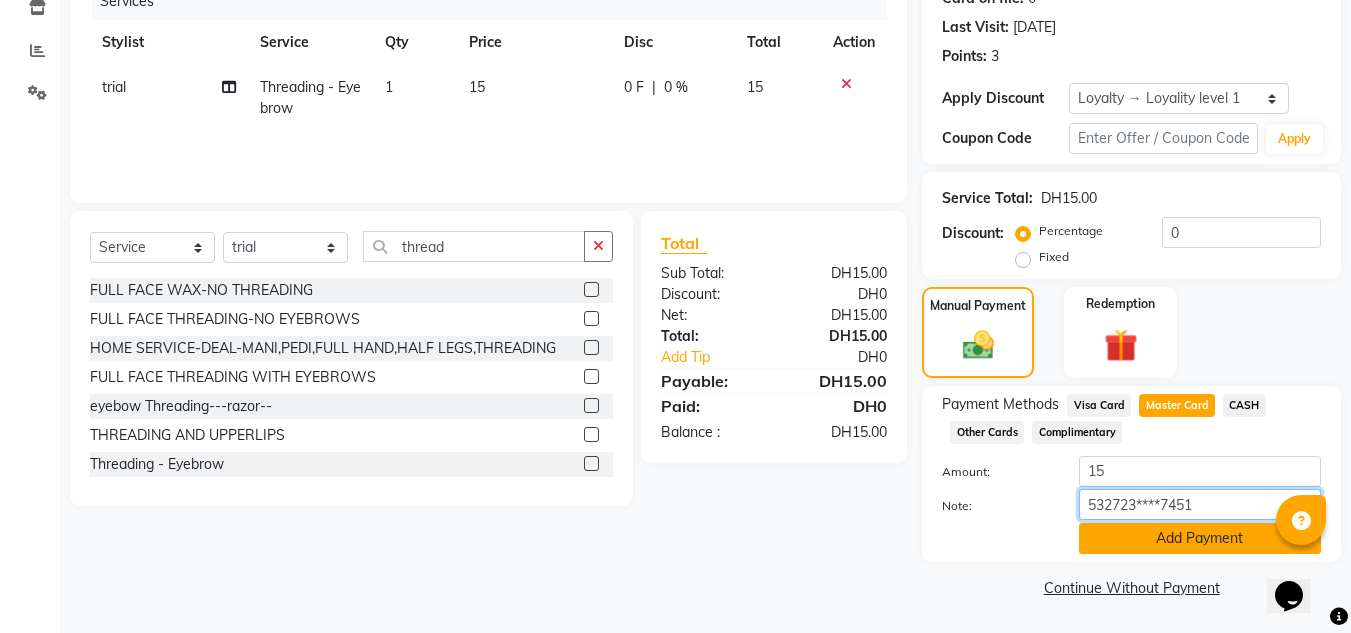 type on "532723****7451" 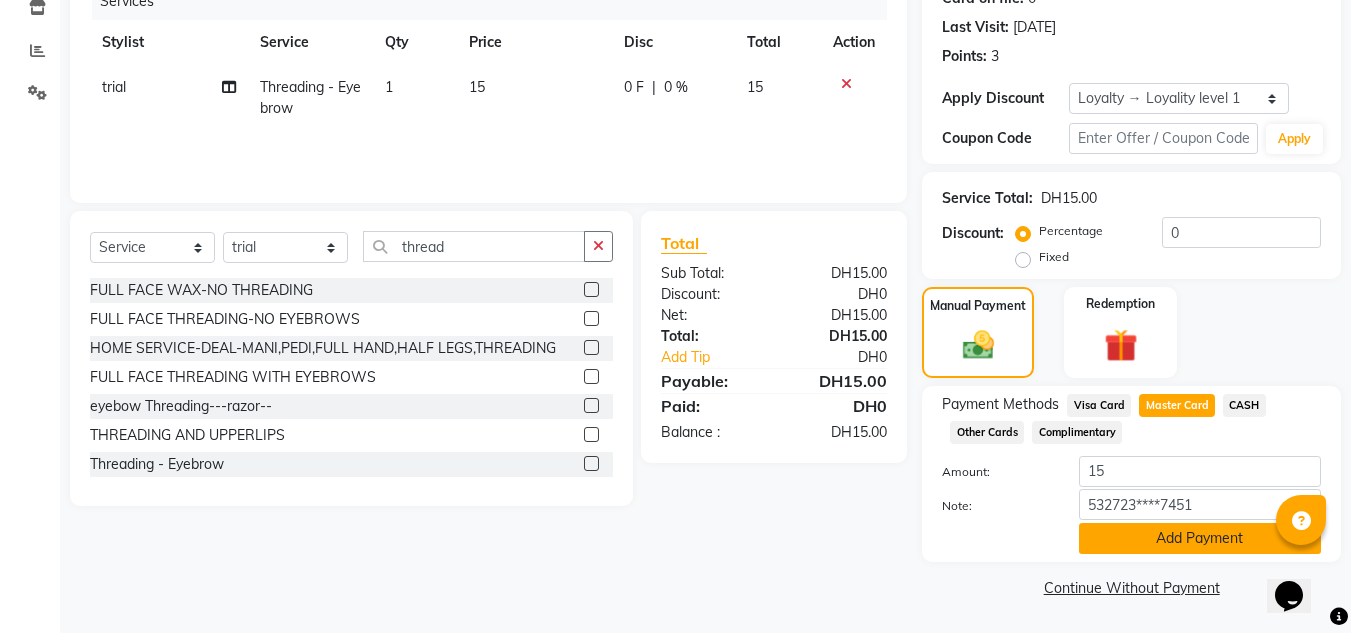 click on "Add Payment" 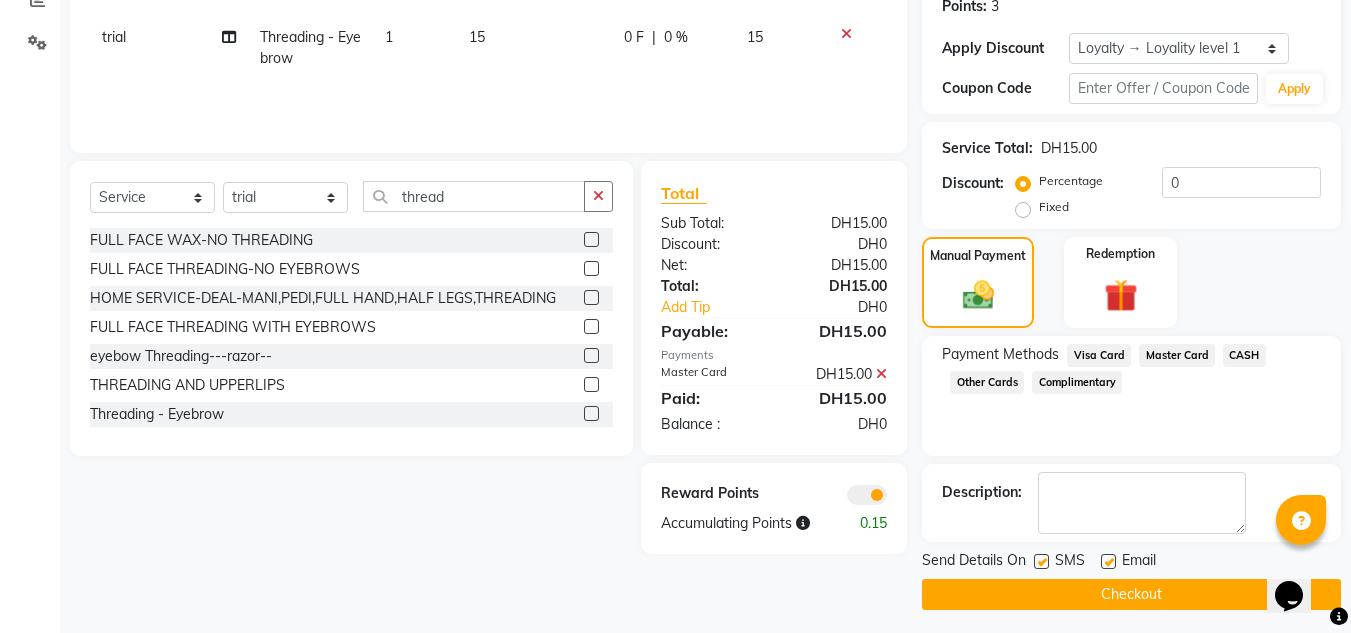 scroll, scrollTop: 322, scrollLeft: 0, axis: vertical 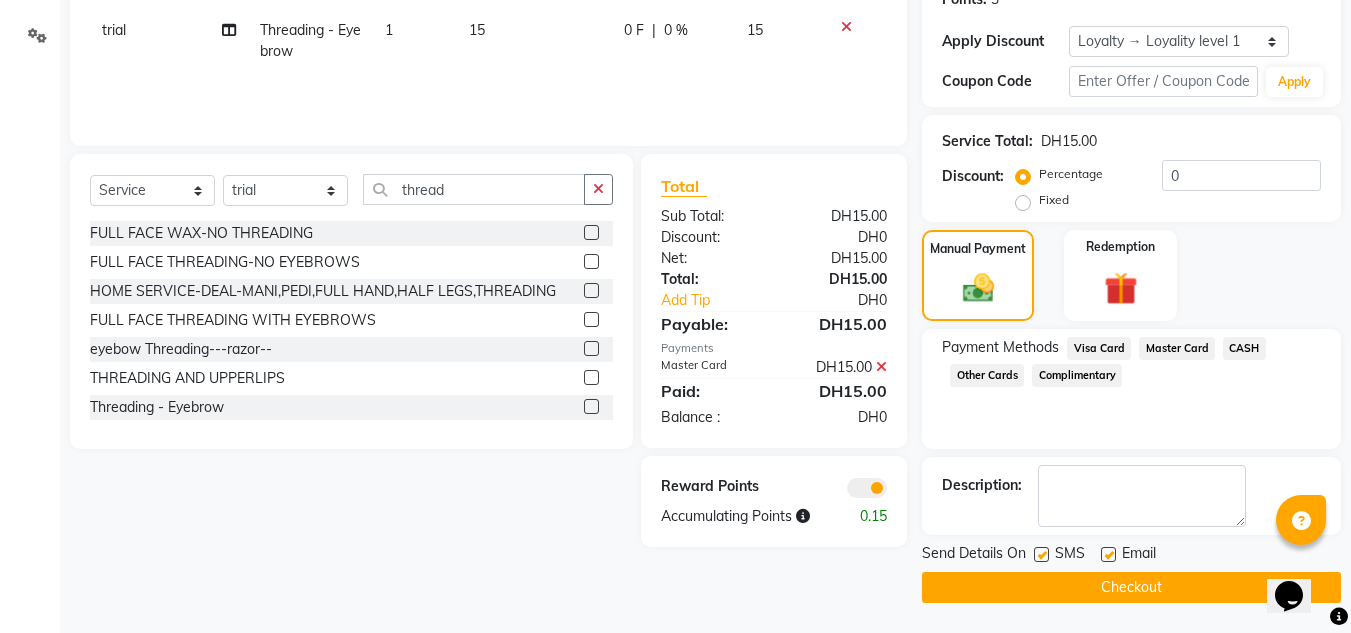 click on "Checkout" 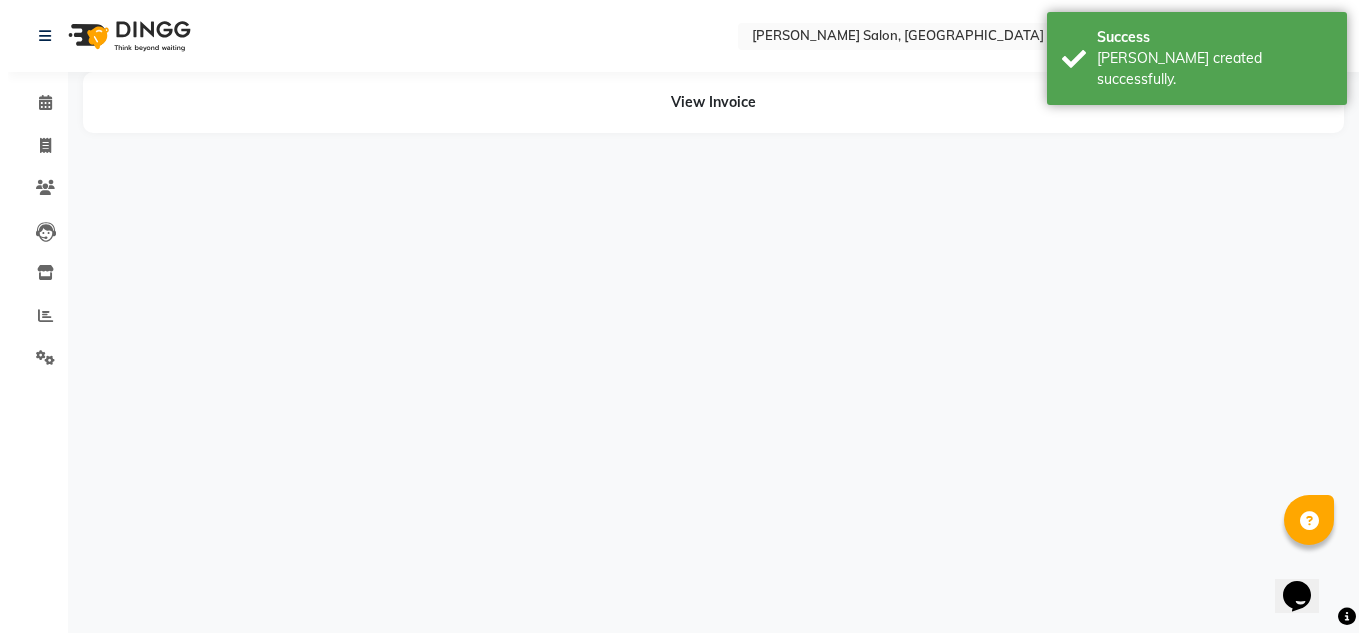 scroll, scrollTop: 0, scrollLeft: 0, axis: both 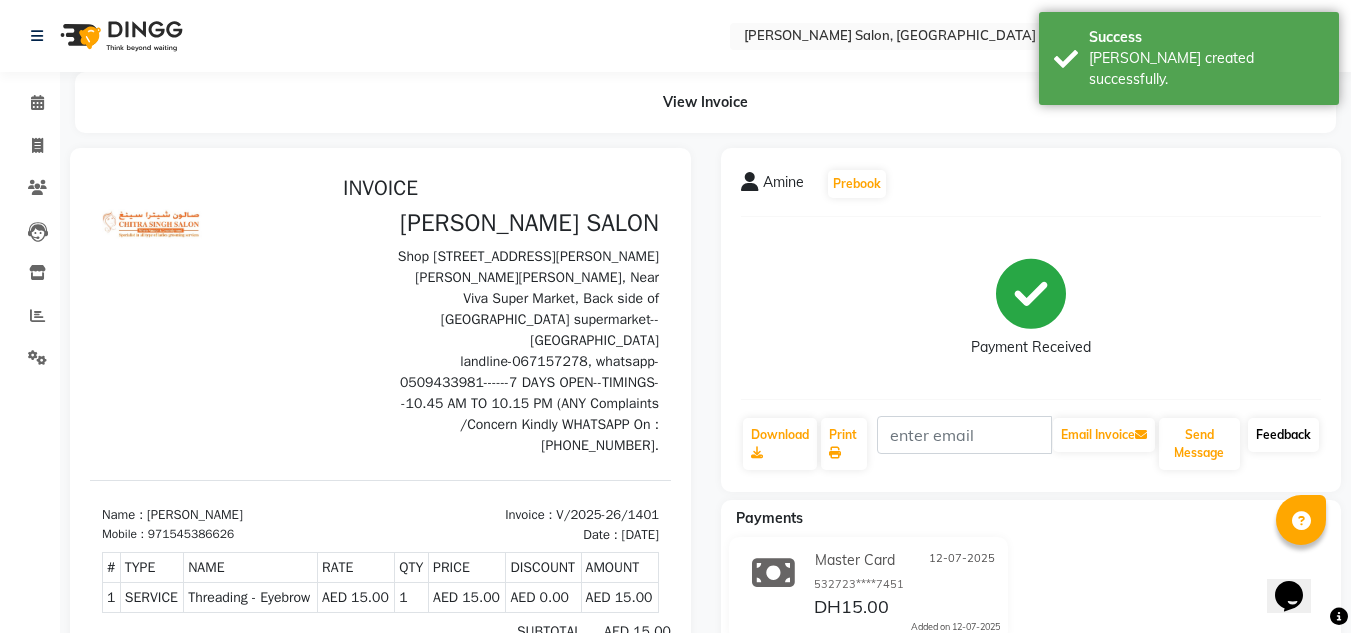 click on "Feedback" 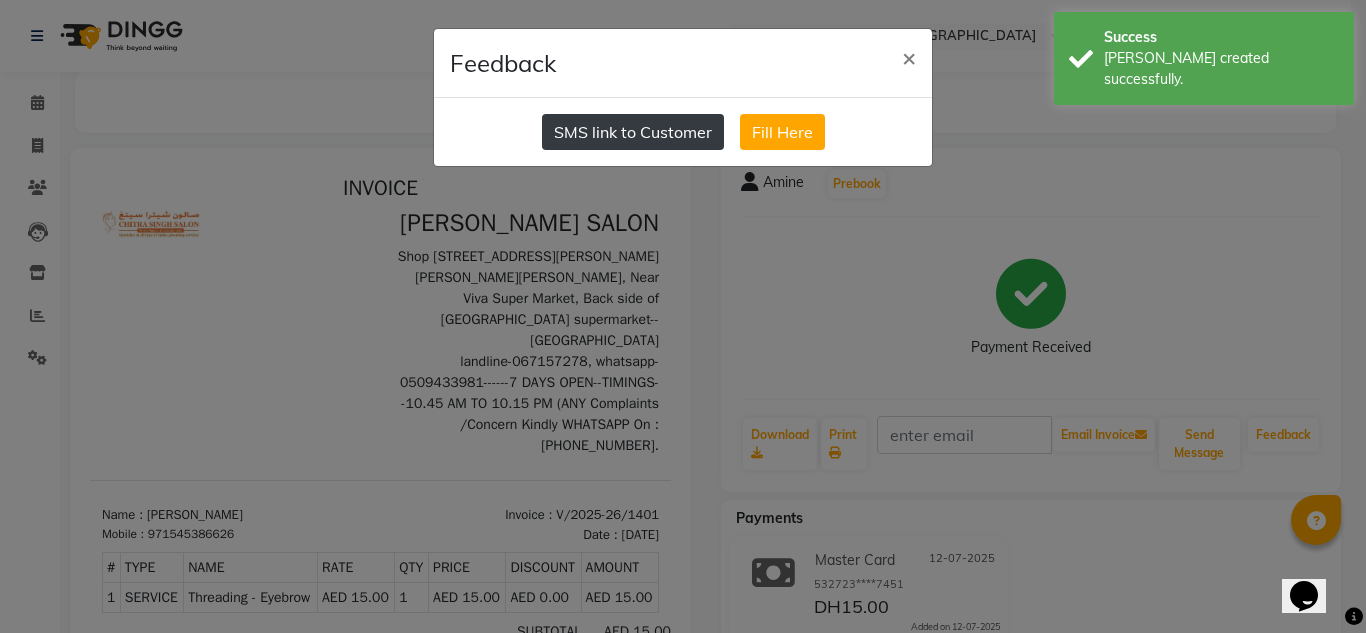 click on "SMS link to Customer" 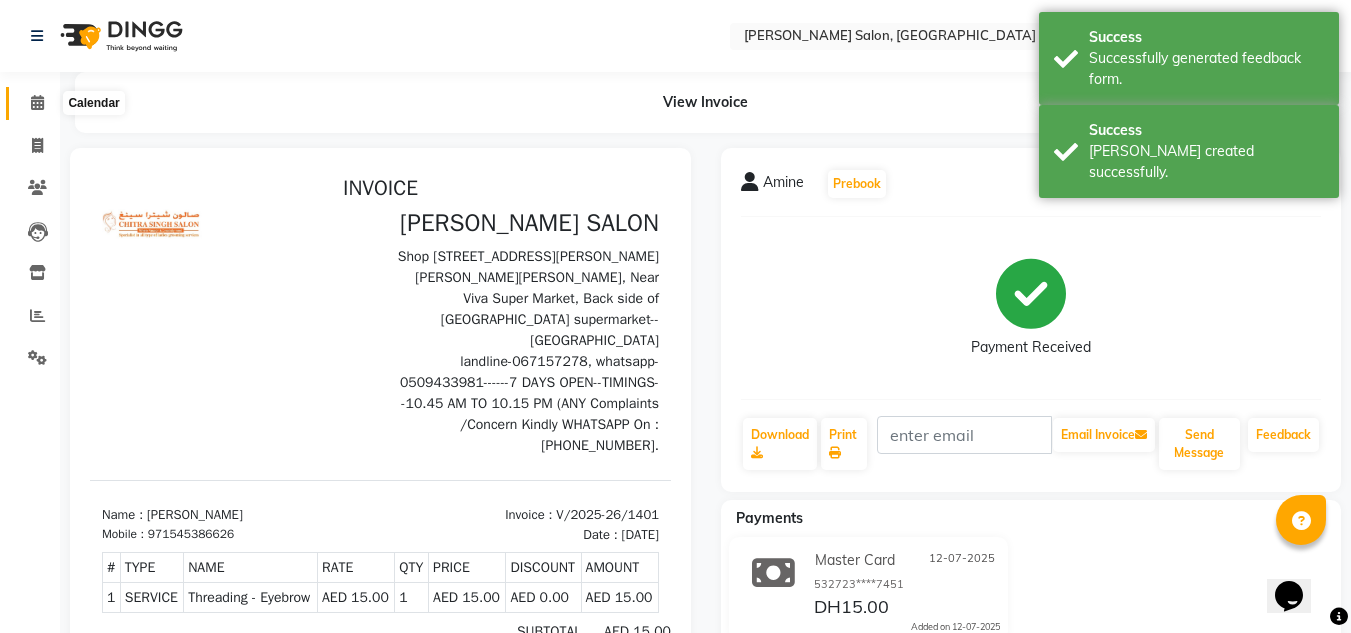 click 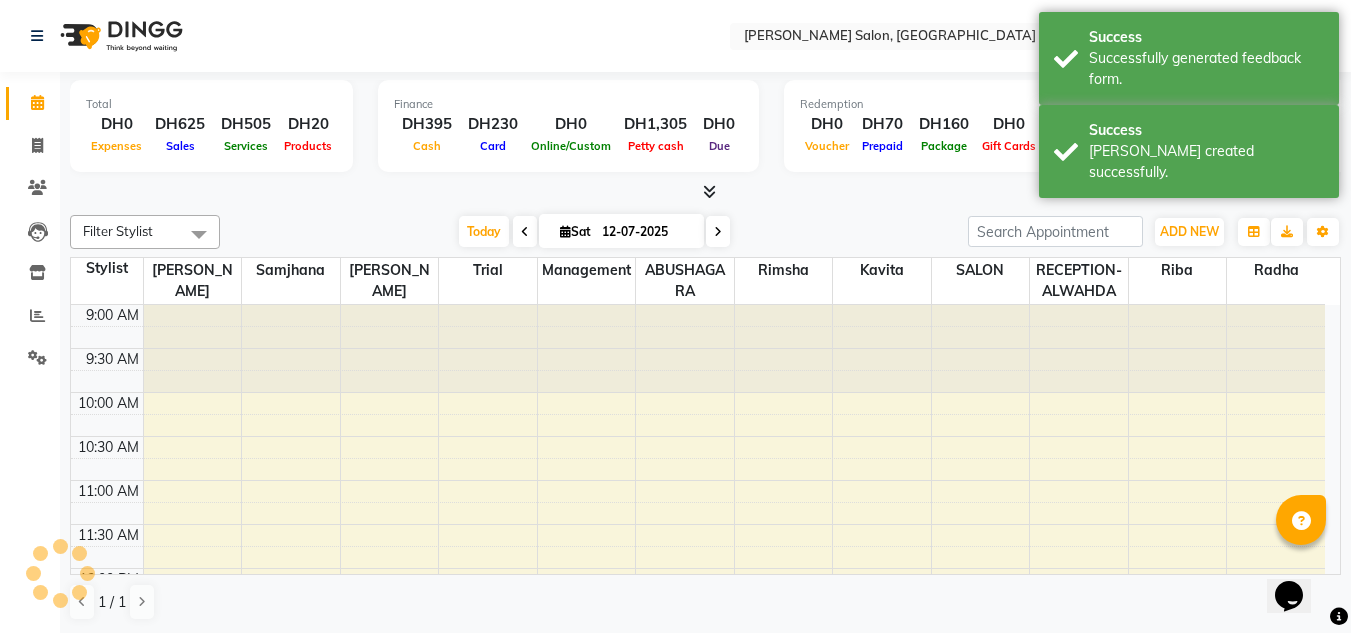 scroll, scrollTop: 881, scrollLeft: 0, axis: vertical 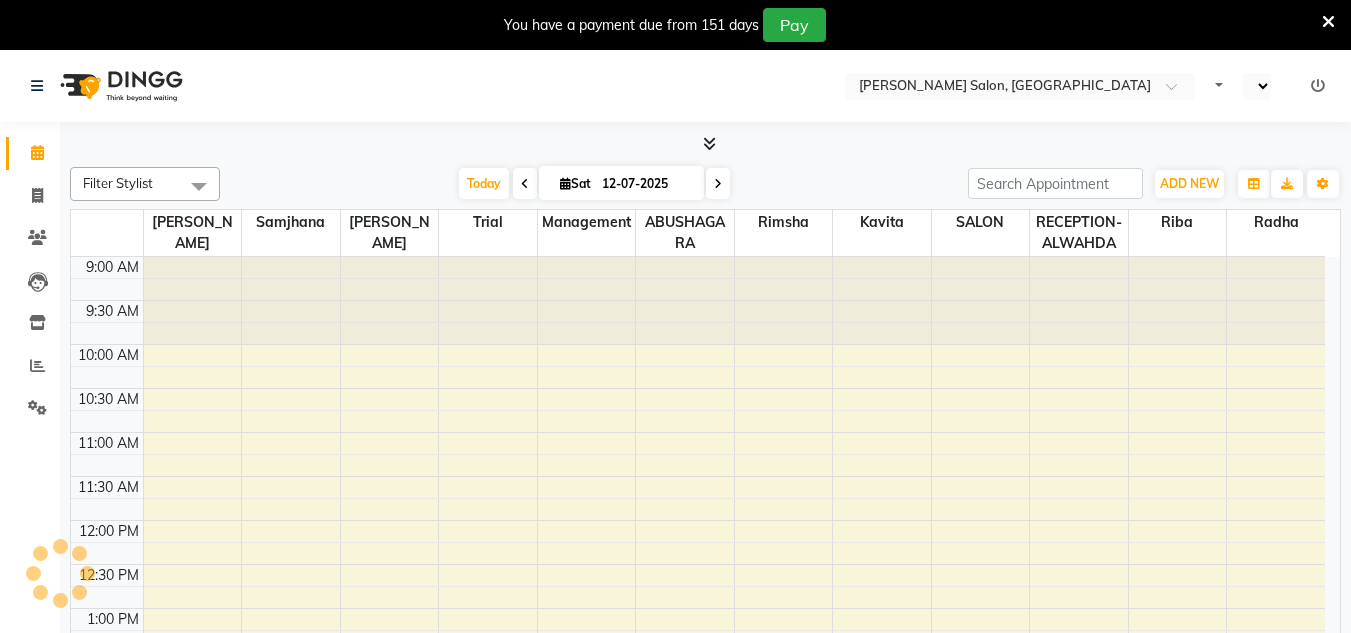 select on "en" 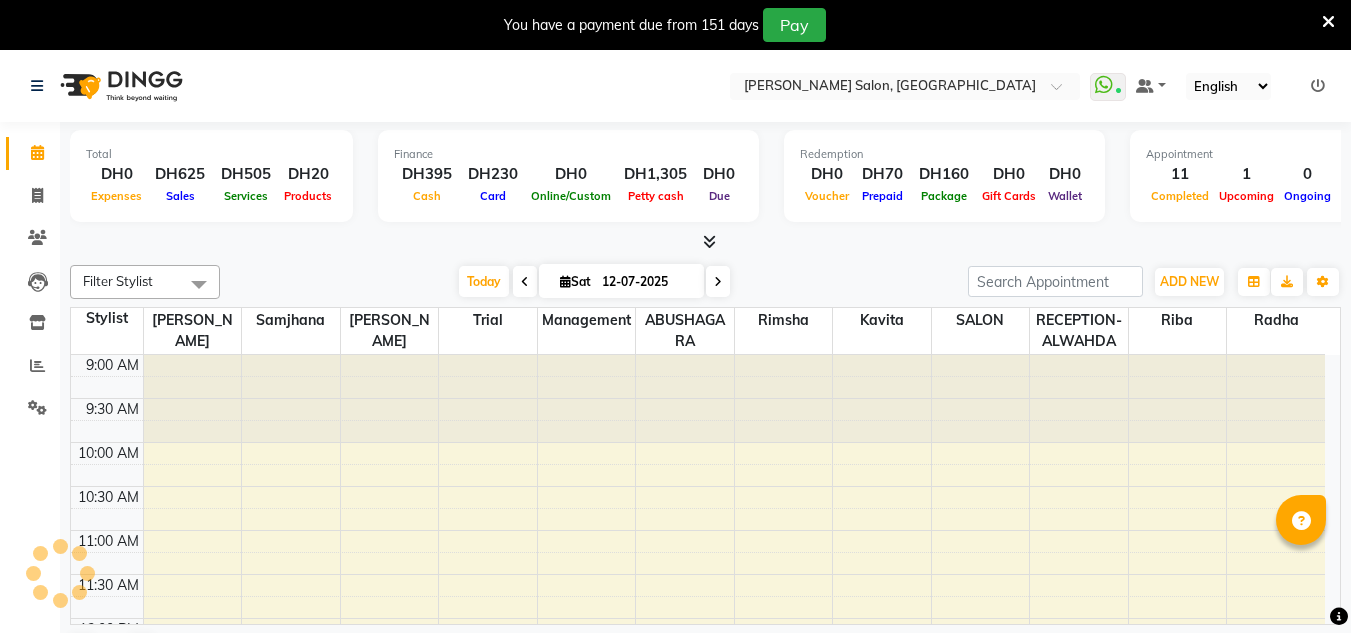 scroll, scrollTop: 0, scrollLeft: 0, axis: both 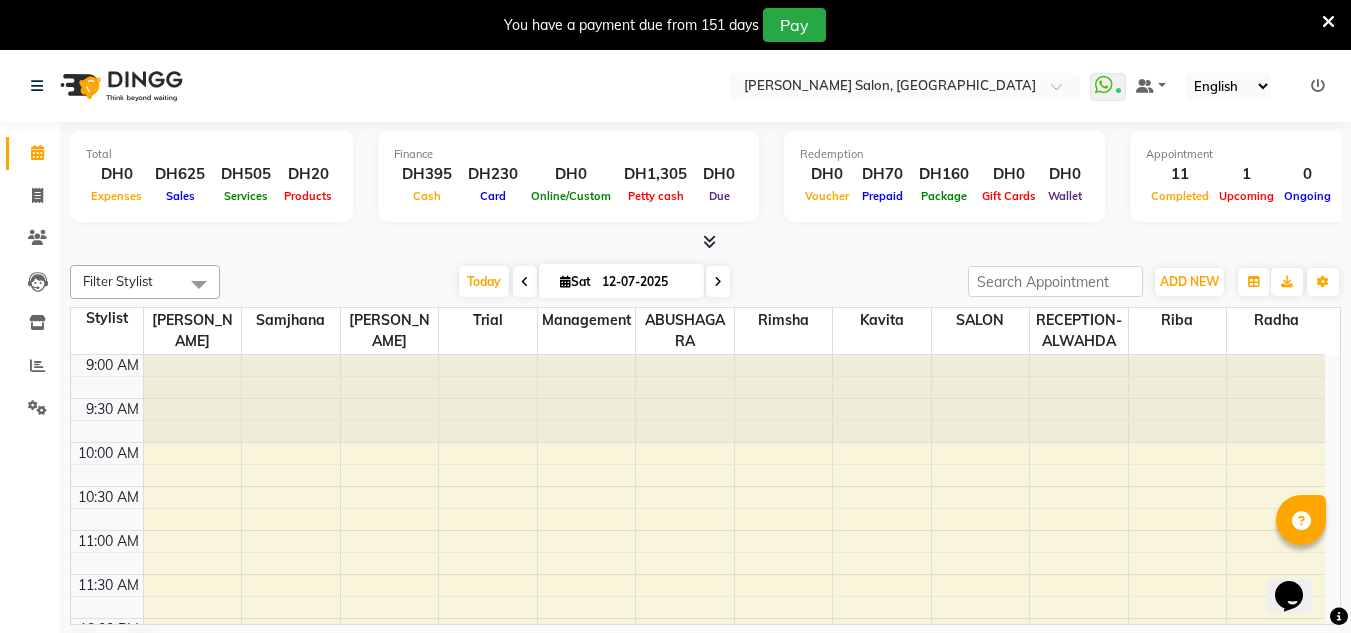 drag, startPoint x: 43, startPoint y: 467, endPoint x: 70, endPoint y: 473, distance: 27.658634 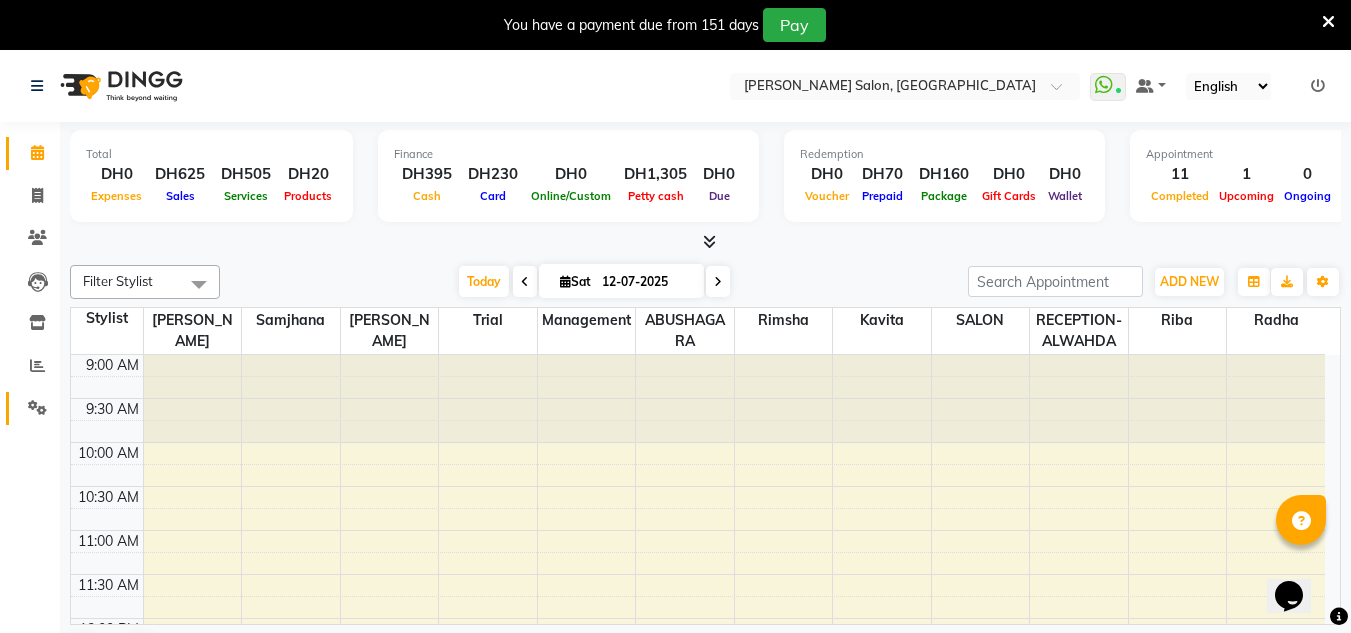 drag, startPoint x: 70, startPoint y: 473, endPoint x: 28, endPoint y: 415, distance: 71.610054 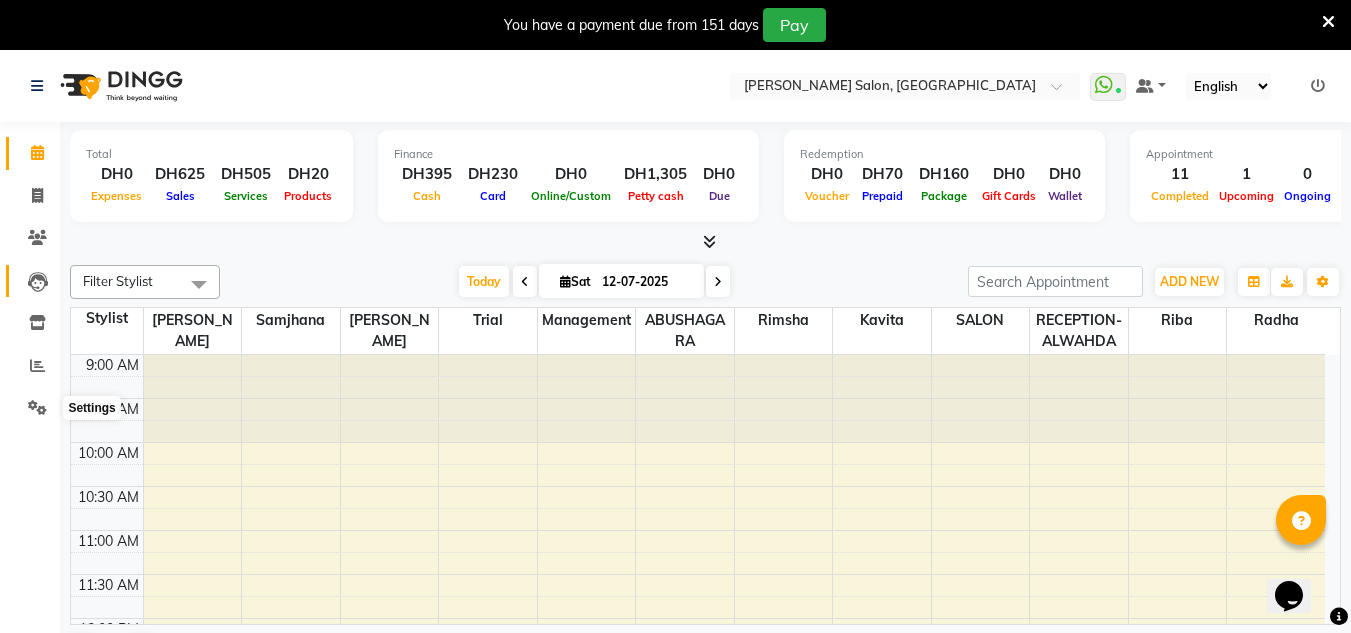 drag, startPoint x: 28, startPoint y: 415, endPoint x: 6, endPoint y: 283, distance: 133.82077 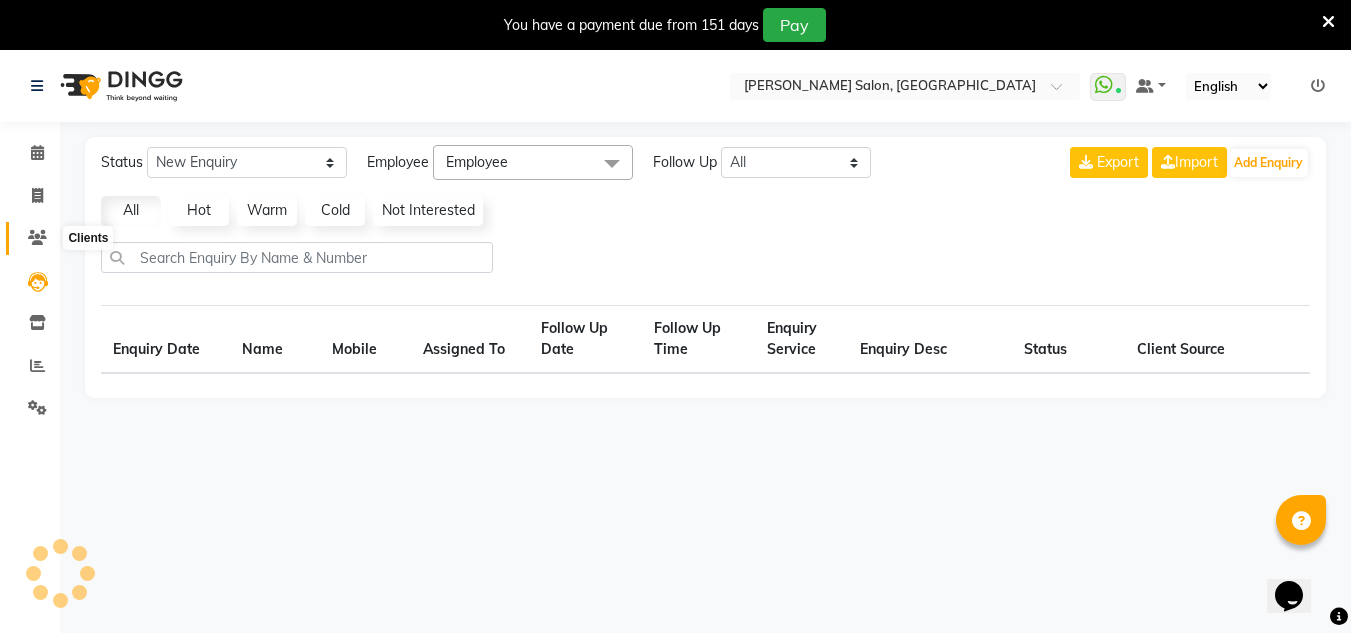 click 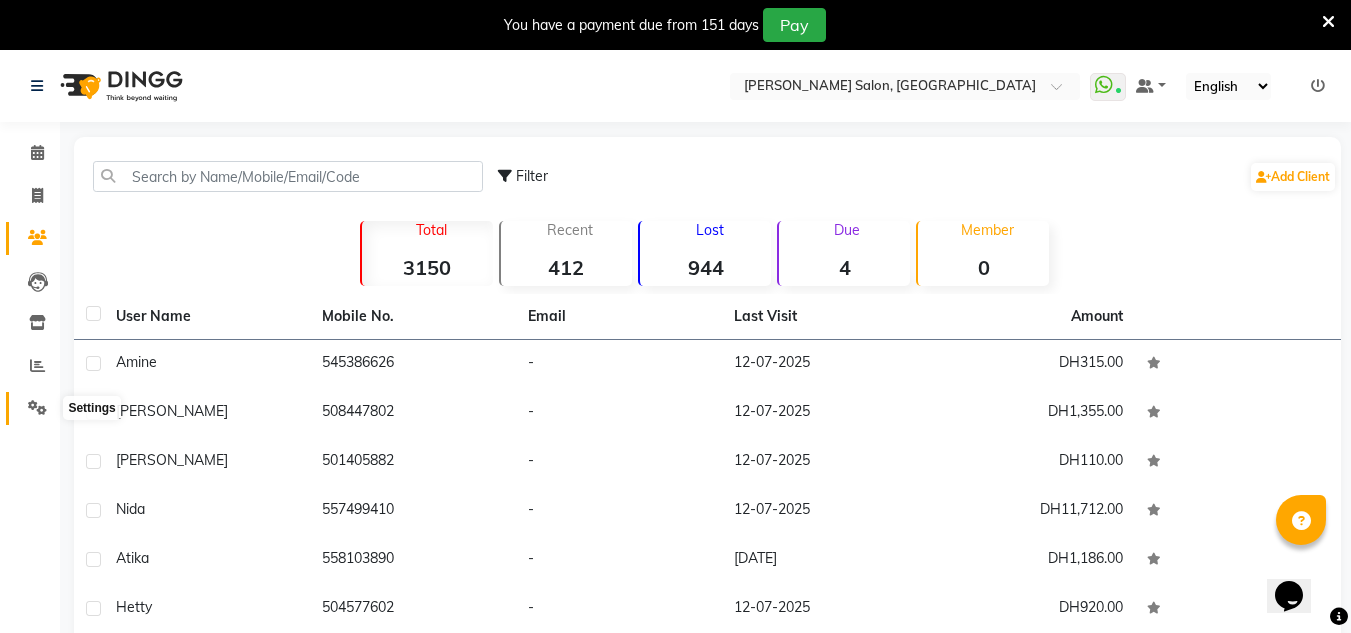click 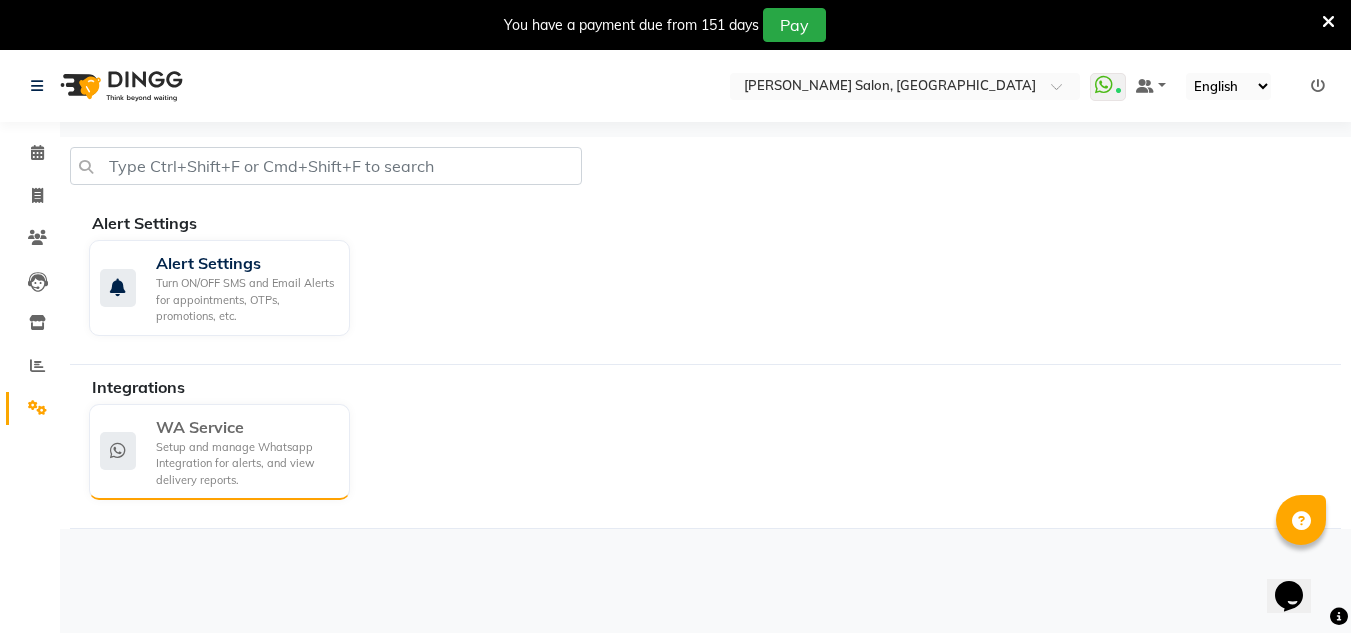click on "WA Service" 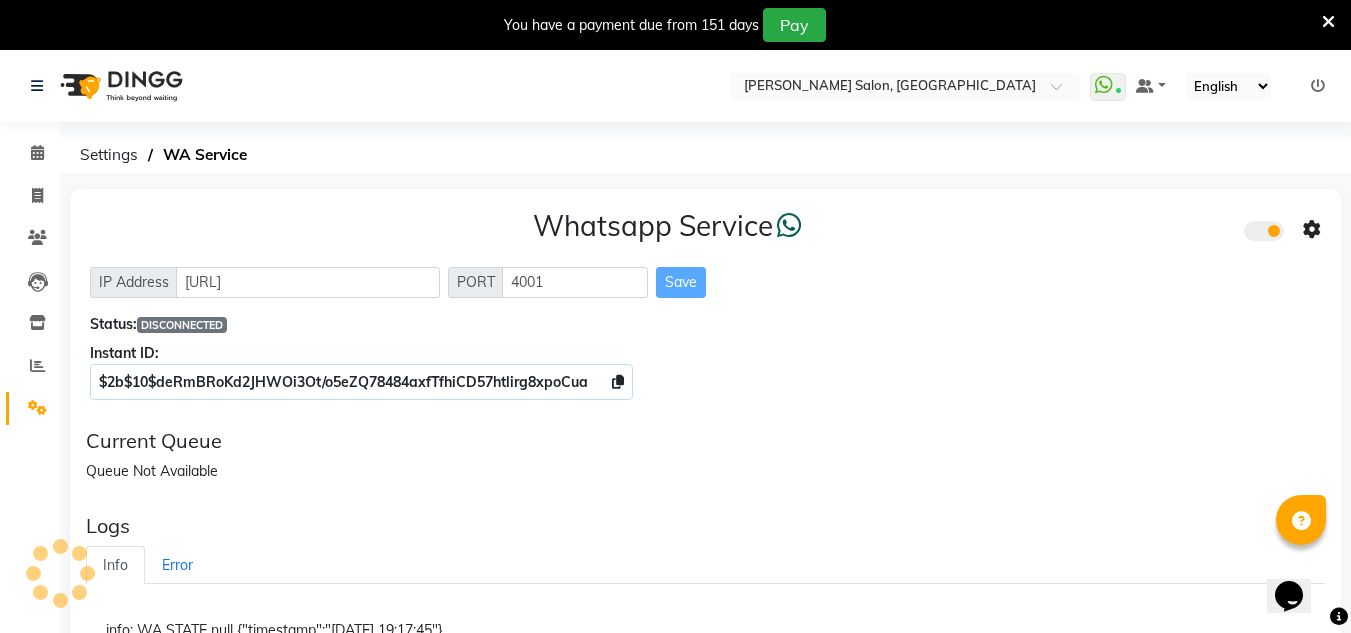 click on "Whatsapp Service  IP Address http://localhost PORT 4001 Save Status:  DISCONNECTED Instant ID: $2b$10$deRmBRoKd2JHWOi3Ot/o5eZQ78484axfTfhiCD57htlirg8xpoCua" 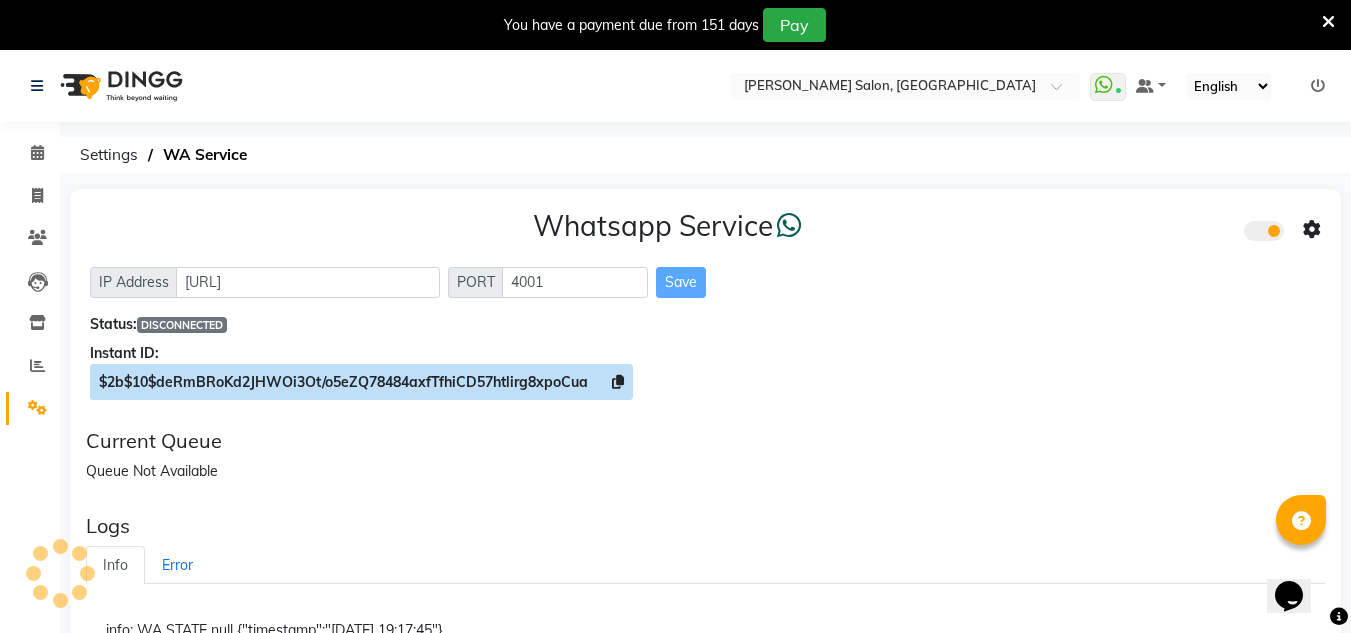 click on "$2b$10$deRmBRoKd2JHWOi3Ot/o5eZQ78484axfTfhiCD57htlirg8xpoCua" 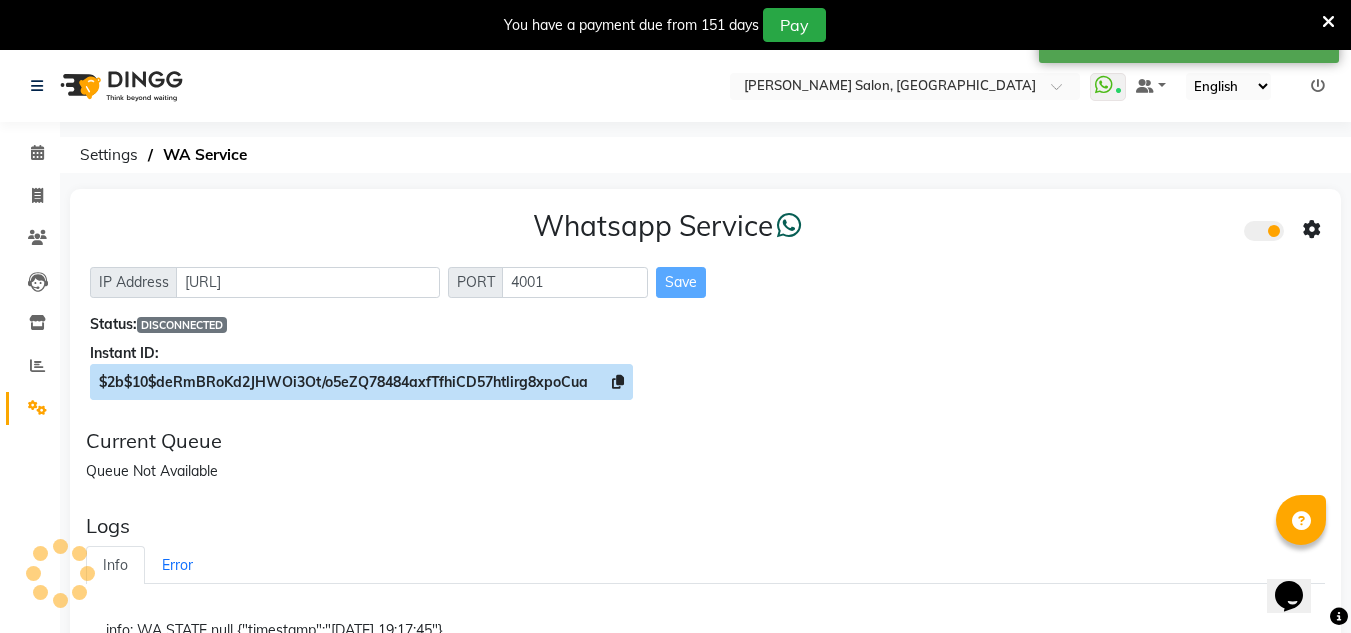 click 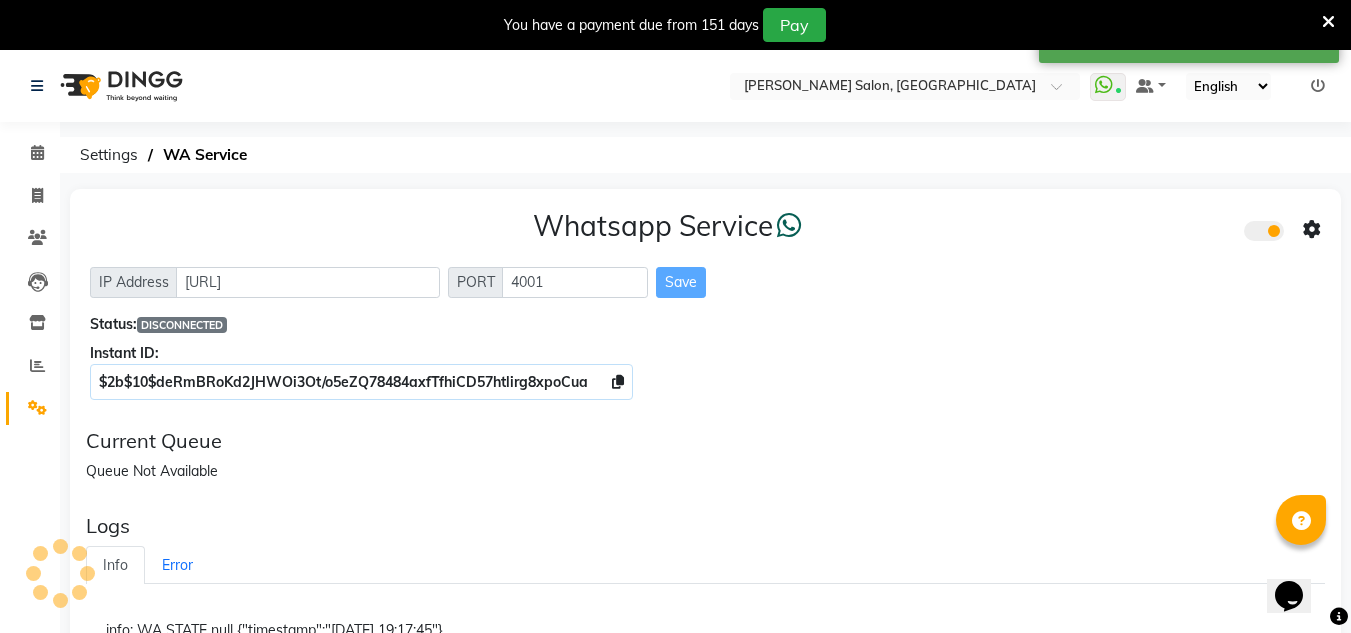 click at bounding box center [1328, 22] 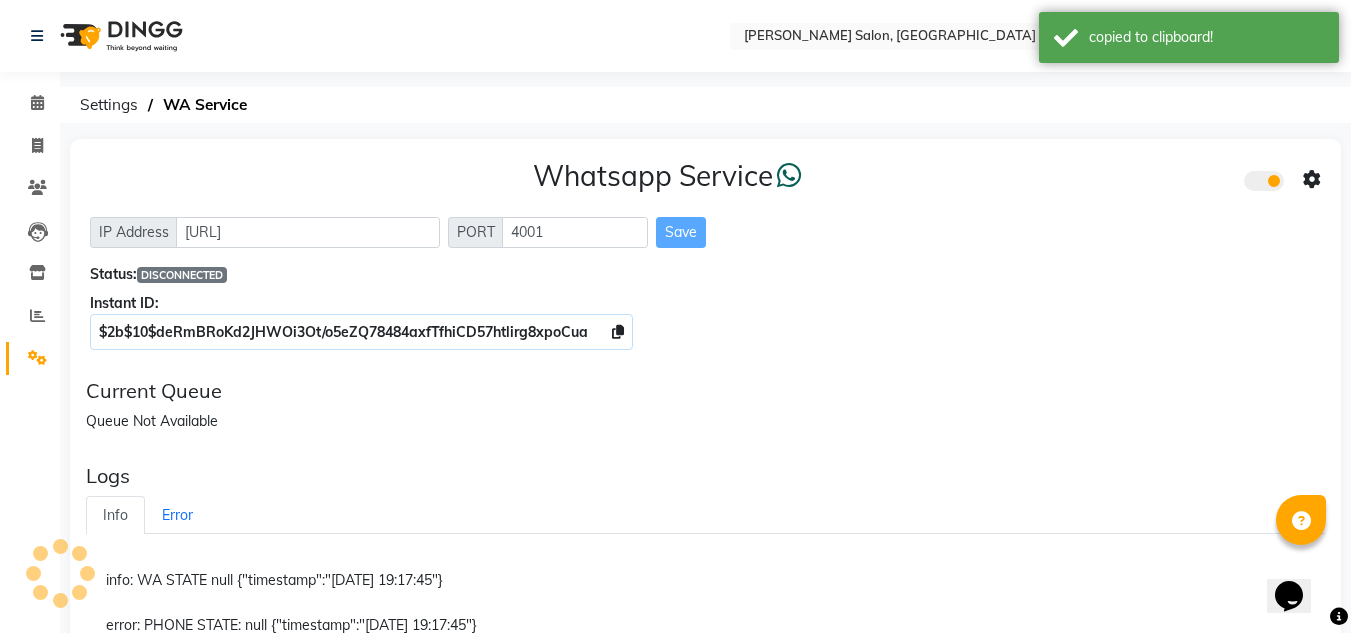 click 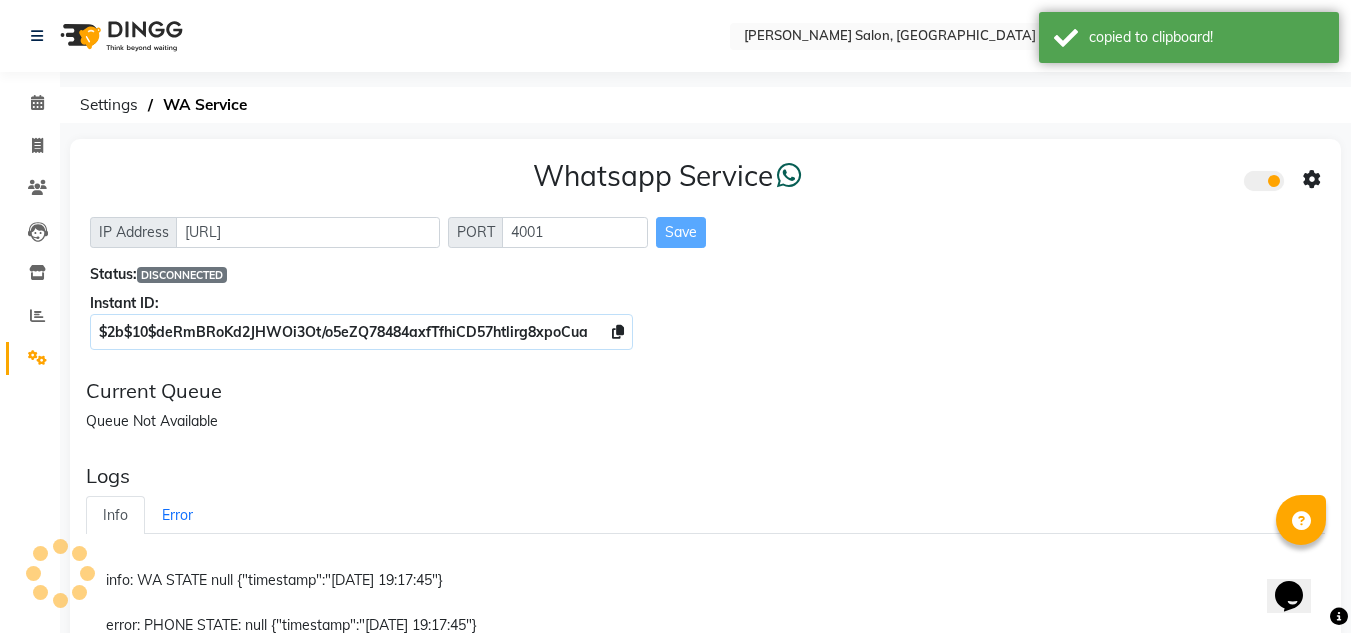 click 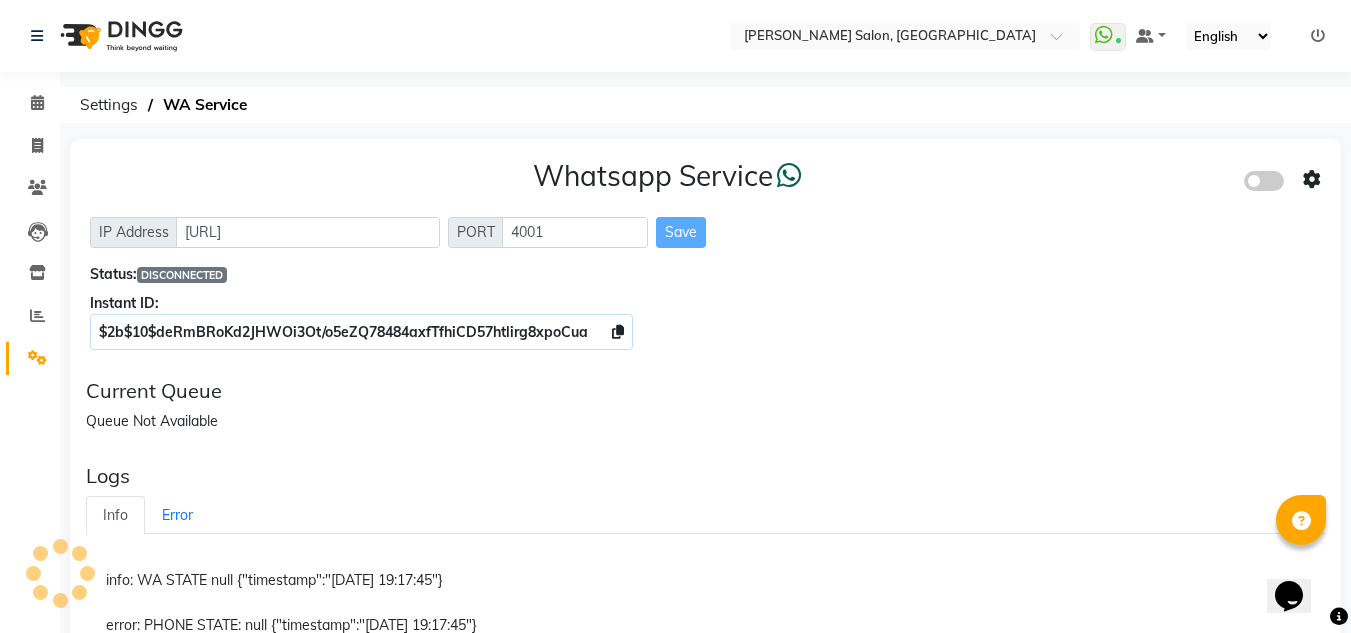 click 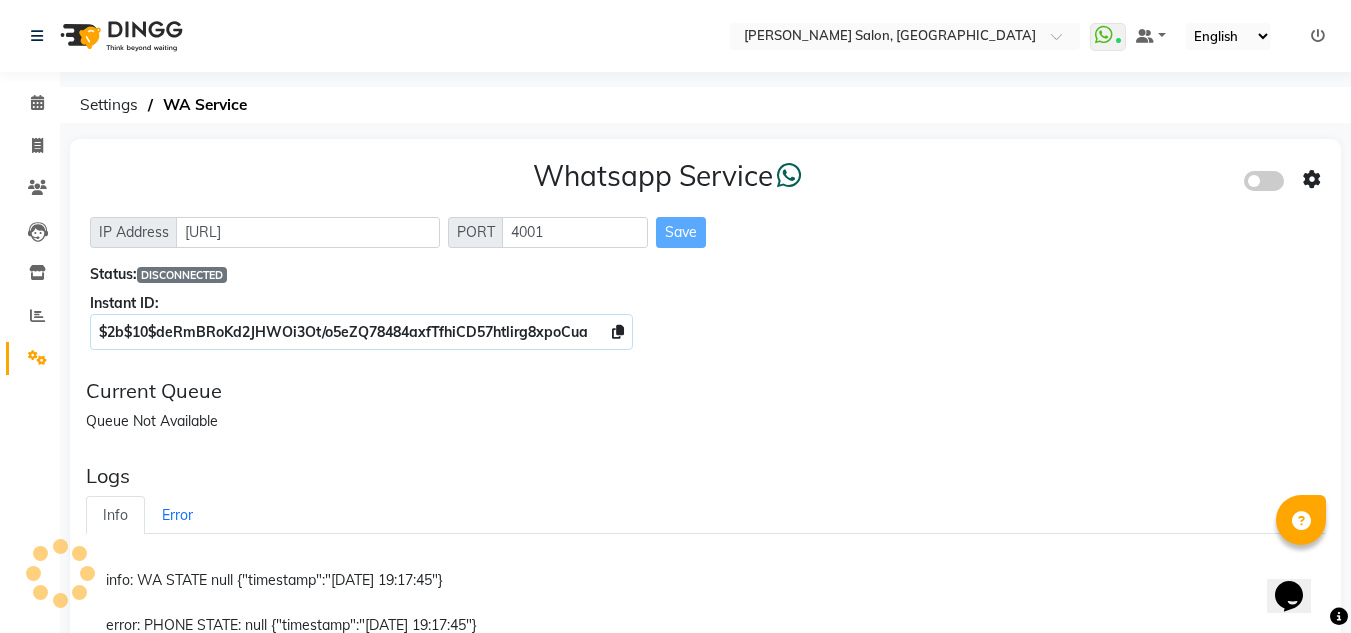 click 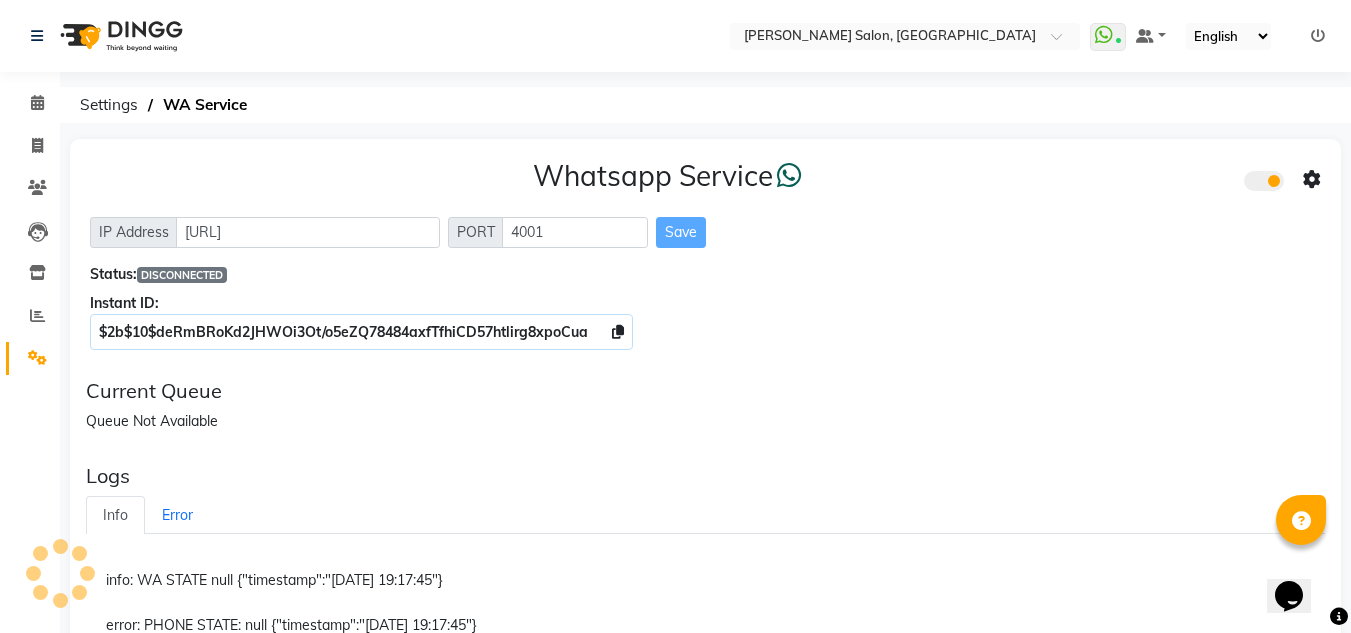 drag, startPoint x: 167, startPoint y: 425, endPoint x: 188, endPoint y: 410, distance: 25.806976 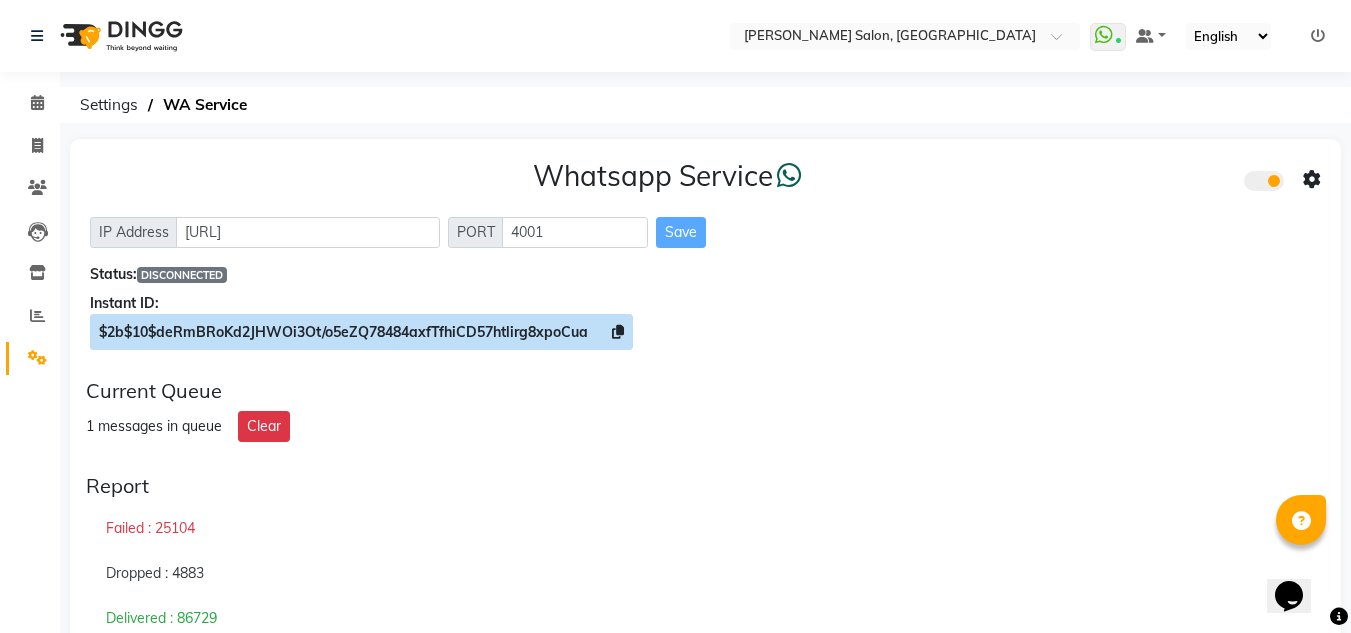 drag, startPoint x: 190, startPoint y: 408, endPoint x: 595, endPoint y: 337, distance: 411.17636 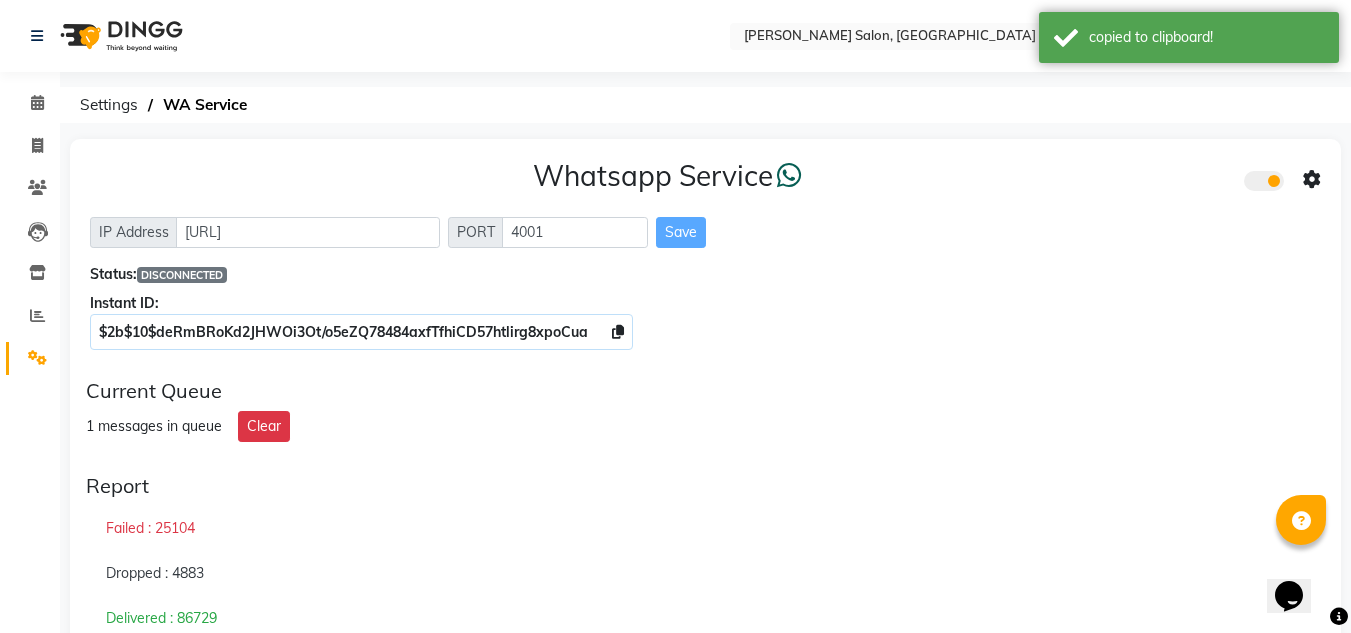 drag, startPoint x: 162, startPoint y: 260, endPoint x: 82, endPoint y: 159, distance: 128.84486 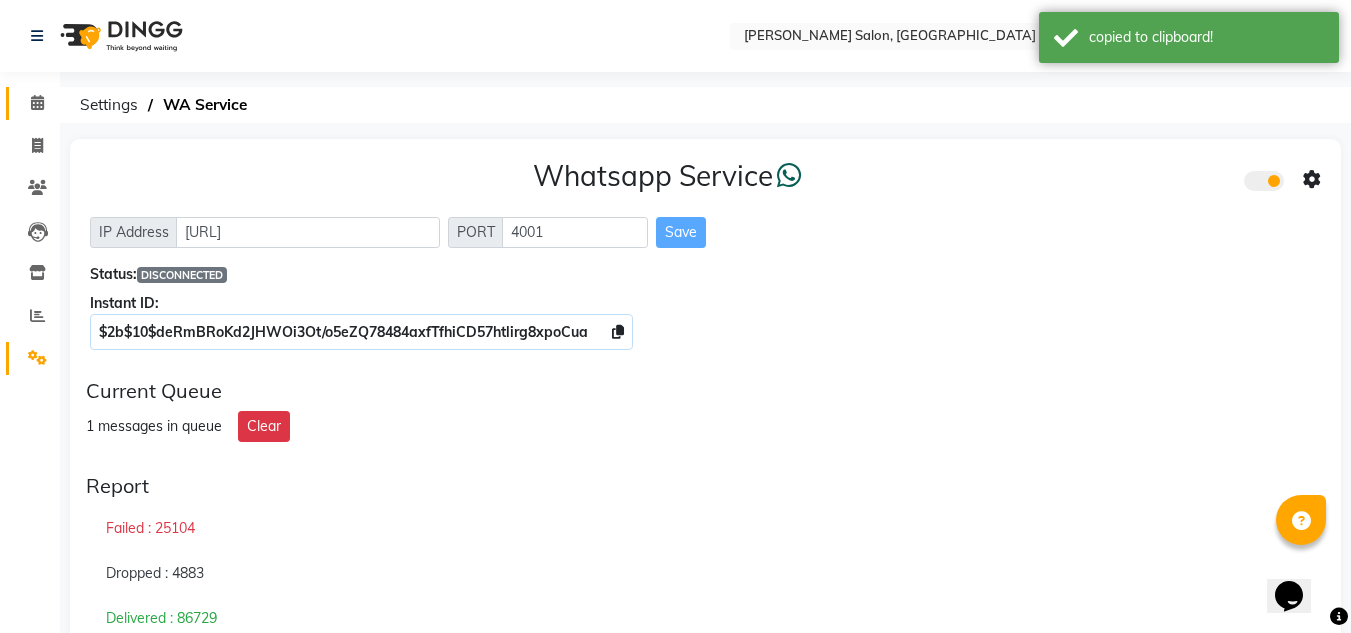 click 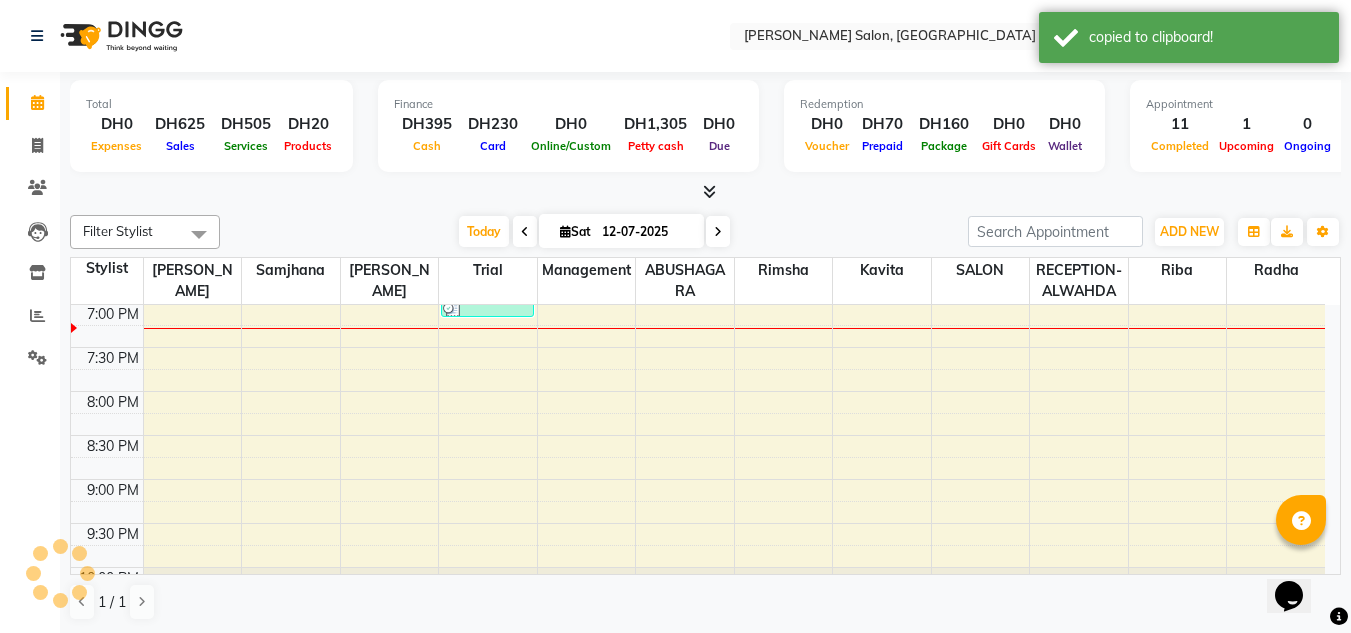 scroll, scrollTop: 0, scrollLeft: 0, axis: both 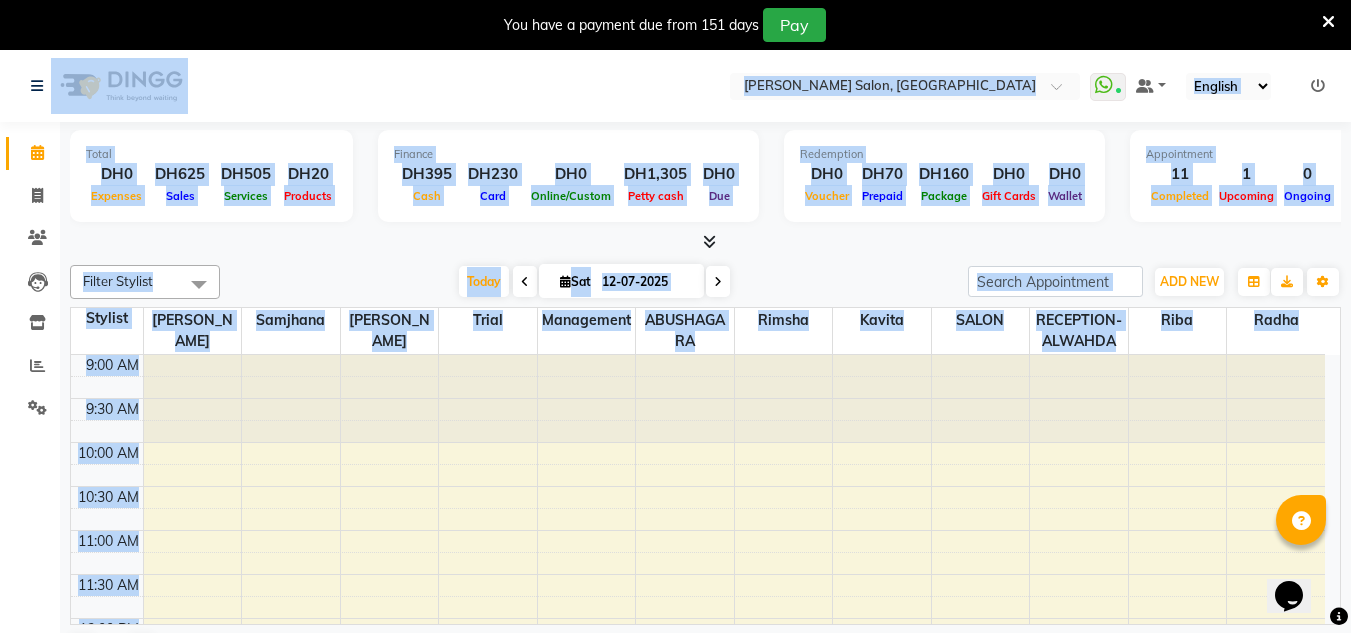 click on "Select Location × [PERSON_NAME] Salon, Alwahda  WhatsApp Status  ✕ Status:  Connected Most Recent Message: [DATE]     06:51 PM Recent Service Activity: [DATE]     07:06 PM Default Panel My Panel English ENGLISH Español العربية मराठी हिंदी ગુજરાતી தமிழ் 中文 Notifications nothing to show ☀ [PERSON_NAME] Salon, Alwahda  Calendar  Invoice  Clients  Leads   Inventory  Reports  Settings Completed InProgress Upcoming Dropped Tentative Check-In Confirm Bookings Segments Page Builder Total  DH0  Expenses DH625  Sales DH505  Services DH20  Products Finance  DH395  Cash DH230  Card DH0  Online/Custom DH1,305 [PERSON_NAME] cash DH0 Due  Redemption  DH0 Voucher DH70 Prepaid DH160 Package DH0  Gift Cards DH0  Wallet  Appointment  11 Completed 1 Upcoming 0 Ongoing 0 No show  Other sales  DH100  Packages DH0  Memberships DH0  Vouchers DH0  Prepaids DH0  Gift Cards Filter Stylist Select All ABUSHAGARA Kavita Laxmi Management [PERSON_NAME] Radha RECEPTION-ALWAHDA" at bounding box center [675, 366] 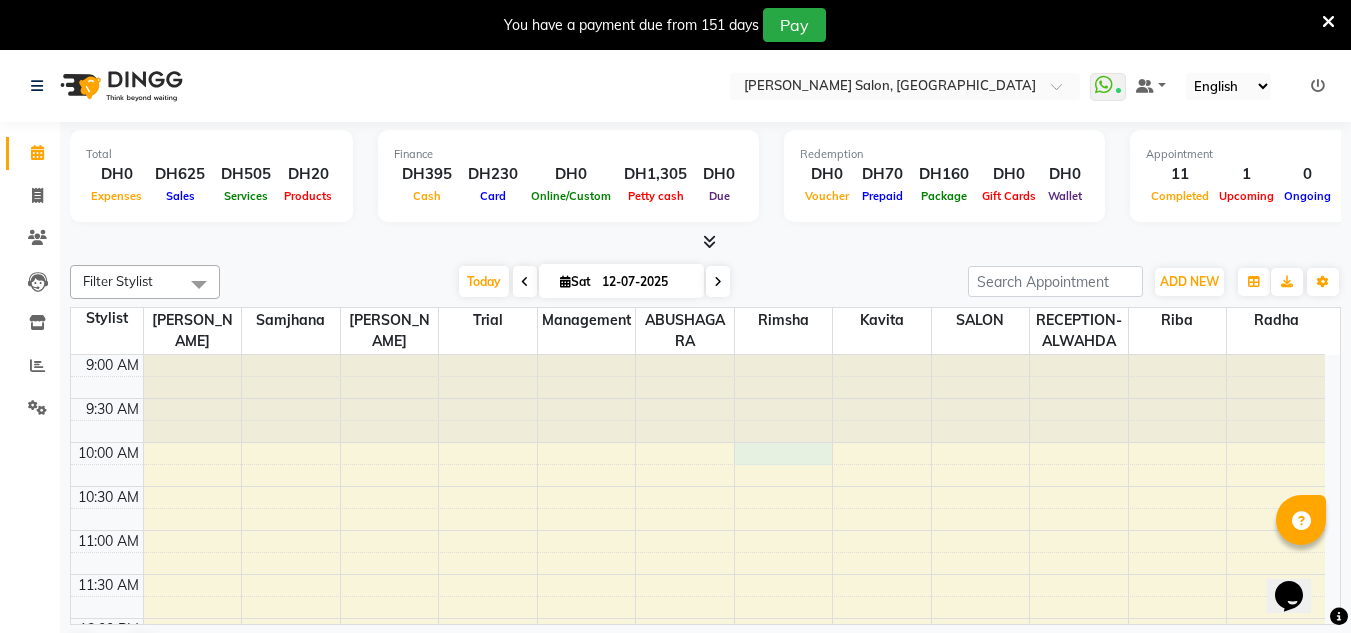 click on "9:00 AM 9:30 AM 10:00 AM 10:30 AM 11:00 AM 11:30 AM 12:00 PM 12:30 PM 1:00 PM 1:30 PM 2:00 PM 2:30 PM 3:00 PM 3:30 PM 4:00 PM 4:30 PM 5:00 PM 5:30 PM 6:00 PM 6:30 PM 7:00 PM 7:30 PM 8:00 PM 8:30 PM 9:00 PM 9:30 PM 10:00 PM 10:30 PM     [PERSON_NAME], TK03, 02:10 PM-02:40 PM, Manicure & Pedicure - Classic Manicure     Abby, TK05, 04:00 PM-05:00 PM, EYELASHES     [PERSON_NAME], TK08, 05:50 PM-06:50 PM, EYELASHES     Hetty, TK06, 03:55 PM-05:40 PM, COLOR RAY-LONG,Threading  - Eyebrow     [PERSON_NAME], TK03, 01:40 PM-02:10 PM, Manicure & Pedicure - Classic Pedicure     Rose, TK04, 03:25 PM-03:55 PM, Manicure & Pedicure - Classic Manicure     Amine, TK09, 06:55 PM-07:10 PM, Threading  - Eyebrow     May, TK02, 01:05 PM-02:05 PM, EYELASHES     Abby, TK05, 03:00 PM-04:00 PM, FULL BODY MASSAGE--1 HR     nida, TK07, 05:35 PM-06:00 PM, THREADING-UPPERLIPS WAX,Threading  - Eyebrow     Deepa, TK01, 03:00 PM-03:30 PM, Manicure & Pedicure - Classic Pedicure     Rose, TK04, 01:55 PM-03:25 PM, MORROCCAN,Manicure & Pedicure - Classic Pedicure" at bounding box center [698, 970] 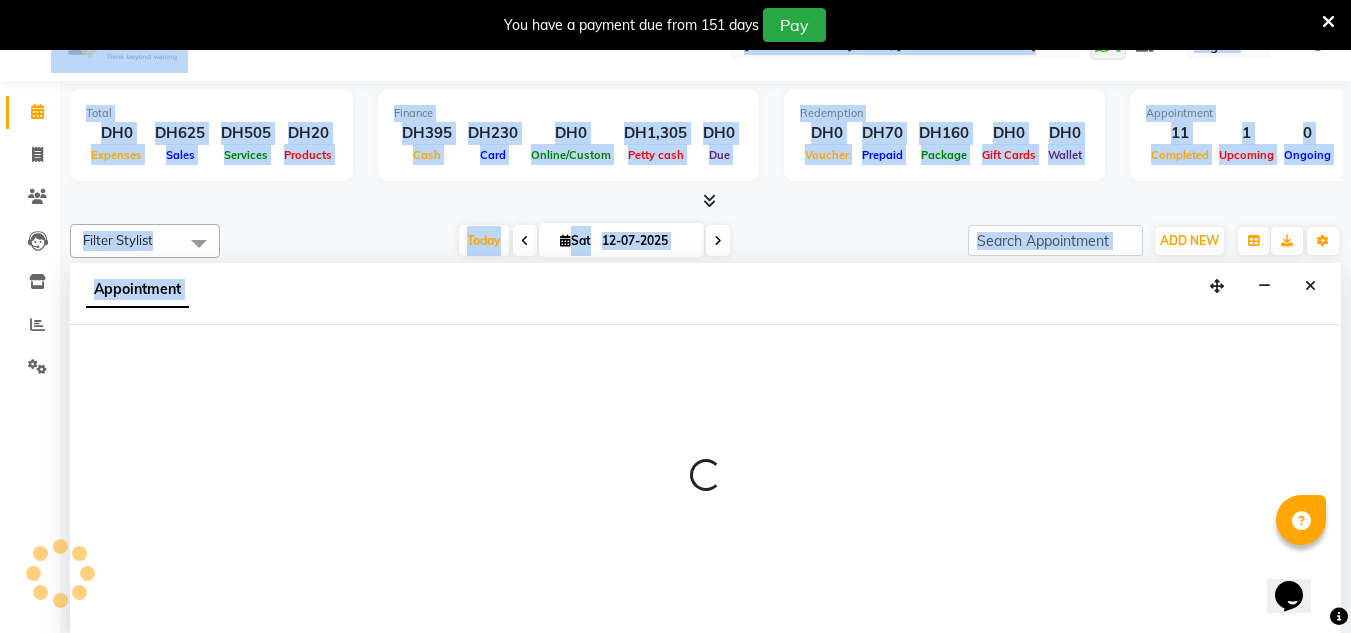 scroll, scrollTop: 51, scrollLeft: 0, axis: vertical 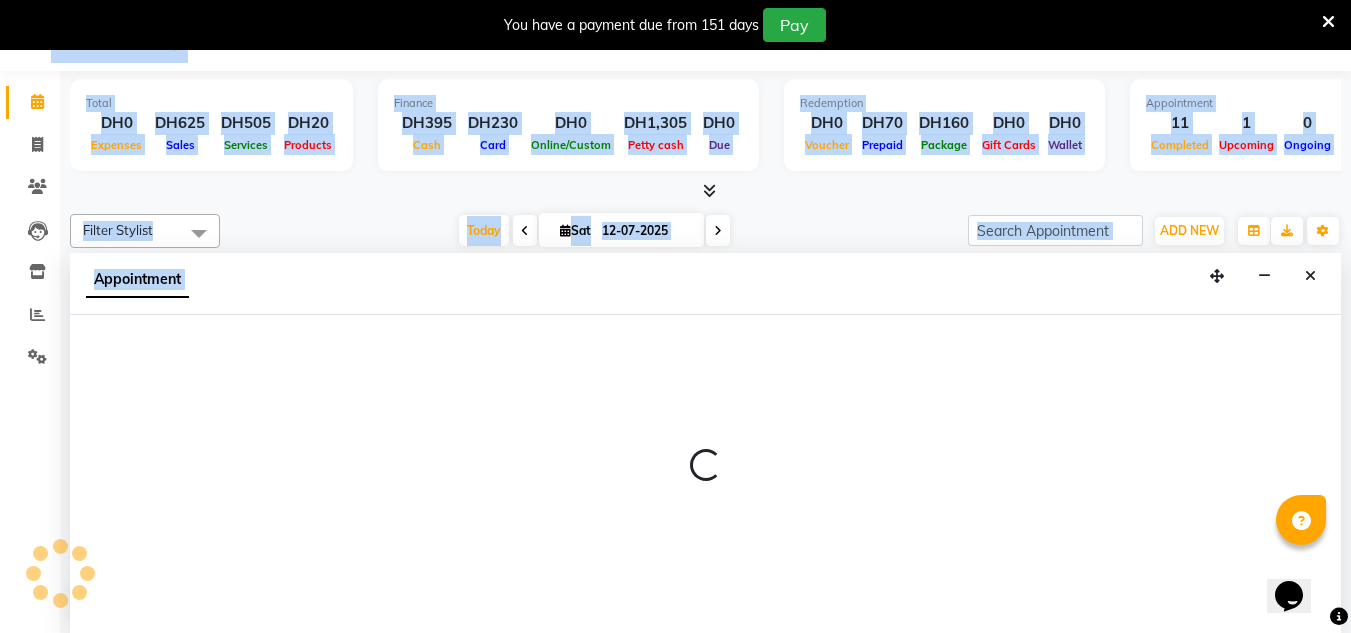 select on "70354" 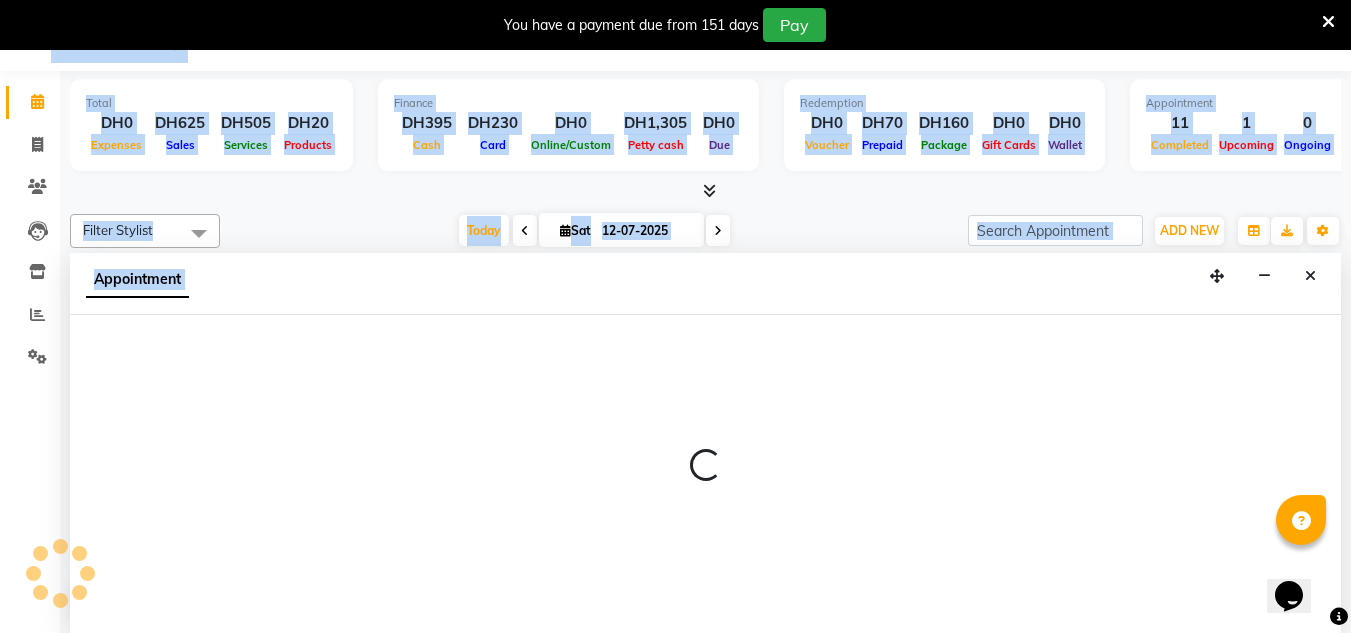 select on "tentative" 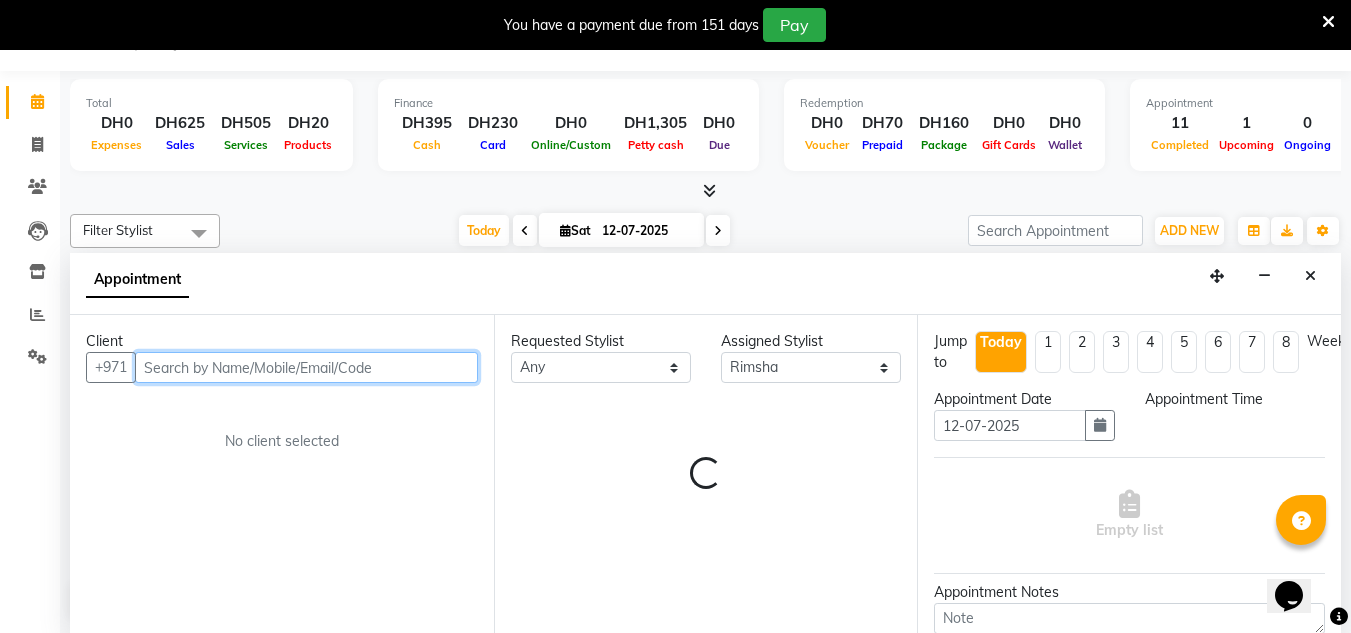 select on "600" 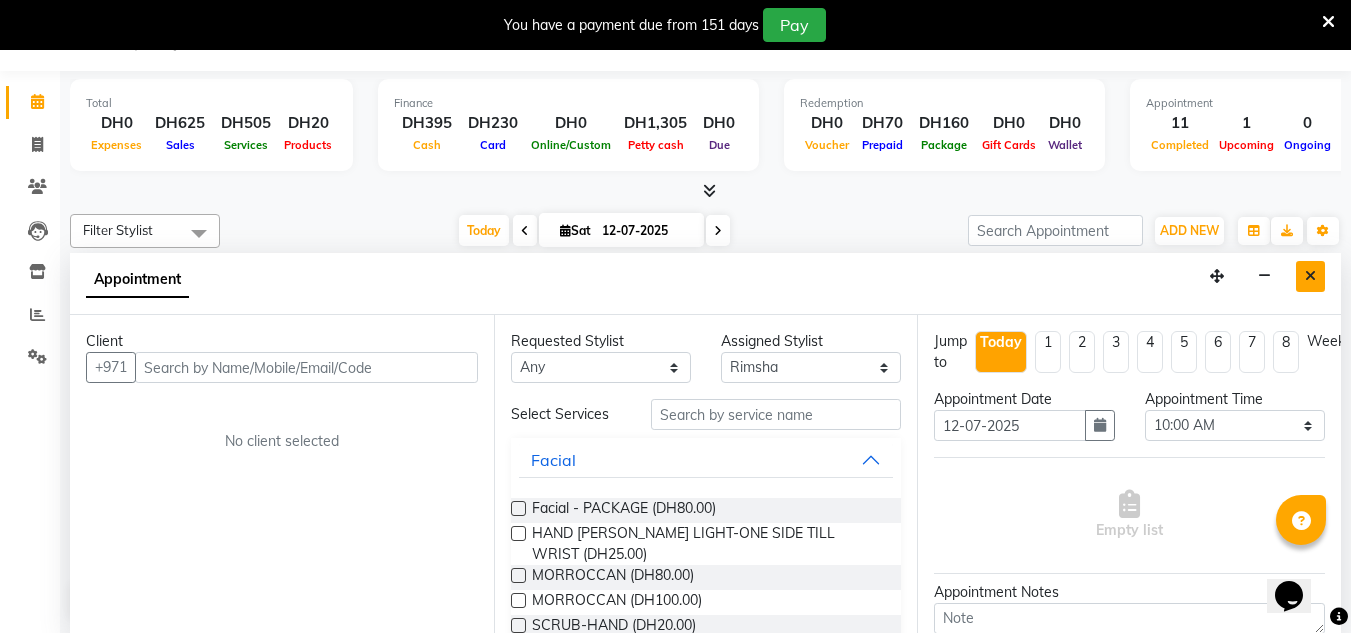 click at bounding box center (1310, 276) 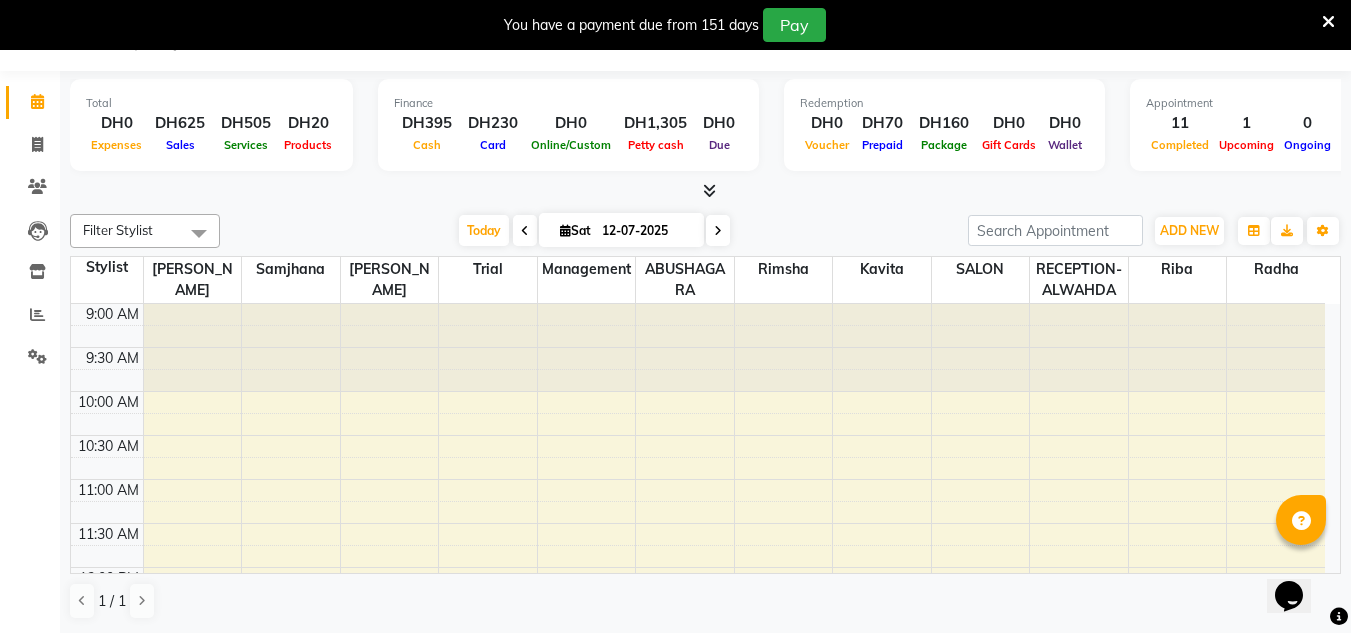 click at bounding box center [525, 230] 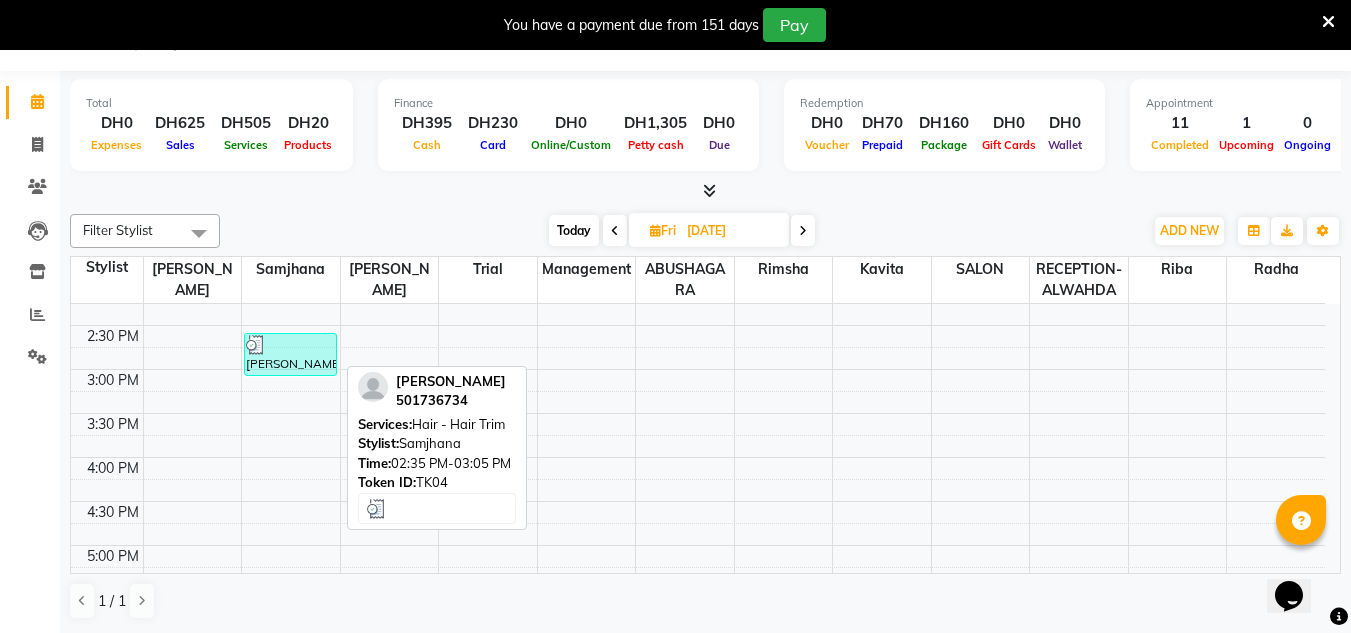 scroll, scrollTop: 962, scrollLeft: 0, axis: vertical 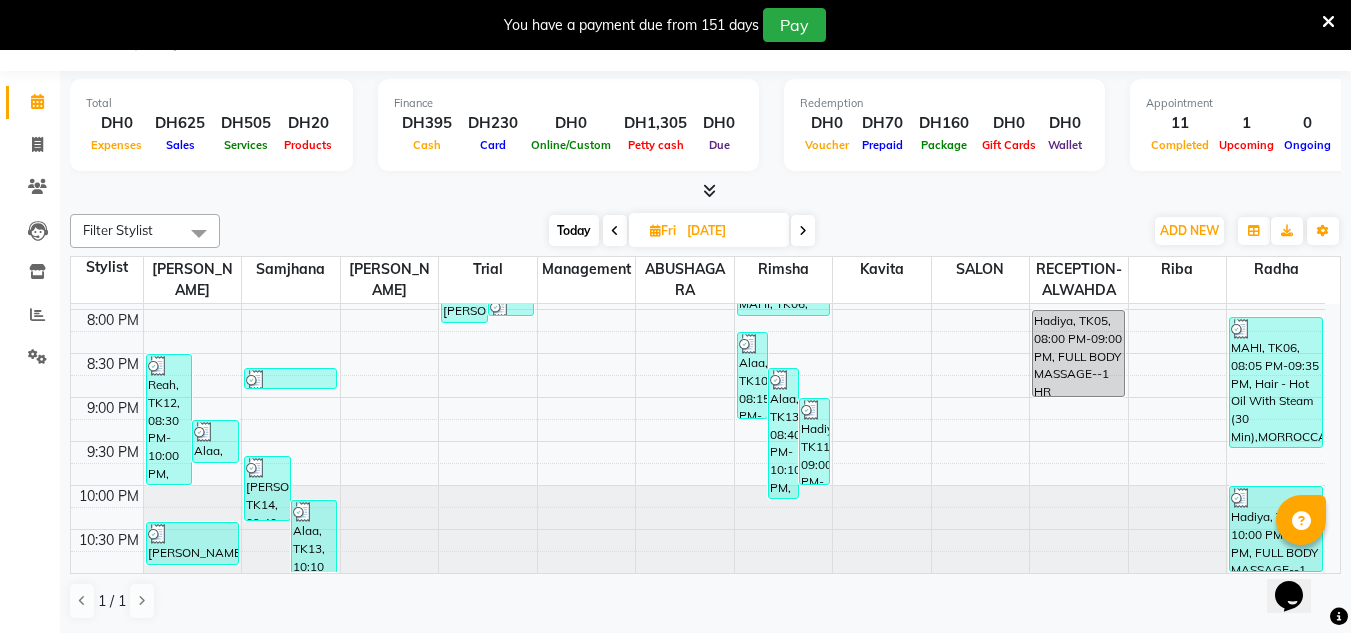 drag, startPoint x: 609, startPoint y: 216, endPoint x: 603, endPoint y: 296, distance: 80.224686 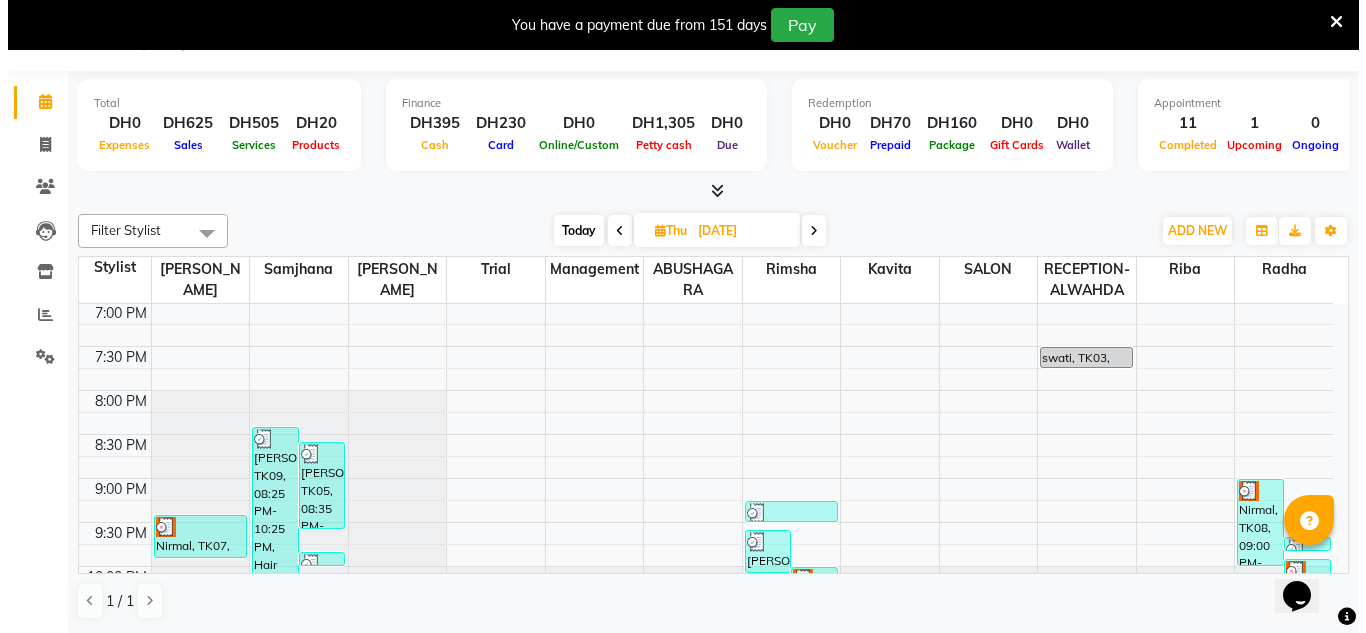 scroll, scrollTop: 962, scrollLeft: 0, axis: vertical 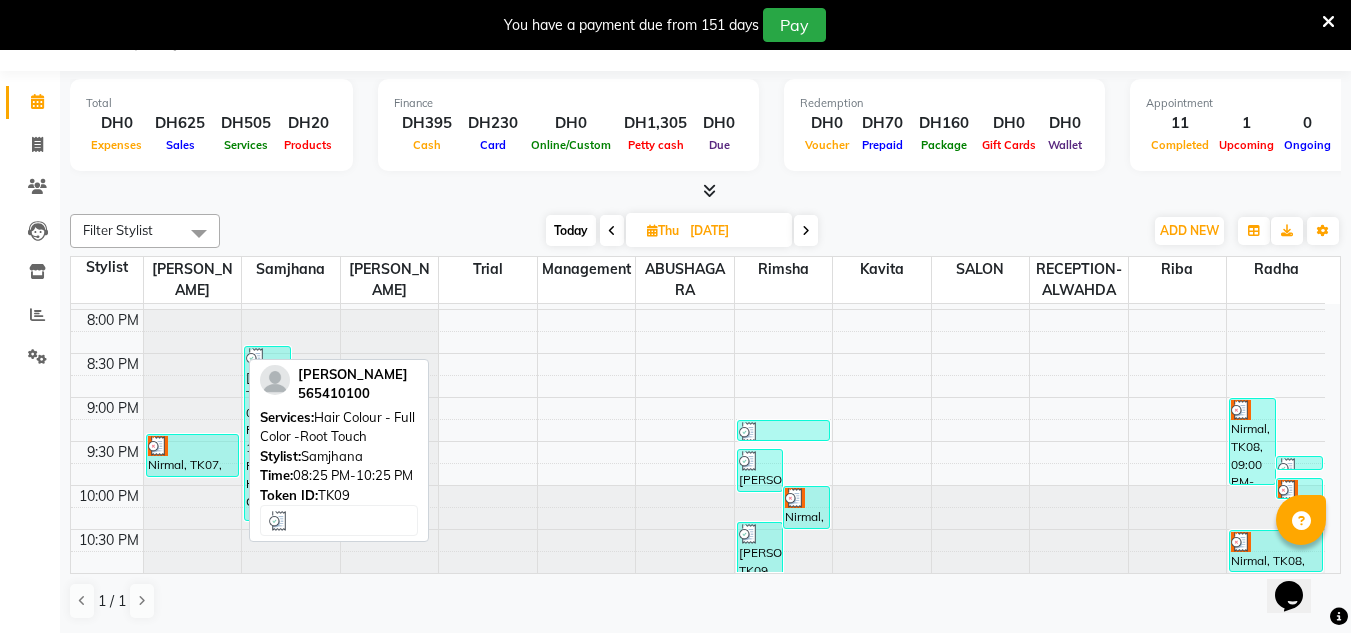 click on "[PERSON_NAME], TK09, 08:25 PM-10:25 PM, Hair Colour - Full Color -Root Touch" at bounding box center (267, 433) 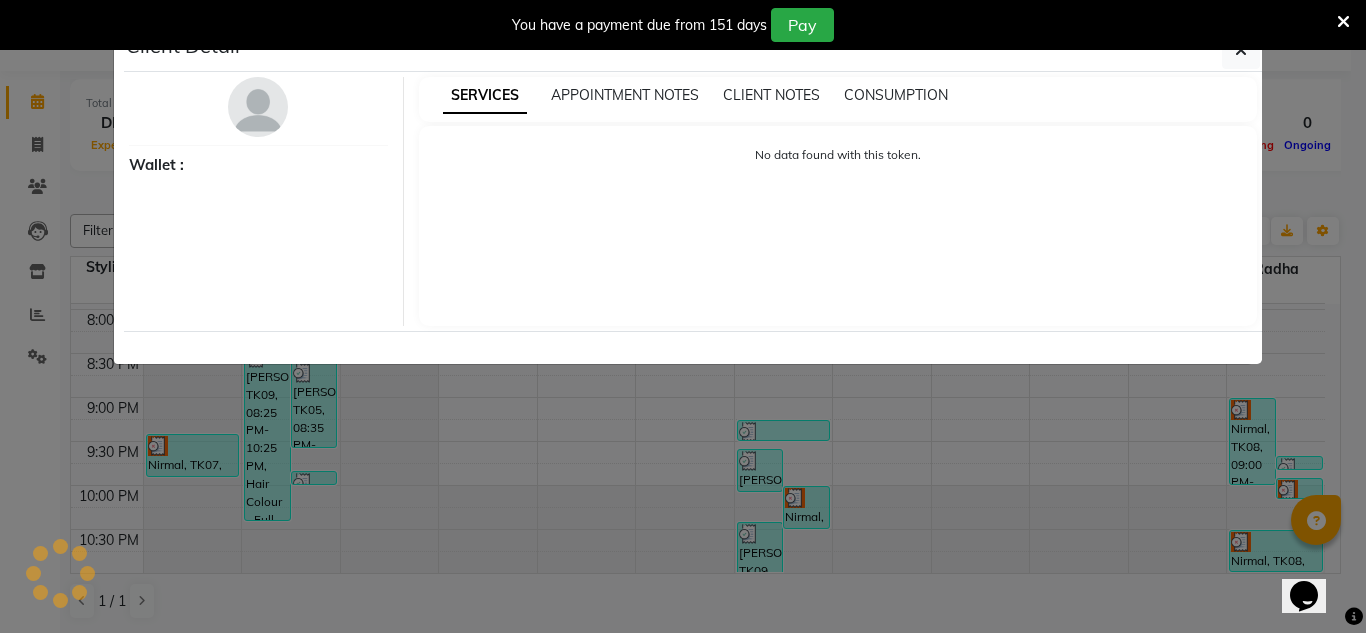 select on "3" 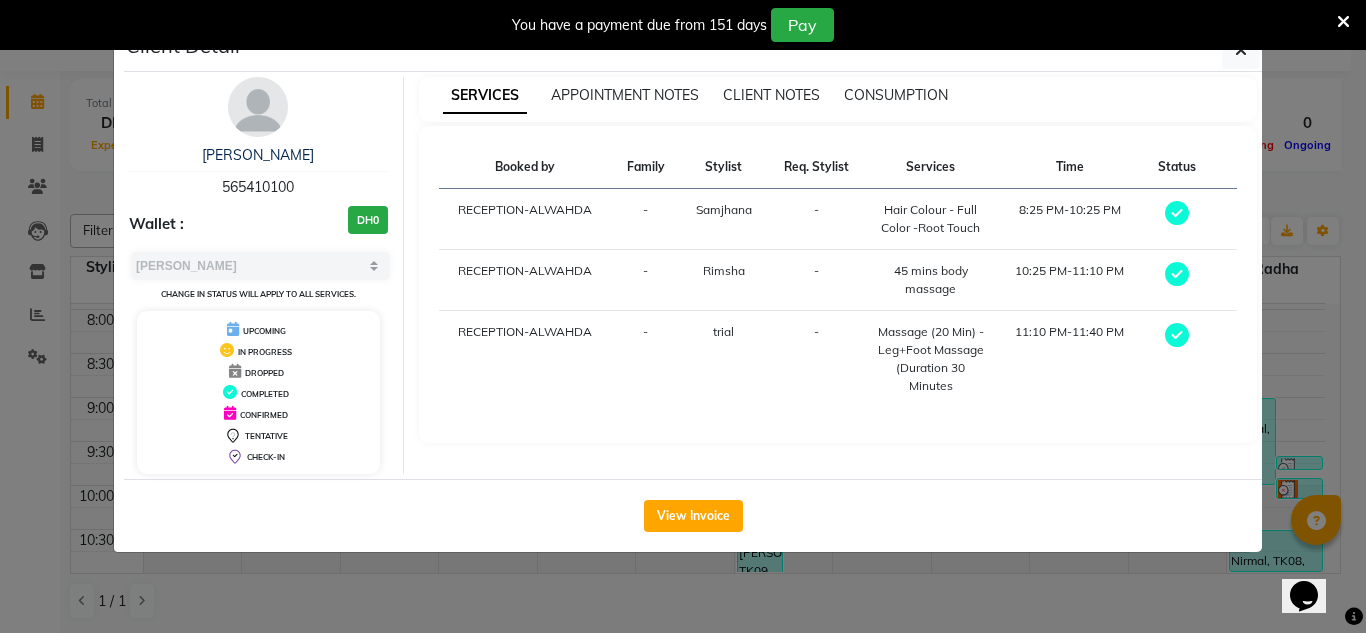 click at bounding box center (1343, 22) 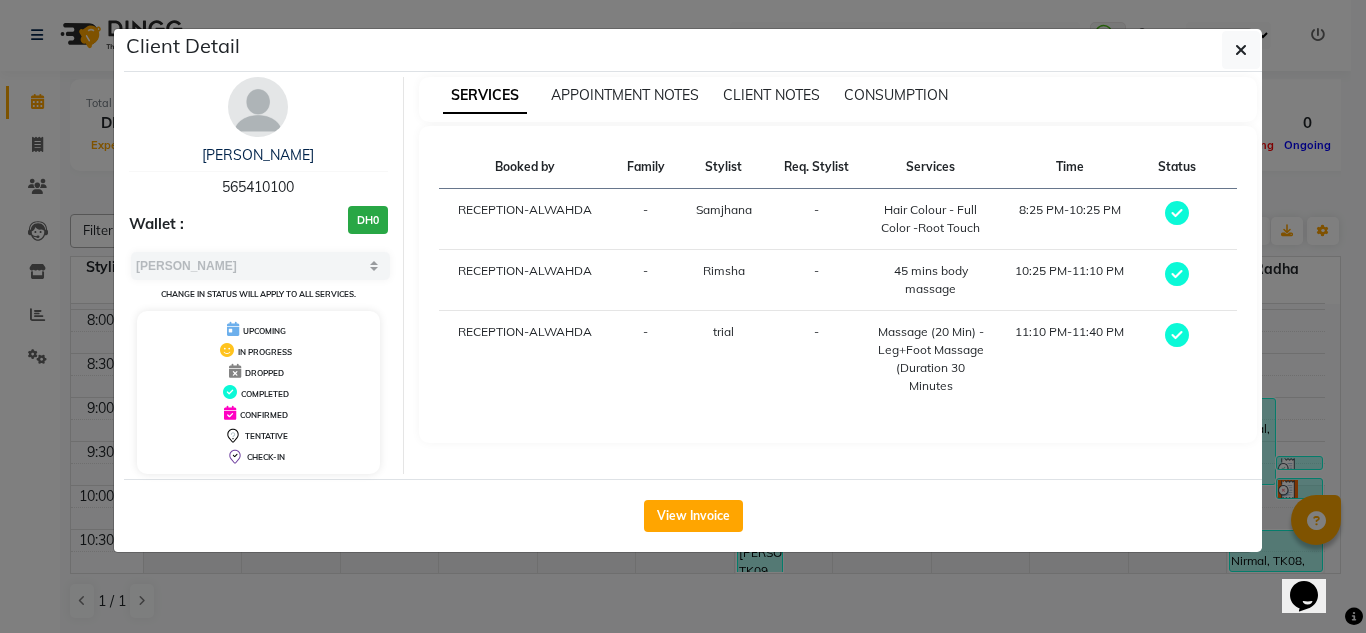 click on "SERVICES APPOINTMENT NOTES CLIENT NOTES CONSUMPTION" at bounding box center (838, 99) 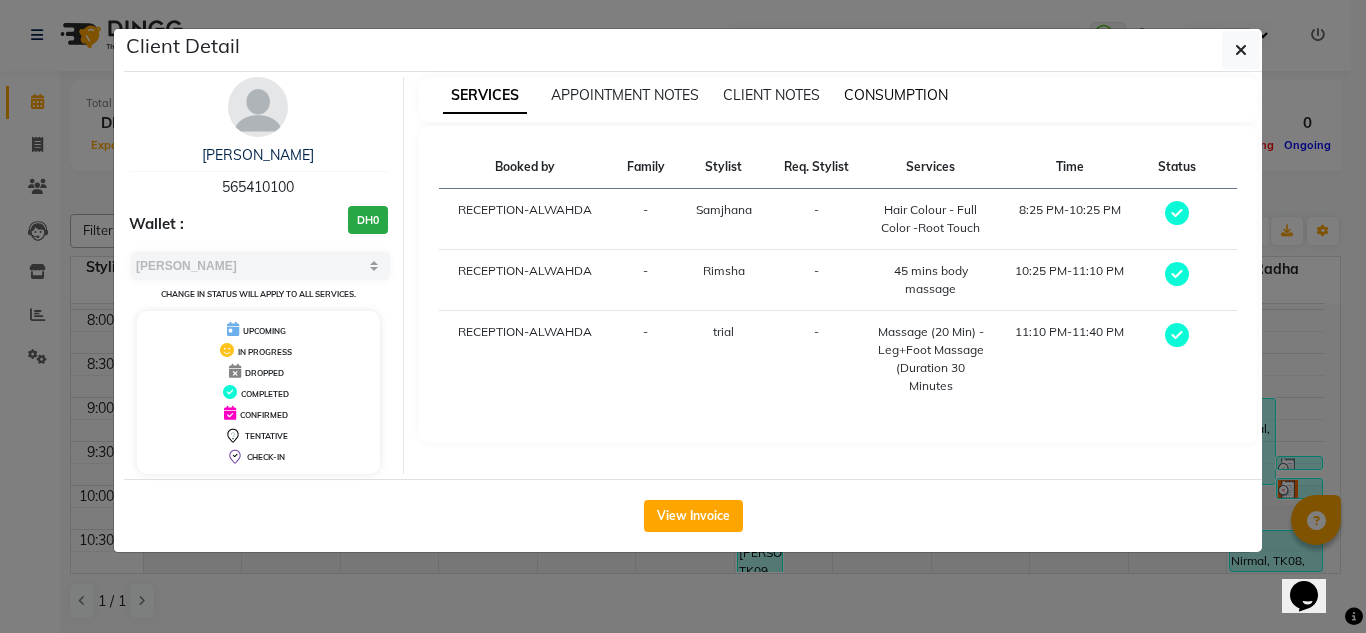 click on "CONSUMPTION" at bounding box center [896, 95] 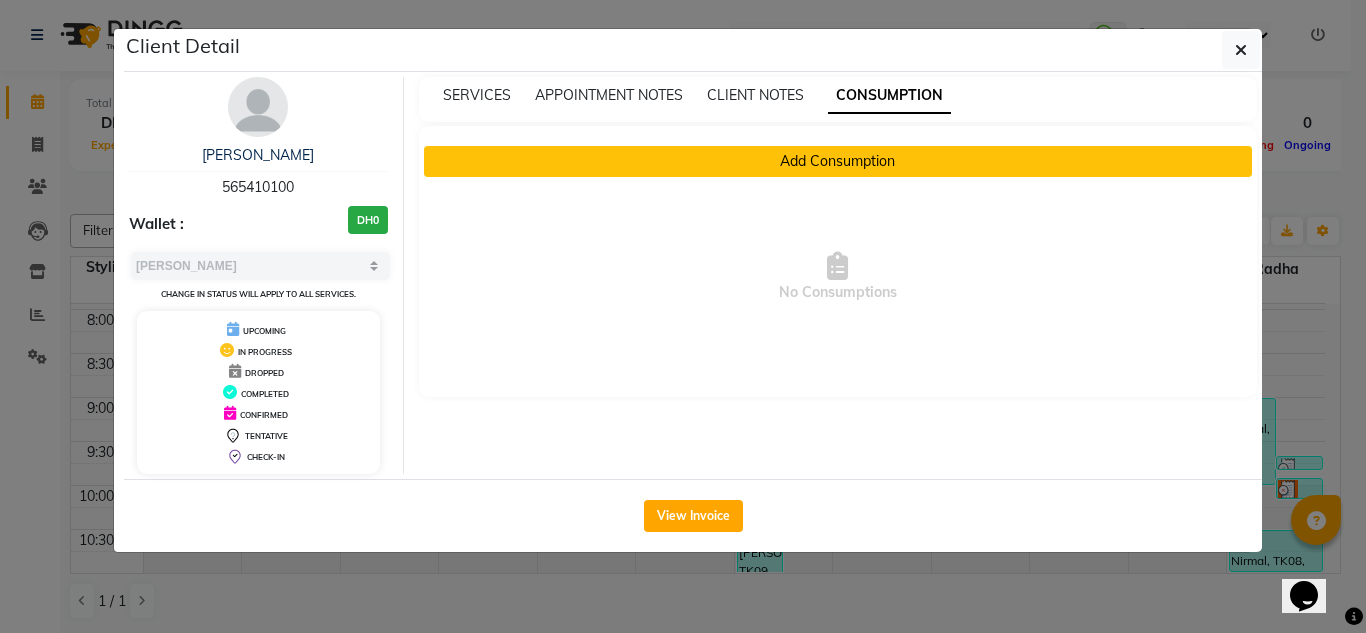 click on "Add Consumption" at bounding box center (838, 161) 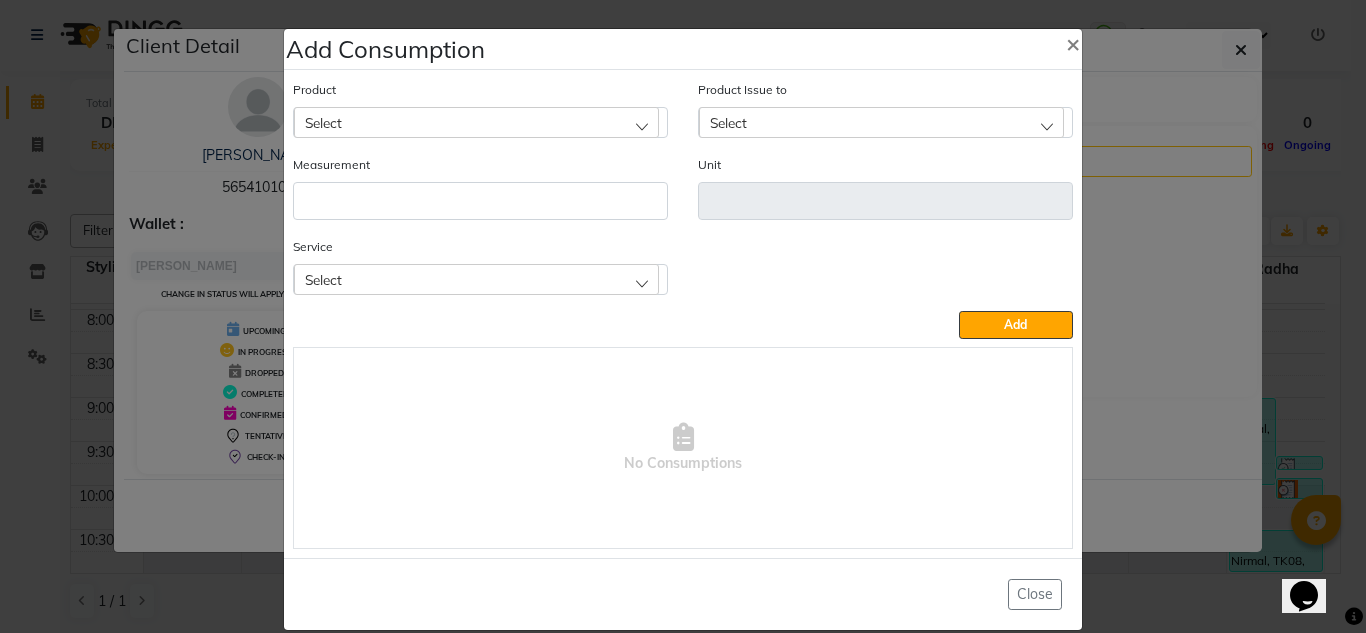 type 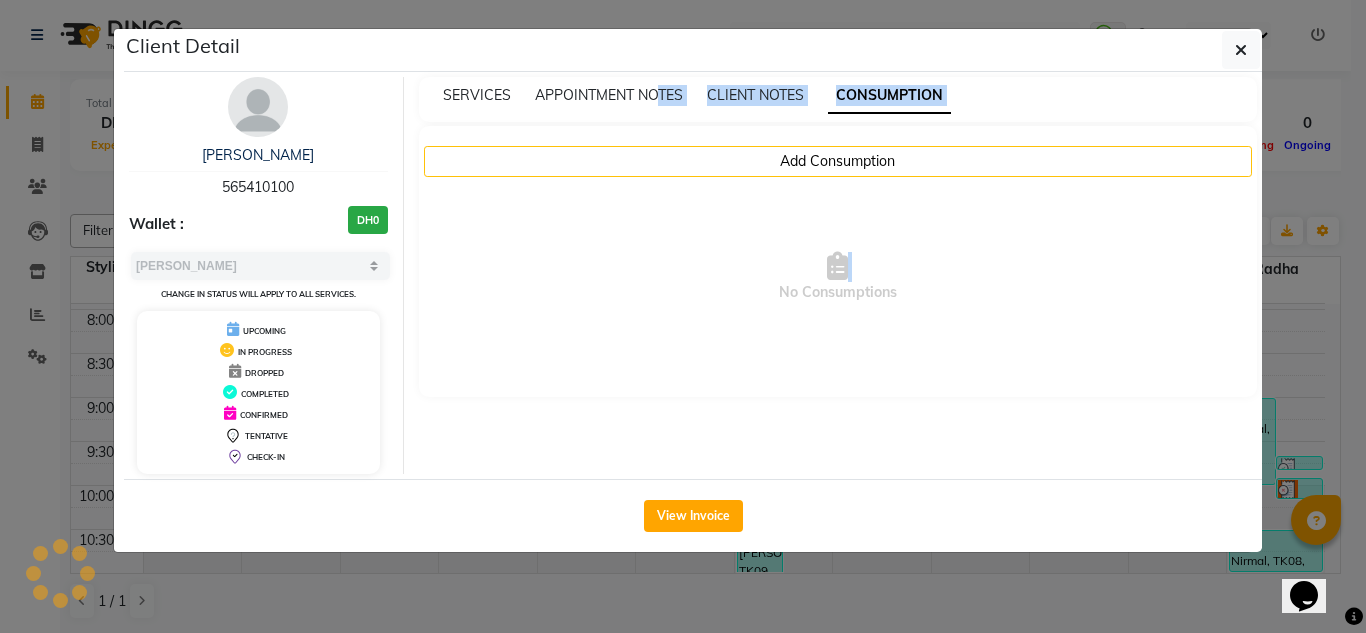 click on "SERVICES APPOINTMENT NOTES CLIENT NOTES CONSUMPTION Add Consumption  No Consumptions" at bounding box center (838, 275) 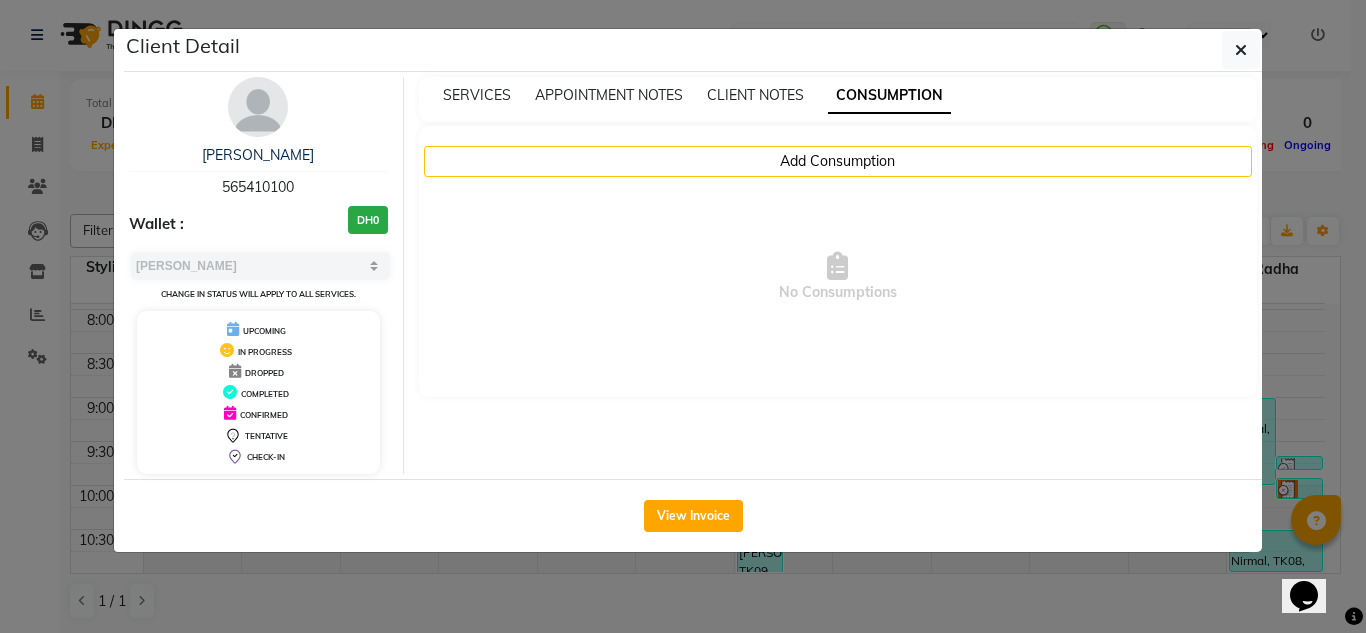 drag, startPoint x: 347, startPoint y: 205, endPoint x: 327, endPoint y: 3, distance: 202.98769 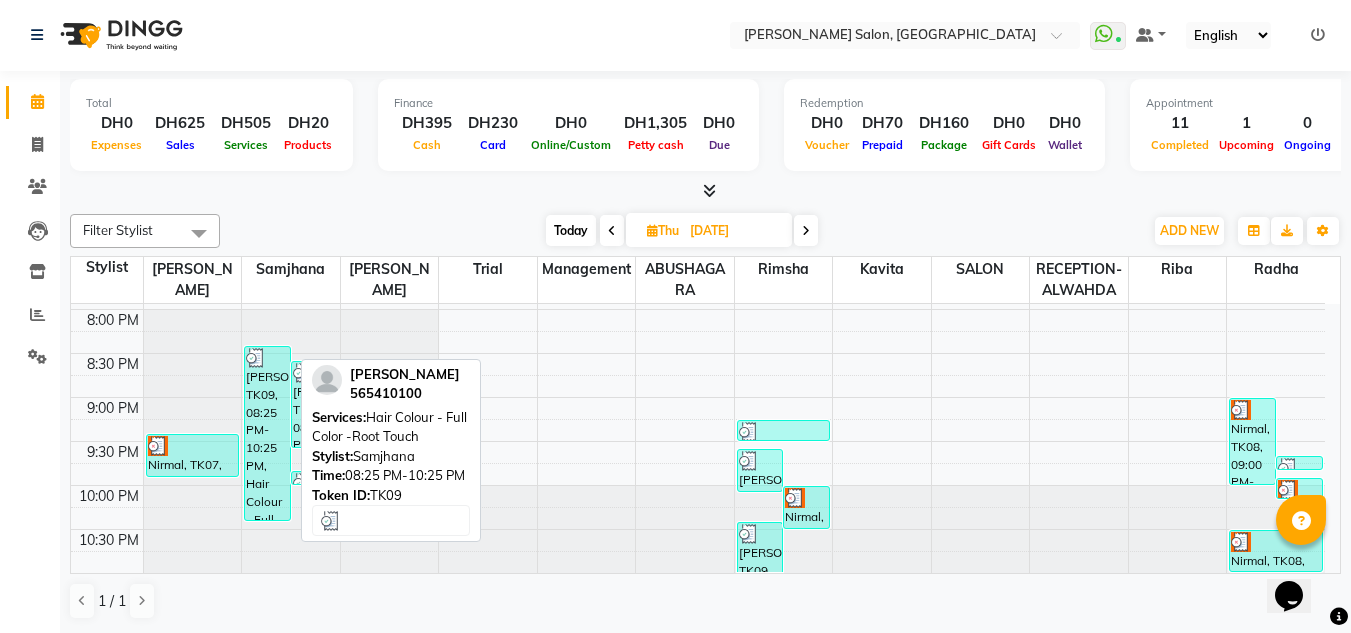 click on "[PERSON_NAME], TK09, 08:25 PM-10:25 PM, Hair Colour - Full Color -Root Touch" at bounding box center [267, 433] 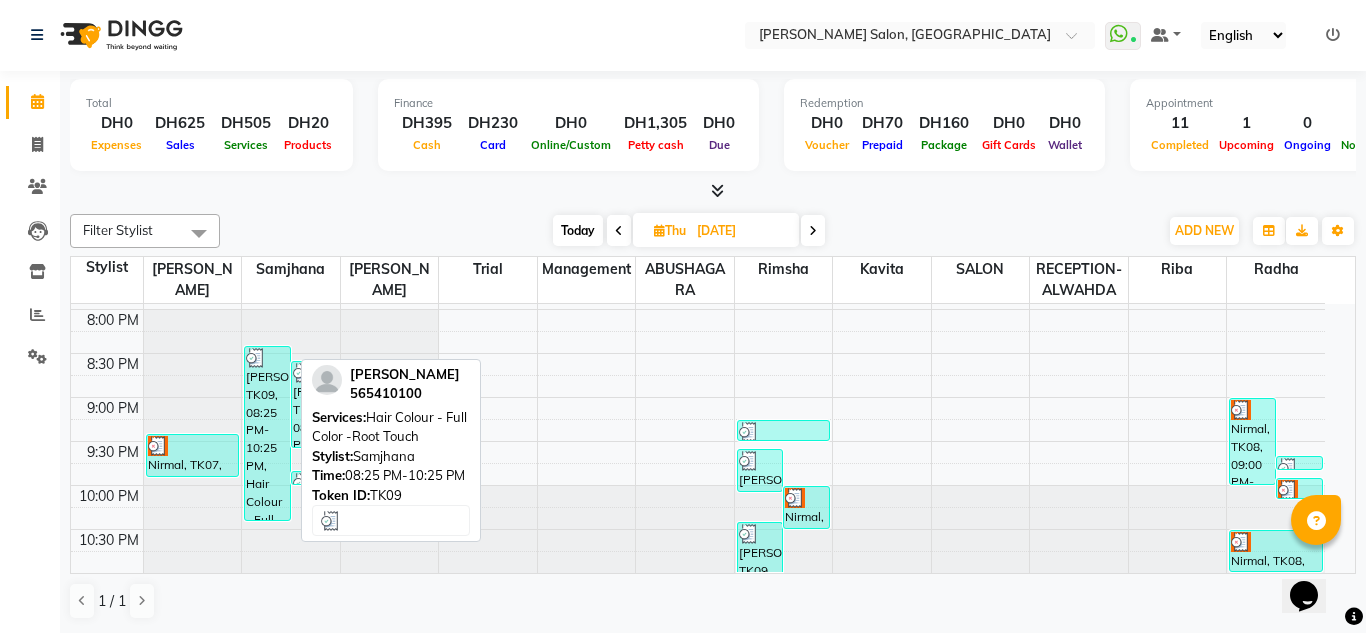 select on "3" 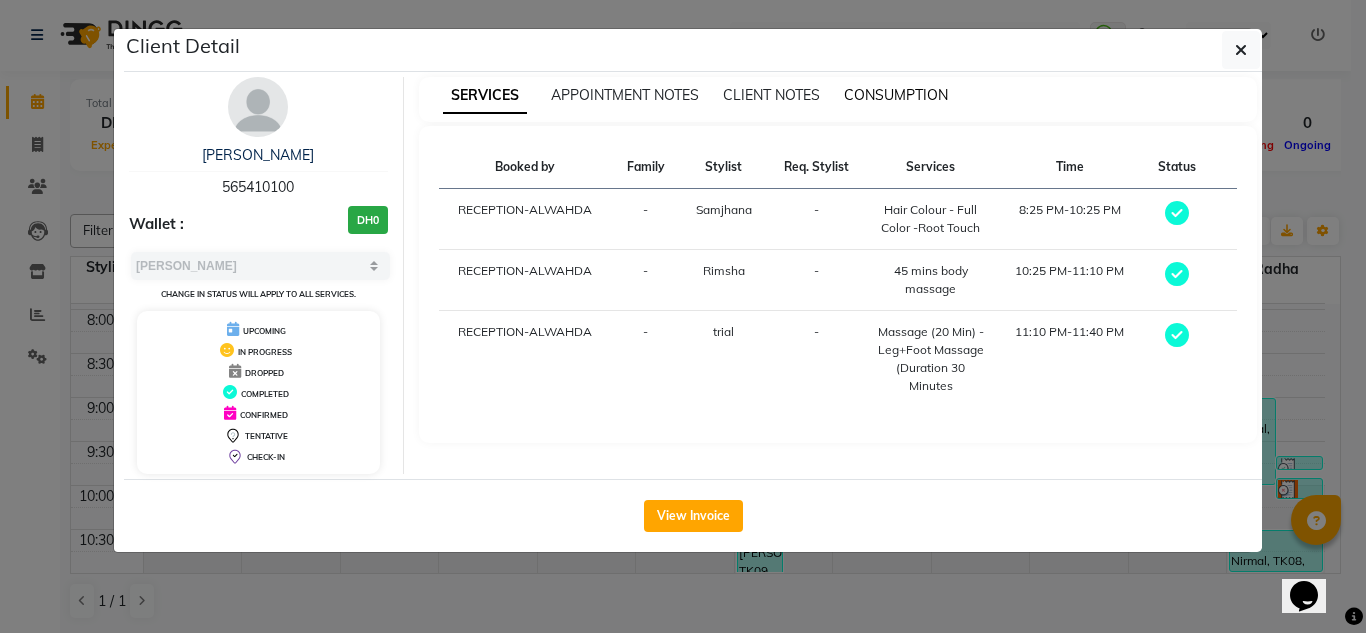 click on "CONSUMPTION" at bounding box center [896, 95] 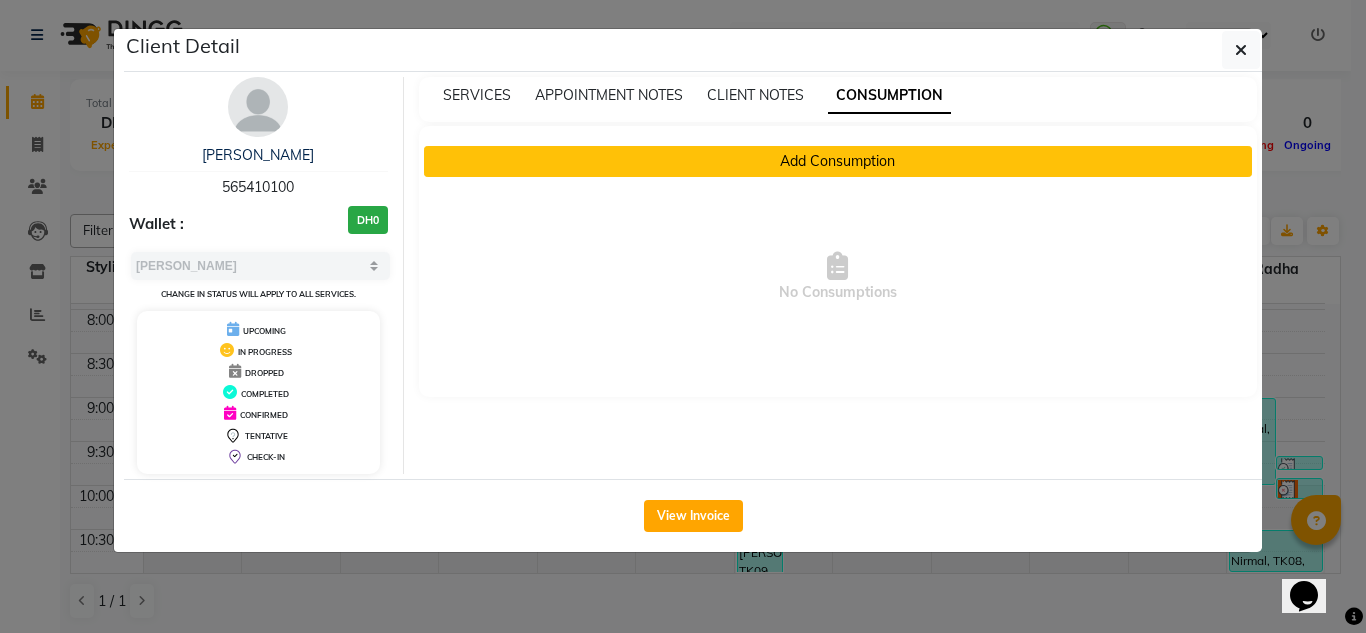click on "Add Consumption" at bounding box center (838, 161) 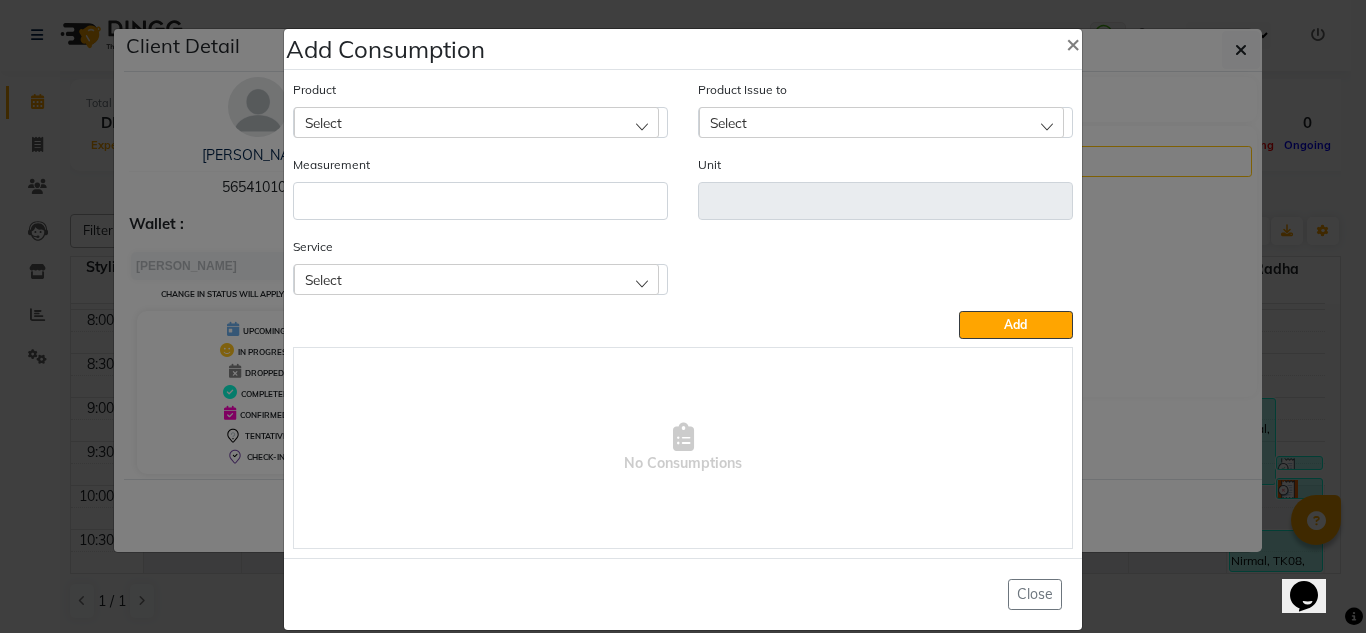 type 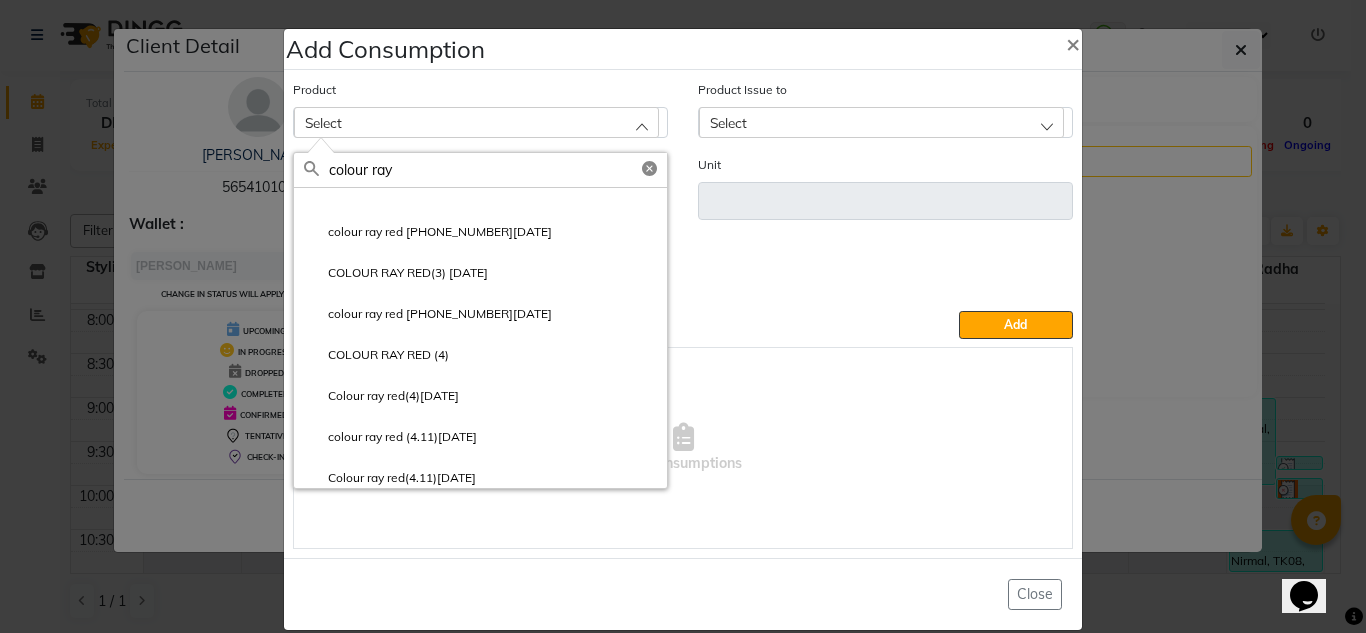 scroll, scrollTop: 3200, scrollLeft: 0, axis: vertical 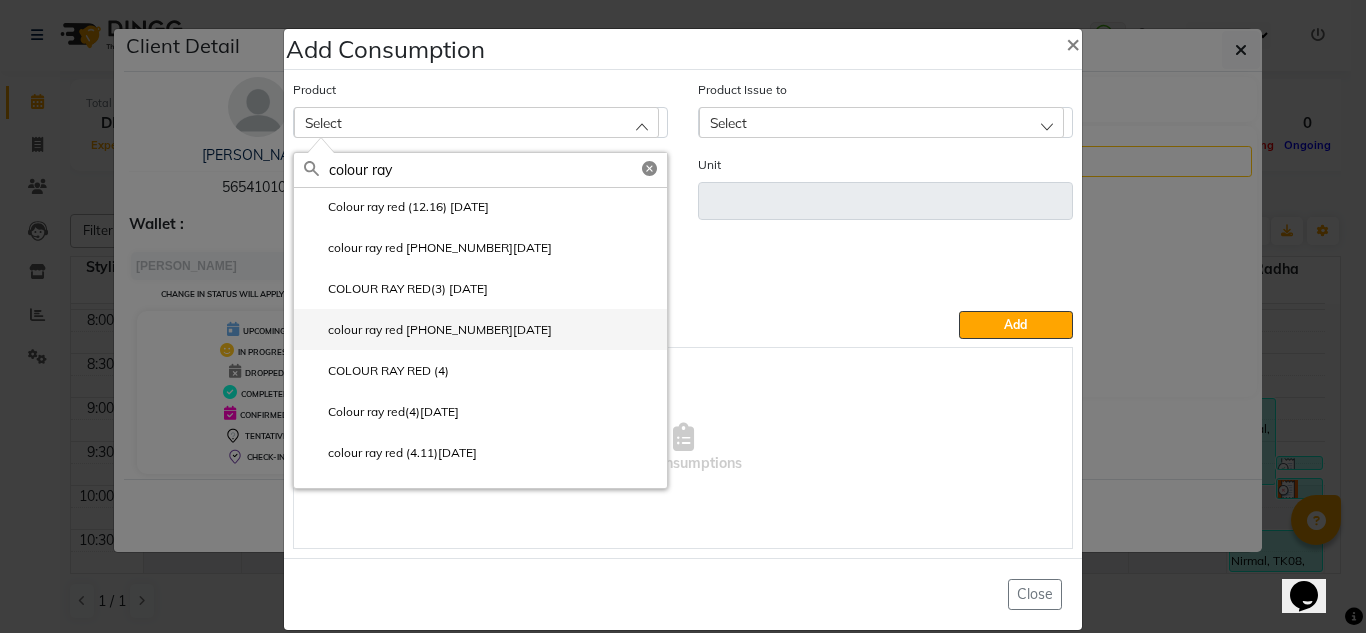type on "colour ray" 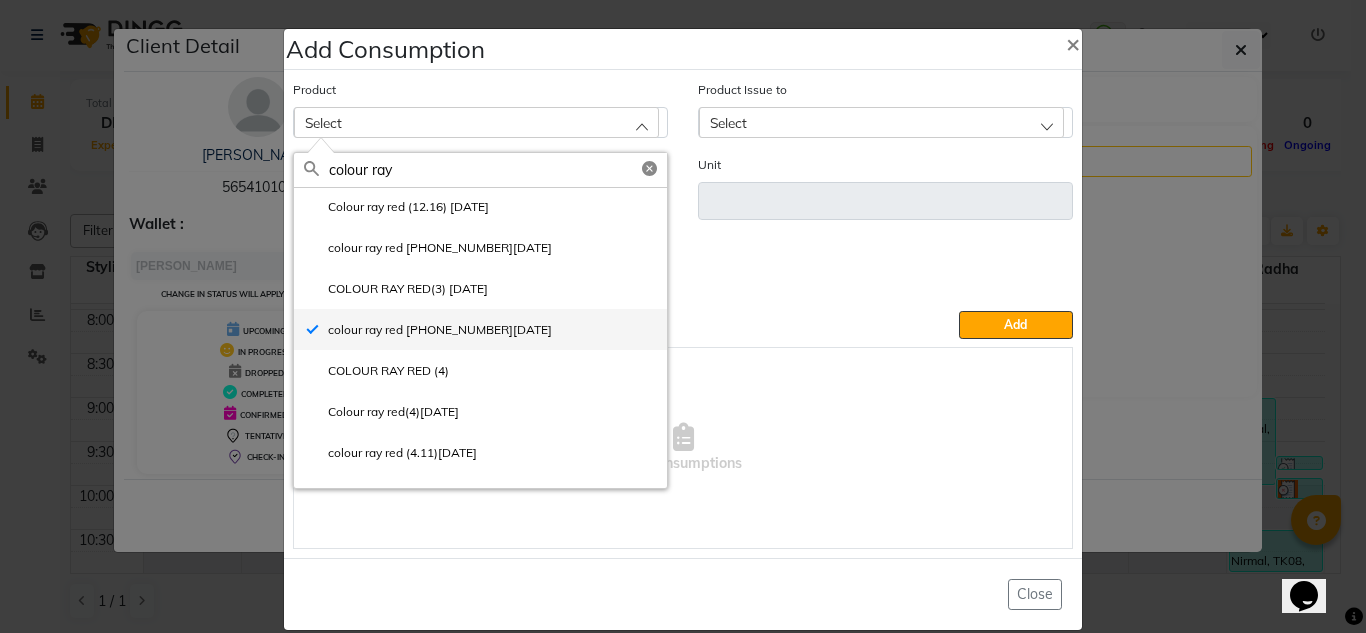 type on "ml" 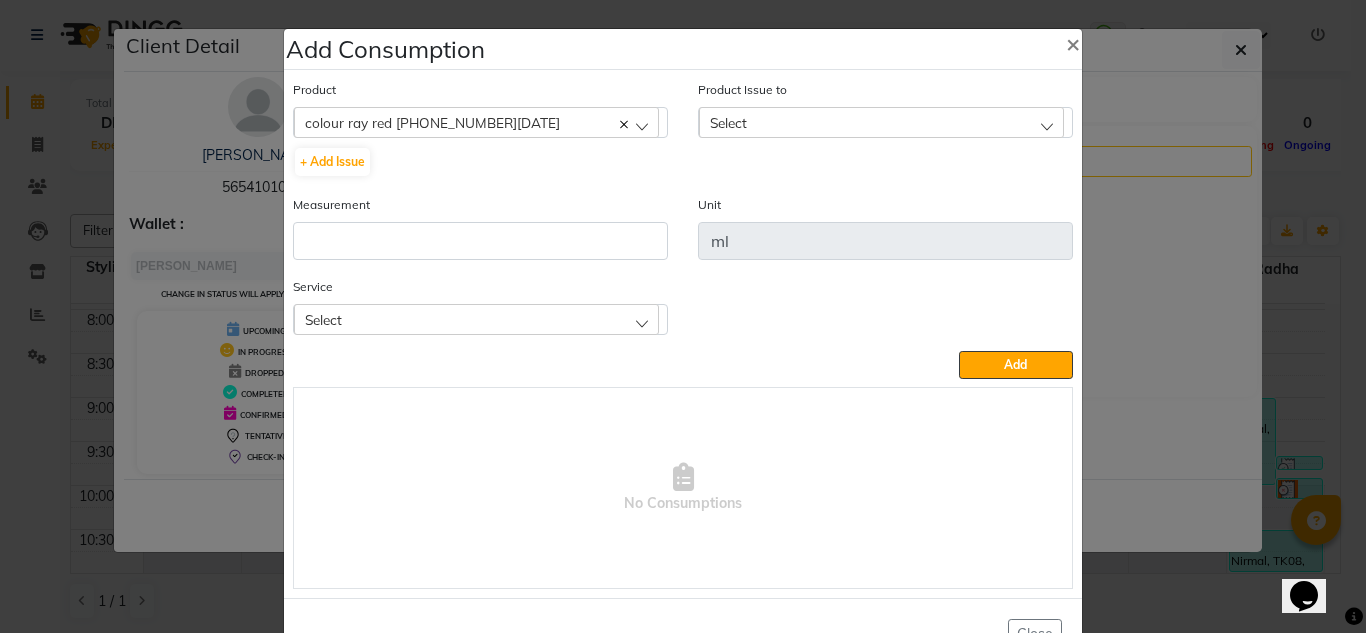 click on "Service Select Hair Colour - Full Color -Root Touch  45 mins body massage  Massage (20 Min) - Leg+Foot Massage (Duration 30 Minutes" 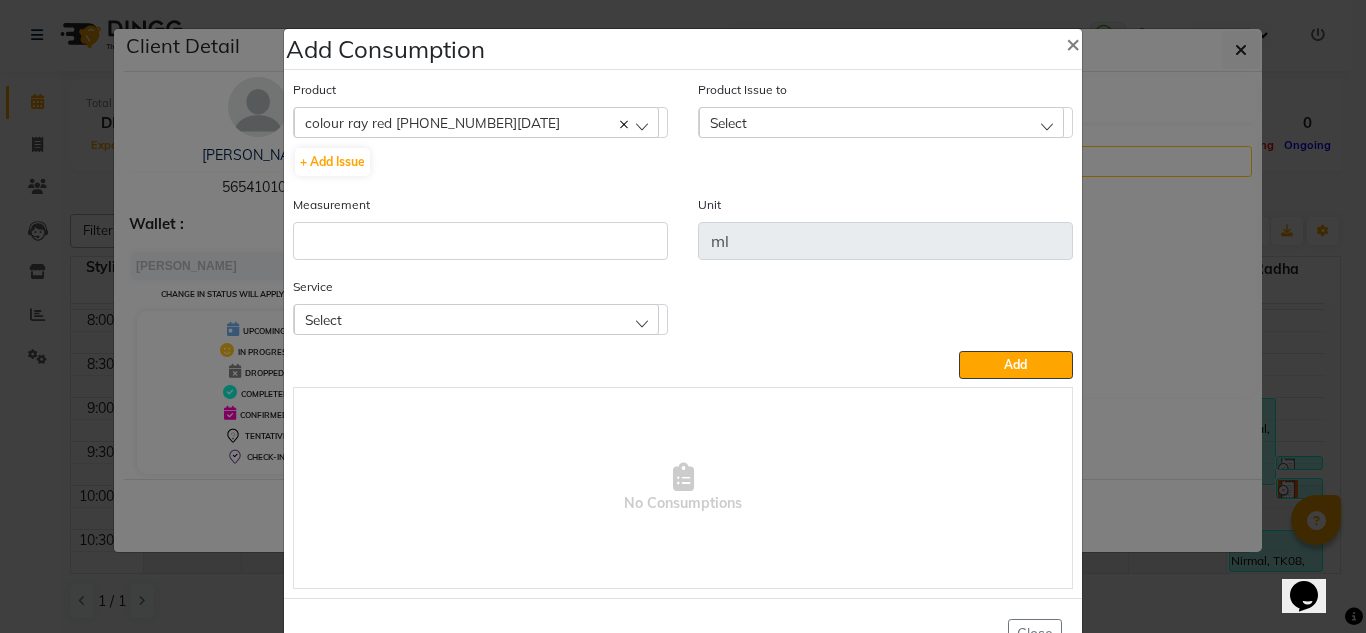 click on "colour ray red (3)31-05-2025" 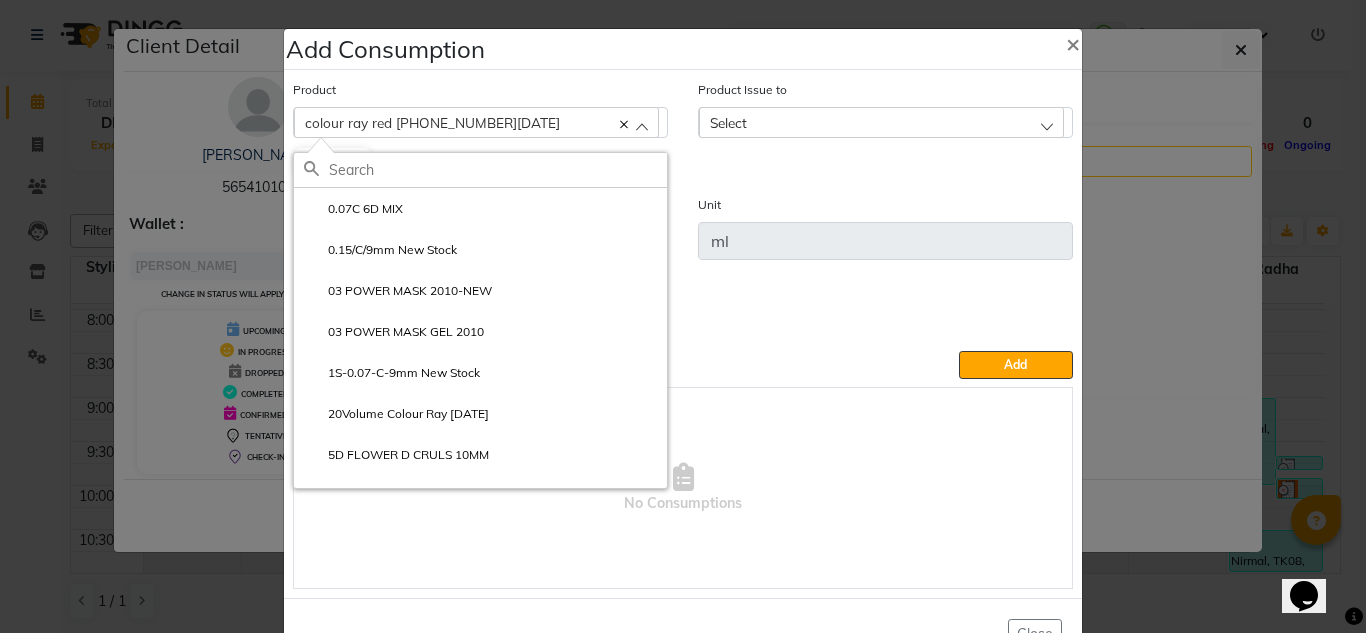 click 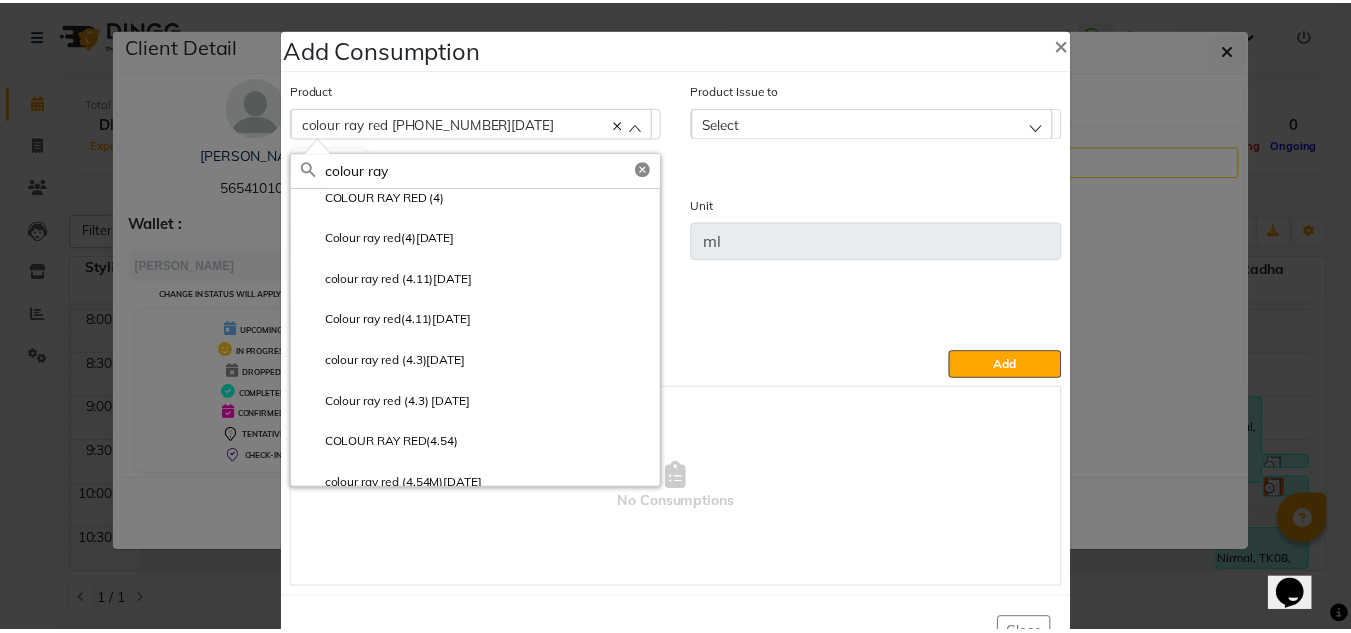 scroll, scrollTop: 3200, scrollLeft: 0, axis: vertical 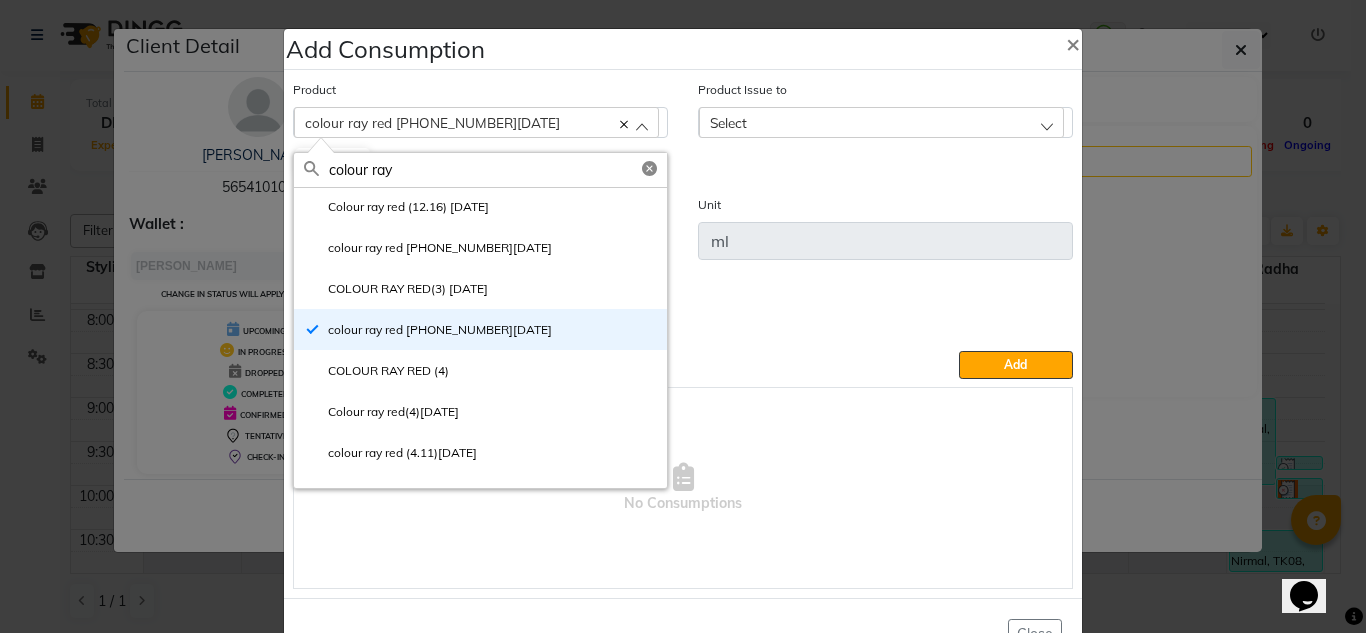 type on "colour ray" 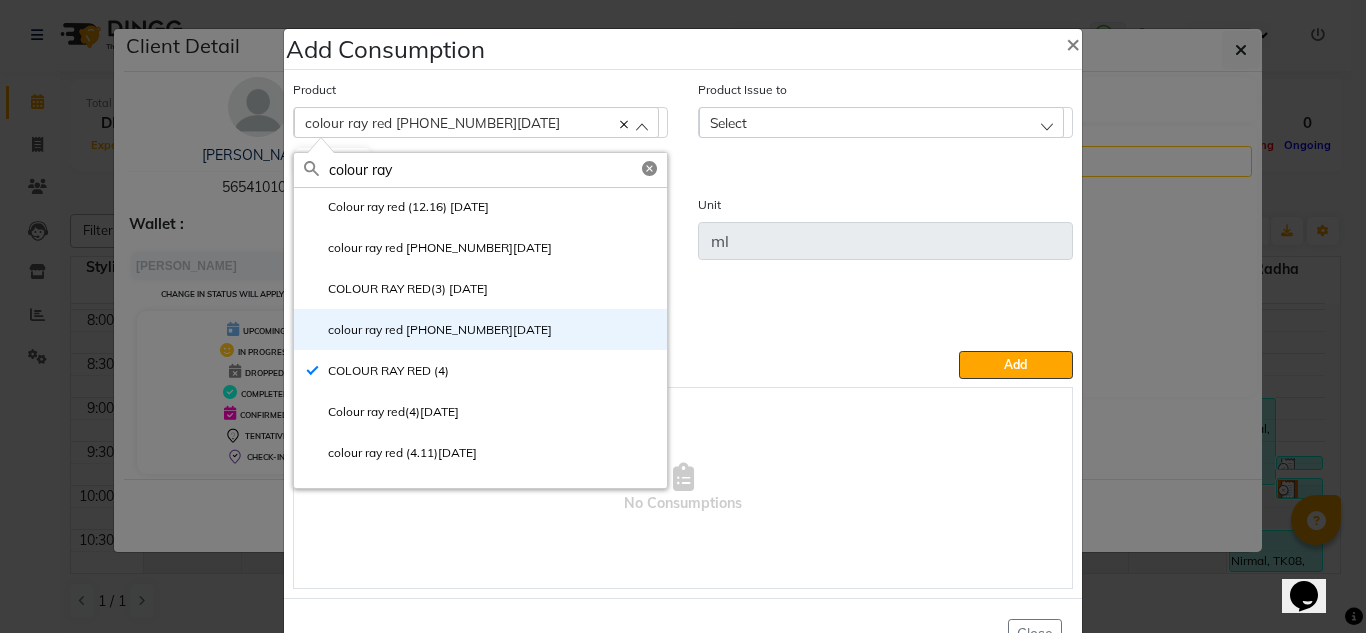 type on "ML" 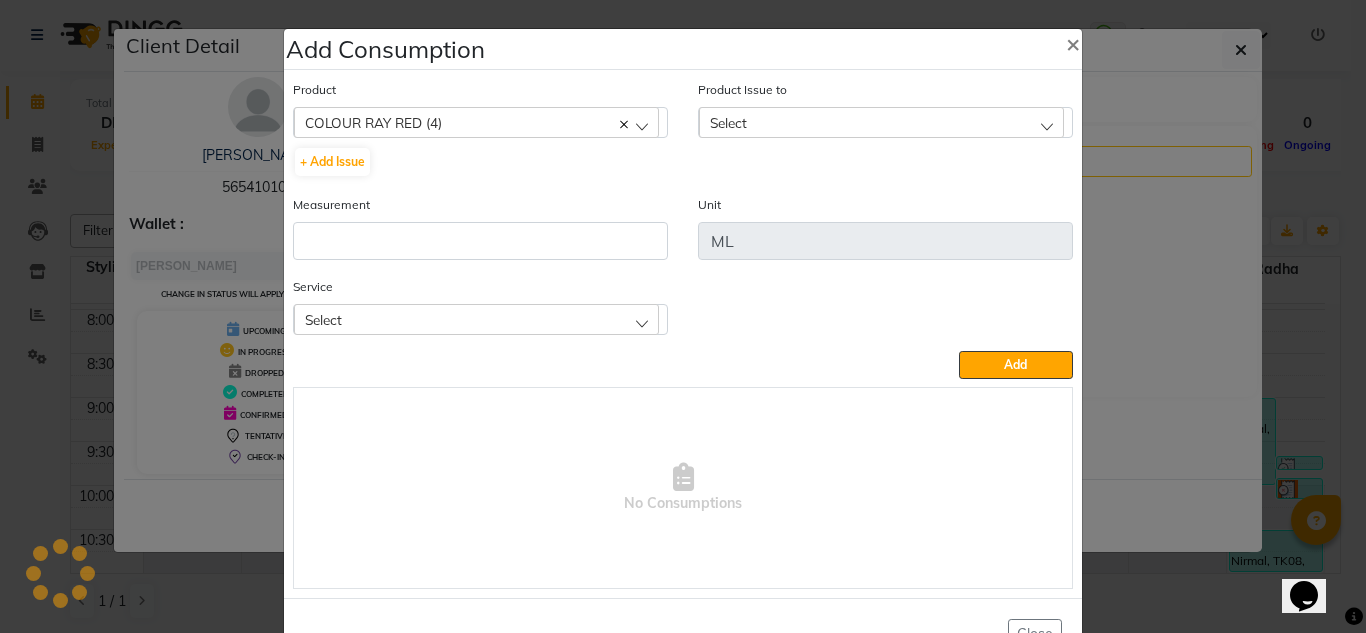 click on "Product Issue to Select No Data Available" 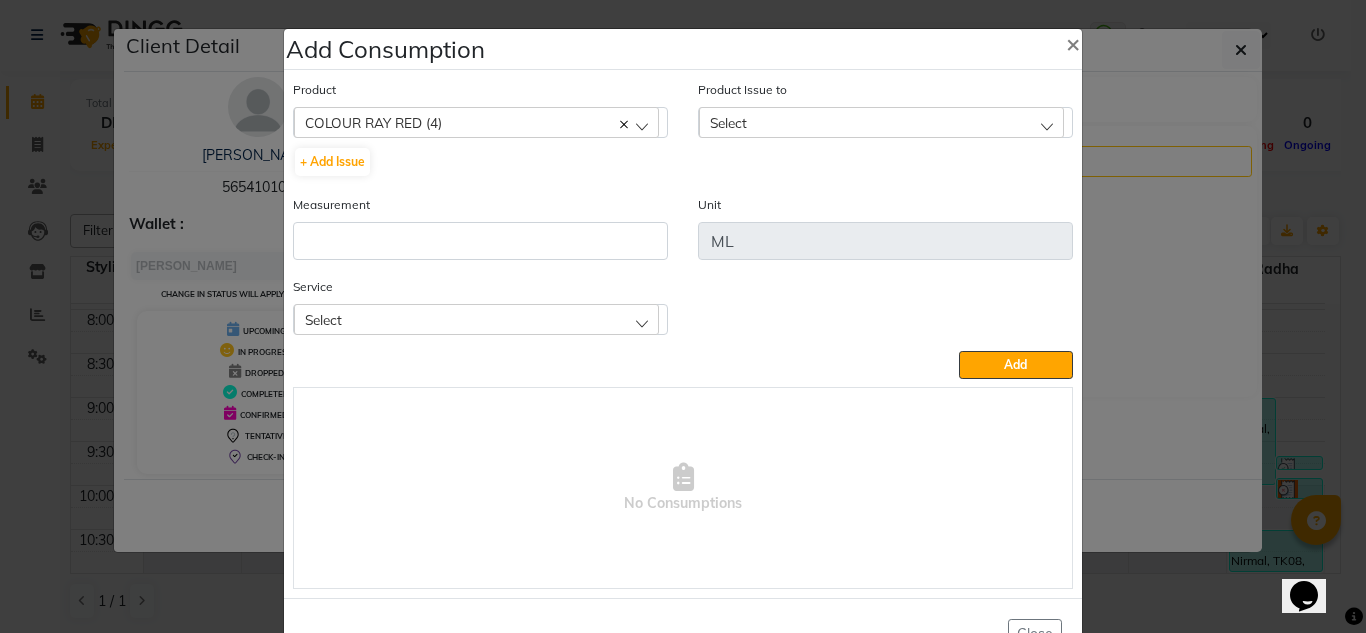 click on "Select" 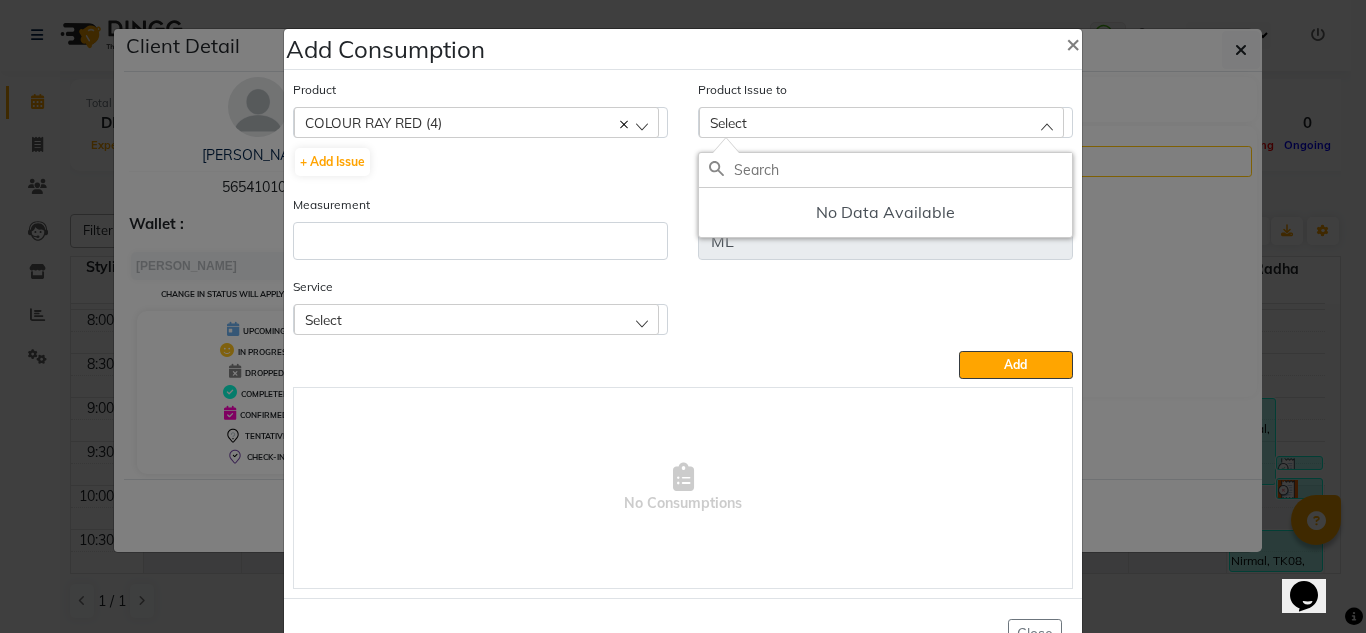 drag, startPoint x: 3, startPoint y: 128, endPoint x: 3, endPoint y: 151, distance: 23 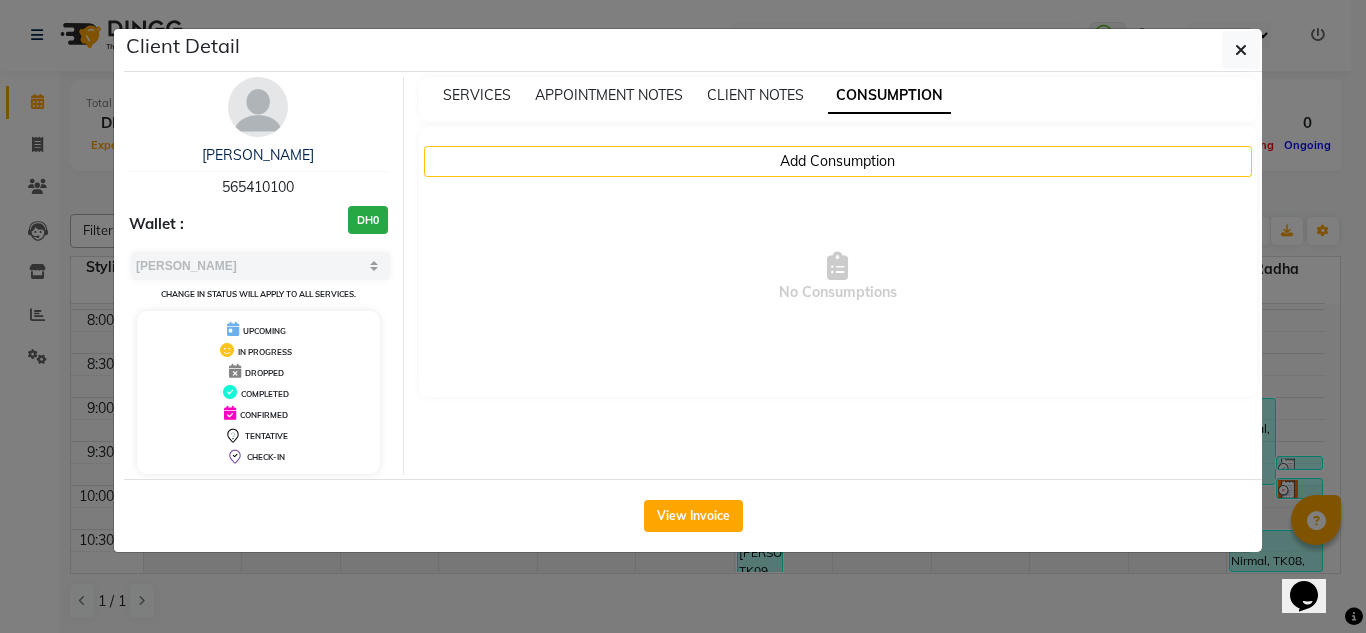 click on "Client Detail  Amarjit    565410100 Wallet : DH0 Select MARK DONE UPCOMING Change in status will apply to all services. UPCOMING IN PROGRESS DROPPED COMPLETED CONFIRMED TENTATIVE CHECK-IN SERVICES APPOINTMENT NOTES CLIENT NOTES CONSUMPTION Add Consumption  No Consumptions   View Invoice" 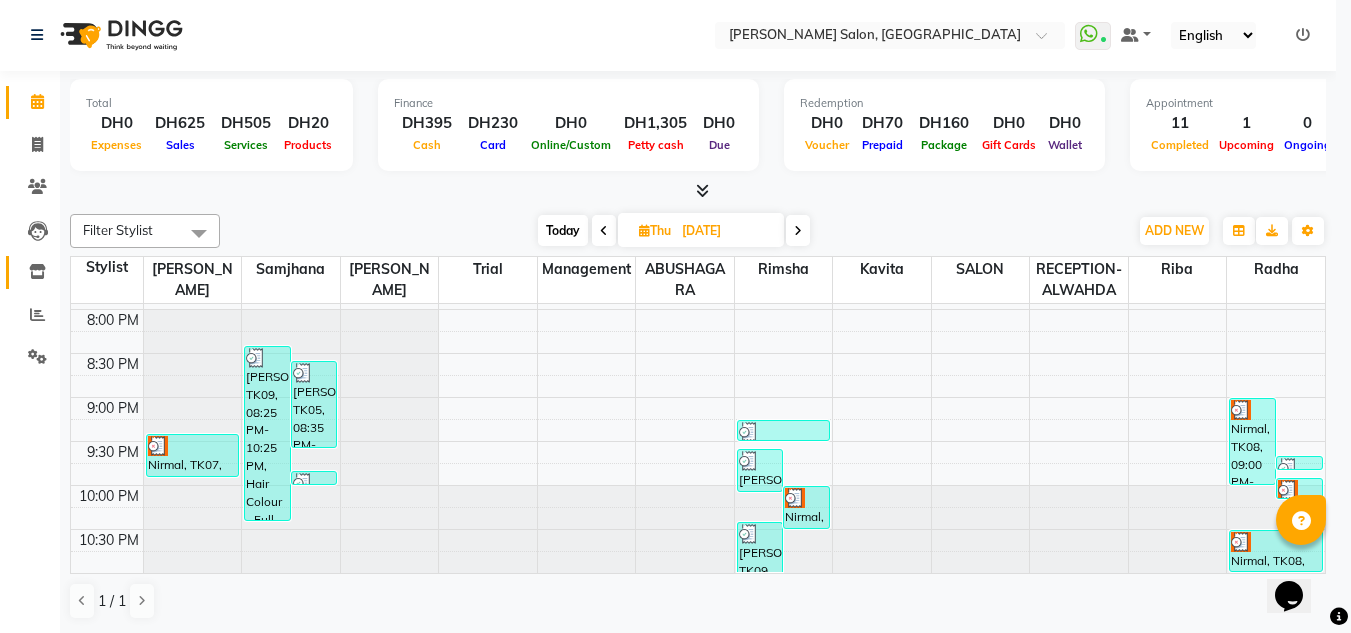 click 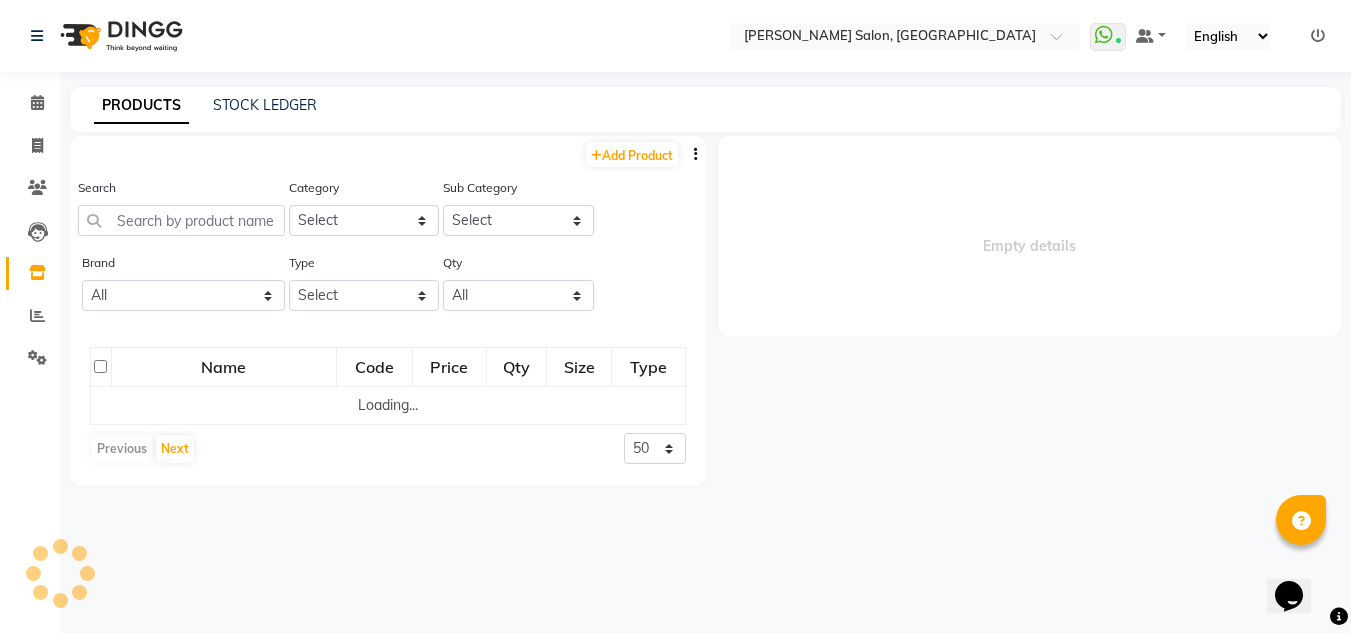 select 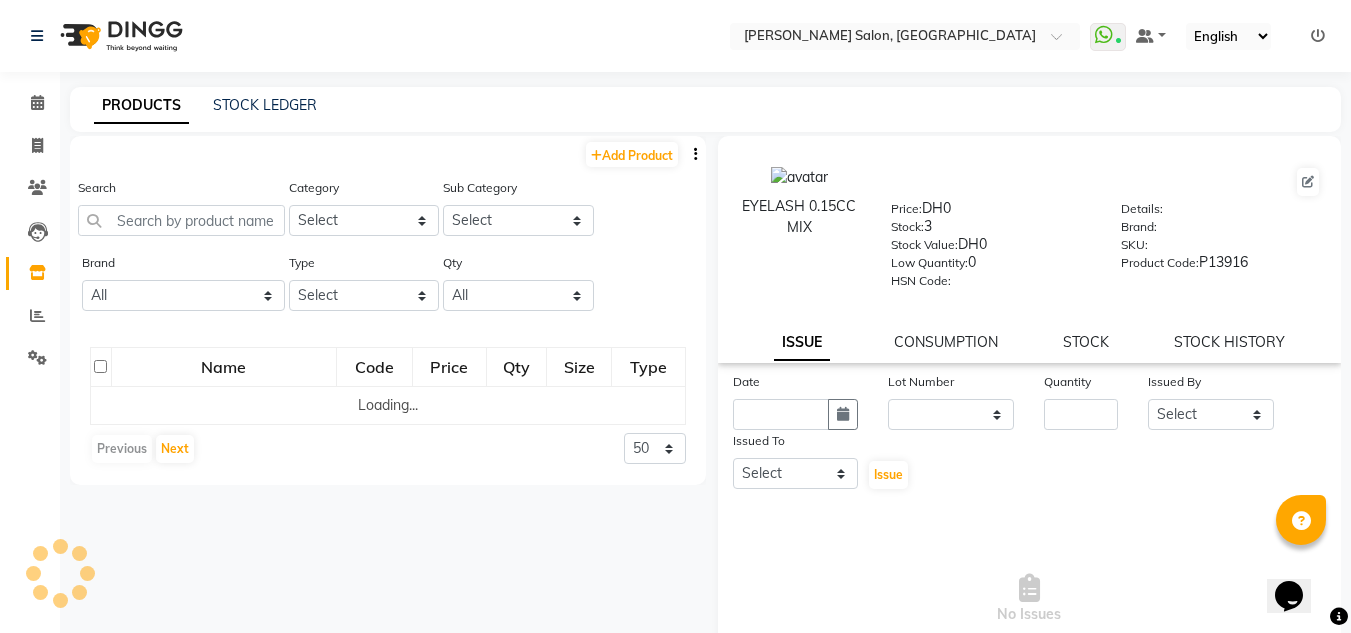 drag, startPoint x: 171, startPoint y: 181, endPoint x: 175, endPoint y: 237, distance: 56.142673 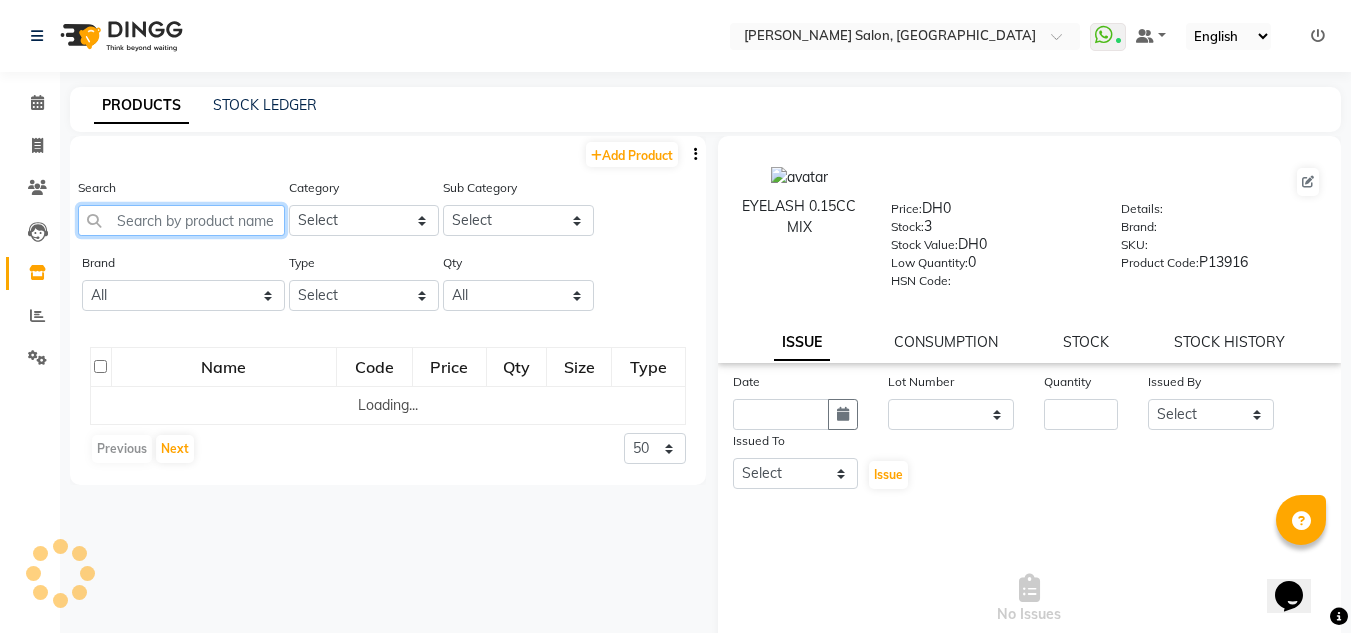 click 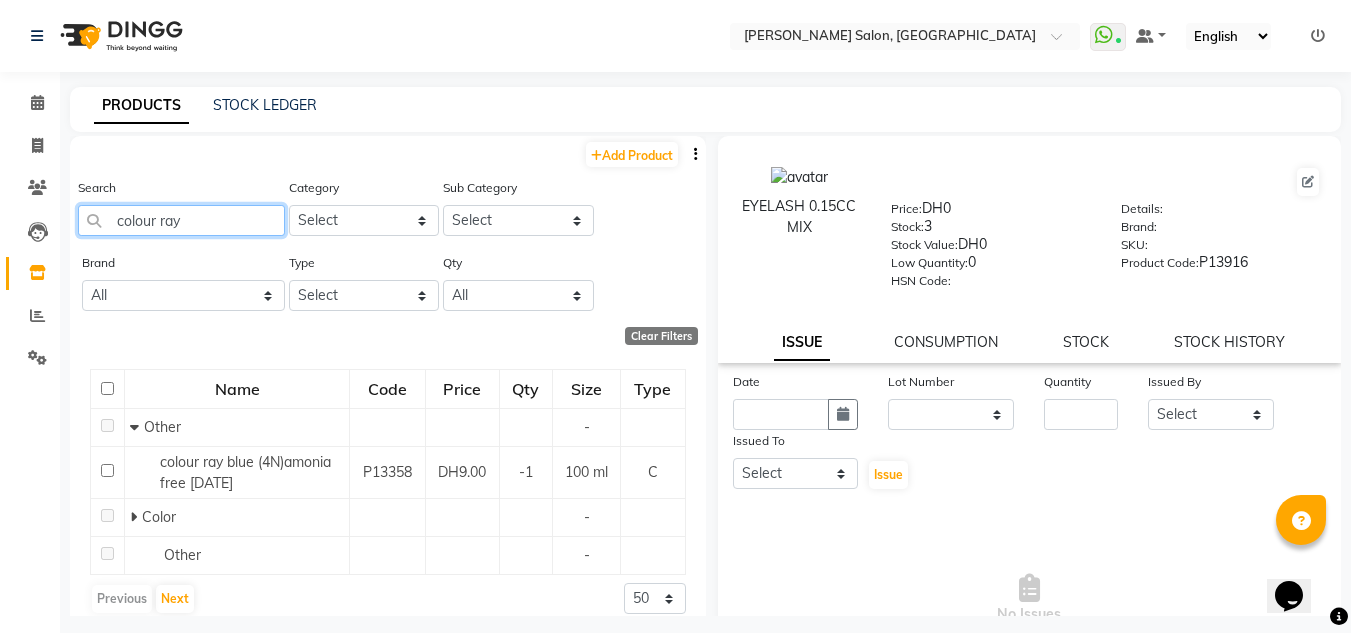 scroll, scrollTop: 19, scrollLeft: 0, axis: vertical 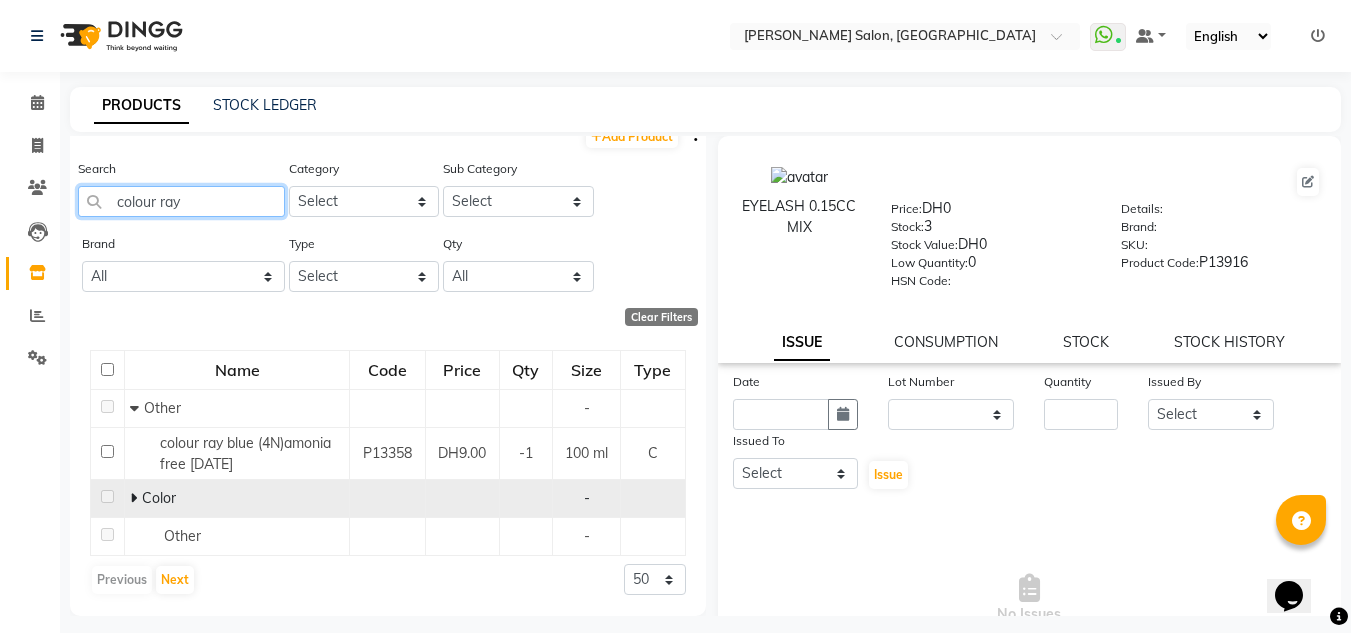 type on "colour ray" 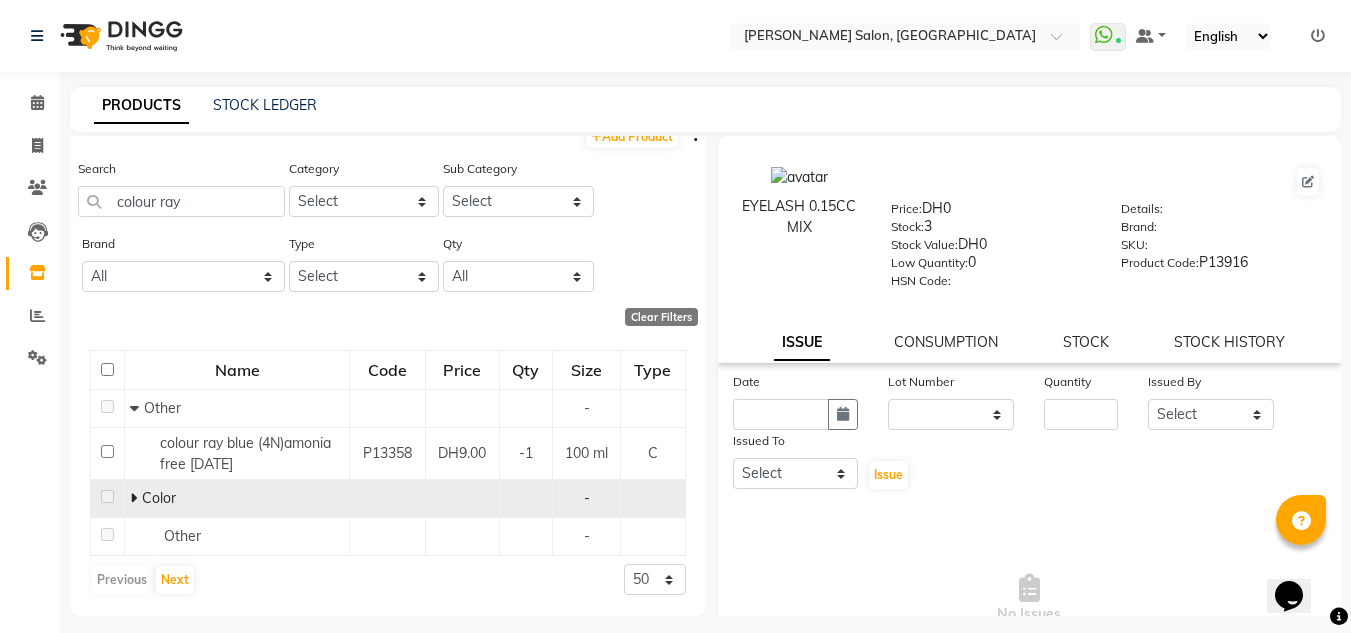click 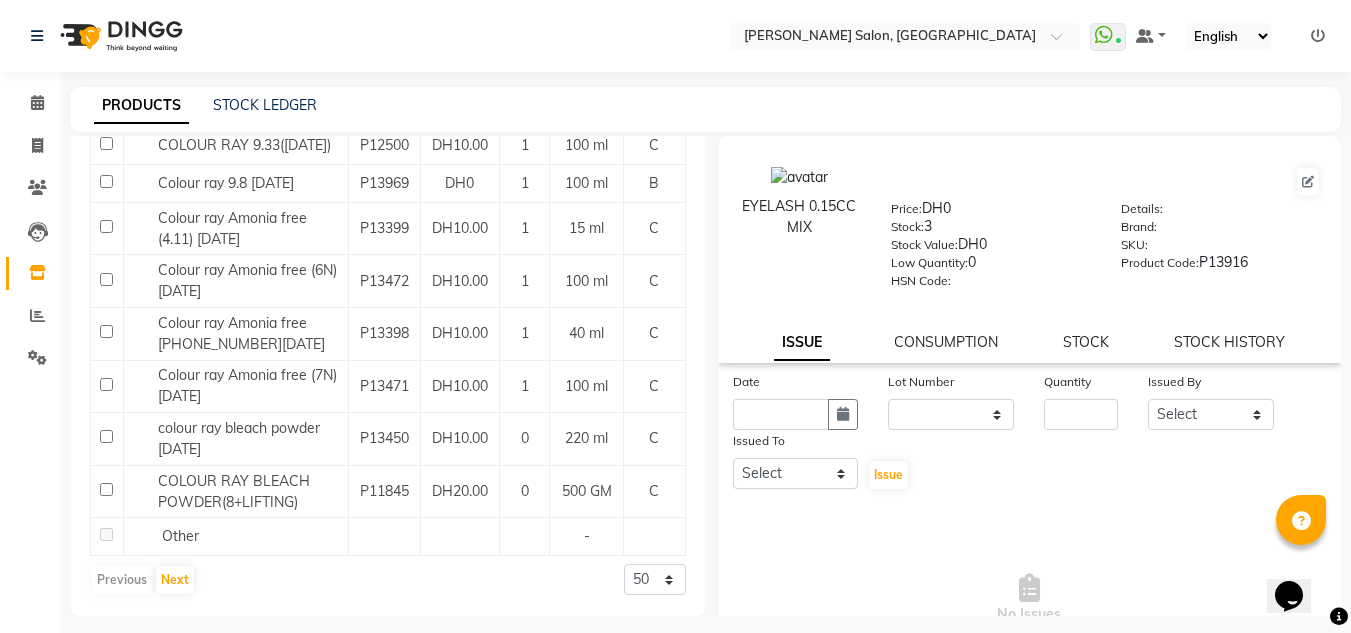 scroll, scrollTop: 2118, scrollLeft: 0, axis: vertical 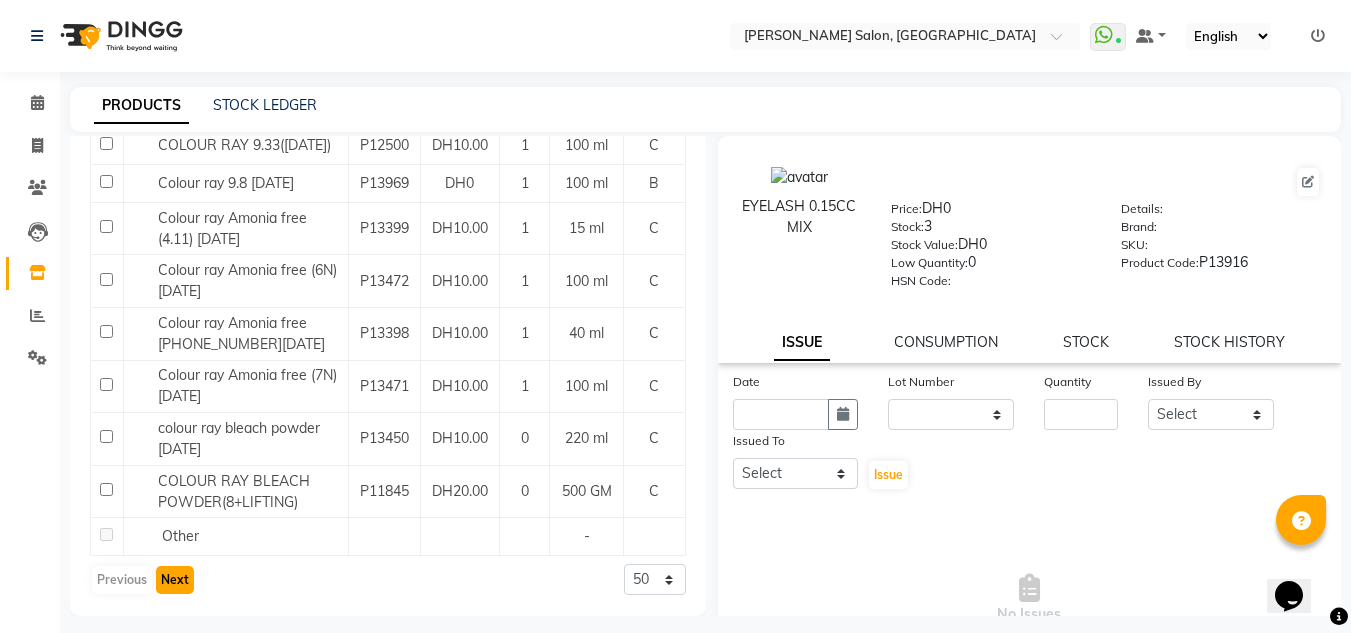 click on "Next" 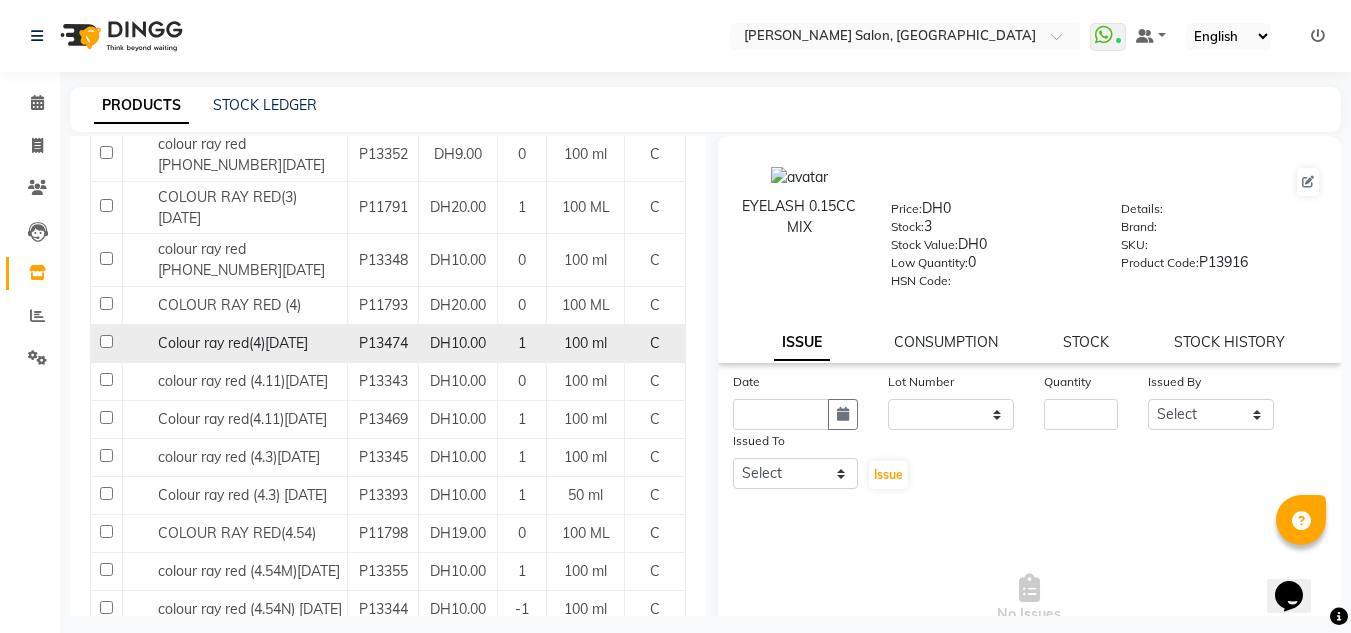 scroll, scrollTop: 1800, scrollLeft: 0, axis: vertical 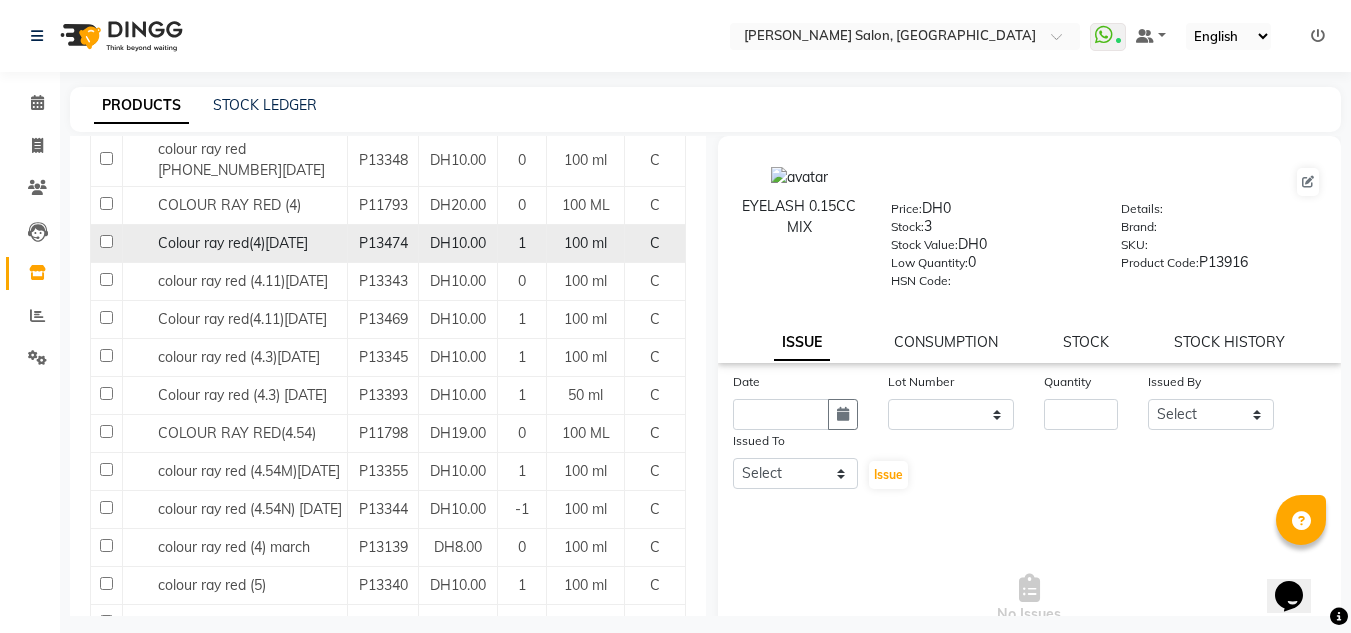 click on "Colour ray red(4)02-05-2025" 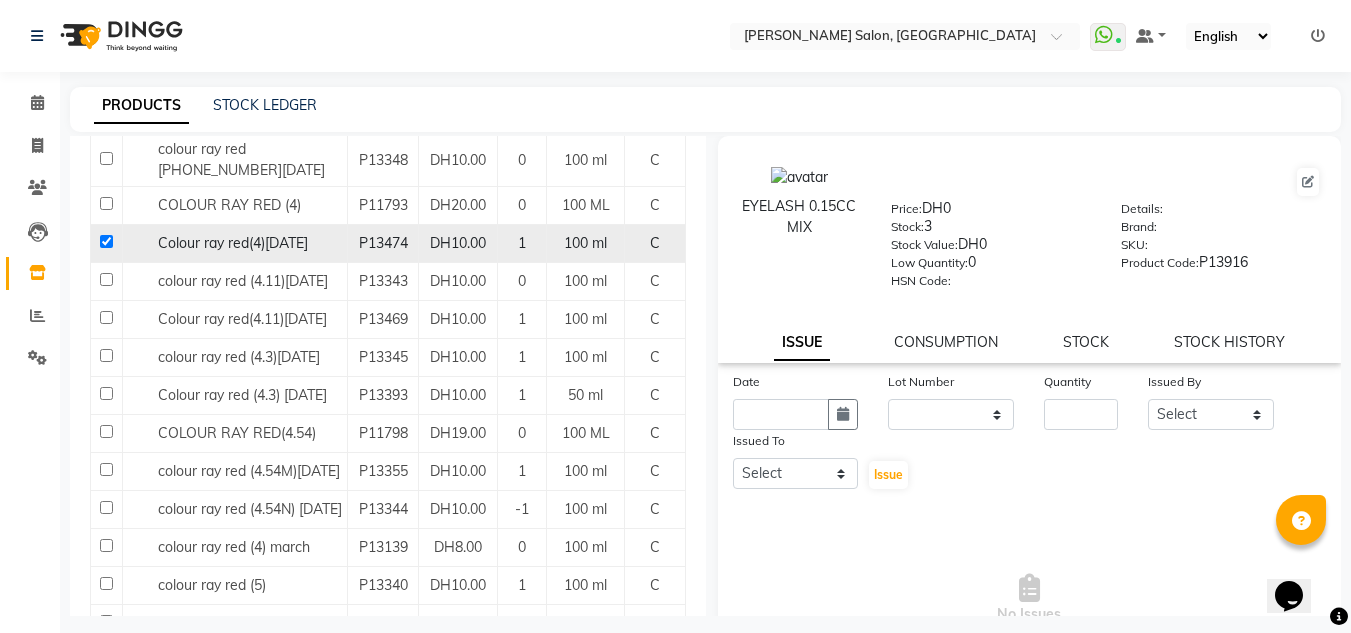 checkbox on "true" 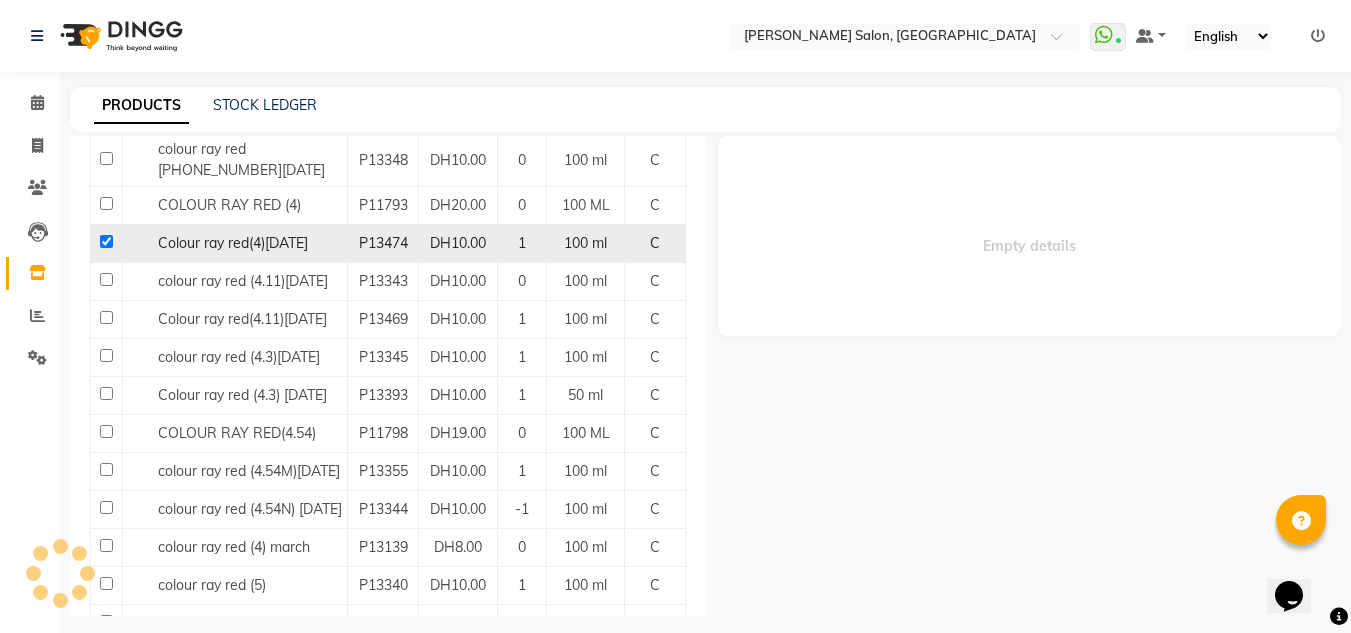 select 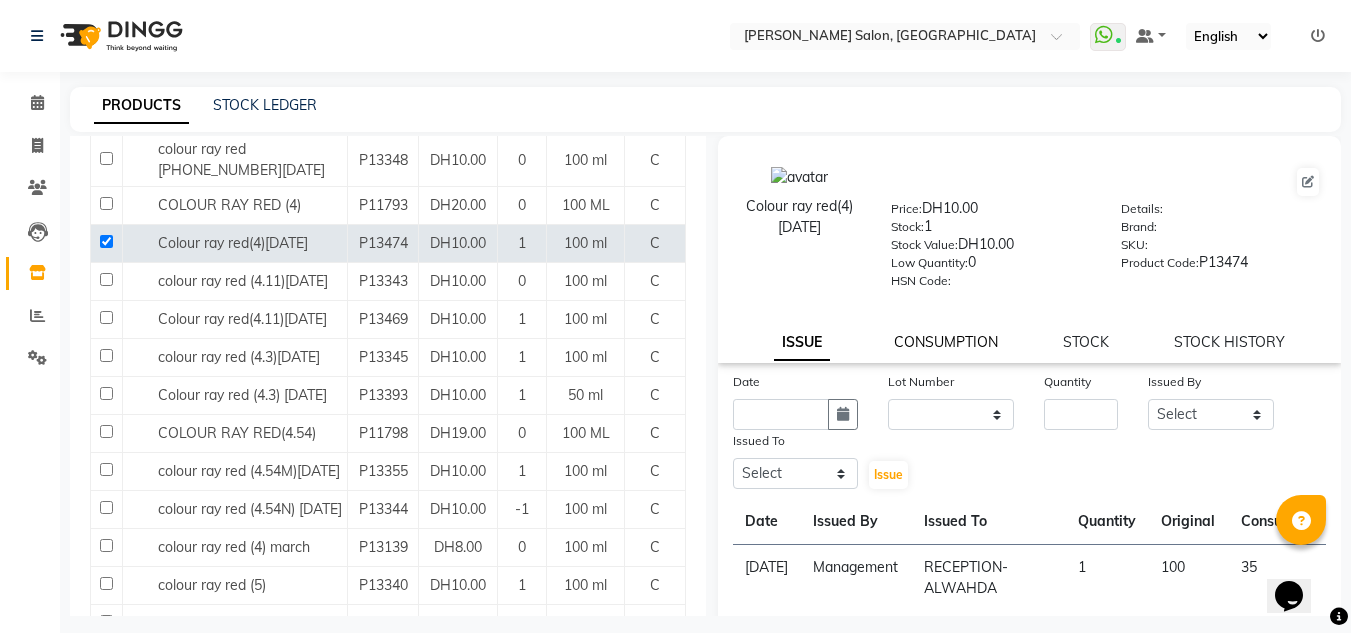 click on "CONSUMPTION" 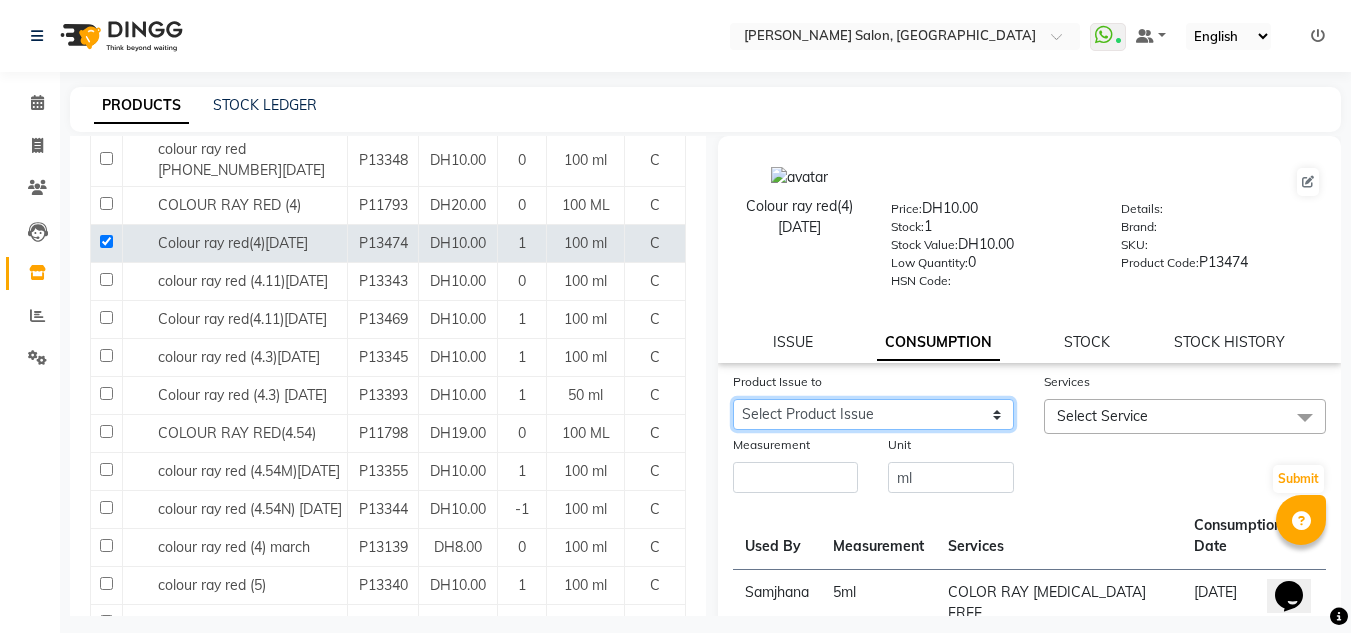 click on "Select Product Issue 2025-06-25, Issued to: RECEPTION-ALWAHDA, Balance: 65 2025-06-14, Issued to: RECEPTION-ALWAHDA, Balance: 90 2025-06-15, Issued to: RECEPTION-ALWAHDA, Balance: 10" 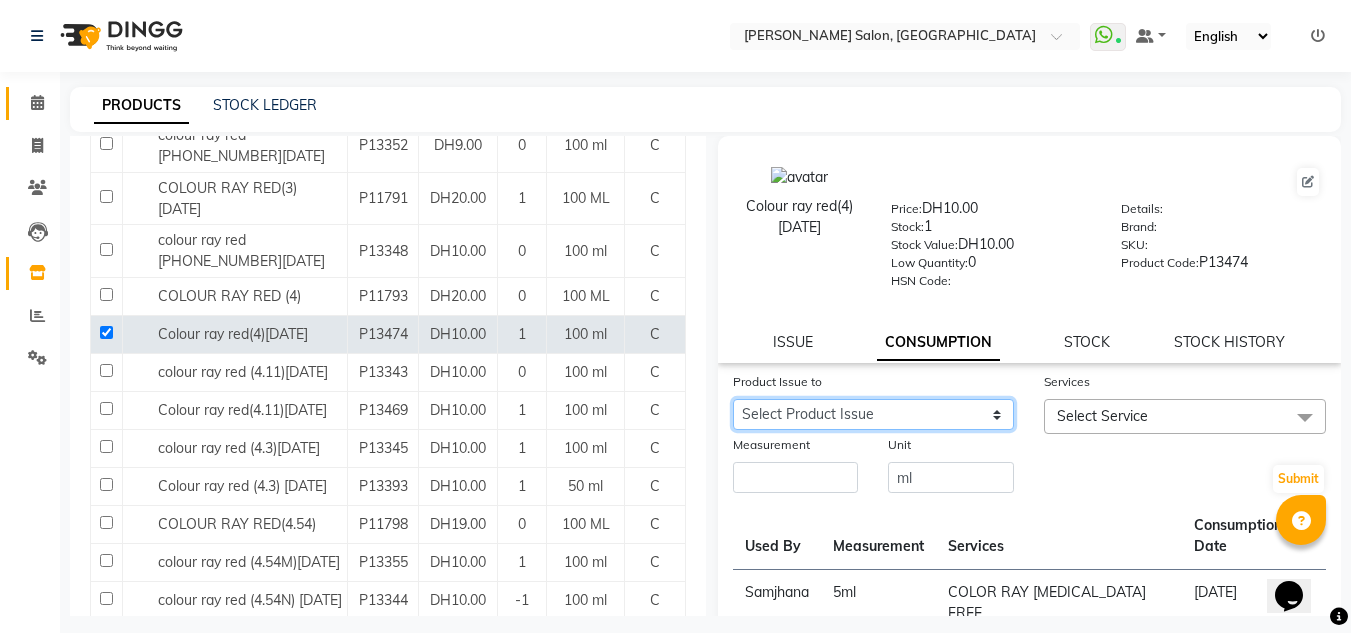scroll, scrollTop: 1600, scrollLeft: 0, axis: vertical 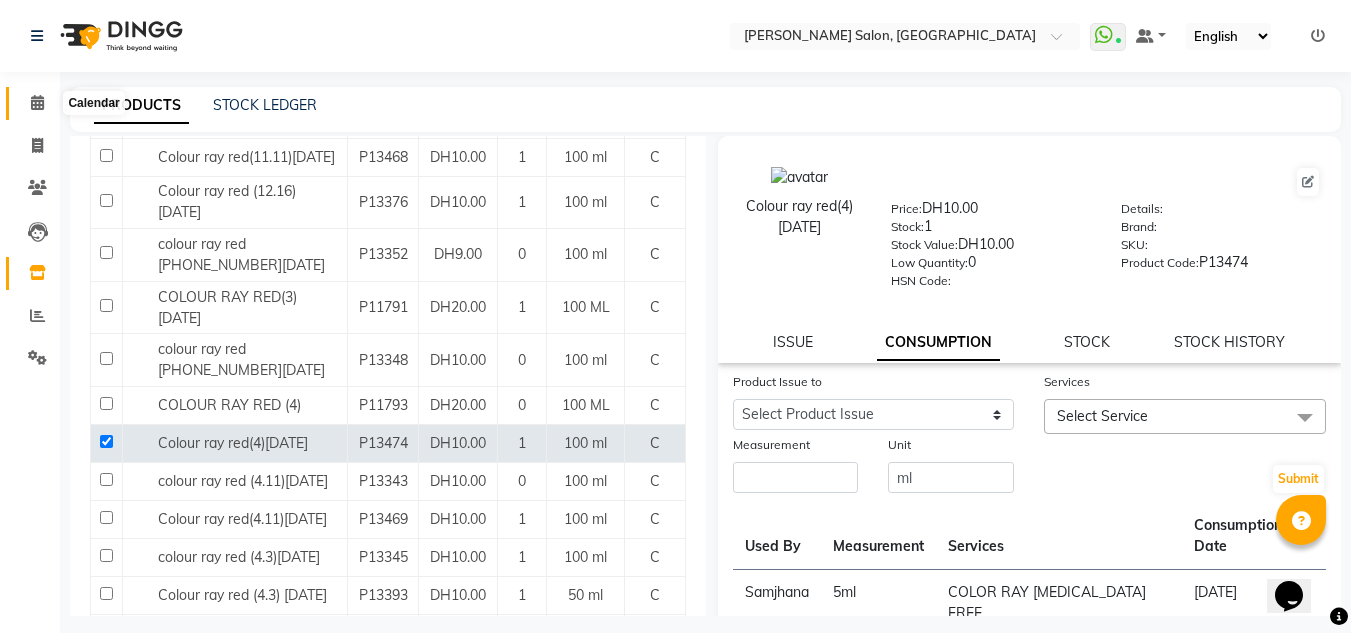 click 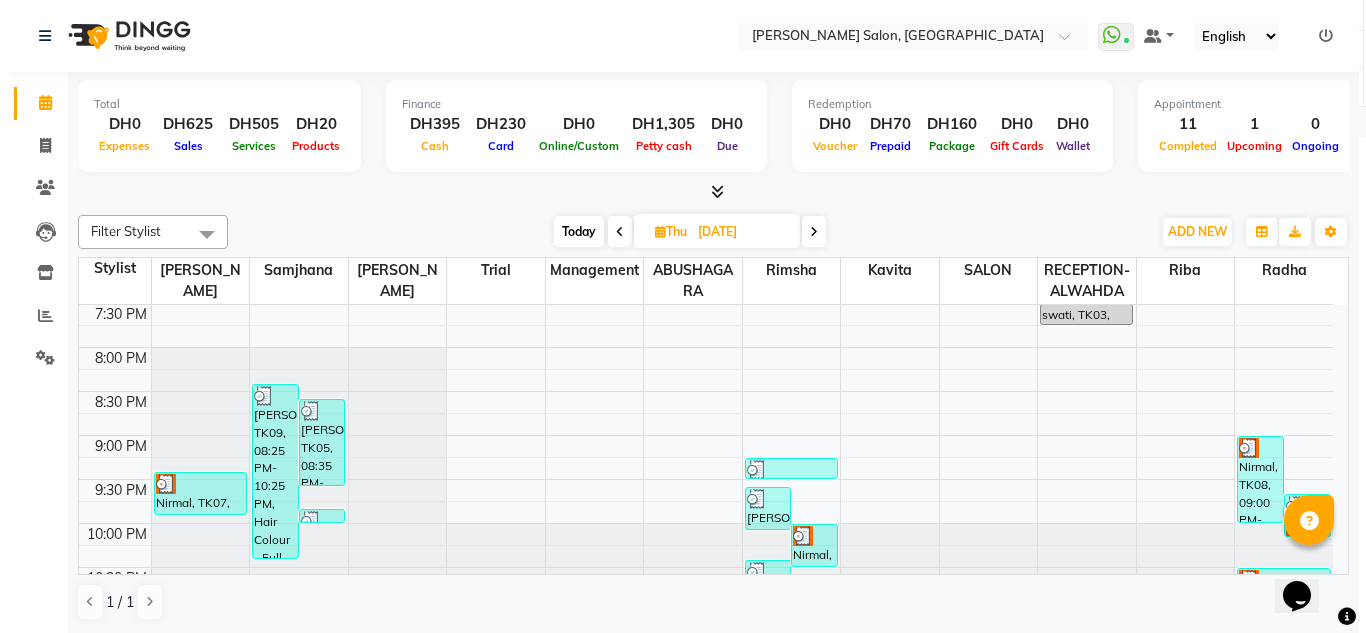scroll, scrollTop: 962, scrollLeft: 0, axis: vertical 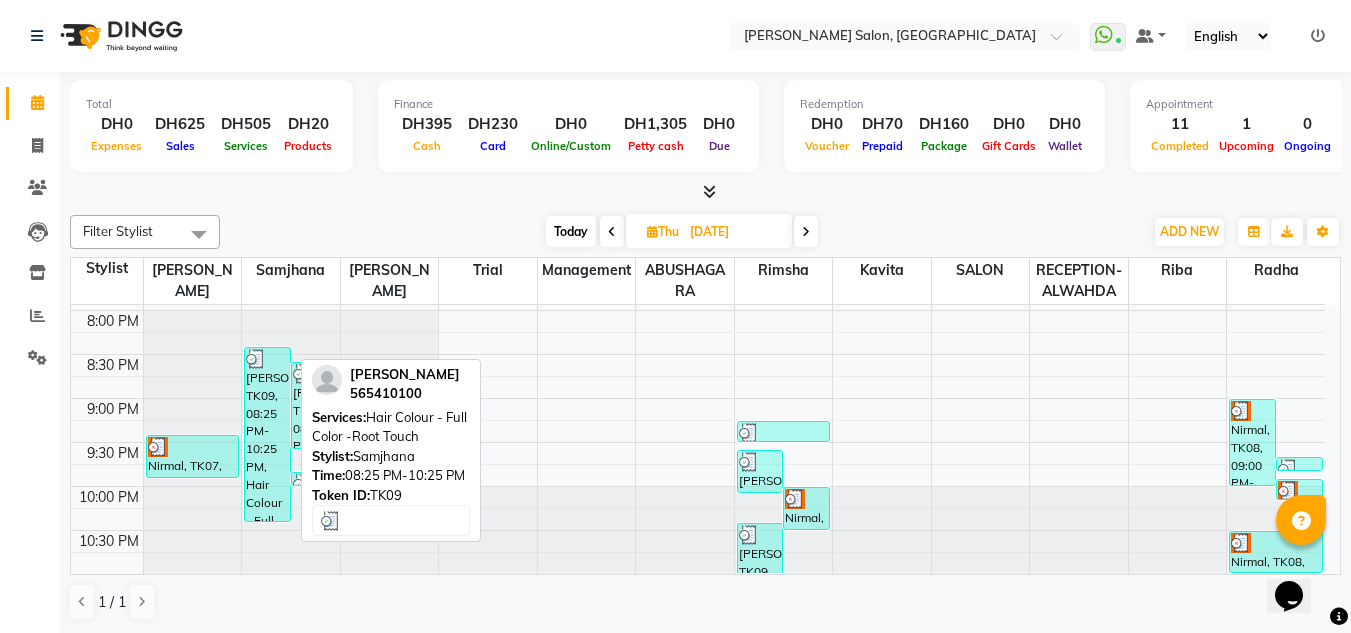 click on "[PERSON_NAME], TK09, 08:25 PM-10:25 PM, Hair Colour - Full Color -Root Touch" at bounding box center (267, 434) 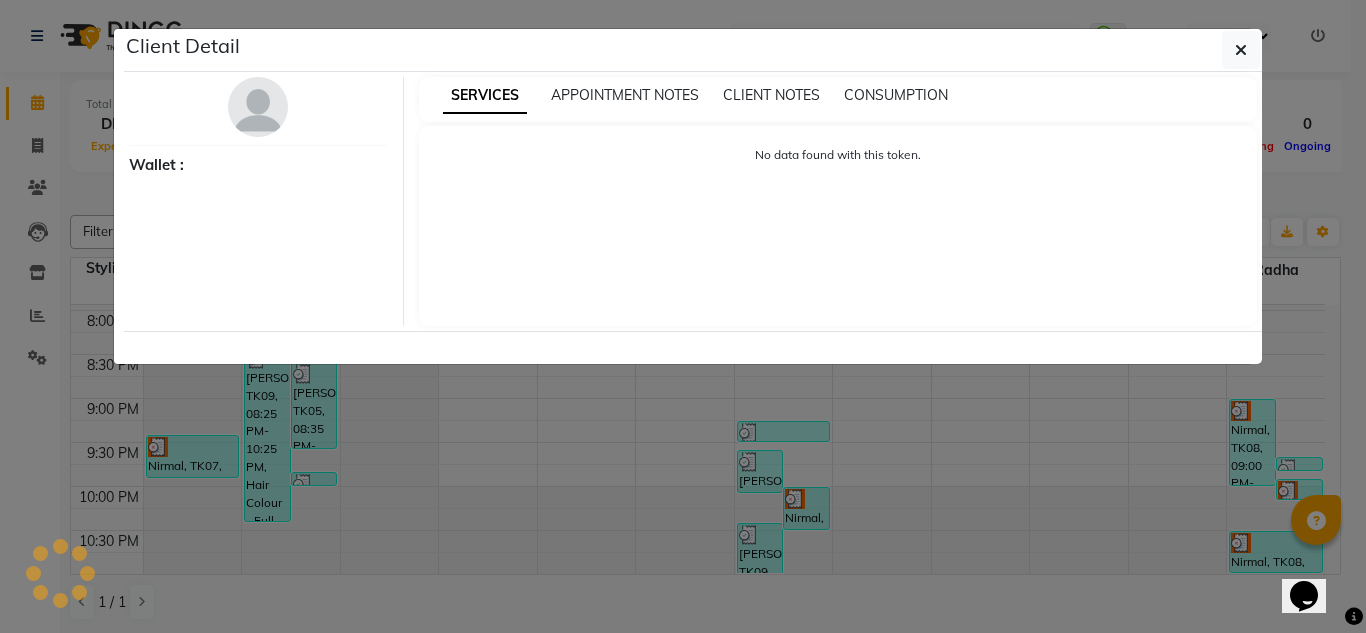 select on "3" 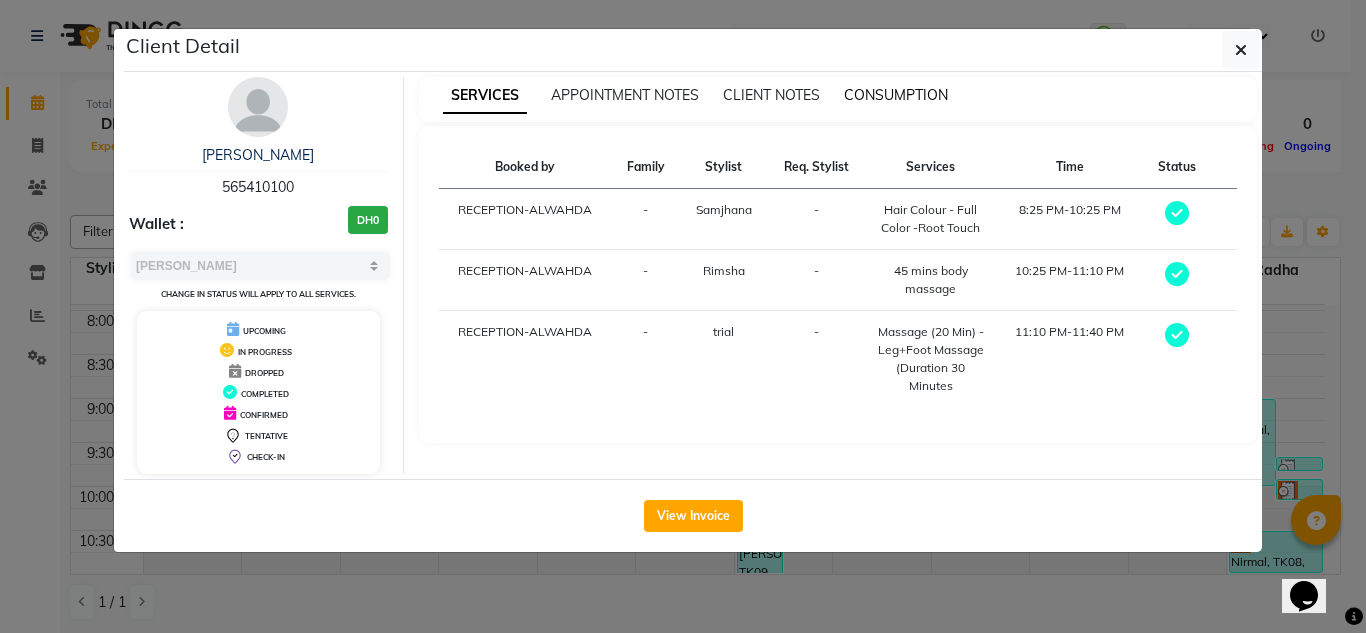 click on "CONSUMPTION" at bounding box center (896, 95) 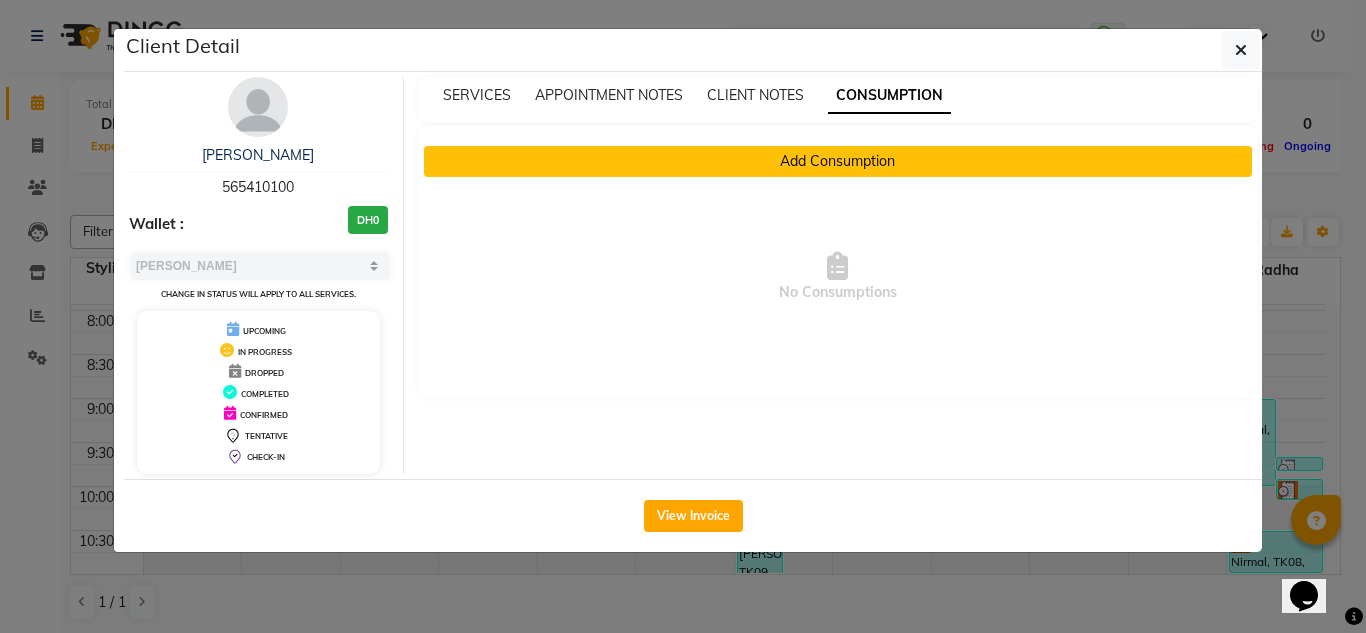 click on "Add Consumption" at bounding box center (838, 161) 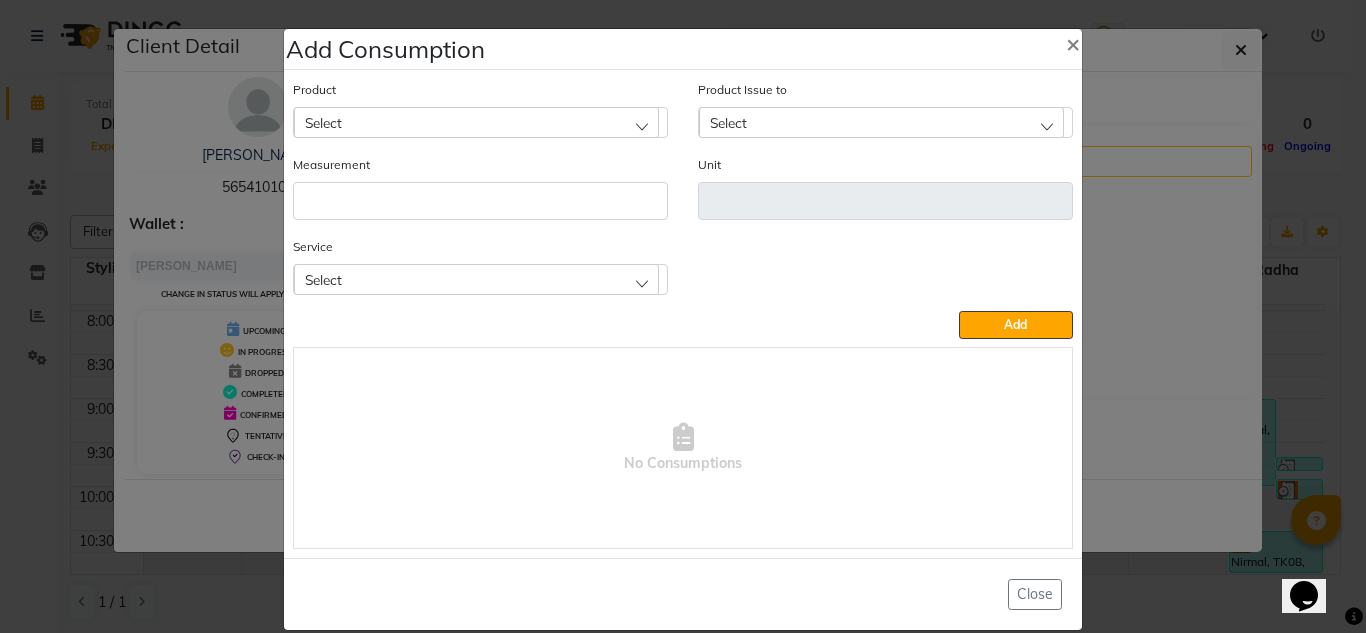 click on "Select" 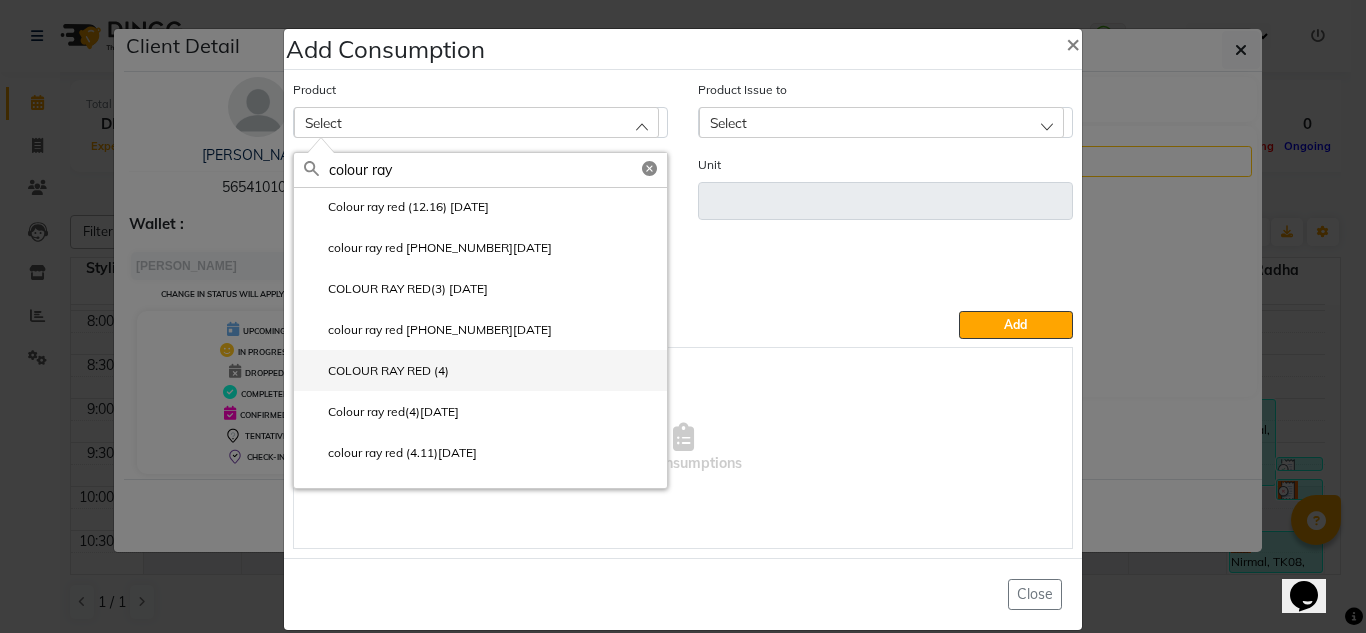 scroll, scrollTop: 3300, scrollLeft: 0, axis: vertical 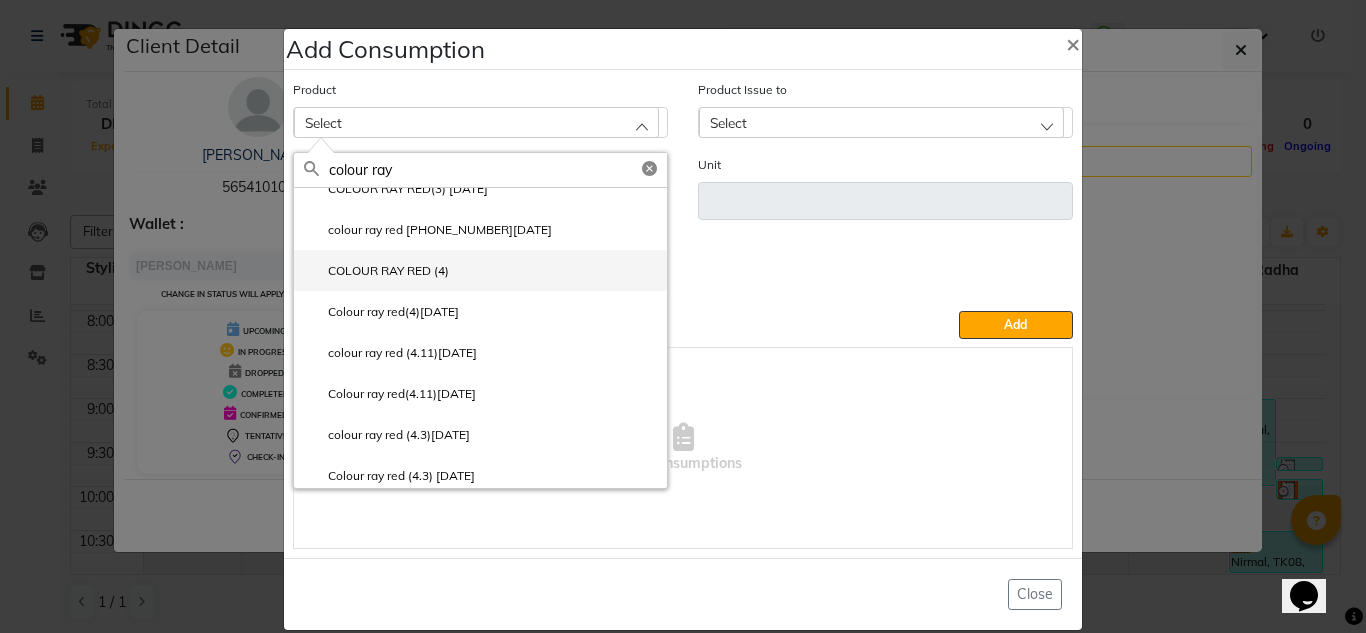 type on "colour ray" 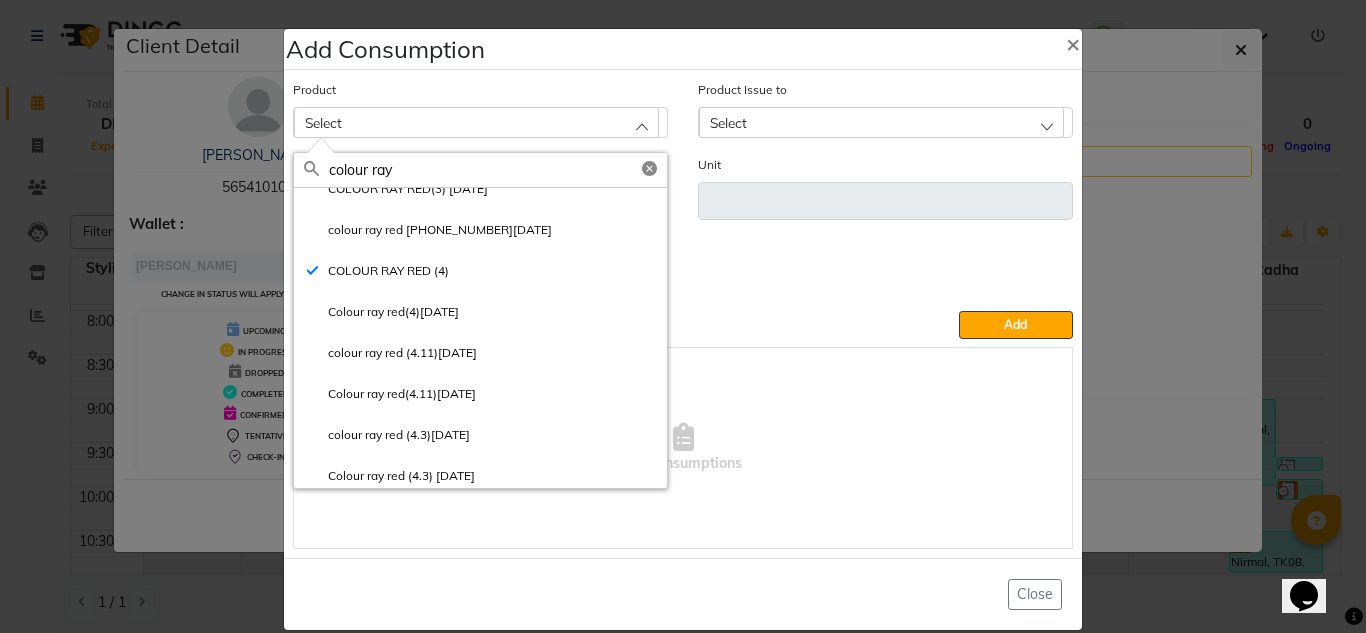 type on "ML" 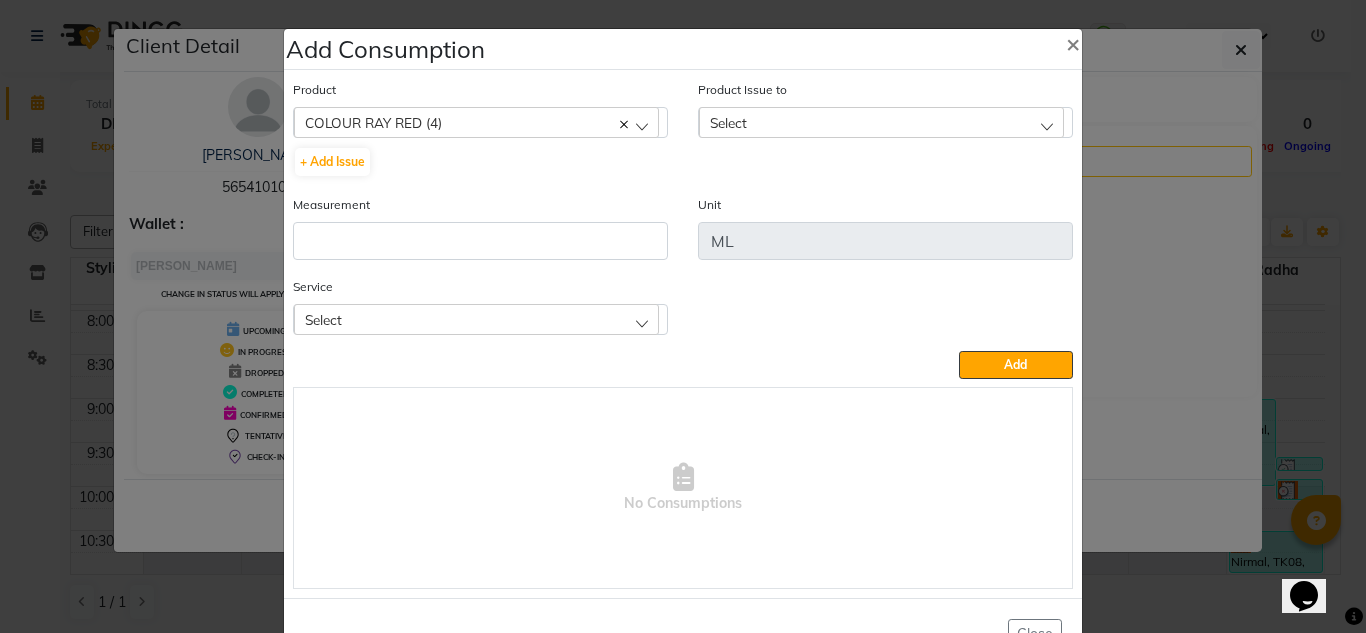 drag, startPoint x: 788, startPoint y: 124, endPoint x: 796, endPoint y: 149, distance: 26.24881 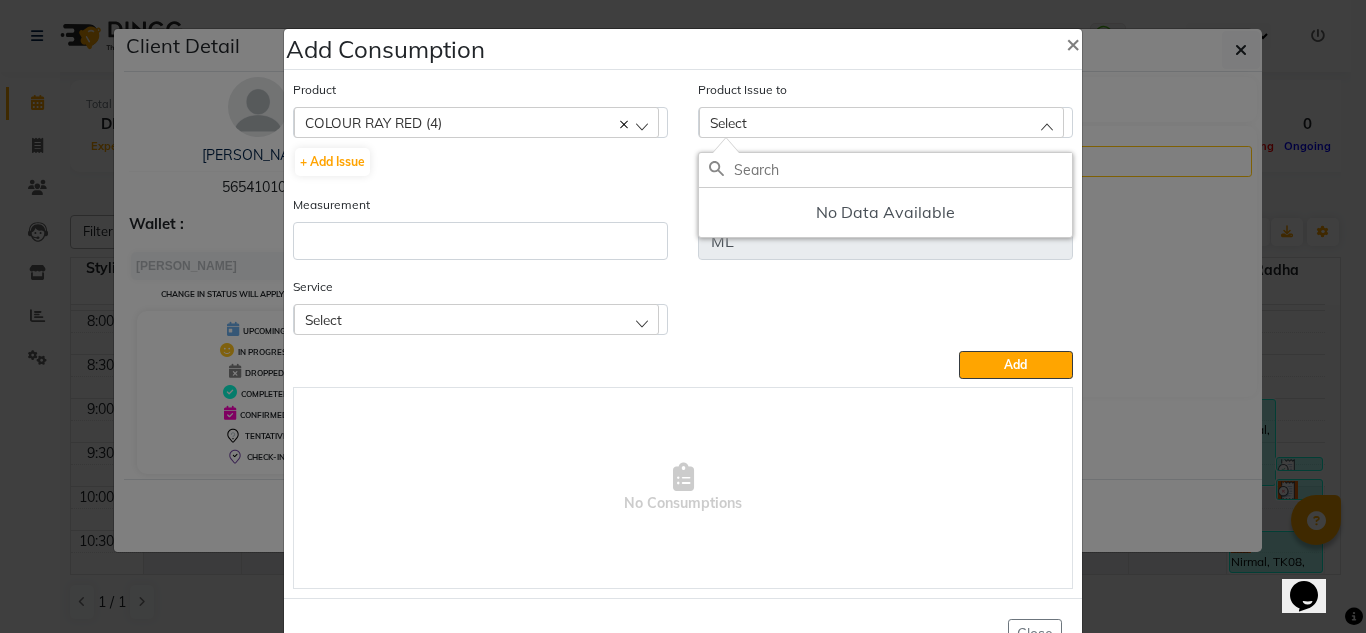 click on "COLOUR RAY RED (4)" 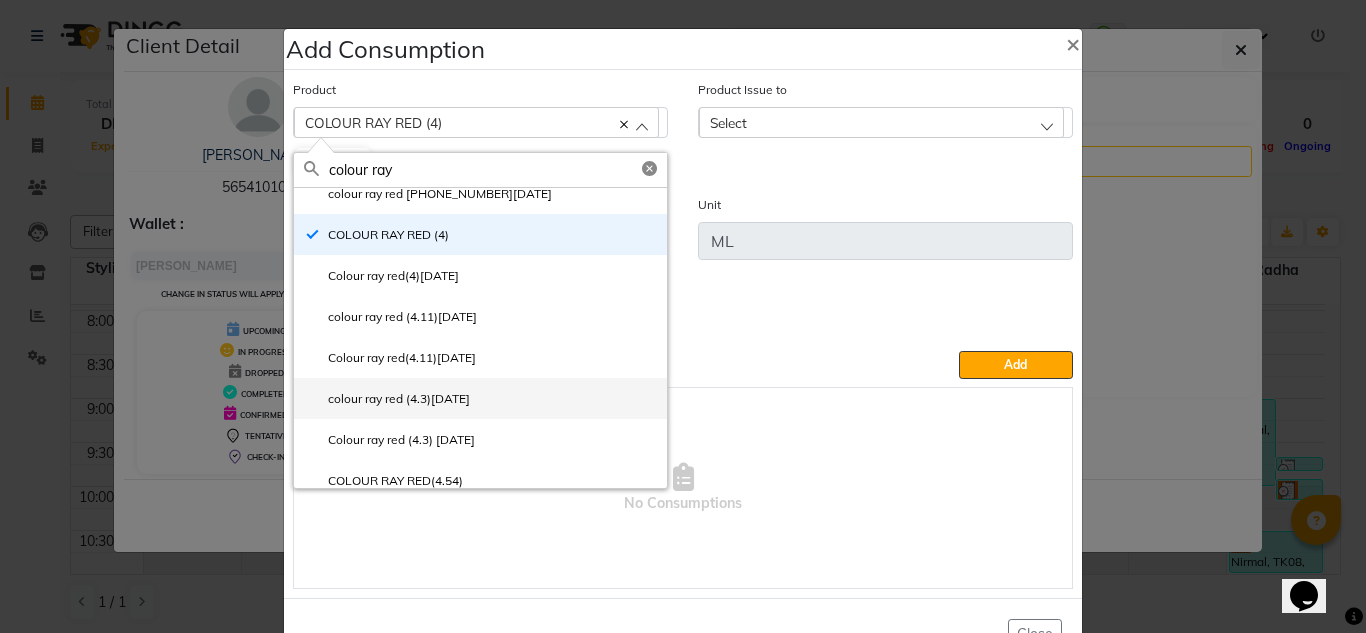 scroll, scrollTop: 3300, scrollLeft: 0, axis: vertical 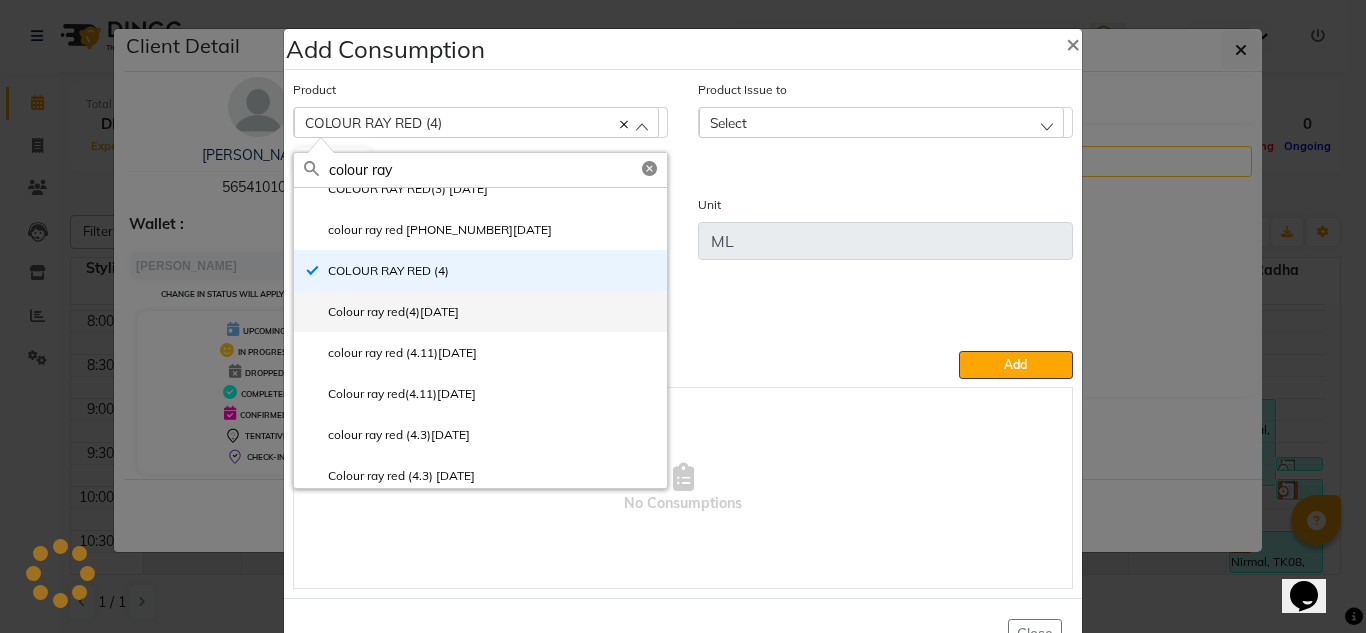 type on "colour ray" 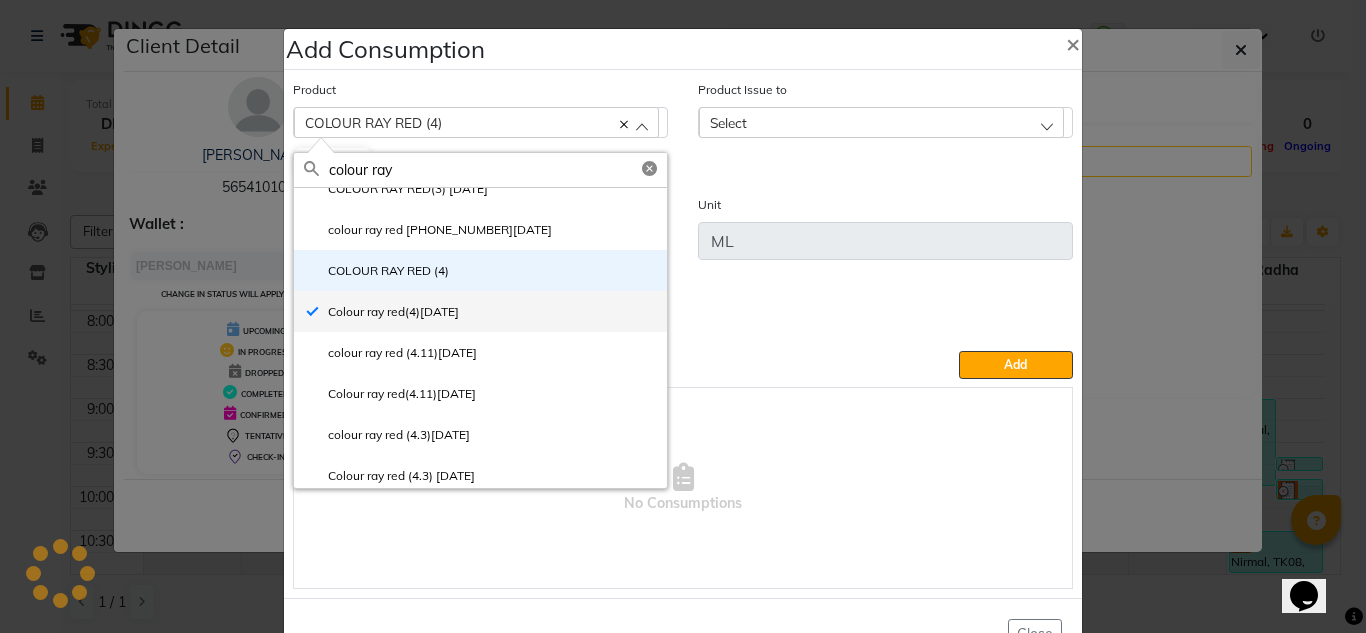 type on "ml" 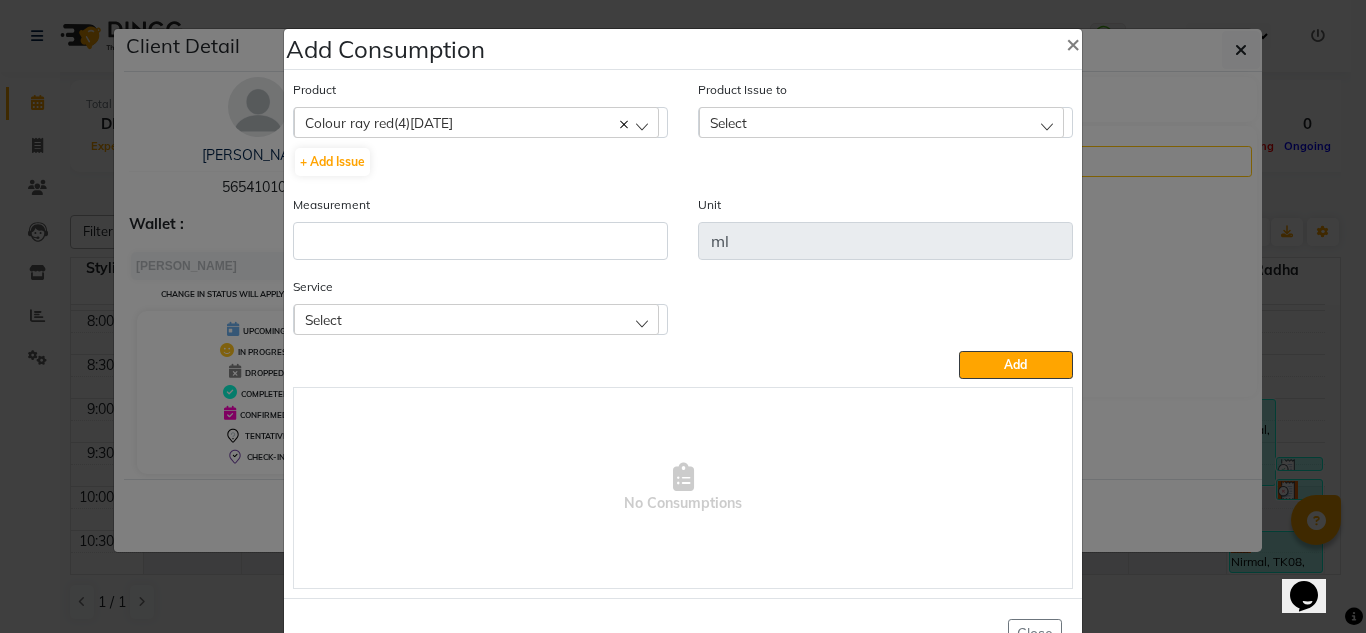 click on "Select" 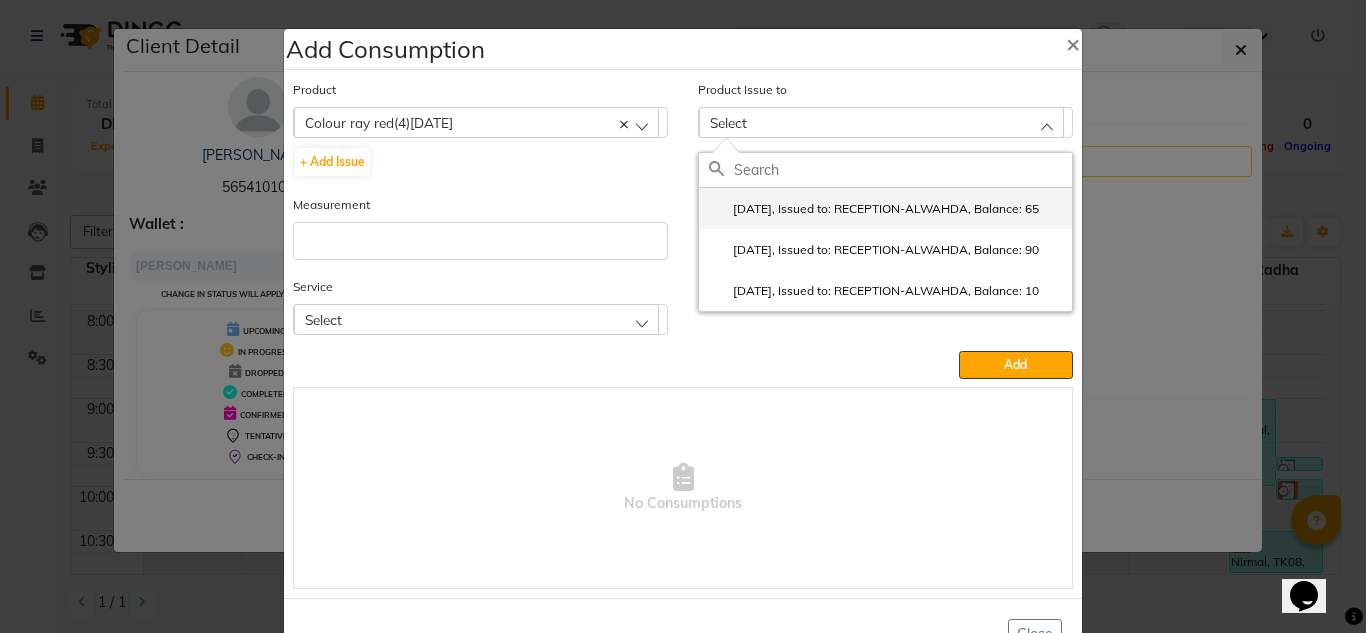 click on "2025-06-25, Issued to: RECEPTION-ALWAHDA, Balance: 65" 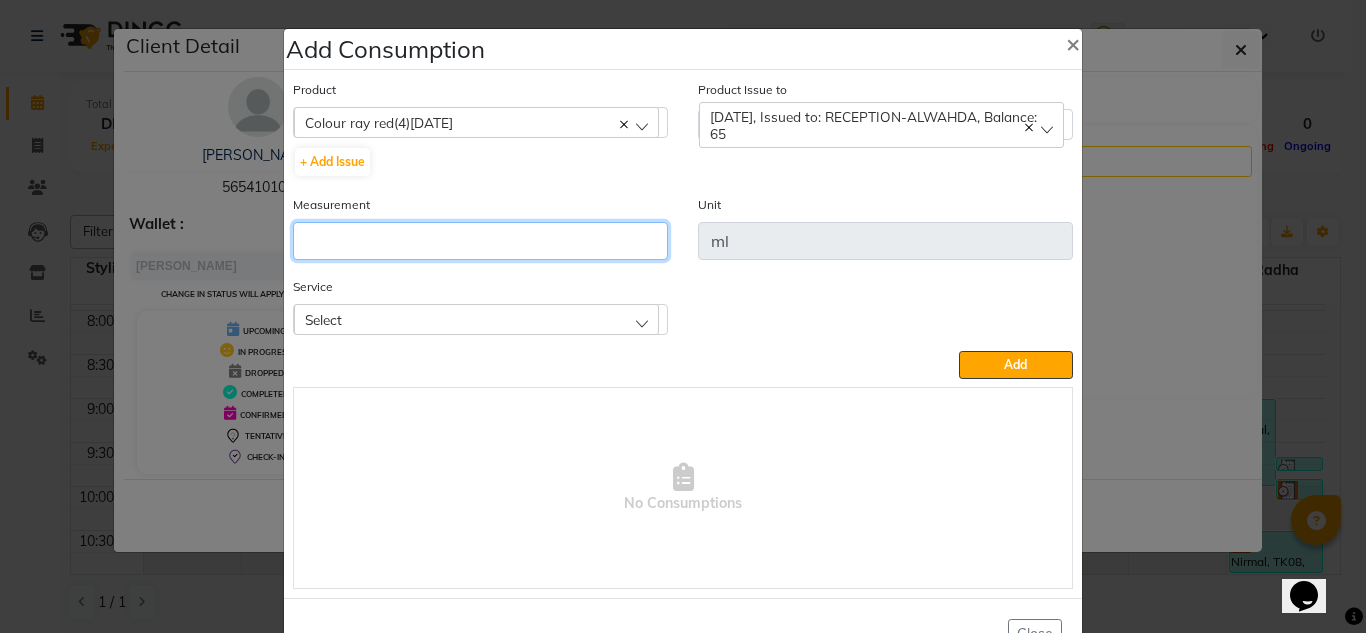 drag, startPoint x: 379, startPoint y: 243, endPoint x: 379, endPoint y: 260, distance: 17 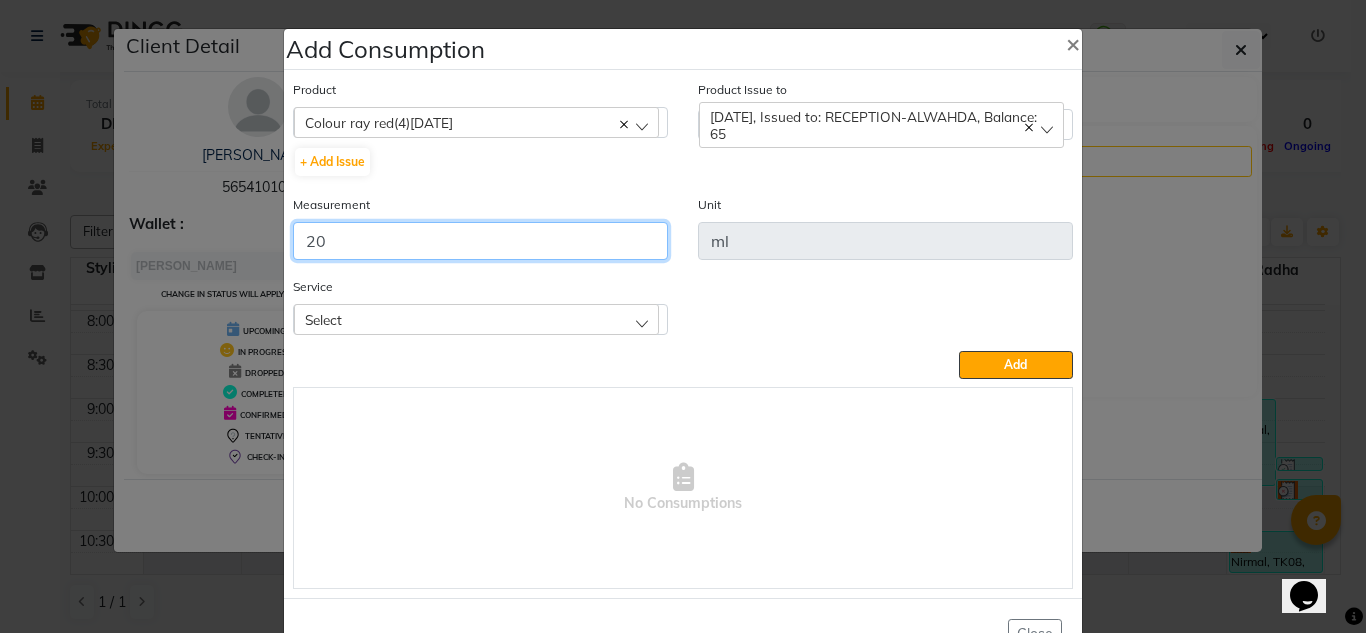 type on "20" 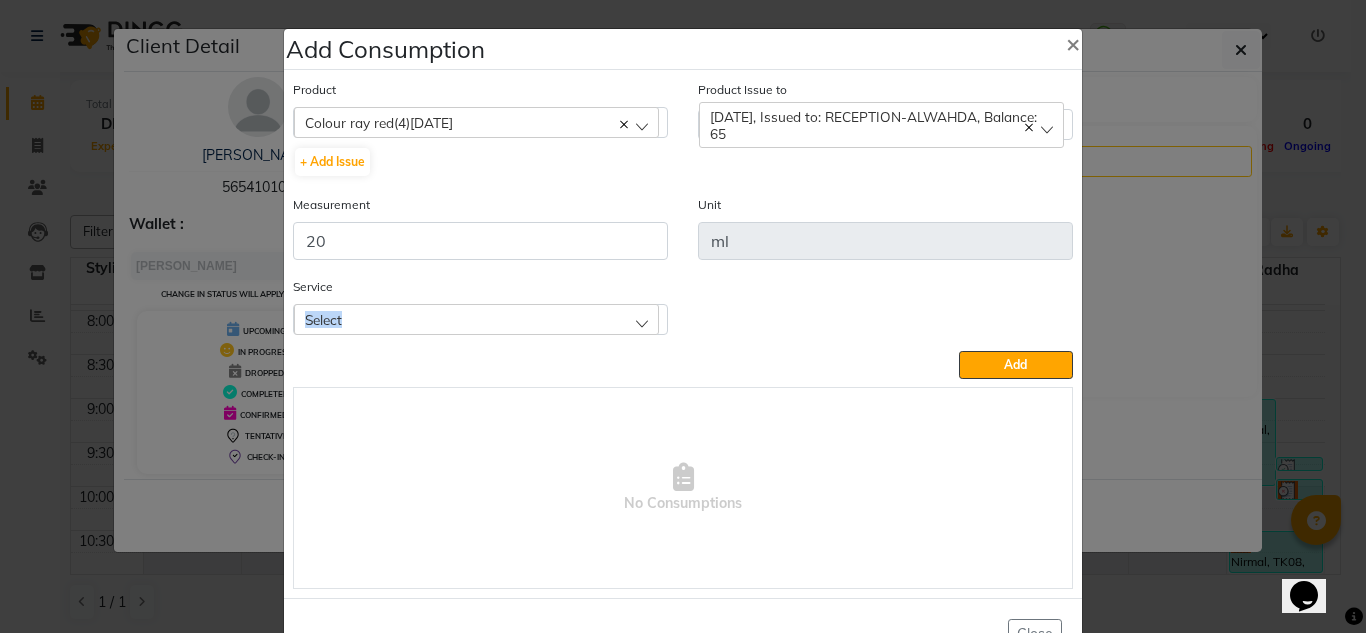 drag, startPoint x: 487, startPoint y: 300, endPoint x: 495, endPoint y: 327, distance: 28.160255 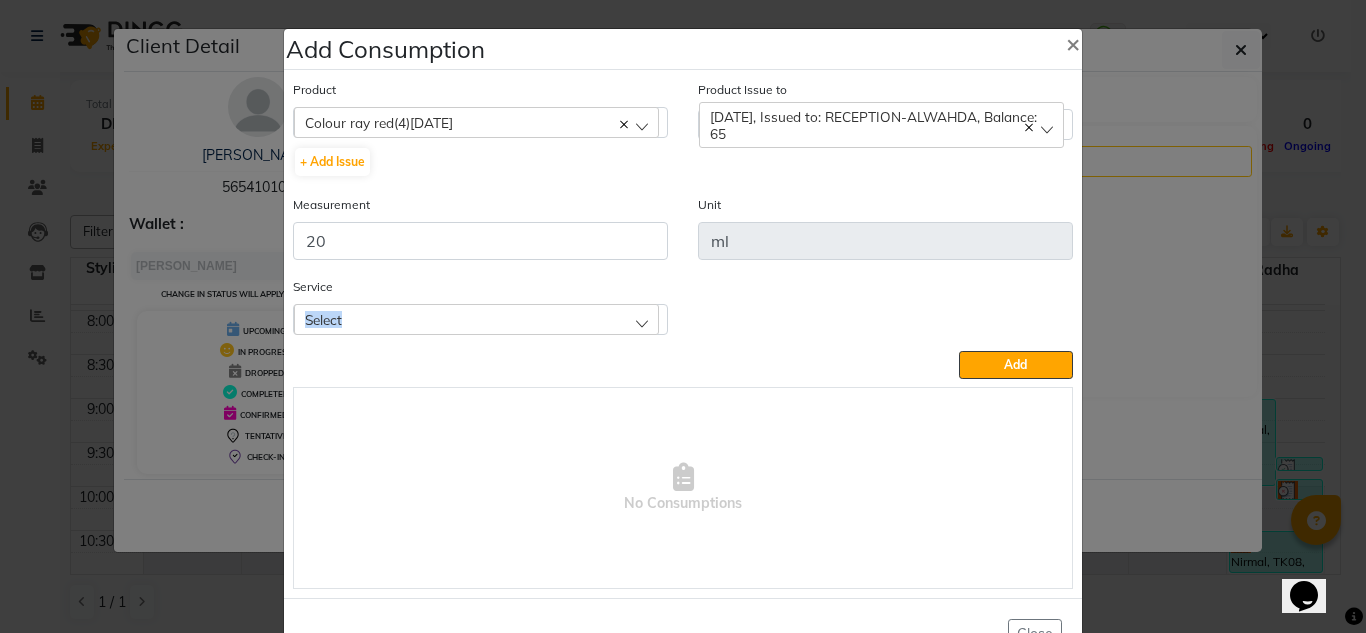 click on "Select" 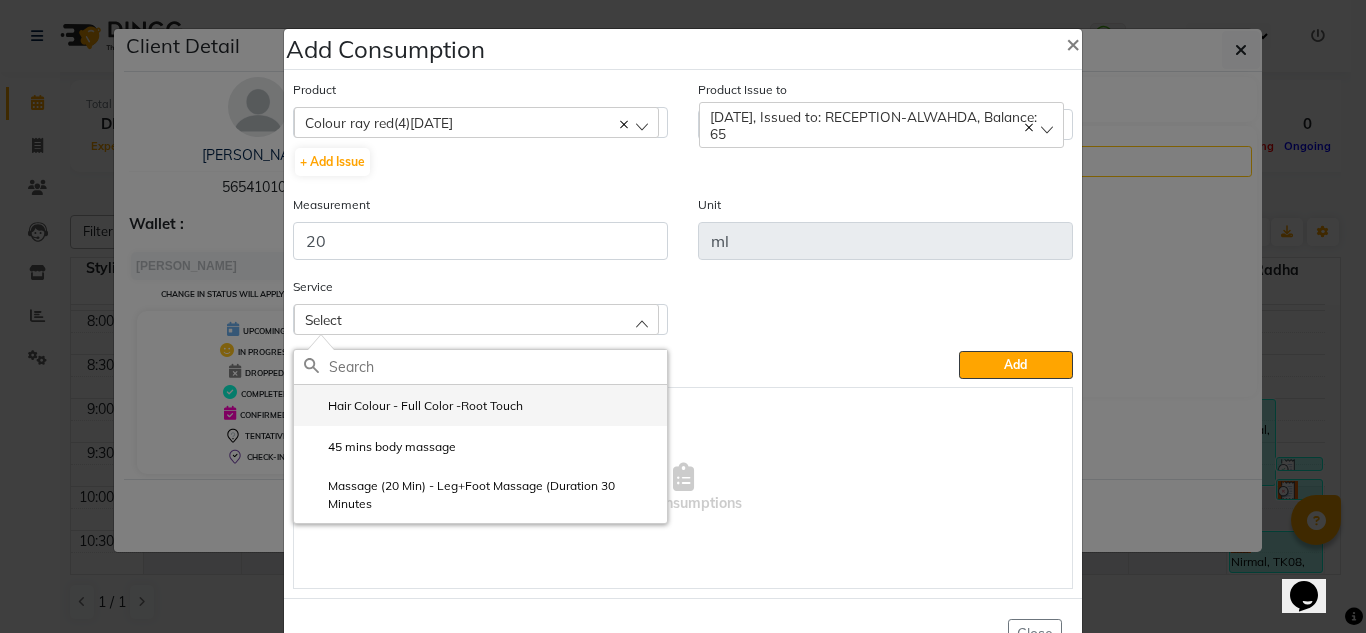 click on "Hair Colour - Full Color -Root Touch" 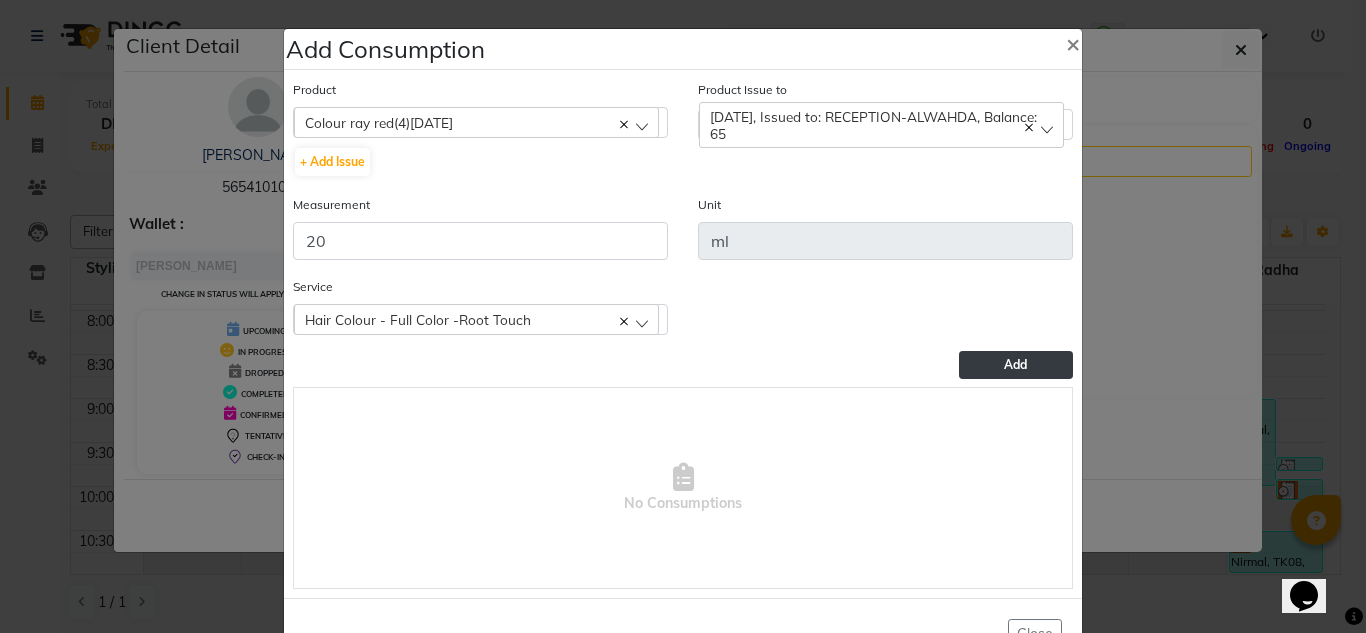 click on "Add" 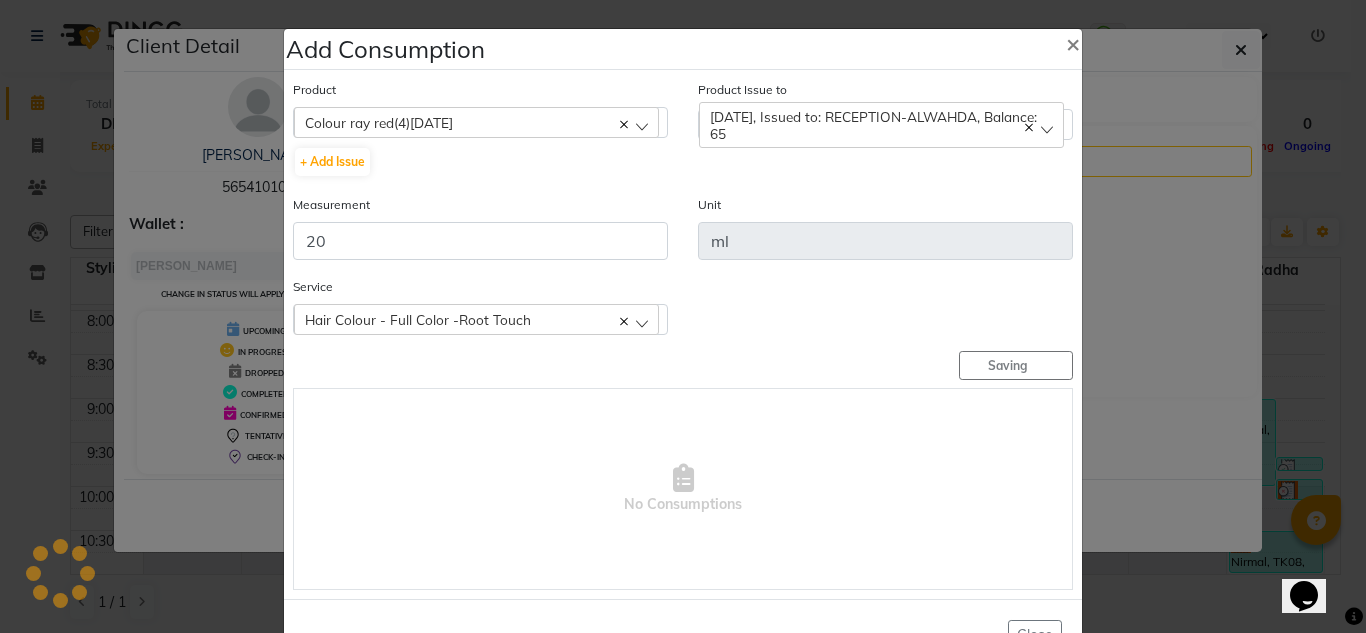 type 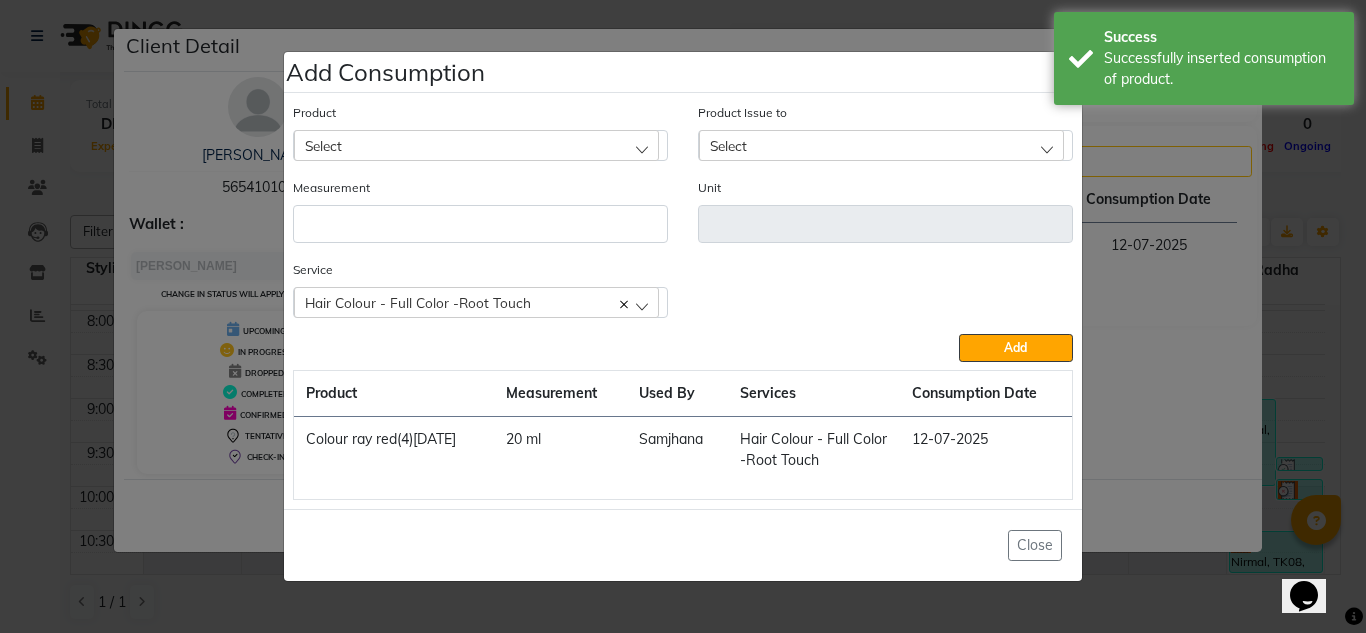 click on "Select" 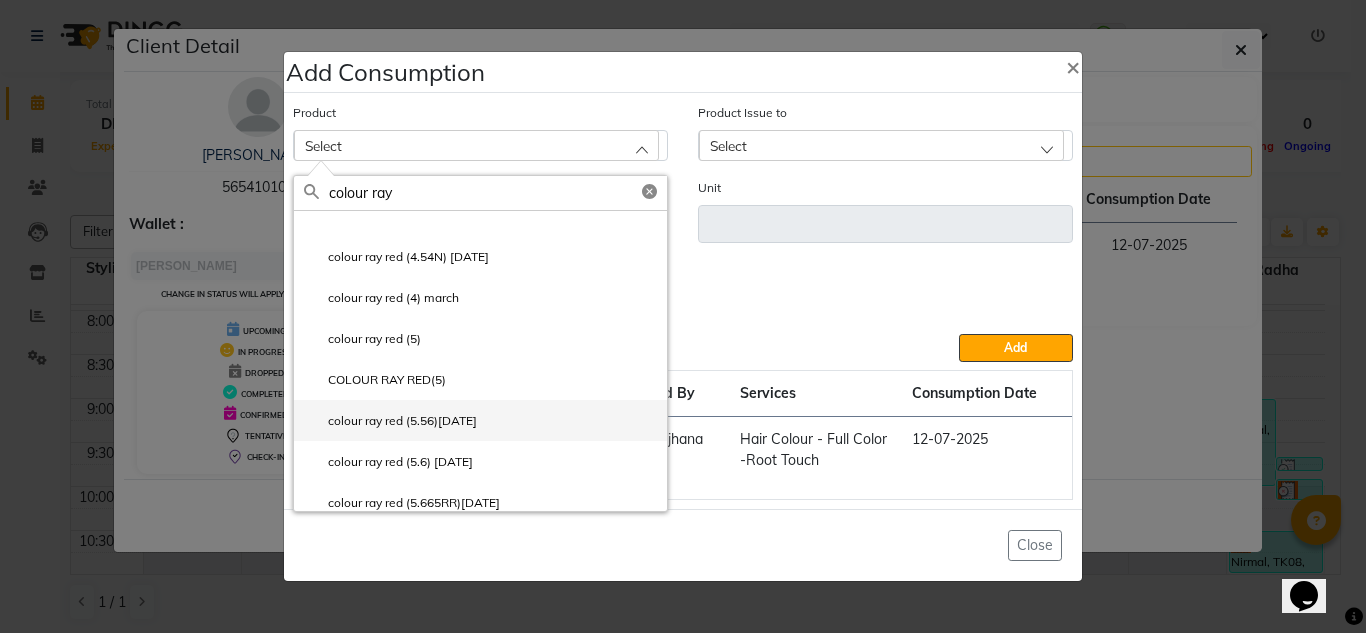 scroll, scrollTop: 3700, scrollLeft: 0, axis: vertical 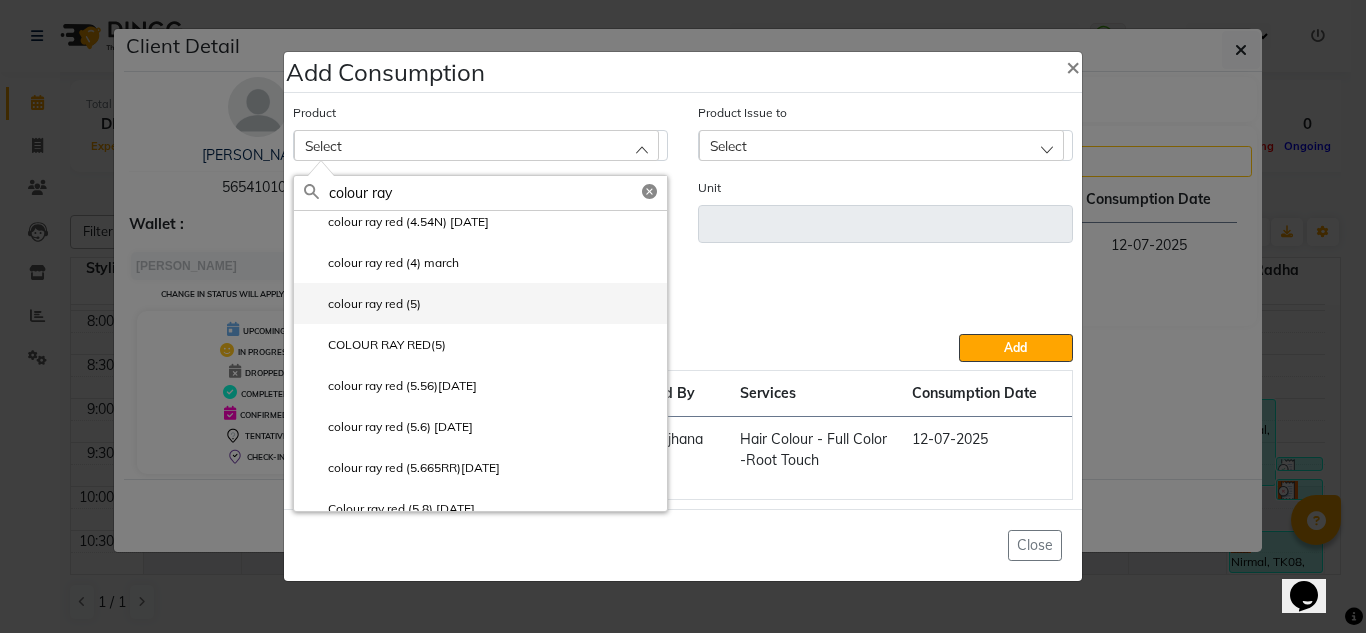 type on "colour ray" 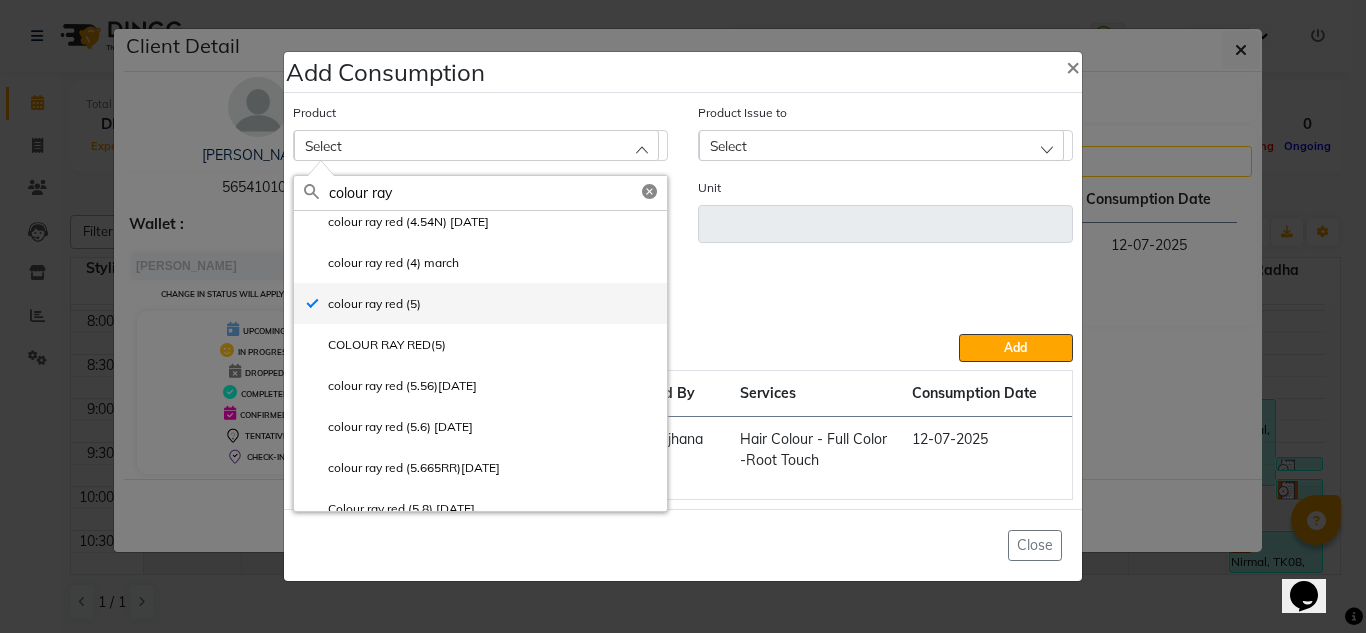 type on "ml" 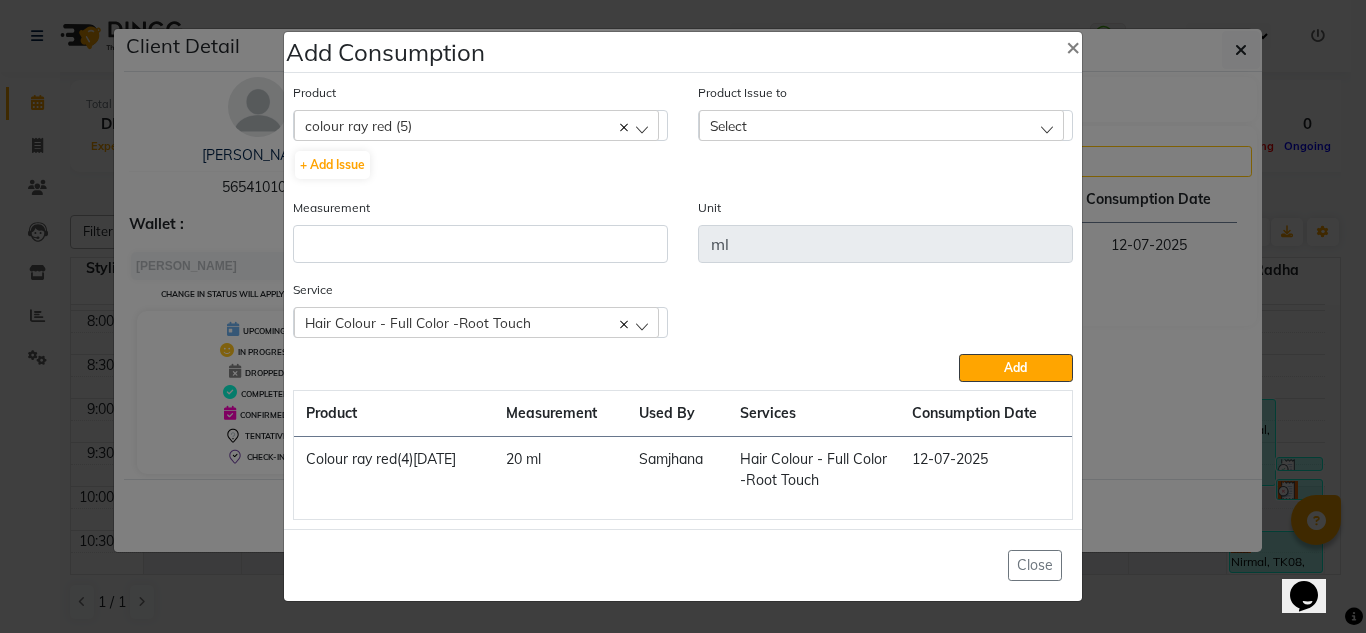 click on "Select" 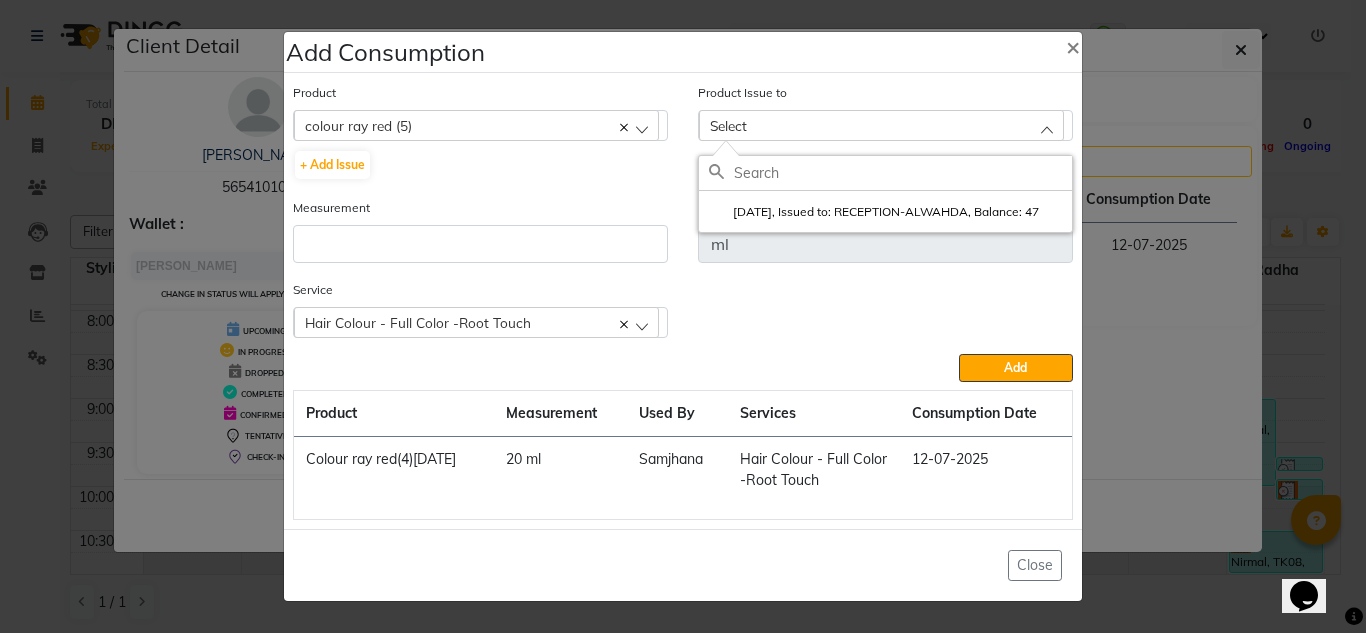 click on "2025-06-28, Issued to: RECEPTION-ALWAHDA, Balance: 47" 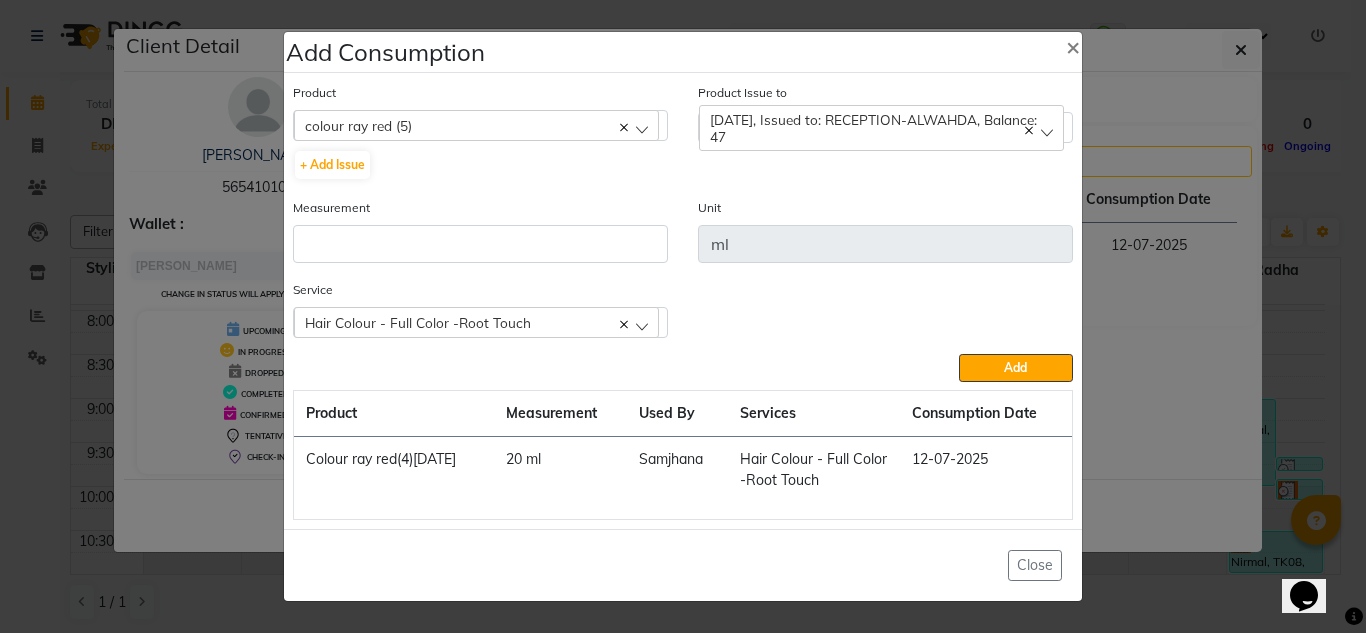 click on "Unit ml" 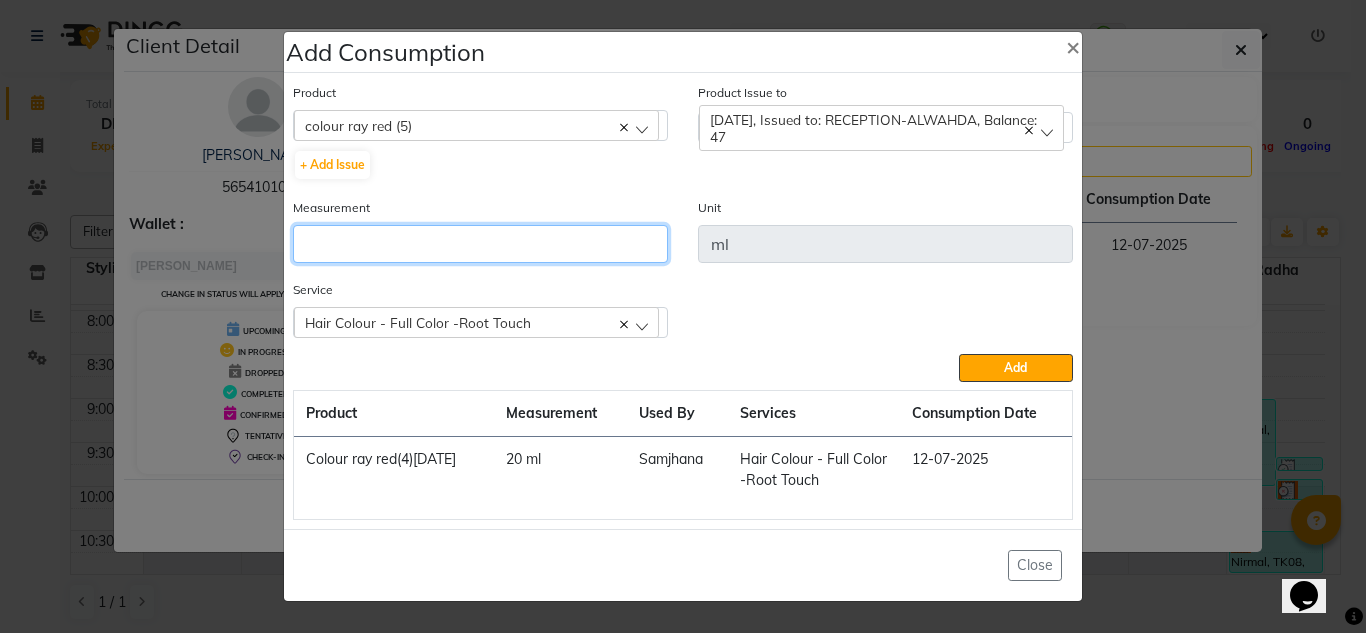 click 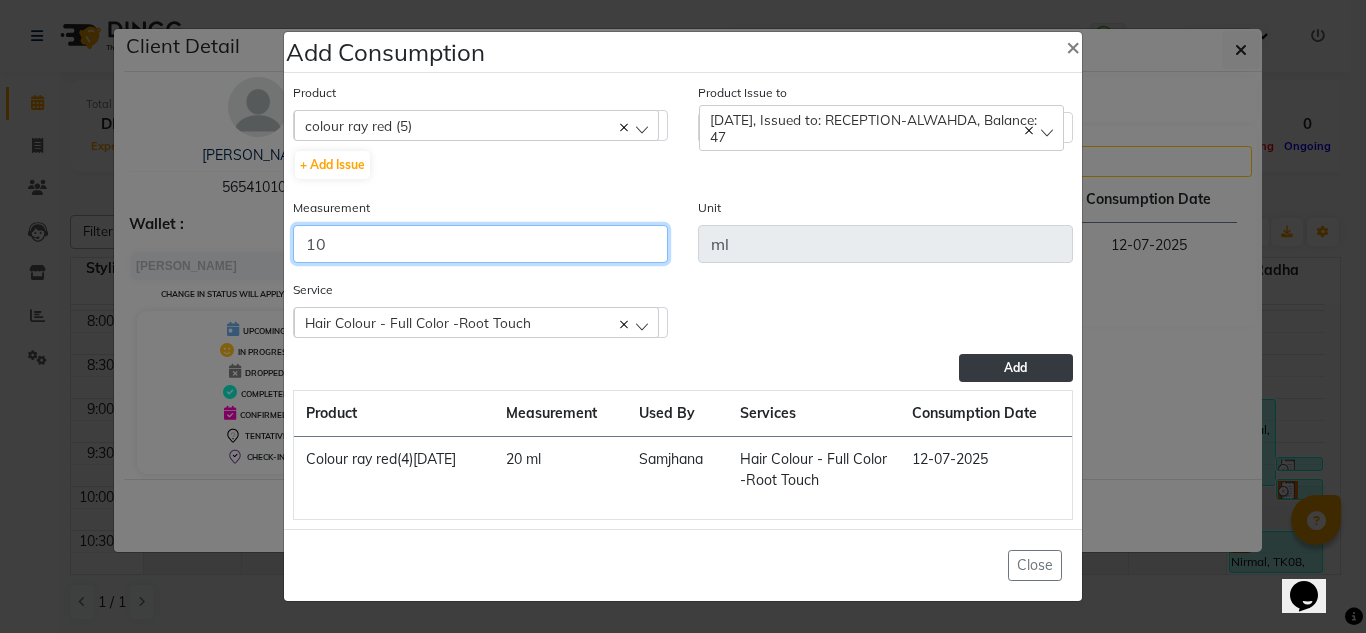type on "10" 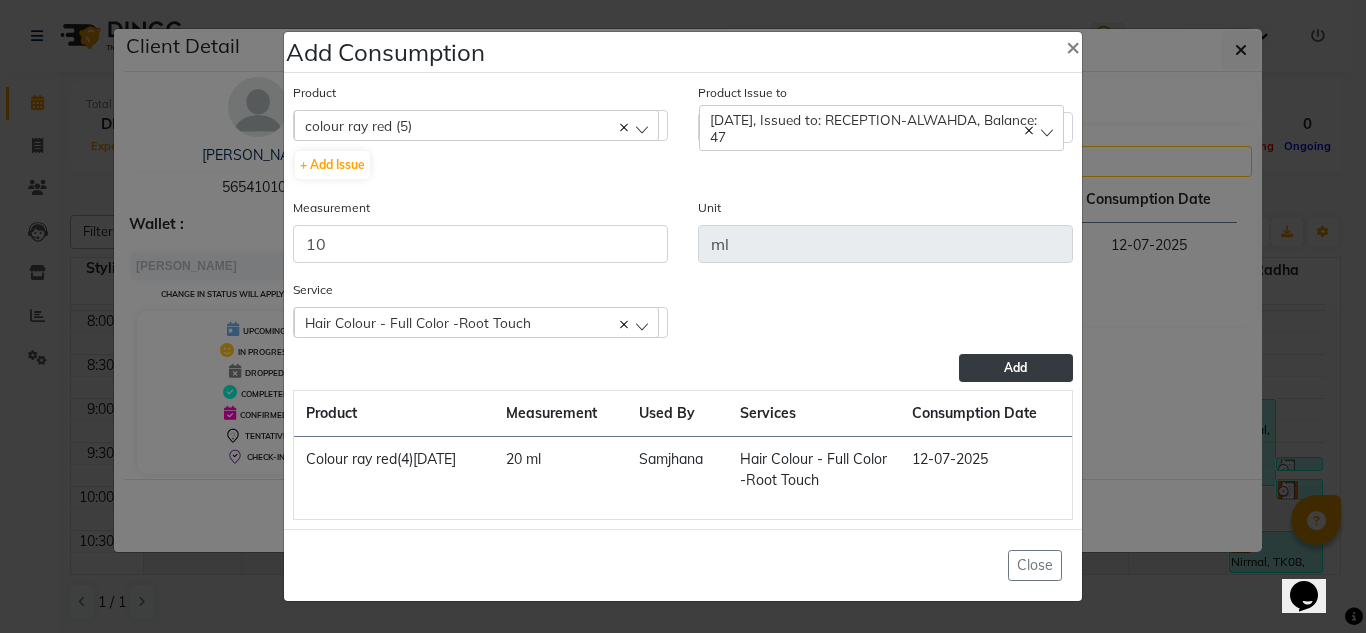 click on "Add" 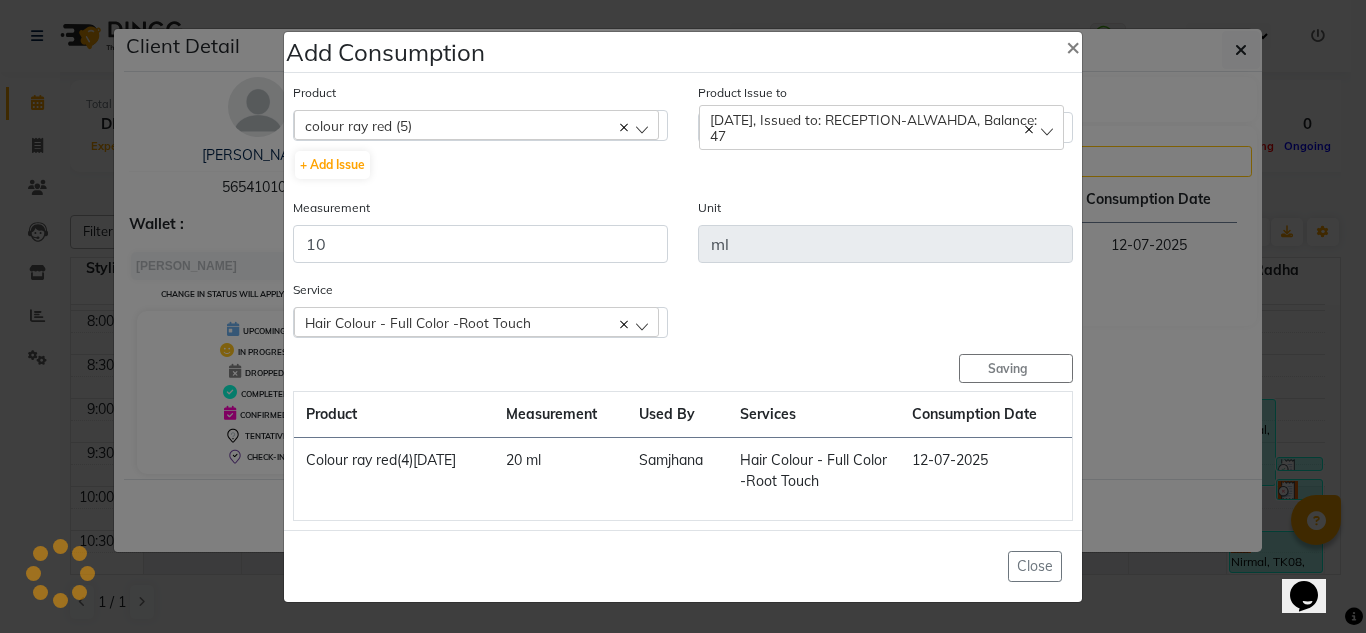 type 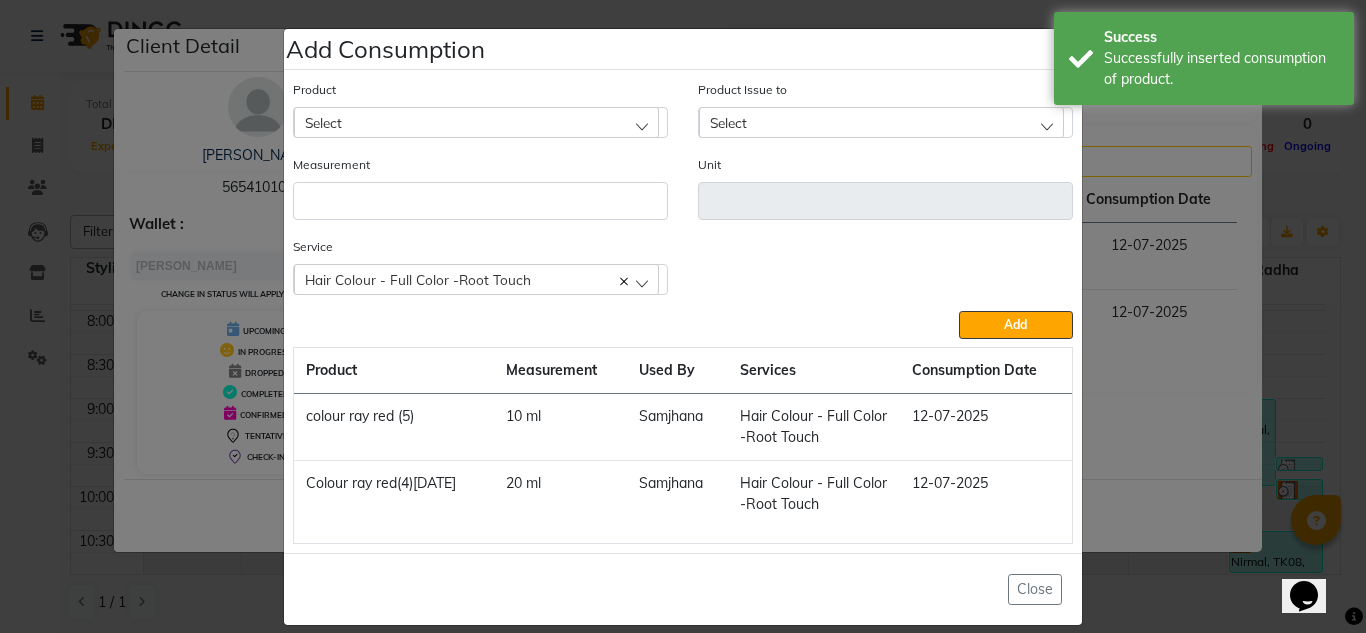 drag, startPoint x: 418, startPoint y: 119, endPoint x: 419, endPoint y: 134, distance: 15.033297 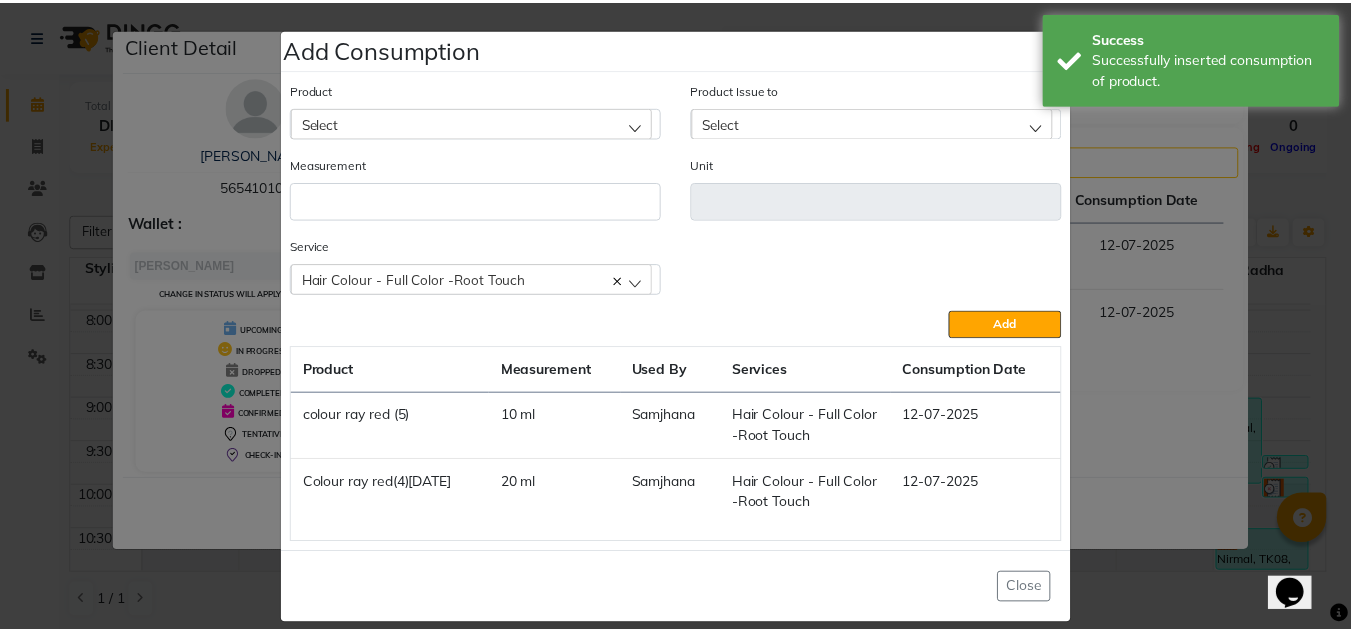 scroll, scrollTop: 0, scrollLeft: 0, axis: both 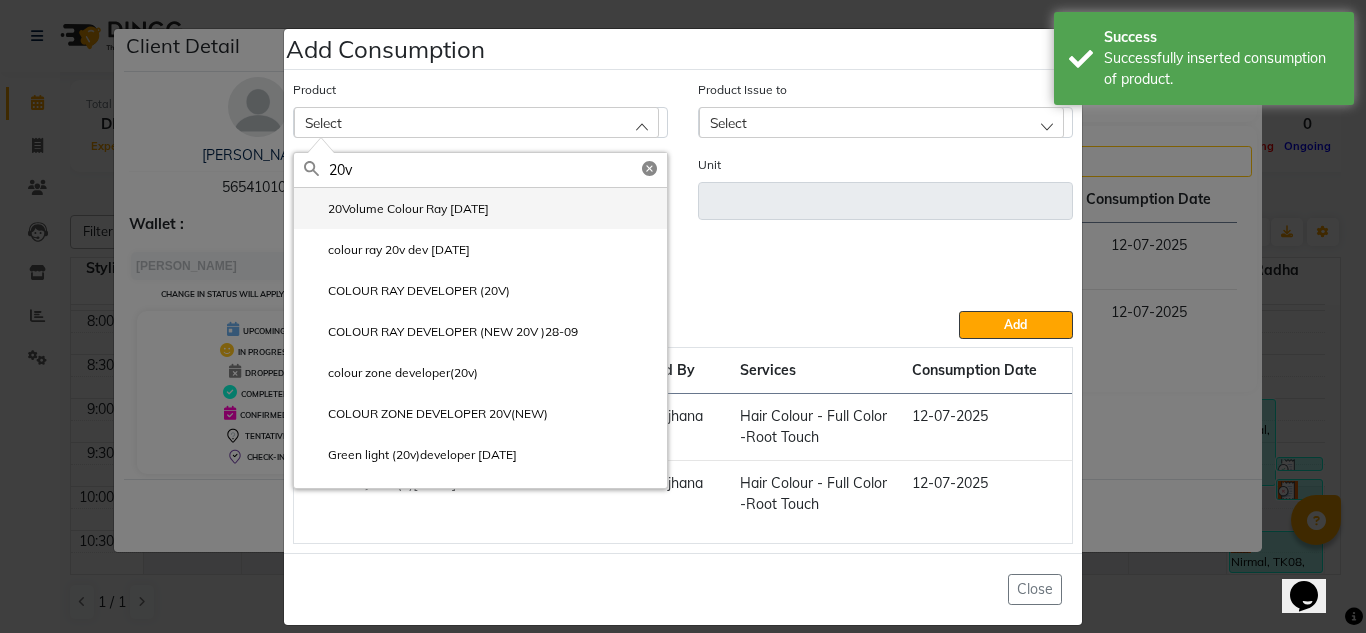 type on "20v" 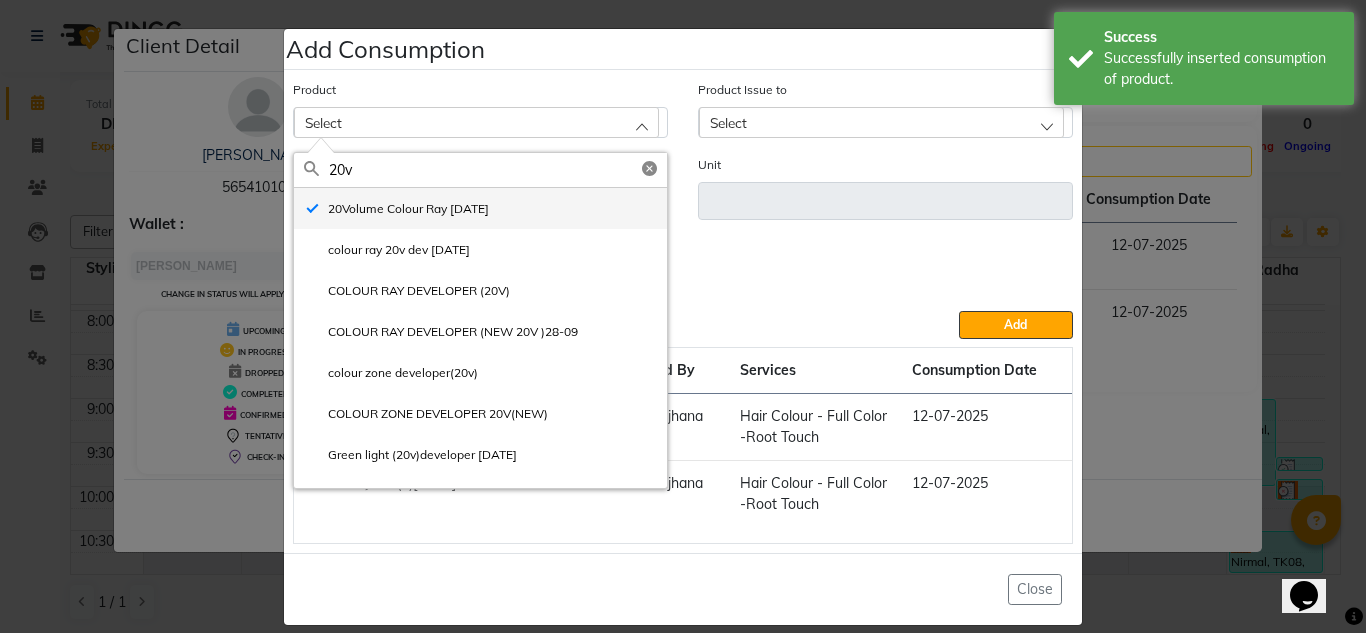 type on "pc" 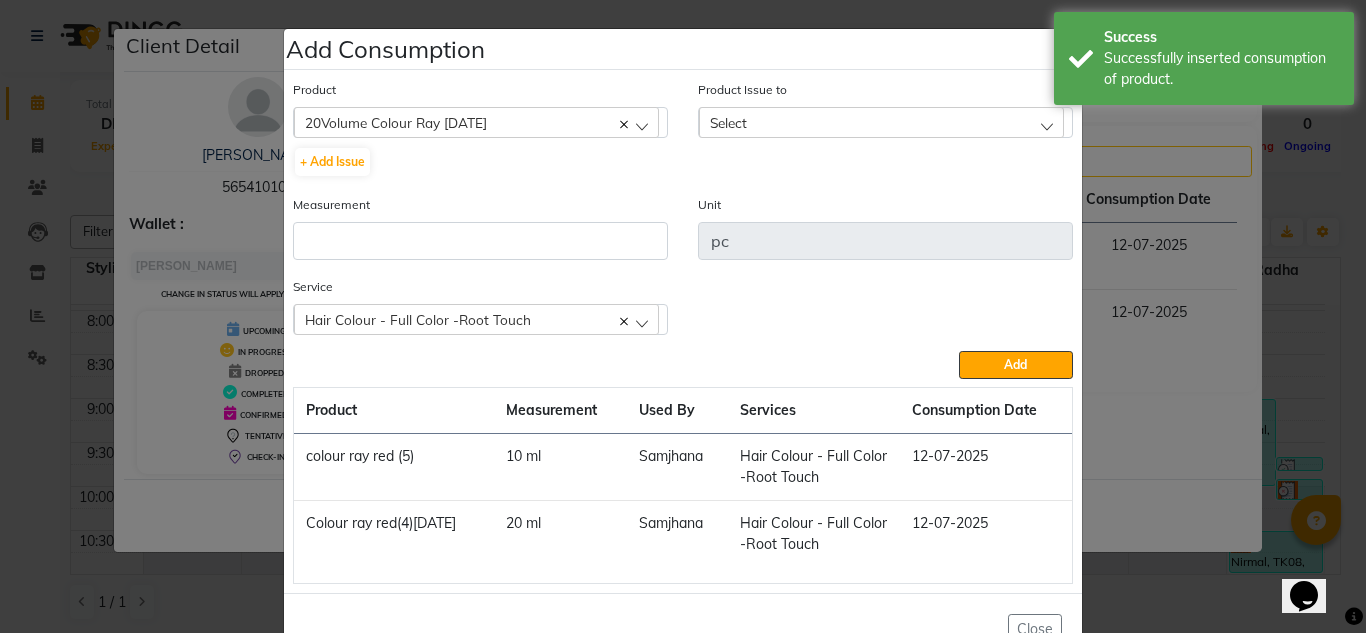 click on "Select" 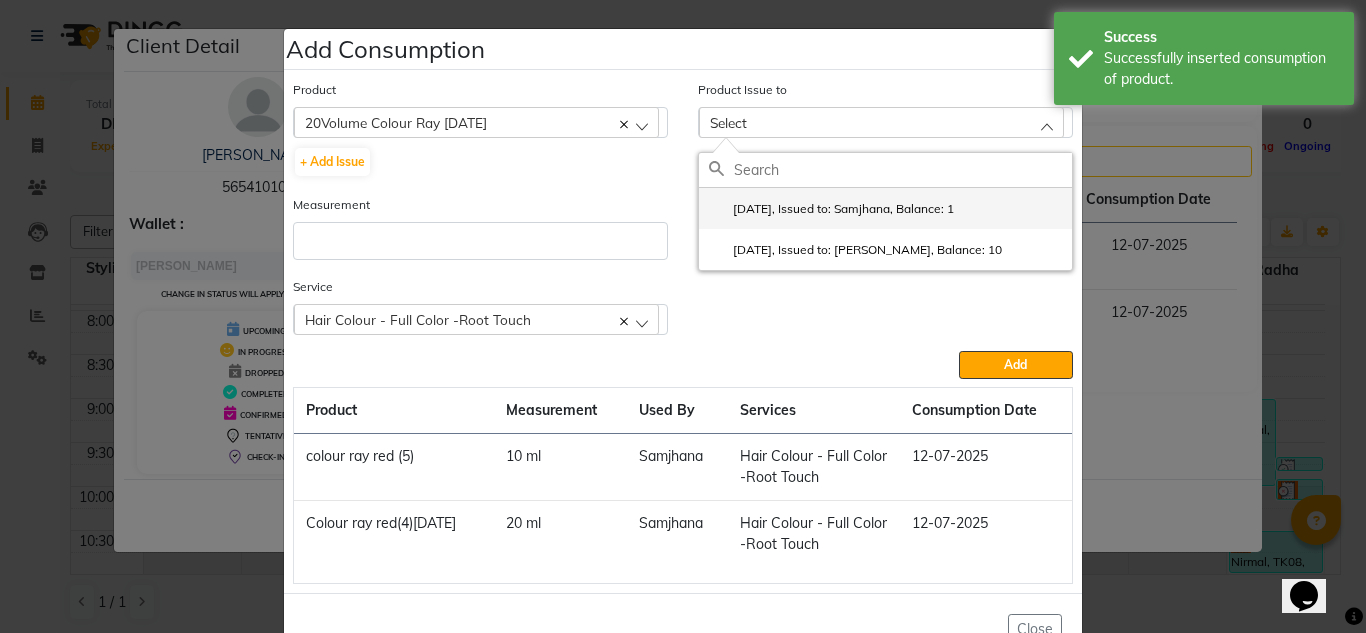 click on "2025-07-06, Issued to: Samjhana, Balance: 1" 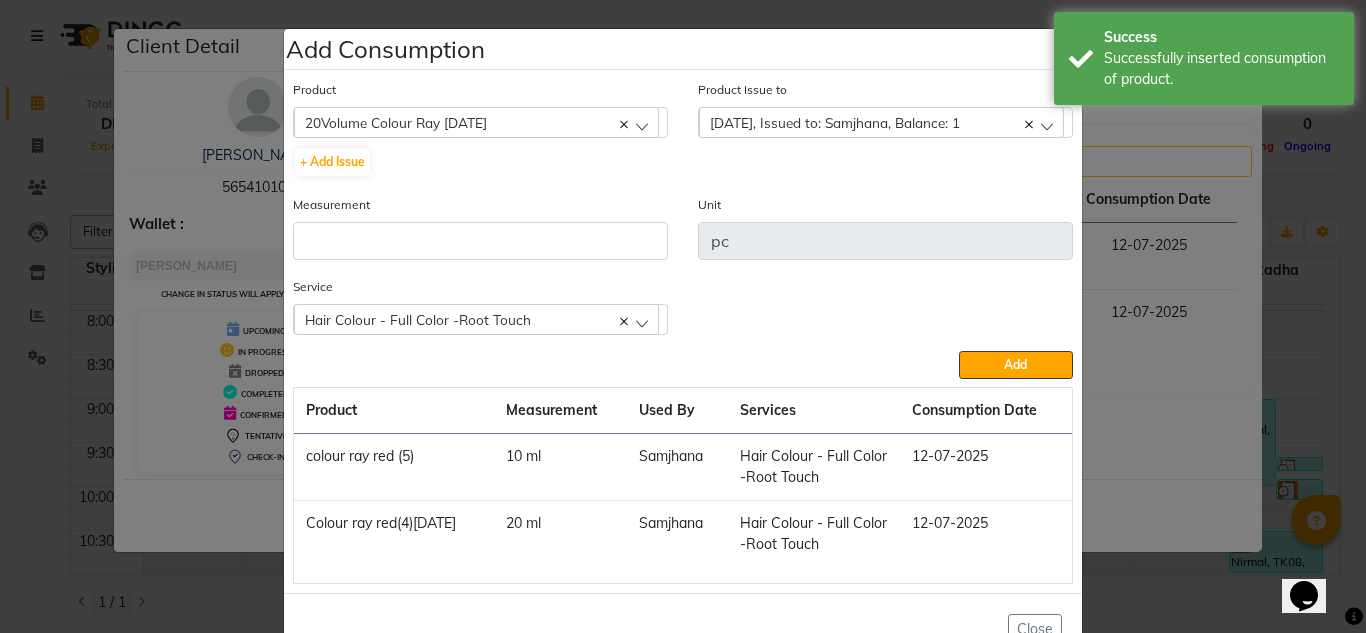 click 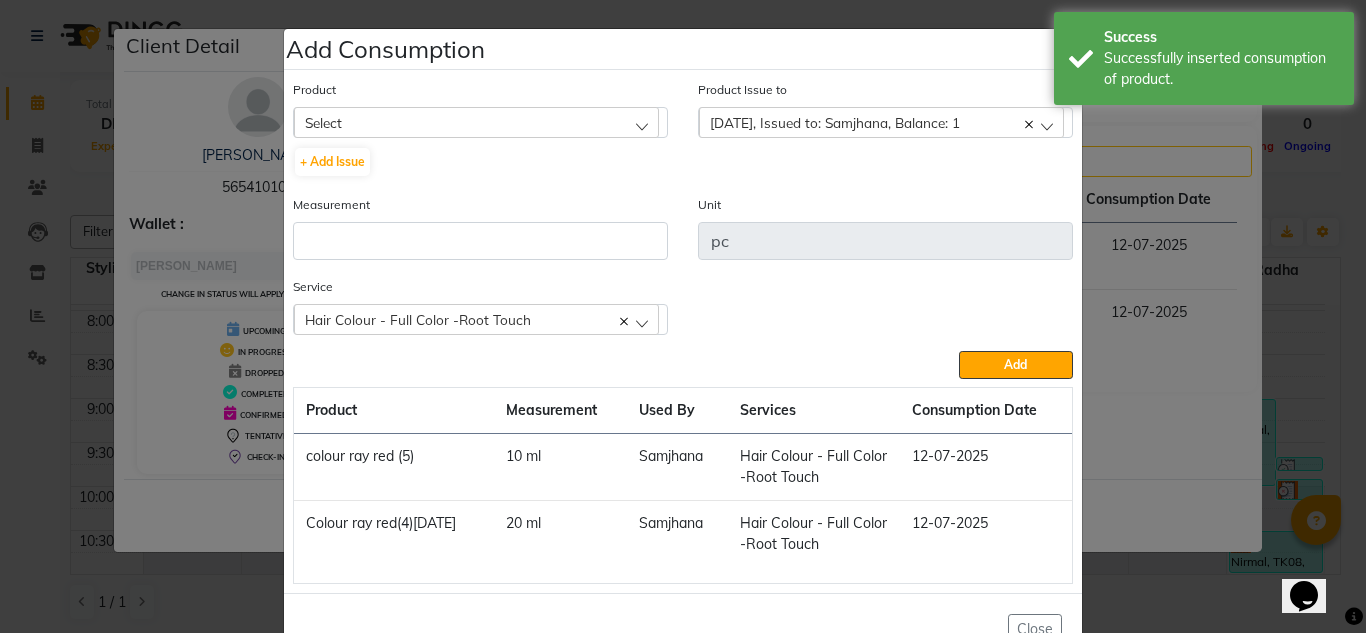 click on "Select" 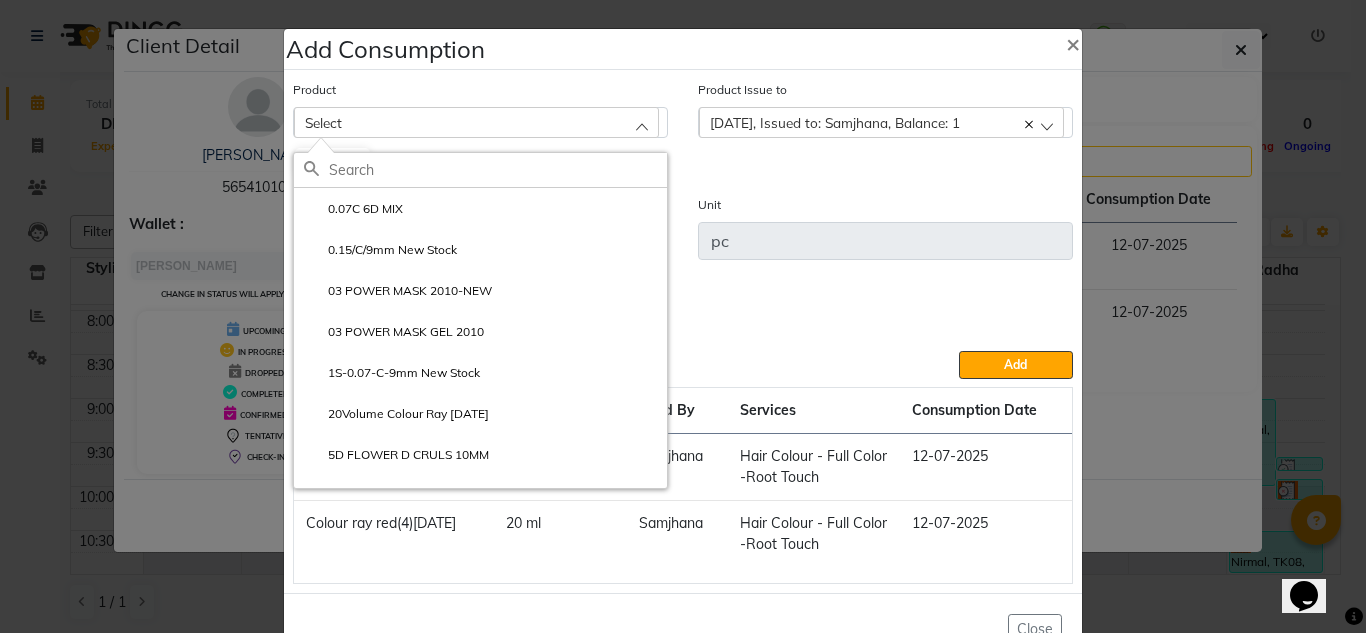 click on "Add Consumption × Product Select 0.07C 6D MIX 0.15/C/9mm  New Stock 03 POWER MASK 2010-NEW 03 POWER MASK GEL 2010 1S-0.07-C-9mm New Stock 20Volume Colour Ray 02-07-2025 5D FLOWER D CRULS 10MM 9theory clarify shampoo  n0o.1(15-05-2025)  + Add Issue  Product Issue to  2025-07-06, Issued to: Samjhana, Balance: 1  2025-07-06, Issued to: Samjhana, Balance: 1 2025-07-04, Issued to: ABUSHAGARA, Balance: 10 Measurement Unit pc Service  Hair Colour - Full Color -Root Touch  Hair Colour - Full Color -Root Touch  45 mins body massage  Massage (20 Min) - Leg+Foot Massage (Duration 30 Minutes  Add  Product Measurement Used By Services Consumption Date  colour ray red (5)    10 ml   Samjhana   Hair Colour - Full Color -Root Touch   12-07-2025   Colour ray red(4)02-05-2025   20 ml   Samjhana   Hair Colour - Full Color -Root Touch   12-07-2025   Close" 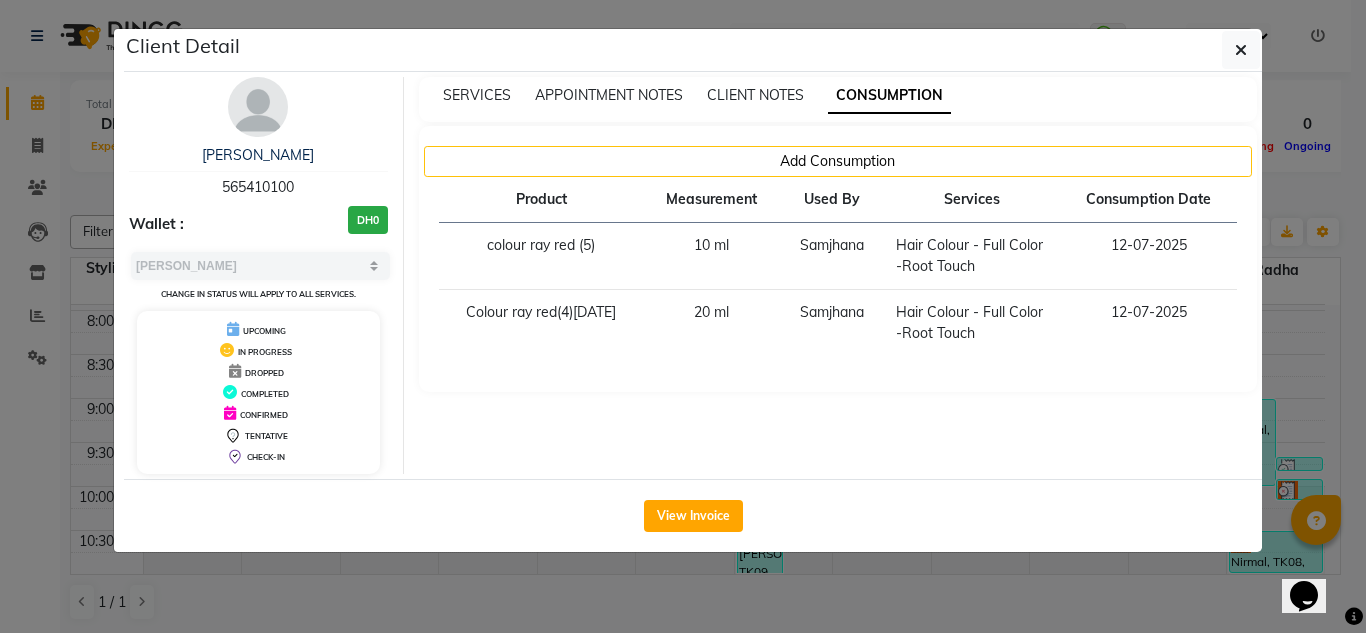 click on "Client Detail  Amarjit    565410100 Wallet : DH0 Select MARK DONE UPCOMING Change in status will apply to all services. UPCOMING IN PROGRESS DROPPED COMPLETED CONFIRMED TENTATIVE CHECK-IN SERVICES APPOINTMENT NOTES CLIENT NOTES CONSUMPTION Add Consumption Product Measurement Used By Services Consumption Date  colour ray red (5)    10 ml   Samjhana   Hair Colour - Full Color -Root Touch   12-07-2025   Colour ray red(4)02-05-2025   20 ml   Samjhana   Hair Colour - Full Color -Root Touch   12-07-2025   View Invoice" 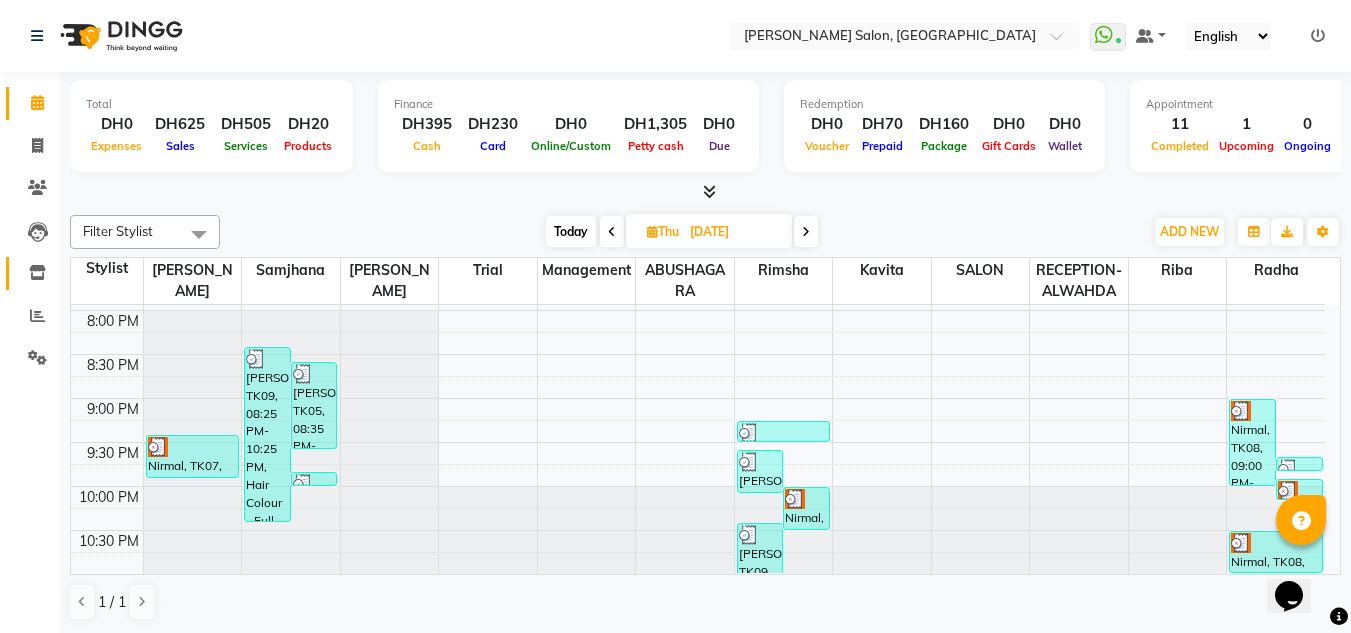 click 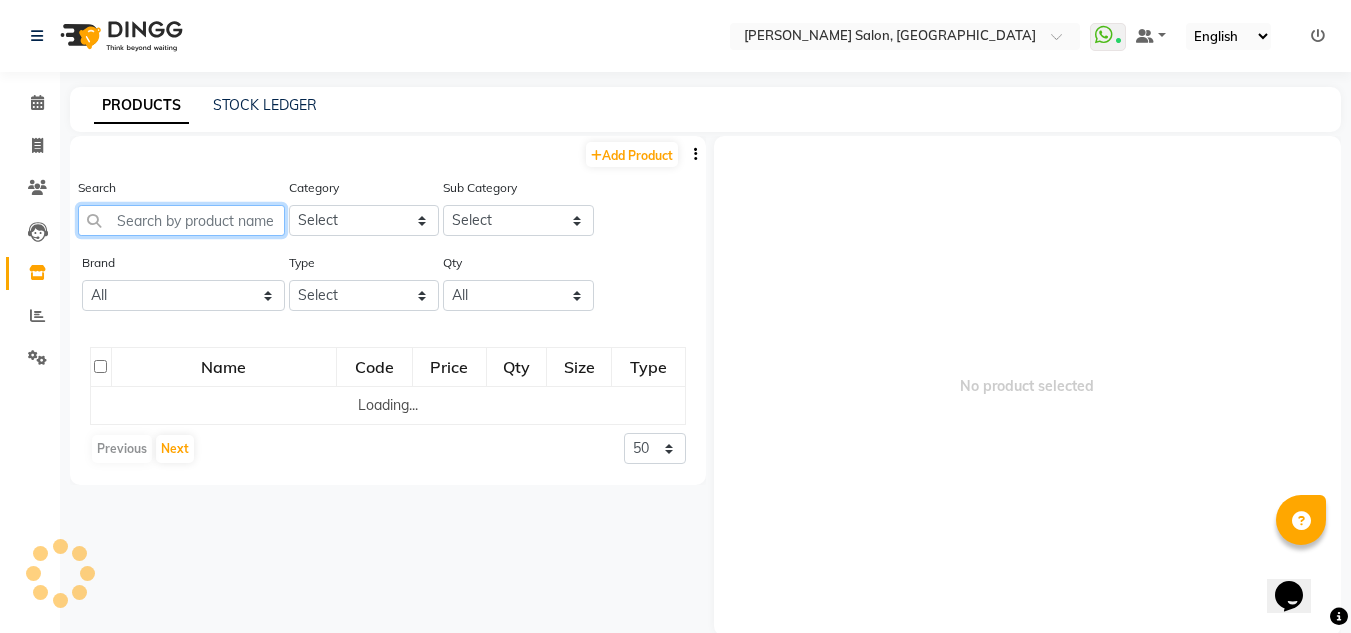 click 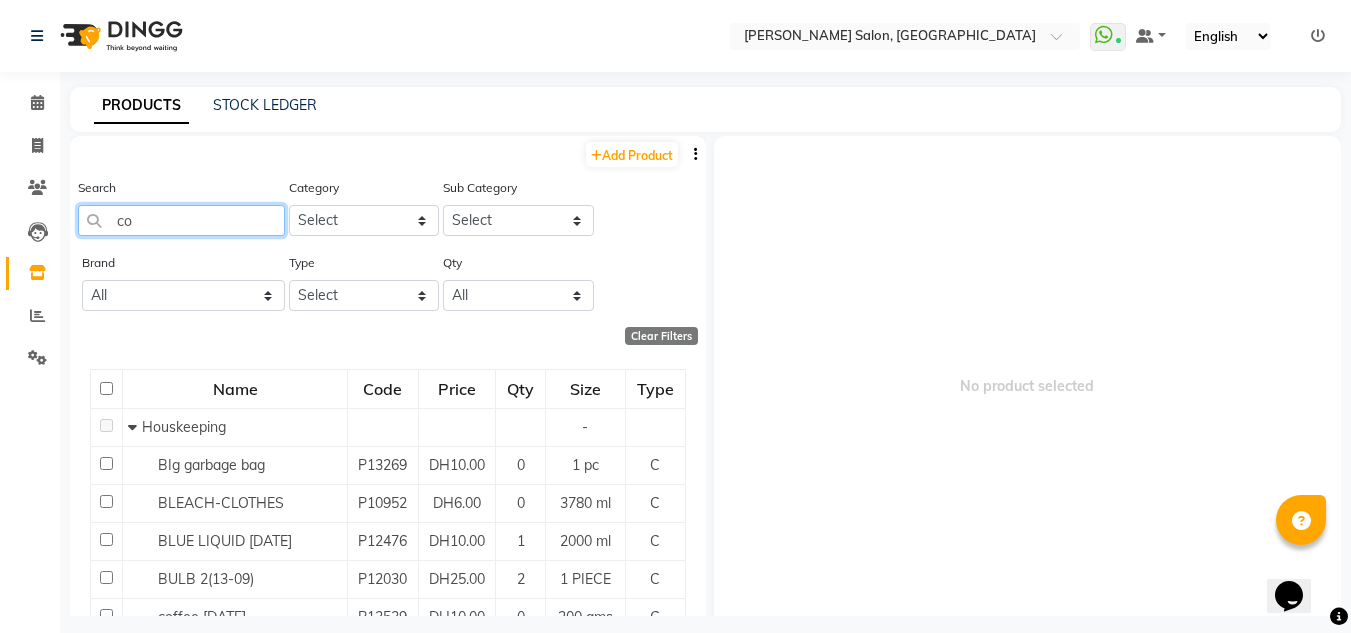 type on "c" 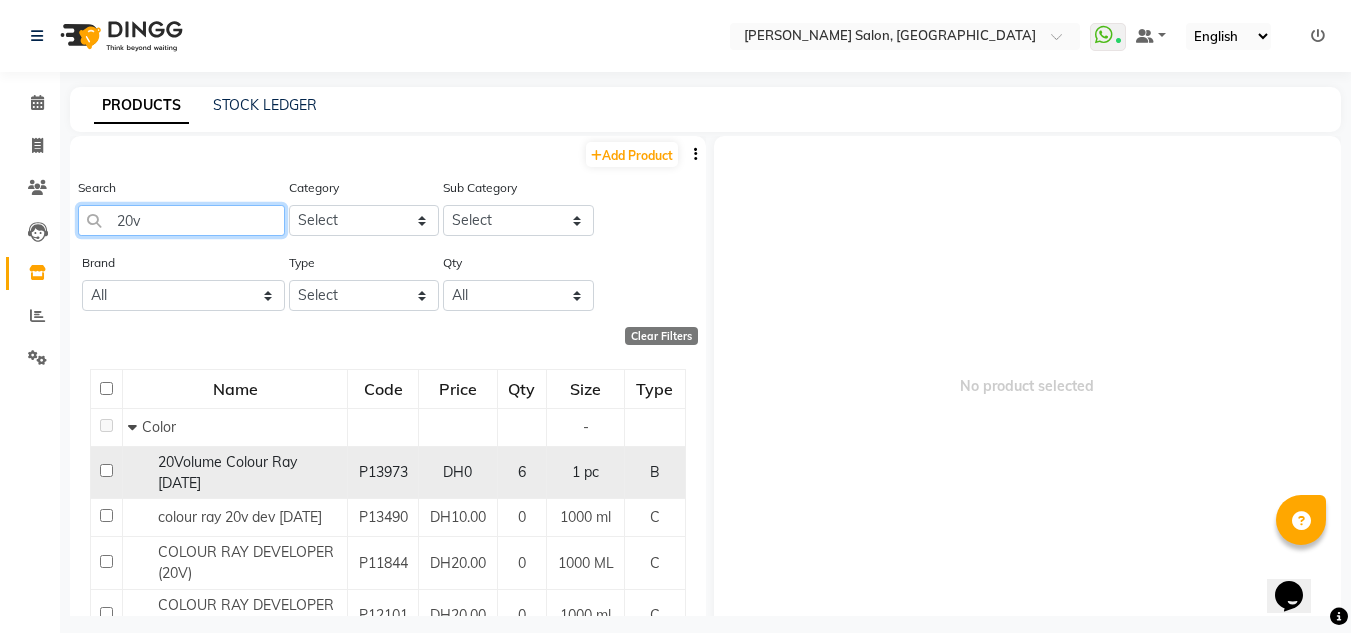 type on "20v" 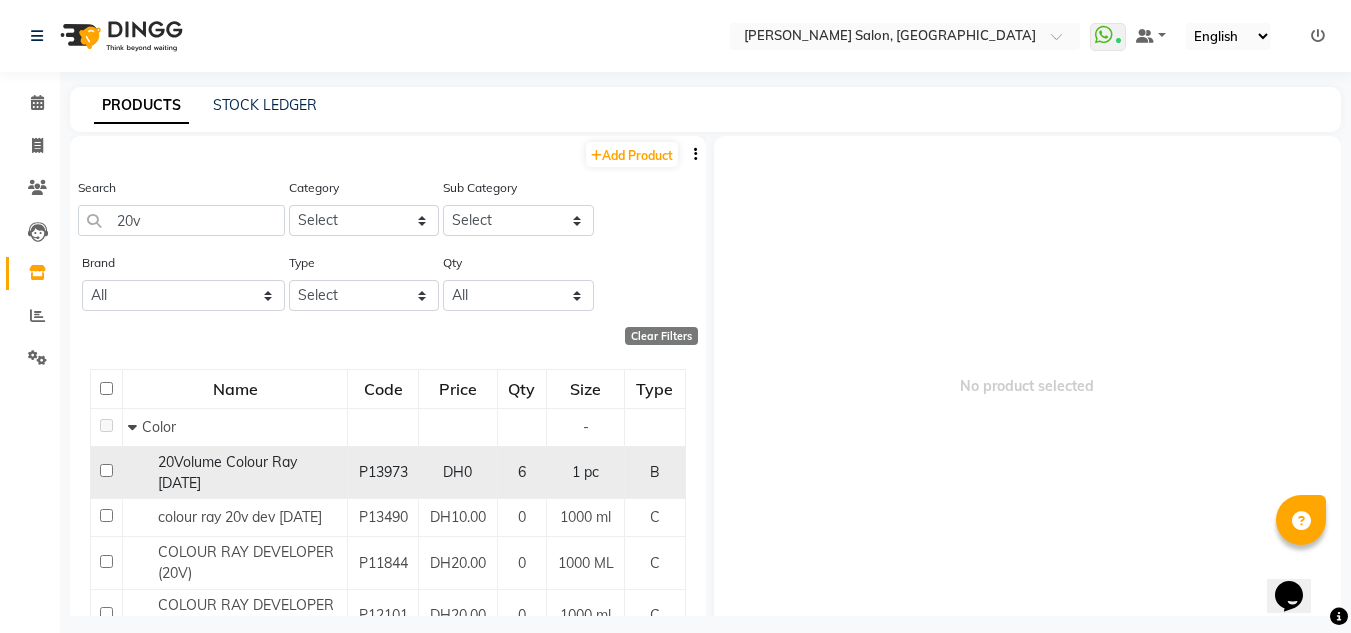 click 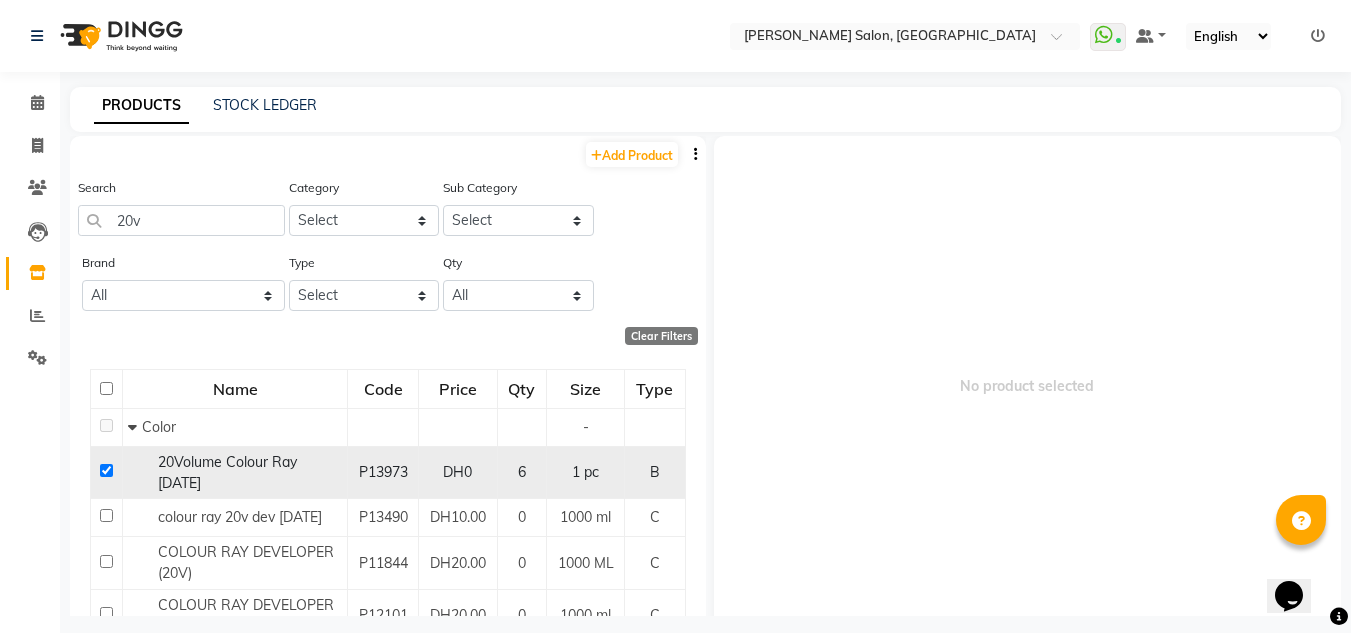 checkbox on "true" 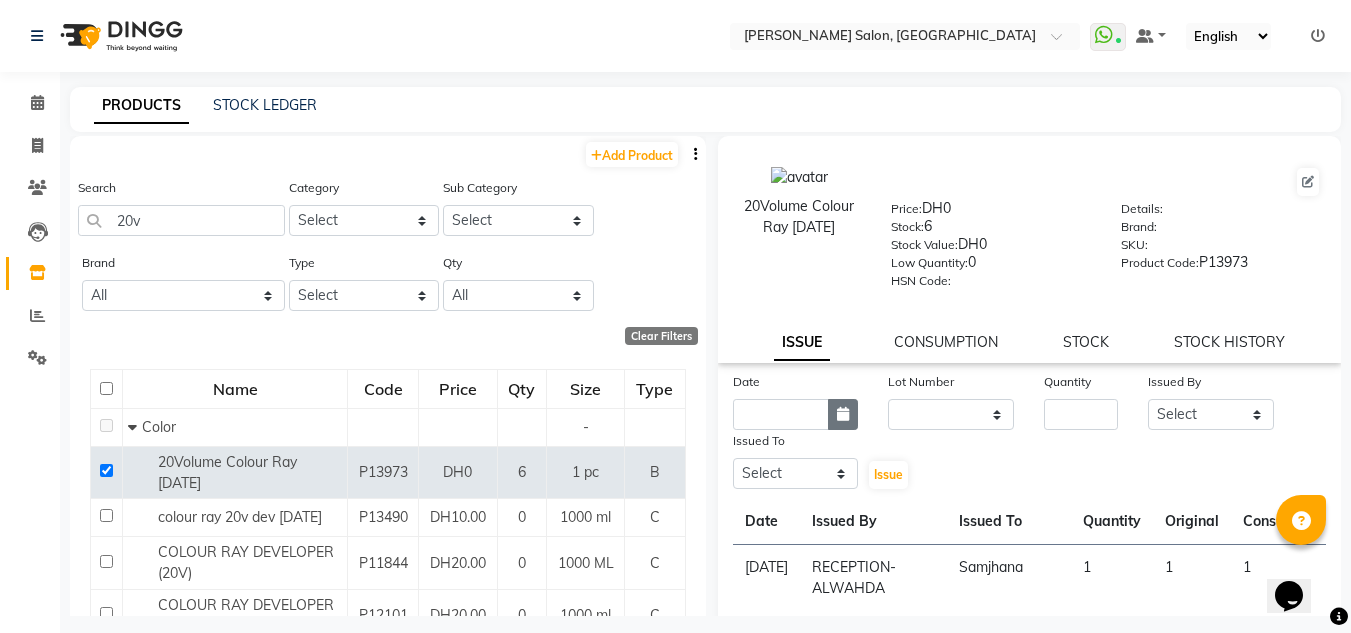 click 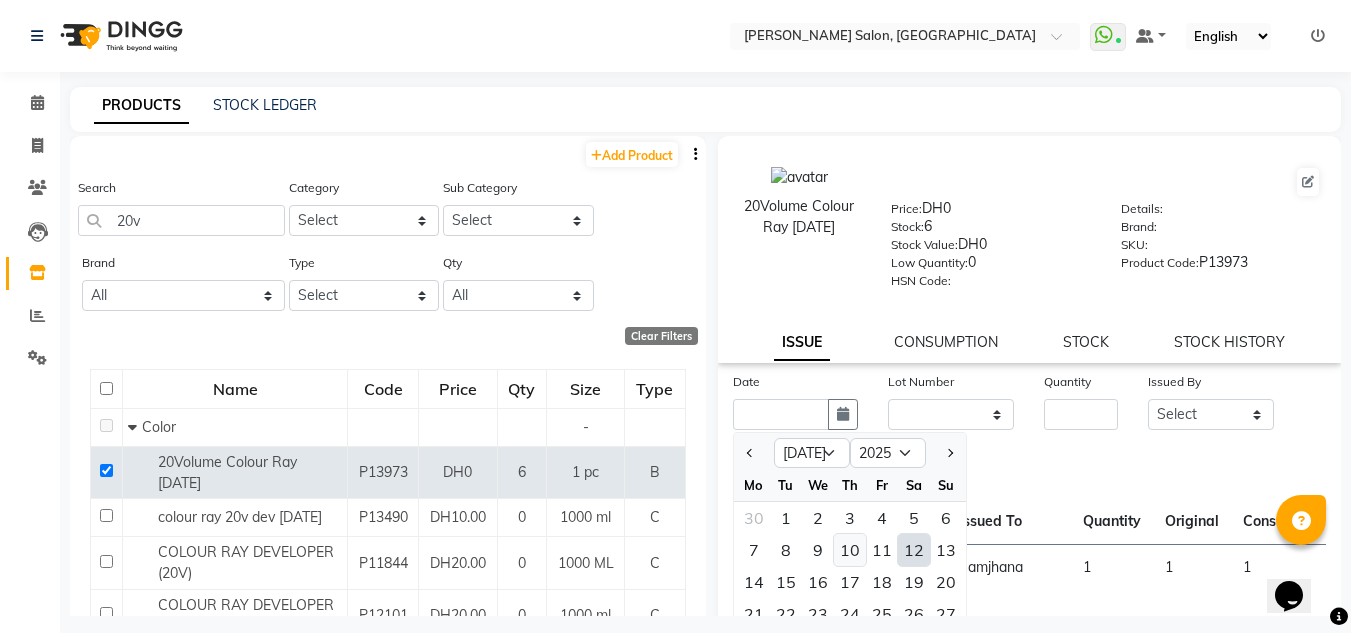 click on "10" 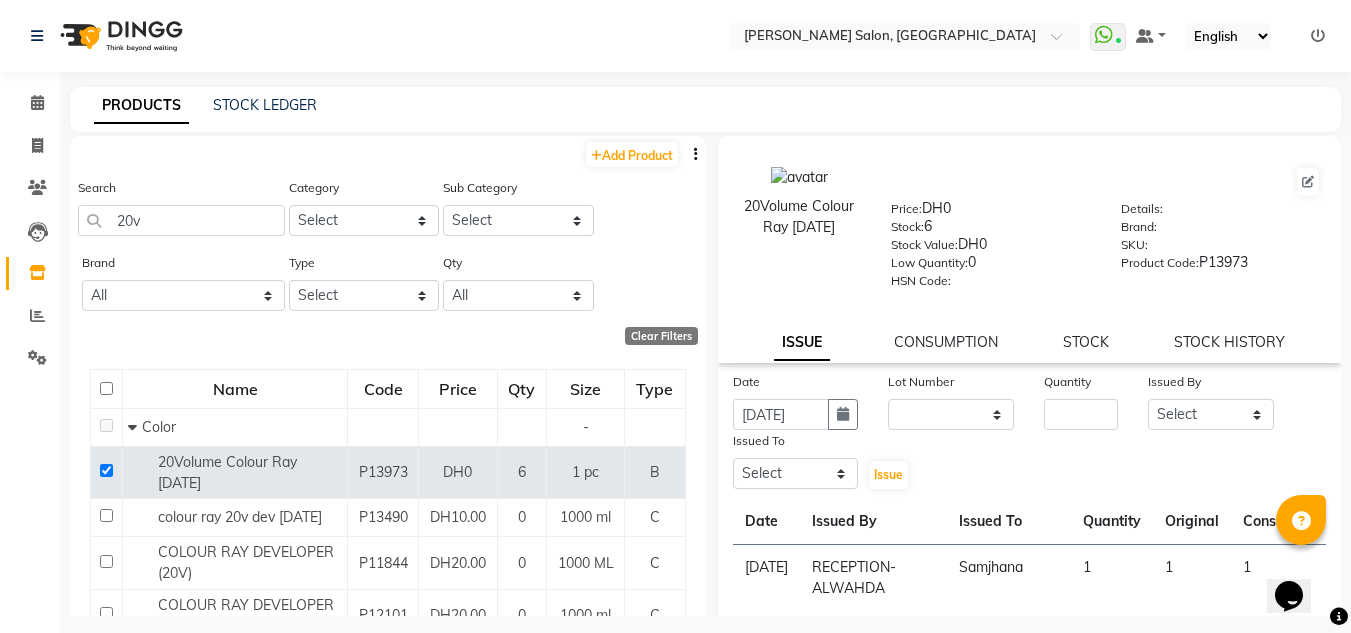 click on "Date 10-07-2025 Lot Number None Quantity Issued By Select ABUSHAGARA Kavita Laxmi Management Manisha Radha RECEPTION-ALWAHDA Riba Rimsha SALON Samjhana trial Issued To Select ABUSHAGARA Kavita Laxmi Management Manisha Radha RECEPTION-ALWAHDA Riba Rimsha SALON Samjhana trial  Issue" 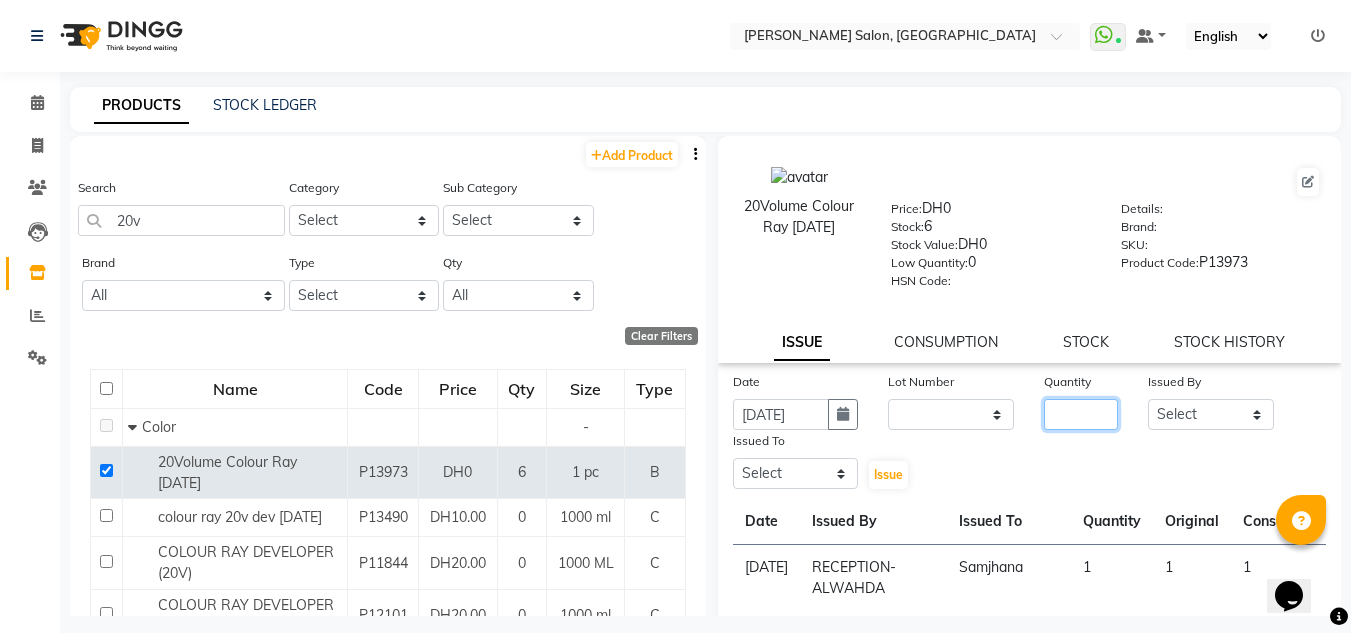 click 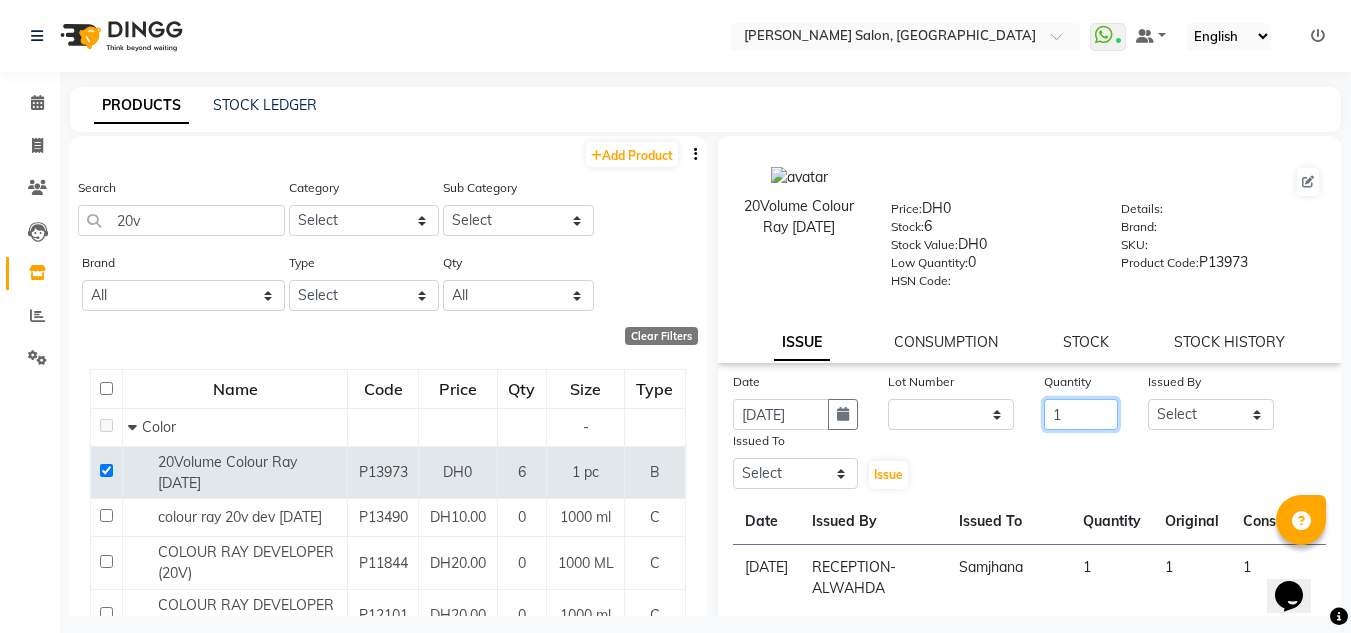 type on "1" 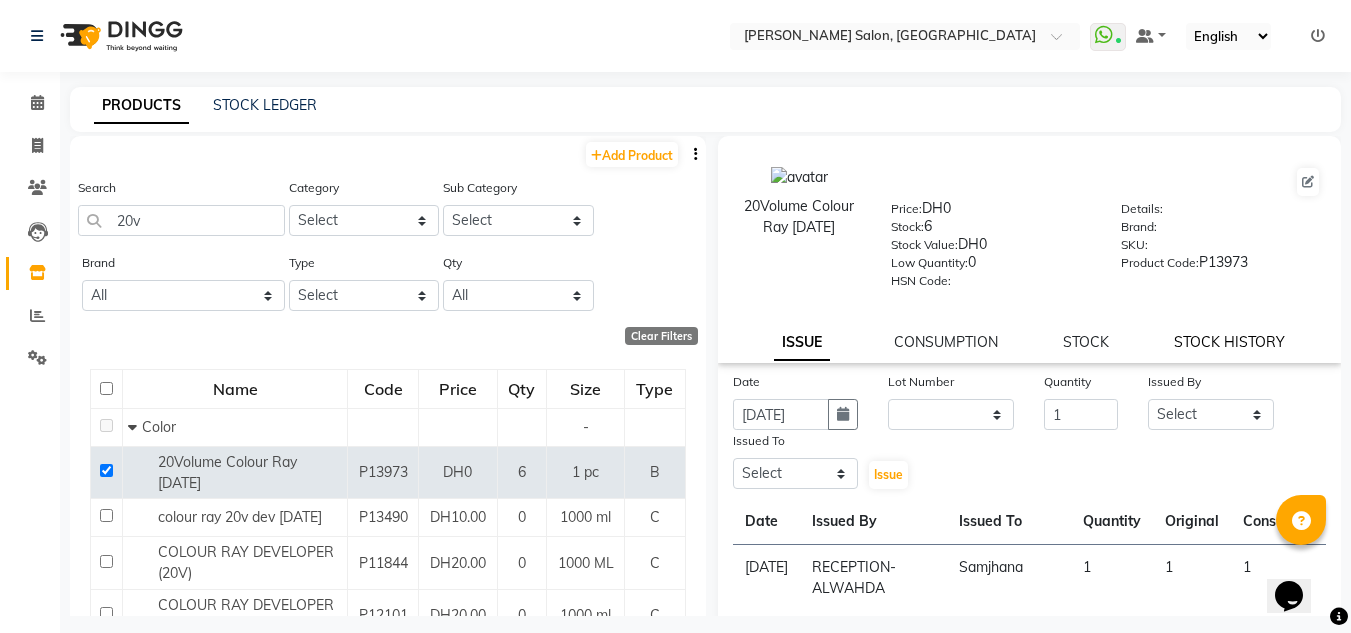 drag, startPoint x: 1189, startPoint y: 436, endPoint x: 1185, endPoint y: 346, distance: 90.088844 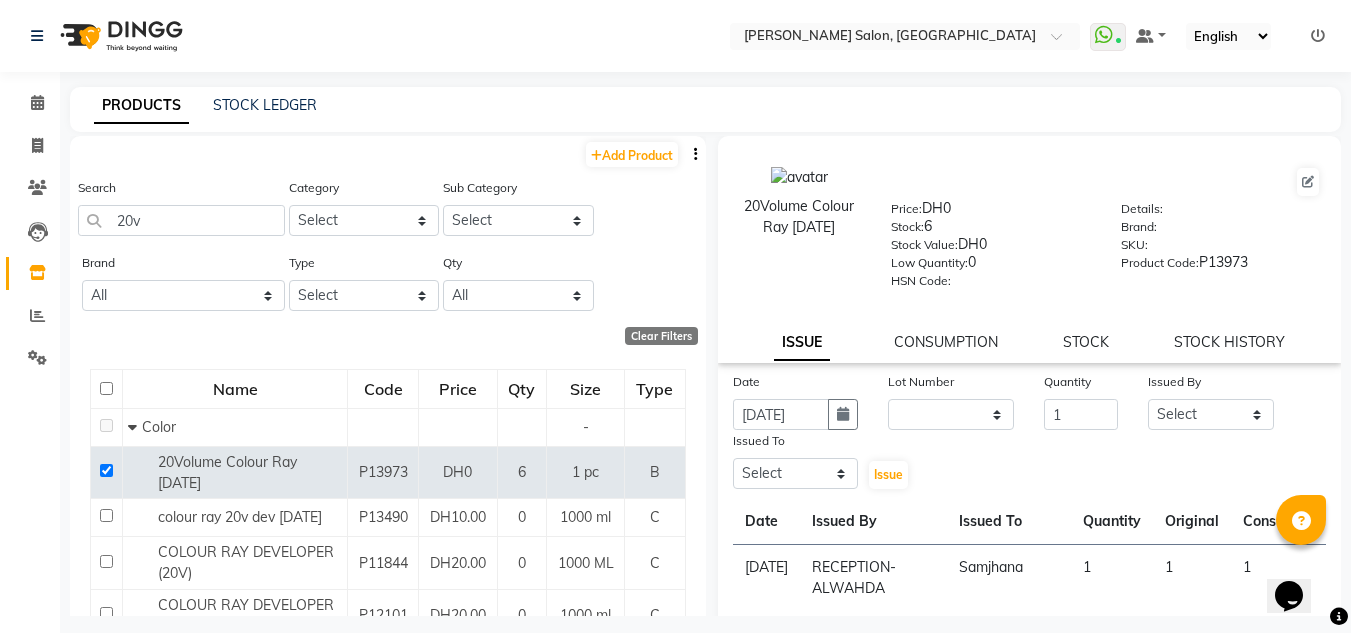 click on "Date 10-07-2025 Lot Number None Quantity 1 Issued By Select ABUSHAGARA Kavita Laxmi Management Manisha Radha RECEPTION-ALWAHDA Riba Rimsha SALON Samjhana trial Issued To Select ABUSHAGARA Kavita Laxmi Management Manisha Radha RECEPTION-ALWAHDA Riba Rimsha SALON Samjhana trial  Issue" 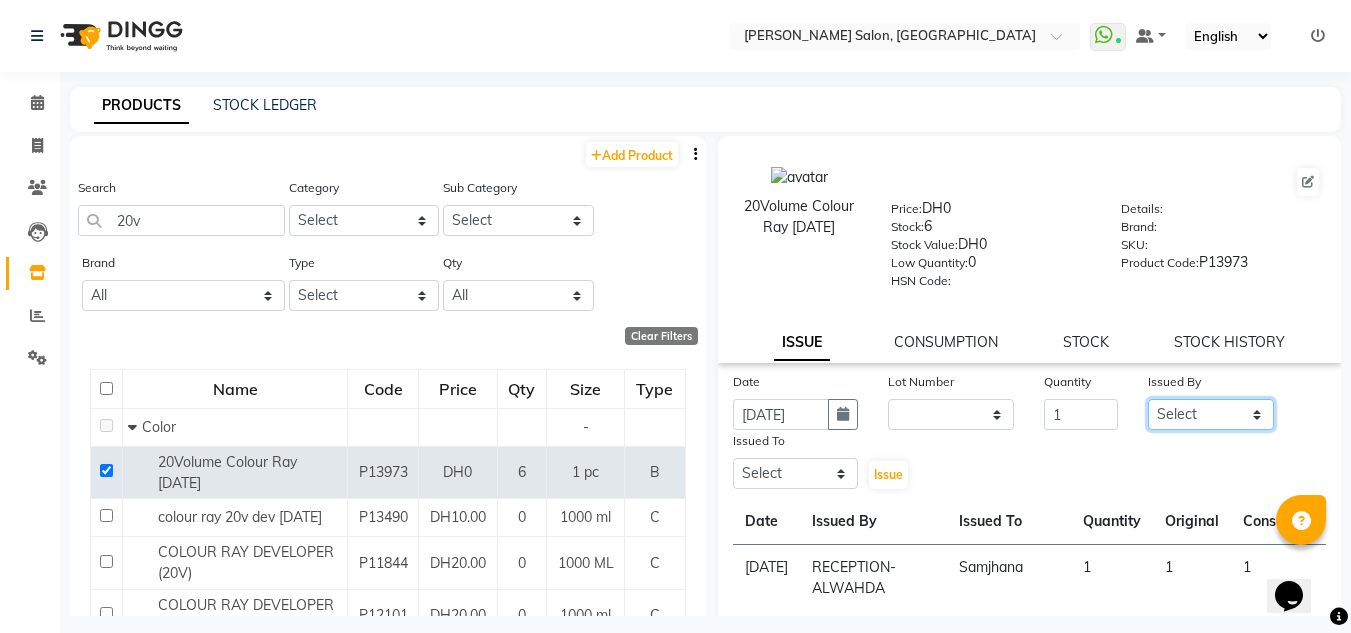 drag, startPoint x: 1200, startPoint y: 403, endPoint x: 1170, endPoint y: 399, distance: 30.265491 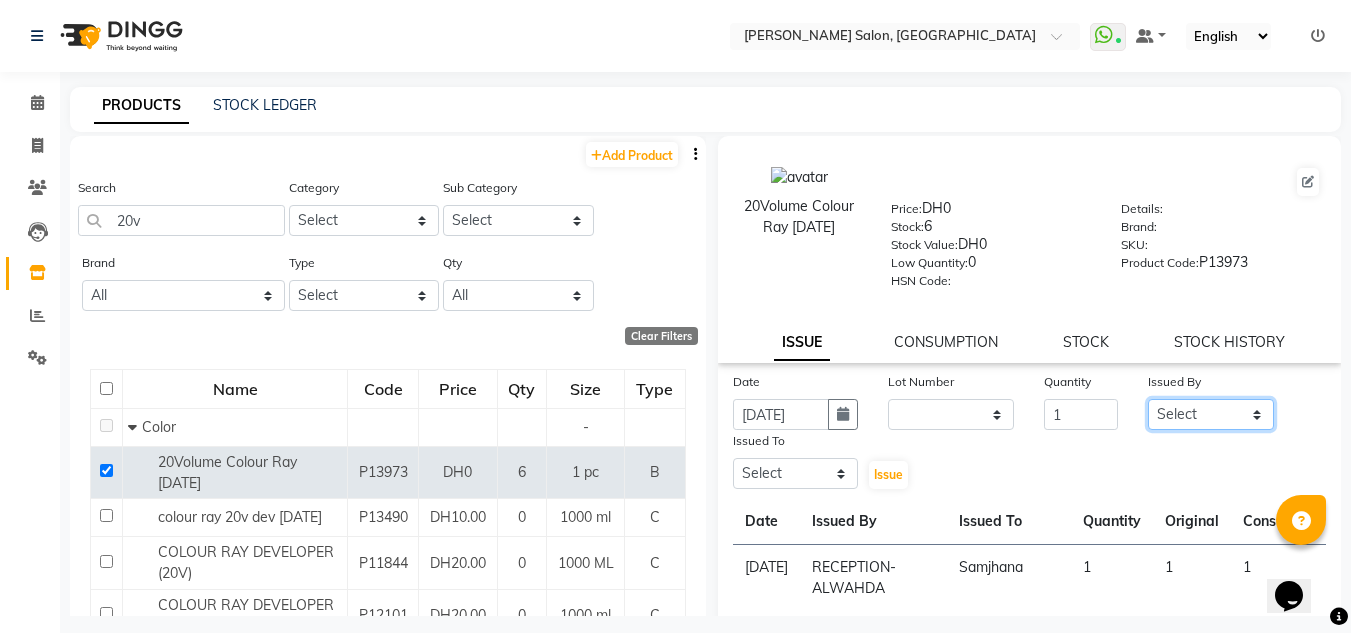 select on "76471" 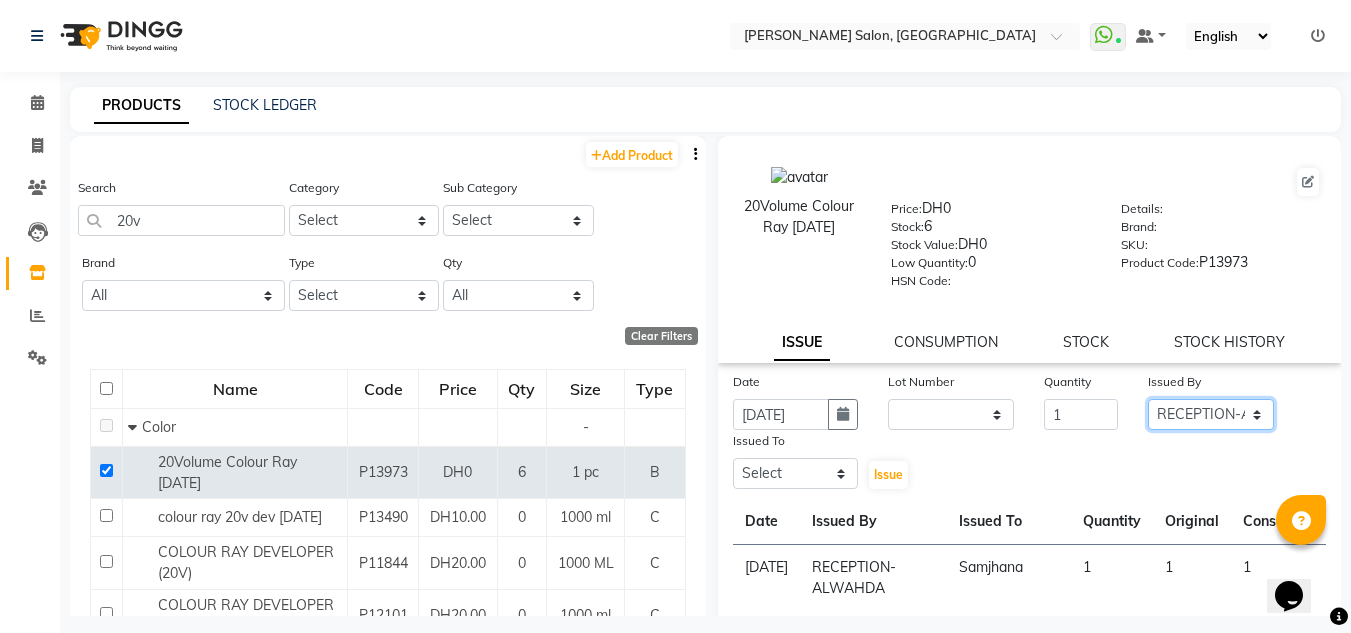 click on "Select ABUSHAGARA Kavita Laxmi Management Manisha Radha RECEPTION-ALWAHDA Riba Rimsha SALON Samjhana trial" 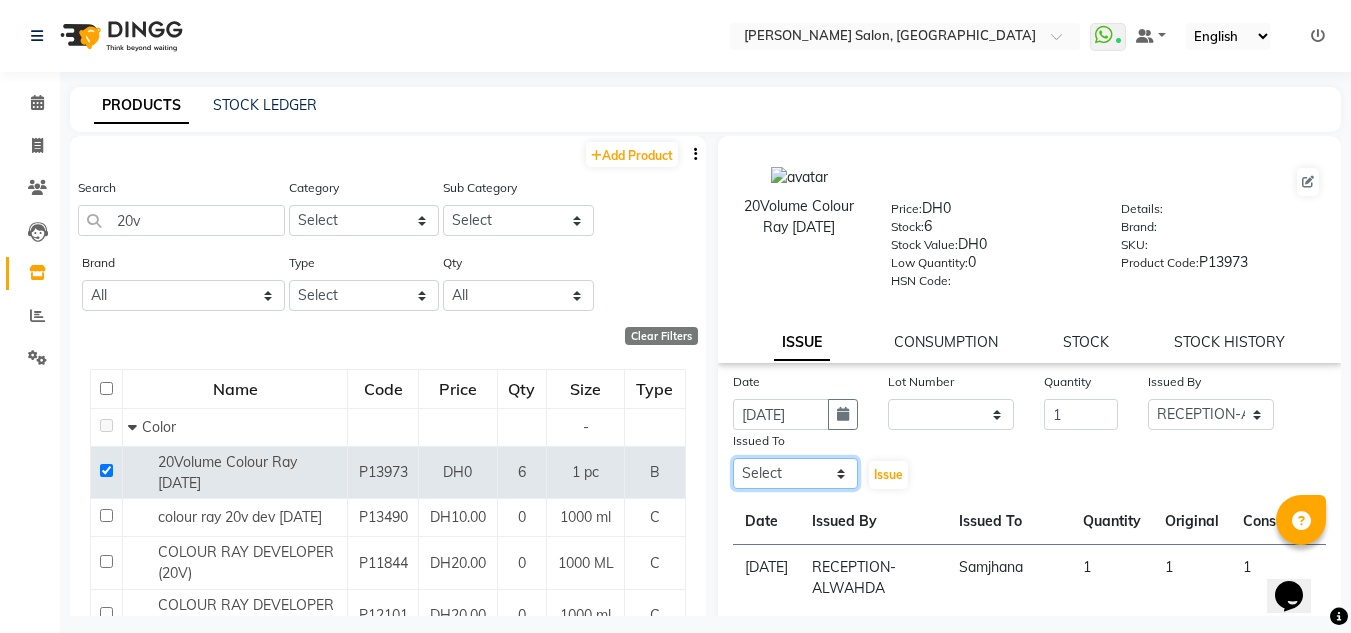 click on "Select ABUSHAGARA Kavita Laxmi Management Manisha Radha RECEPTION-ALWAHDA Riba Rimsha SALON Samjhana trial" 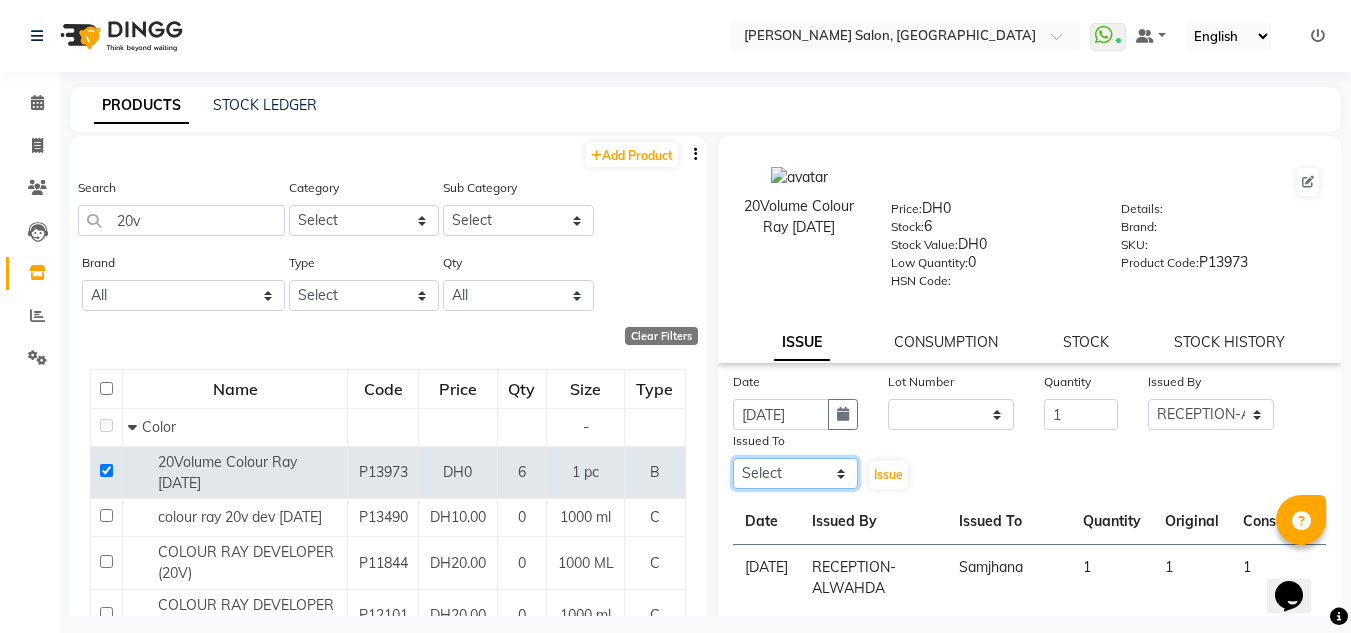 select on "36338" 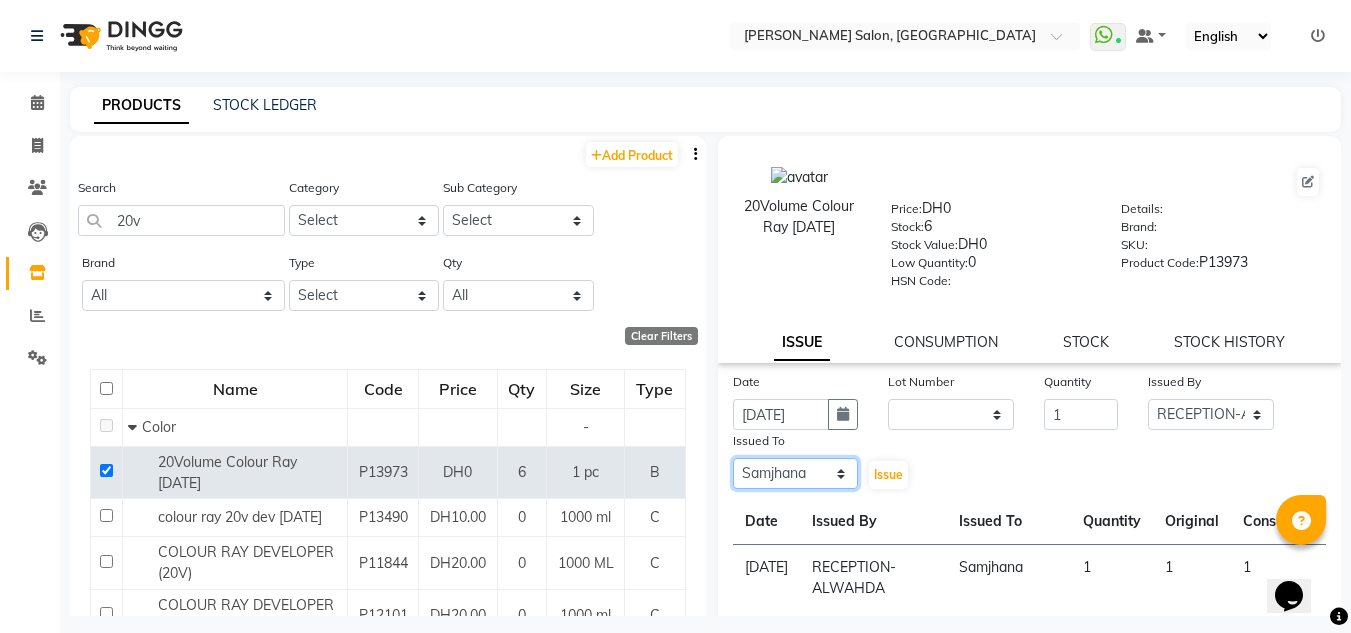 click on "Select ABUSHAGARA Kavita Laxmi Management Manisha Radha RECEPTION-ALWAHDA Riba Rimsha SALON Samjhana trial" 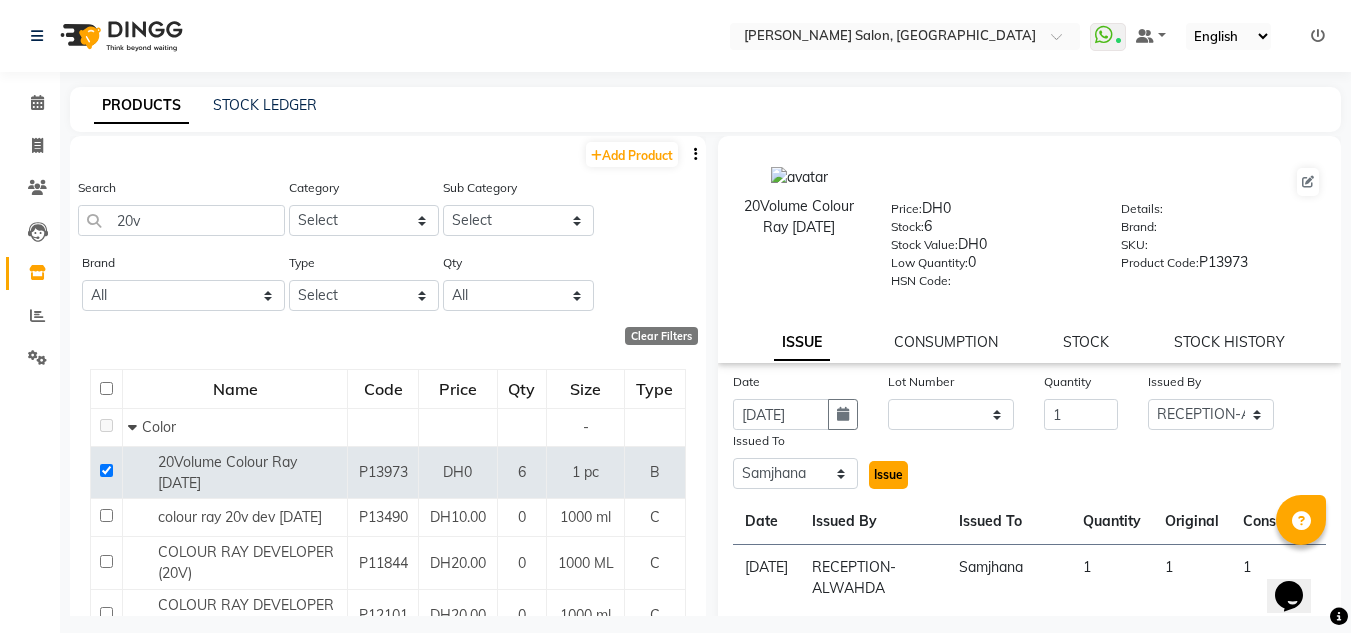 click on "Issue" 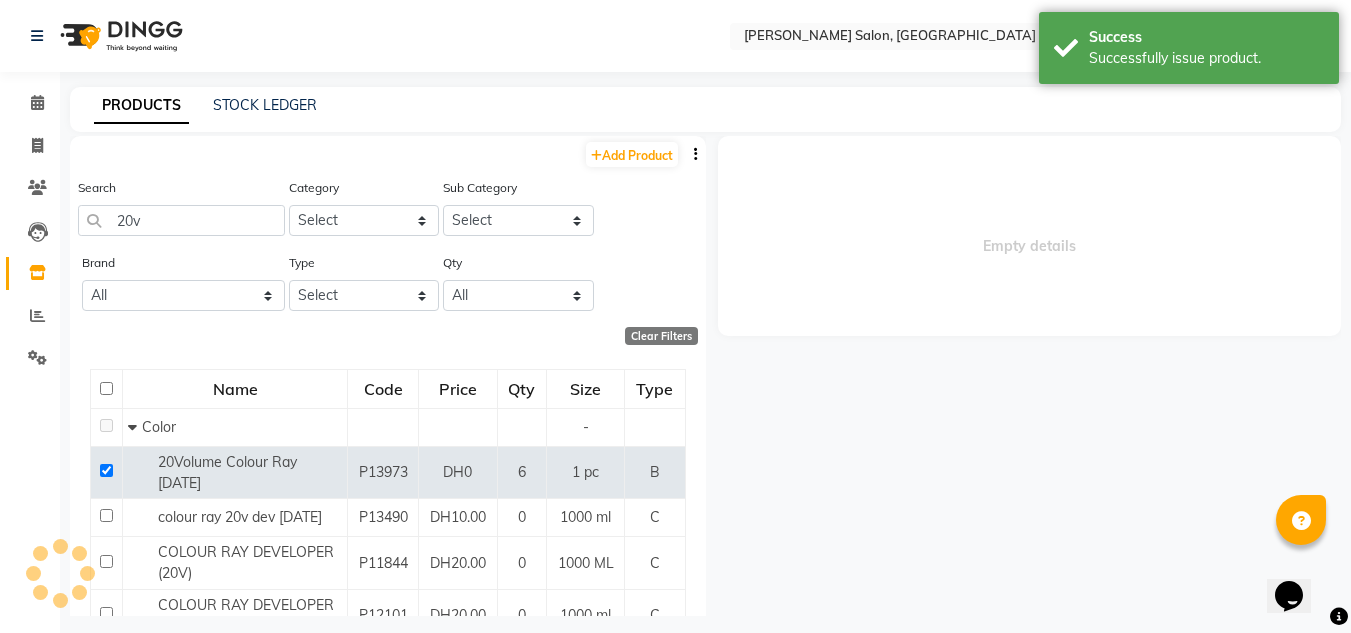 select 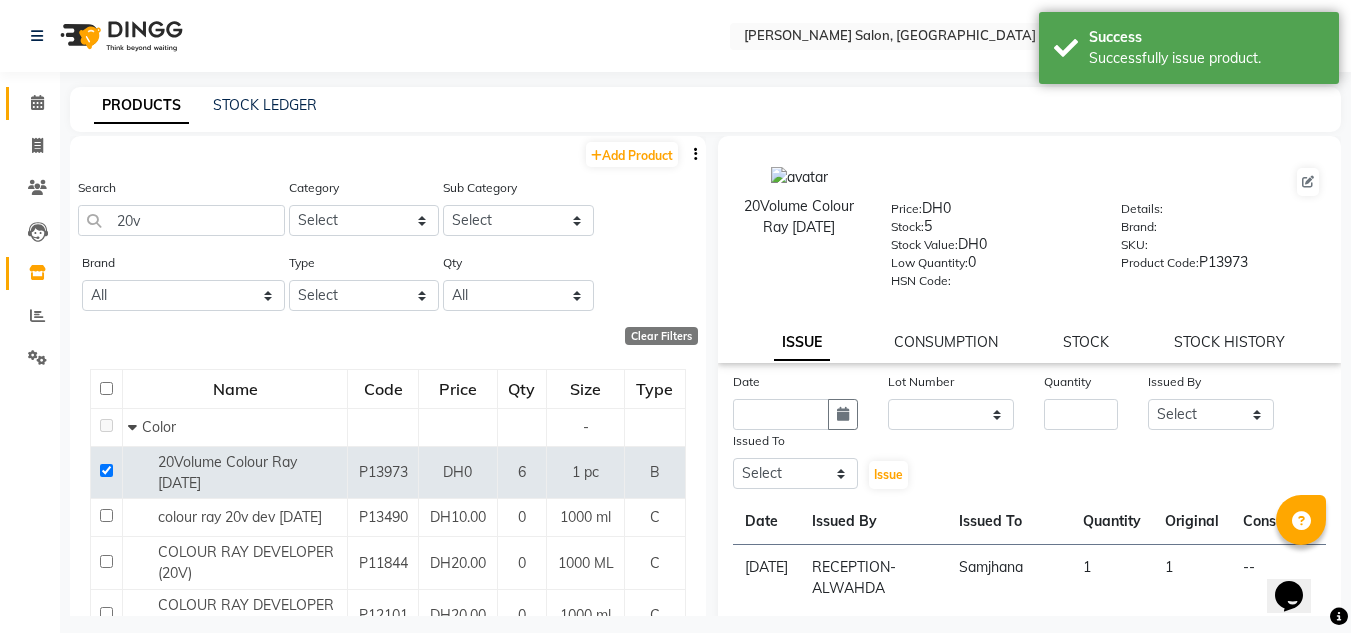 click on "Calendar" 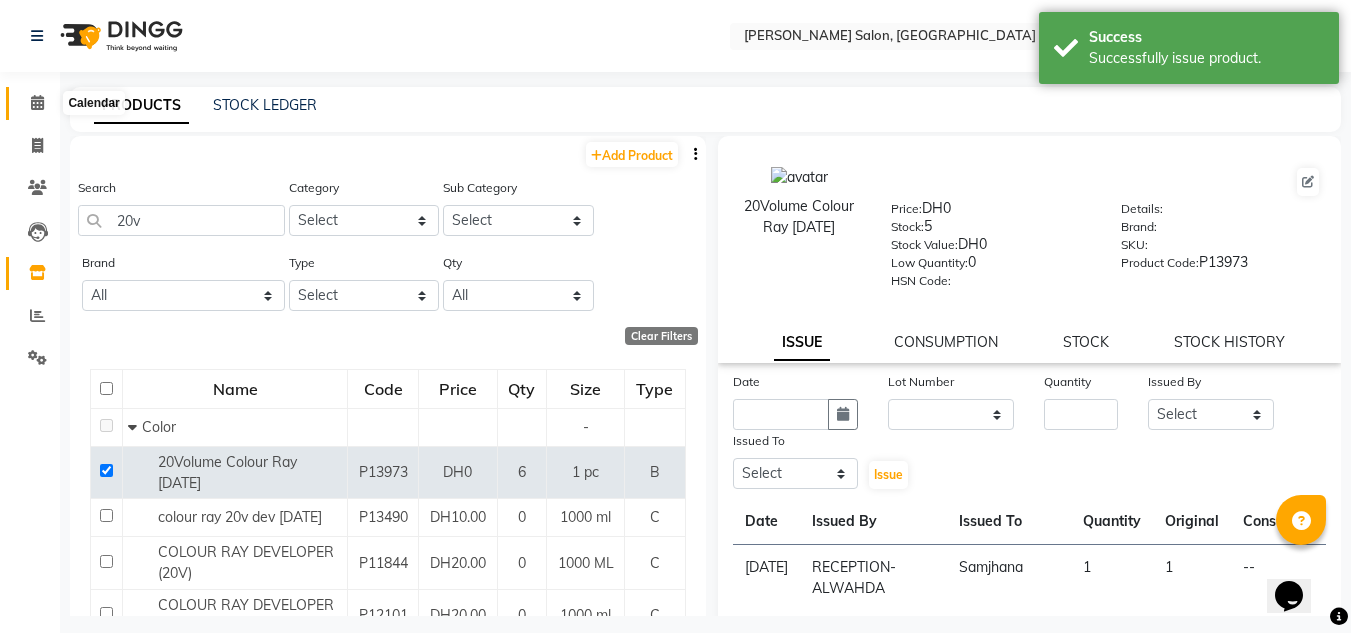 click 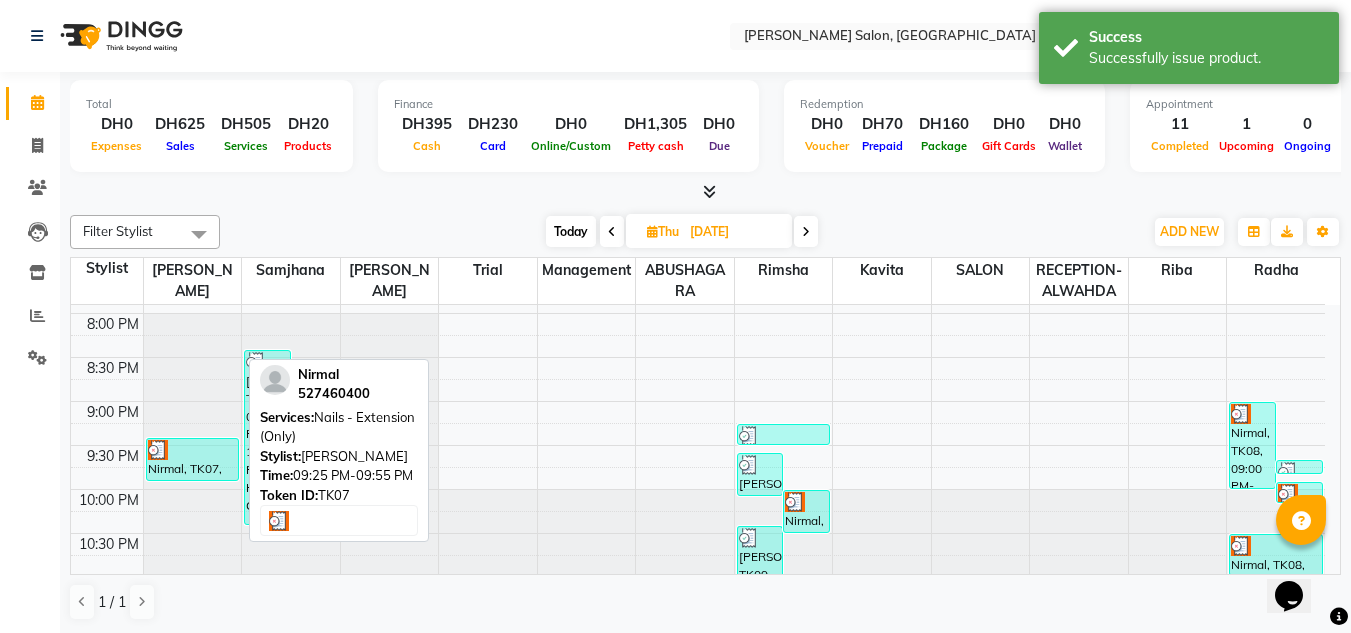 scroll, scrollTop: 962, scrollLeft: 0, axis: vertical 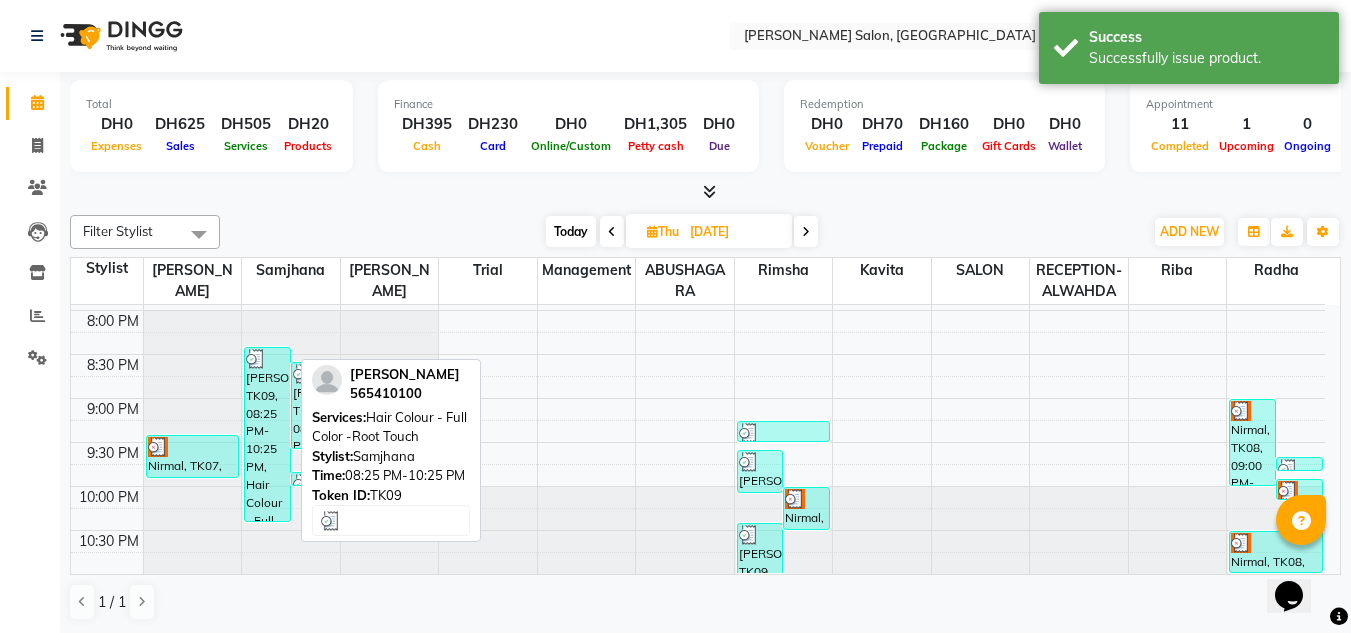 click on "[PERSON_NAME], TK09, 08:25 PM-10:25 PM, Hair Colour - Full Color -Root Touch" at bounding box center (267, 434) 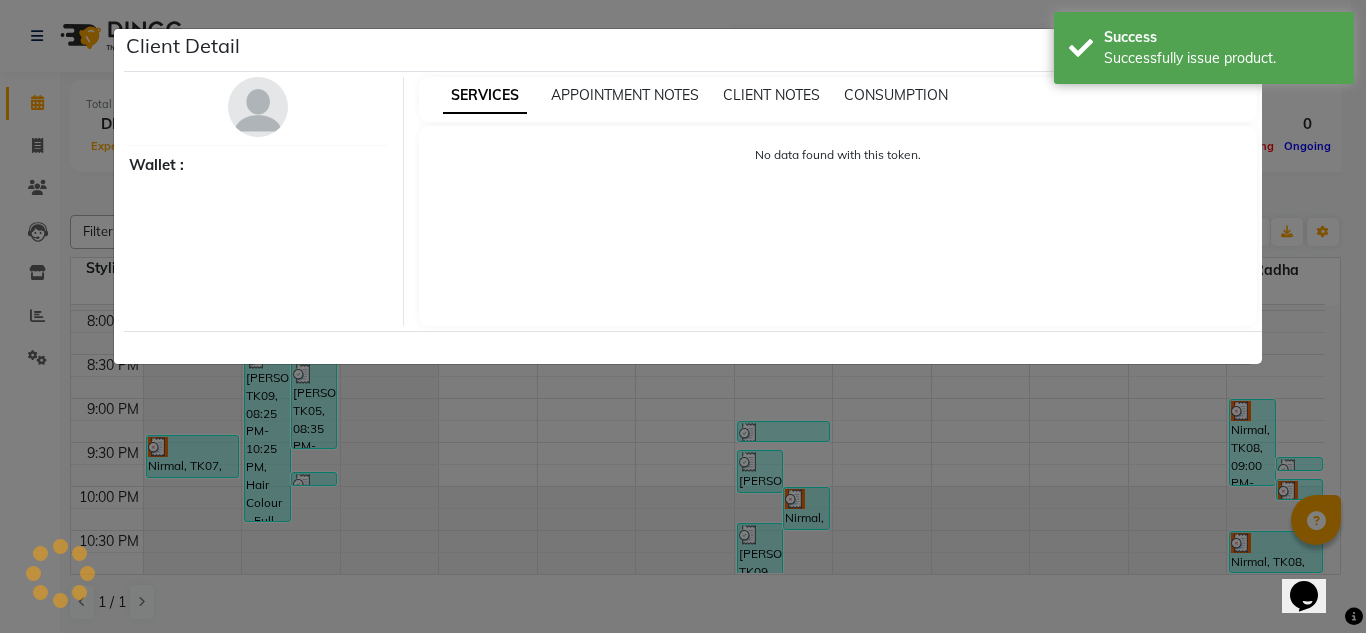select on "3" 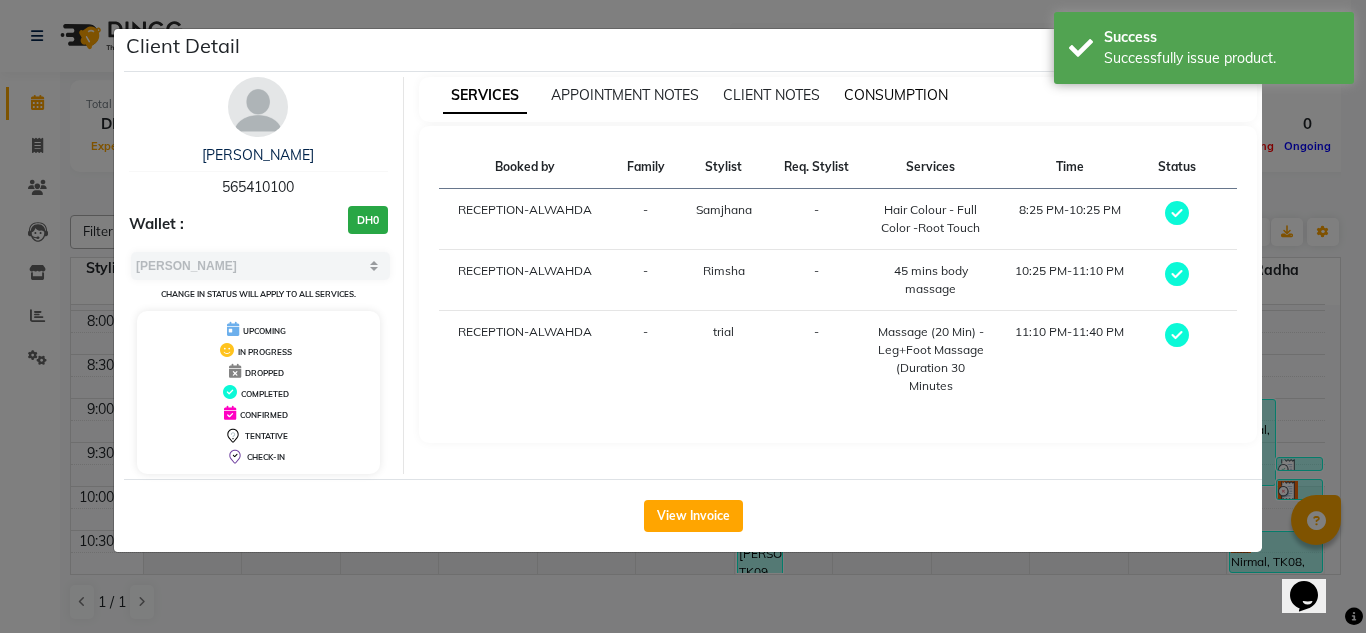 click on "CONSUMPTION" at bounding box center [896, 95] 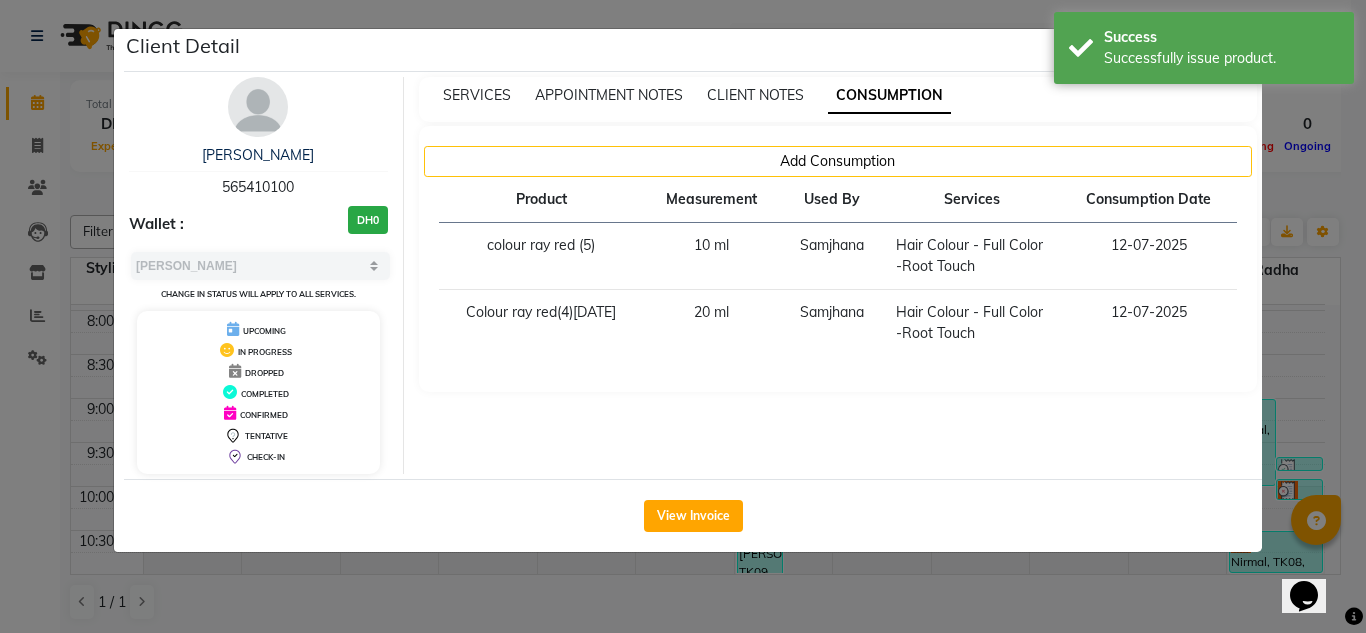 click on "Add Consumption" at bounding box center (838, 161) 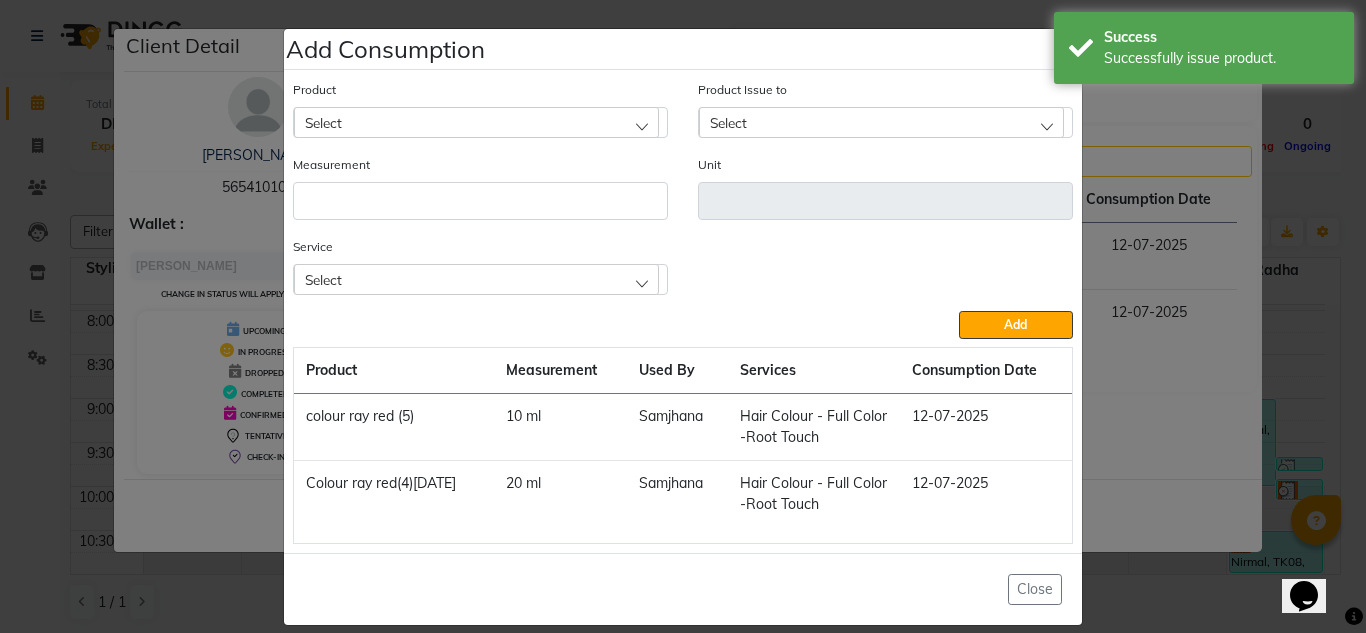 drag, startPoint x: 847, startPoint y: 134, endPoint x: 489, endPoint y: 144, distance: 358.13965 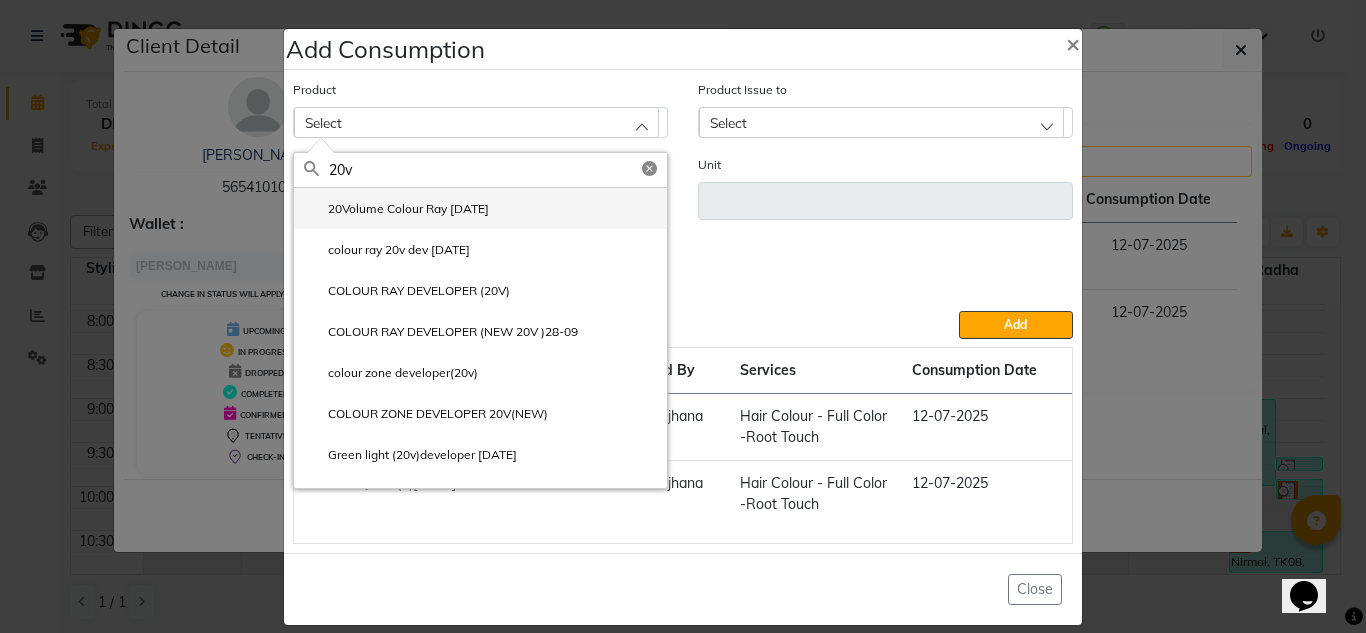type on "20v" 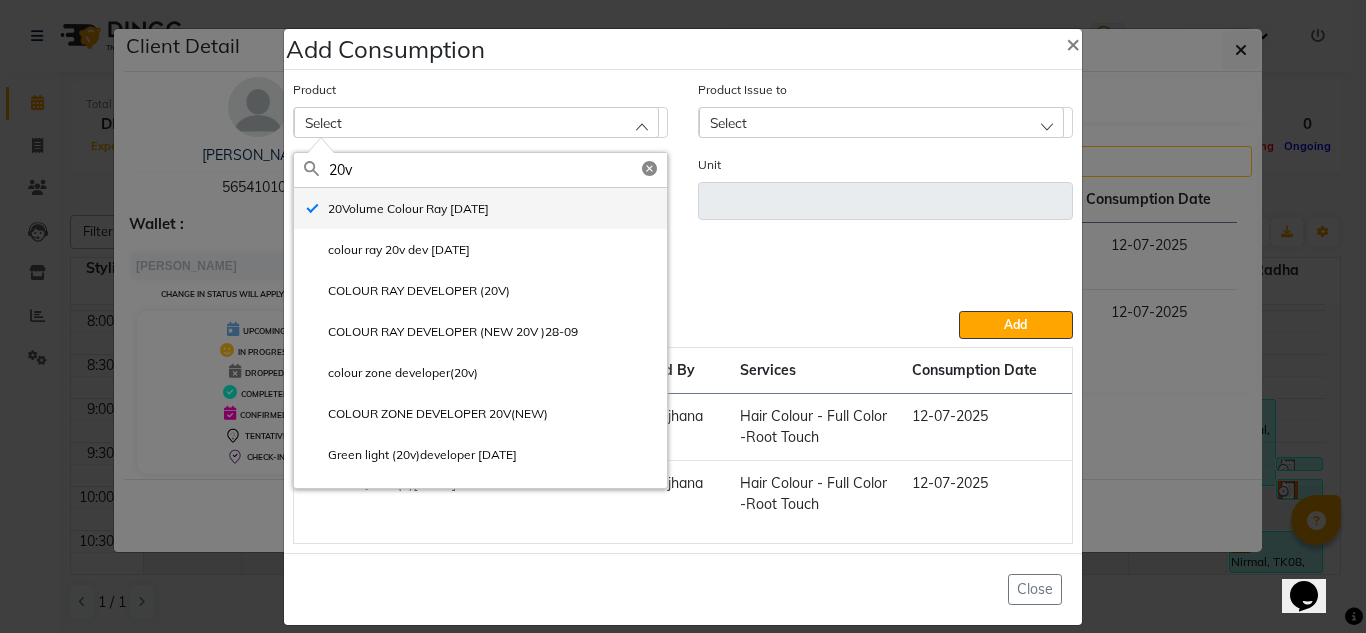 type on "pc" 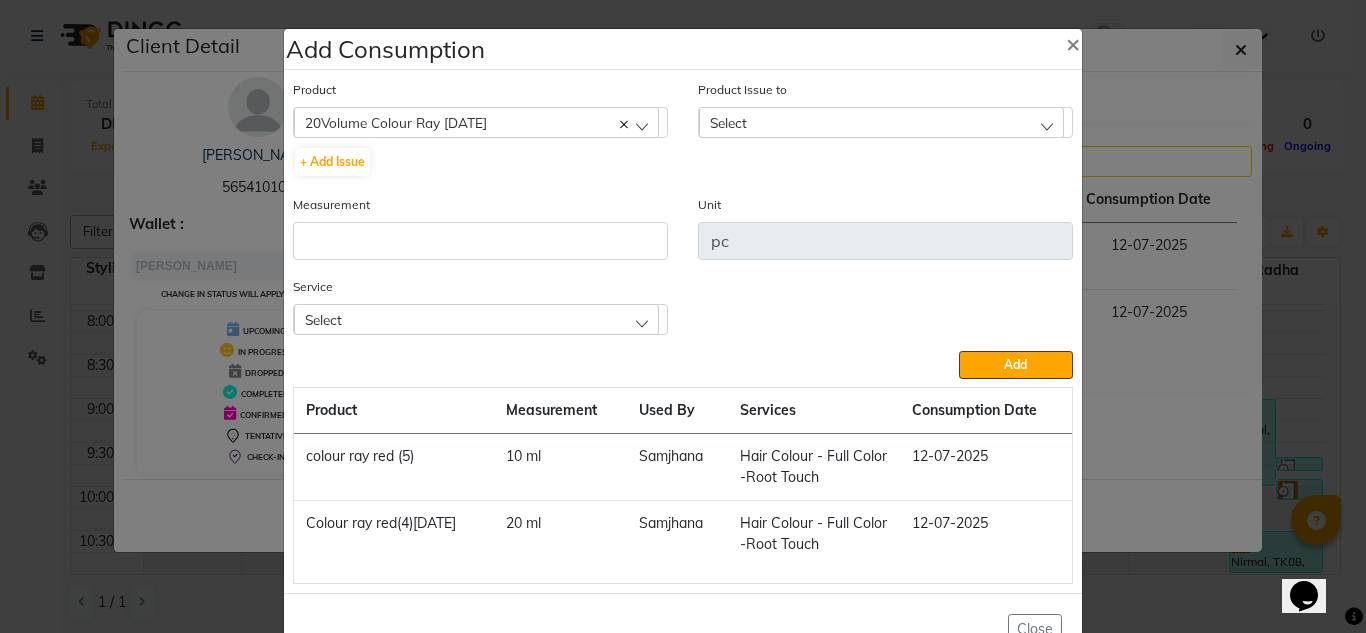 click on "Select" 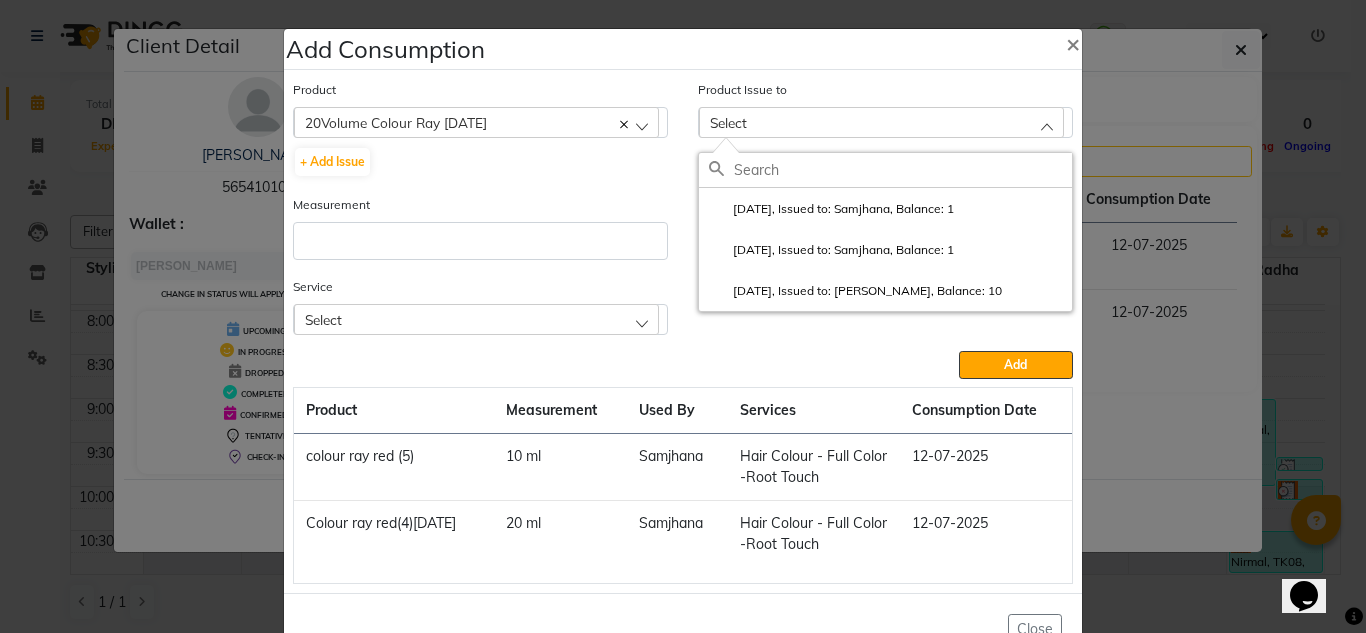click on "2025-07-10, Issued to: Samjhana, Balance: 1" 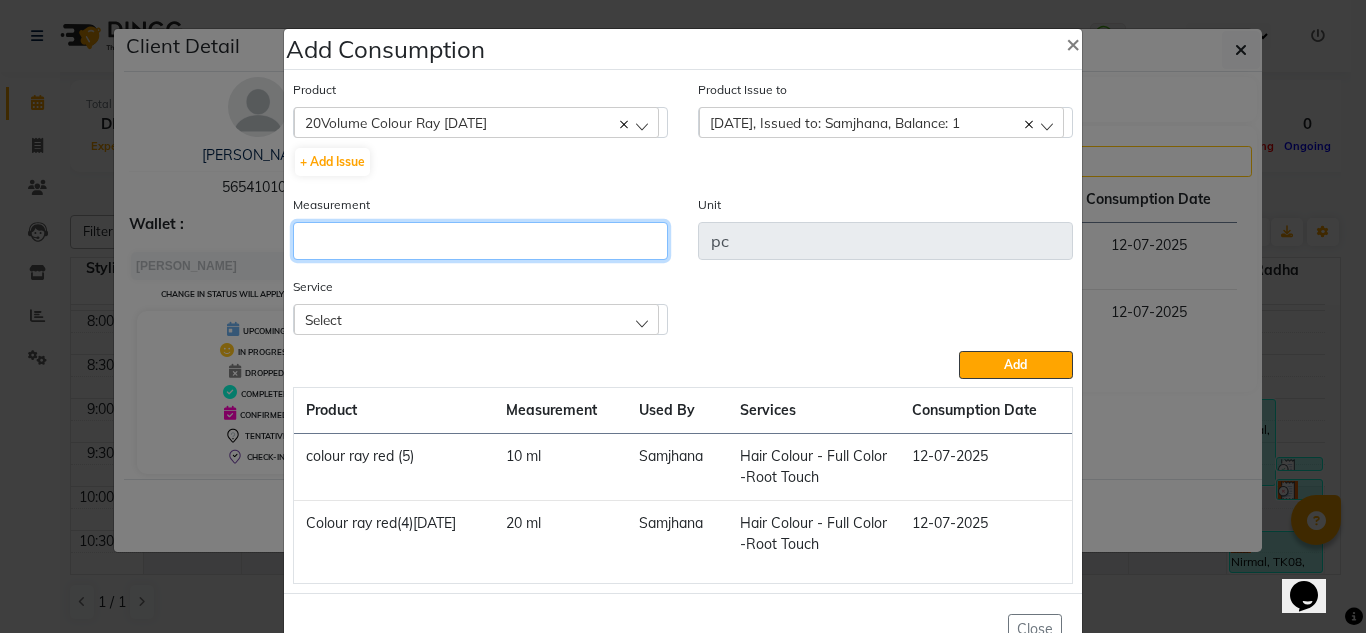 click 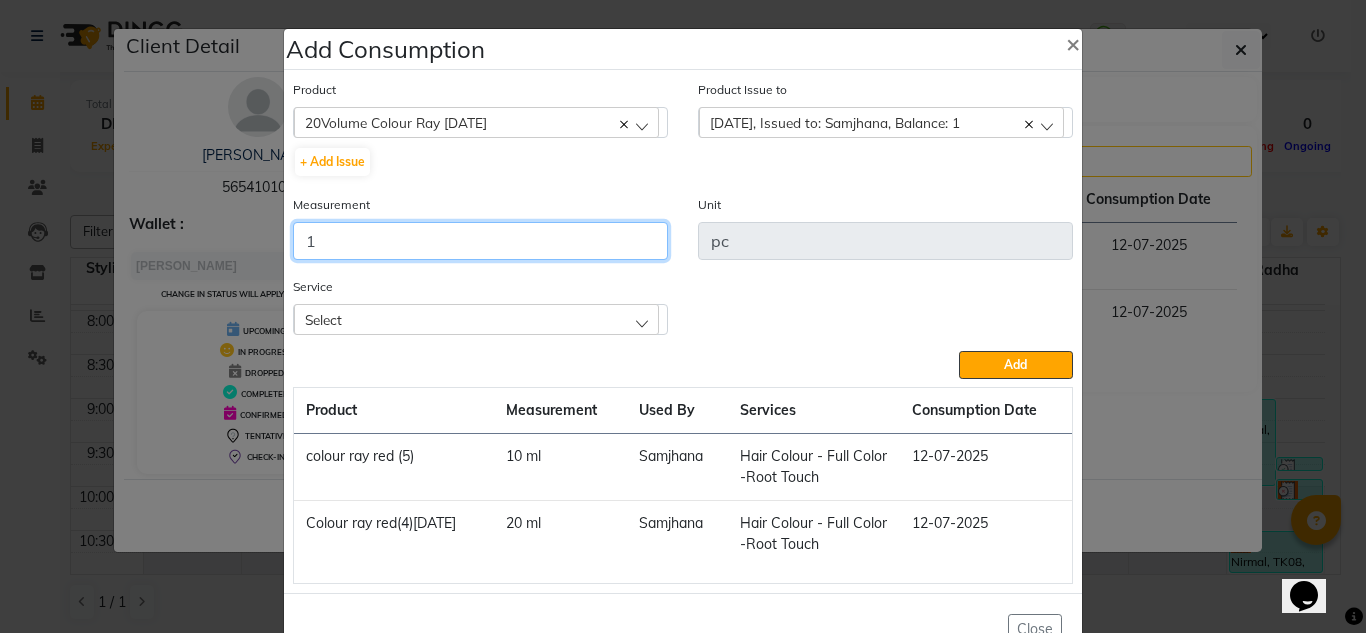 type on "1" 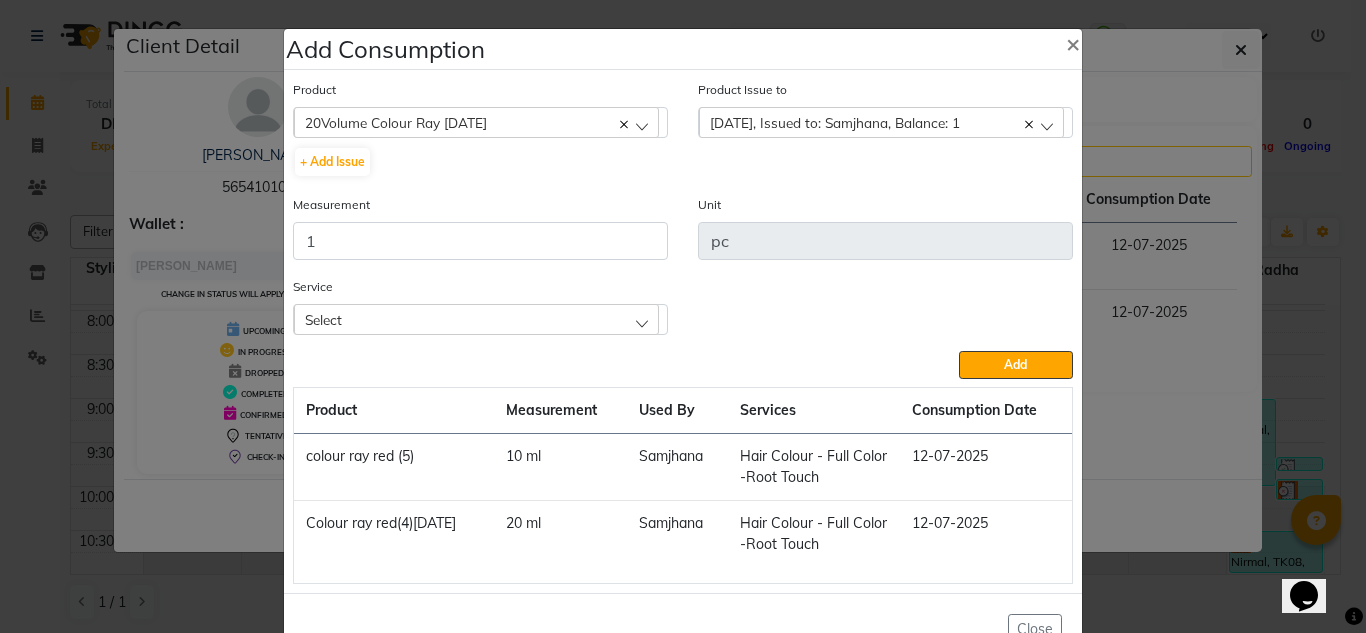 click on "Select" 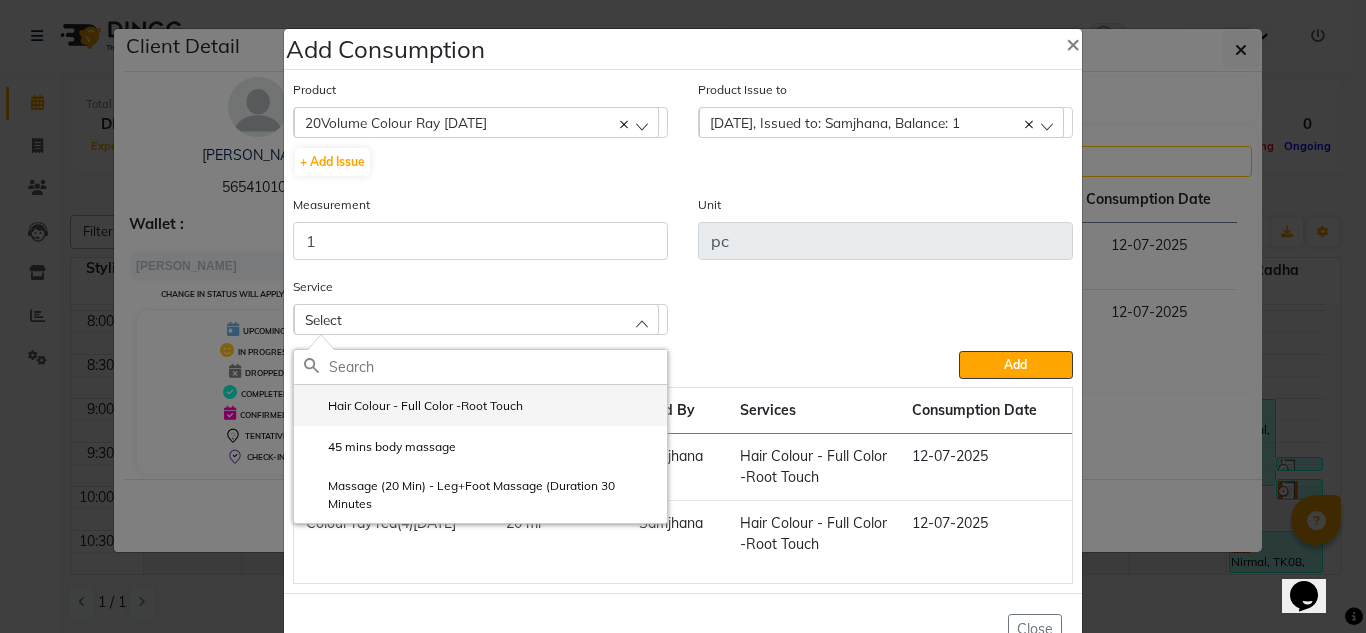 click on "Hair Colour - Full Color -Root Touch" 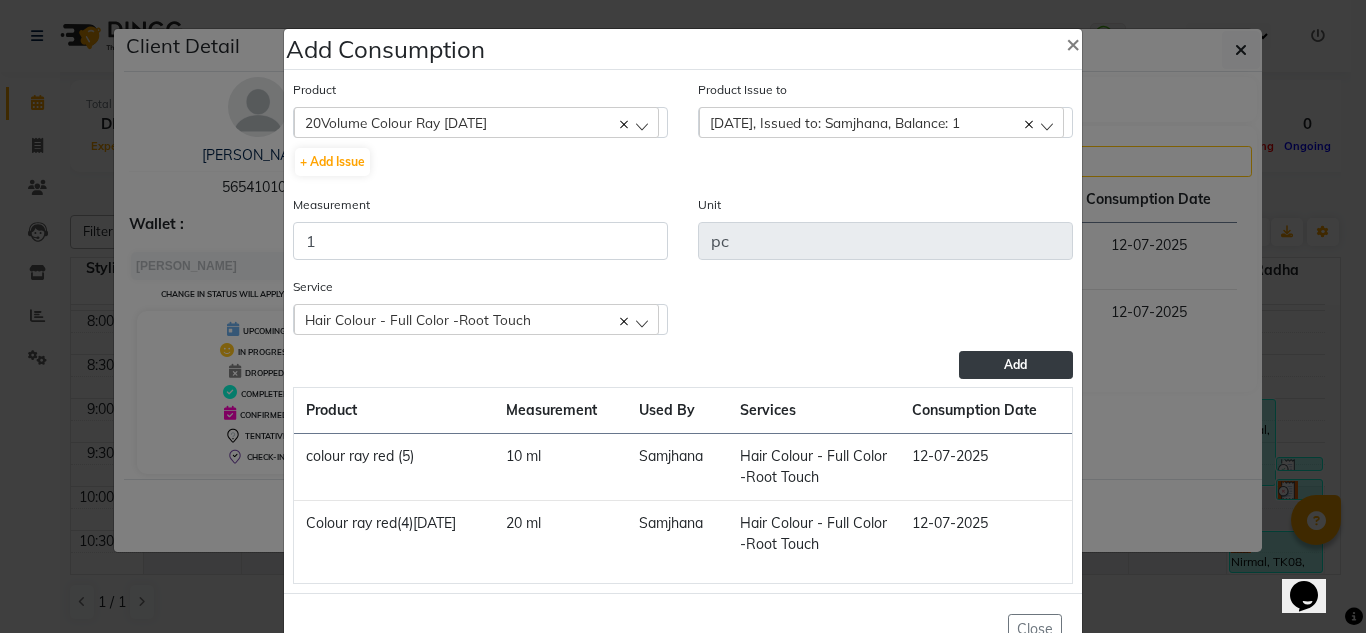 click on "Add" 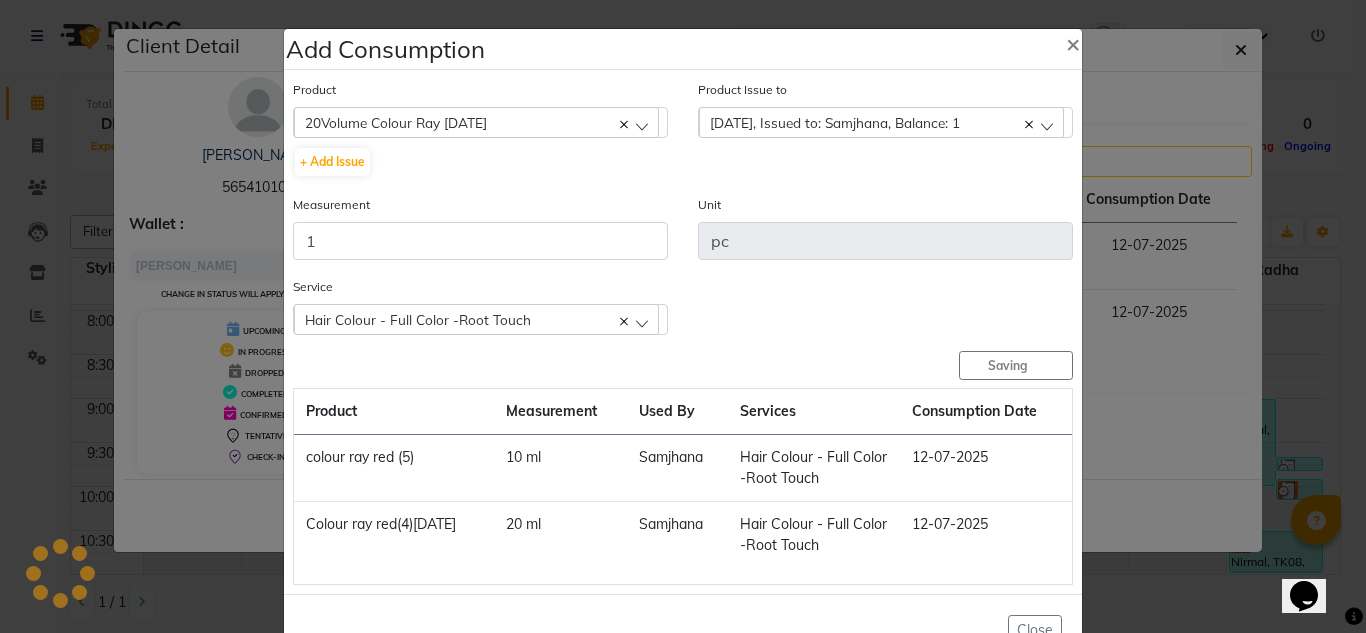 type 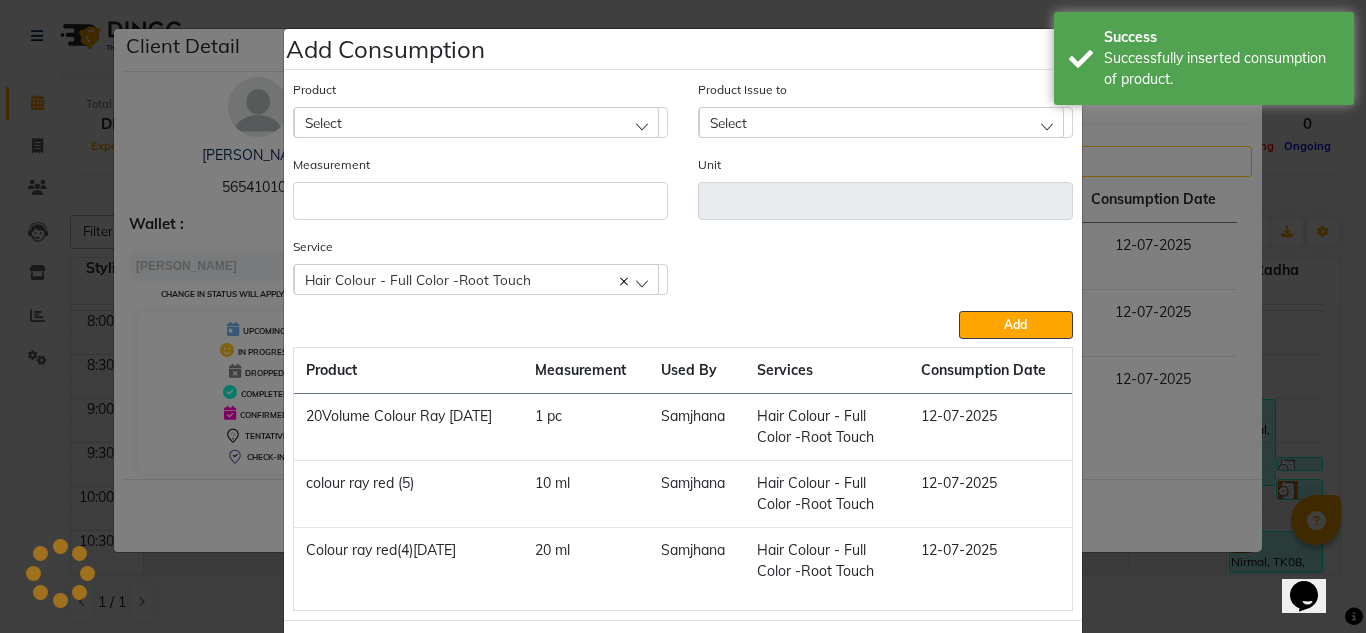 click on "Add Consumption × Product Select 0.07C 6D MIX Product Issue to Select 2025-07-10, Issued to: Samjhana, Balance: 1 2025-07-06, Issued to: Samjhana, Balance: 1 2025-07-04, Issued to: ABUSHAGARA, Balance: 10 Measurement Unit Service  Hair Colour - Full Color -Root Touch  Hair Colour - Full Color -Root Touch  45 mins body massage  Massage (20 Min) - Leg+Foot Massage (Duration 30 Minutes  Add  Product Measurement Used By Services Consumption Date  20Volume Colour Ray 02-07-2025   1 pc   Samjhana   Hair Colour - Full Color -Root Touch   12-07-2025   colour ray red (5)    10 ml   Samjhana   Hair Colour - Full Color -Root Touch   12-07-2025   Colour ray red(4)02-05-2025   20 ml   Samjhana   Hair Colour - Full Color -Root Touch   12-07-2025   Close" 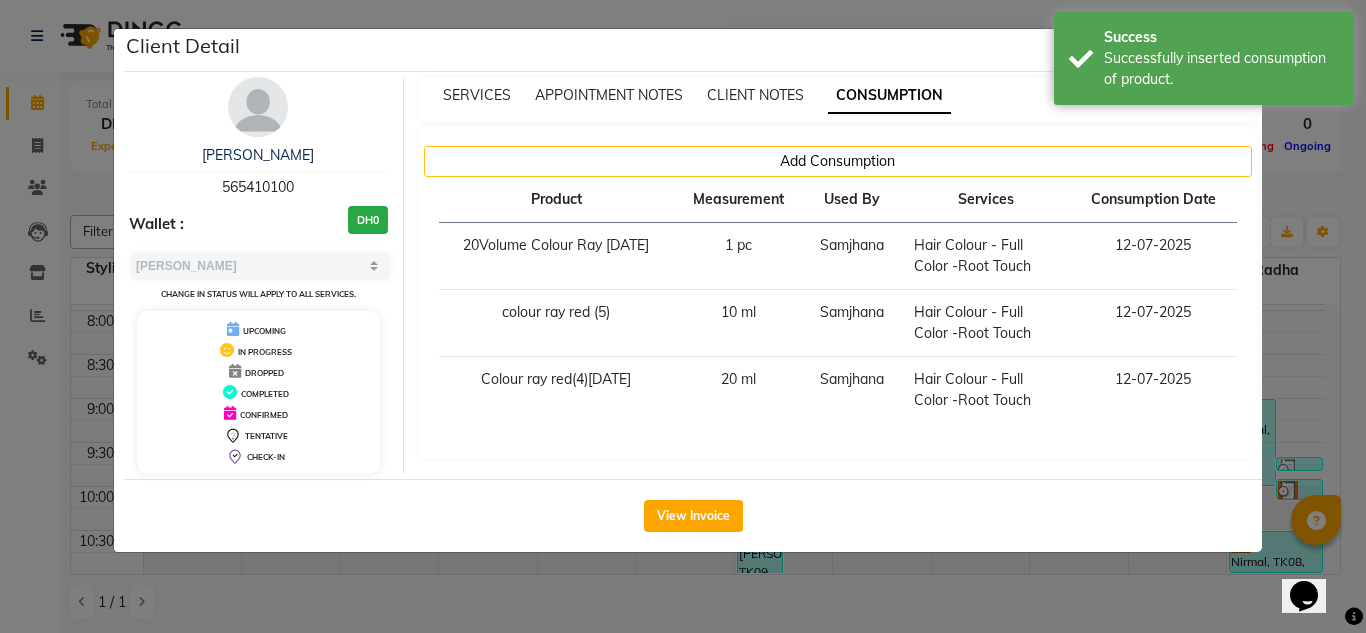 drag, startPoint x: 9, startPoint y: 321, endPoint x: 17, endPoint y: 212, distance: 109.29318 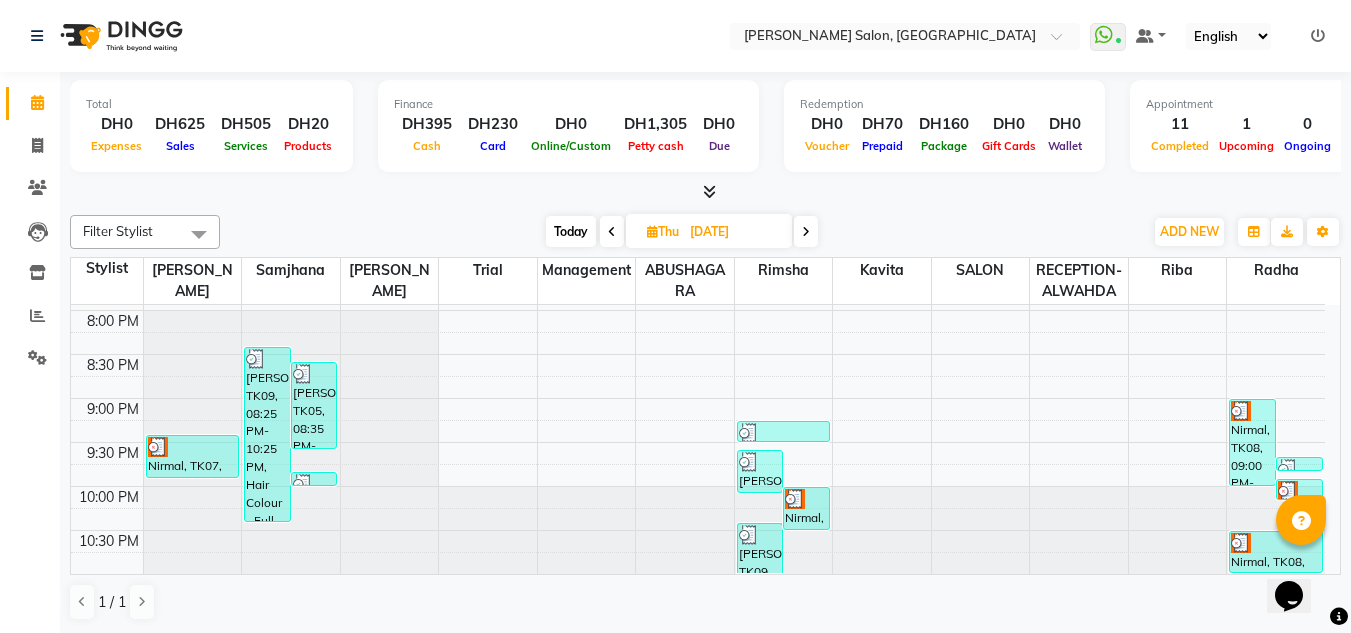 click on "Inventory" 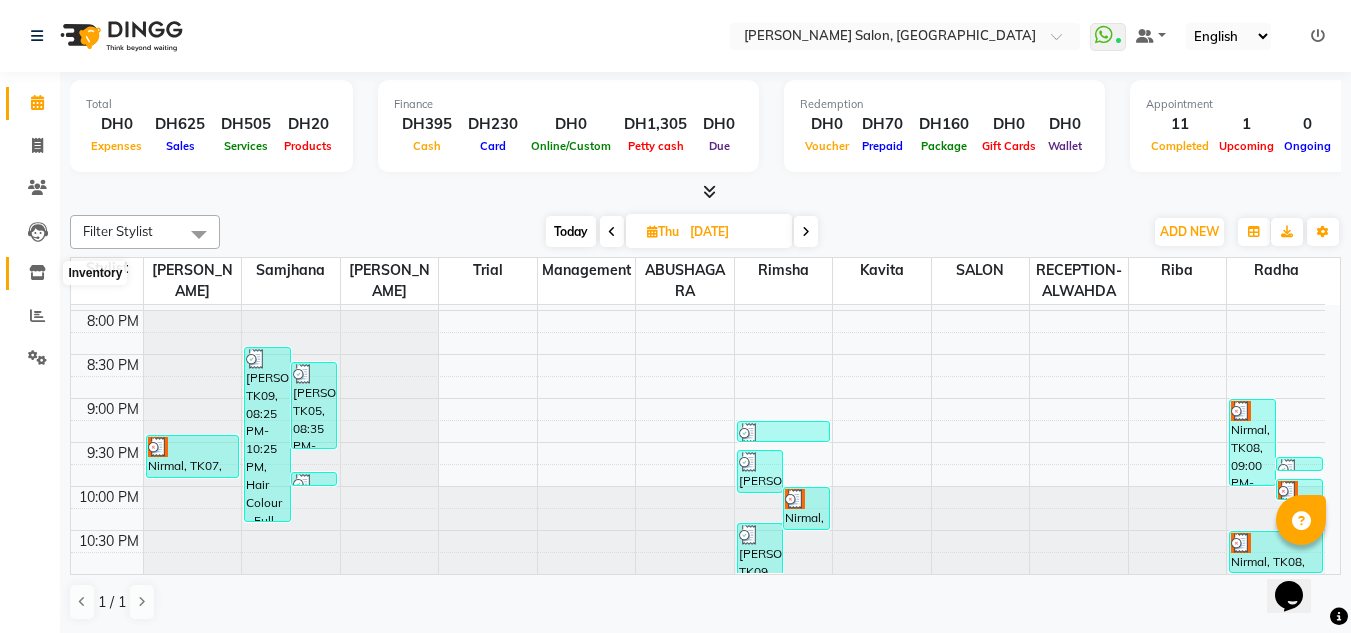click 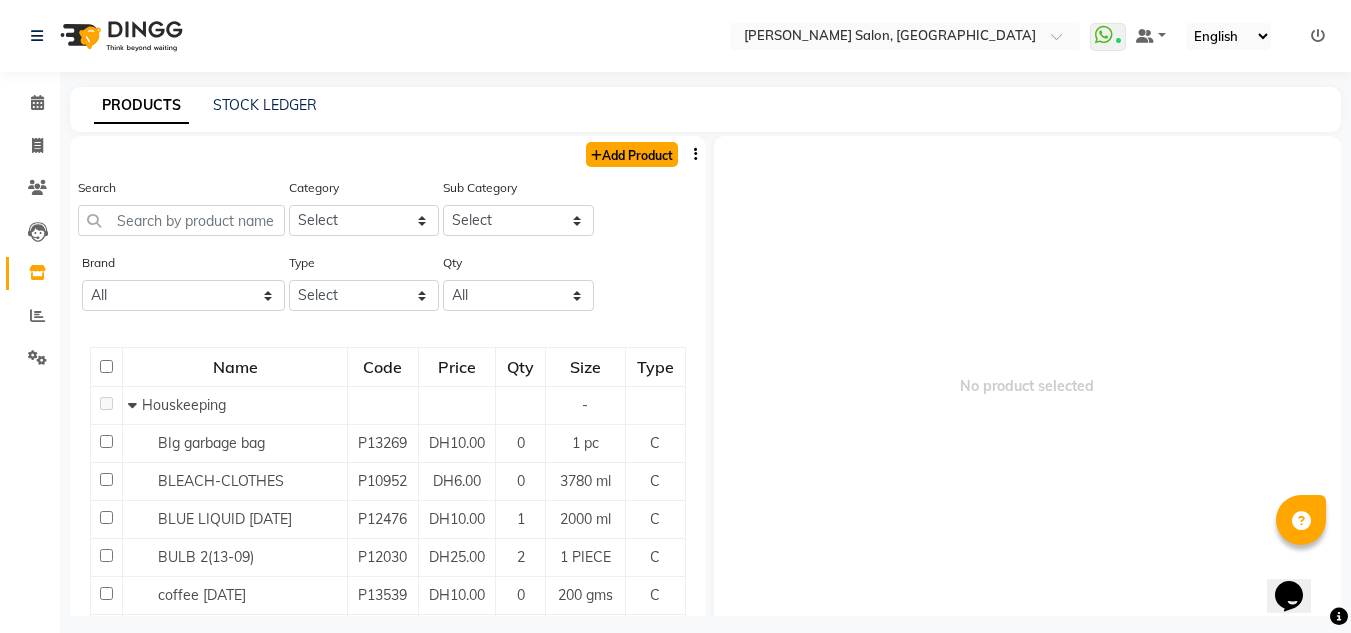 click on "Add Product" 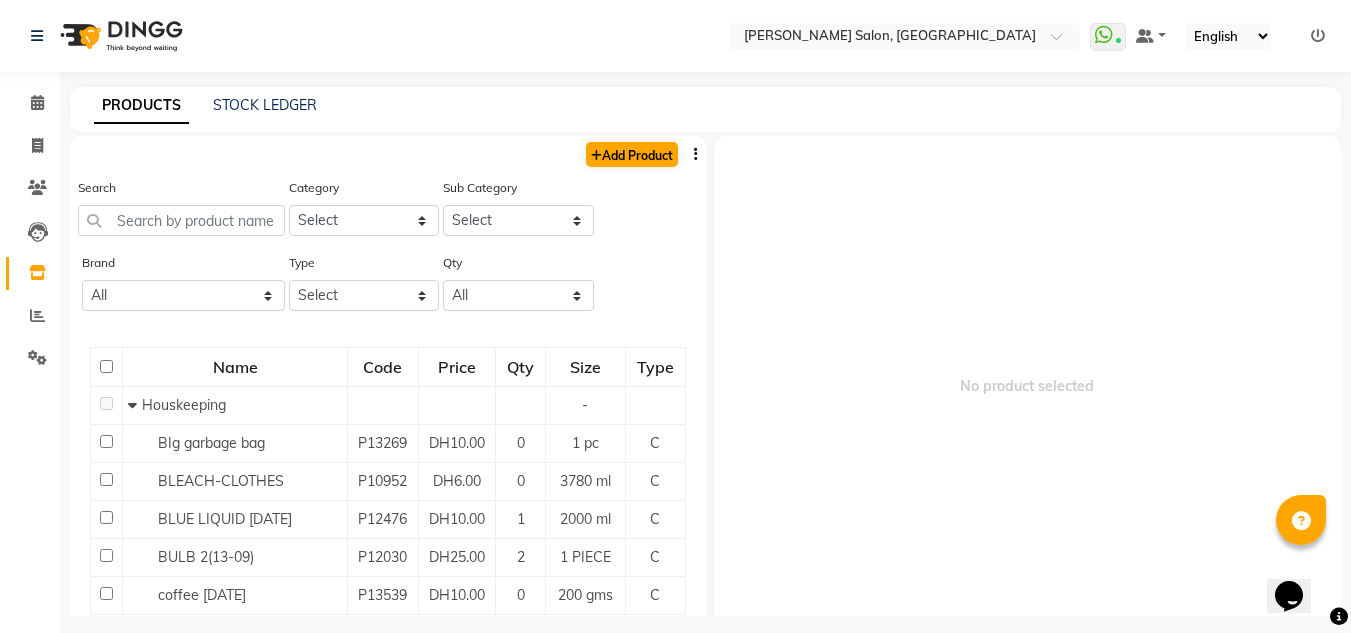 select on "true" 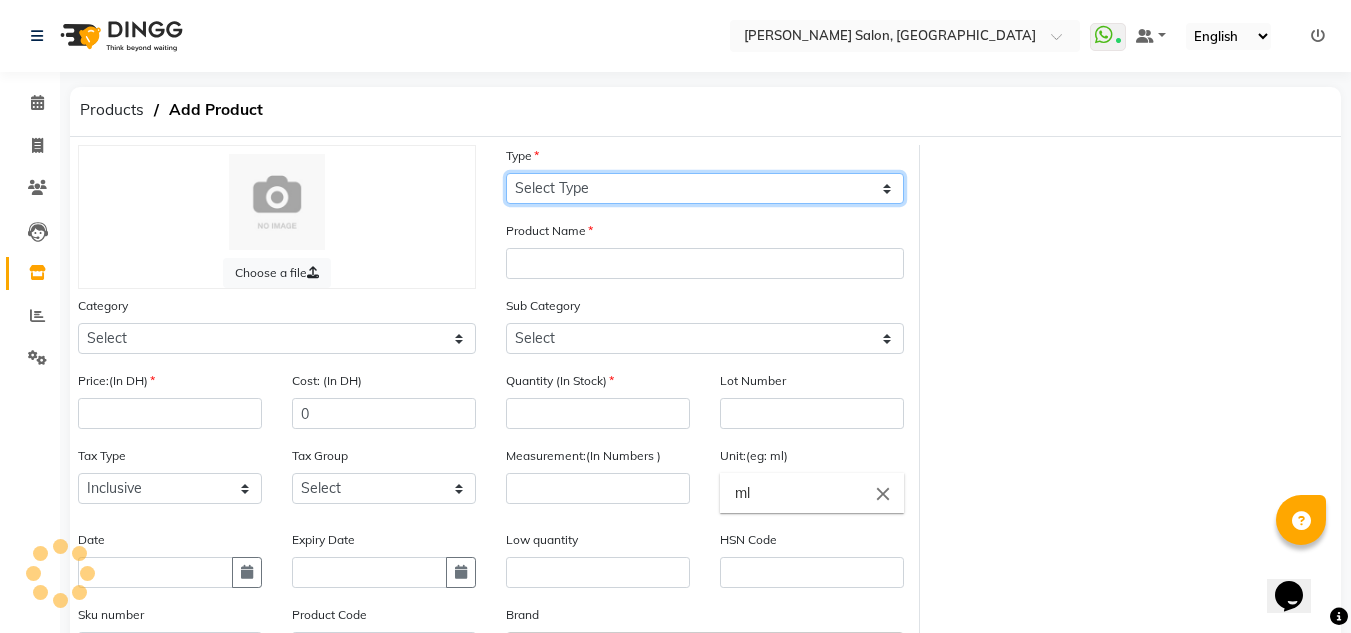 drag, startPoint x: 648, startPoint y: 180, endPoint x: 653, endPoint y: 203, distance: 23.537205 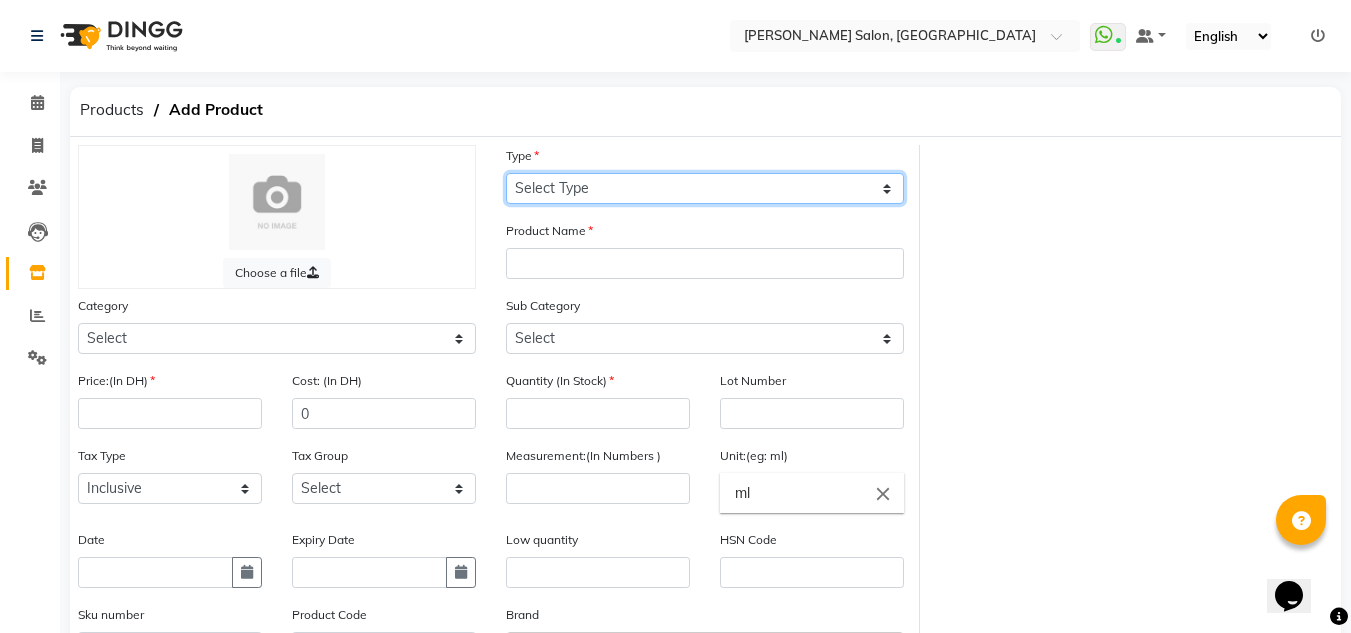 select on "C" 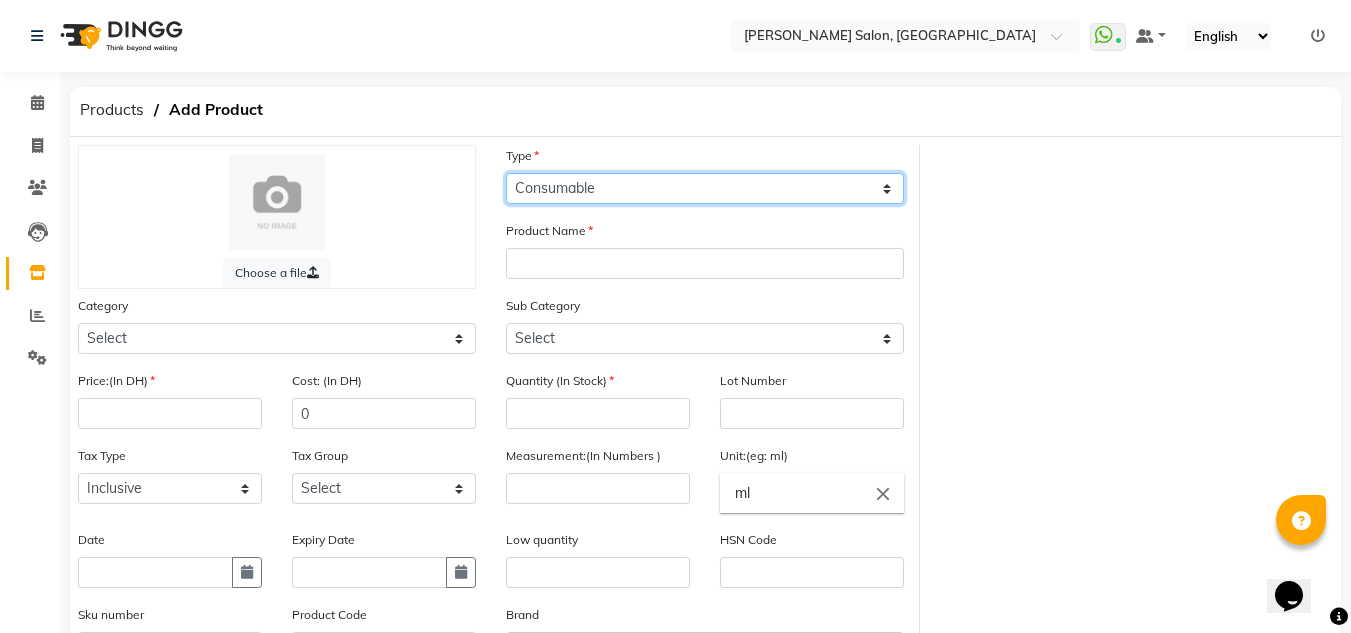 click on "Select Type Both Retail Consumable" 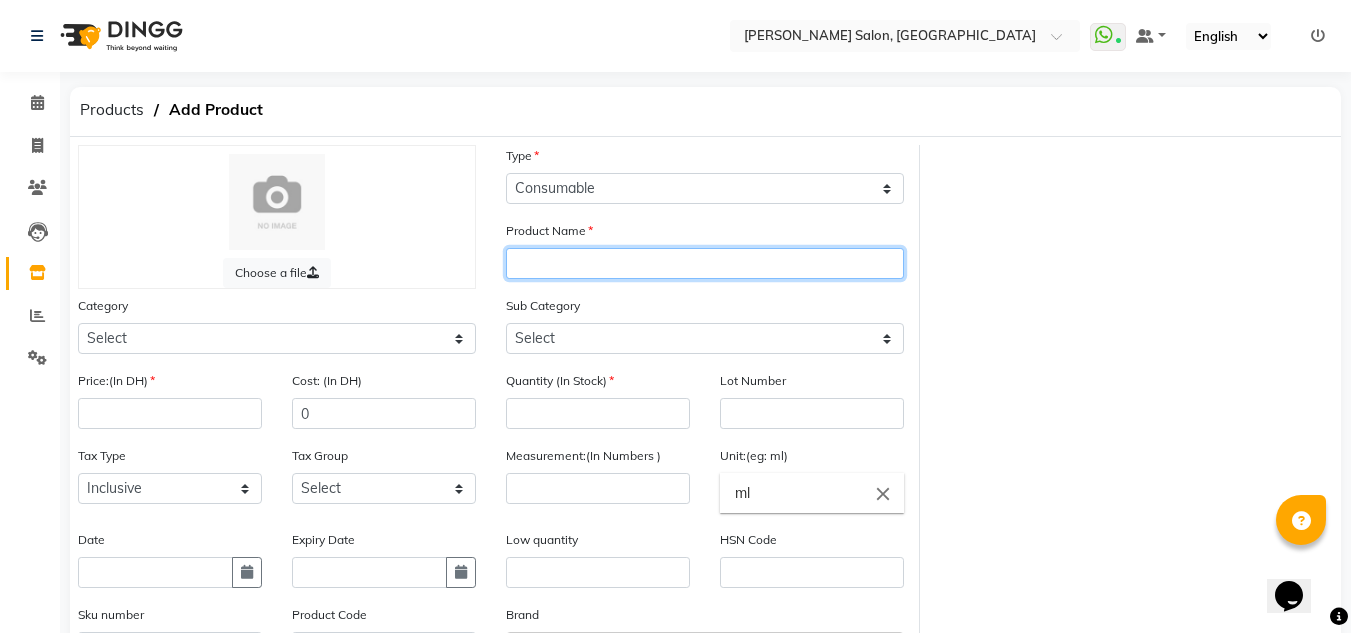 click 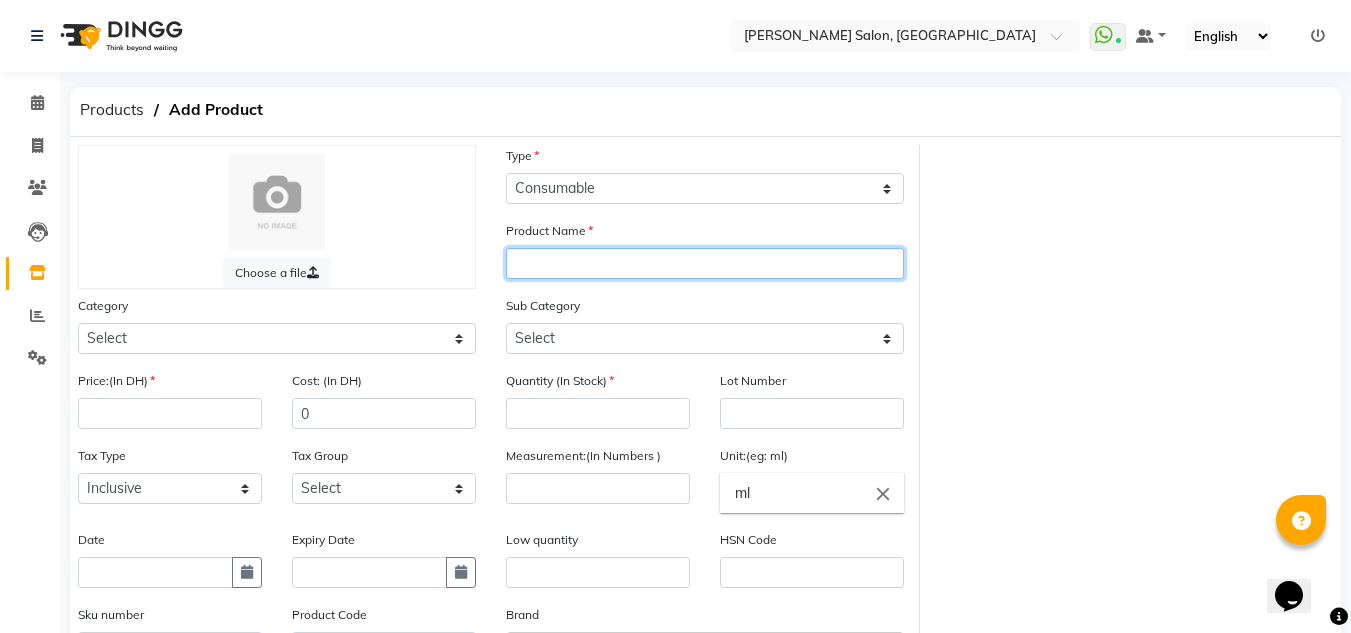 type on "B" 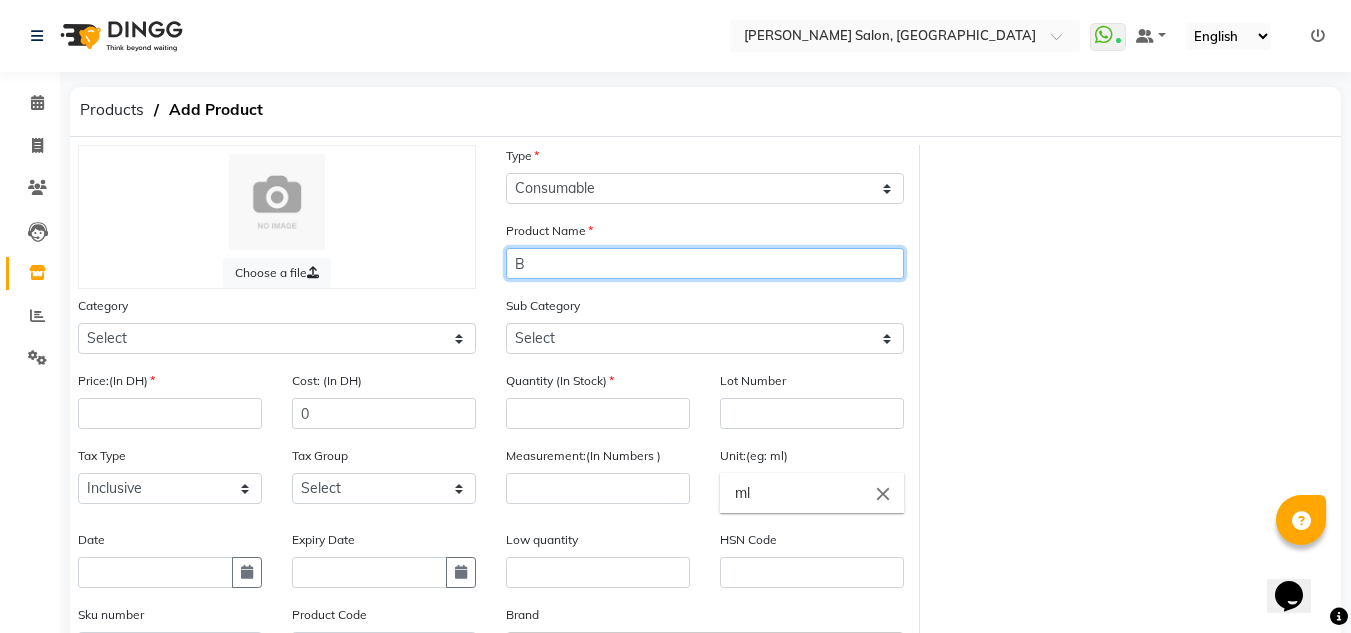 type 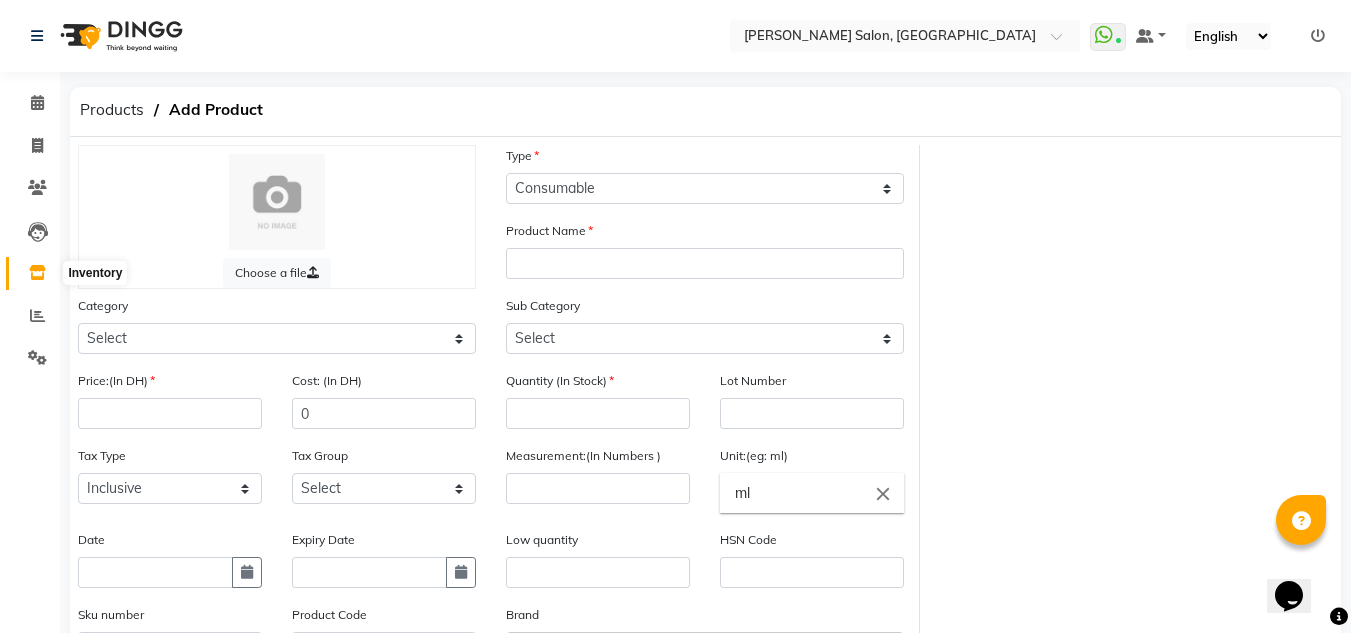 click on "Reports" 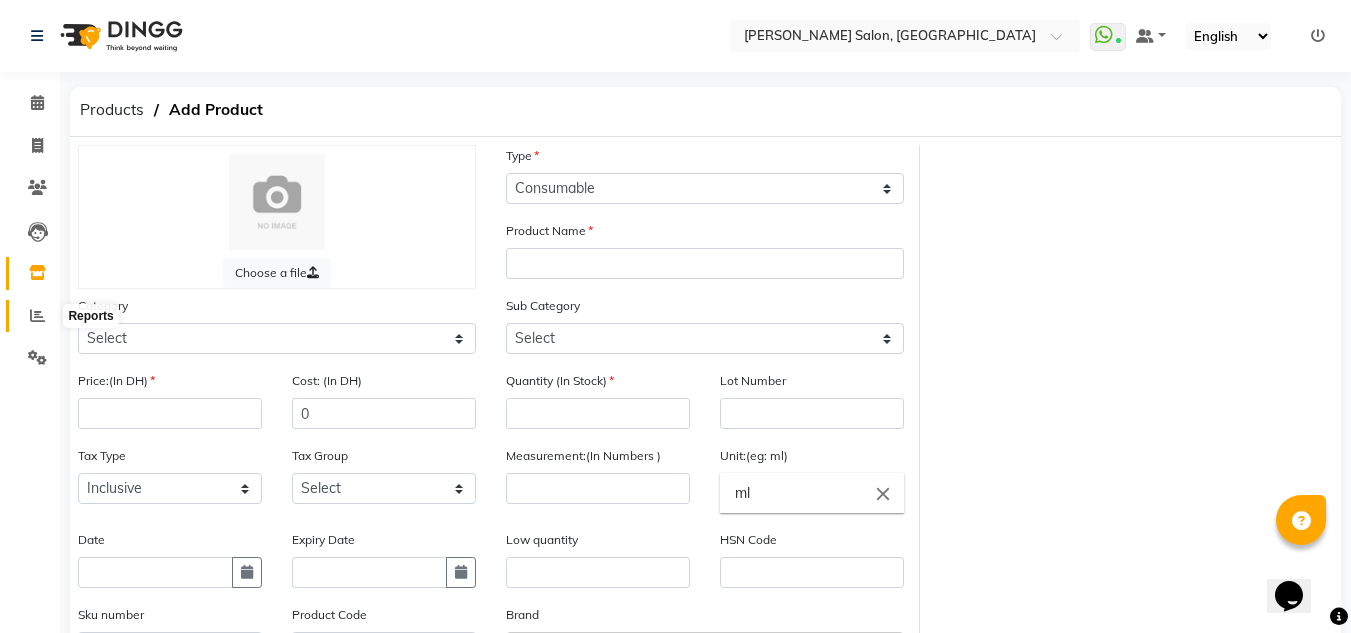 click 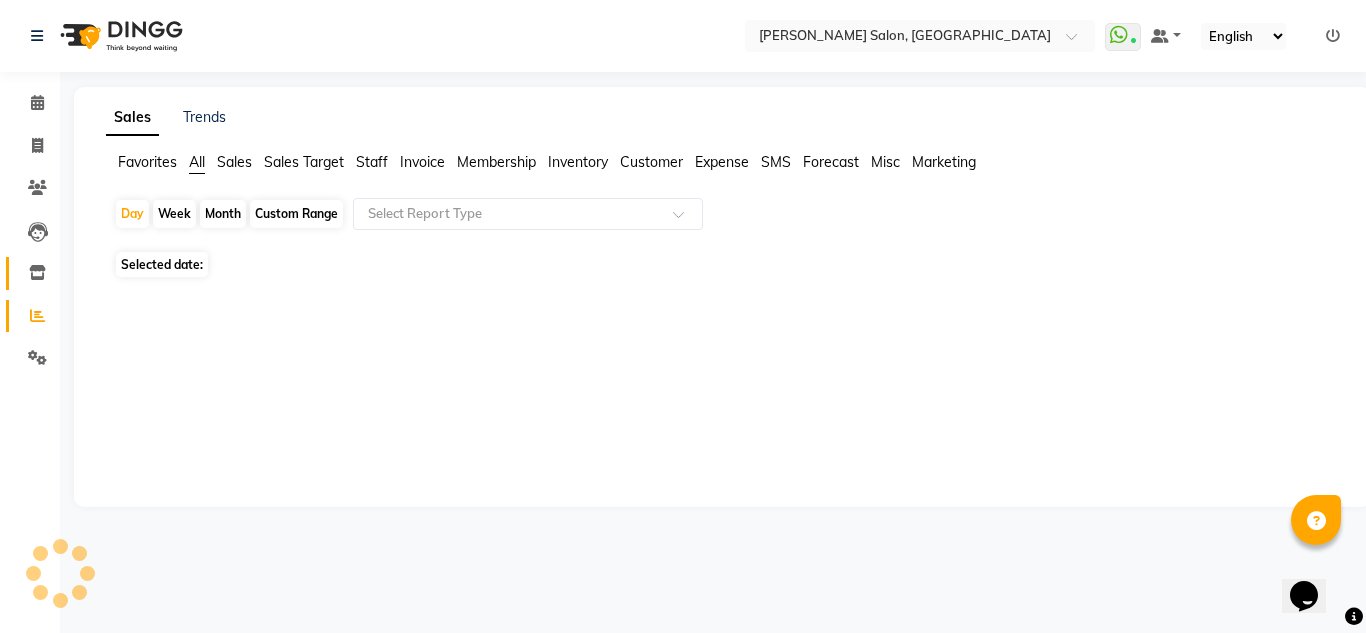 click 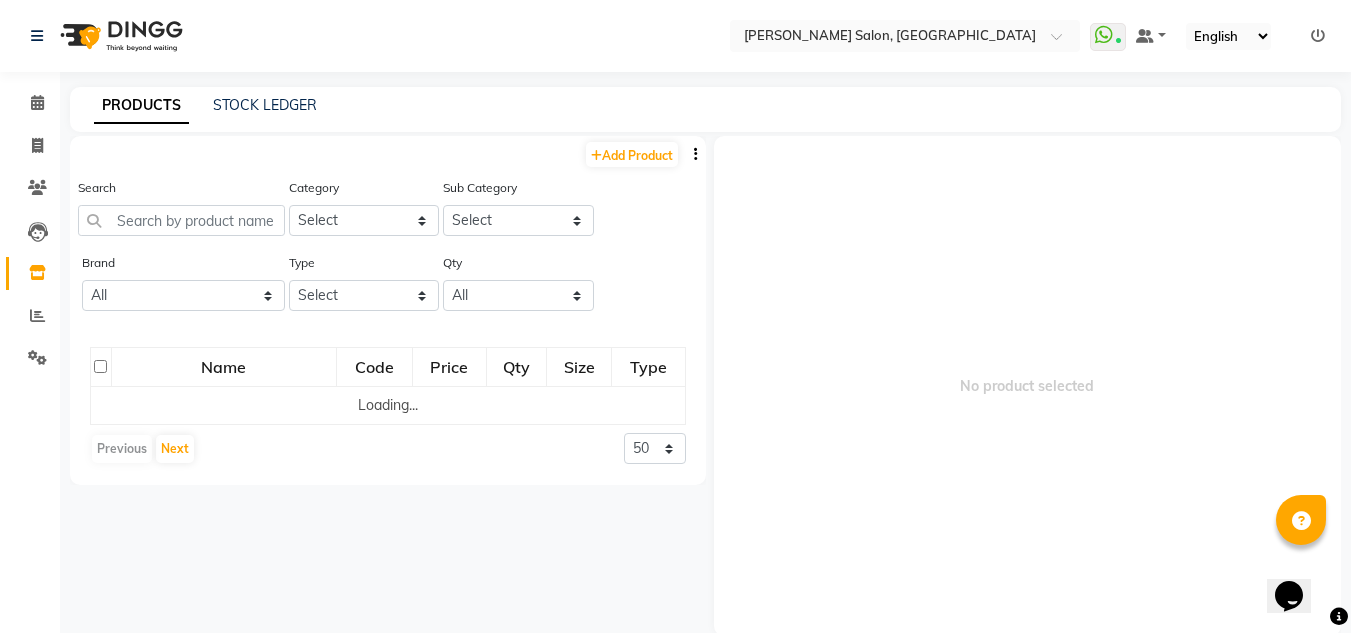 click on "Search" 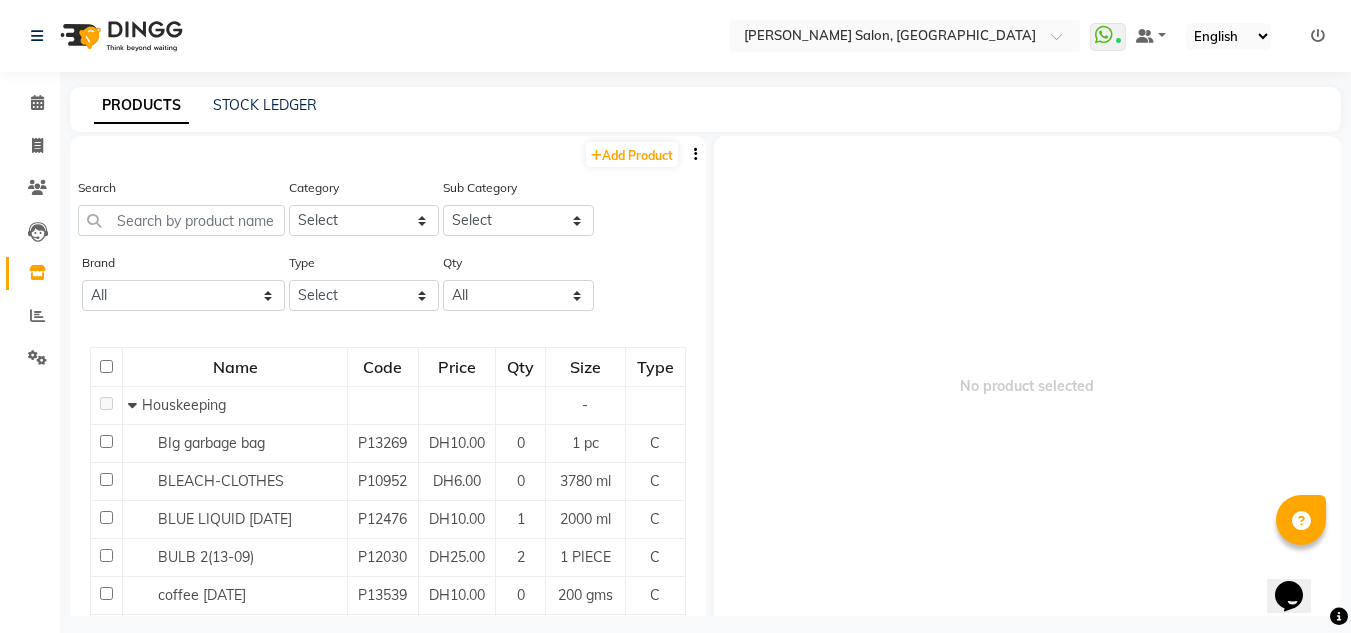 click on "Search" 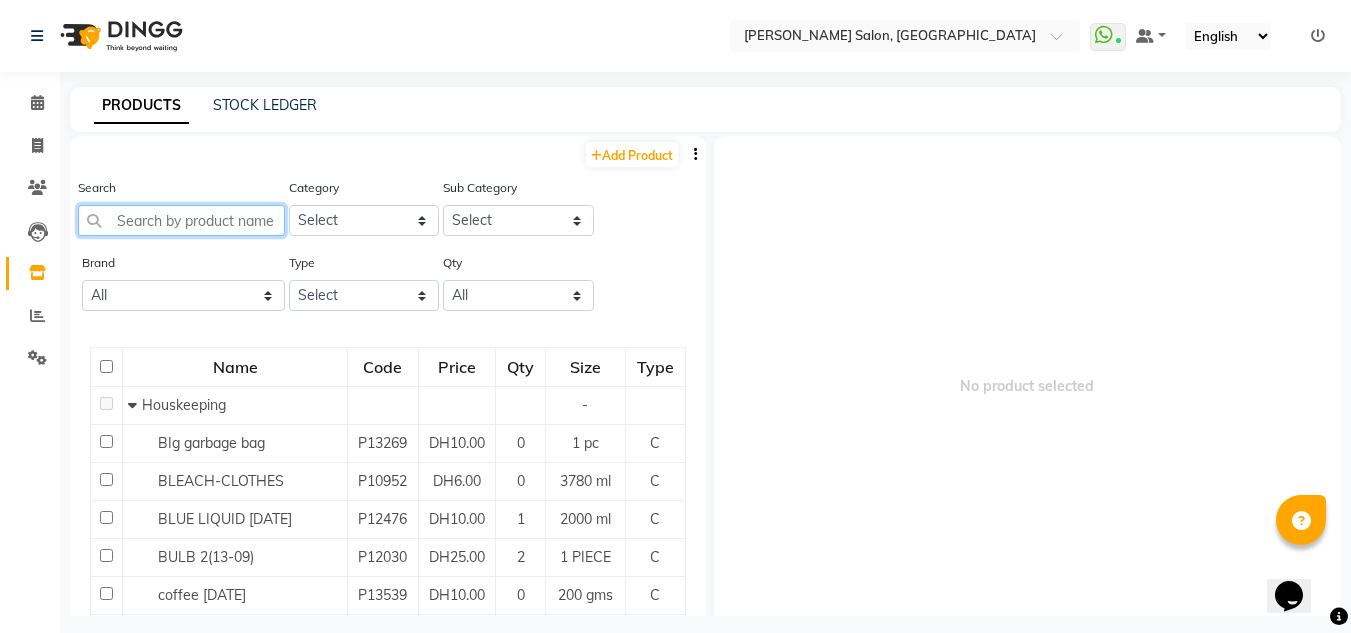 click 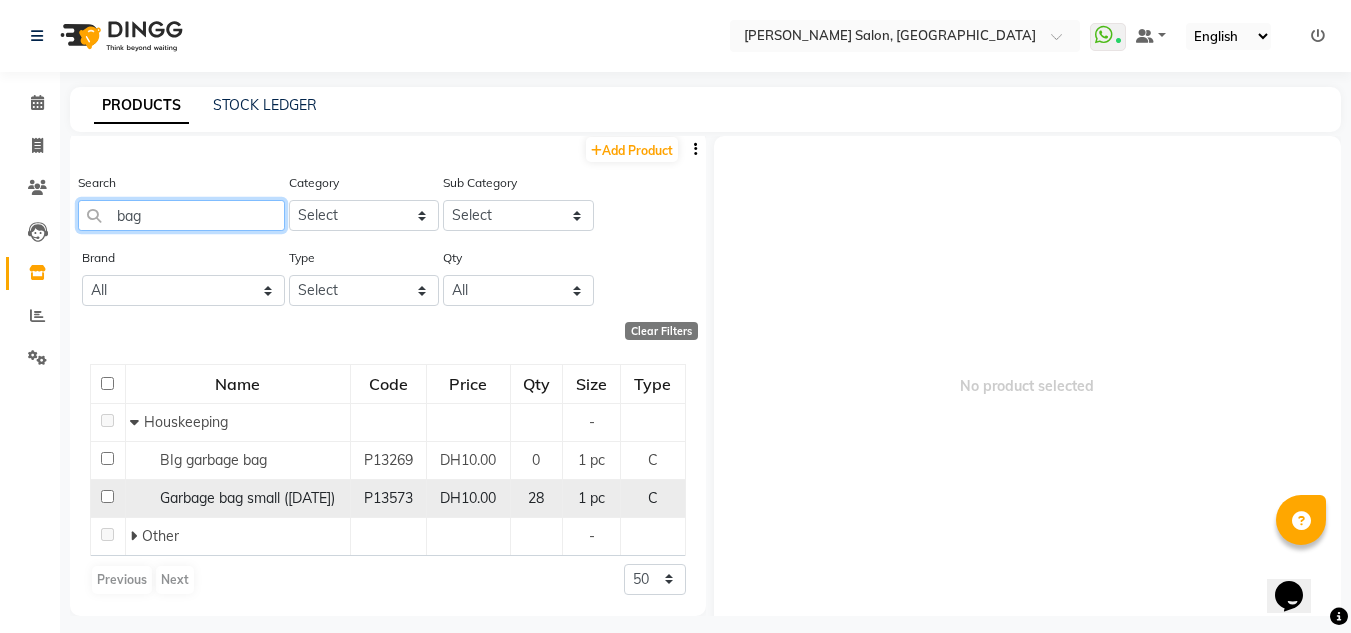 scroll, scrollTop: 19, scrollLeft: 0, axis: vertical 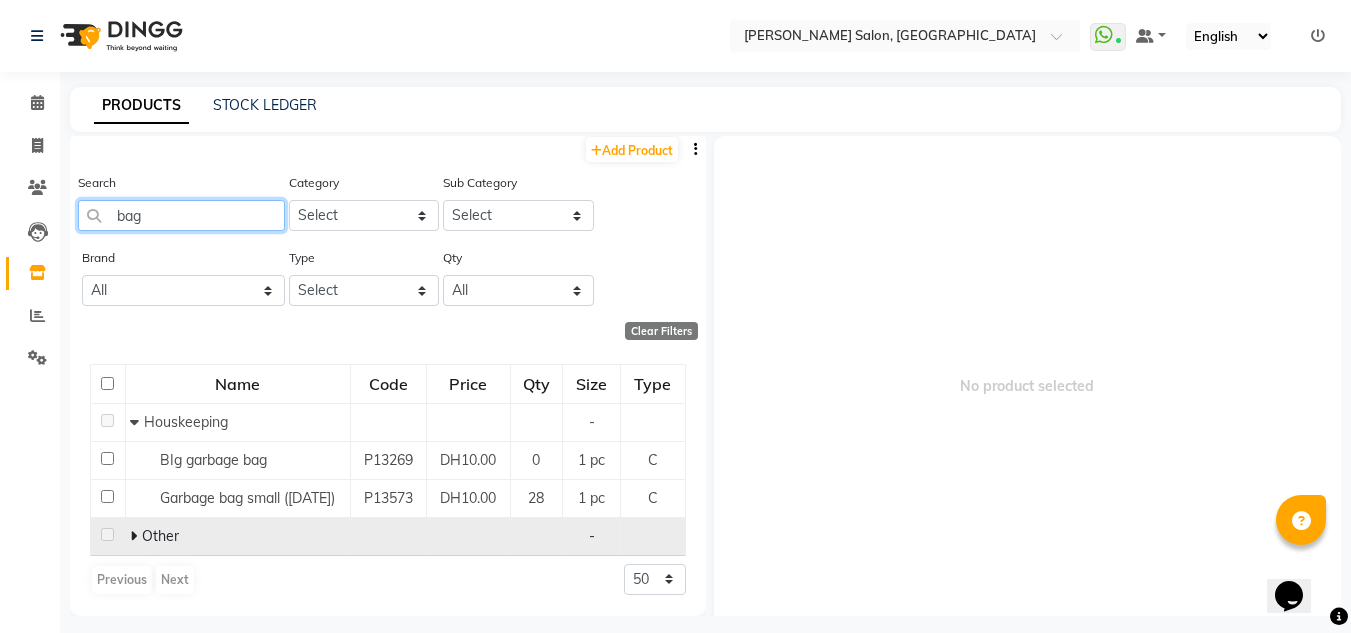 type on "bag" 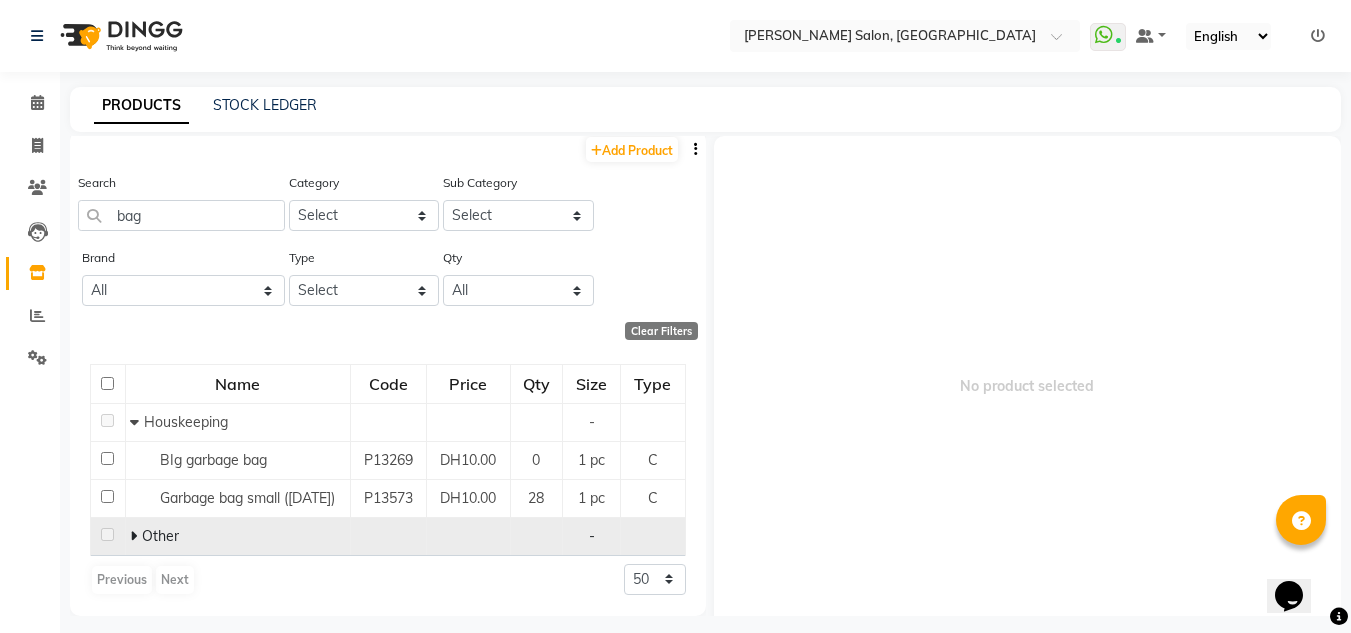 click on "Other" 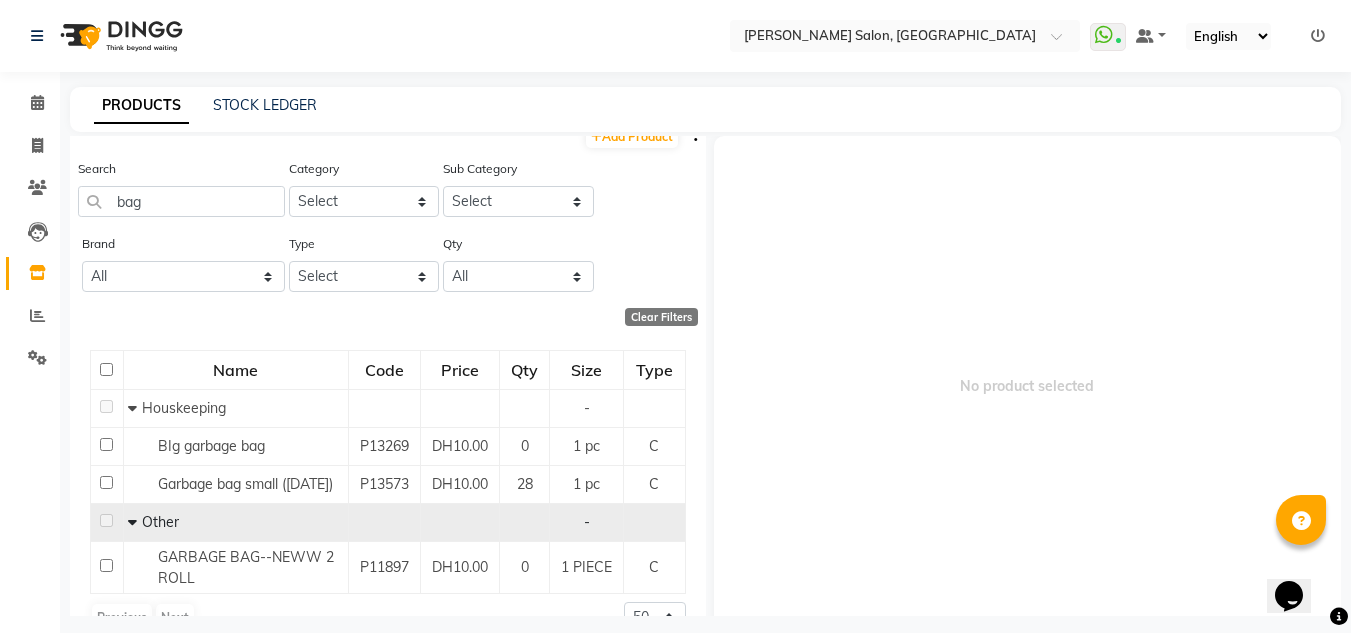 scroll, scrollTop: 72, scrollLeft: 0, axis: vertical 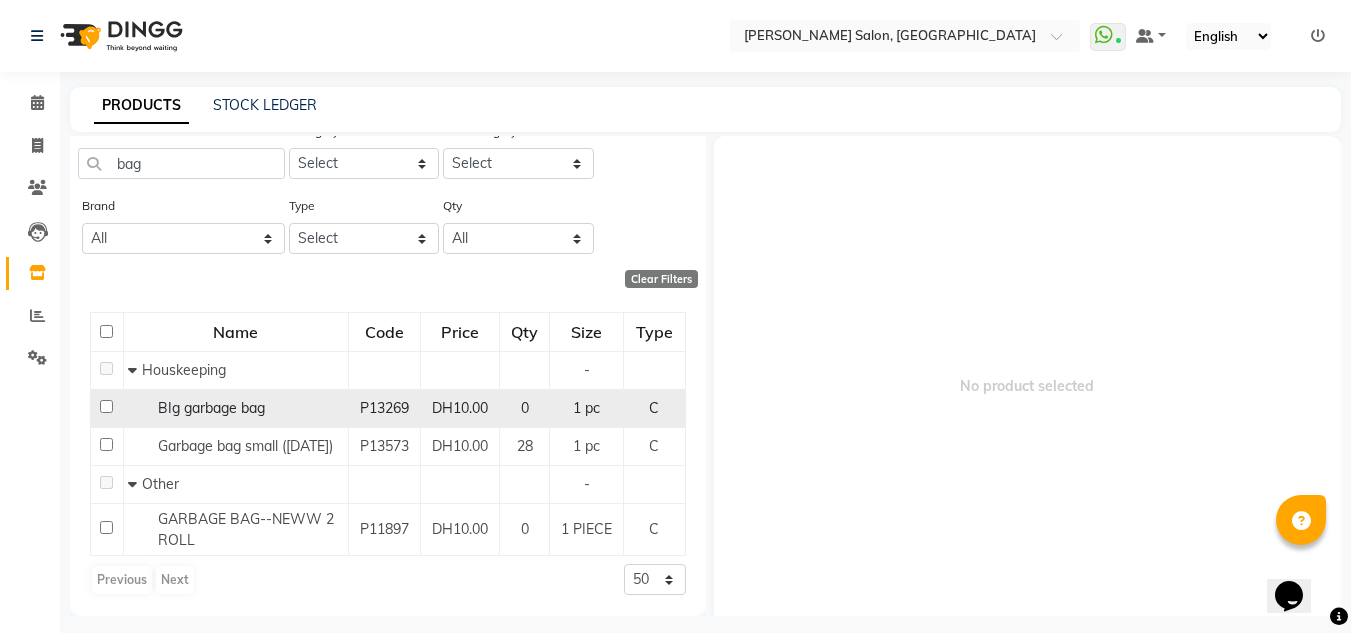 click on "BIg garbage bag" 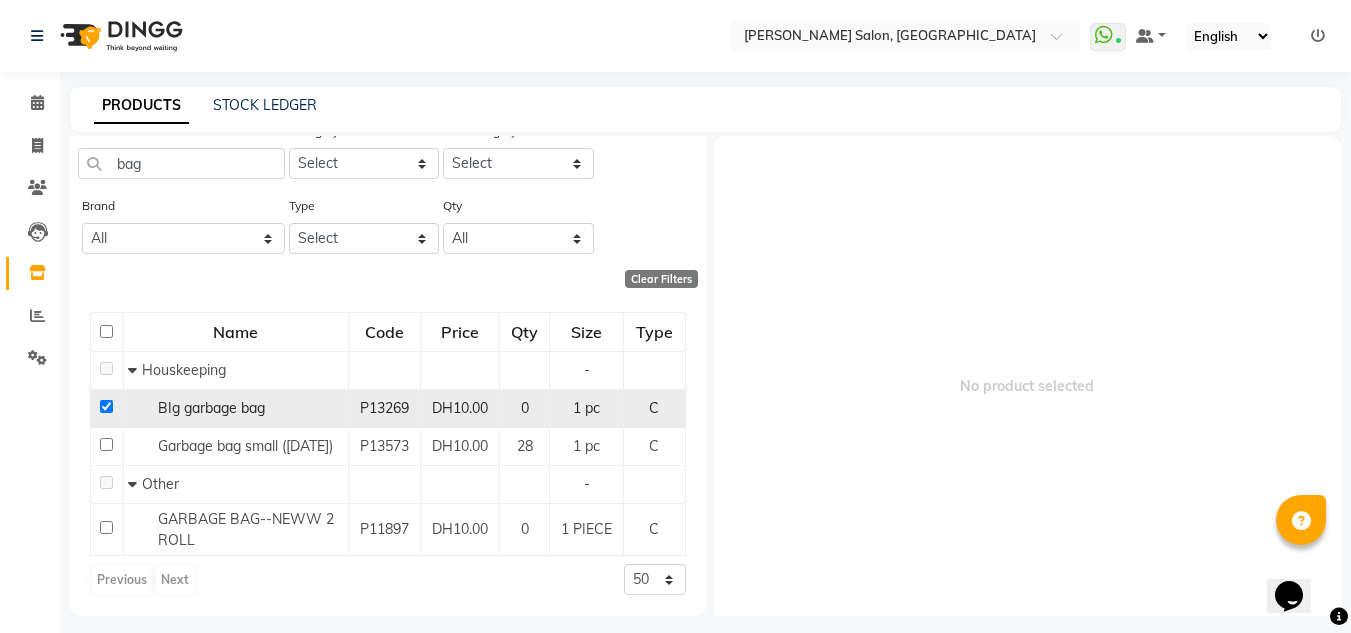 checkbox on "true" 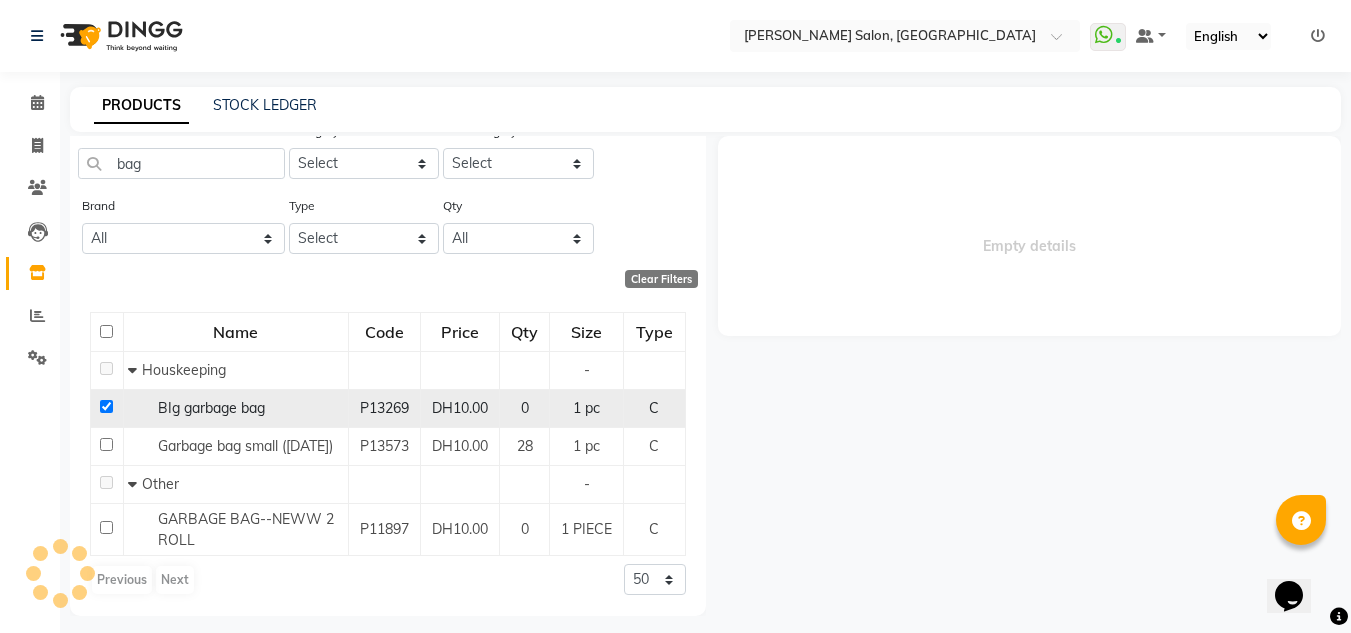 select 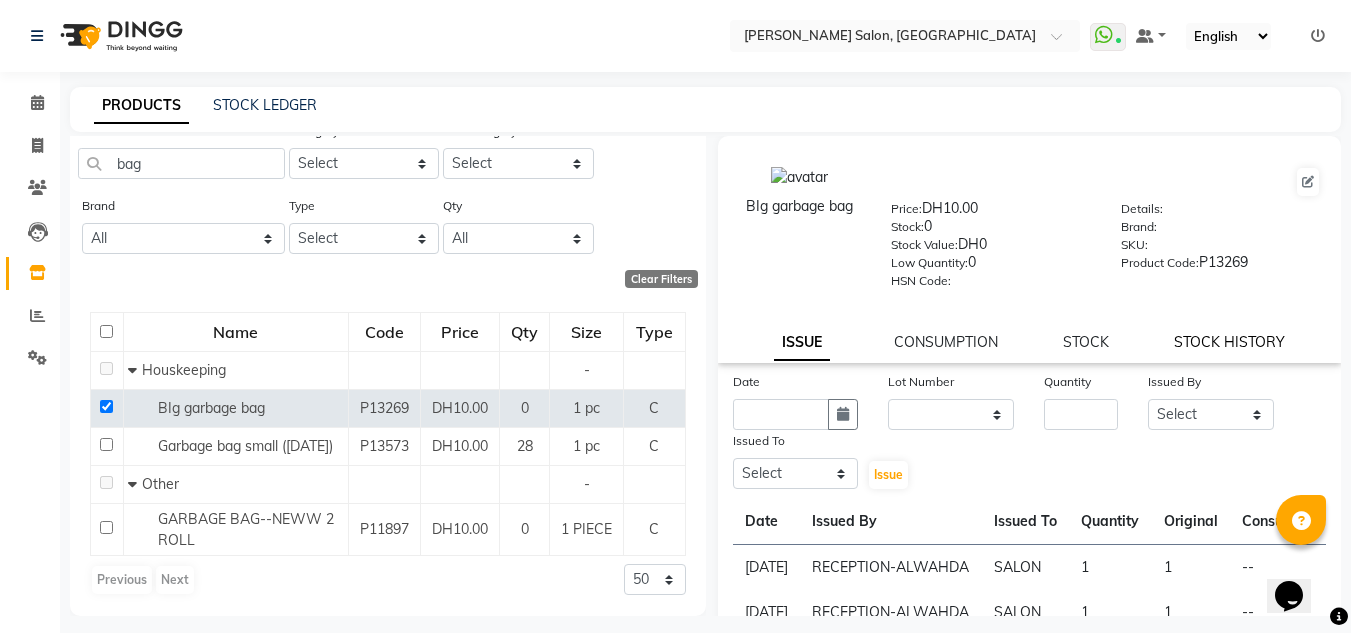 click on "STOCK HISTORY" 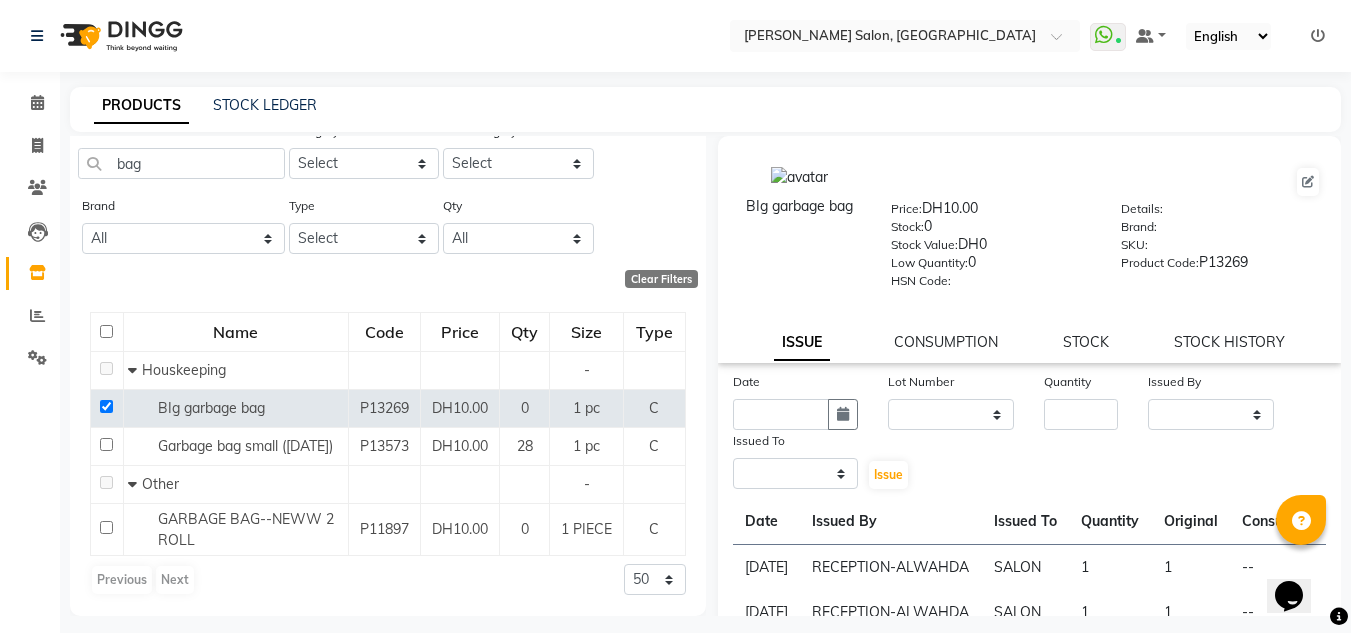 select on "all" 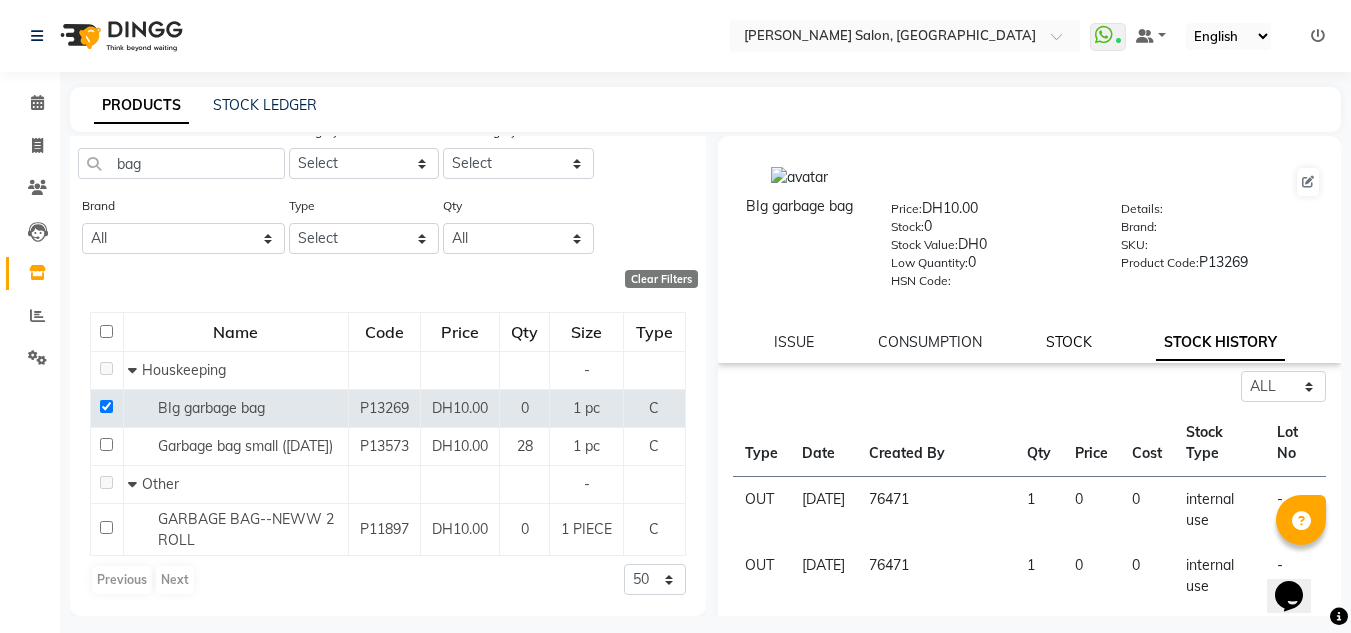 drag, startPoint x: 1083, startPoint y: 336, endPoint x: 1078, endPoint y: 346, distance: 11.18034 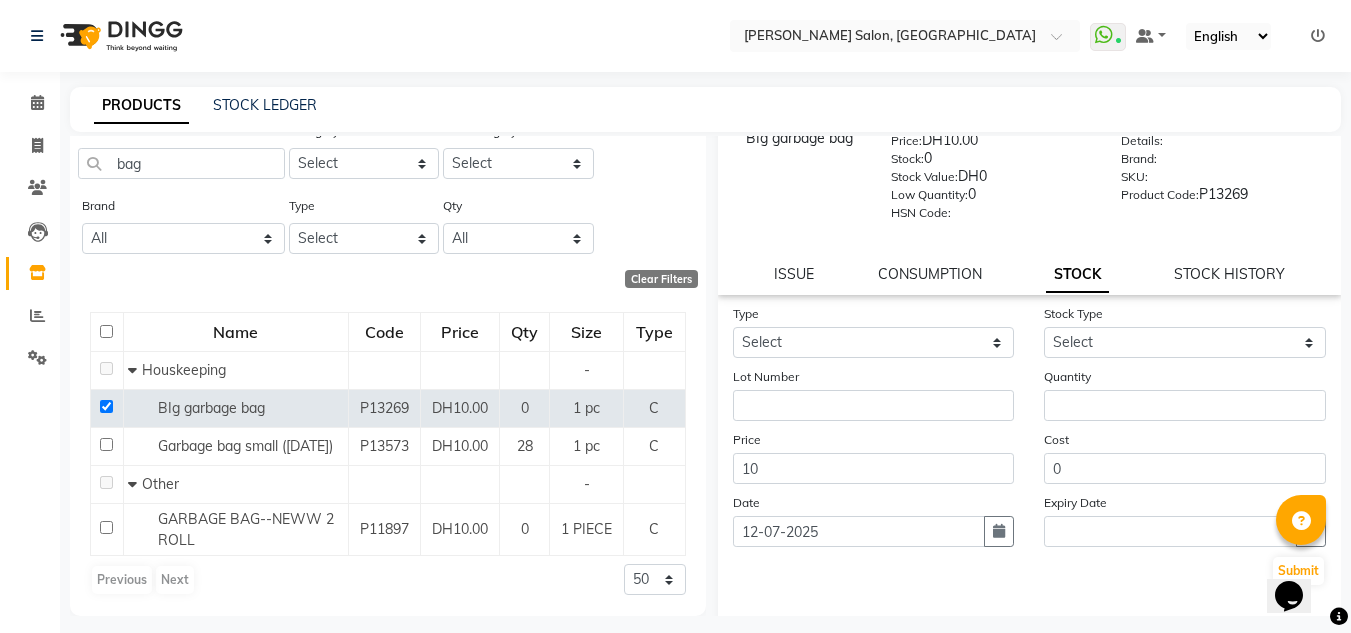 scroll, scrollTop: 155, scrollLeft: 0, axis: vertical 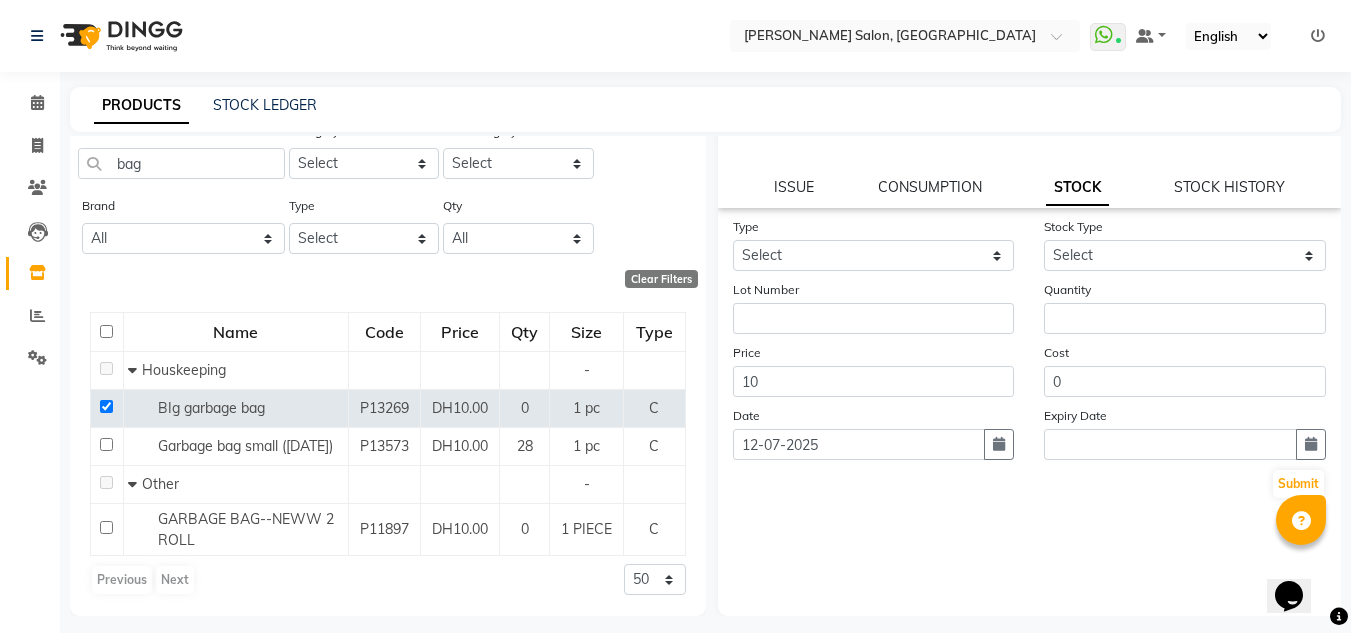 click on "Date 12-07-2025" 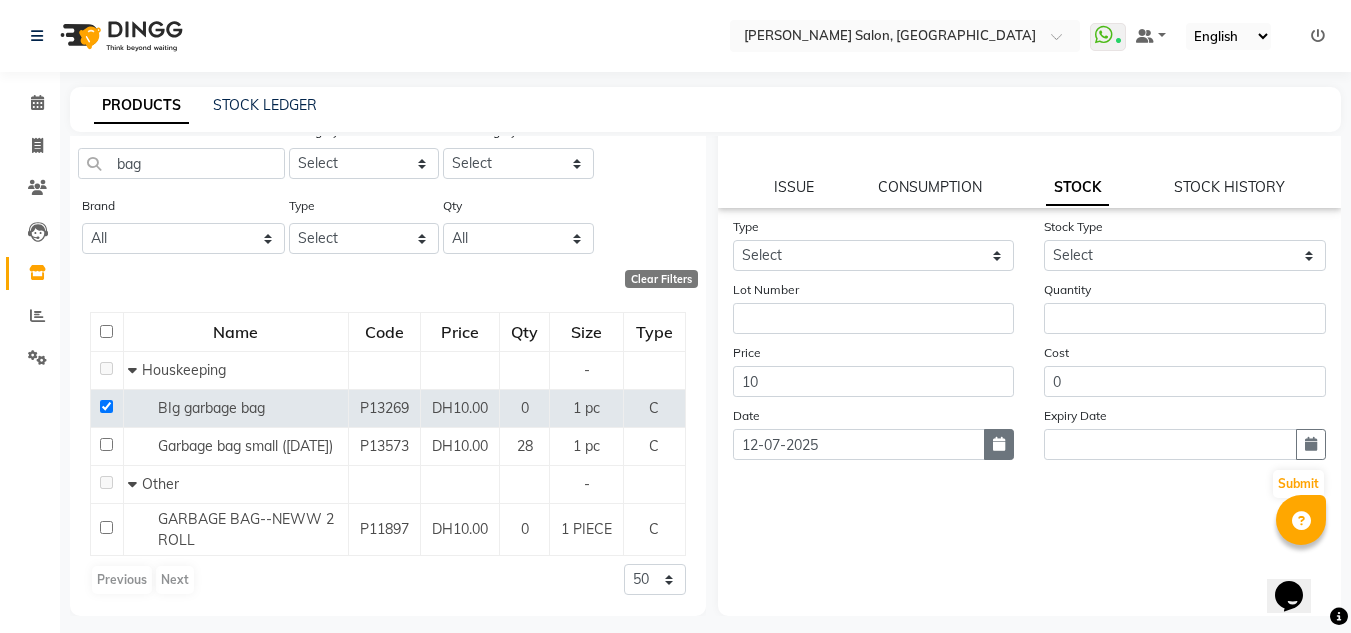 click 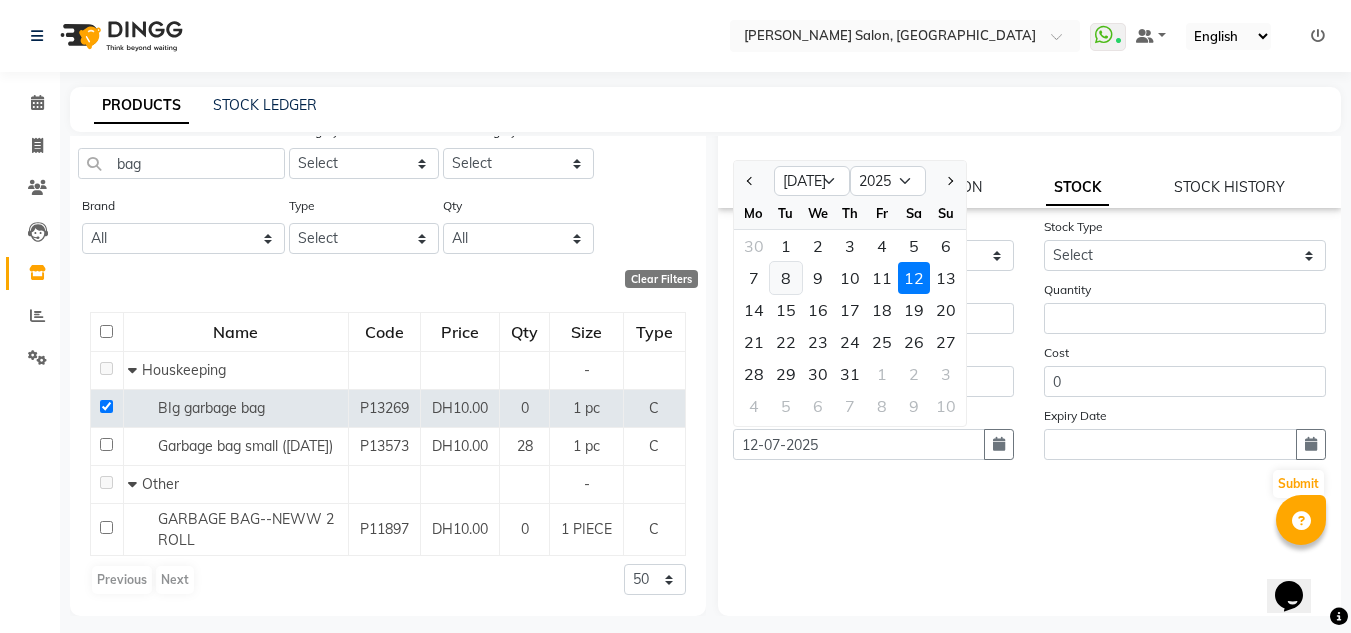 click on "8" 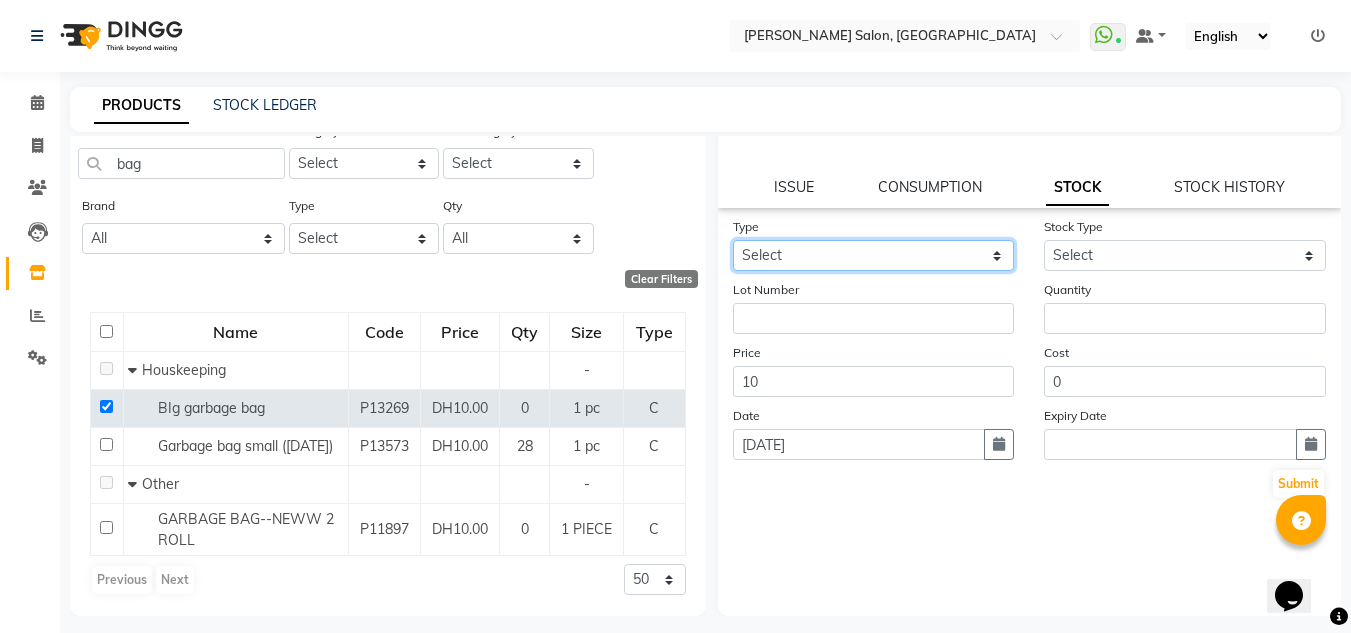 drag, startPoint x: 914, startPoint y: 248, endPoint x: 893, endPoint y: 269, distance: 29.698484 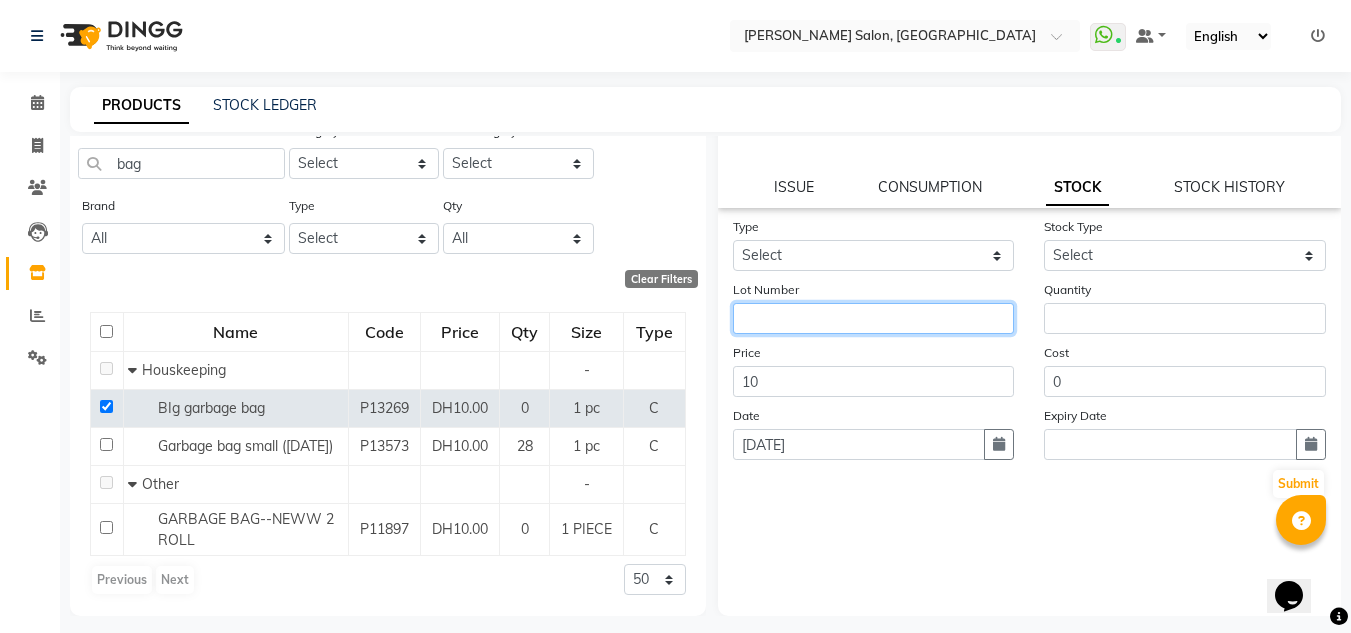 drag, startPoint x: 839, startPoint y: 325, endPoint x: 865, endPoint y: 316, distance: 27.513634 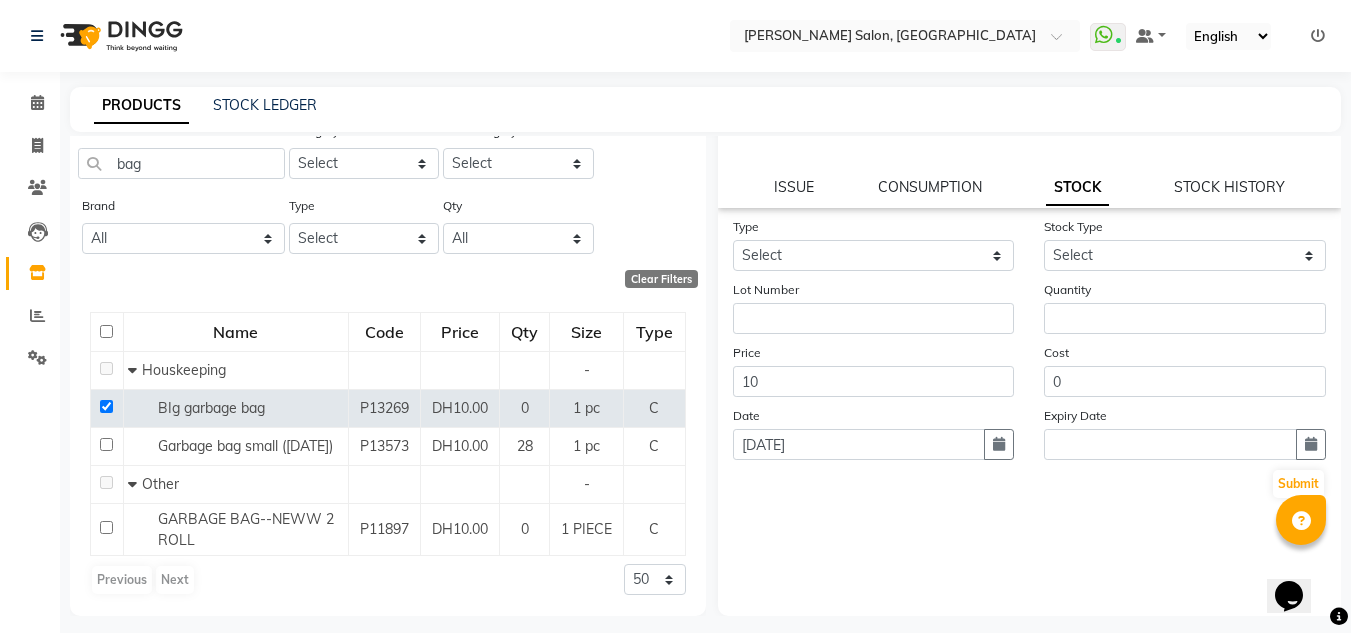click on "Type Select In Stock Type Select Lot Number Quantity Price 10 Cost 0 Date 08-07-2025 Expiry Date  Submit" 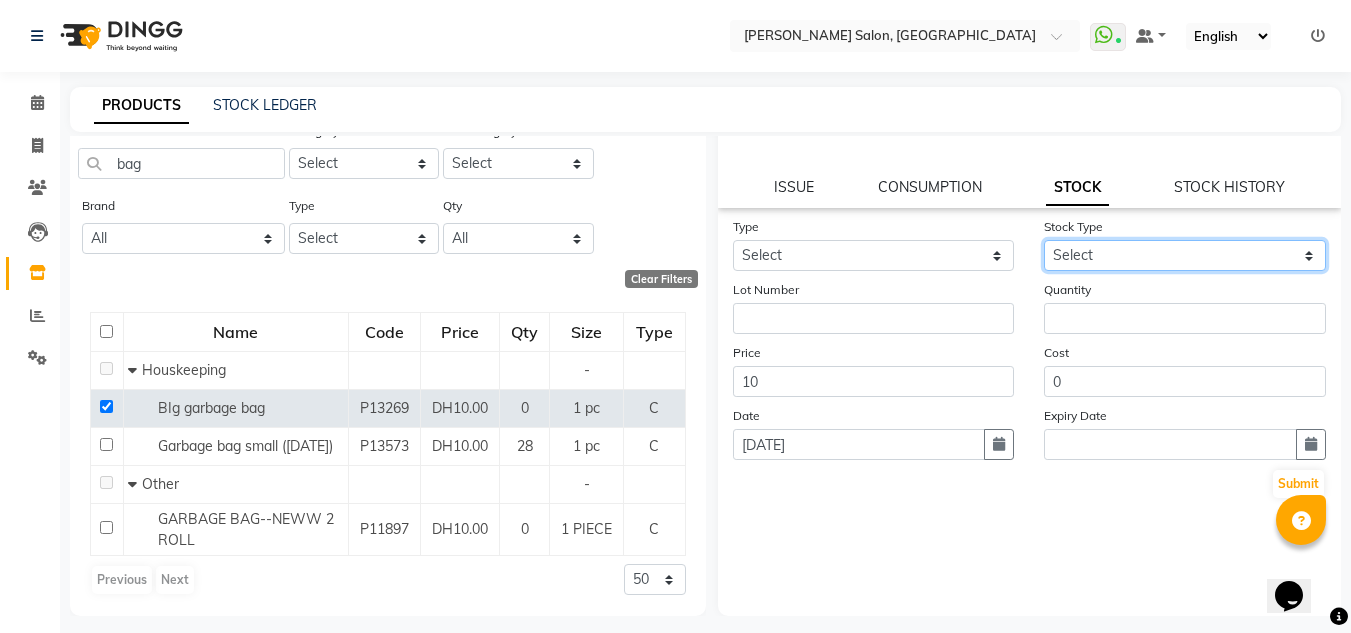 click on "Select" 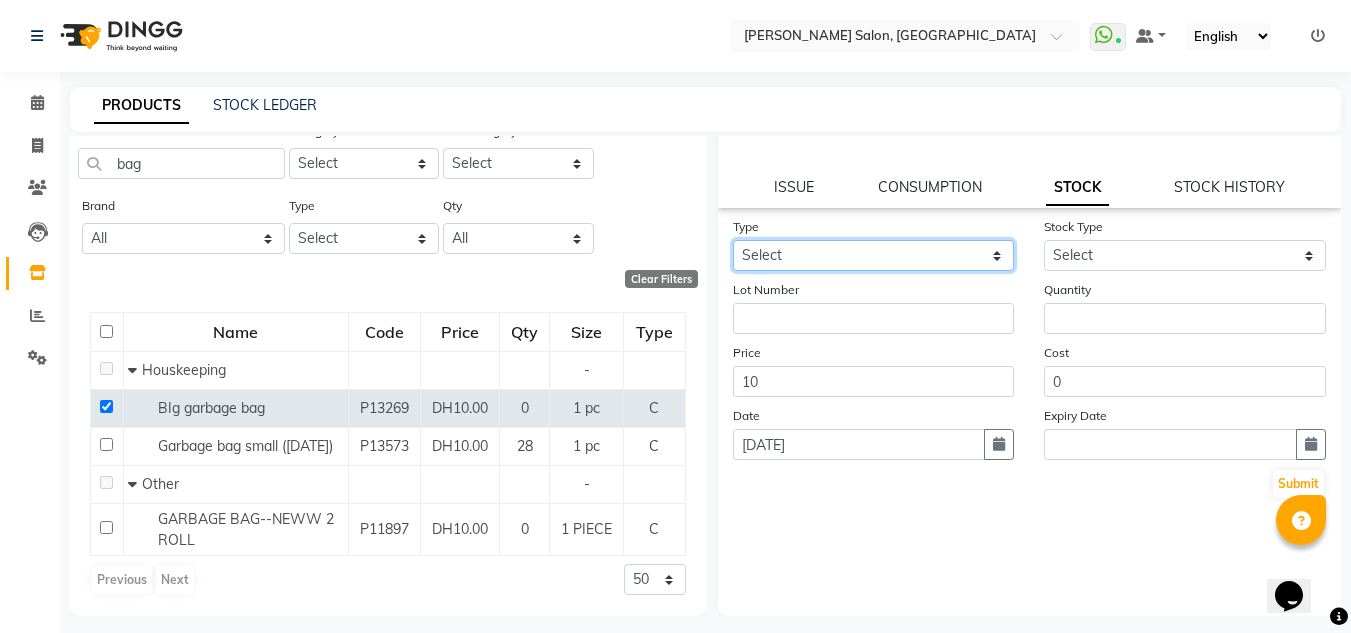 click on "Select In" 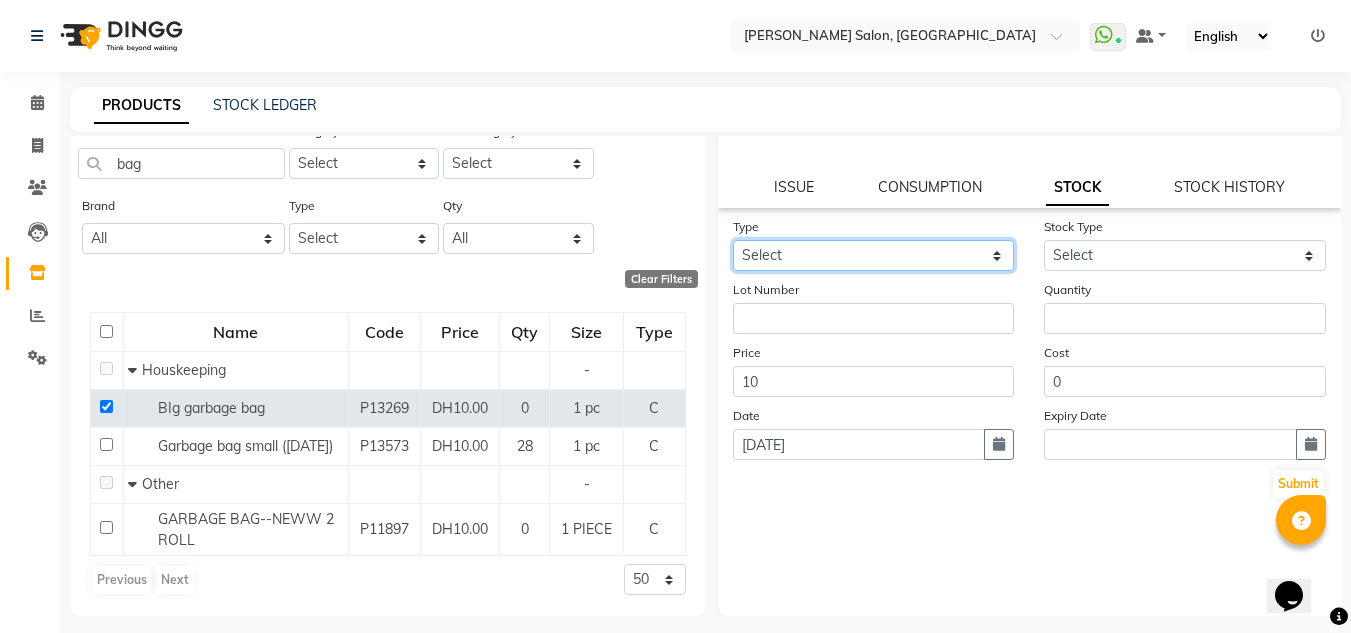 select on "in" 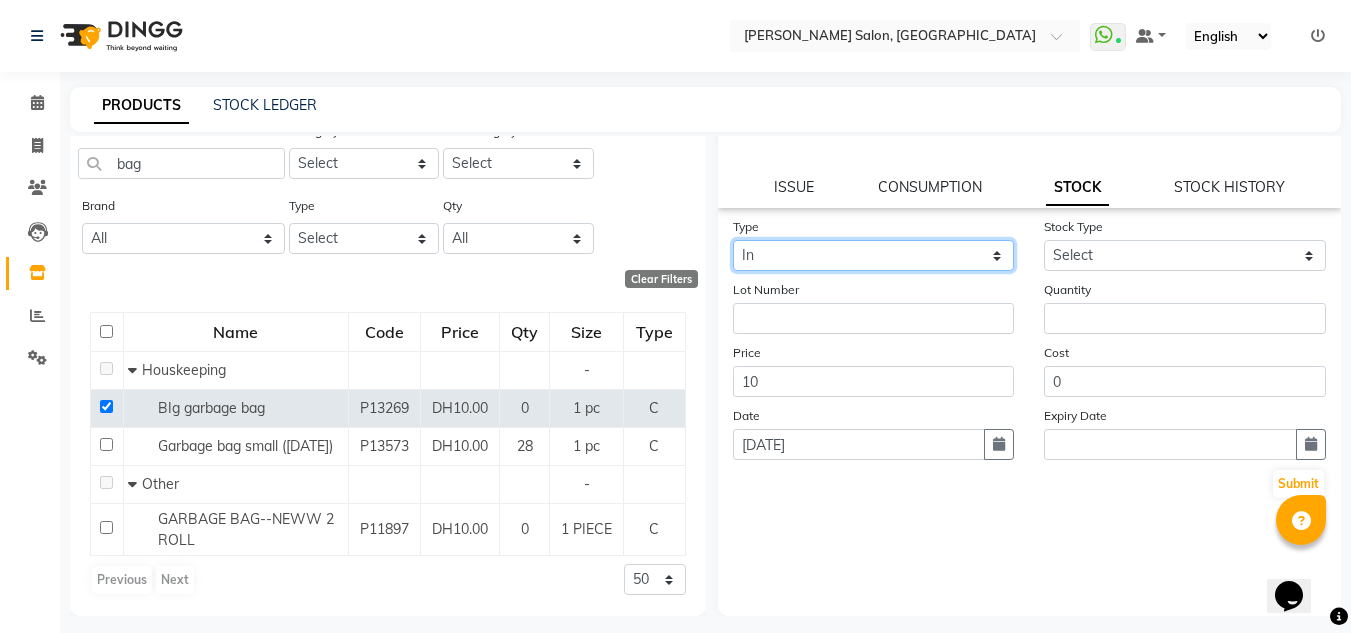 click on "Select In" 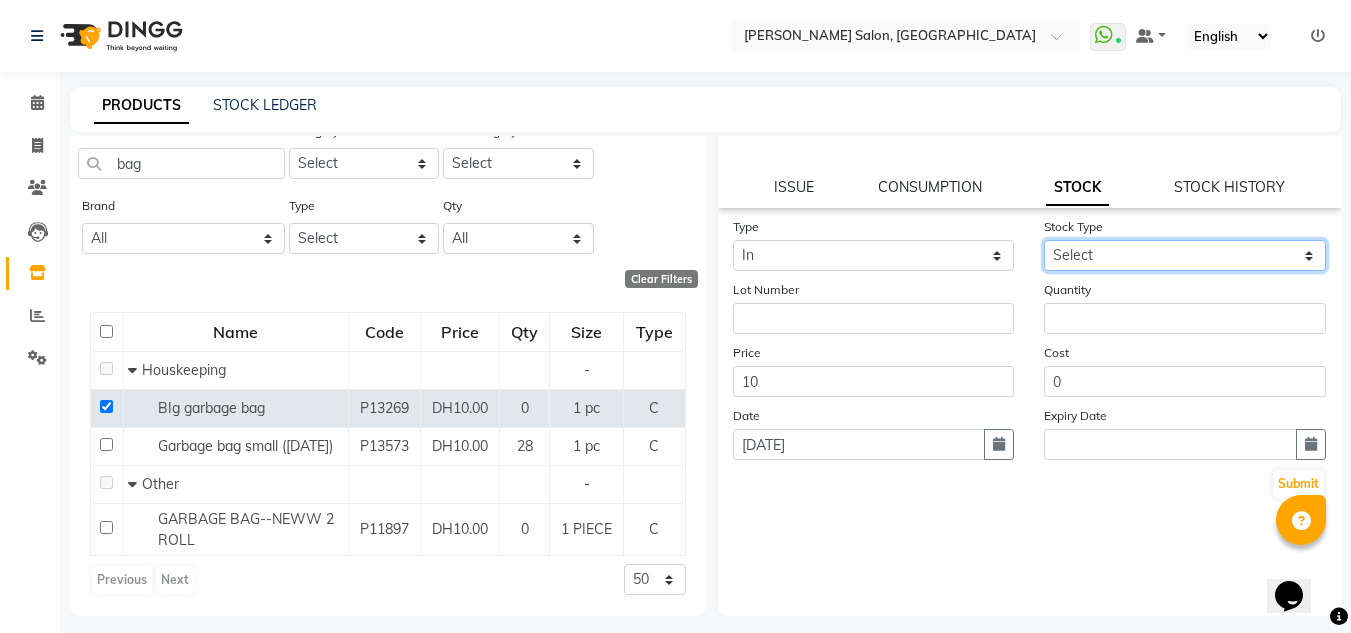 click on "Select New Stock Adjustment Return Other" 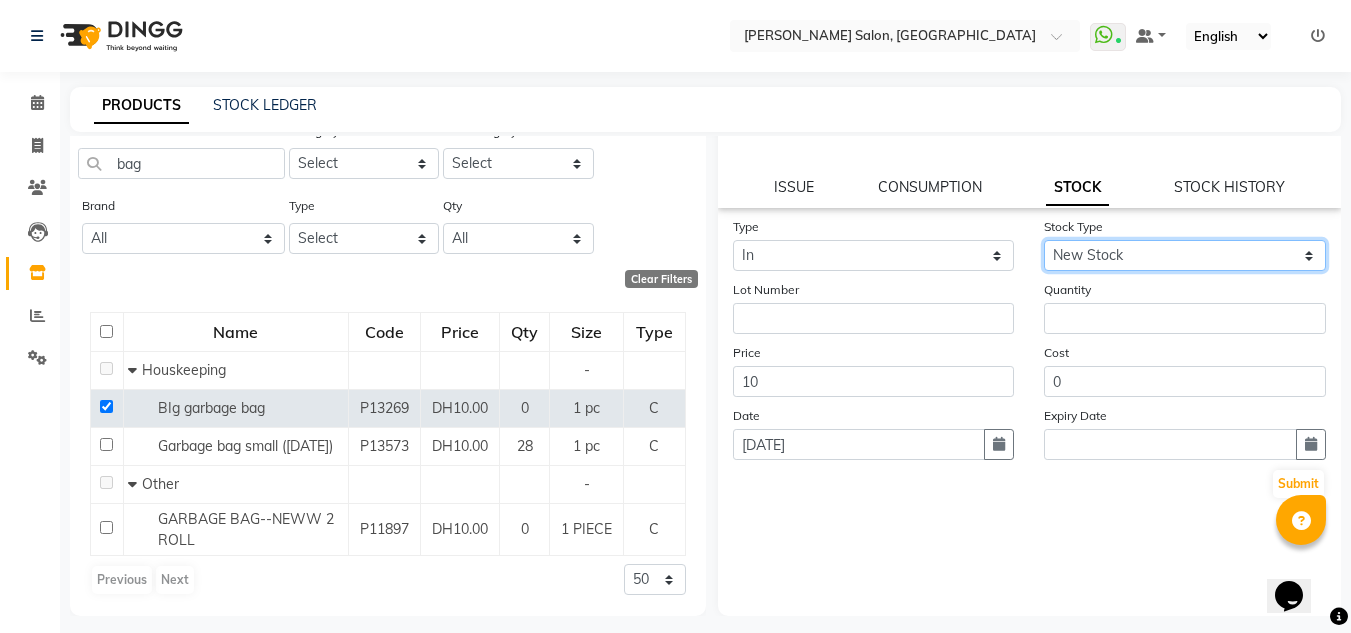 click on "Select New Stock Adjustment Return Other" 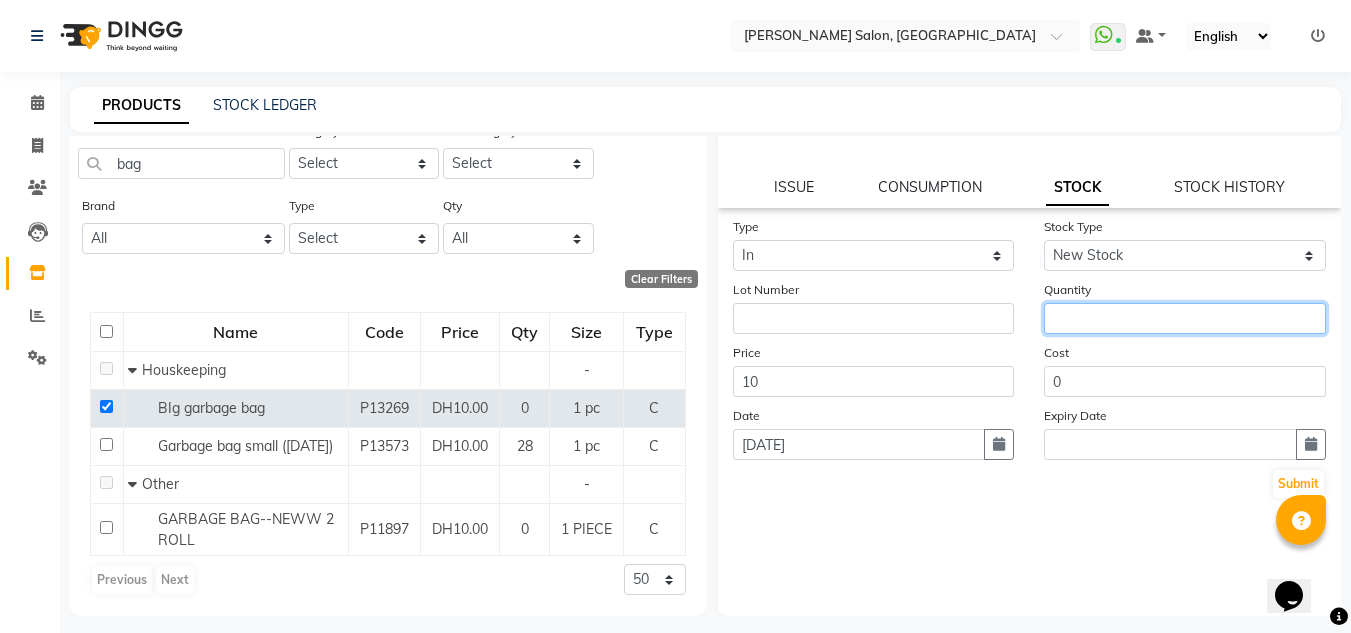 click 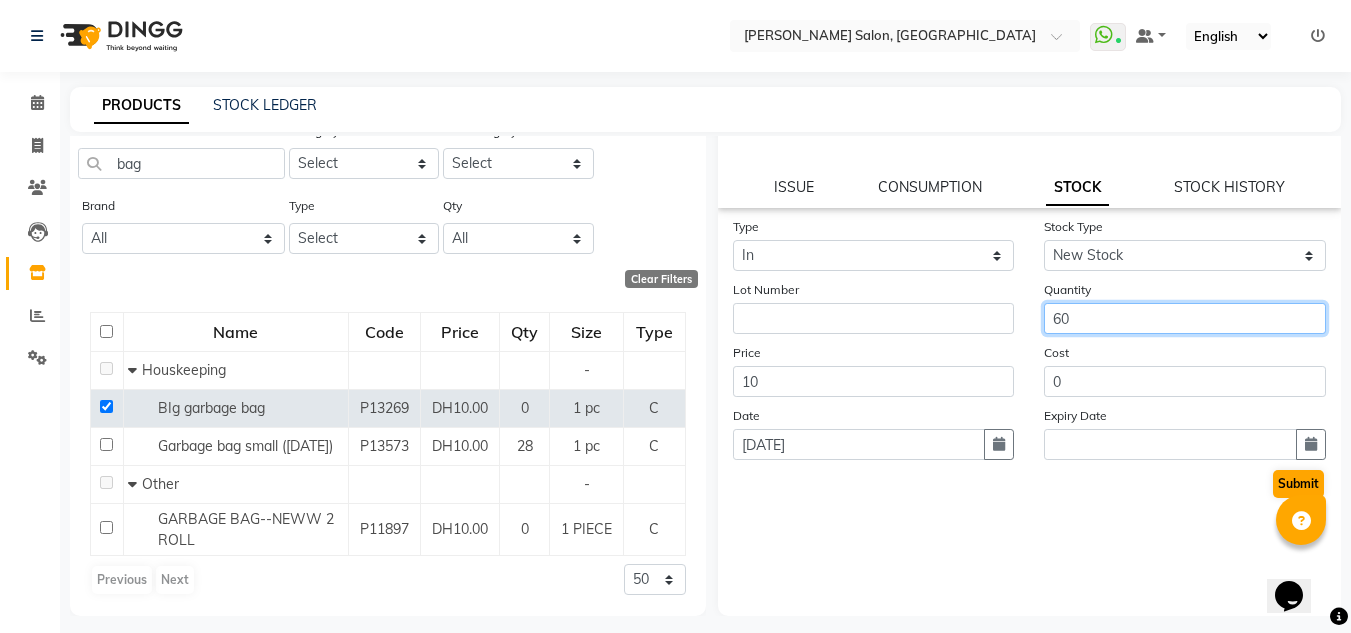type on "60" 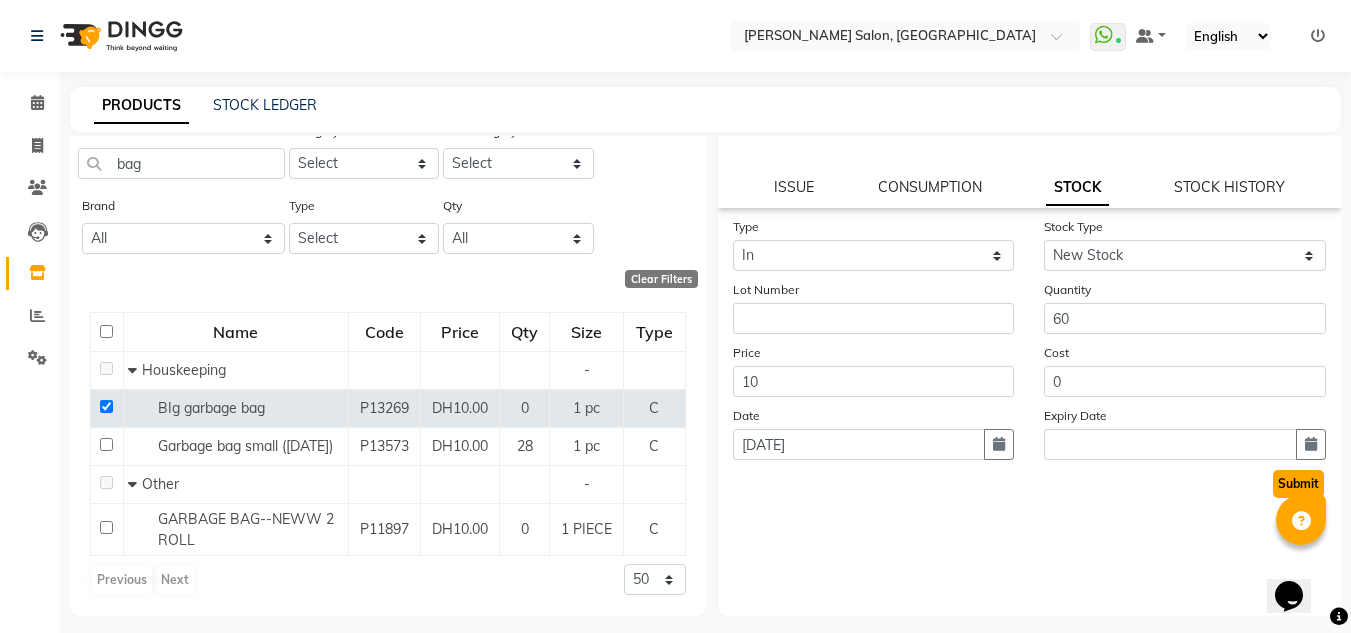 click on "Submit" 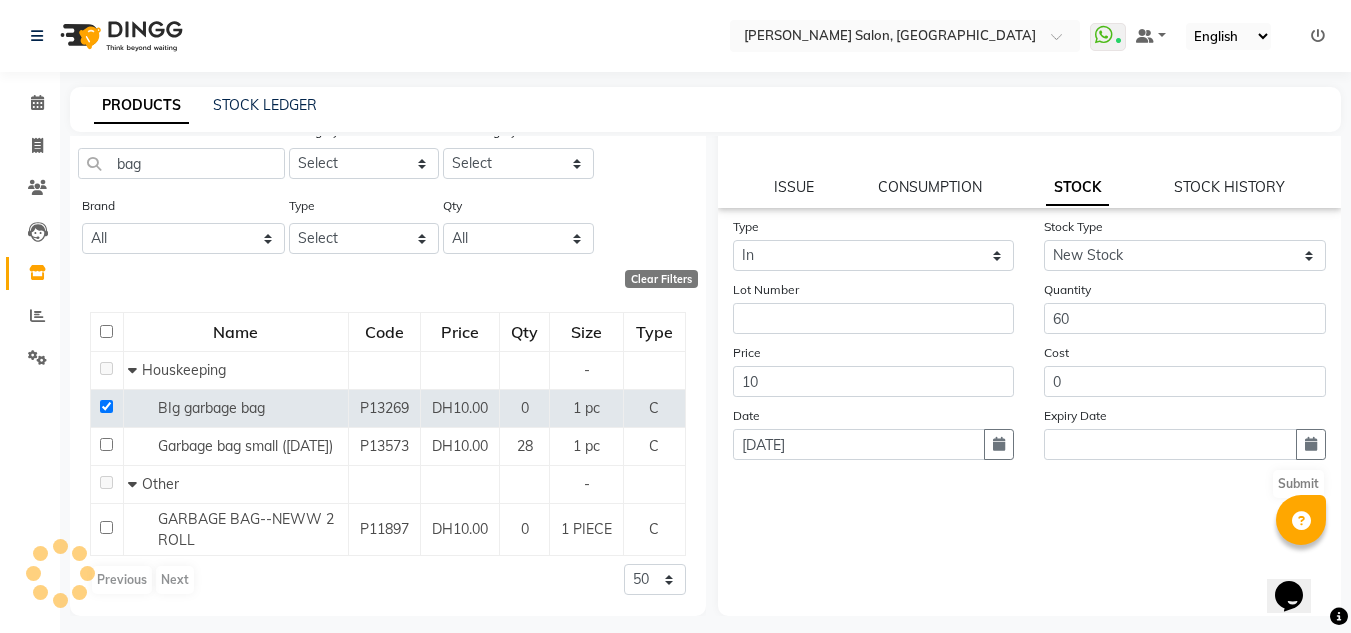 scroll, scrollTop: 0, scrollLeft: 0, axis: both 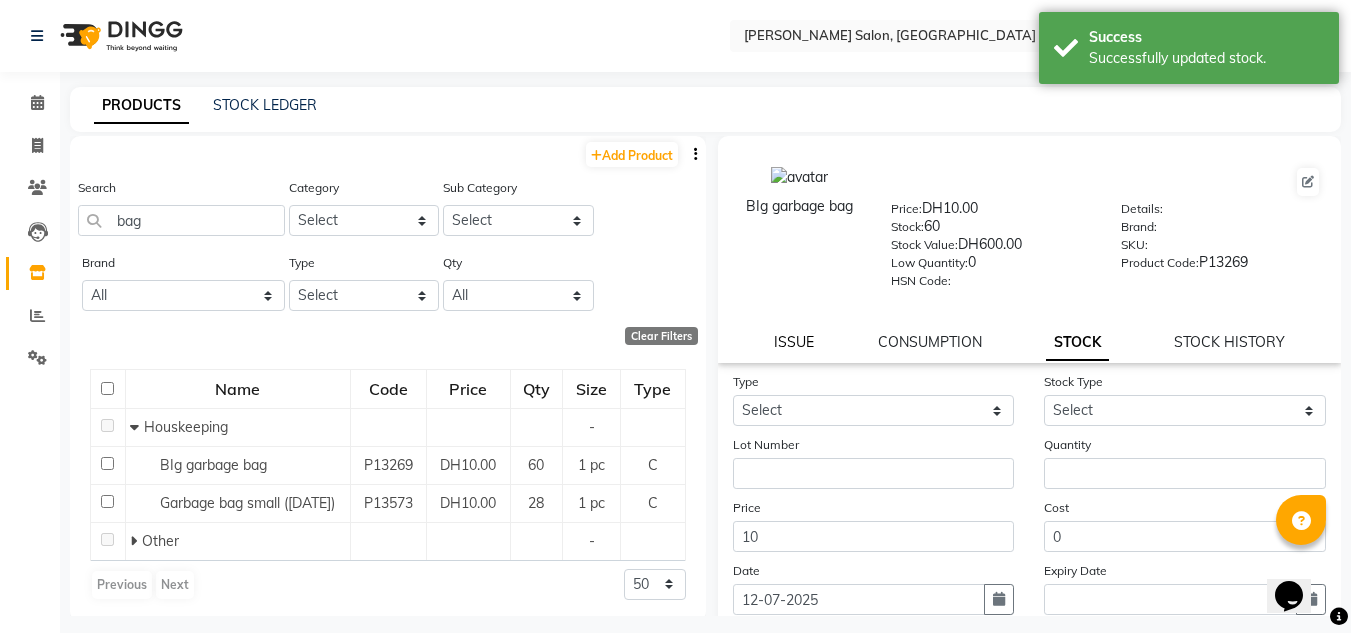 click on "ISSUE" 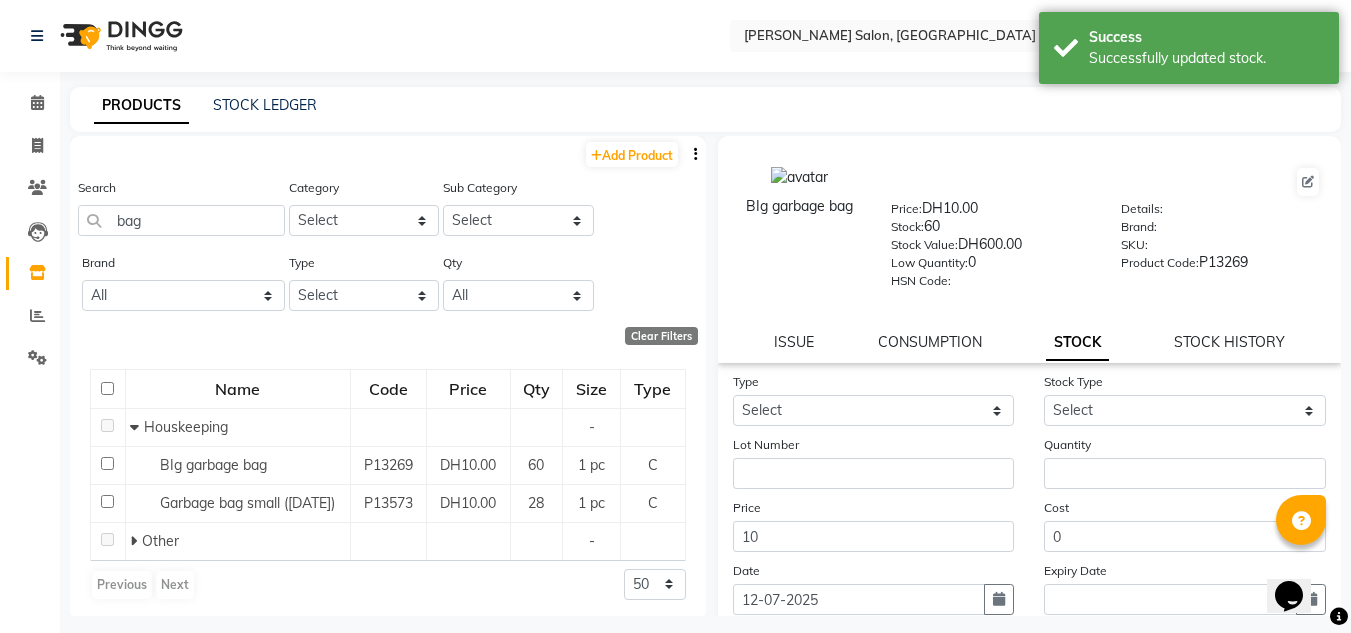 select 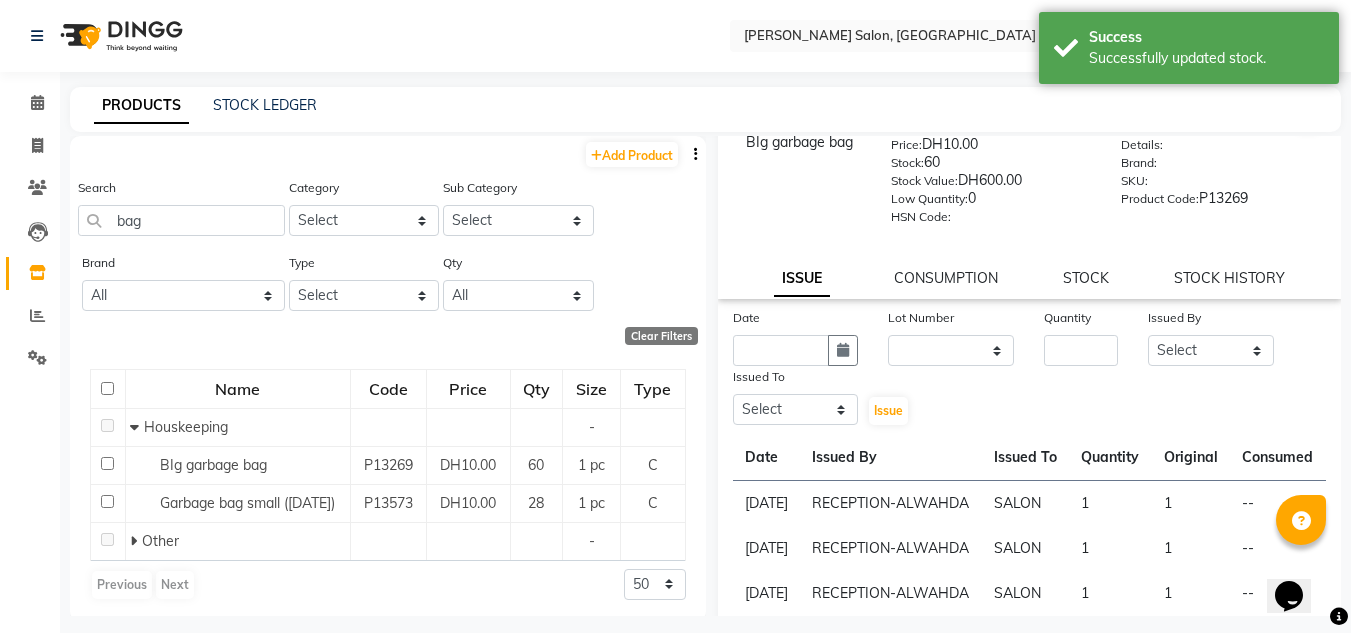 scroll, scrollTop: 100, scrollLeft: 0, axis: vertical 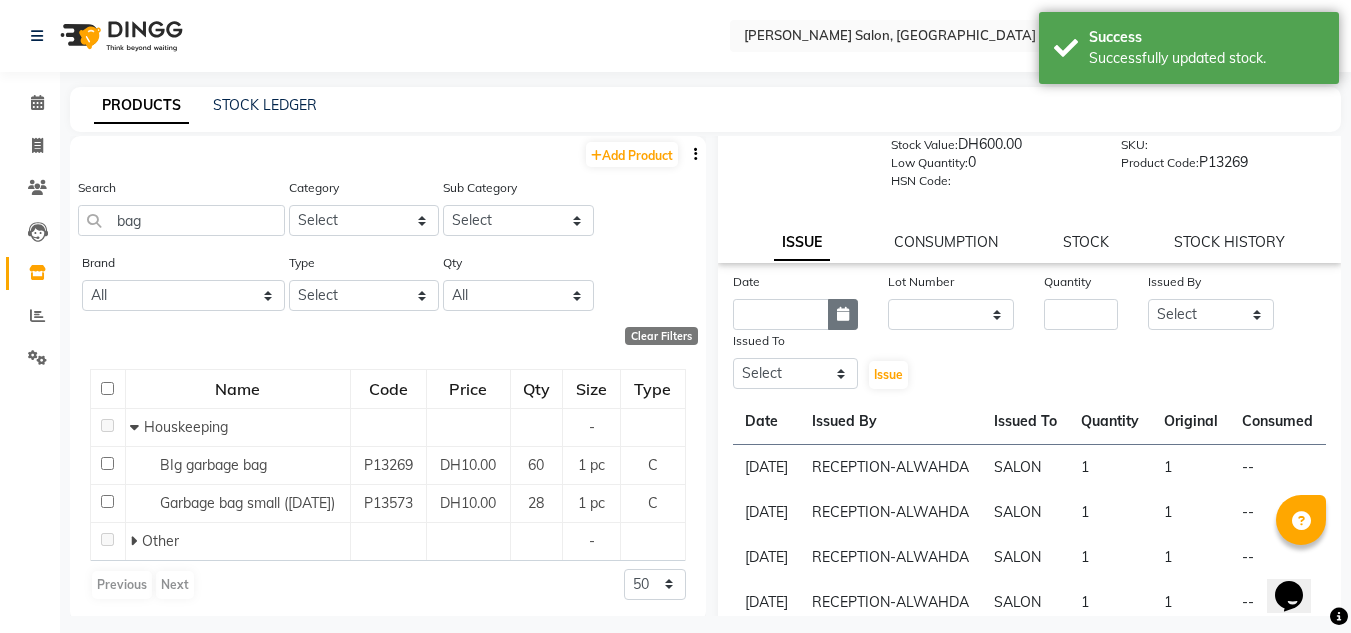click 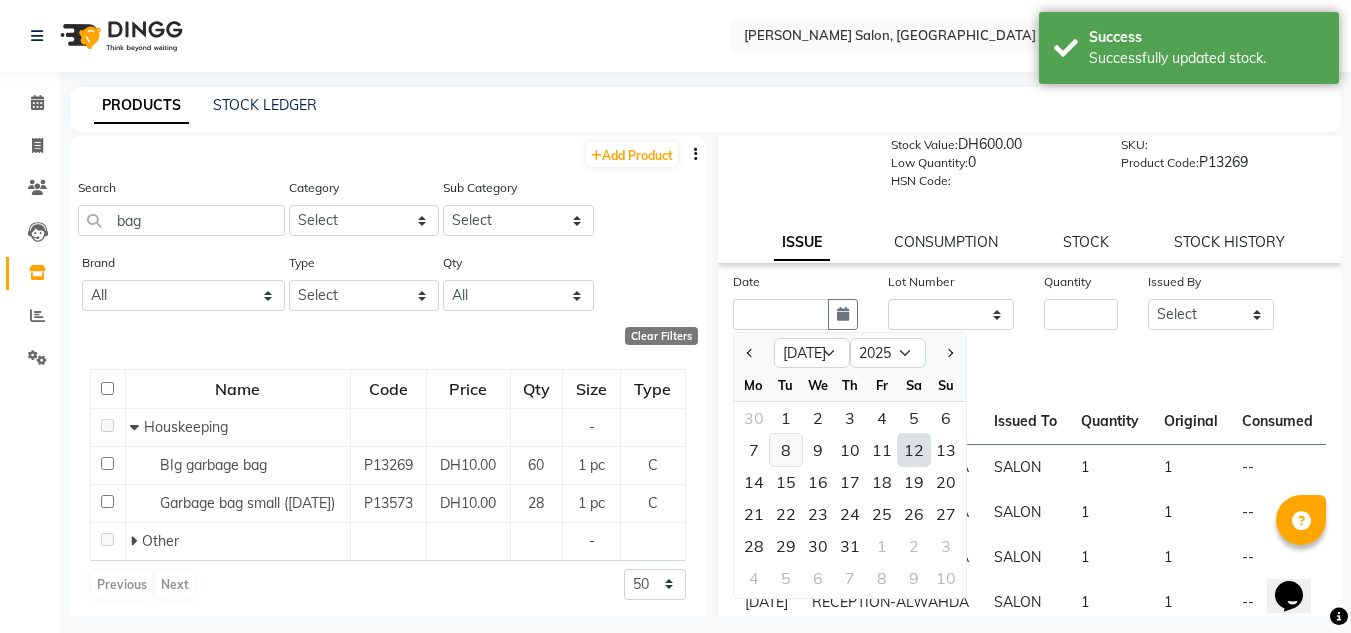 click on "8" 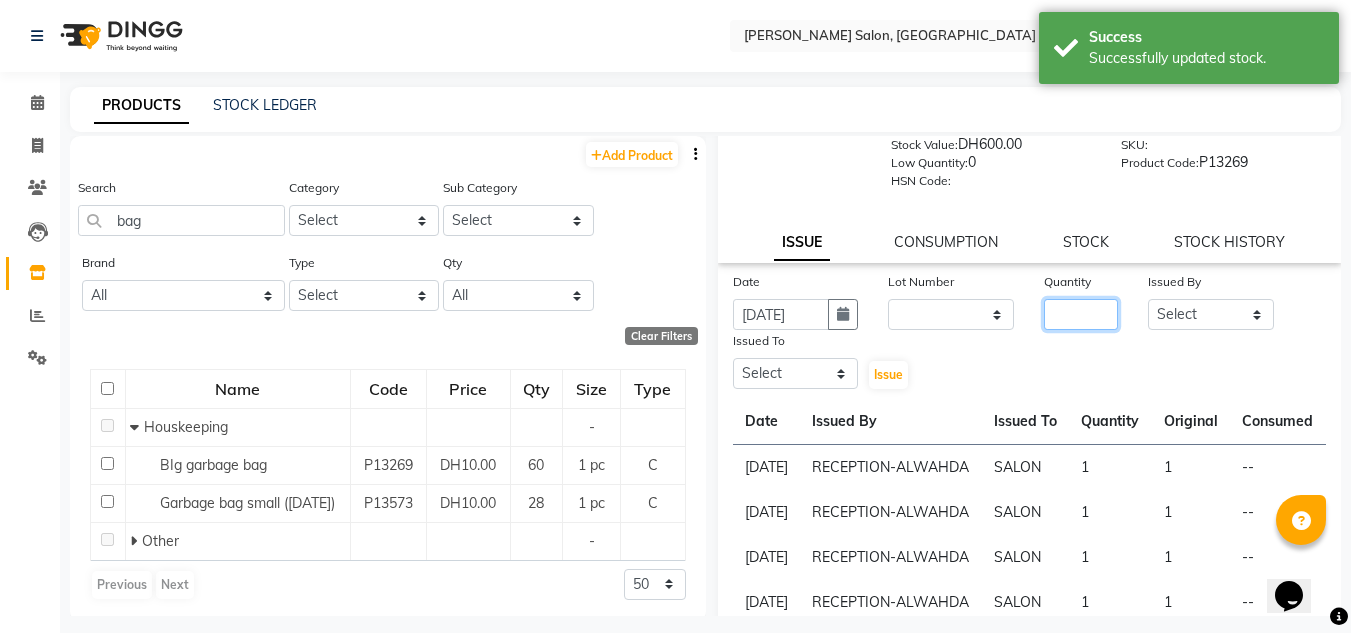 click 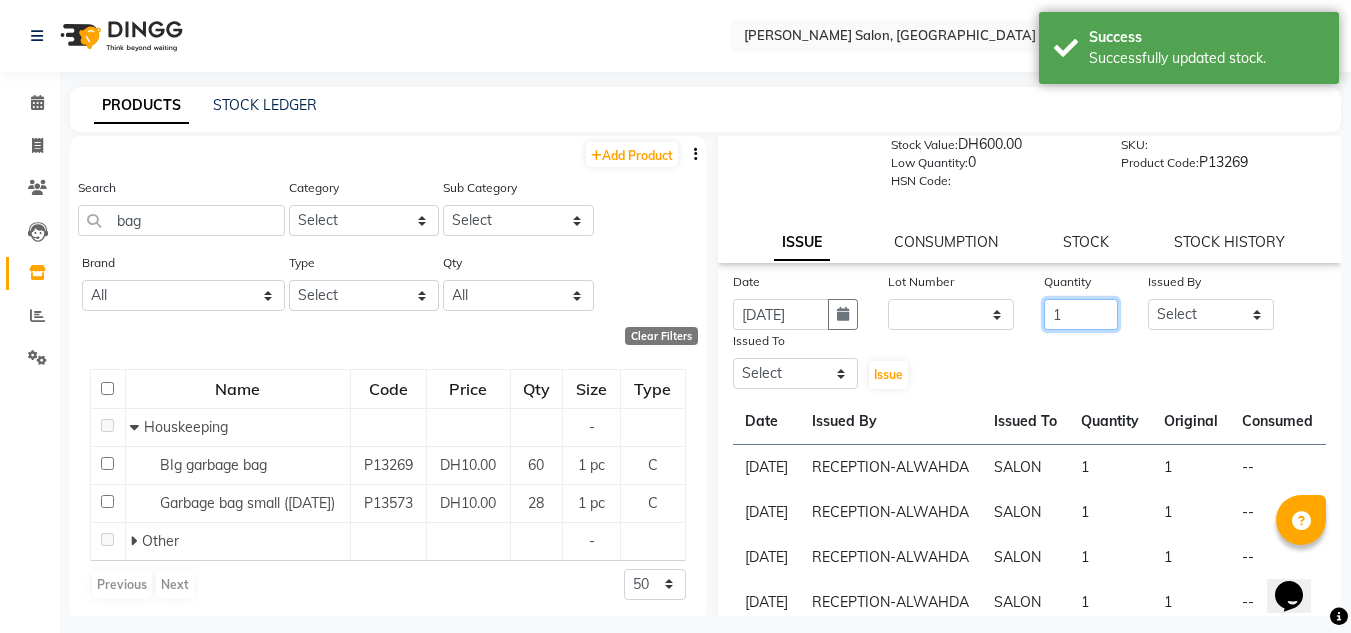 type on "1" 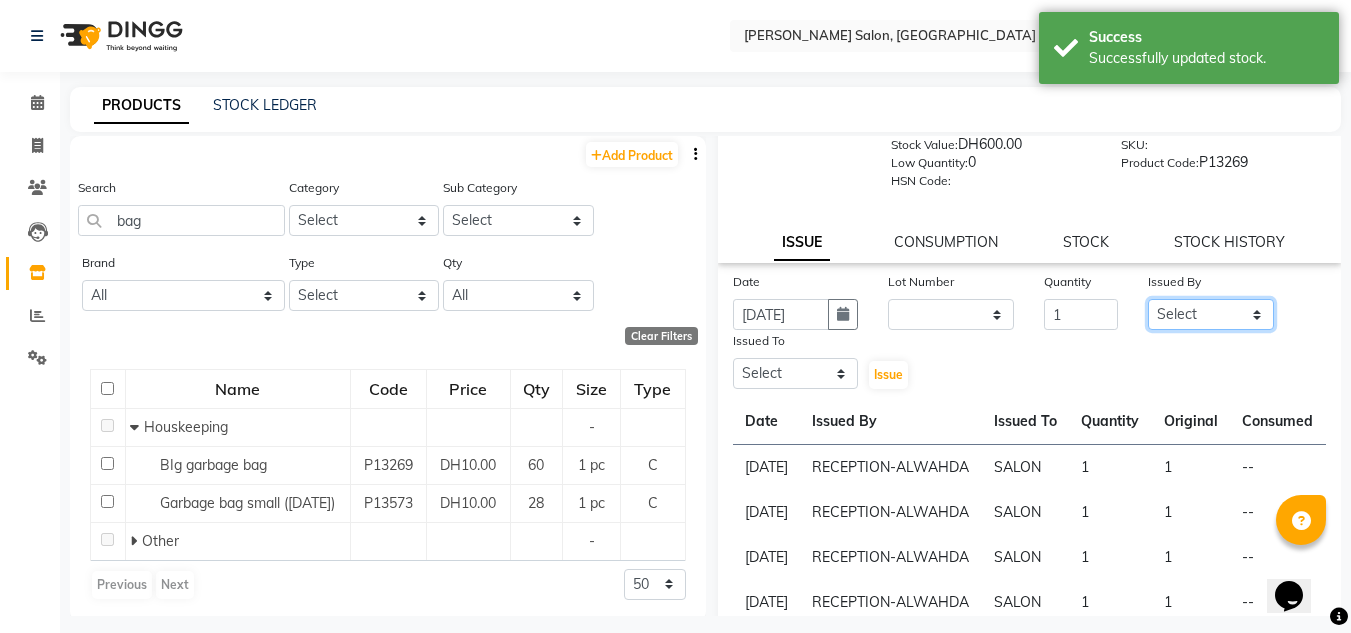 click on "Select ABUSHAGARA Kavita Laxmi Management Manisha Radha RECEPTION-ALWAHDA Riba Rimsha SALON Samjhana trial" 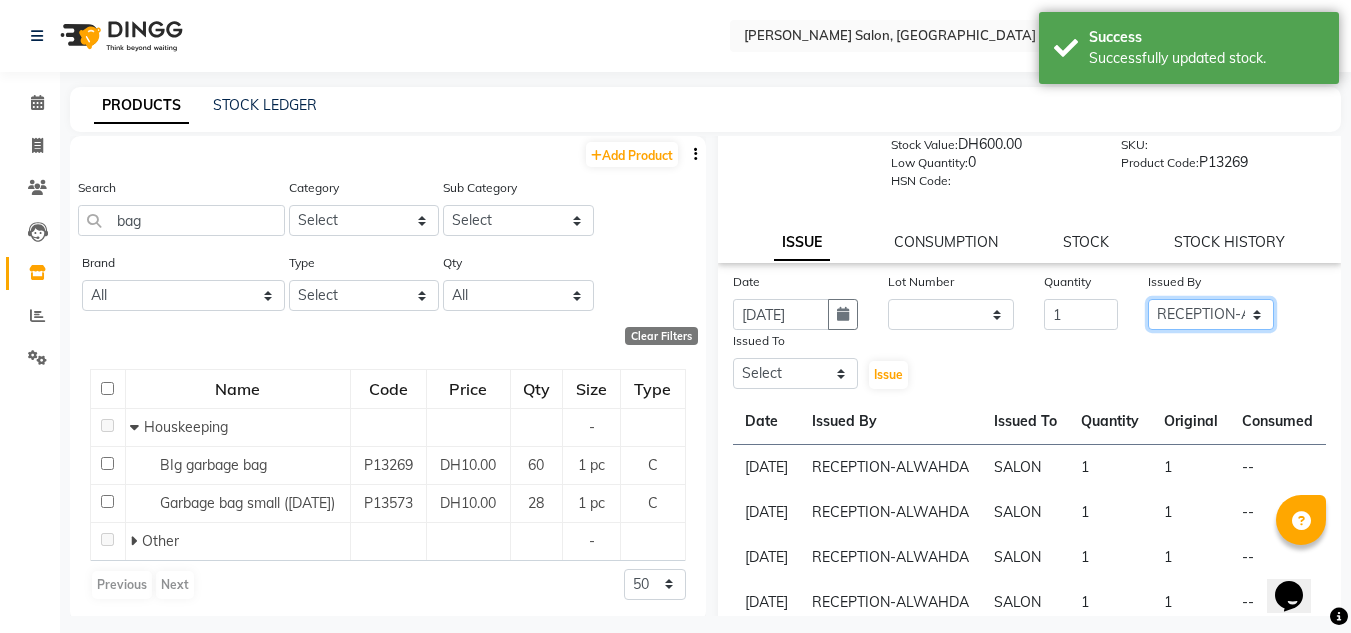 click on "Select ABUSHAGARA Kavita Laxmi Management Manisha Radha RECEPTION-ALWAHDA Riba Rimsha SALON Samjhana trial" 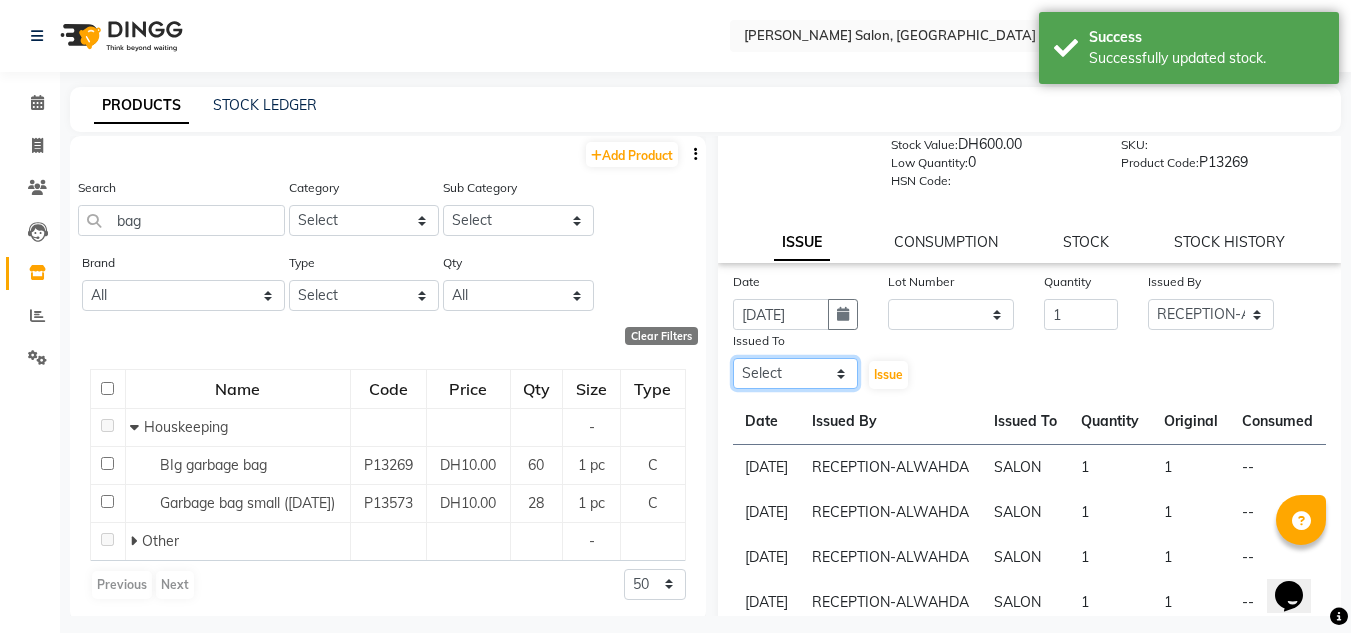 click on "Select ABUSHAGARA Kavita Laxmi Management Manisha Radha RECEPTION-ALWAHDA Riba Rimsha SALON Samjhana trial" 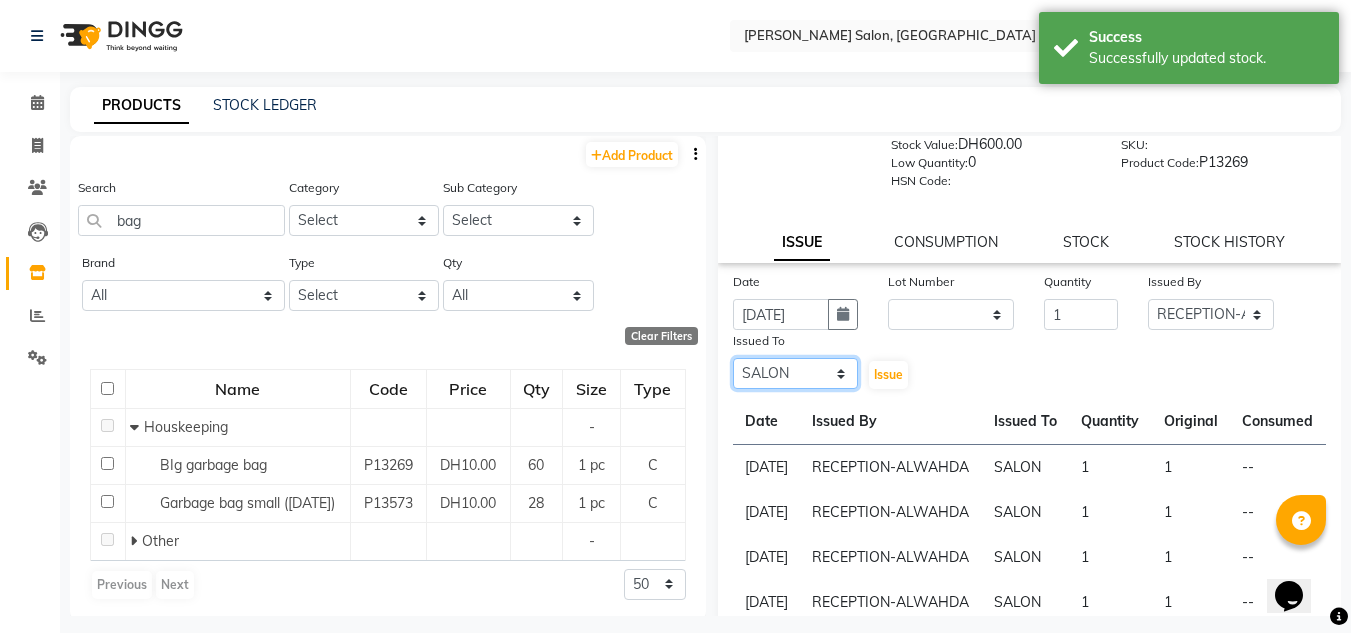 click on "Select ABUSHAGARA Kavita Laxmi Management Manisha Radha RECEPTION-ALWAHDA Riba Rimsha SALON Samjhana trial" 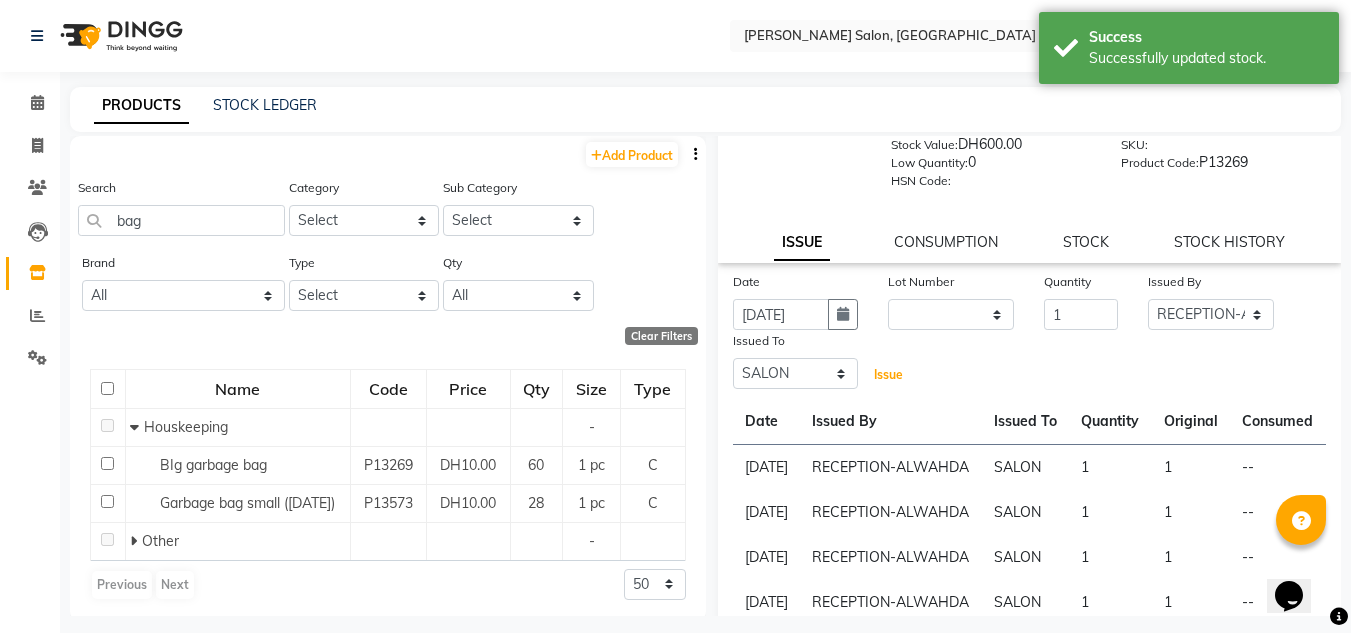 click on "Issue" 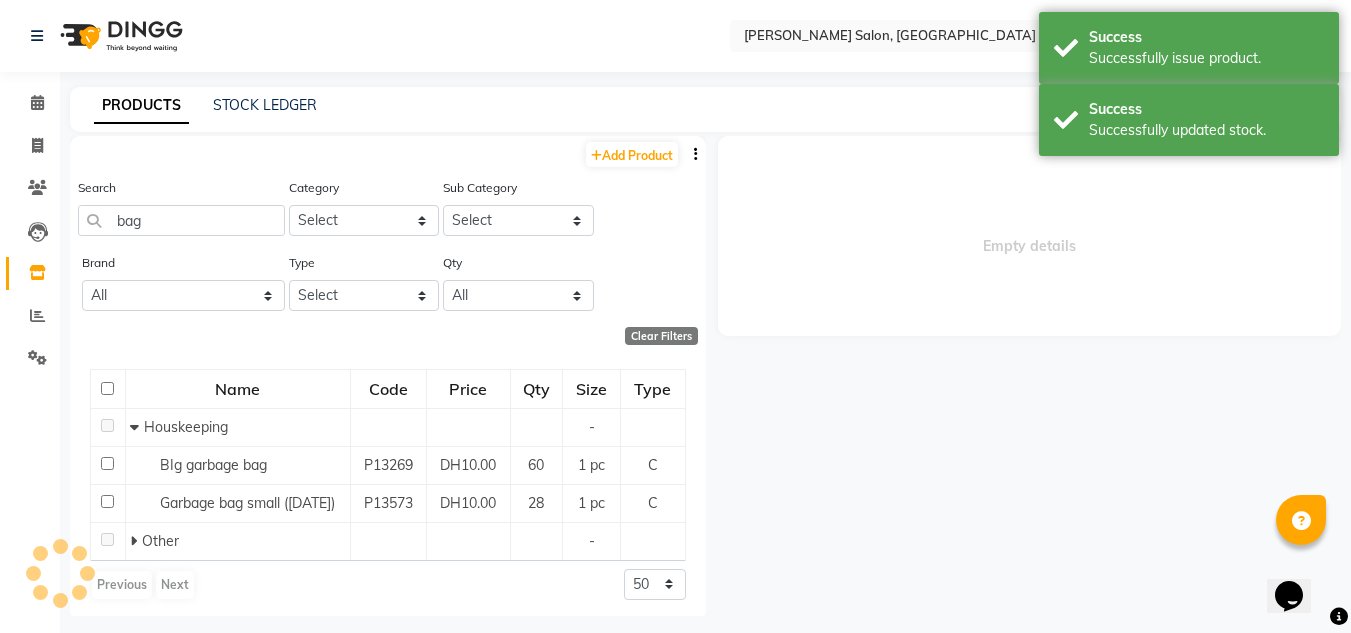 scroll, scrollTop: 0, scrollLeft: 0, axis: both 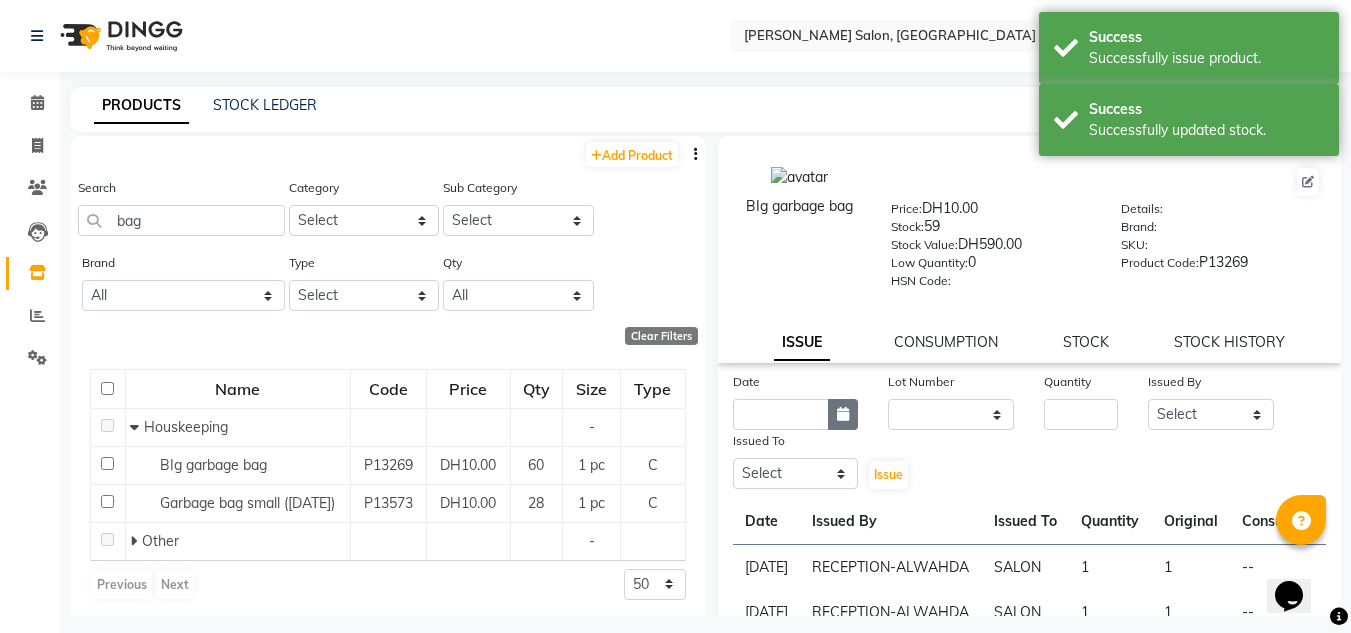 click 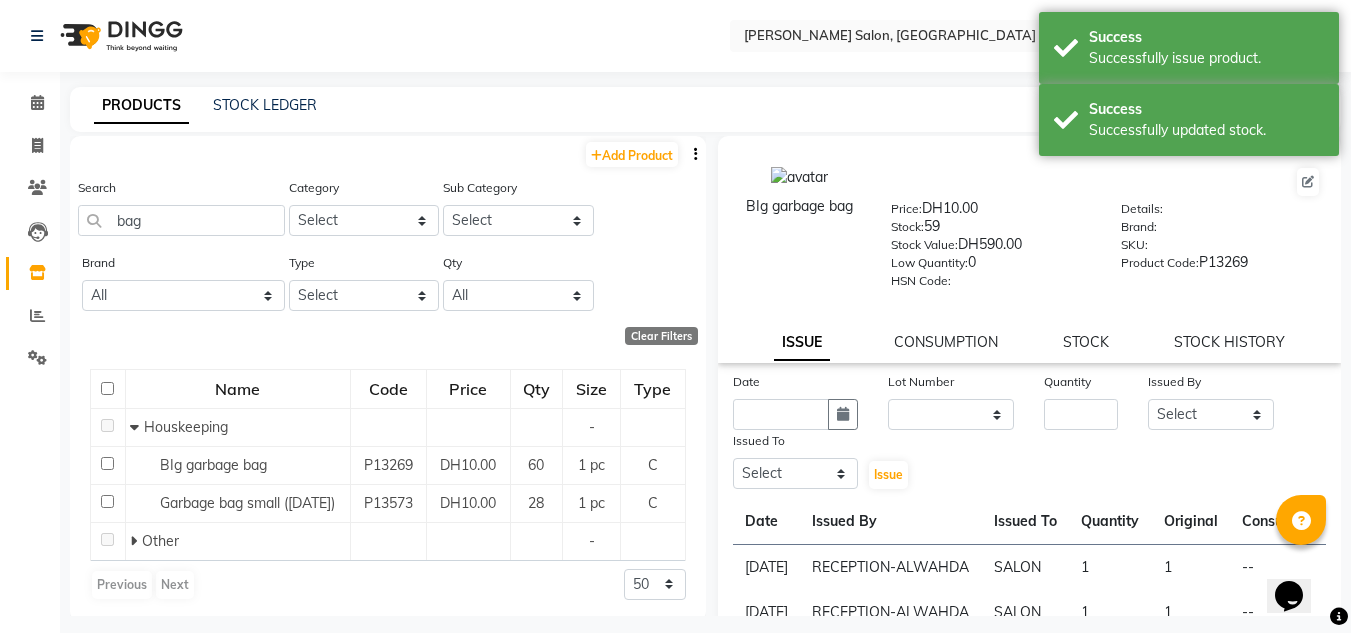 select on "7" 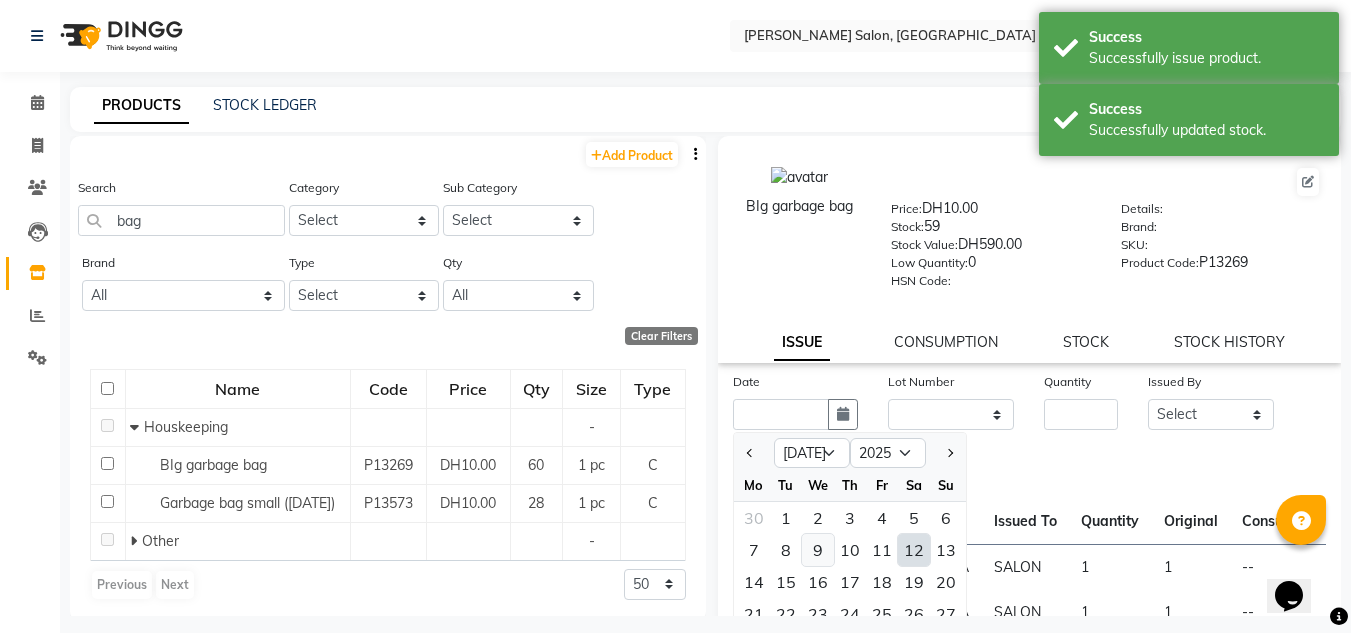 click on "9" 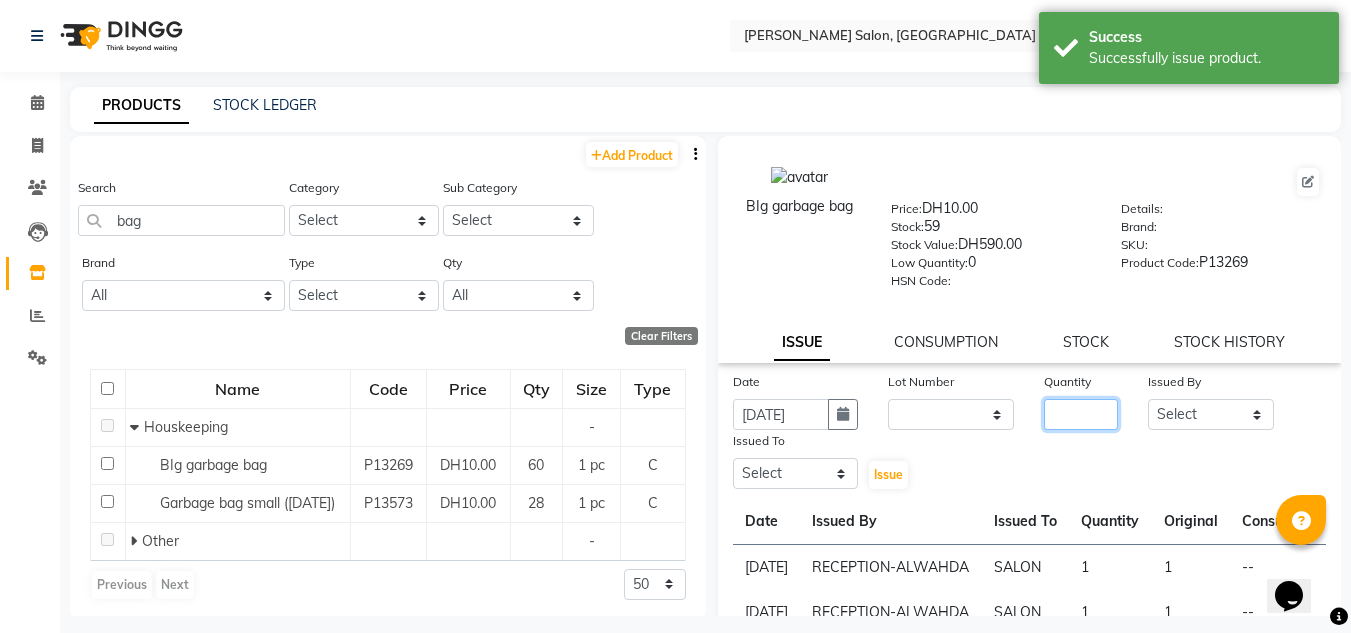 click 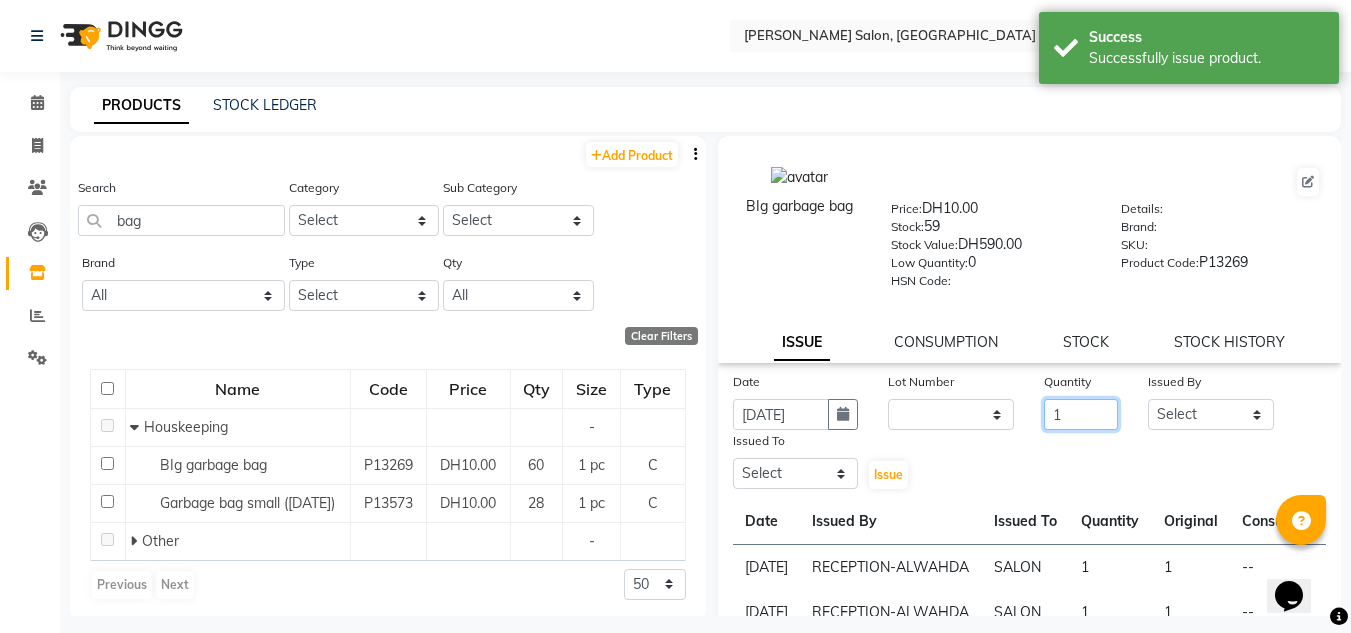 type on "1" 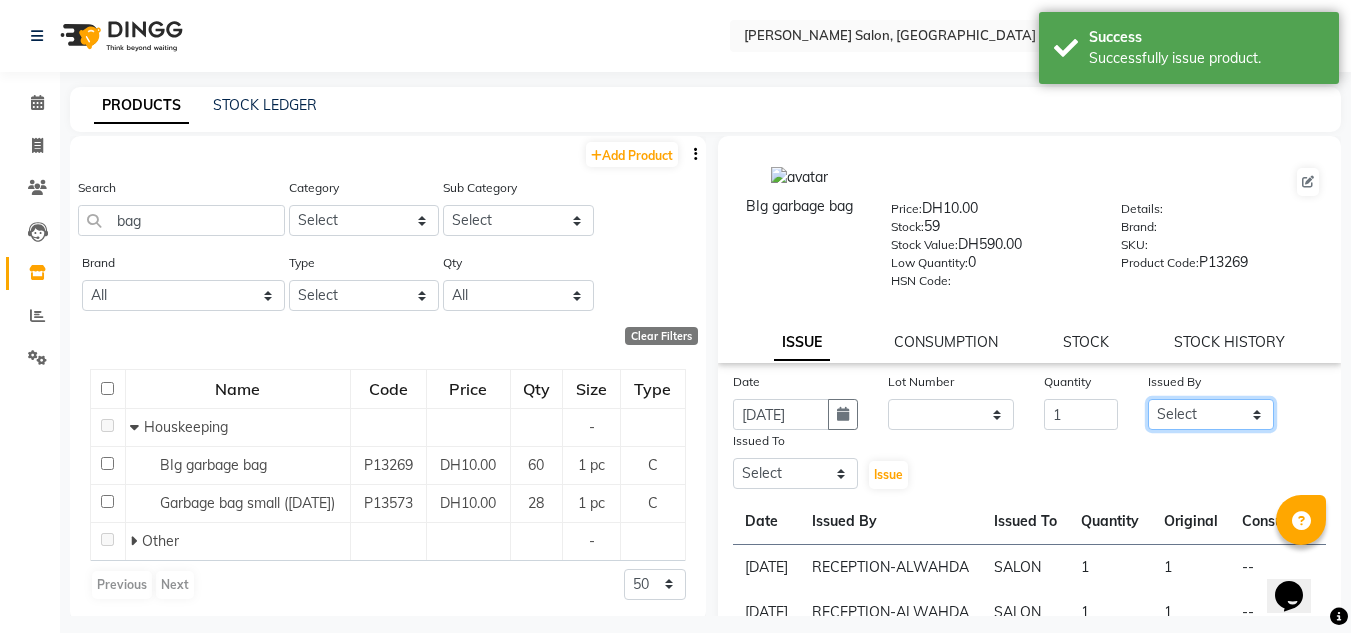 click on "Select ABUSHAGARA Kavita Laxmi Management Manisha Radha RECEPTION-ALWAHDA Riba Rimsha SALON Samjhana trial" 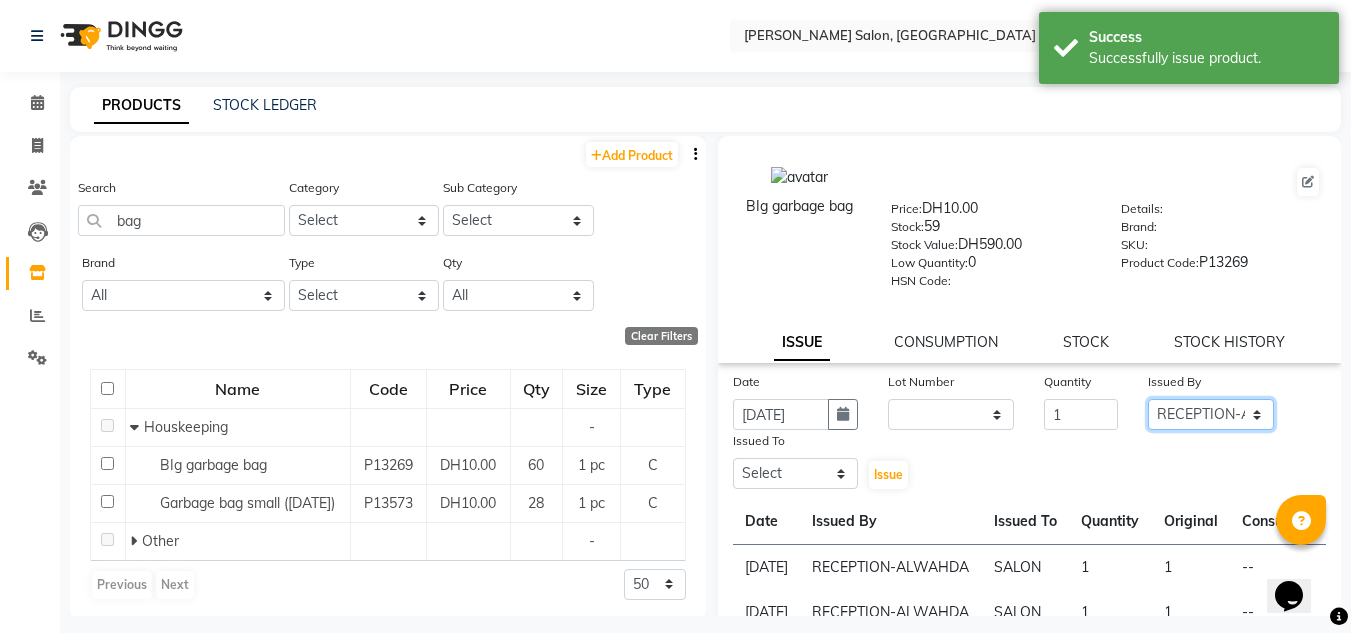 click on "Select ABUSHAGARA Kavita Laxmi Management Manisha Radha RECEPTION-ALWAHDA Riba Rimsha SALON Samjhana trial" 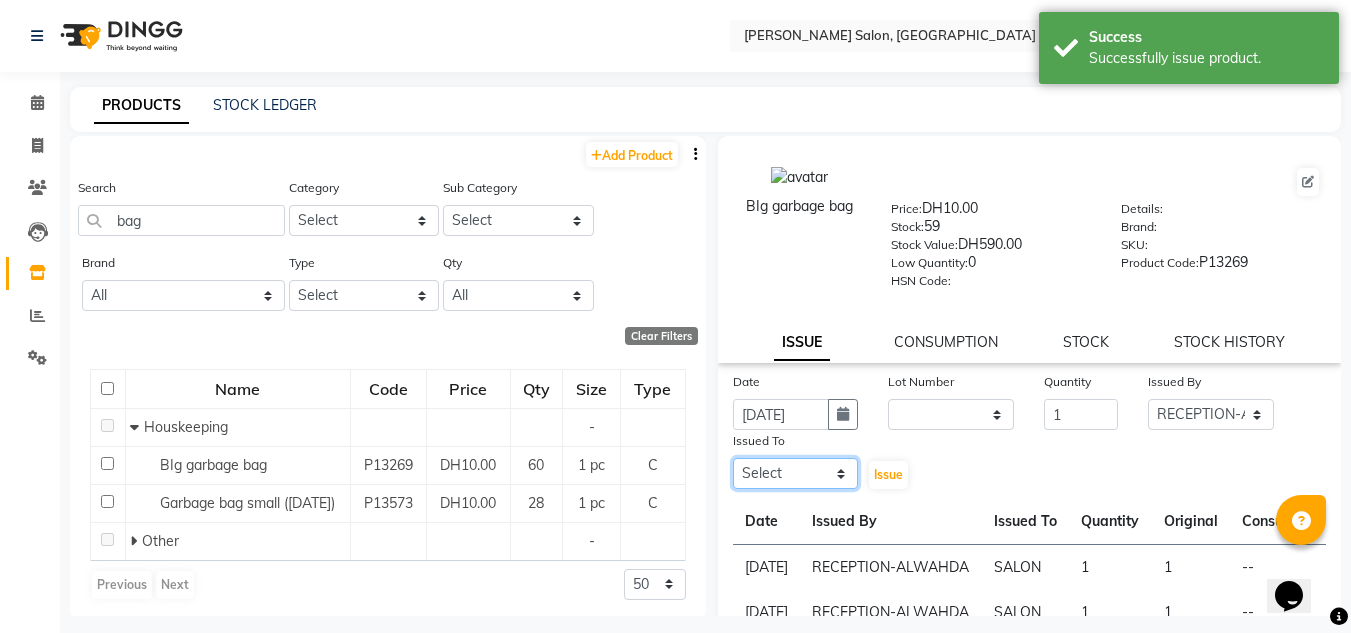 click on "Select ABUSHAGARA Kavita Laxmi Management Manisha Radha RECEPTION-ALWAHDA Riba Rimsha SALON Samjhana trial" 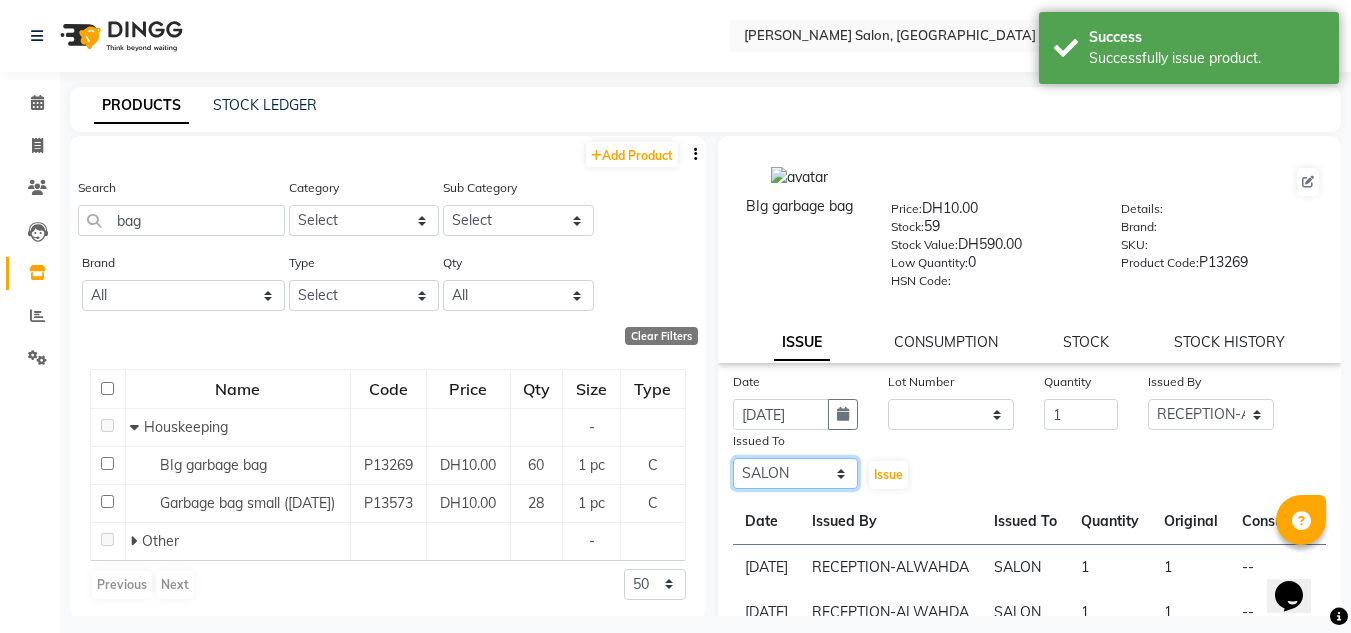 click on "Select ABUSHAGARA Kavita Laxmi Management Manisha Radha RECEPTION-ALWAHDA Riba Rimsha SALON Samjhana trial" 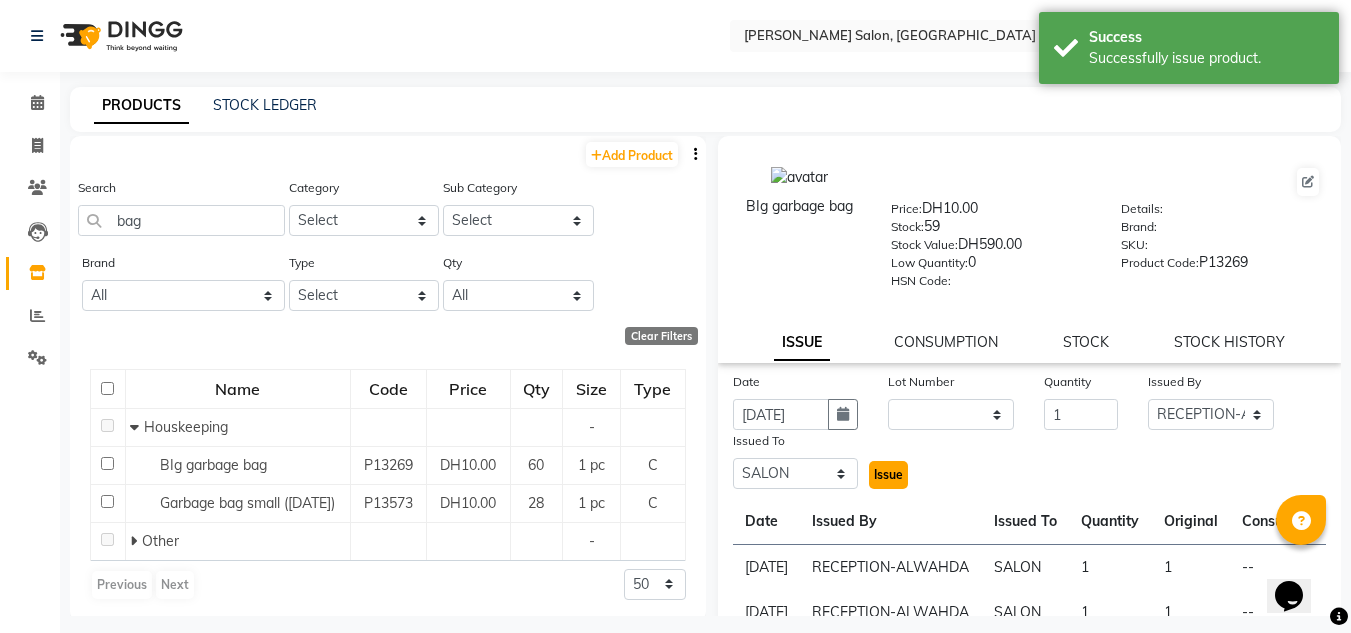 click on "Issue" 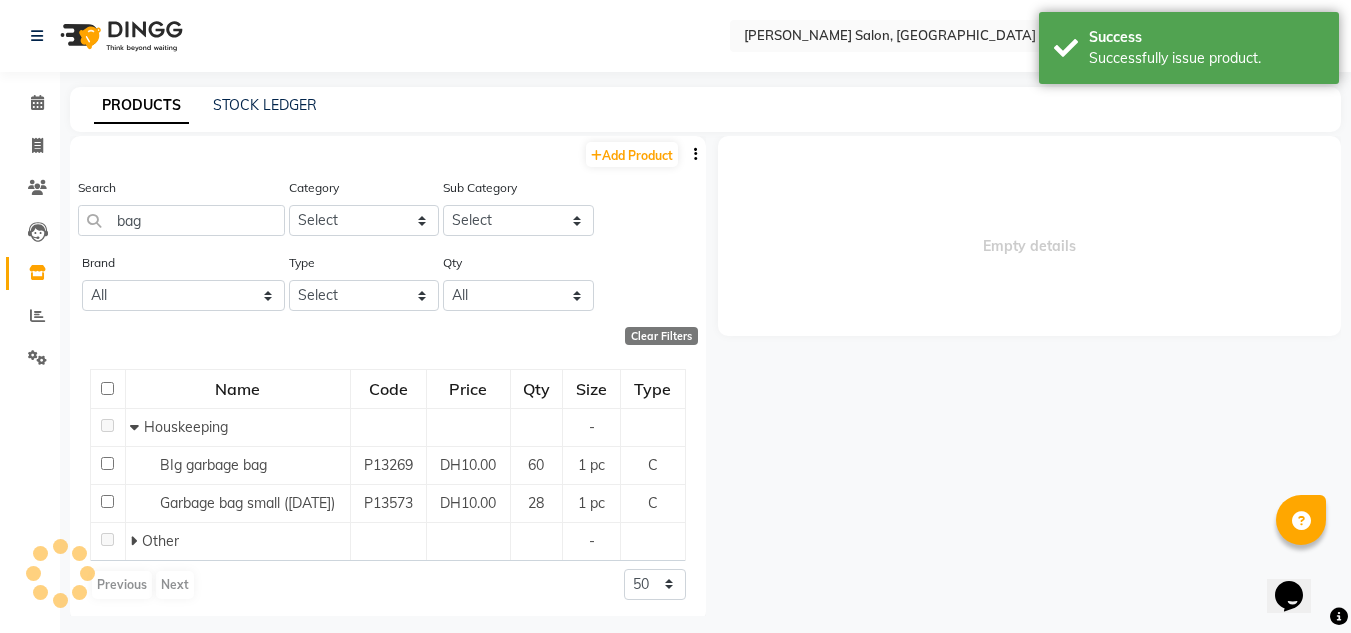 select 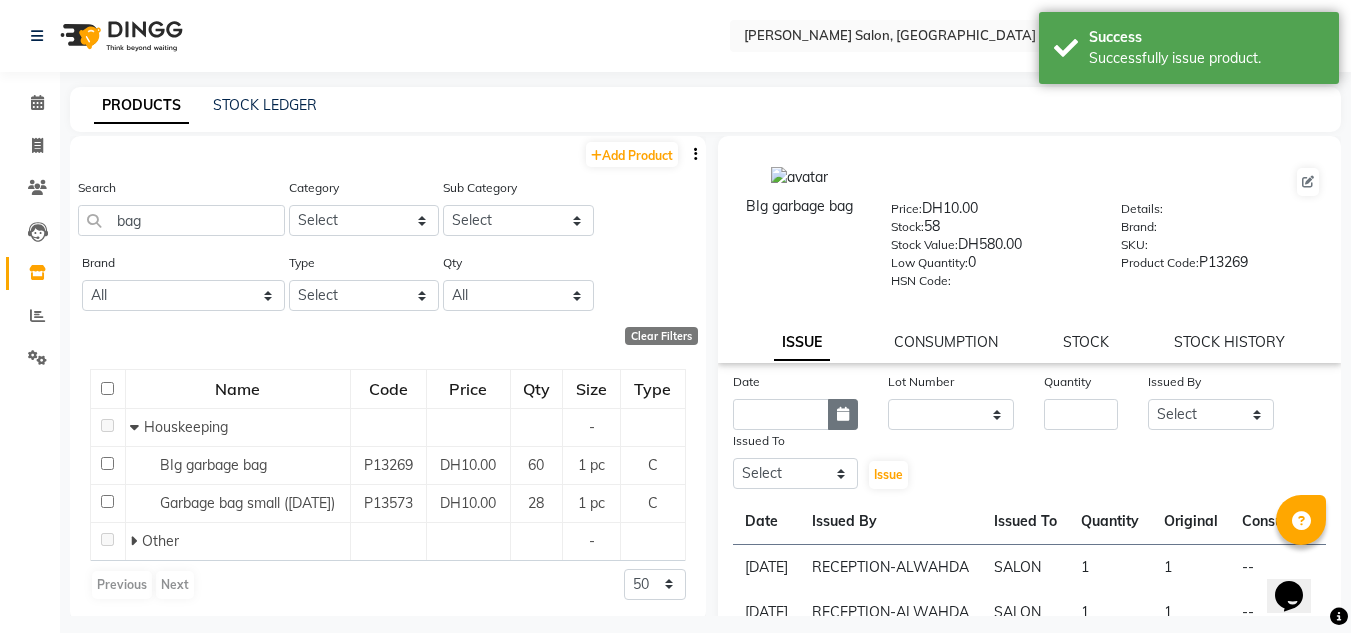 click 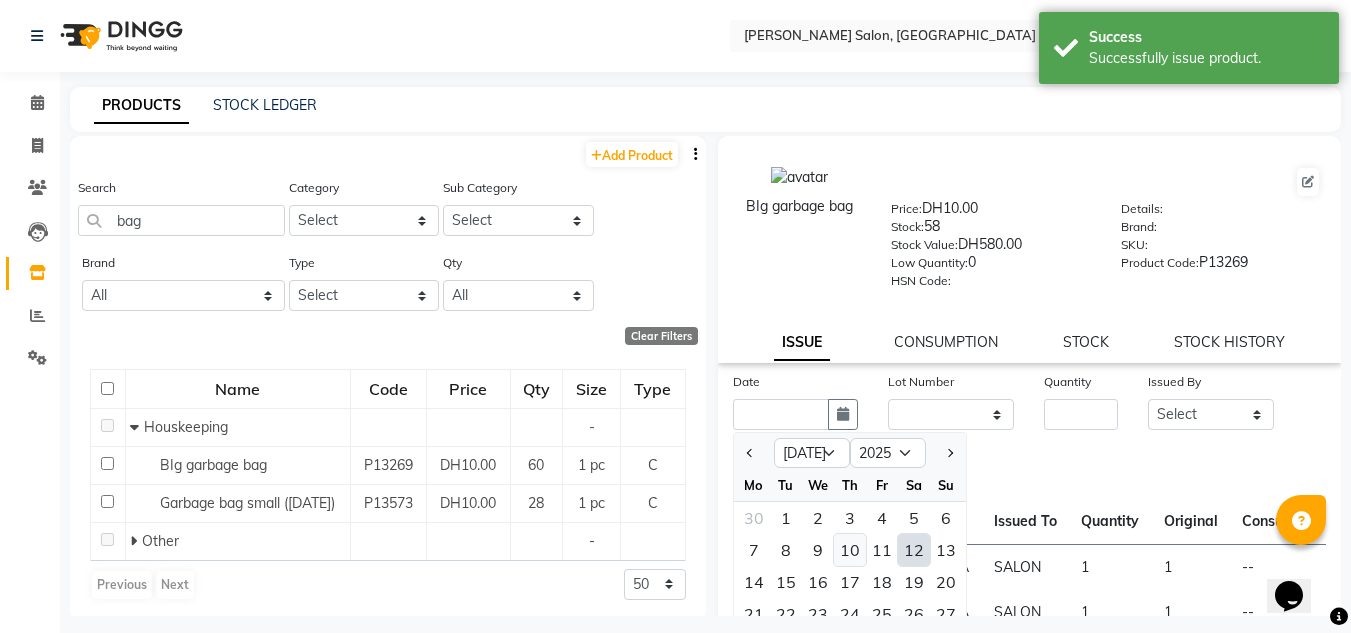 click on "10" 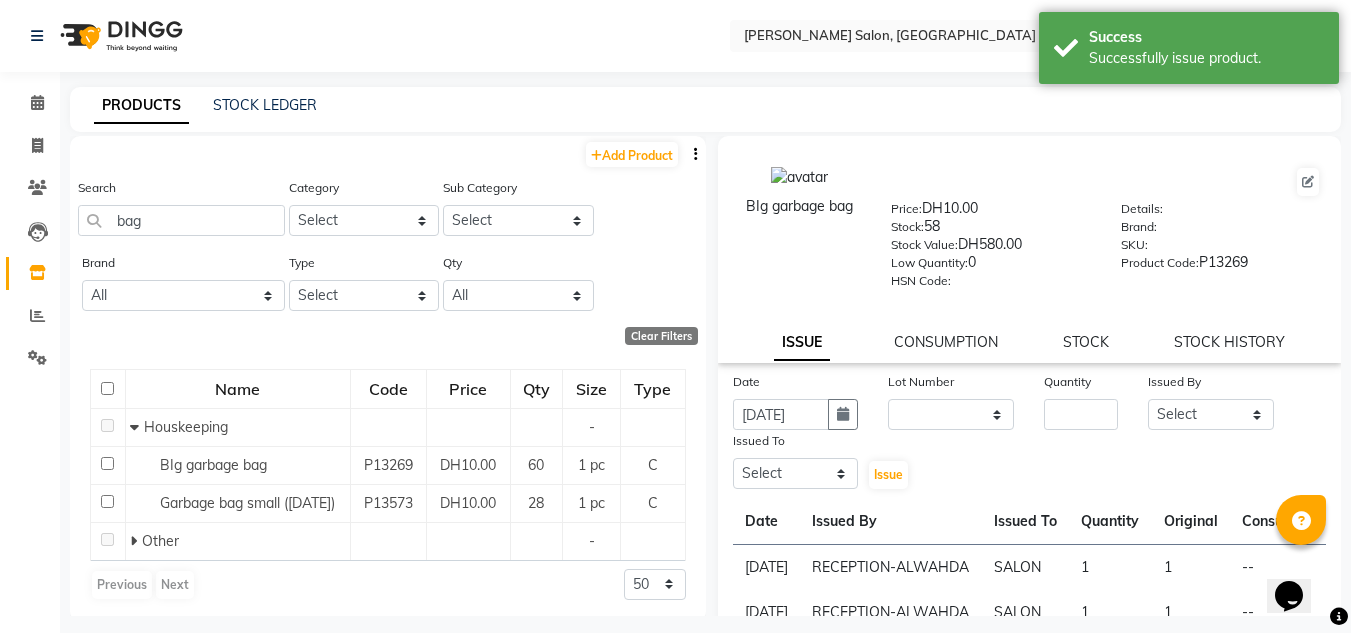 click on "Date 10-07-2025 Lot Number None Quantity Issued By Select ABUSHAGARA Kavita Laxmi Management Manisha Radha RECEPTION-ALWAHDA Riba Rimsha SALON Samjhana trial Issued To Select ABUSHAGARA Kavita Laxmi Management Manisha Radha RECEPTION-ALWAHDA Riba Rimsha SALON Samjhana trial  Issue" 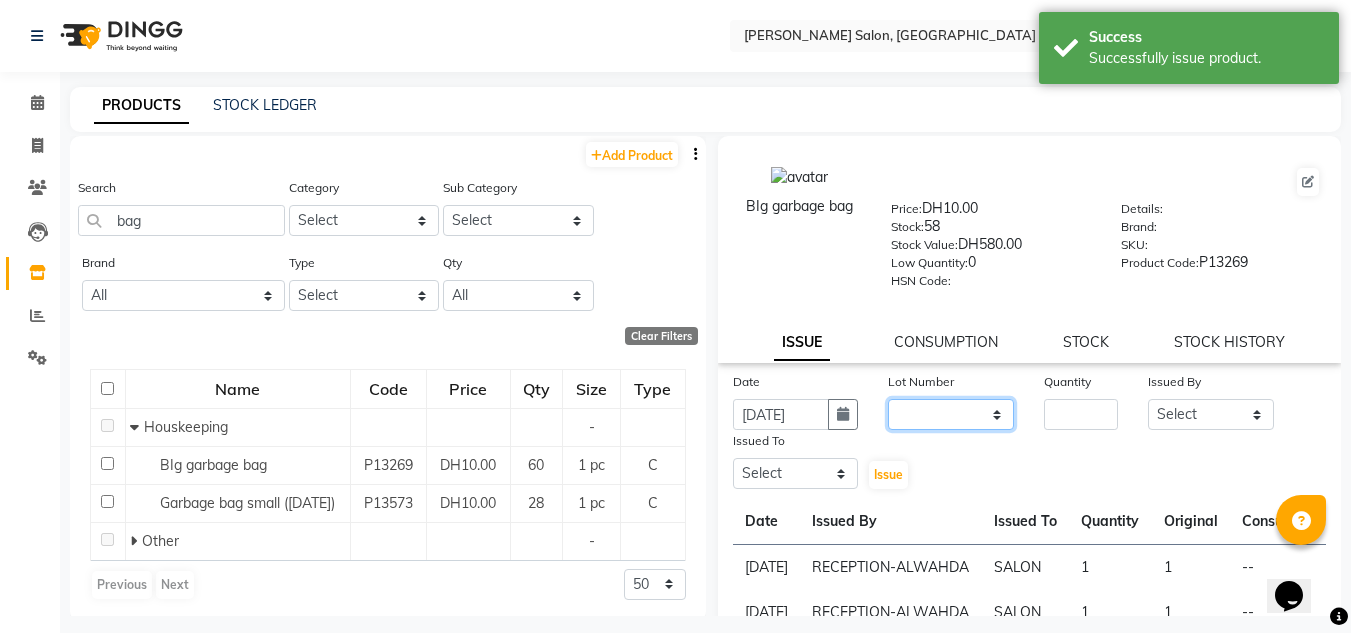 click on "None" 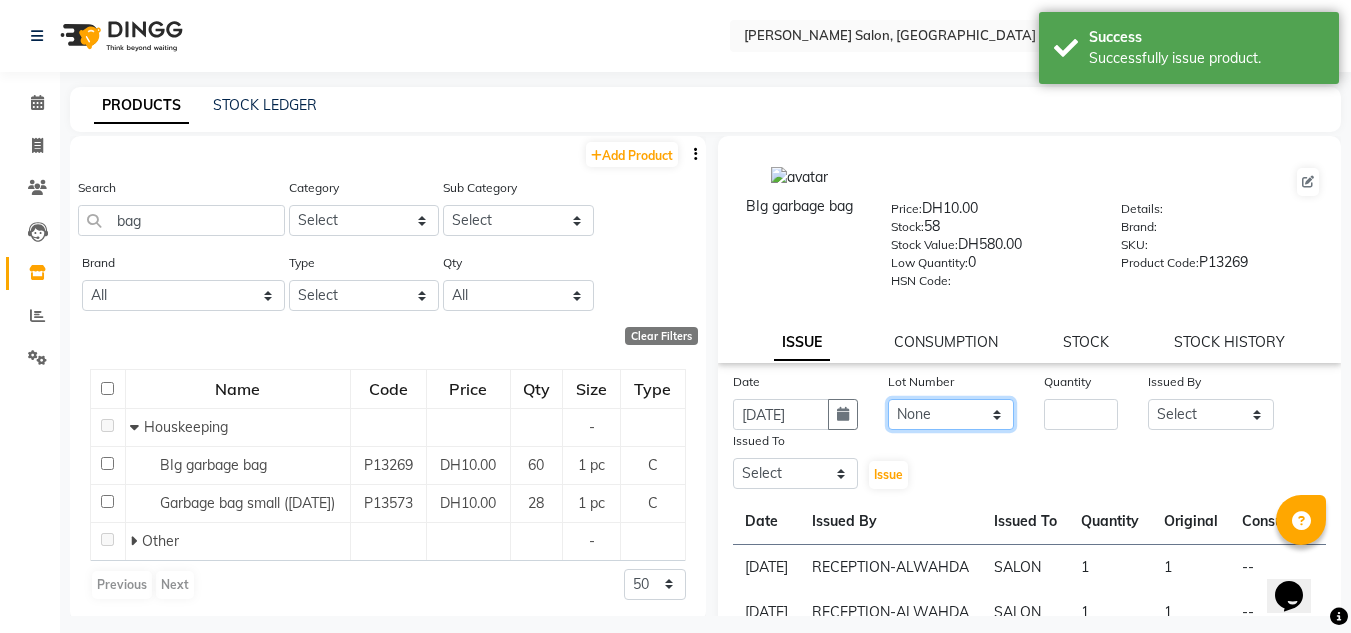 click on "None" 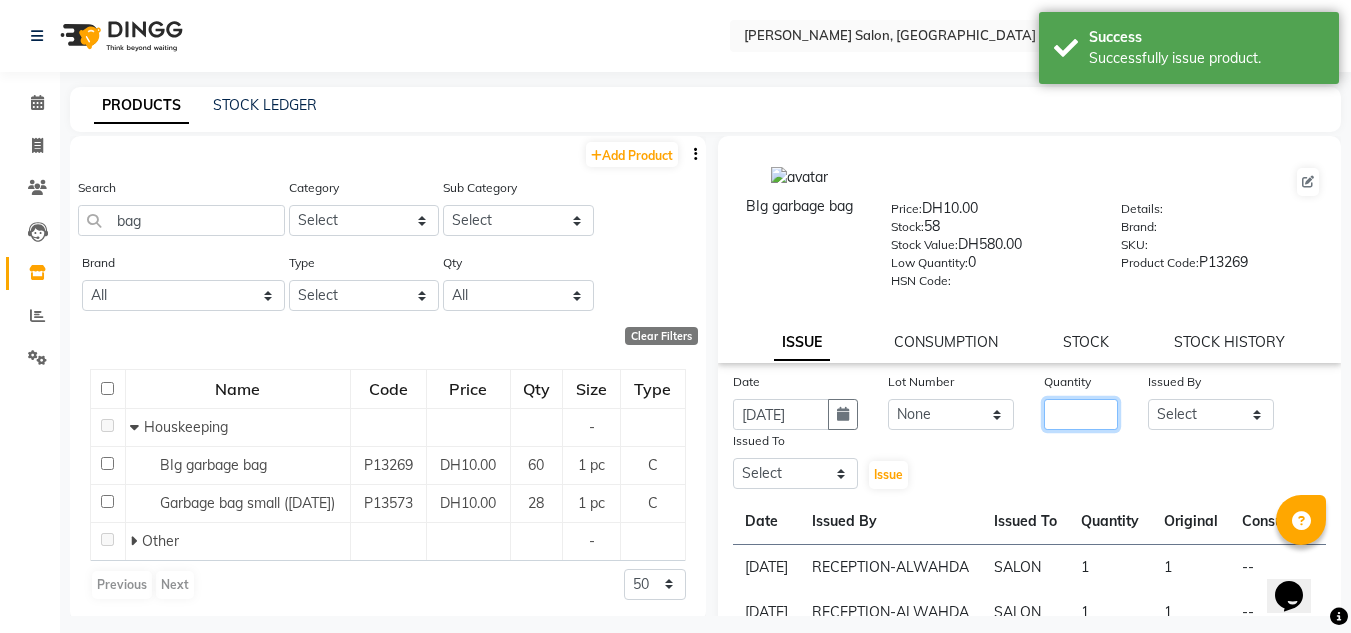 click 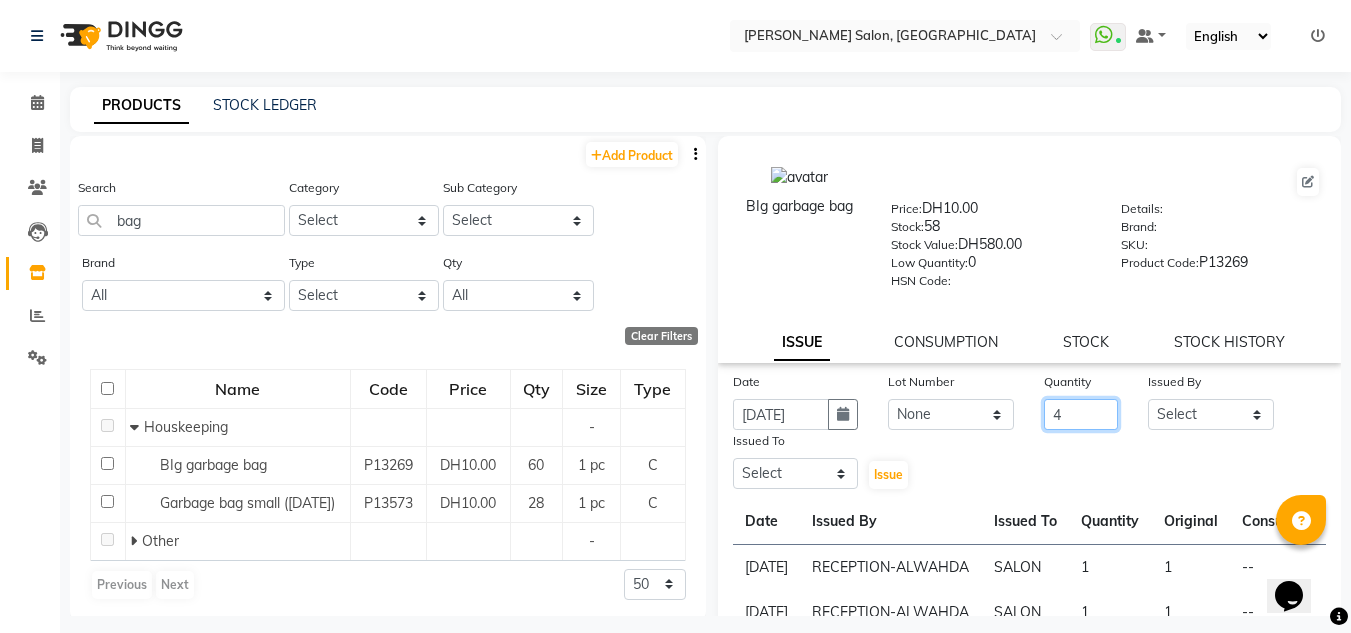 type on "4" 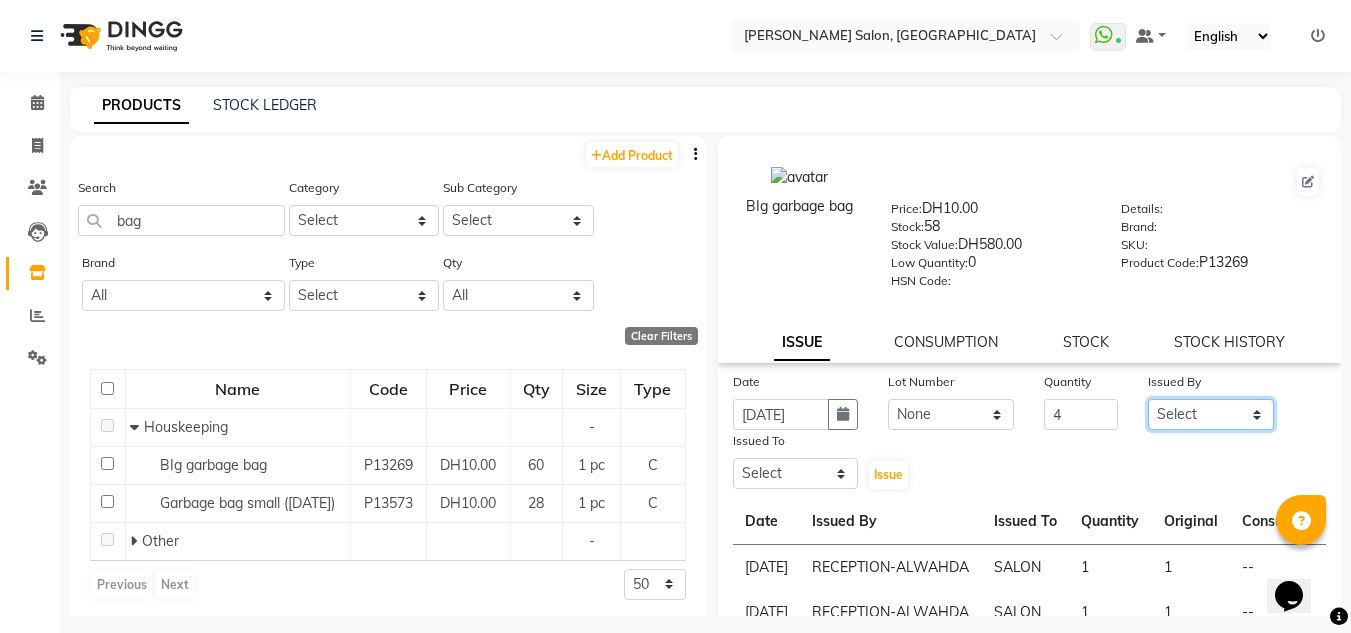 click on "Select ABUSHAGARA Kavita Laxmi Management Manisha Radha RECEPTION-ALWAHDA Riba Rimsha SALON Samjhana trial" 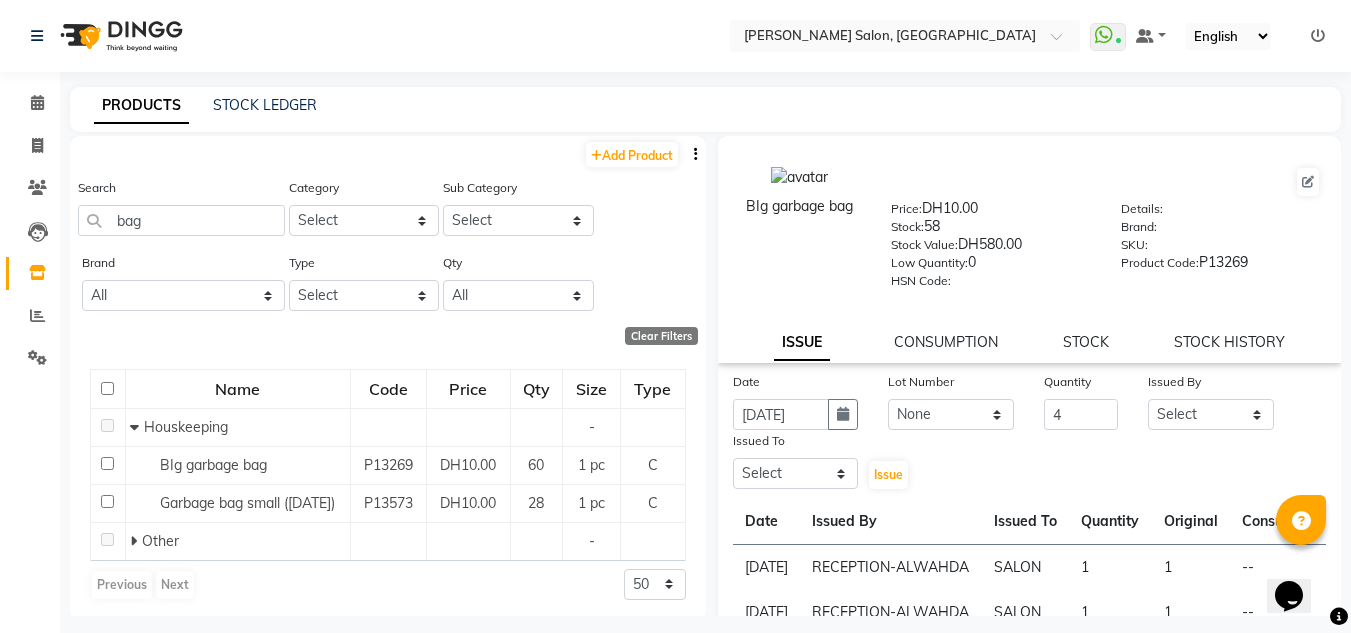 click on "Date 10-07-2025 Lot Number None Quantity 4 Issued By Select ABUSHAGARA Kavita Laxmi Management Manisha Radha RECEPTION-ALWAHDA Riba Rimsha SALON Samjhana trial Issued To Select ABUSHAGARA Kavita Laxmi Management Manisha Radha RECEPTION-ALWAHDA Riba Rimsha SALON Samjhana trial  Issue" 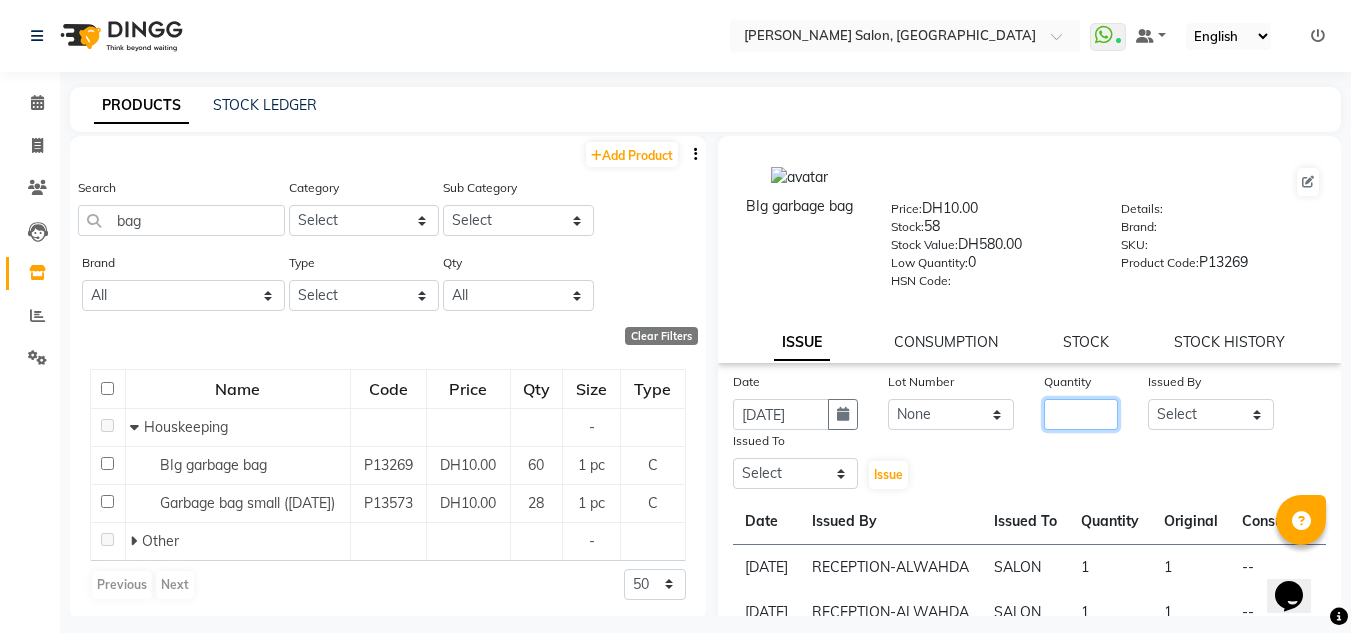 drag, startPoint x: 1065, startPoint y: 409, endPoint x: 765, endPoint y: 408, distance: 300.00168 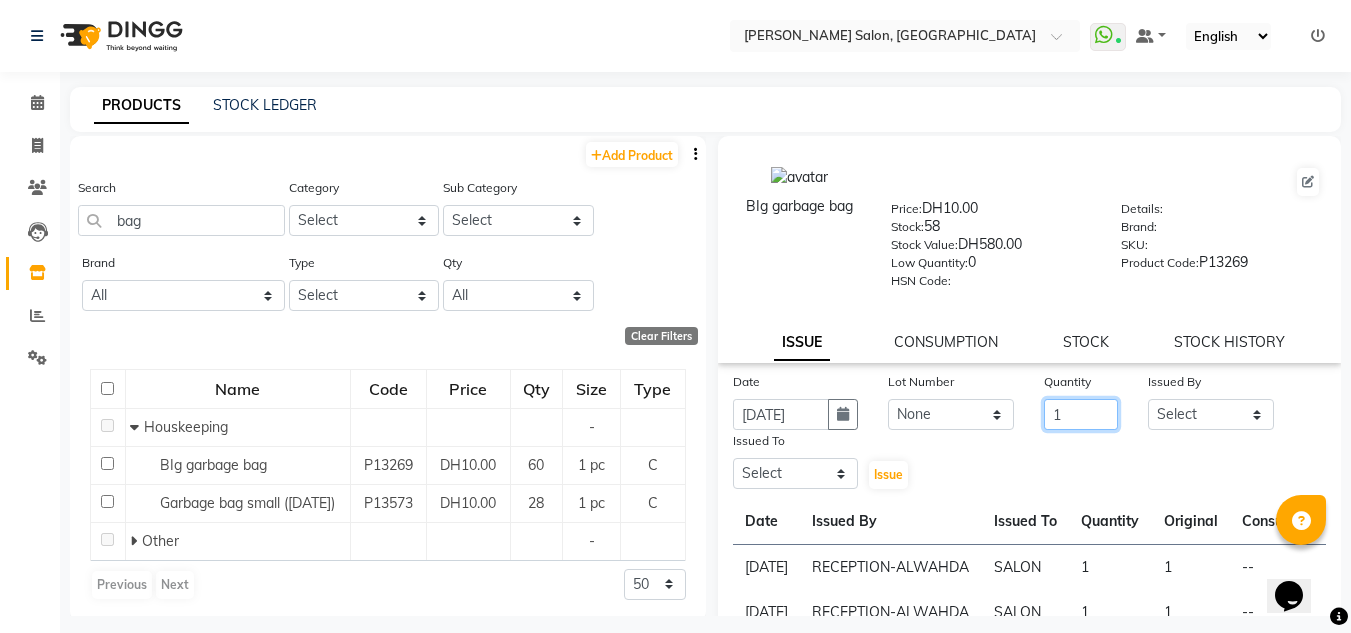type on "1" 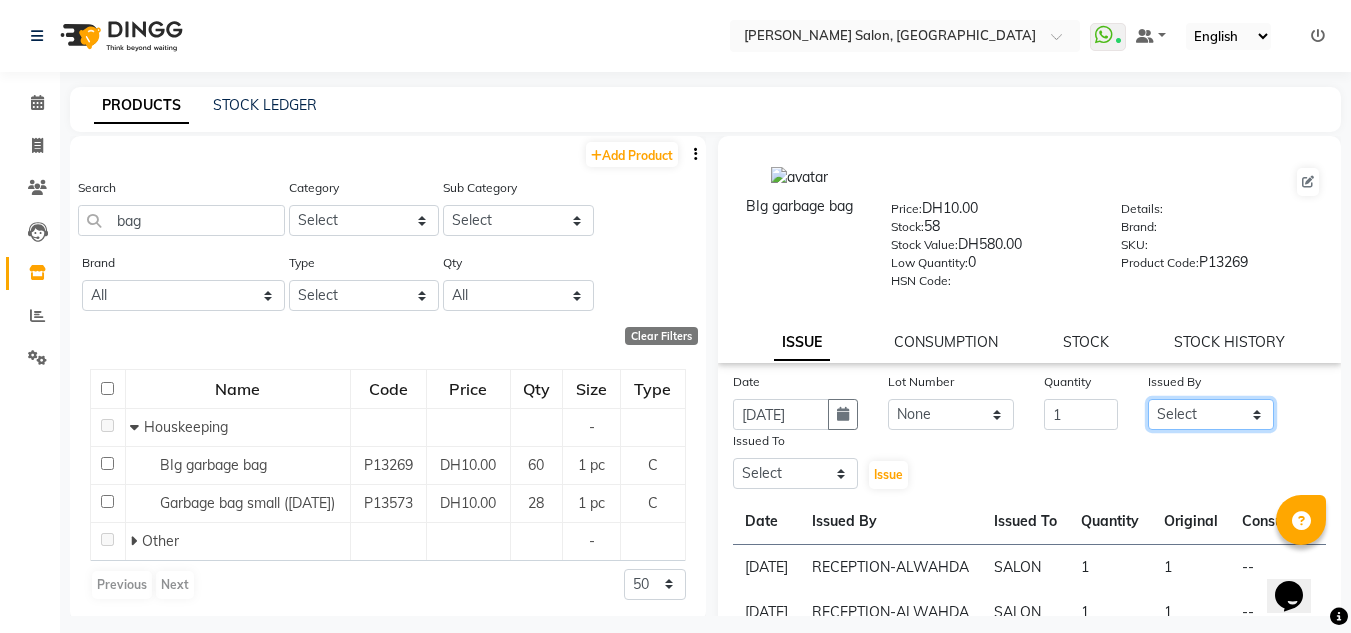 click on "Select ABUSHAGARA Kavita Laxmi Management Manisha Radha RECEPTION-ALWAHDA Riba Rimsha SALON Samjhana trial" 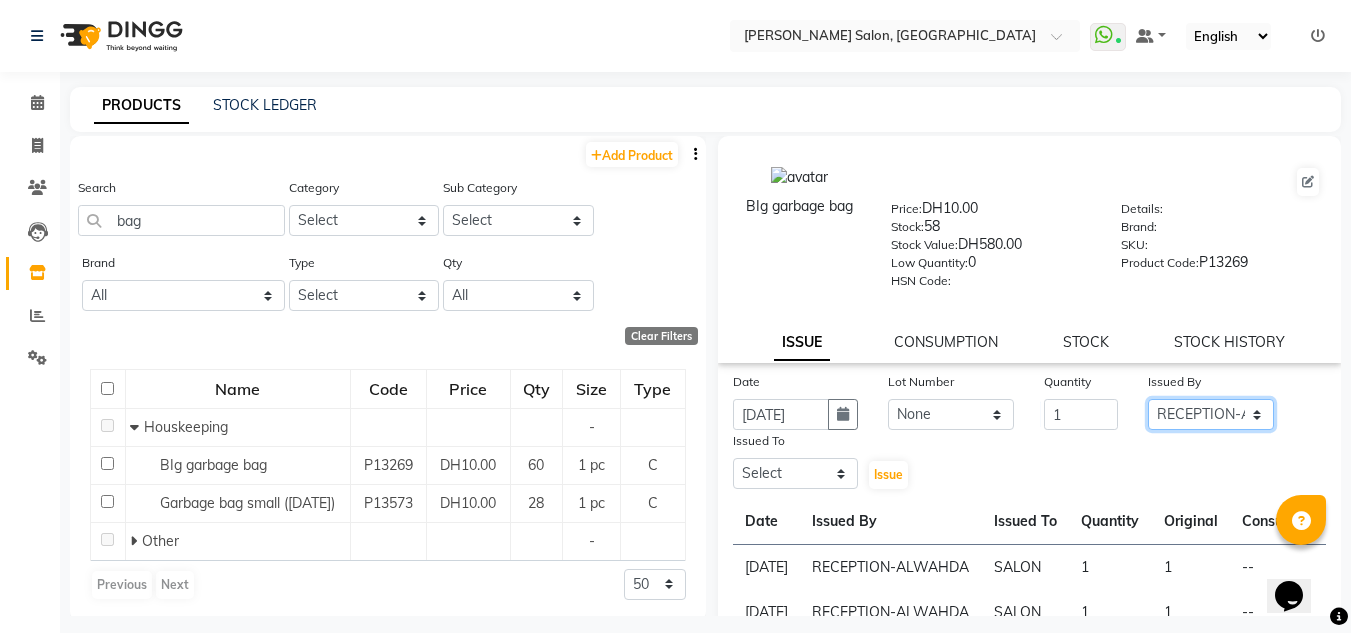 click on "Select ABUSHAGARA Kavita Laxmi Management Manisha Radha RECEPTION-ALWAHDA Riba Rimsha SALON Samjhana trial" 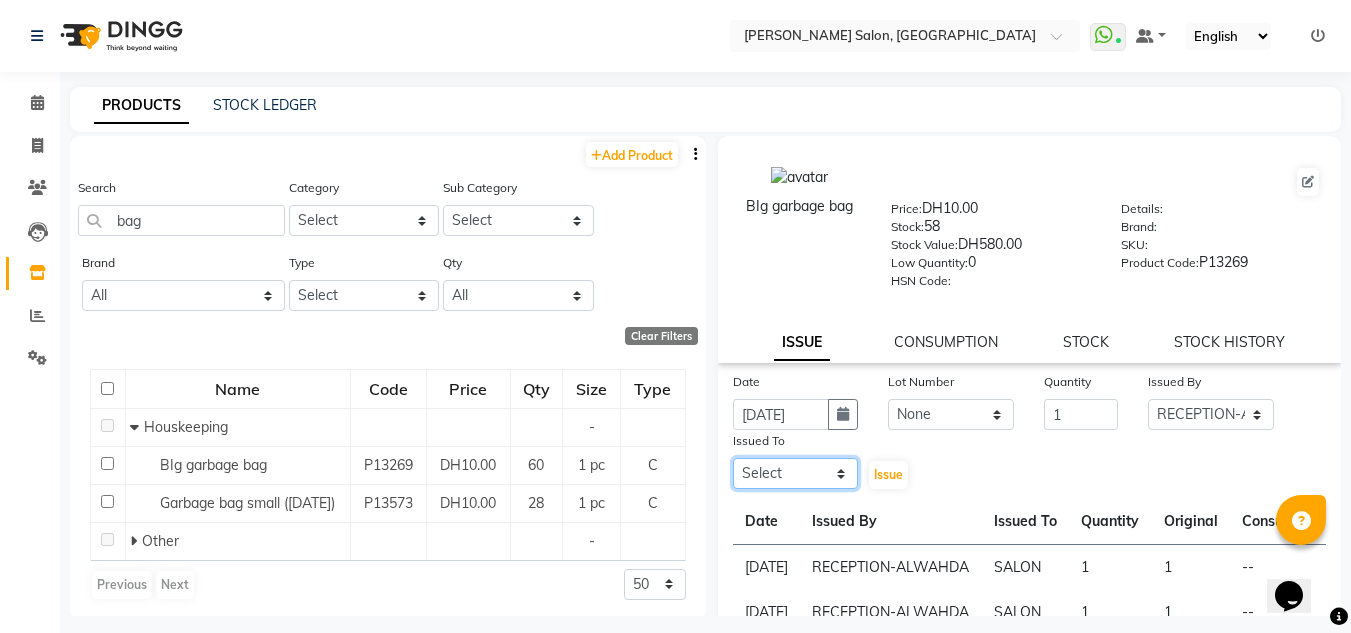 click on "Select ABUSHAGARA Kavita Laxmi Management Manisha Radha RECEPTION-ALWAHDA Riba Rimsha SALON Samjhana trial" 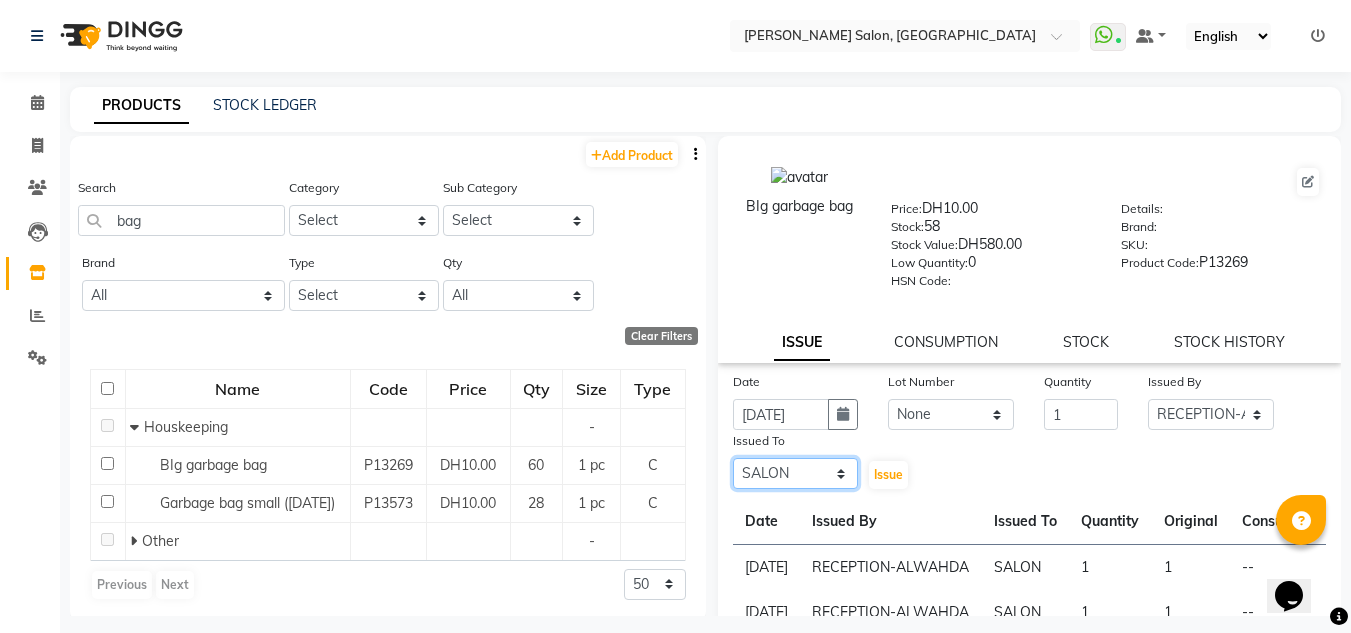 click on "Select ABUSHAGARA Kavita Laxmi Management Manisha Radha RECEPTION-ALWAHDA Riba Rimsha SALON Samjhana trial" 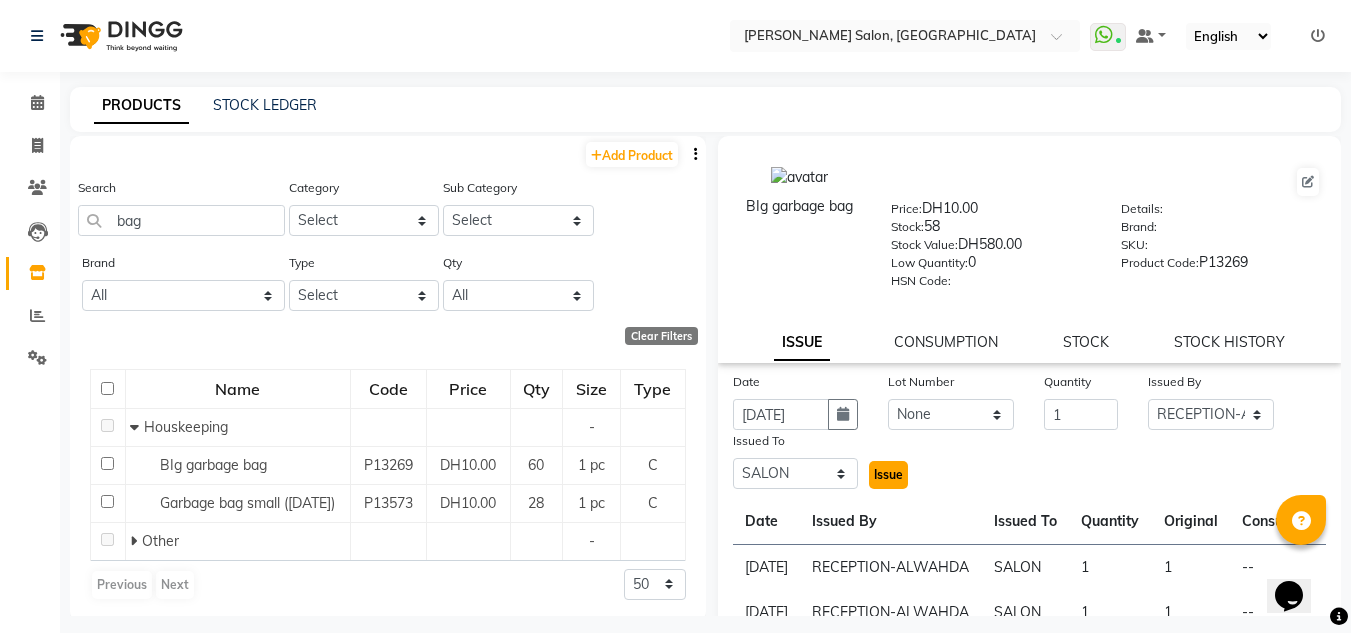 drag, startPoint x: 879, startPoint y: 470, endPoint x: 870, endPoint y: 487, distance: 19.235384 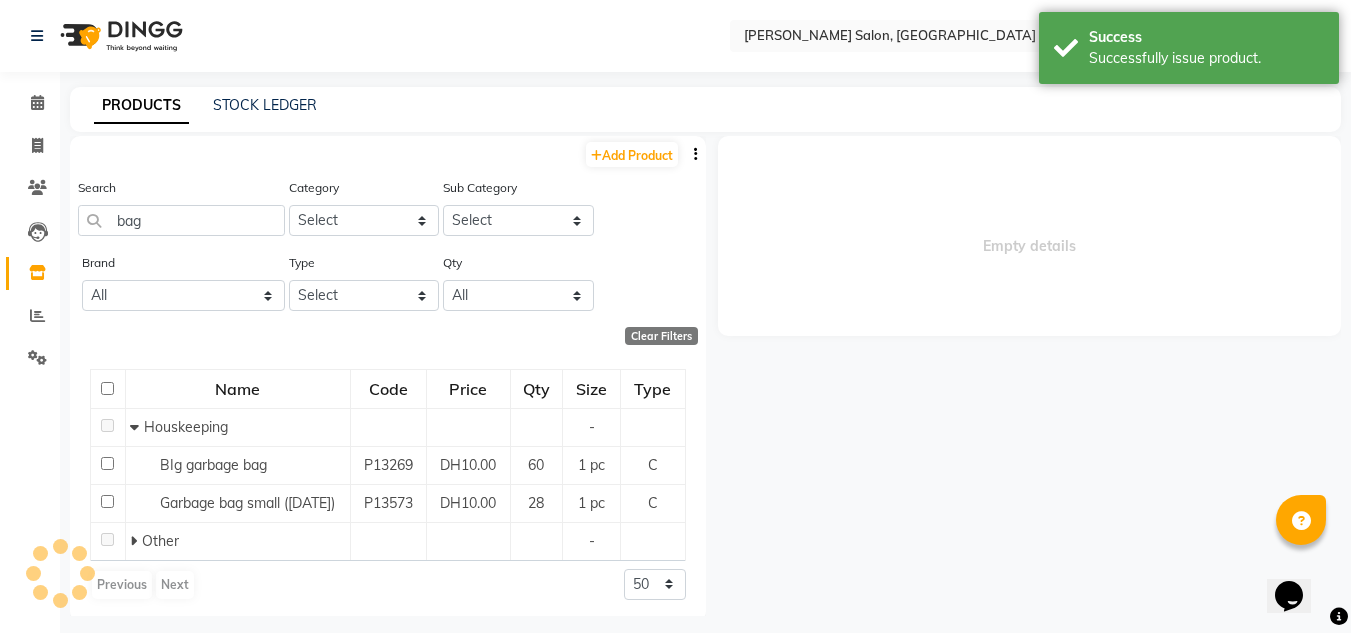 select 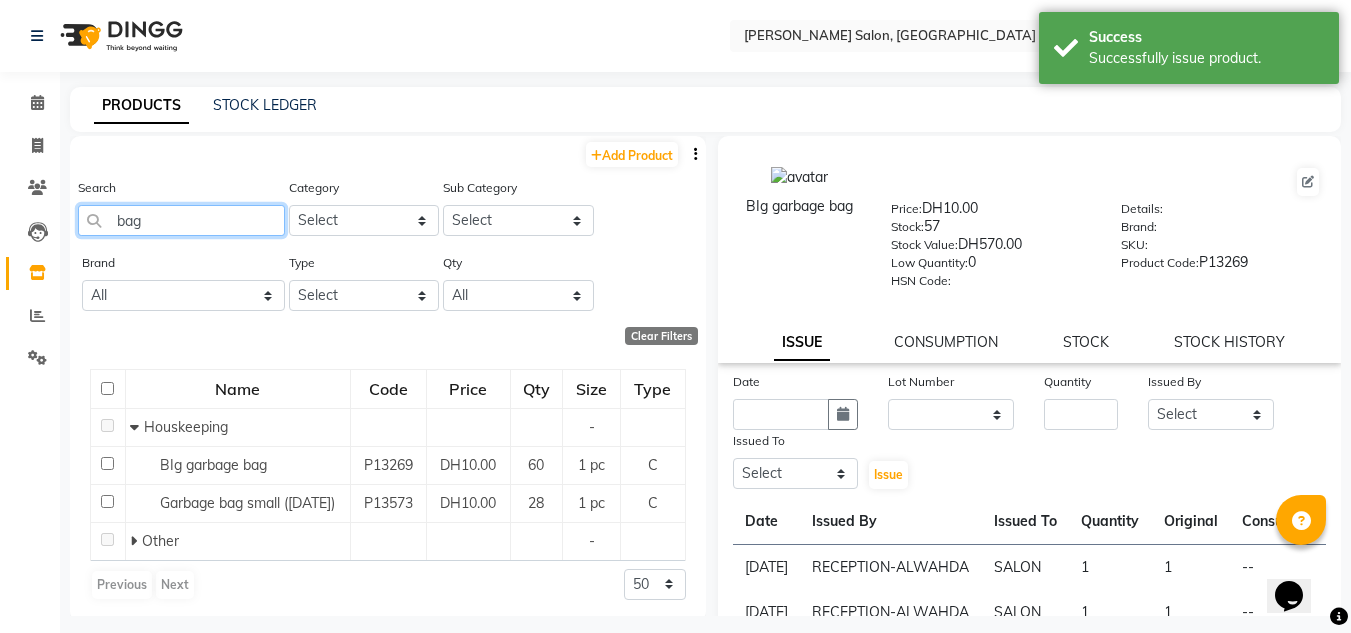drag, startPoint x: 138, startPoint y: 226, endPoint x: 176, endPoint y: 235, distance: 39.051247 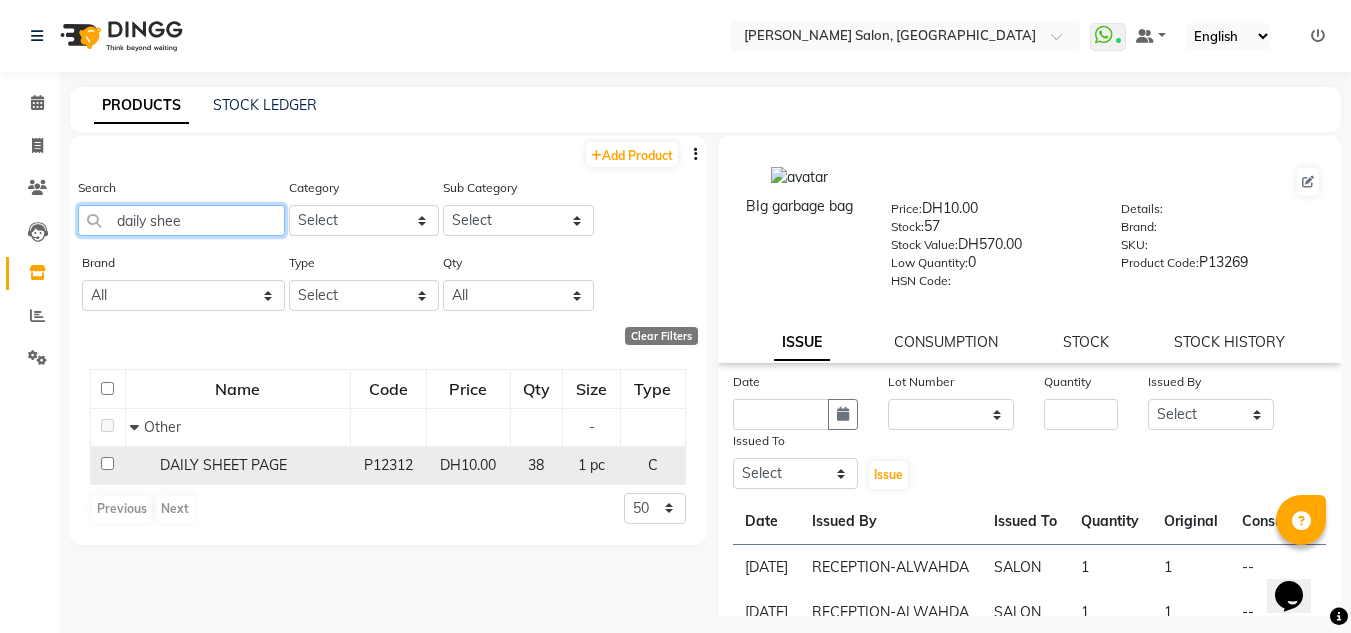 type on "daily shee" 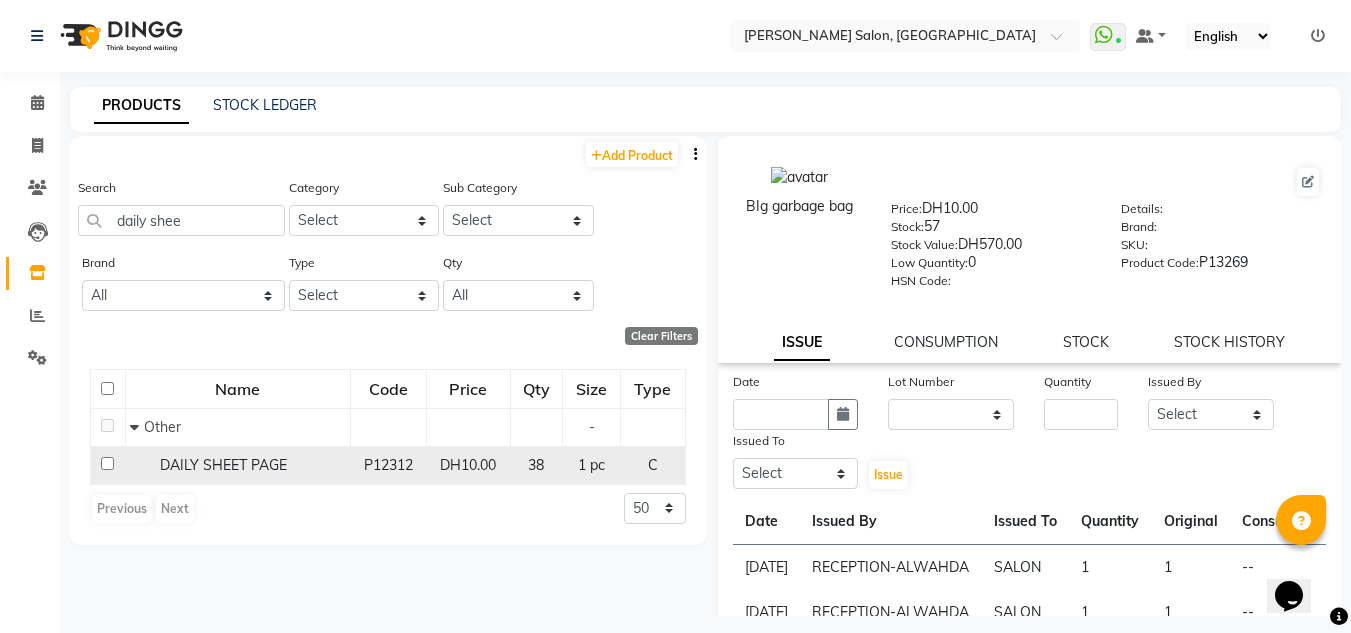 drag, startPoint x: 95, startPoint y: 471, endPoint x: 223, endPoint y: 474, distance: 128.03516 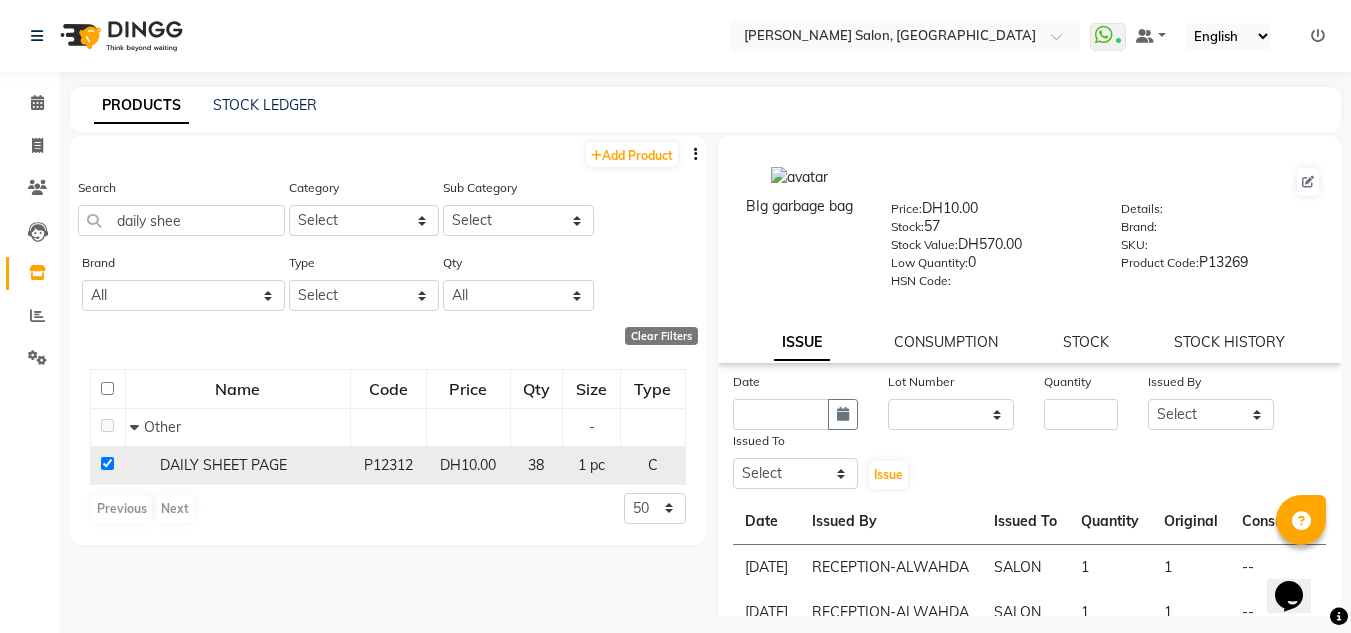 checkbox on "true" 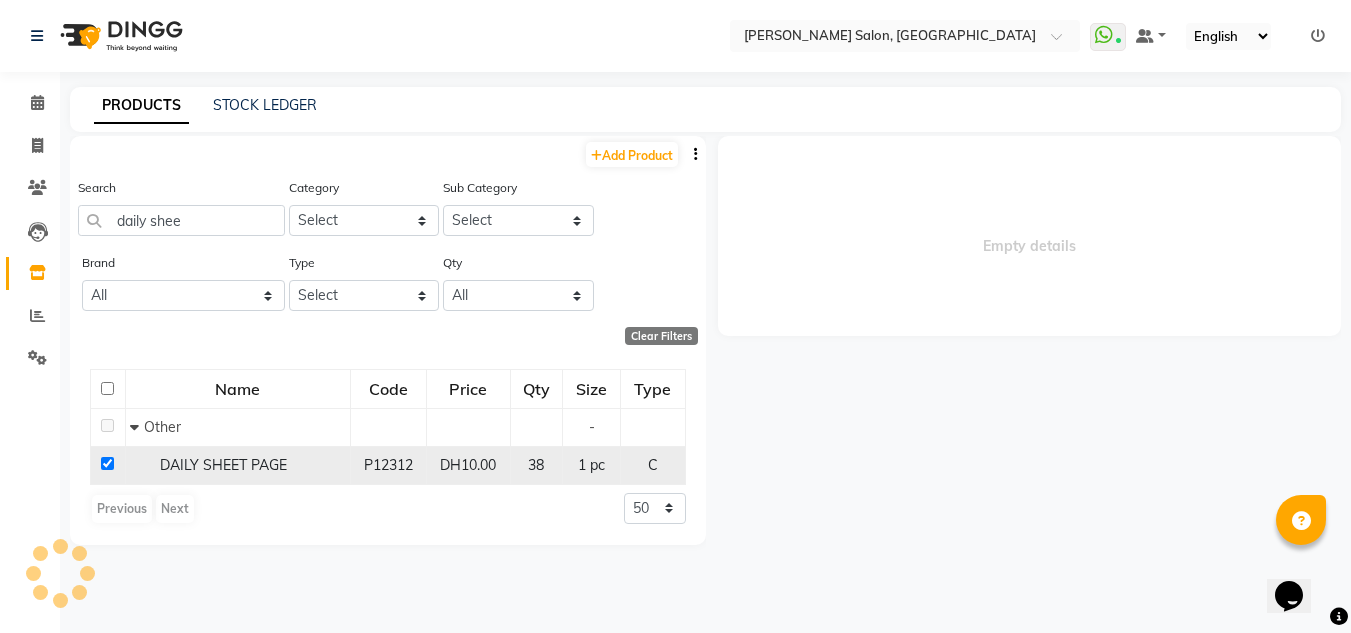 select 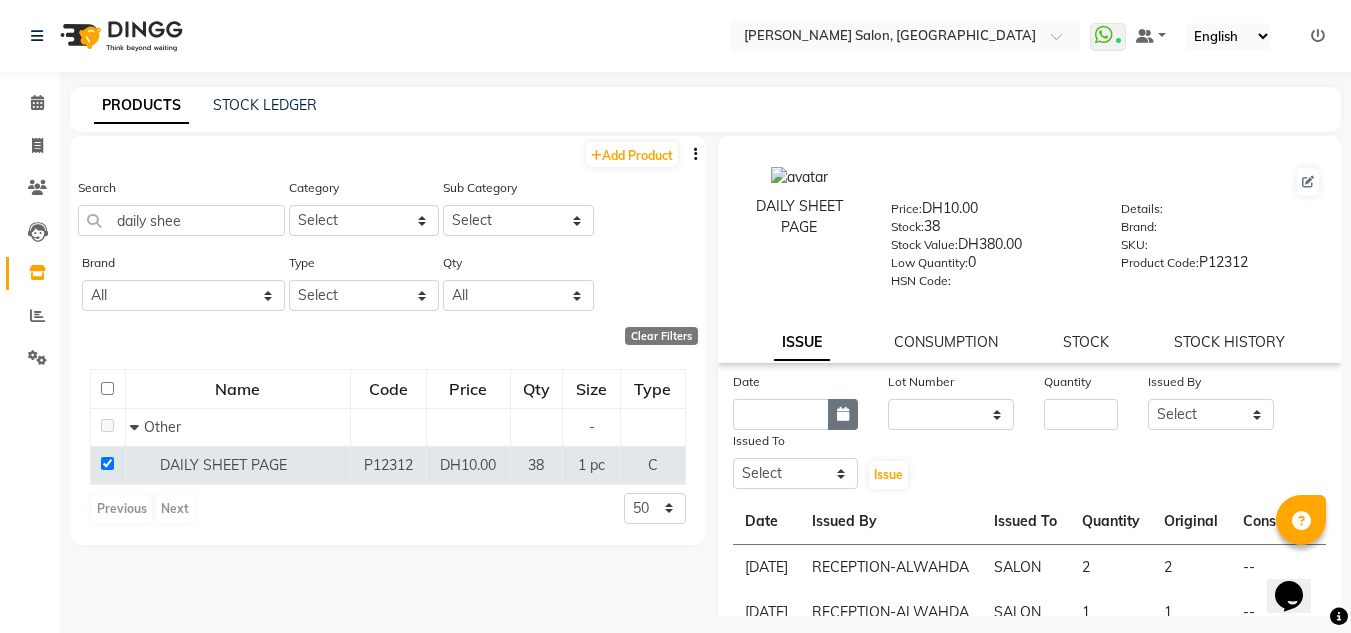 click 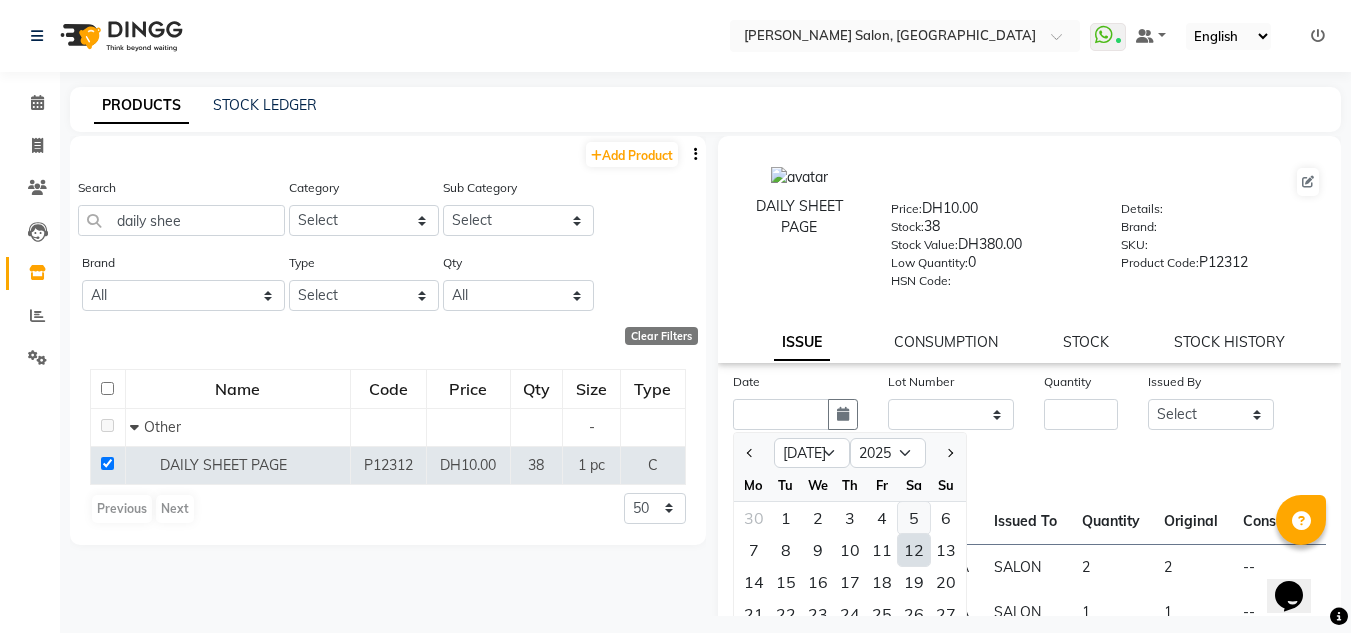 click on "5" 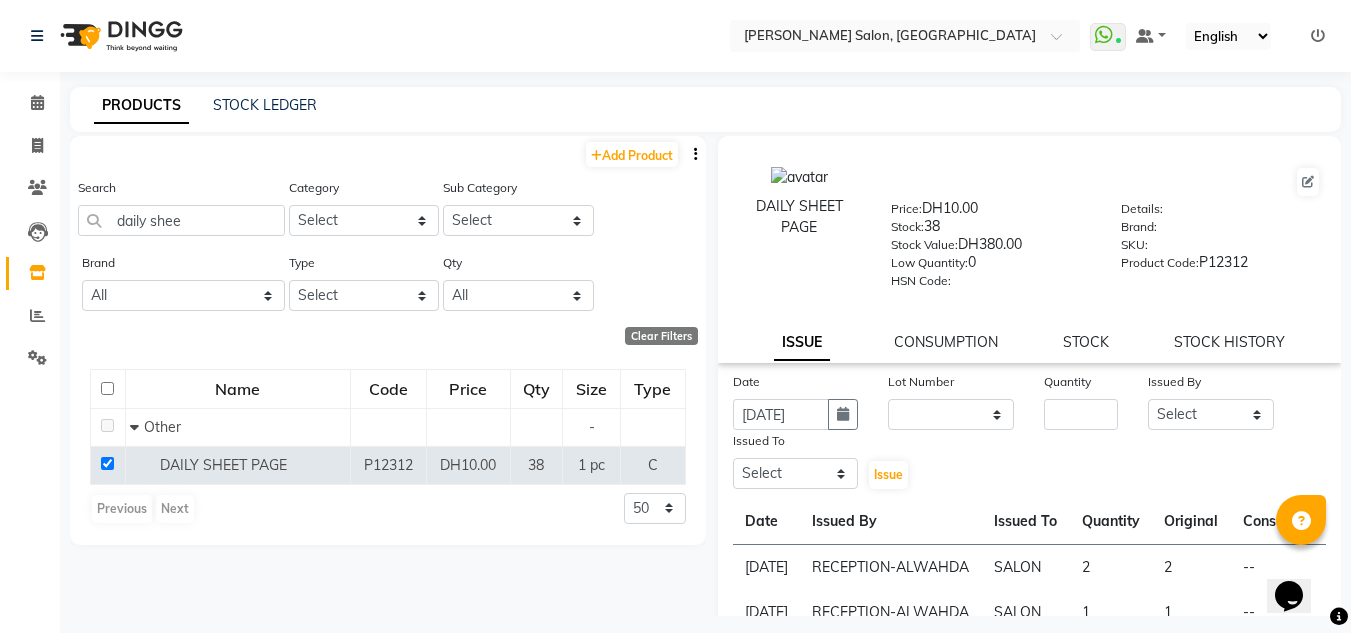 click on "Date 05-07-2025 Lot Number None Quantity Issued By Select ABUSHAGARA Kavita Laxmi Management Manisha Radha RECEPTION-ALWAHDA Riba Rimsha SALON Samjhana trial Issued To Select ABUSHAGARA Kavita Laxmi Management Manisha Radha RECEPTION-ALWAHDA Riba Rimsha SALON Samjhana trial  Issue" 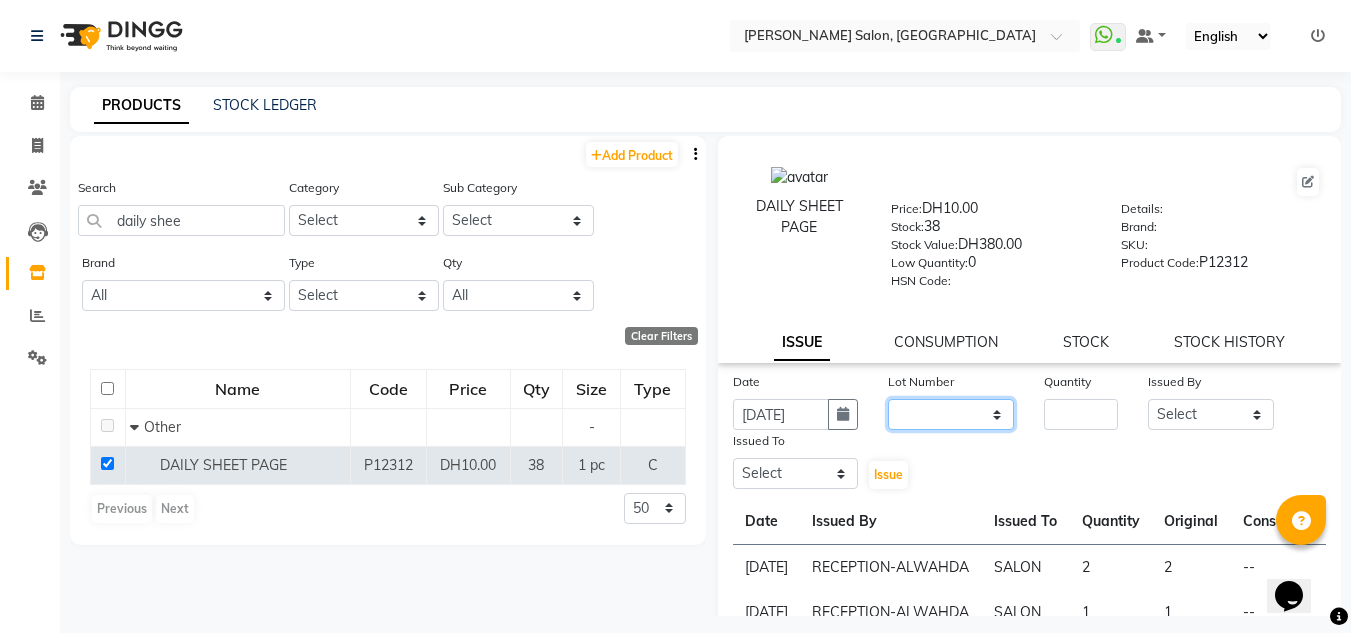 click on "None" 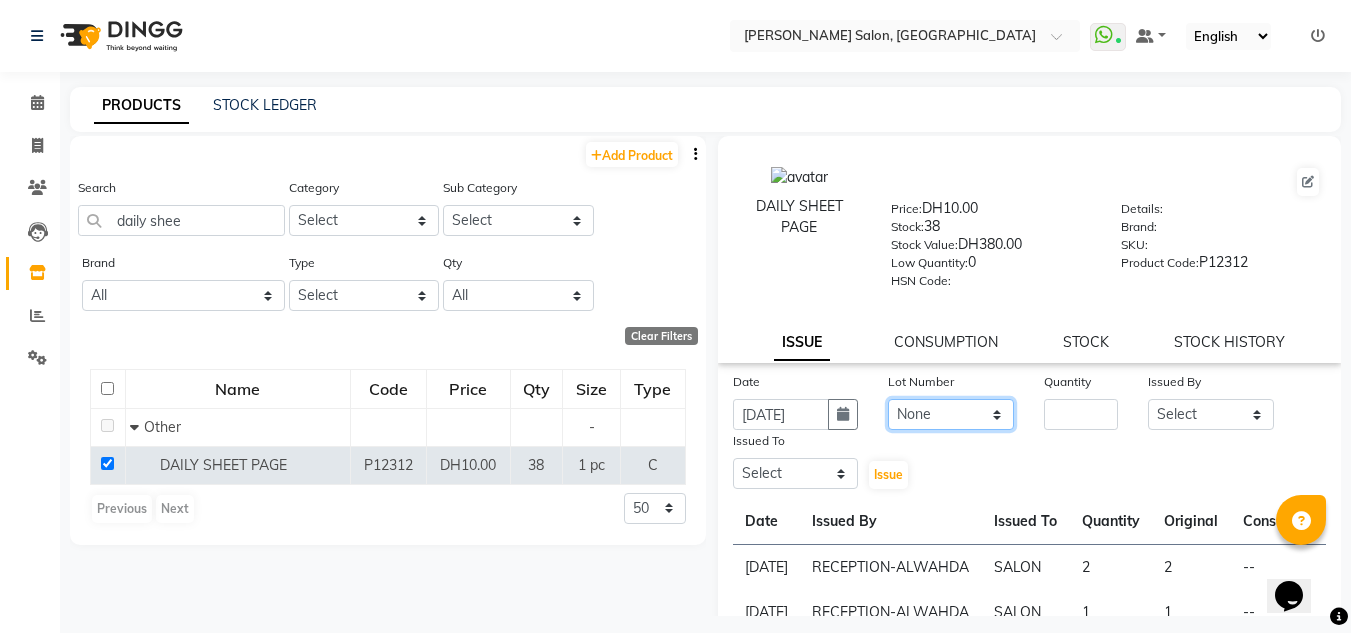 click on "None" 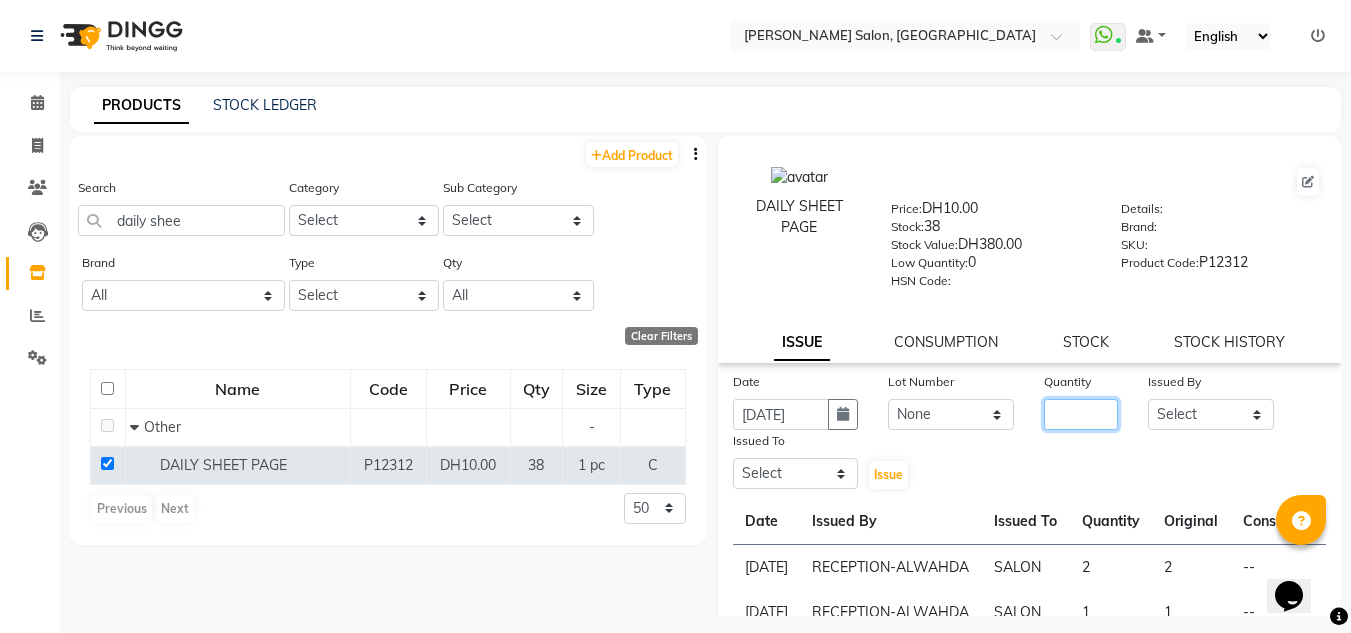 click 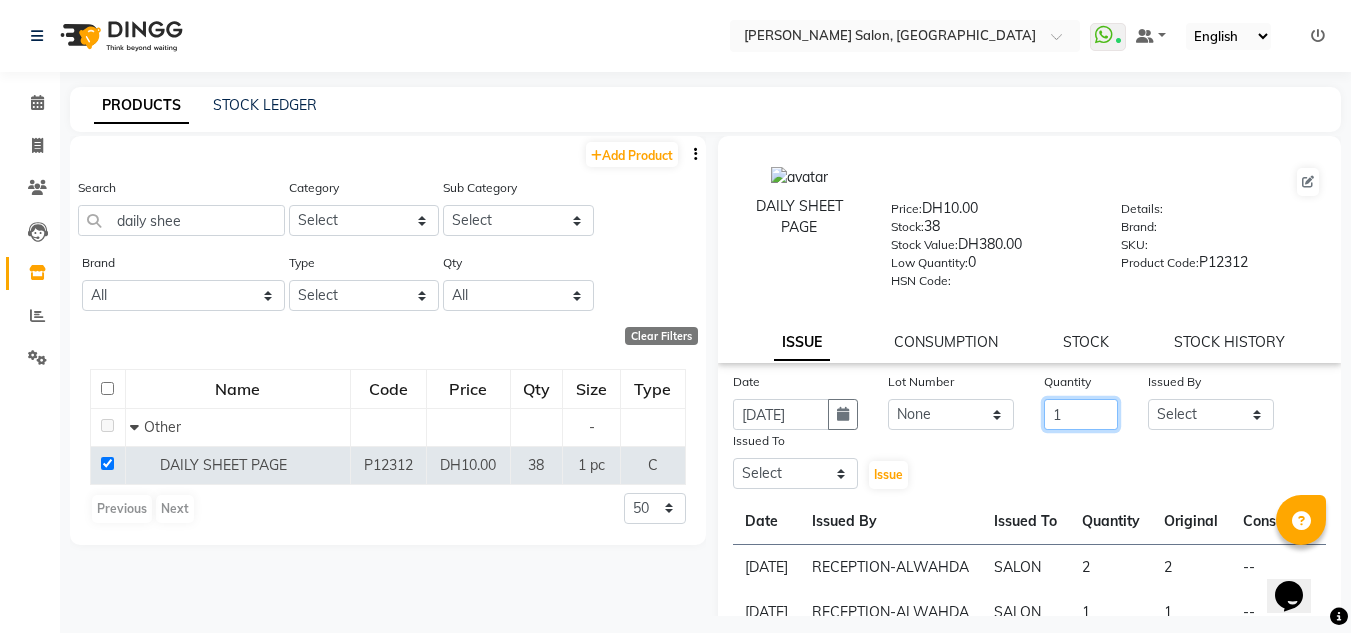 type on "1" 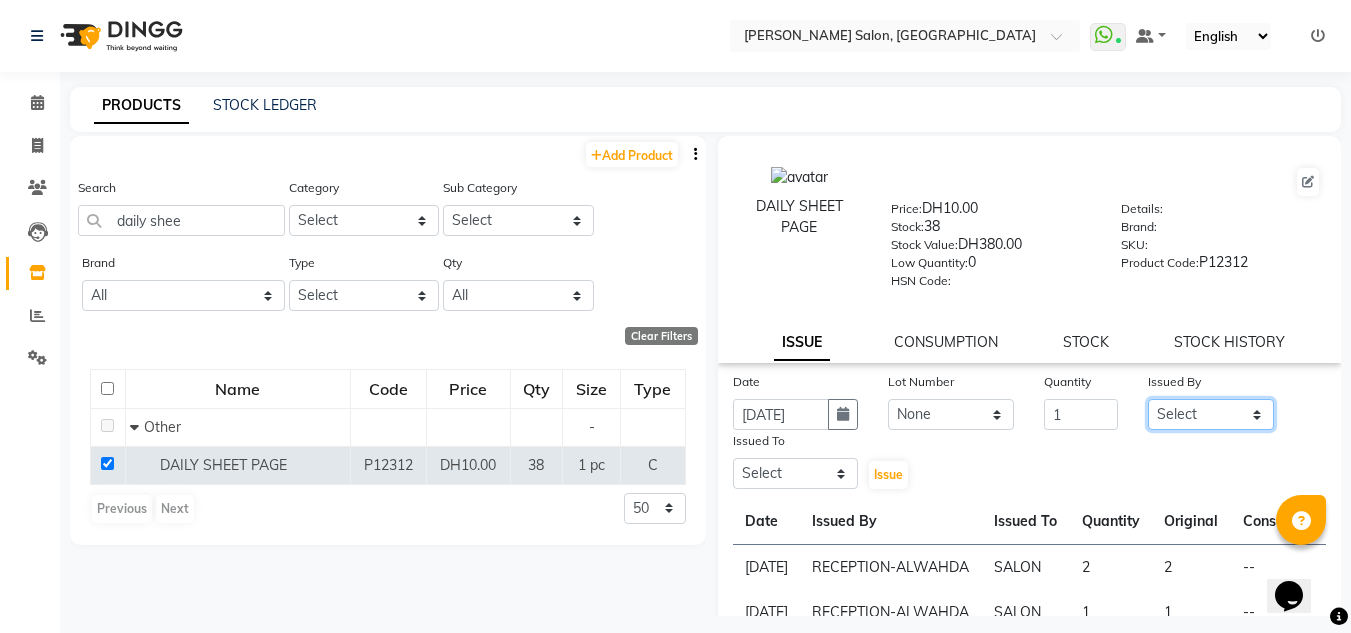 drag, startPoint x: 1159, startPoint y: 420, endPoint x: 1167, endPoint y: 404, distance: 17.888544 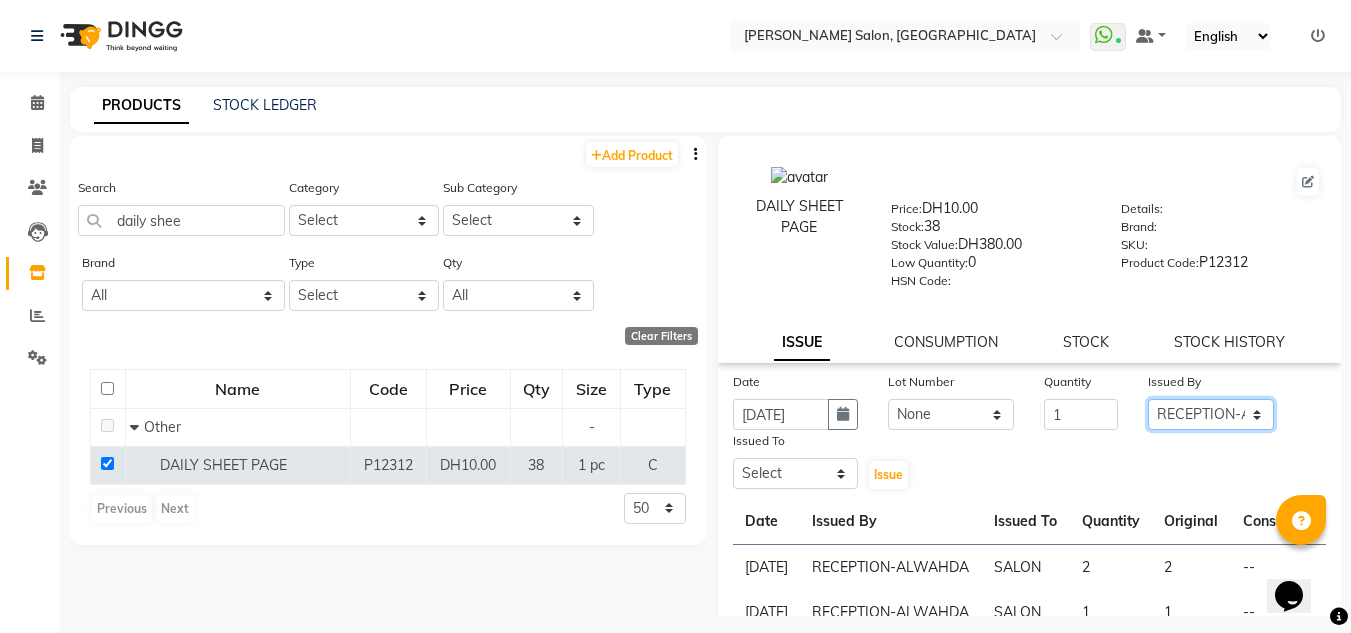click on "Select ABUSHAGARA Kavita Laxmi Management Manisha Radha RECEPTION-ALWAHDA Riba Rimsha SALON Samjhana trial" 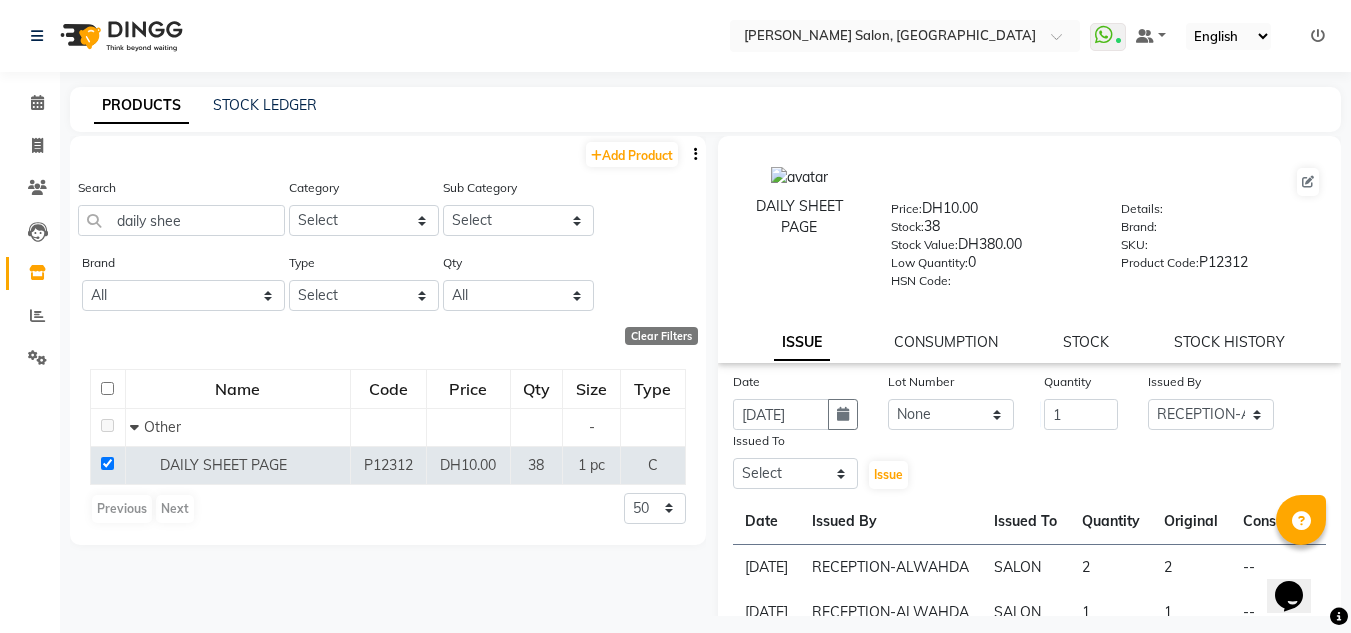 drag, startPoint x: 808, startPoint y: 456, endPoint x: 809, endPoint y: 466, distance: 10.049875 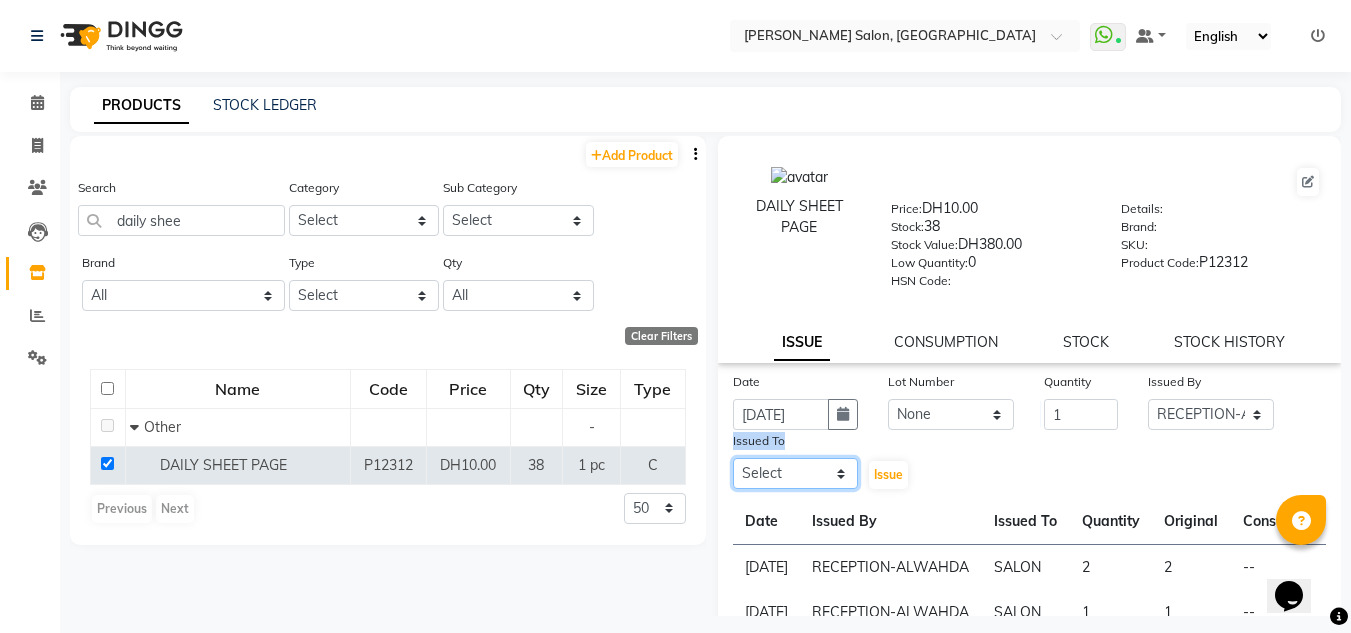click on "Select ABUSHAGARA Kavita Laxmi Management Manisha Radha RECEPTION-ALWAHDA Riba Rimsha SALON Samjhana trial" 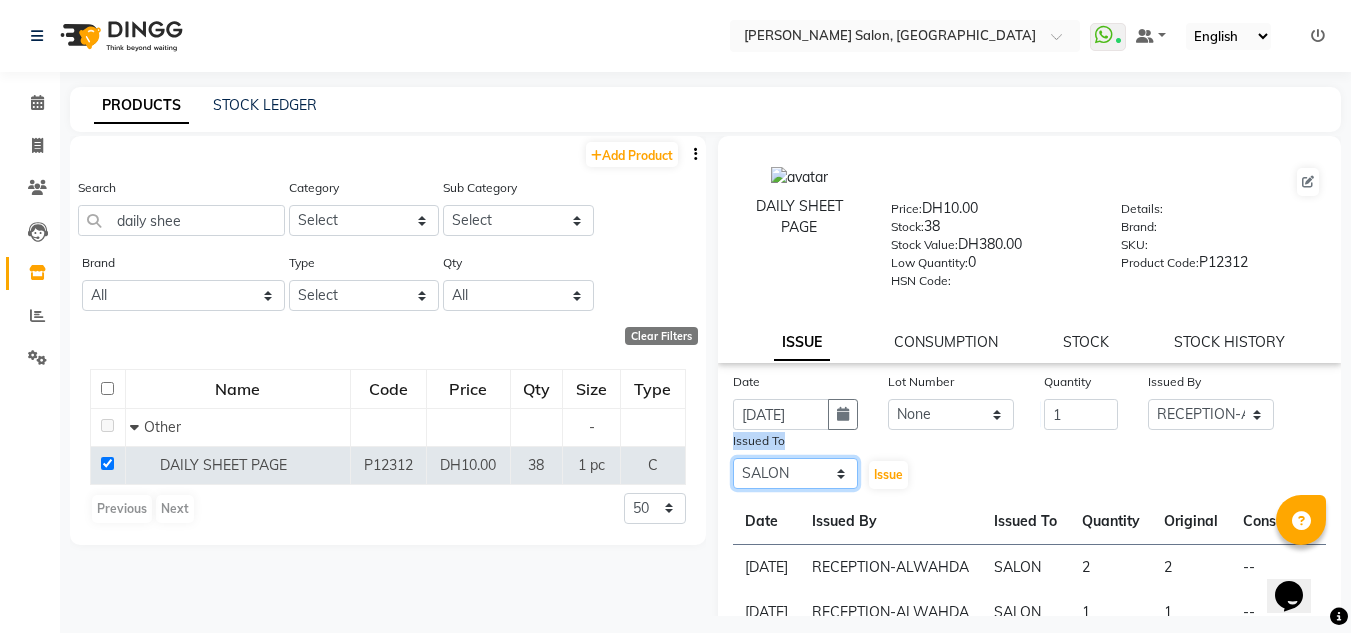 click on "Select ABUSHAGARA Kavita Laxmi Management Manisha Radha RECEPTION-ALWAHDA Riba Rimsha SALON Samjhana trial" 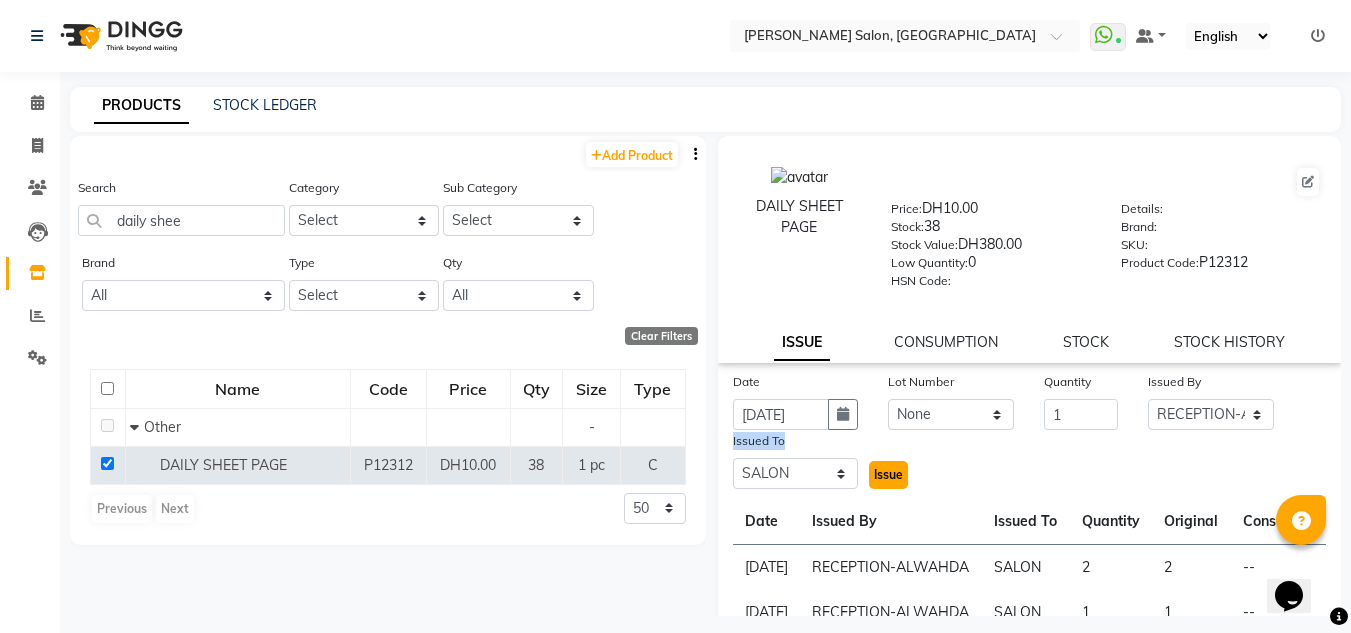 click on "Issue" 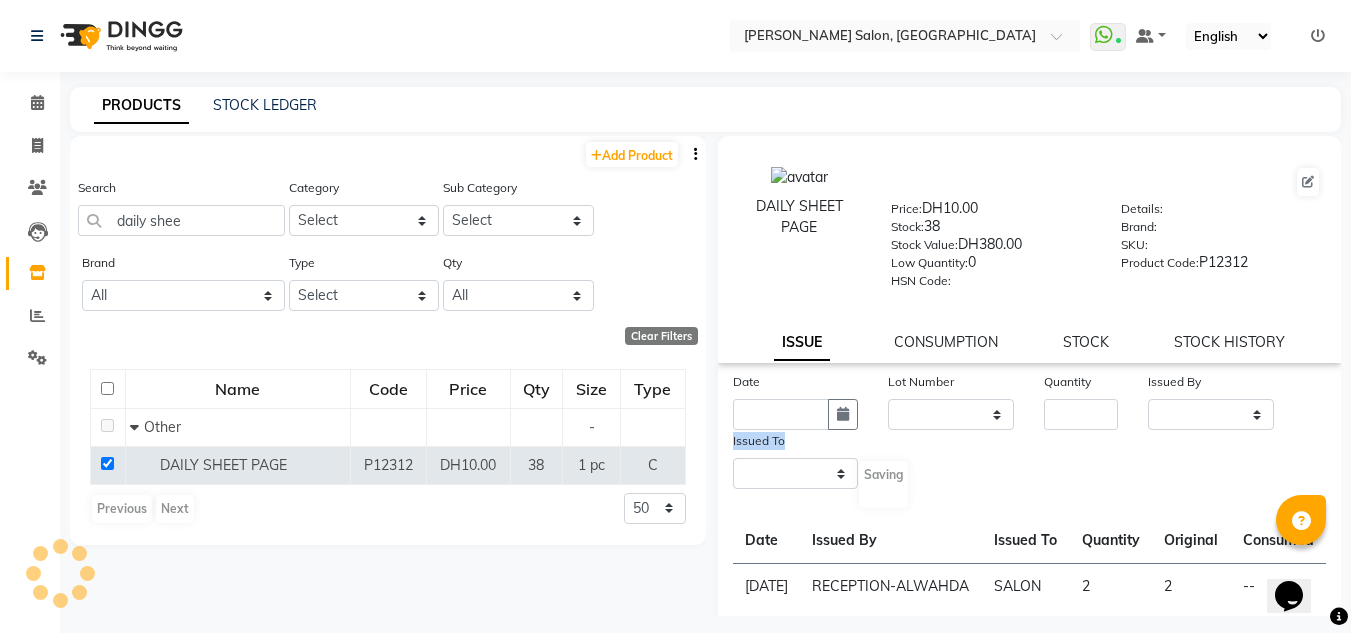 select 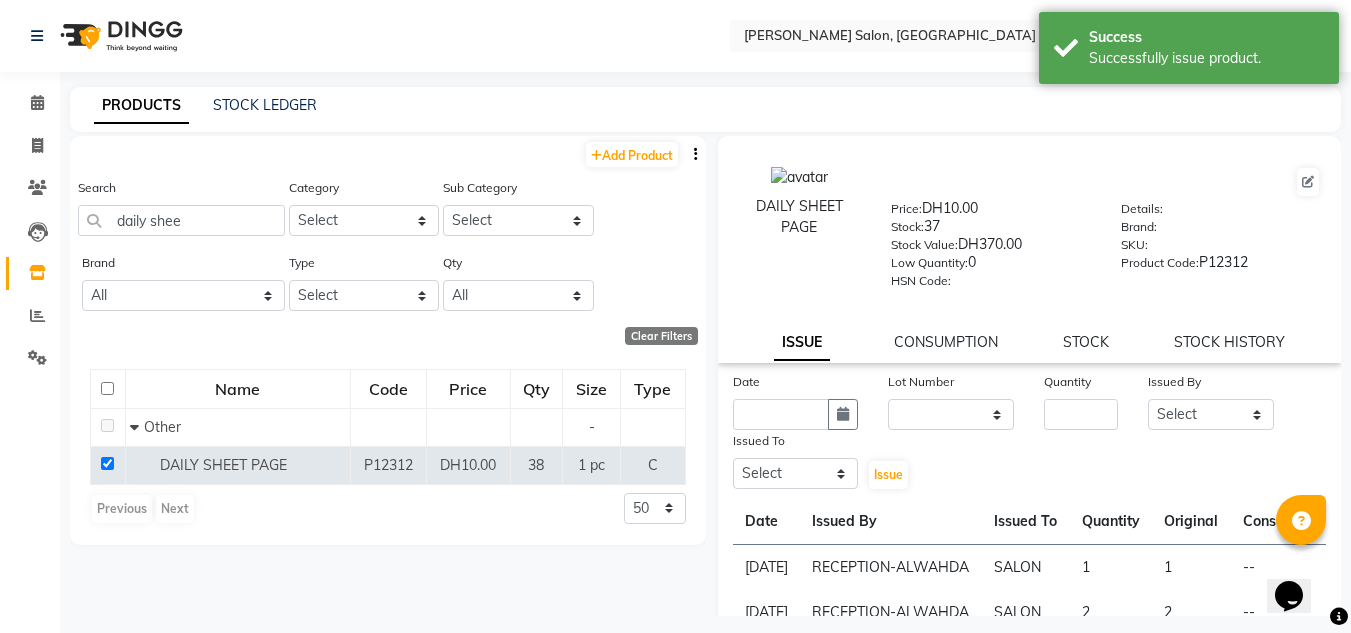 drag, startPoint x: 827, startPoint y: 396, endPoint x: 853, endPoint y: 417, distance: 33.42155 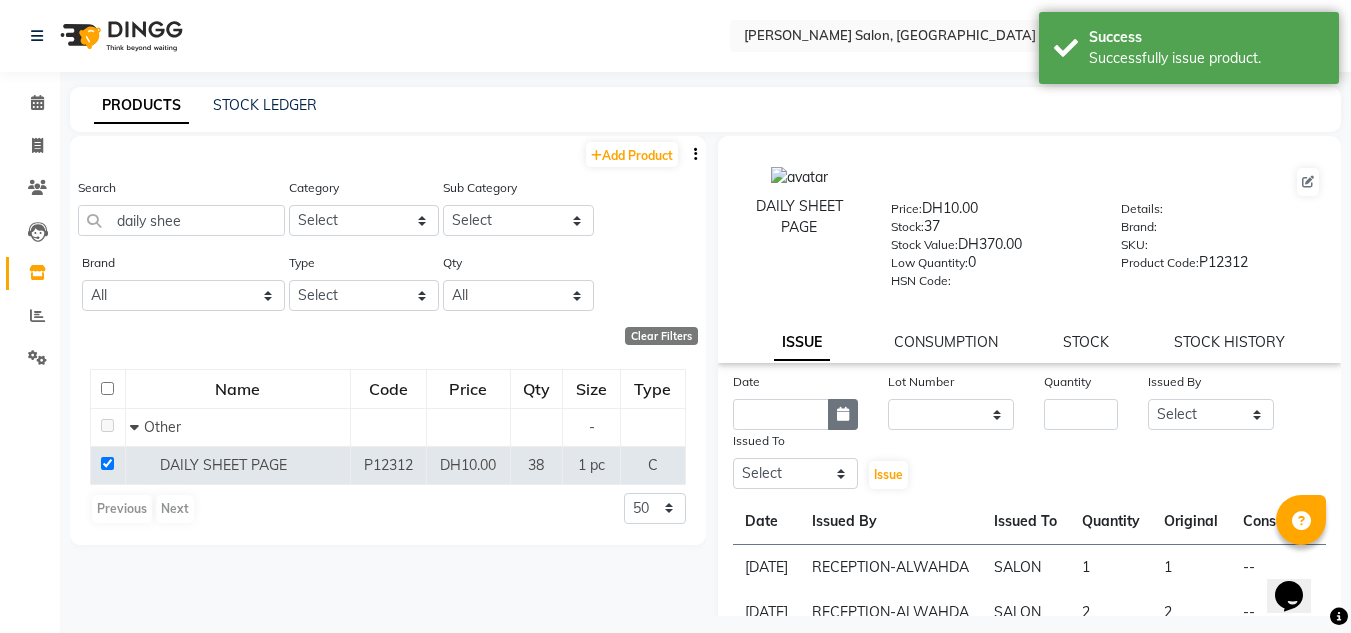 click 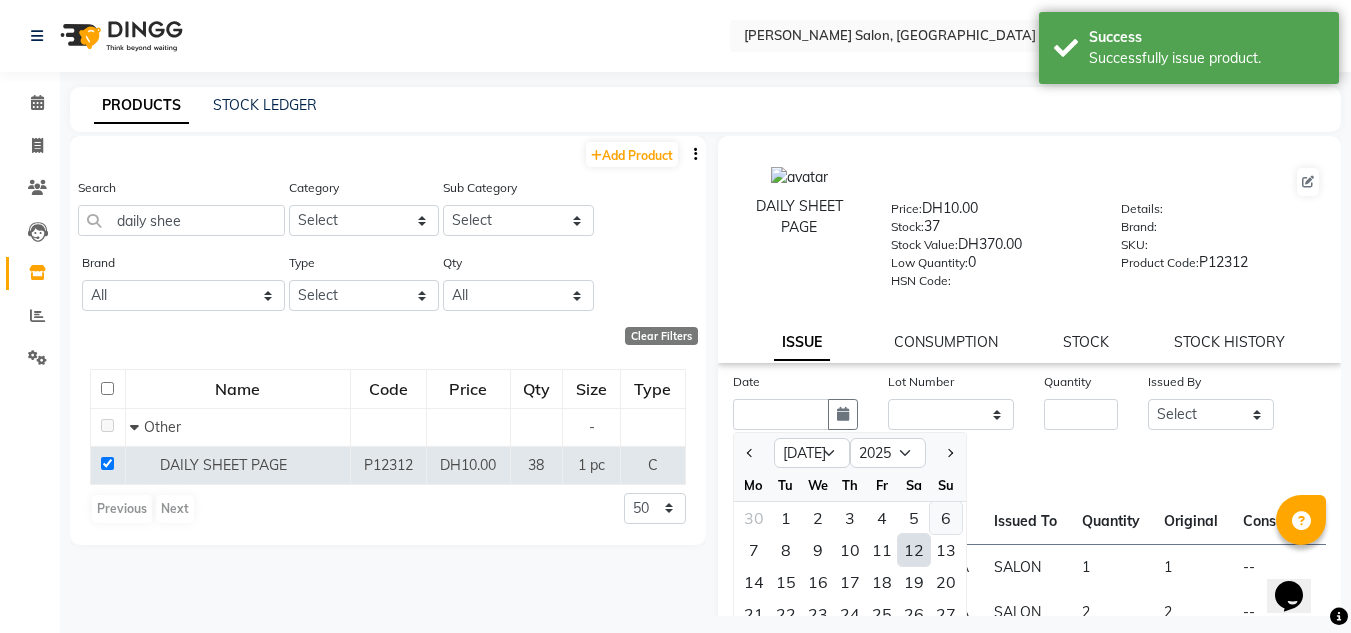 click on "6" 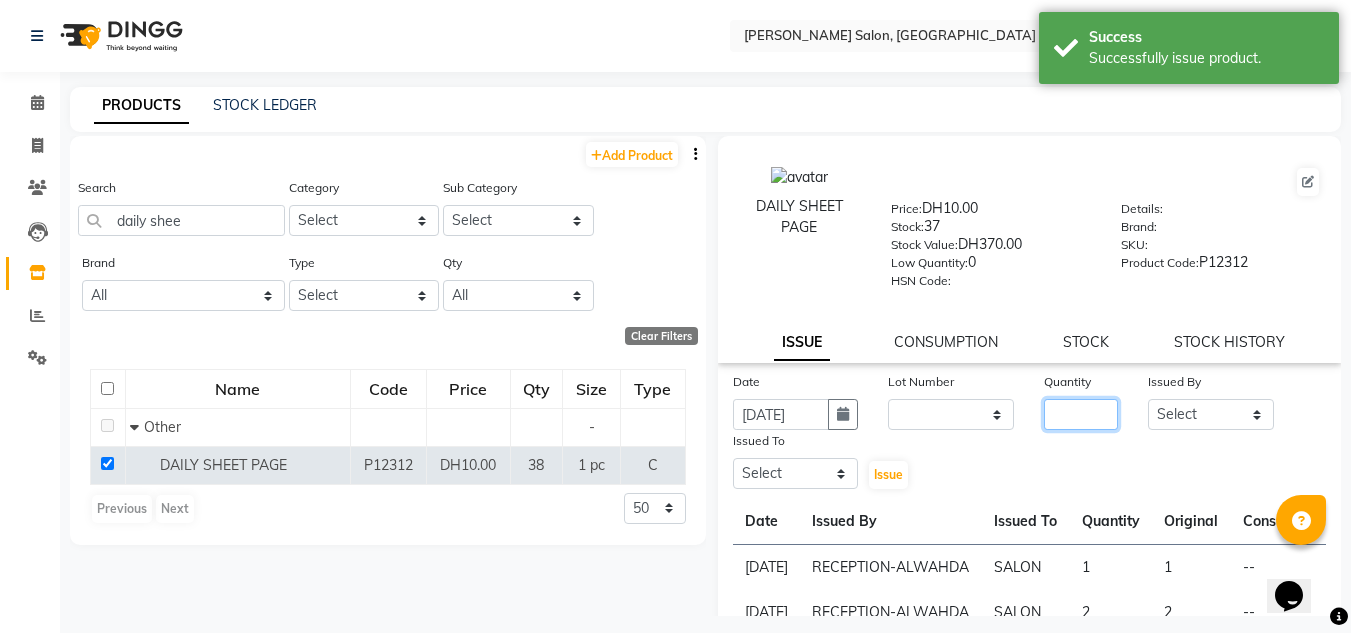 click 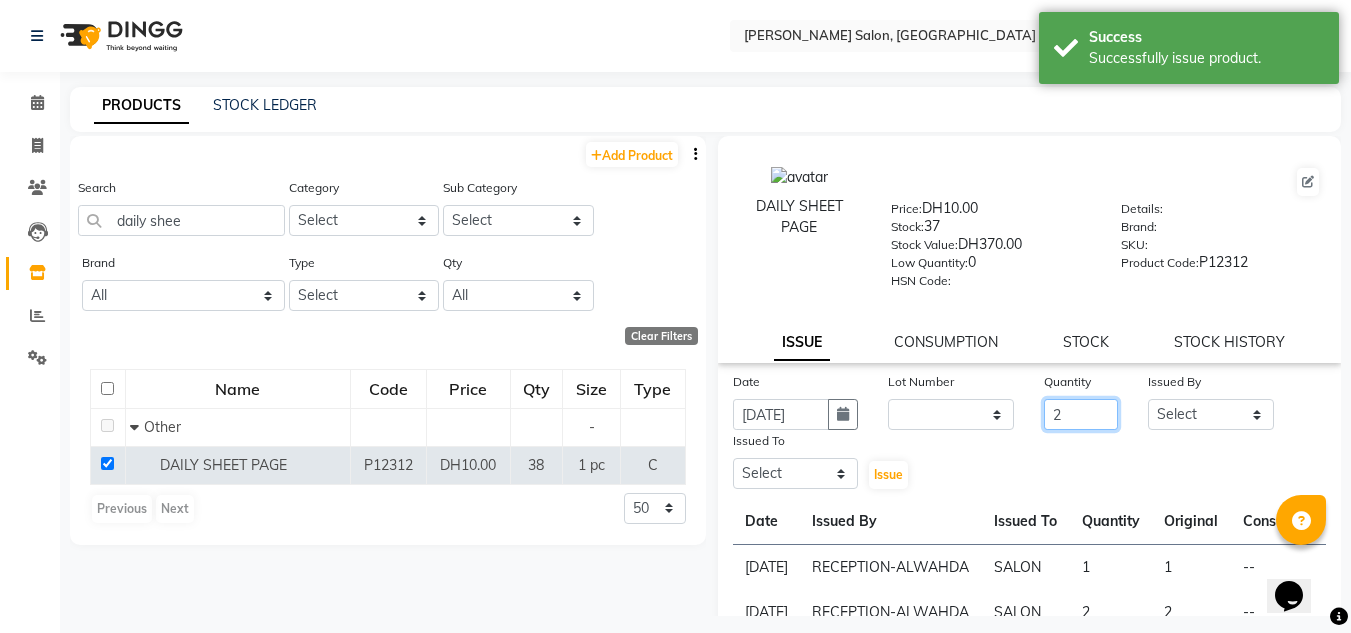 type on "2" 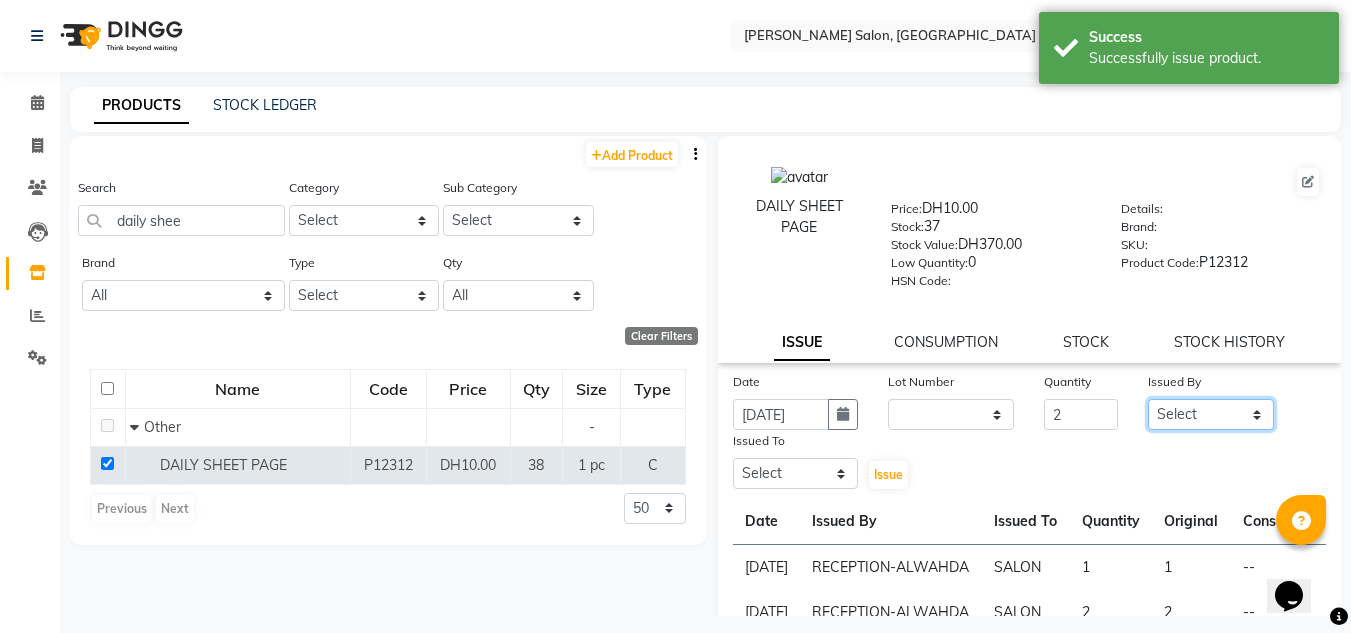 drag, startPoint x: 1191, startPoint y: 409, endPoint x: 1195, endPoint y: 378, distance: 31.257 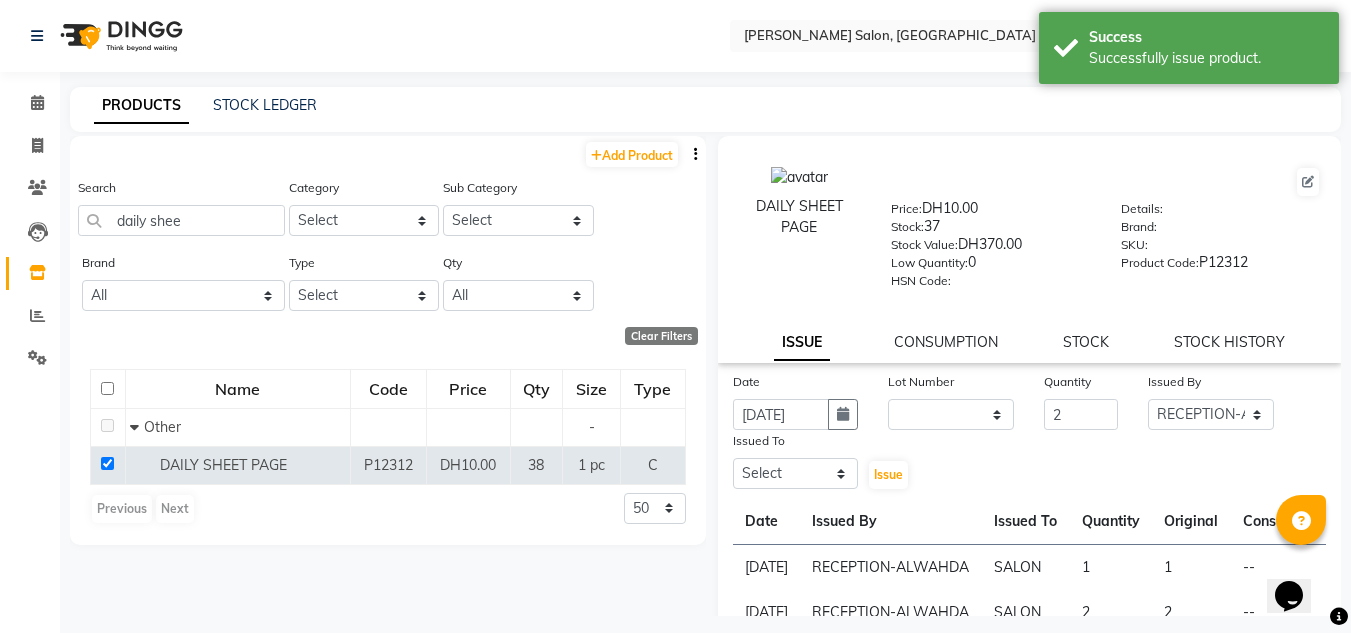 click on "Issued To" 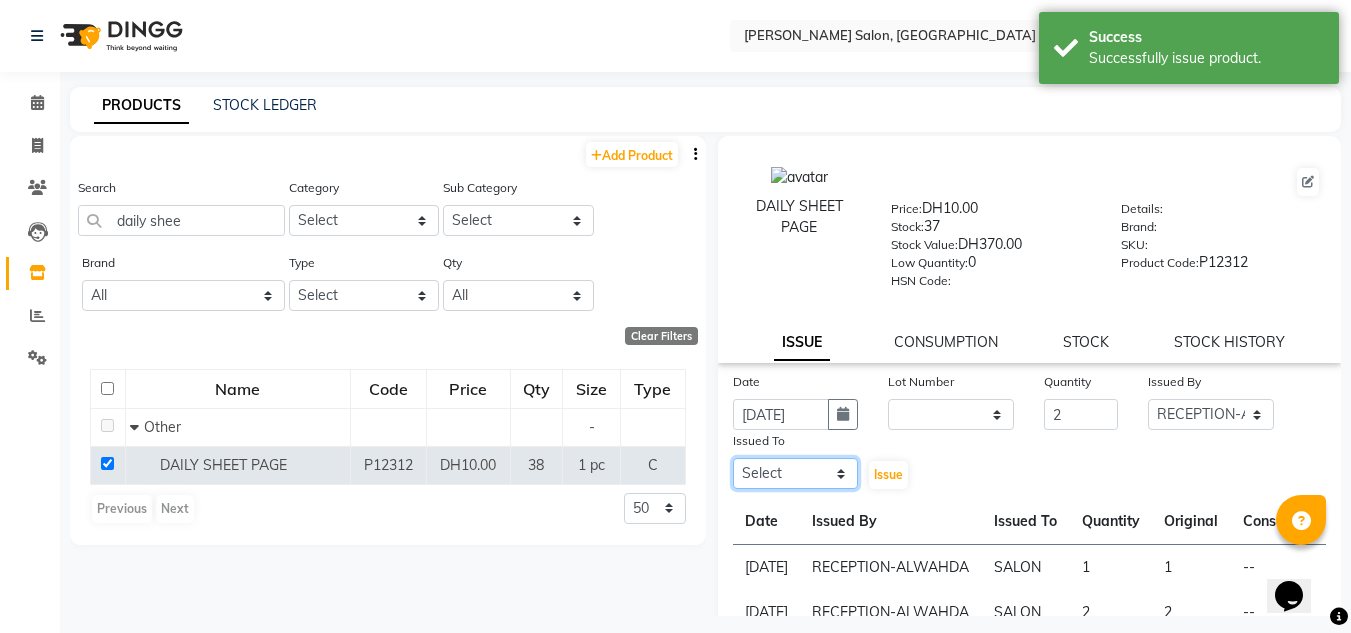 click on "Select ABUSHAGARA Kavita Laxmi Management Manisha Radha RECEPTION-ALWAHDA Riba Rimsha SALON Samjhana trial" 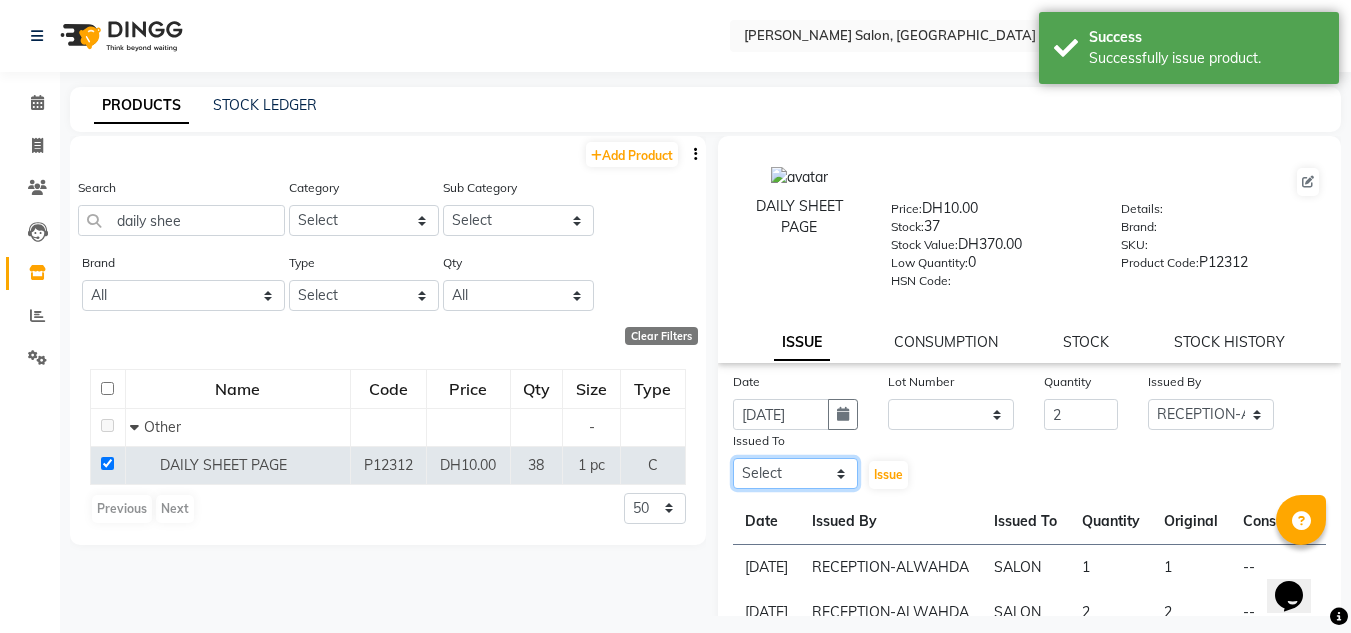 select on "75614" 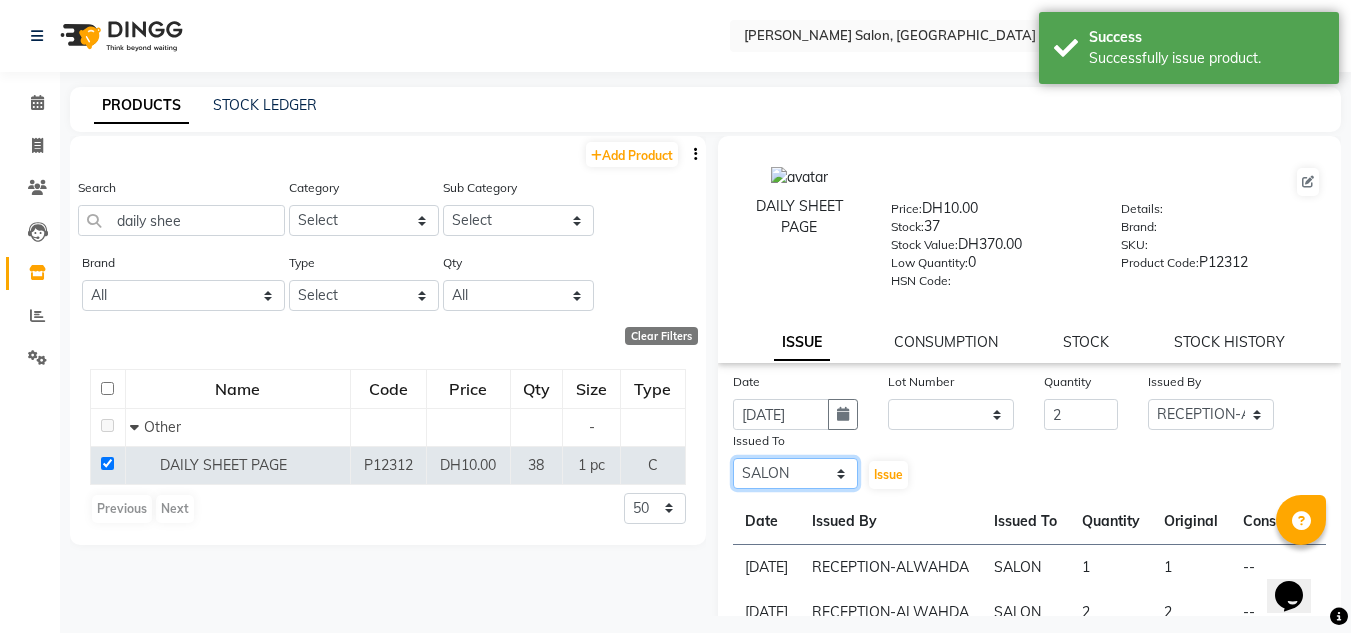 click on "Select ABUSHAGARA Kavita Laxmi Management Manisha Radha RECEPTION-ALWAHDA Riba Rimsha SALON Samjhana trial" 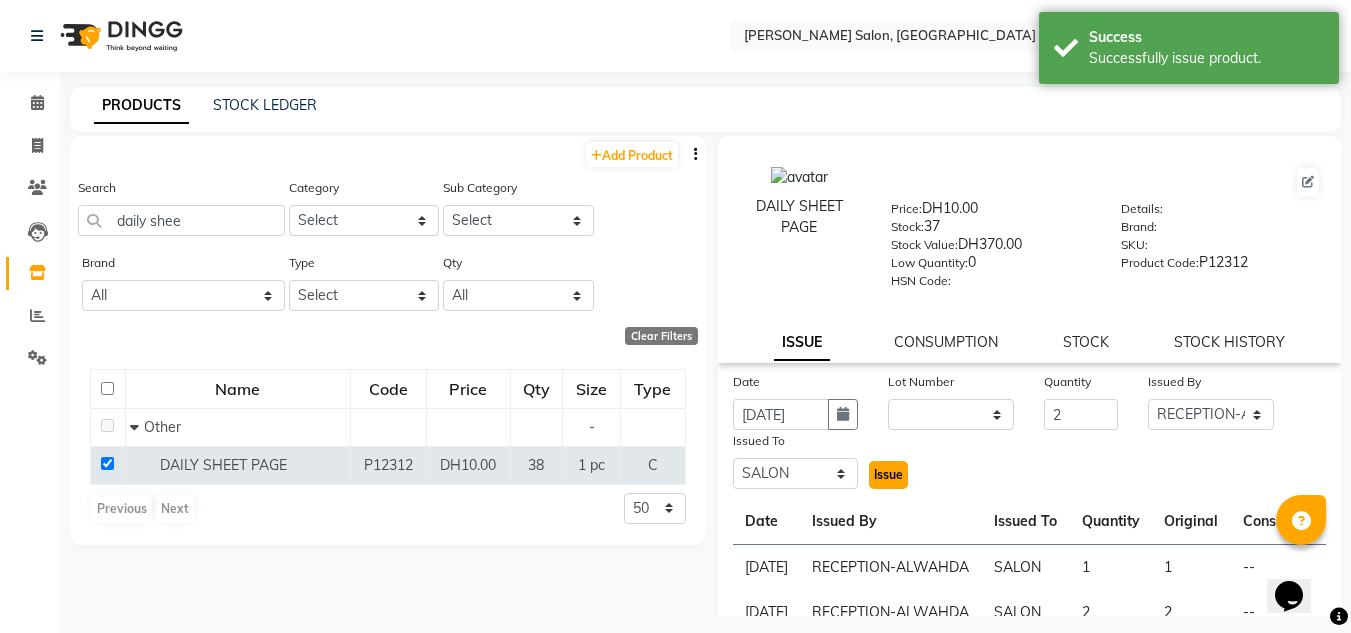 click on "Issue" 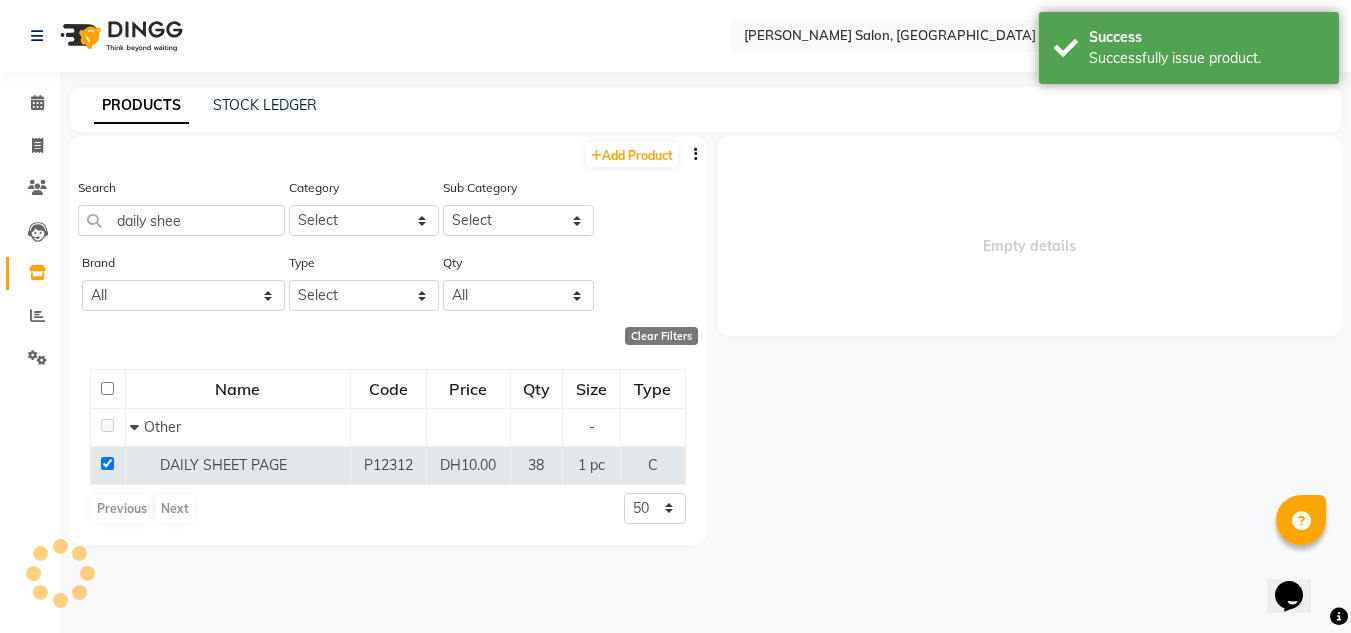 select 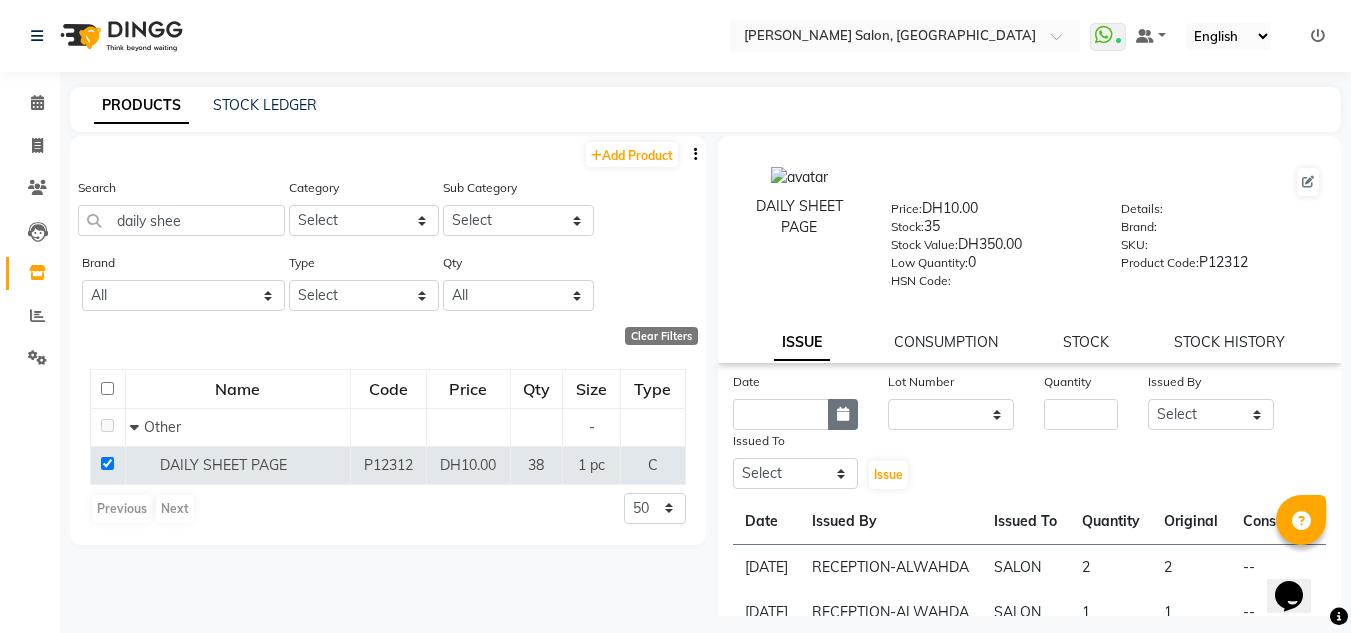 click 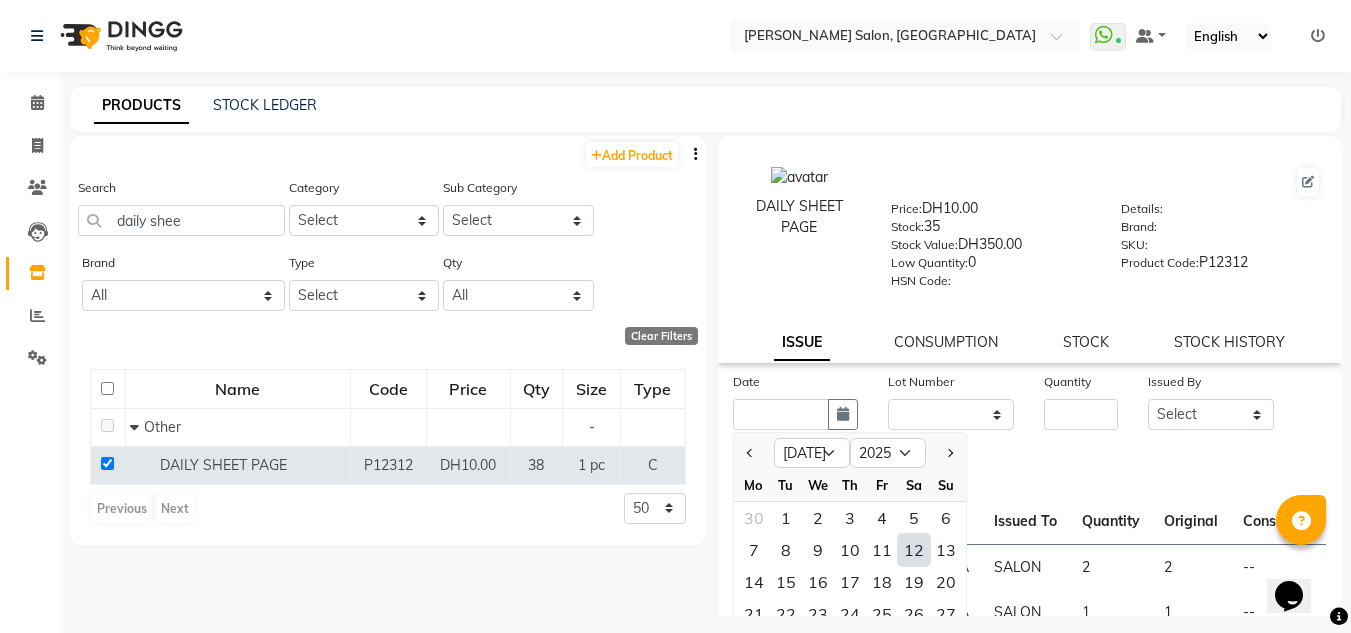 click on "8" 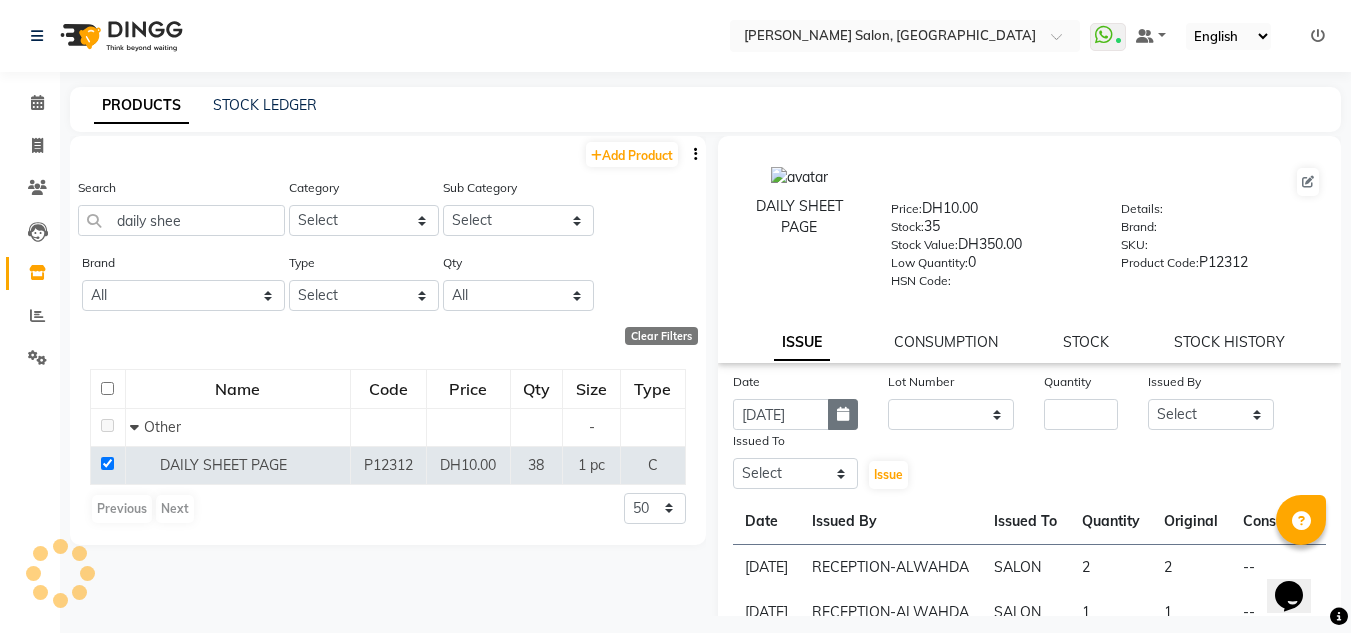 click 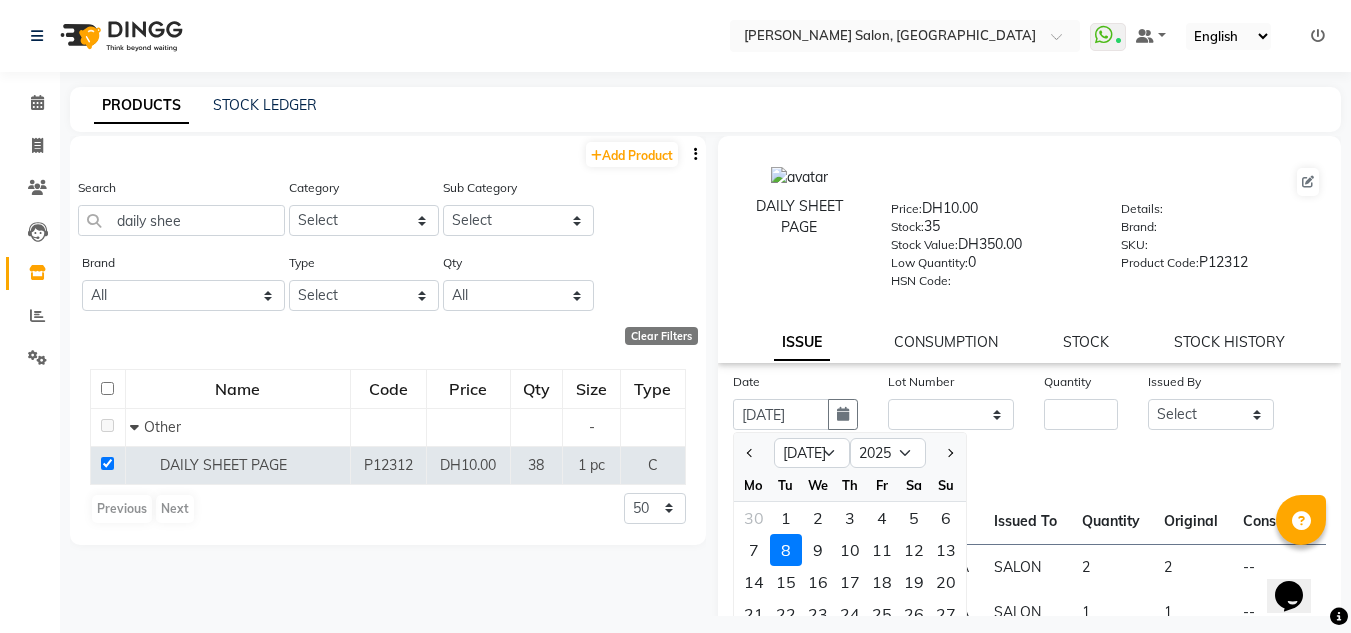 click on "7" 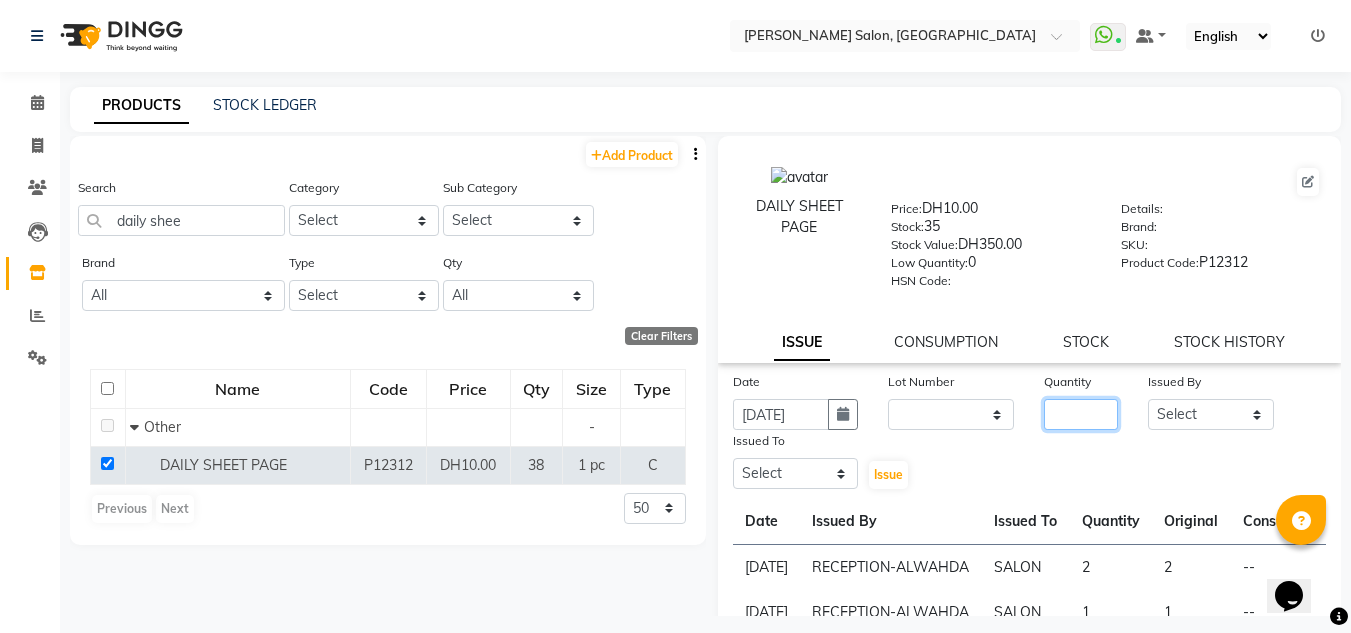 click 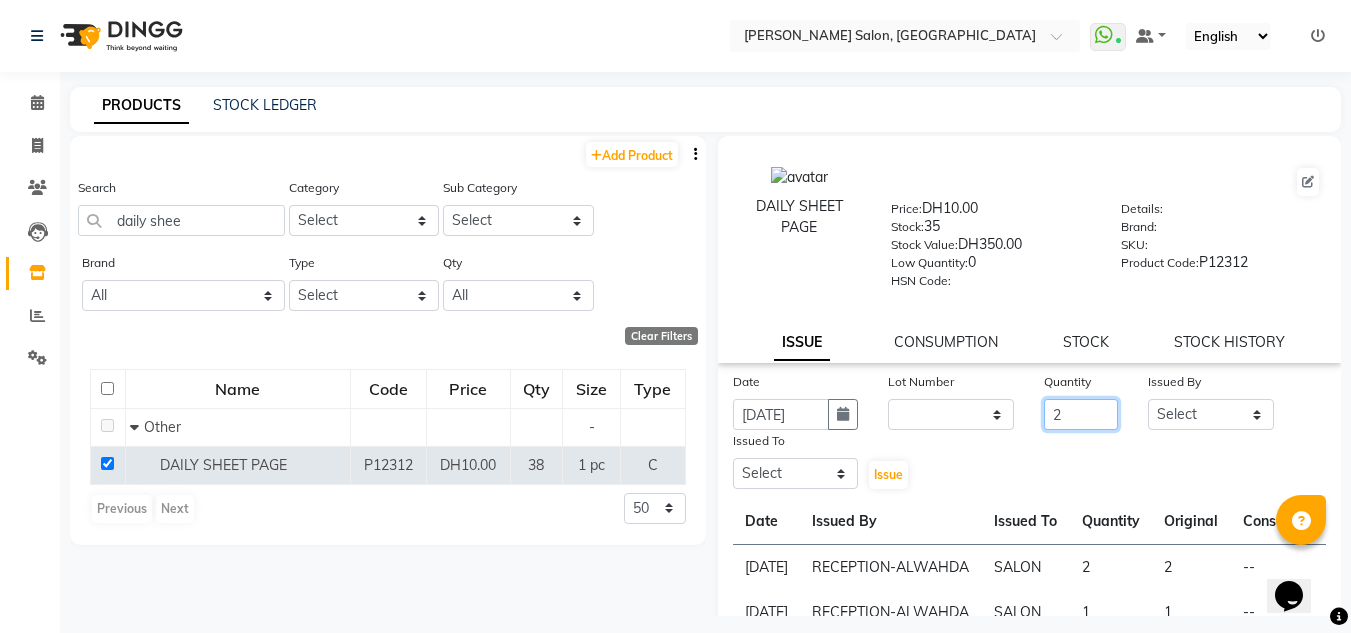 type on "2" 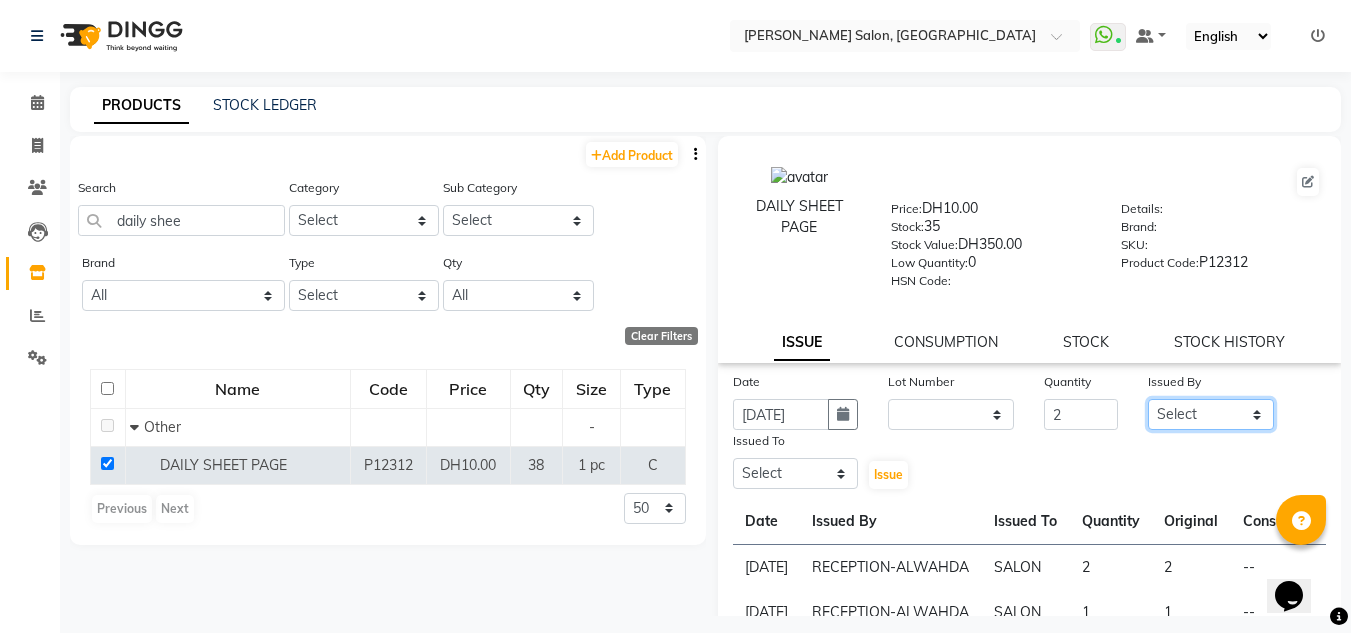 drag, startPoint x: 1199, startPoint y: 421, endPoint x: 1203, endPoint y: 403, distance: 18.439089 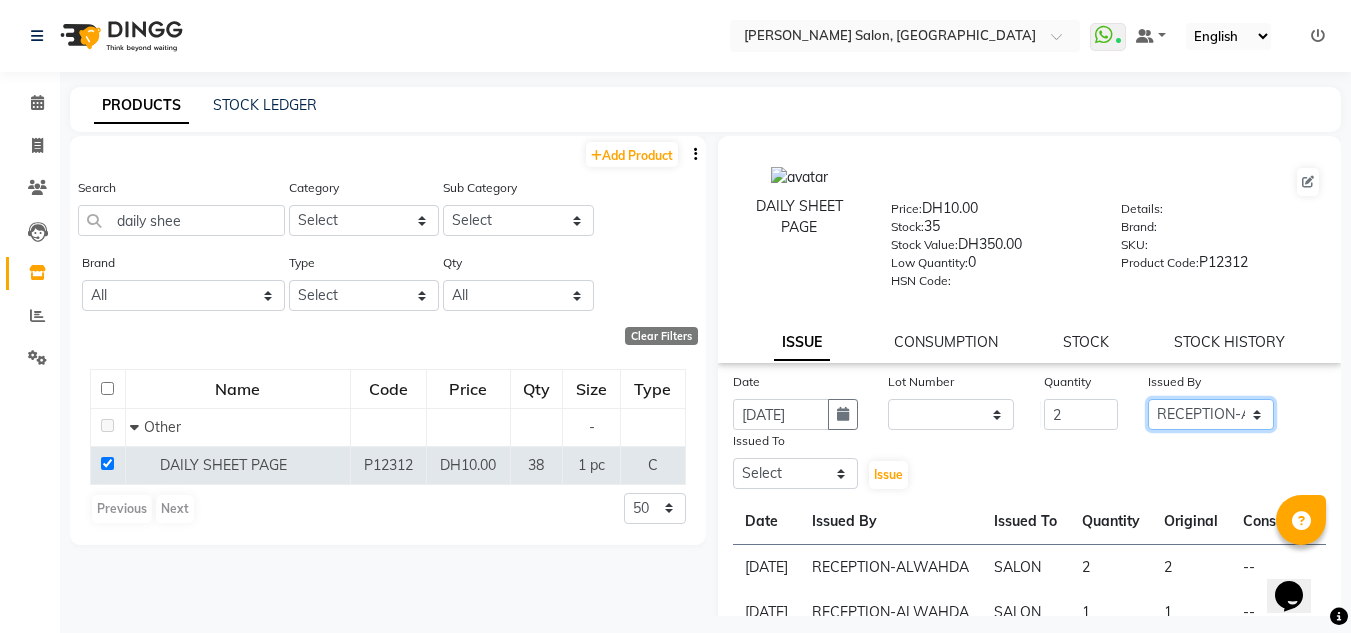 click on "Select ABUSHAGARA Kavita Laxmi Management Manisha Radha RECEPTION-ALWAHDA Riba Rimsha SALON Samjhana trial" 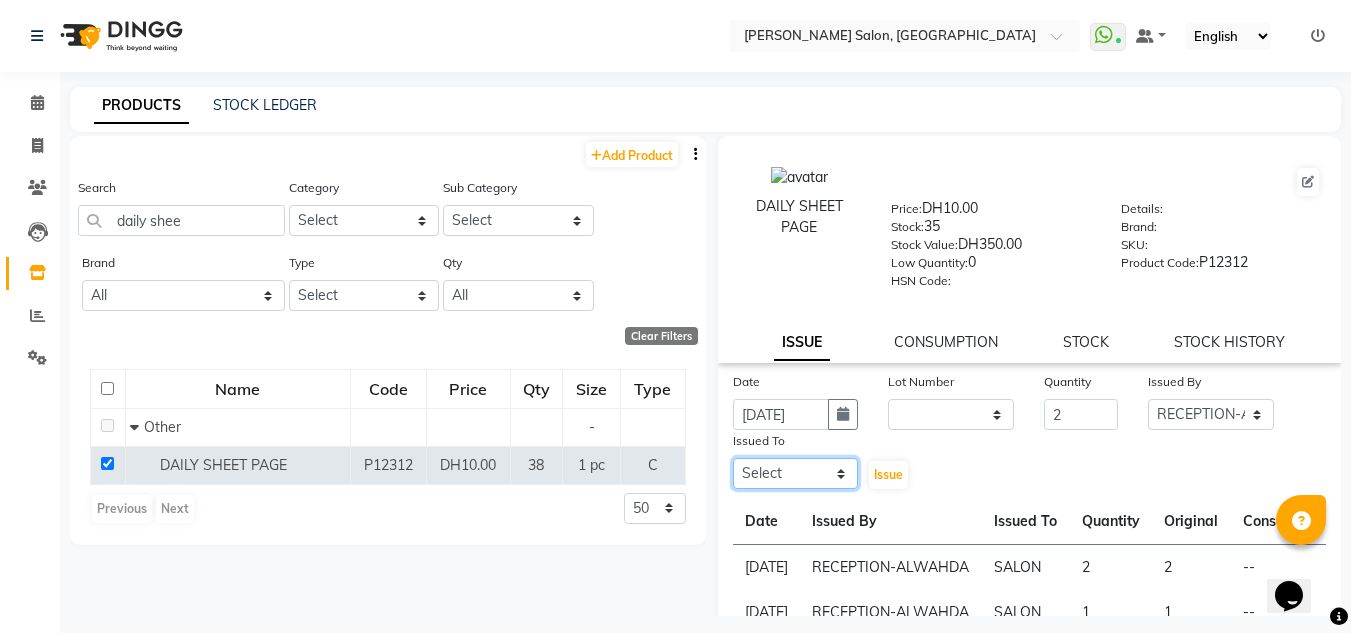 click on "Select ABUSHAGARA Kavita Laxmi Management Manisha Radha RECEPTION-ALWAHDA Riba Rimsha SALON Samjhana trial" 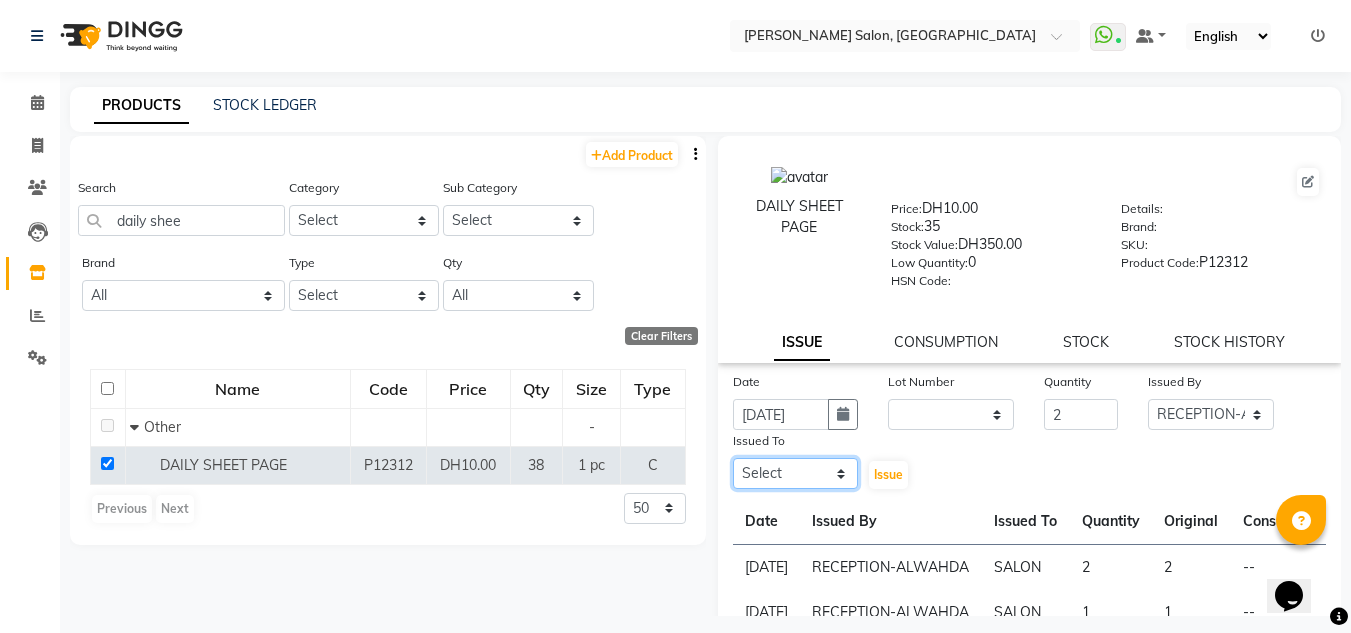 select on "75614" 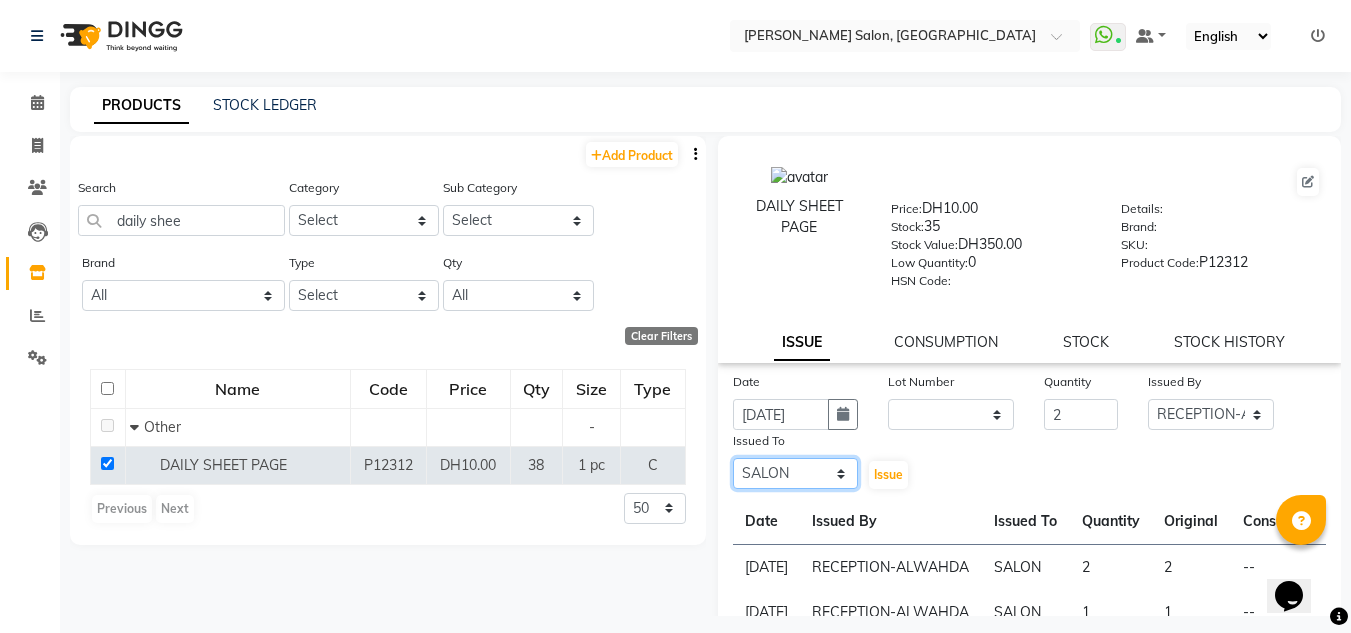 click on "Select ABUSHAGARA Kavita Laxmi Management Manisha Radha RECEPTION-ALWAHDA Riba Rimsha SALON Samjhana trial" 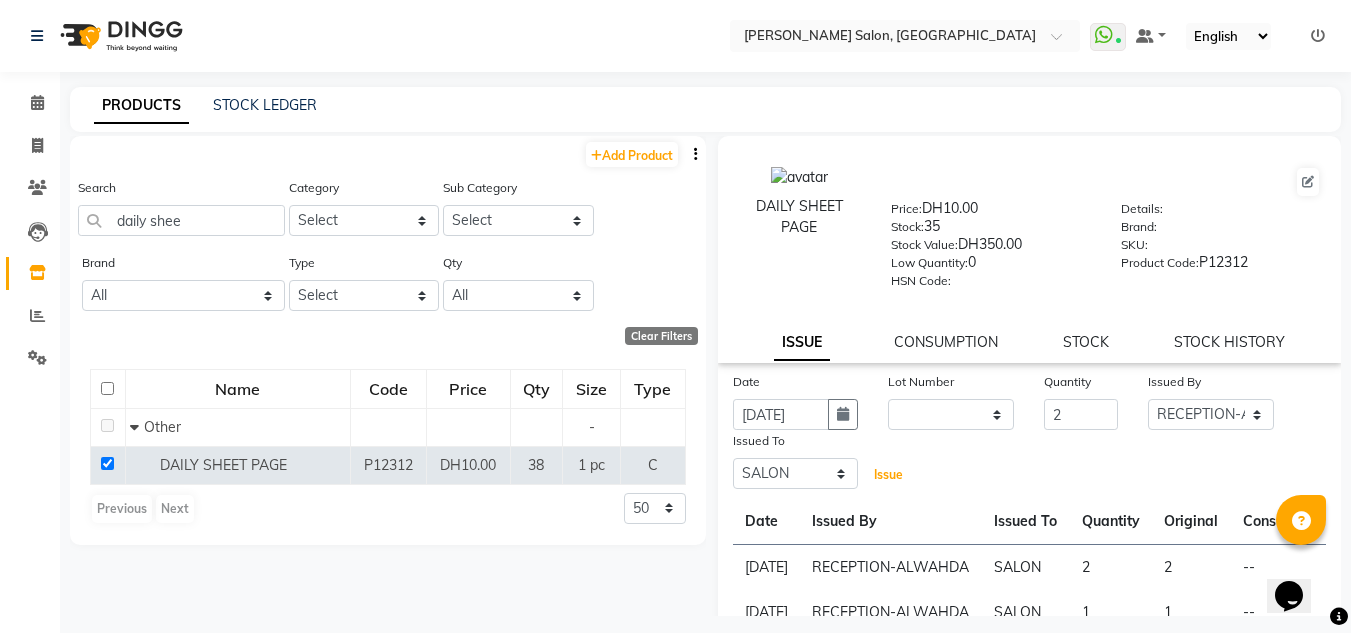 drag, startPoint x: 883, startPoint y: 478, endPoint x: 907, endPoint y: 477, distance: 24.020824 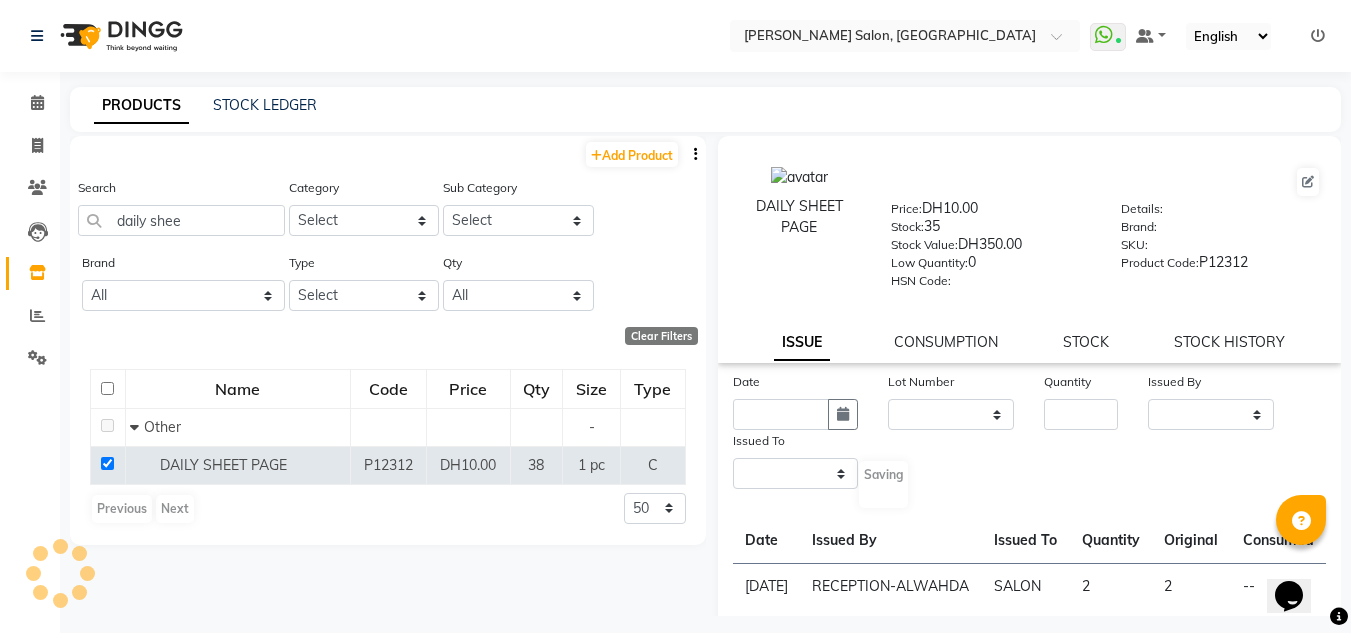 select 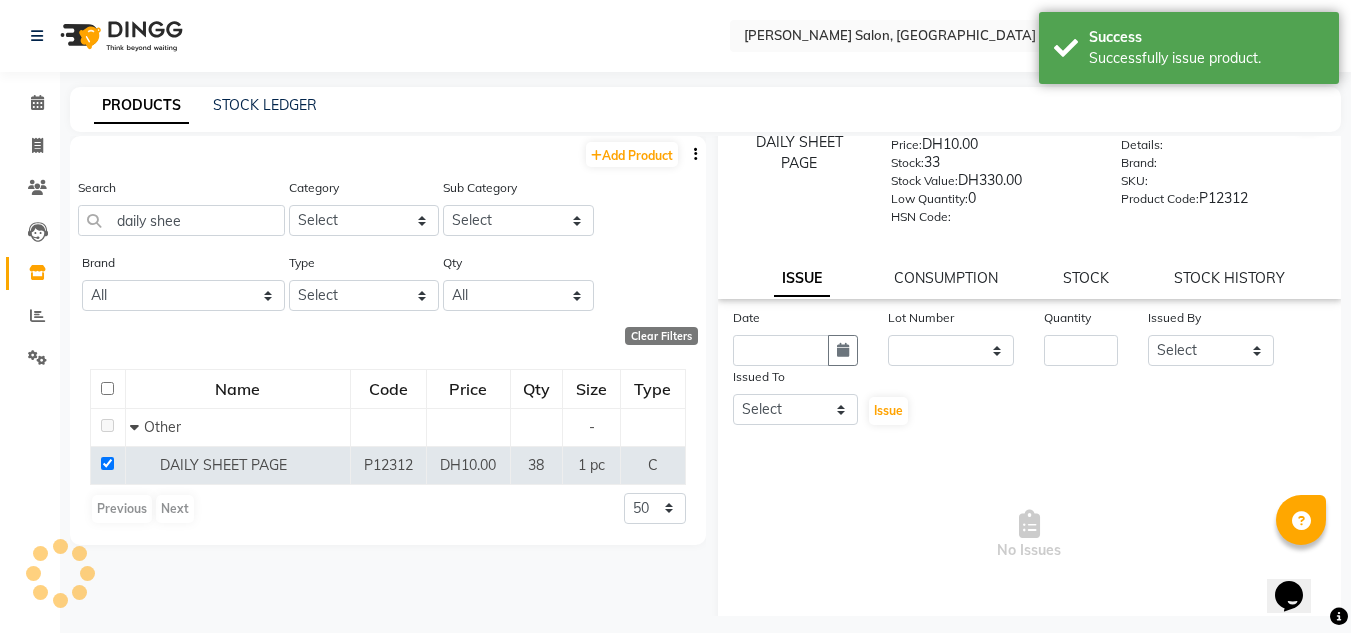 scroll, scrollTop: 100, scrollLeft: 0, axis: vertical 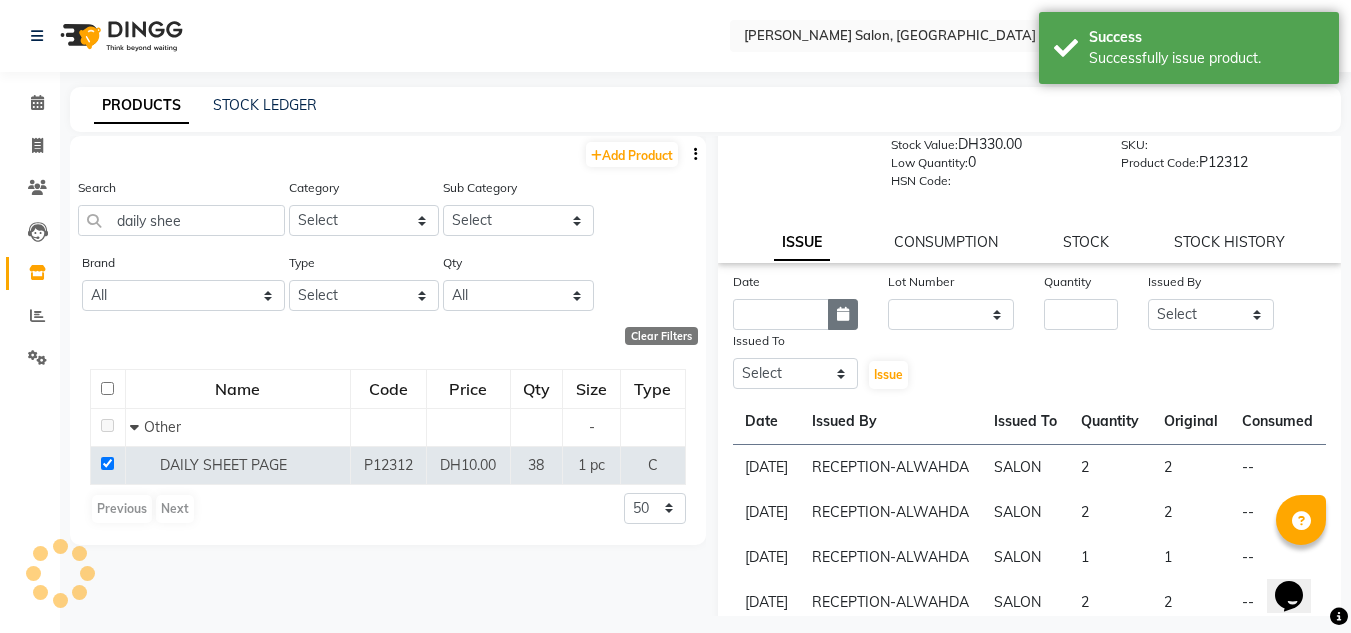 click 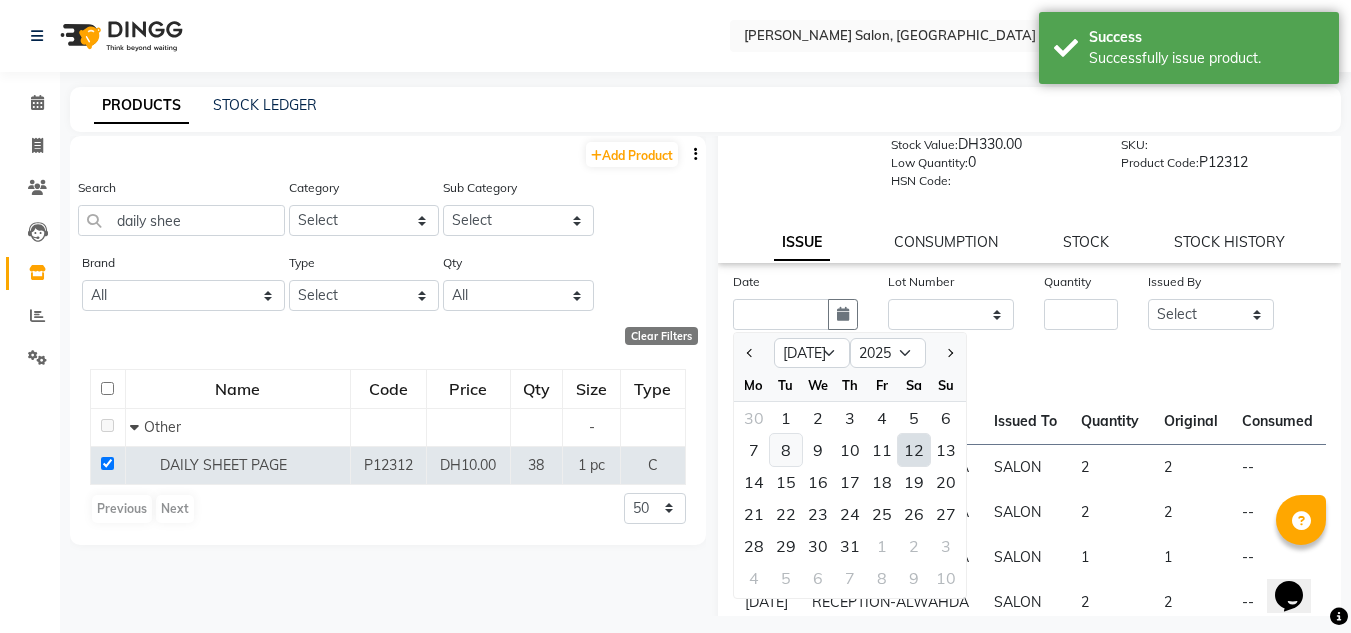 click on "8" 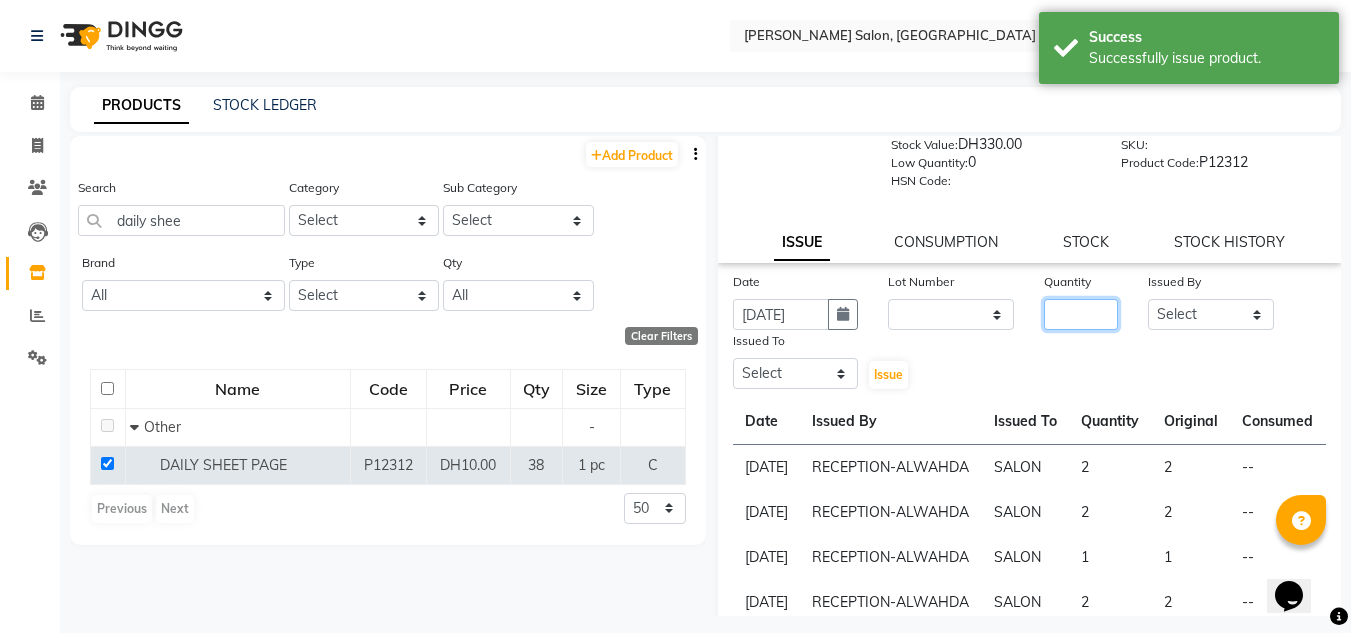 click 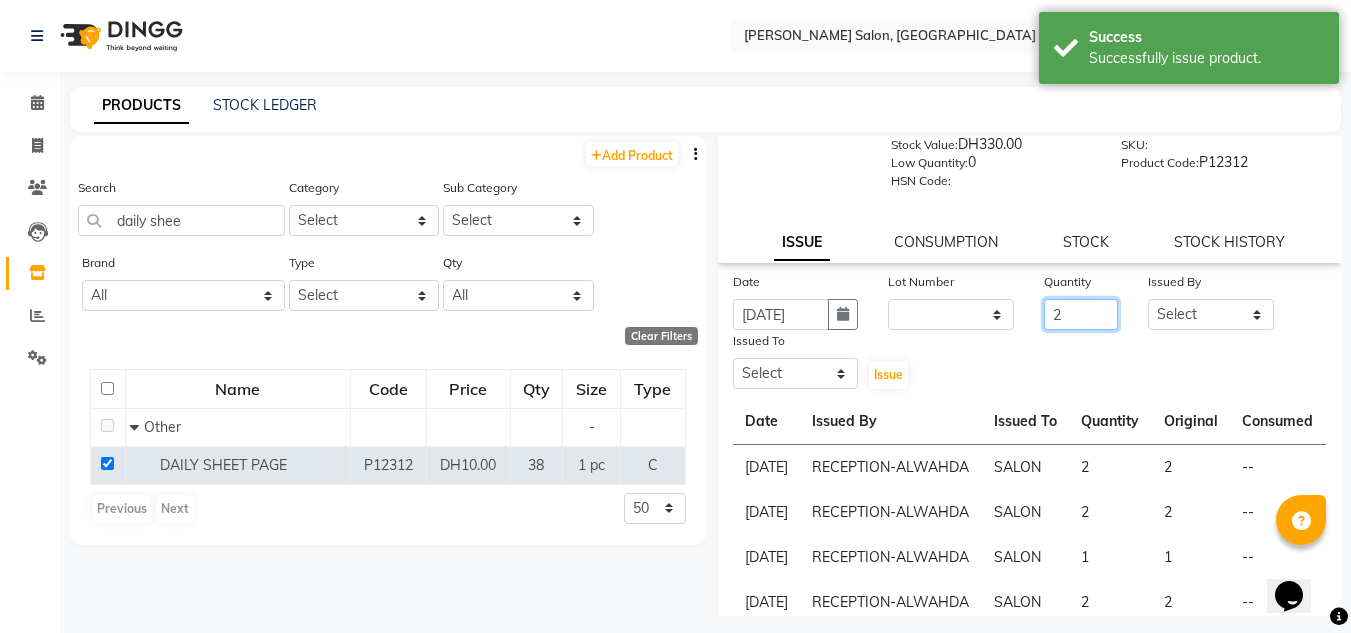 type on "2" 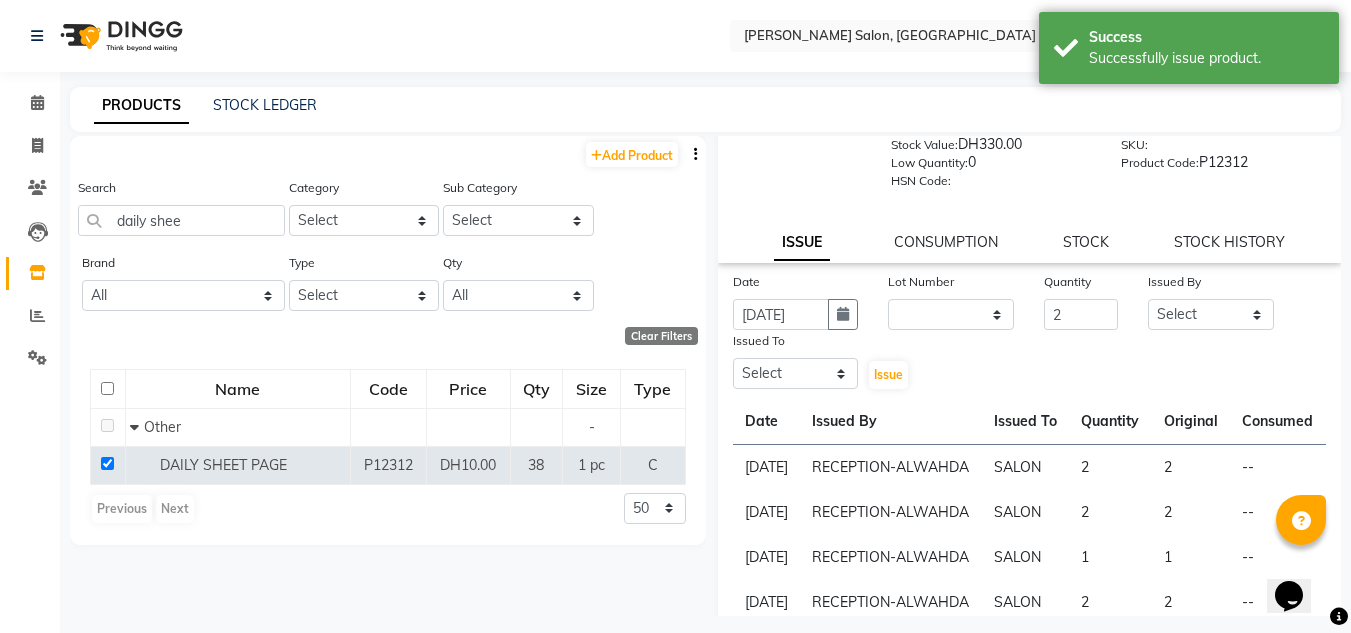 drag, startPoint x: 1205, startPoint y: 338, endPoint x: 1194, endPoint y: 322, distance: 19.416489 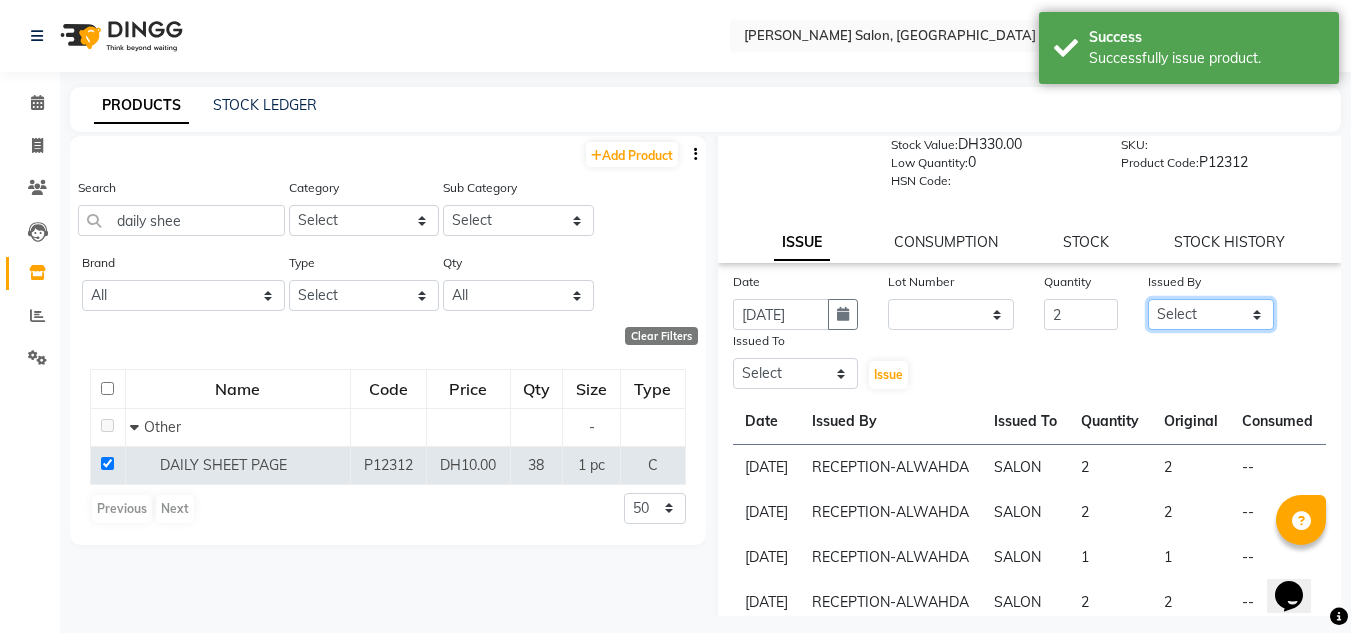 click on "Select ABUSHAGARA Kavita Laxmi Management Manisha Radha RECEPTION-ALWAHDA Riba Rimsha SALON Samjhana trial" 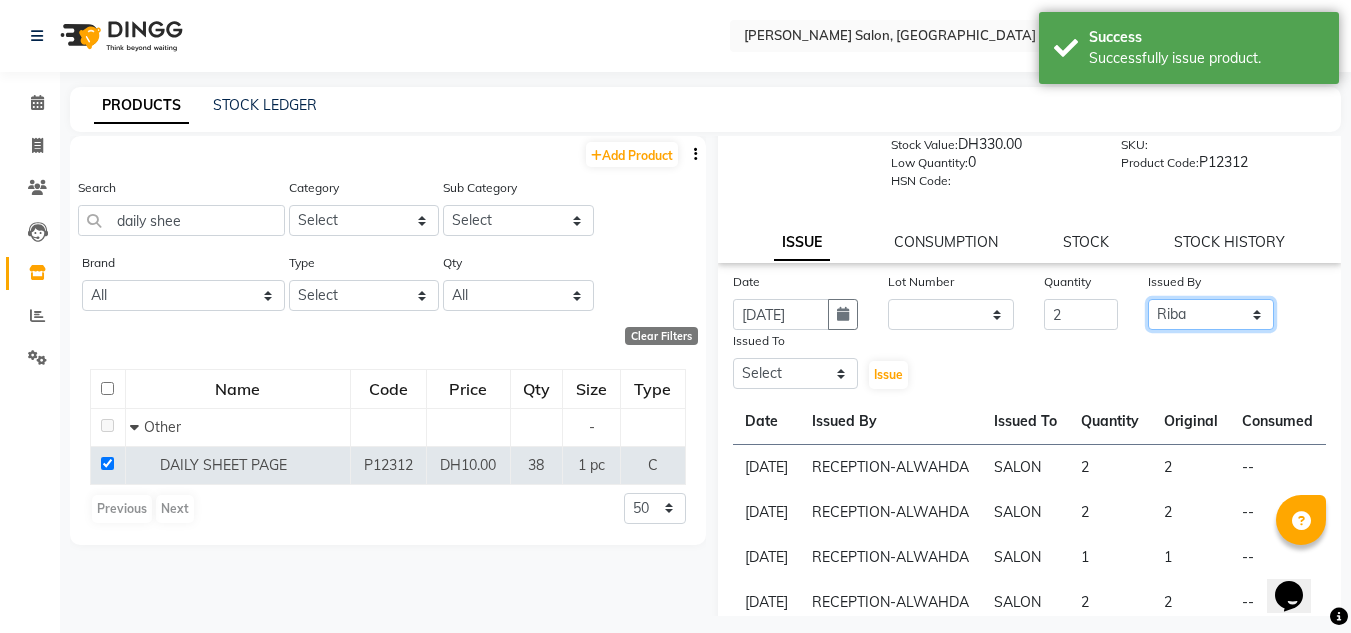 click on "Select ABUSHAGARA Kavita Laxmi Management Manisha Radha RECEPTION-ALWAHDA Riba Rimsha SALON Samjhana trial" 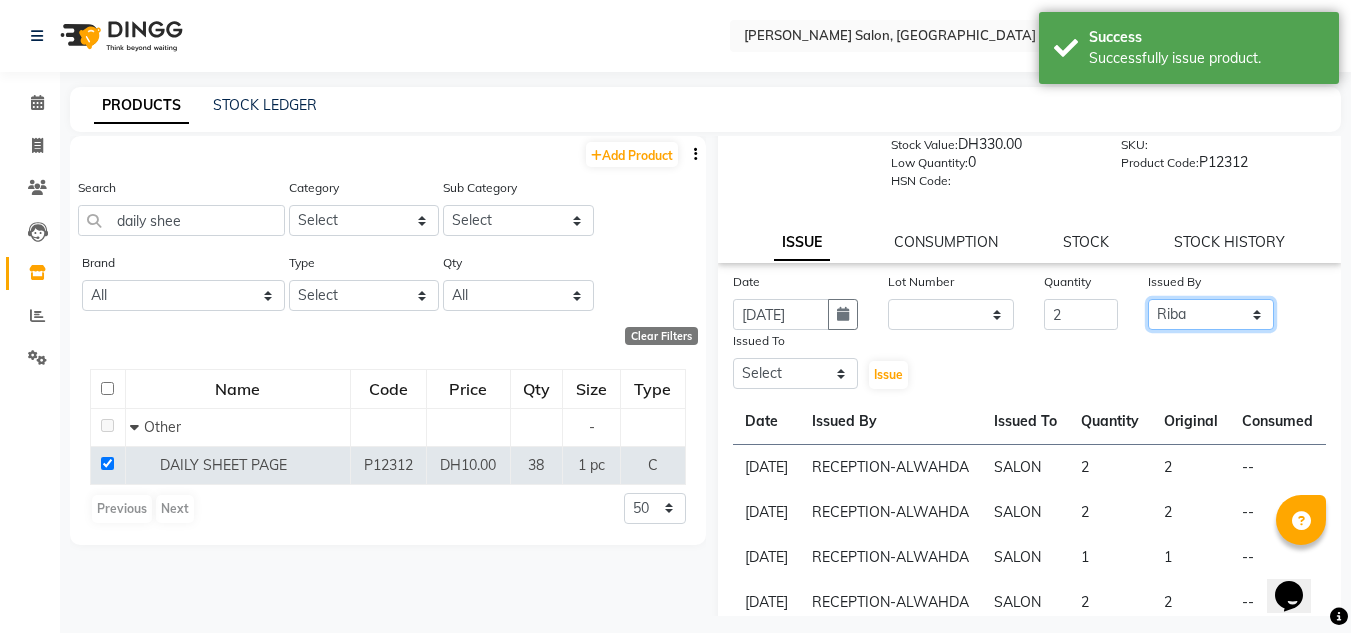 drag, startPoint x: 1177, startPoint y: 309, endPoint x: 1172, endPoint y: 298, distance: 12.083046 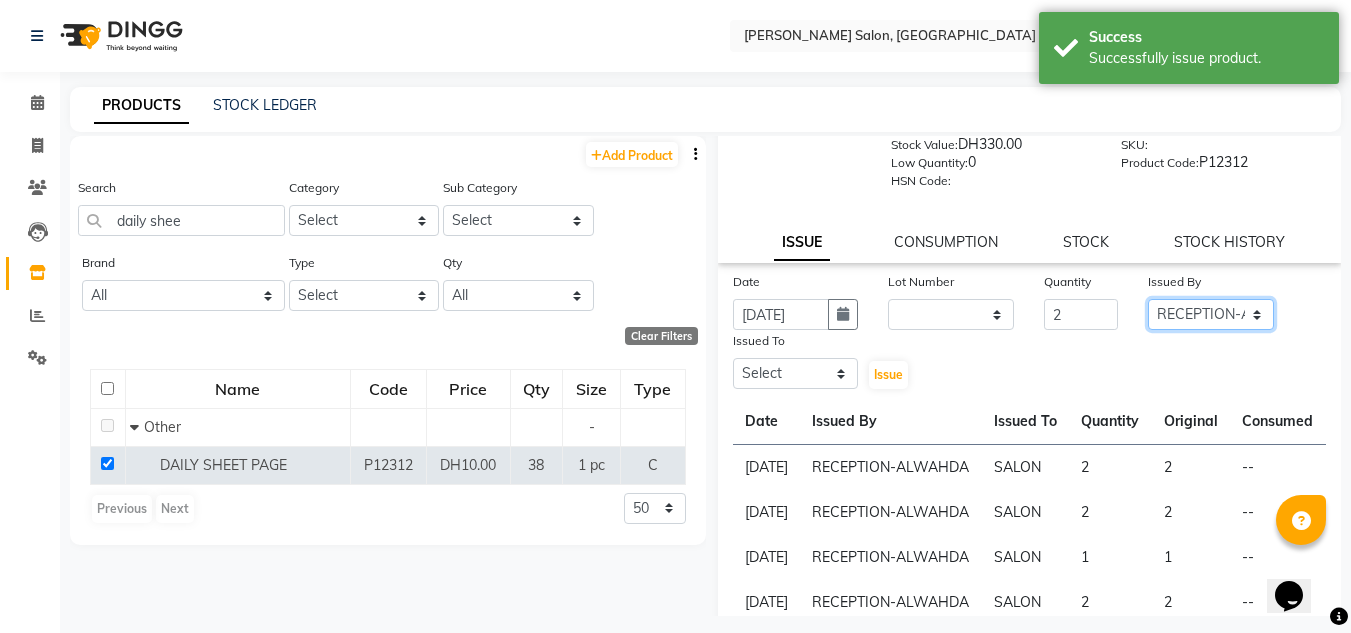 click on "Select ABUSHAGARA Kavita Laxmi Management Manisha Radha RECEPTION-ALWAHDA Riba Rimsha SALON Samjhana trial" 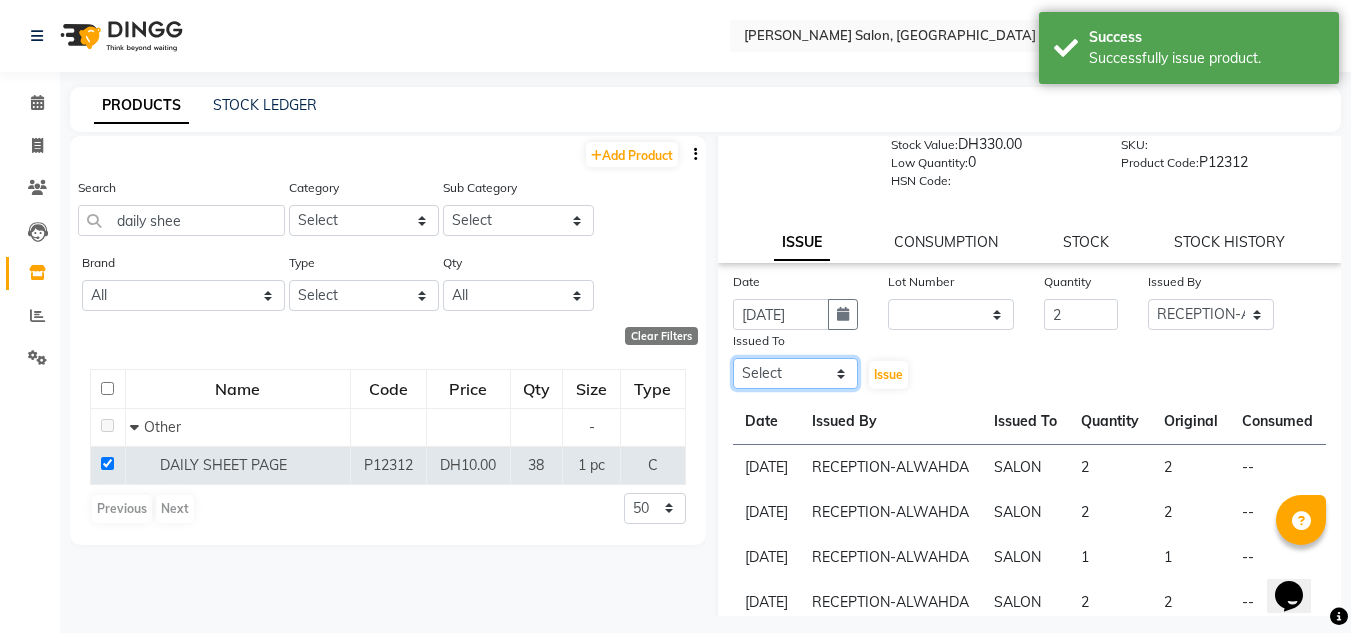 click on "Select ABUSHAGARA Kavita Laxmi Management Manisha Radha RECEPTION-ALWAHDA Riba Rimsha SALON Samjhana trial" 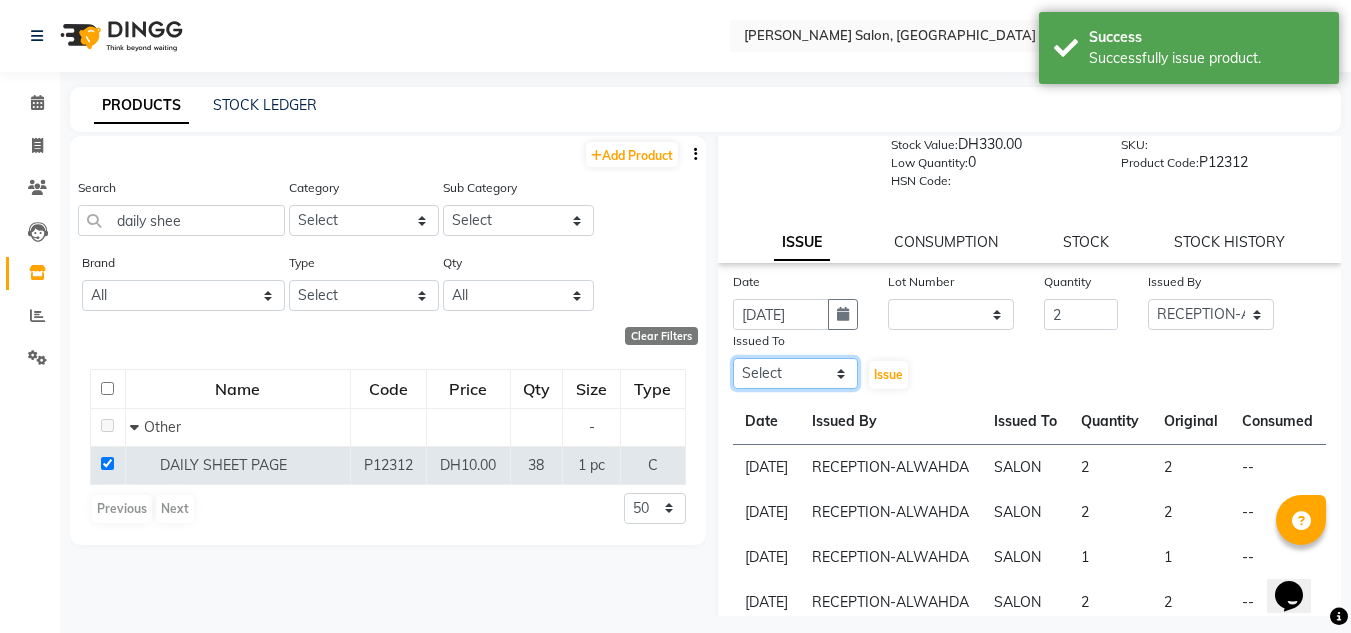 select on "75614" 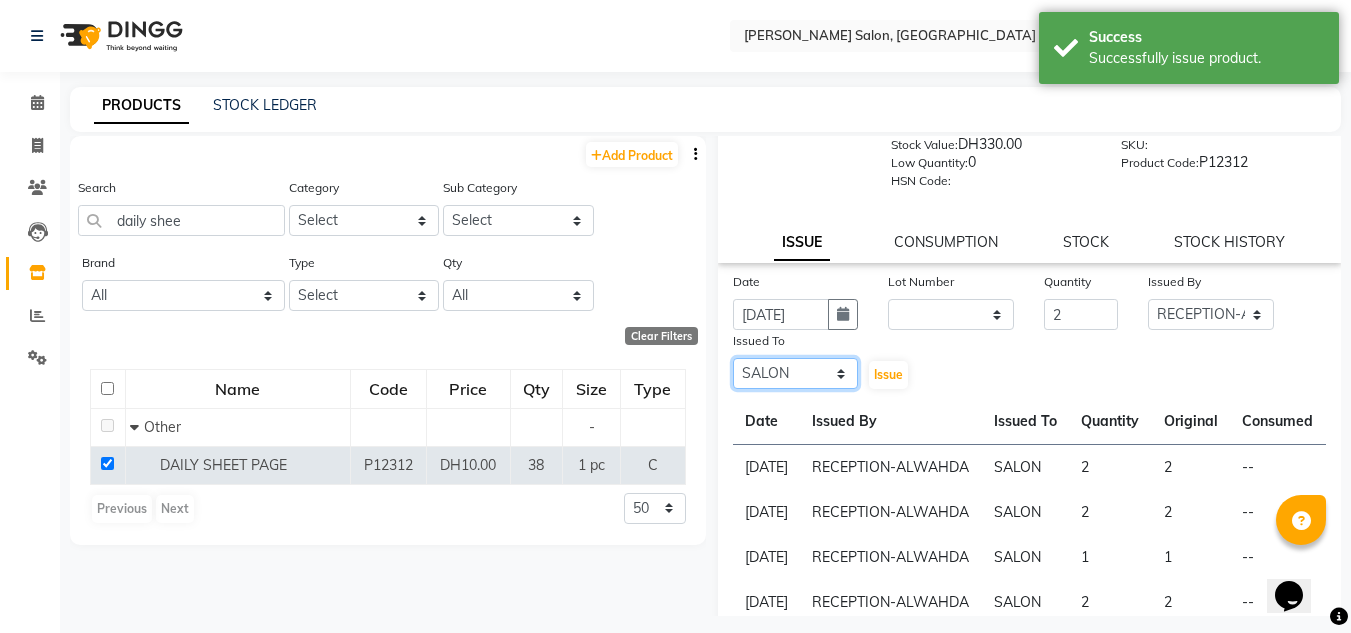 click on "Select ABUSHAGARA Kavita Laxmi Management Manisha Radha RECEPTION-ALWAHDA Riba Rimsha SALON Samjhana trial" 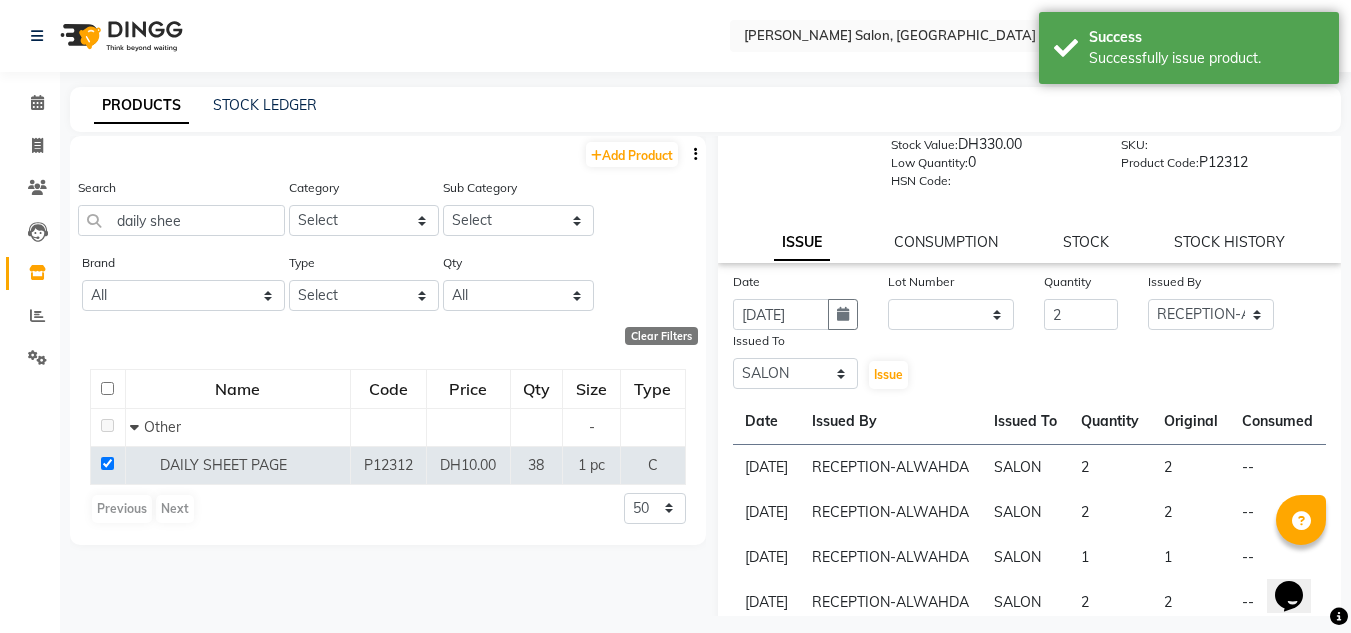 click on "Issue" 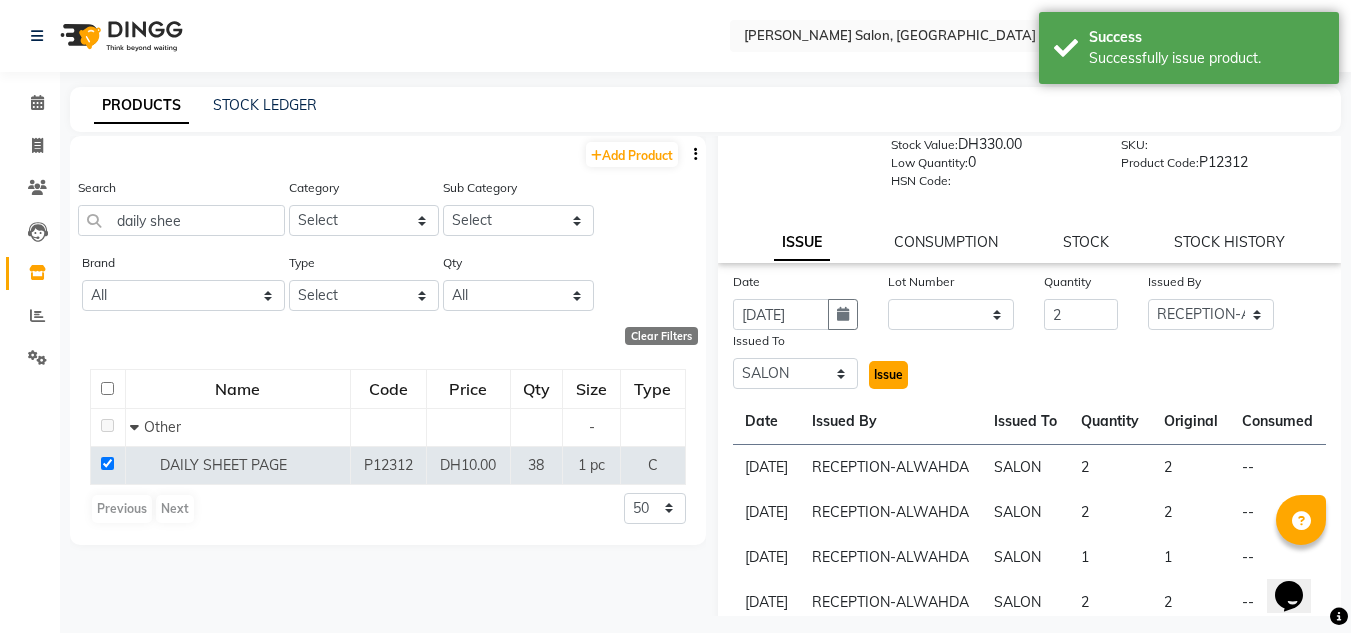 click on "Issue" 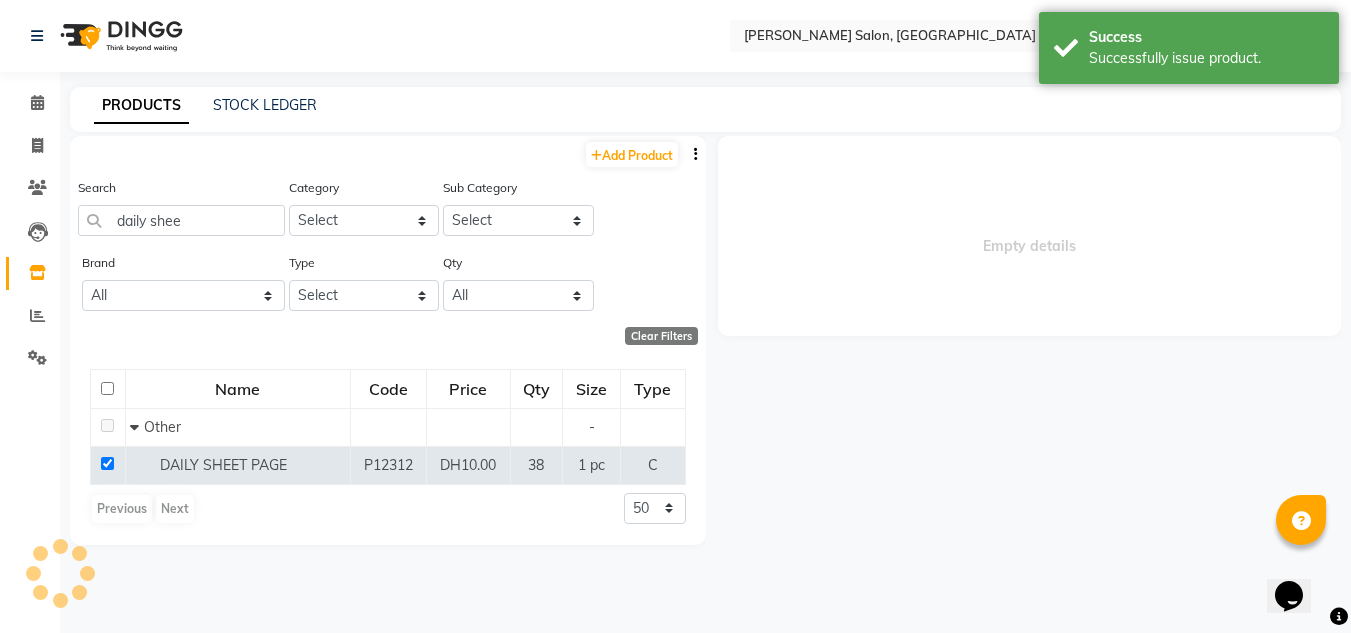 scroll, scrollTop: 0, scrollLeft: 0, axis: both 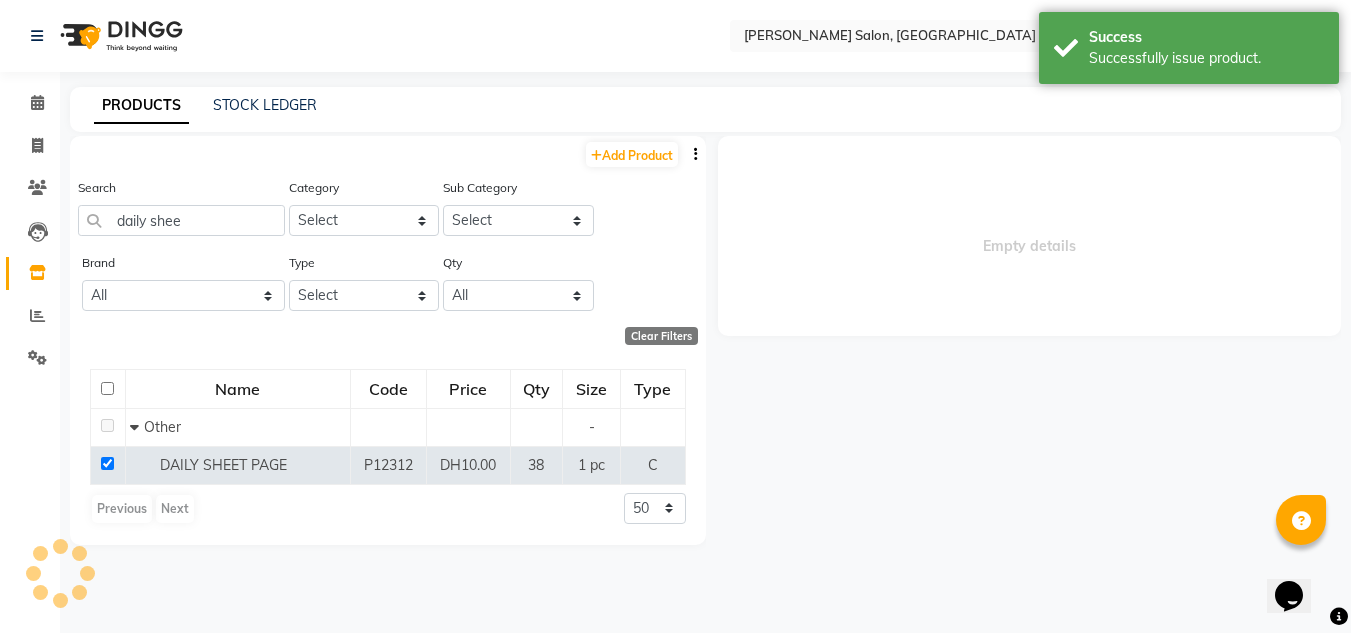 select 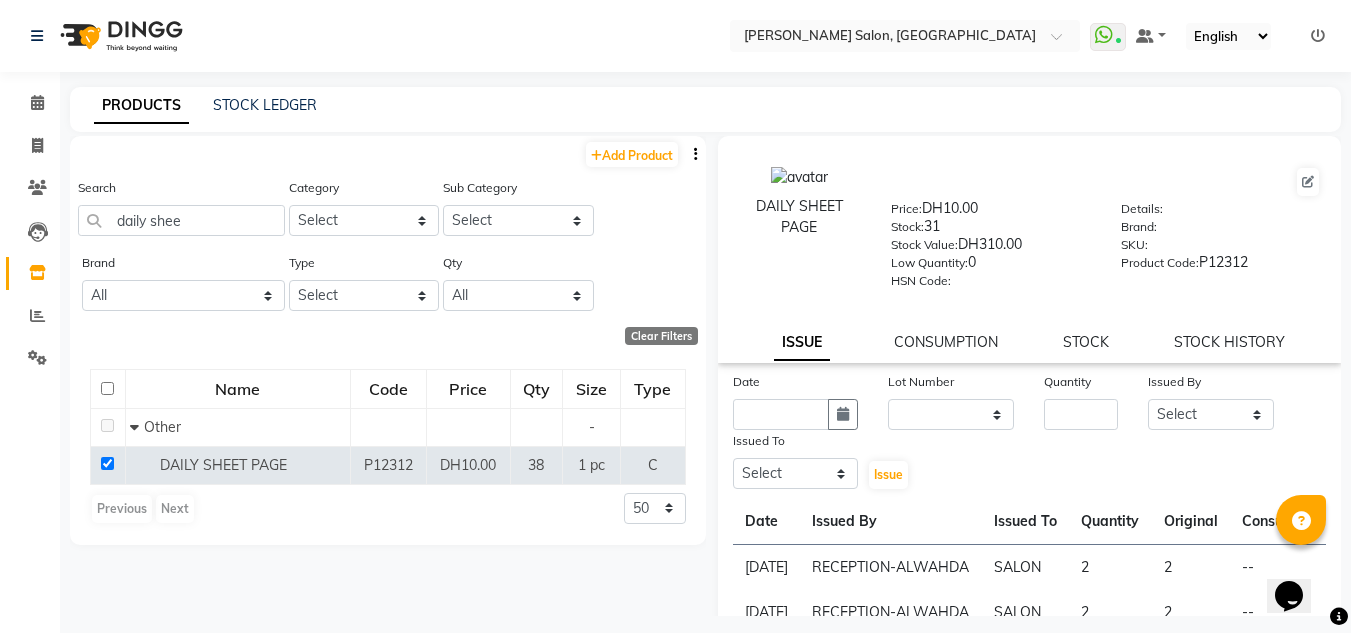 scroll, scrollTop: 13, scrollLeft: 0, axis: vertical 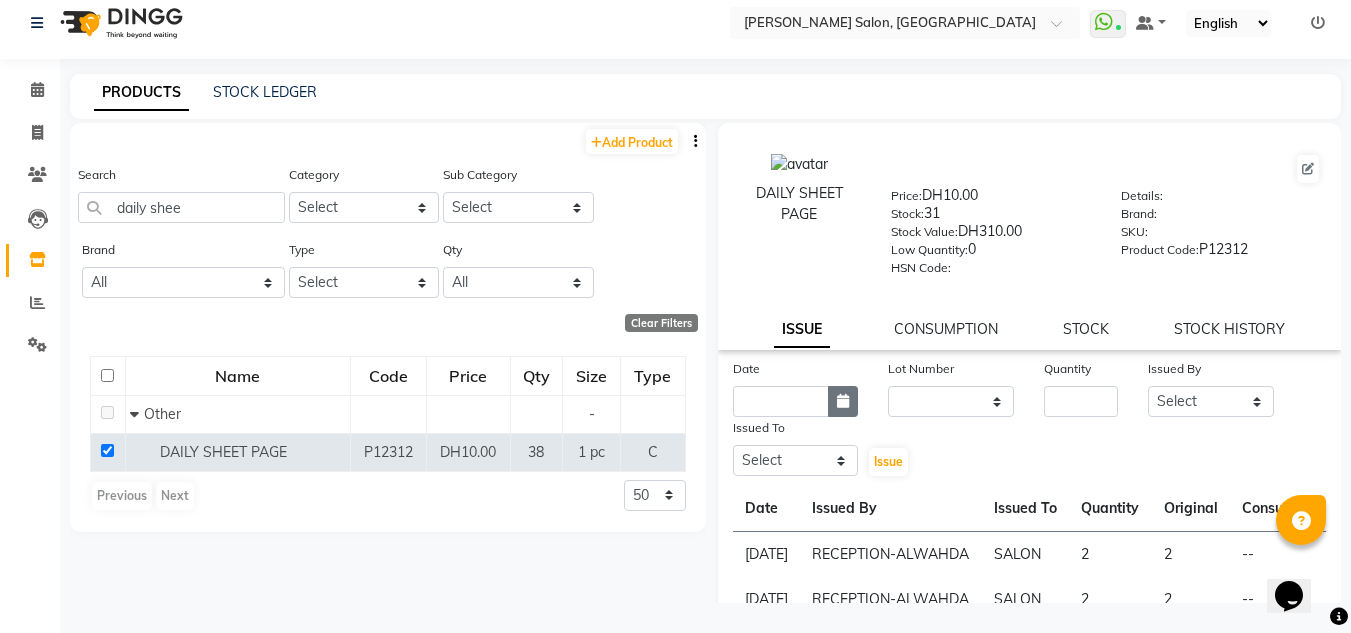click 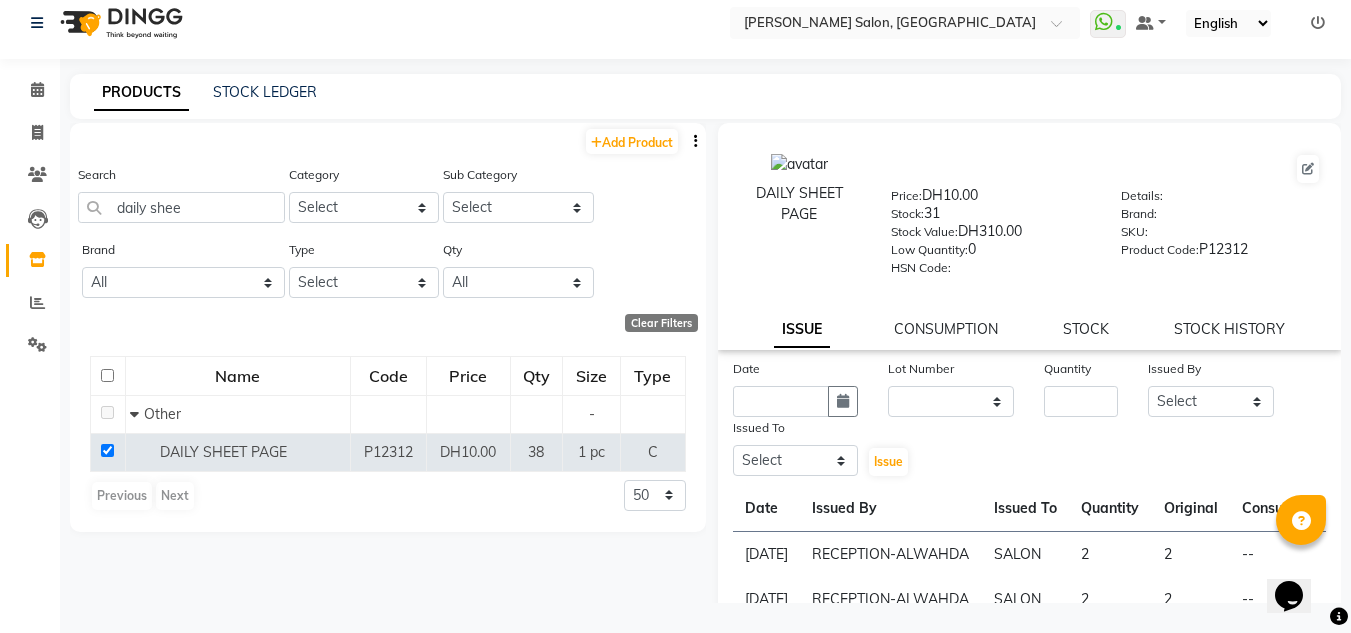 select on "7" 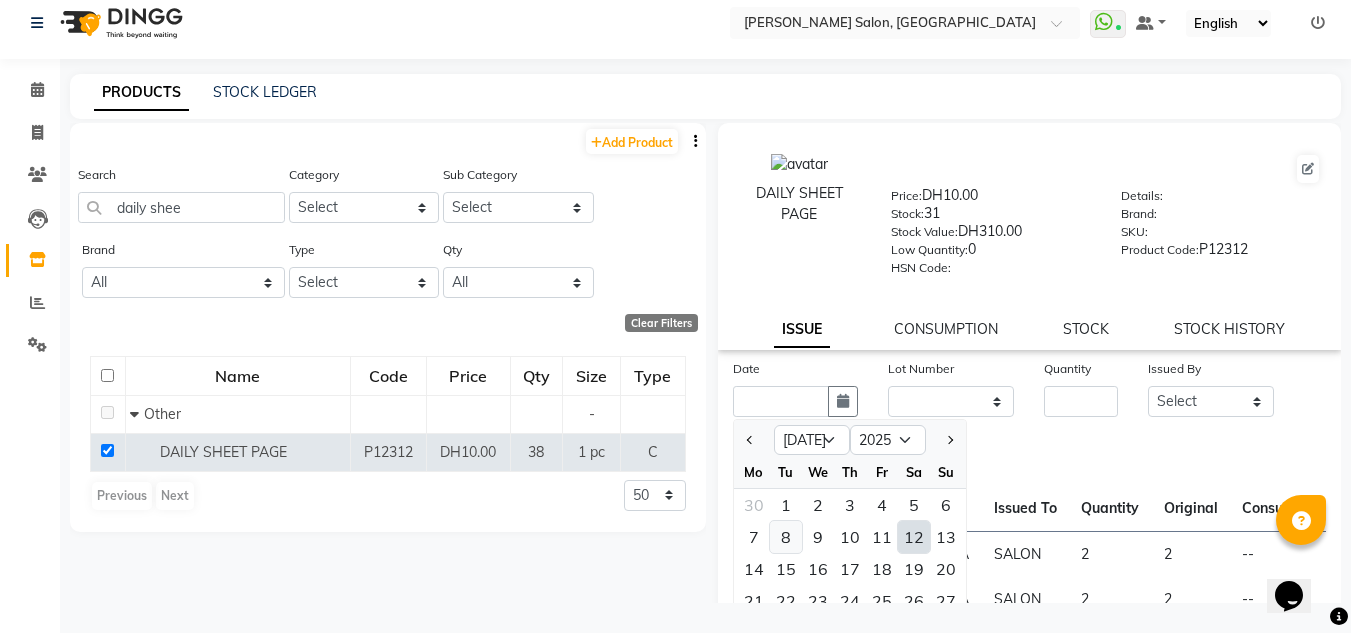 click on "8" 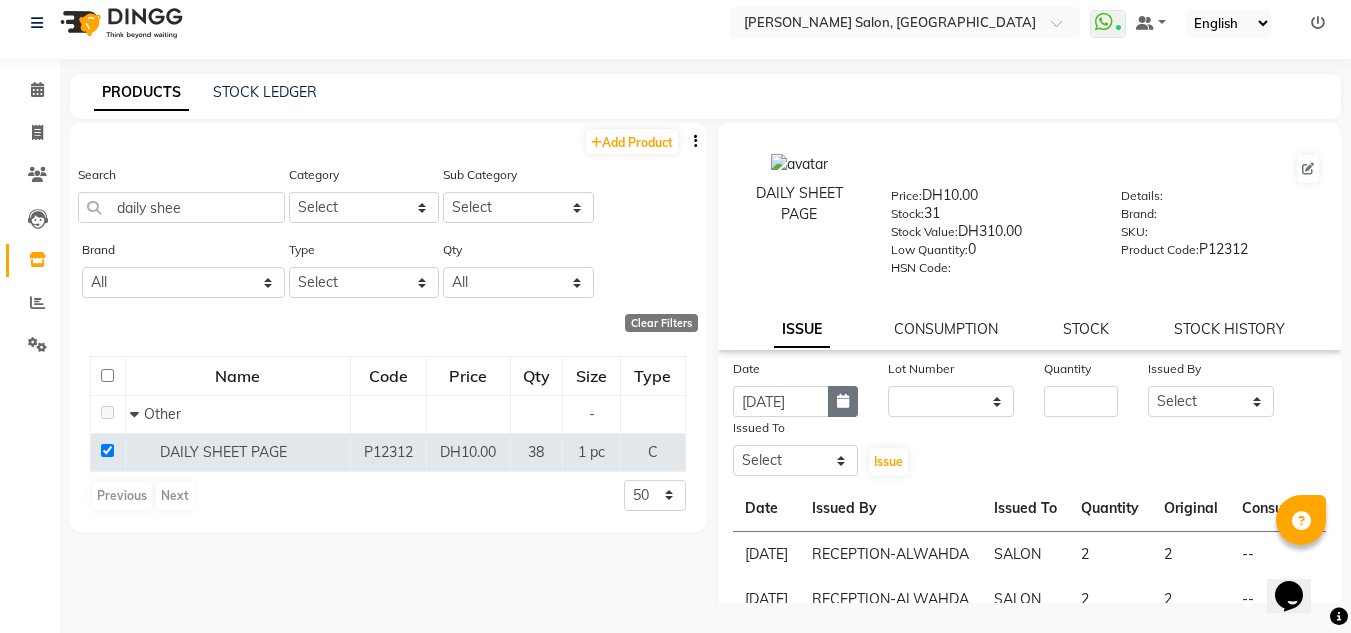click 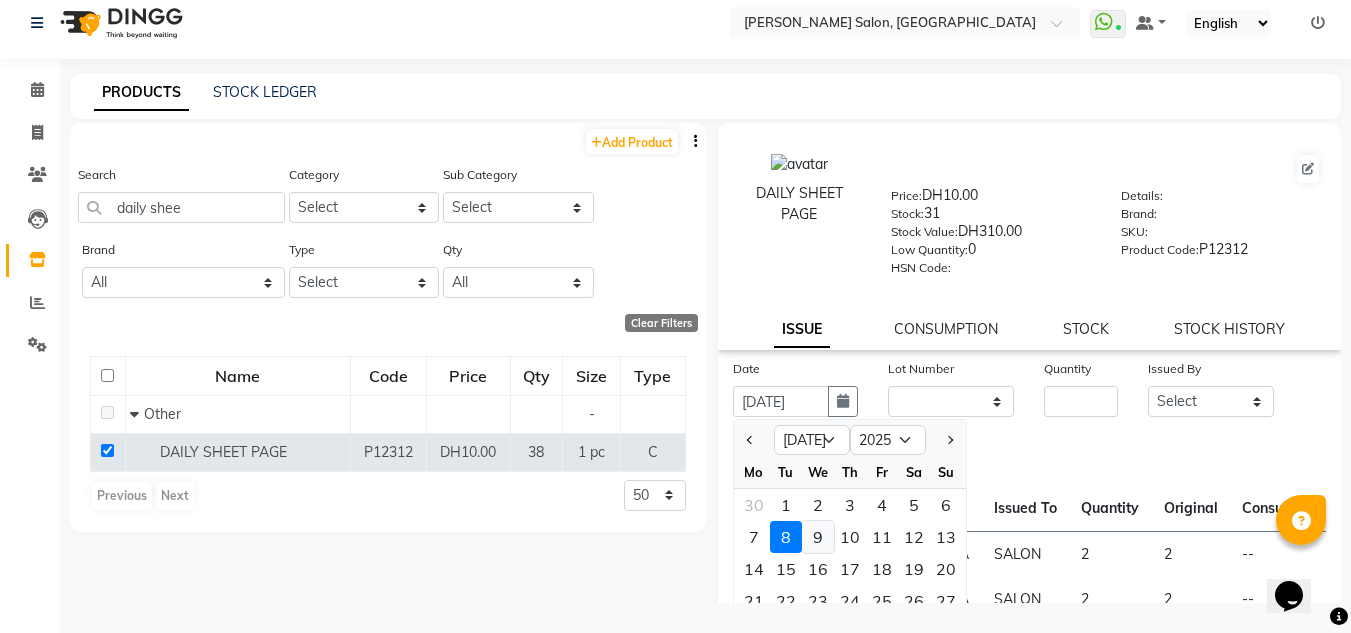 click on "9" 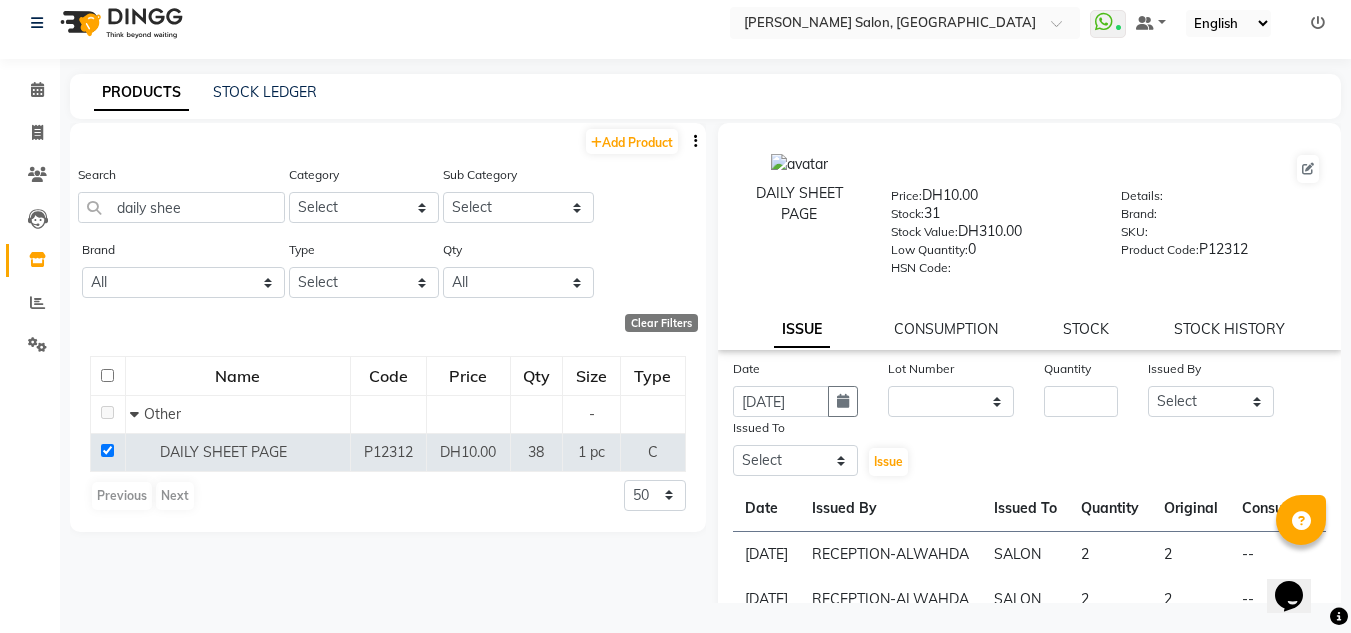 click on "Quantity" 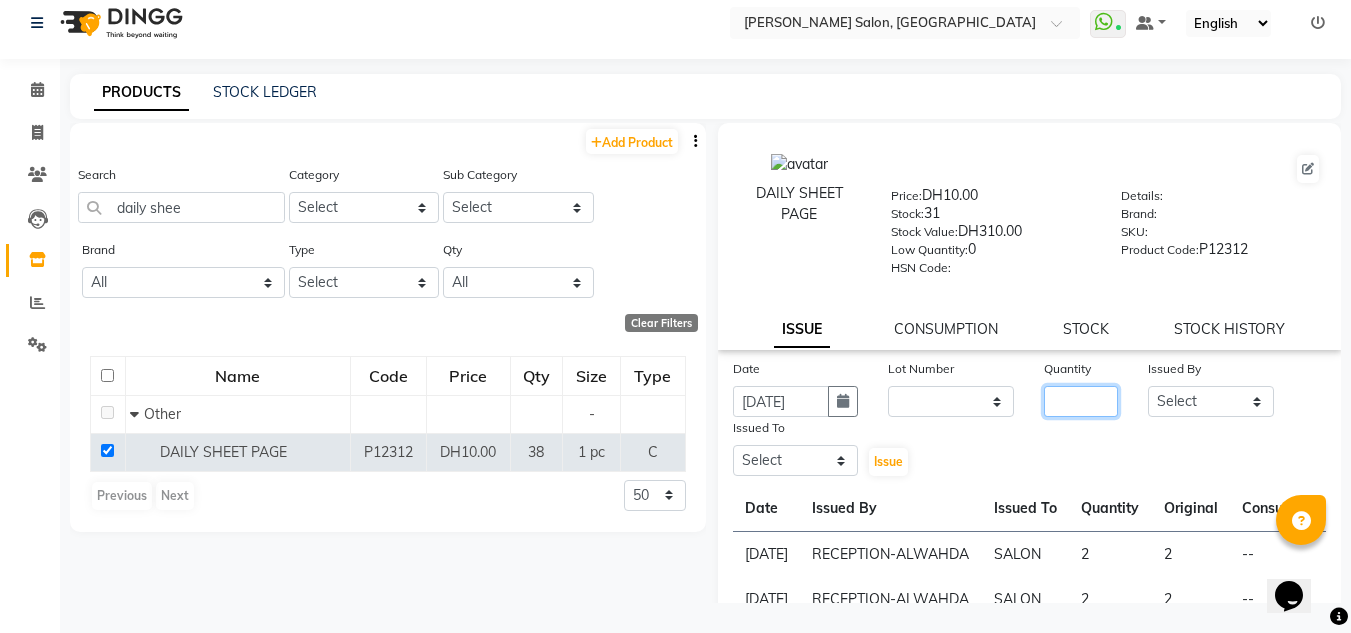 click 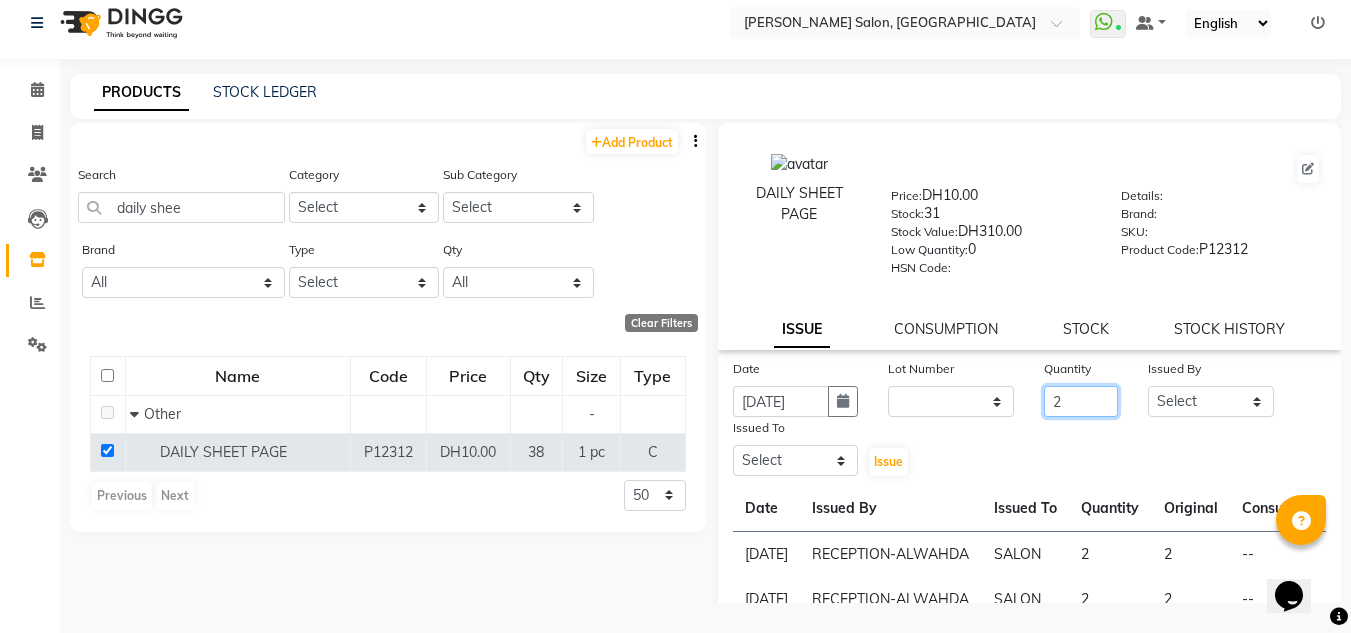 type on "2" 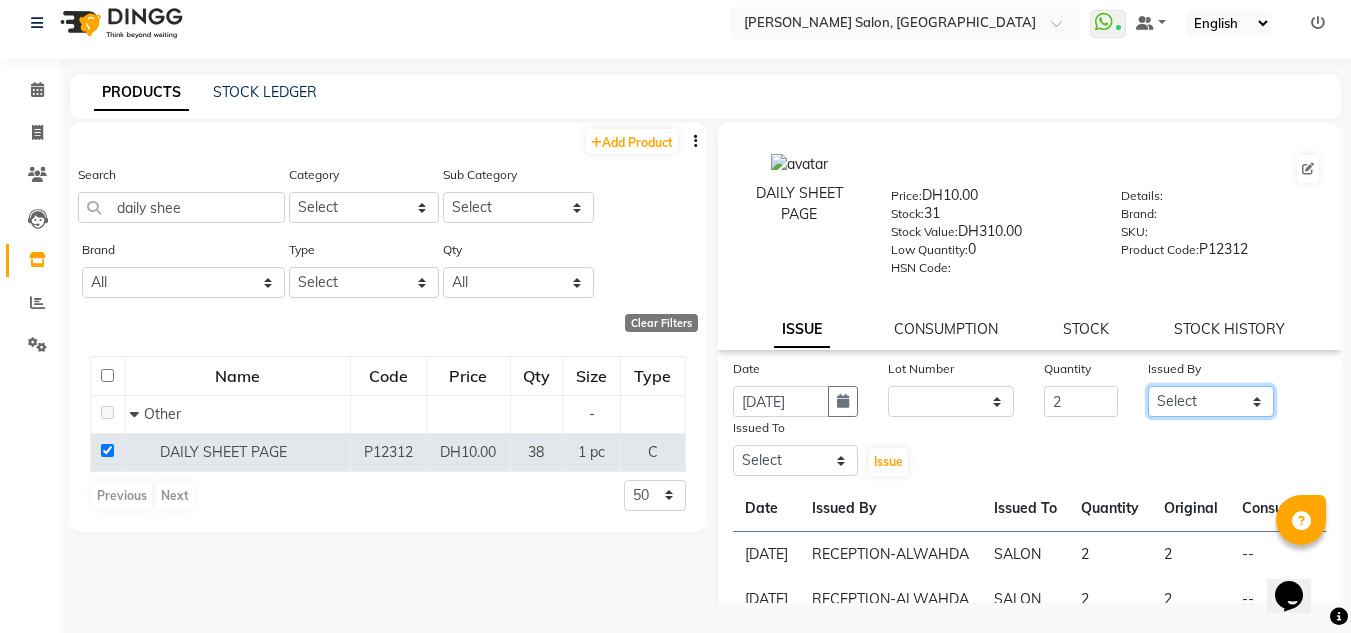 drag, startPoint x: 1211, startPoint y: 408, endPoint x: 1204, endPoint y: 391, distance: 18.384777 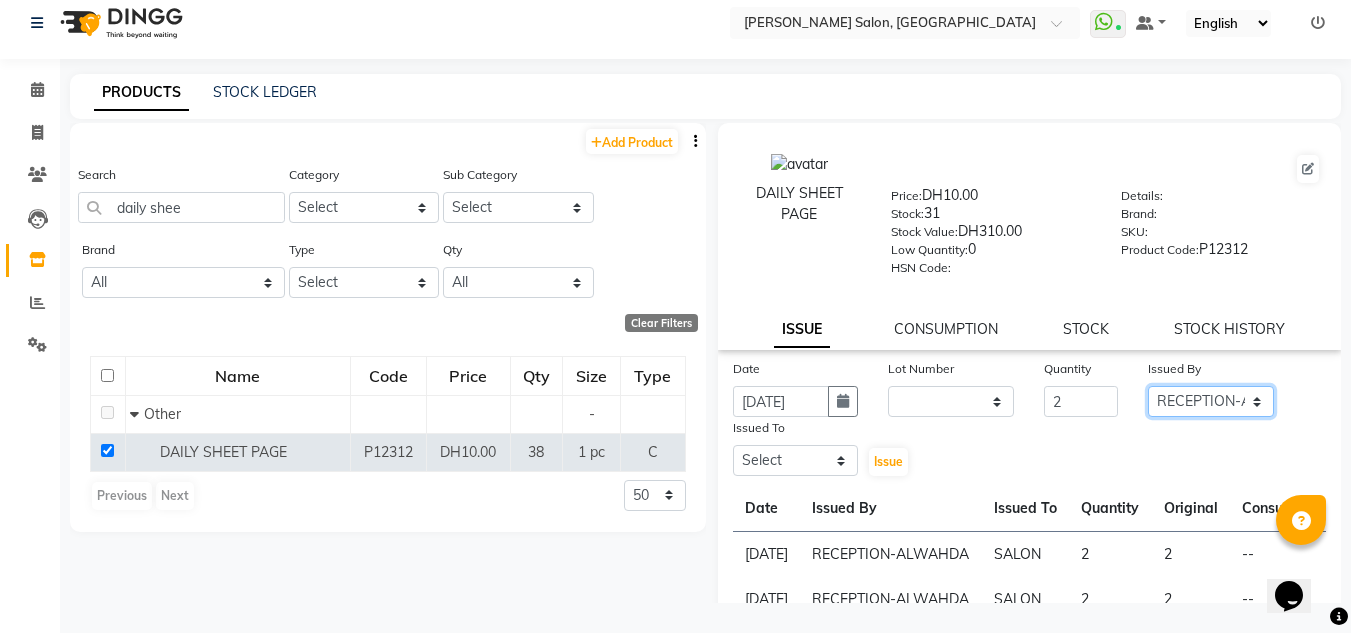 click on "Select ABUSHAGARA Kavita Laxmi Management Manisha Radha RECEPTION-ALWAHDA Riba Rimsha SALON Samjhana trial" 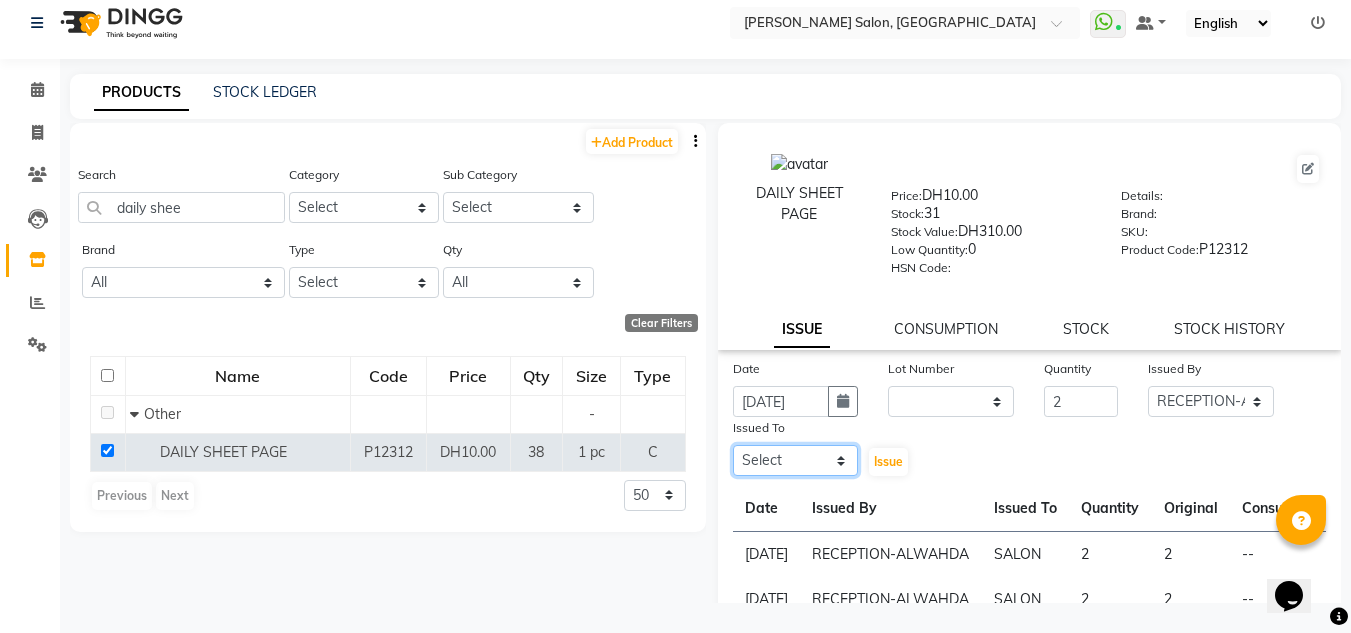 click on "Select ABUSHAGARA Kavita Laxmi Management Manisha Radha RECEPTION-ALWAHDA Riba Rimsha SALON Samjhana trial" 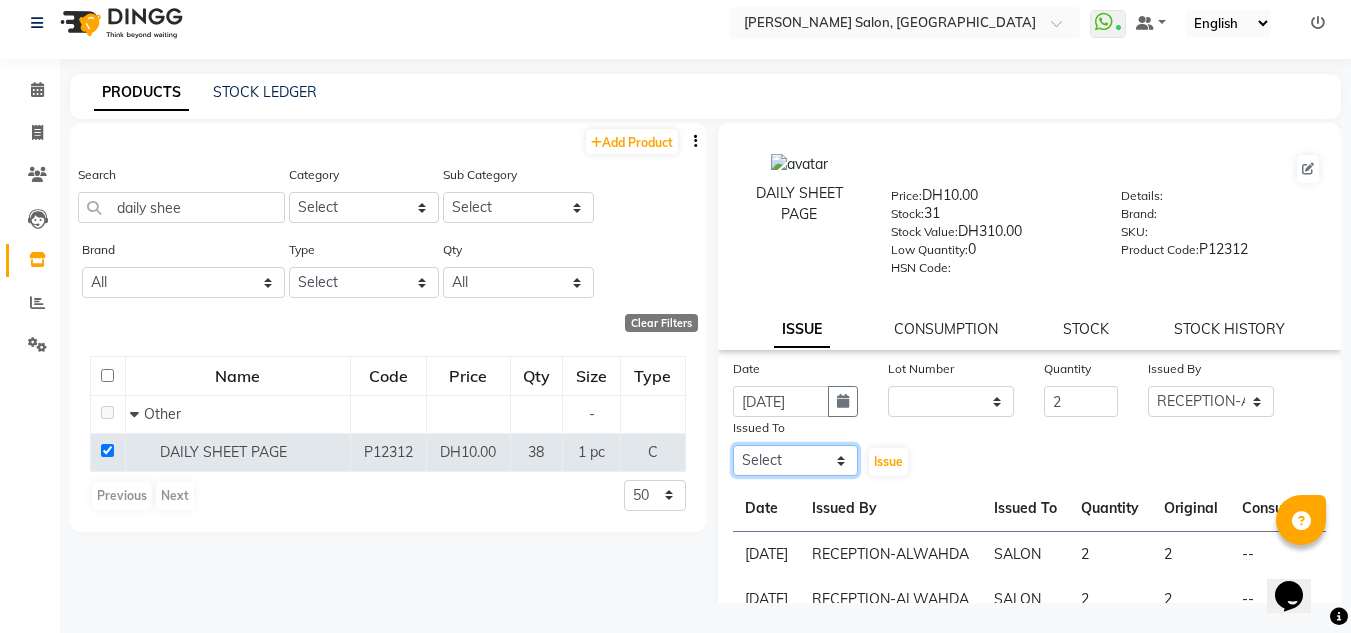 select on "75614" 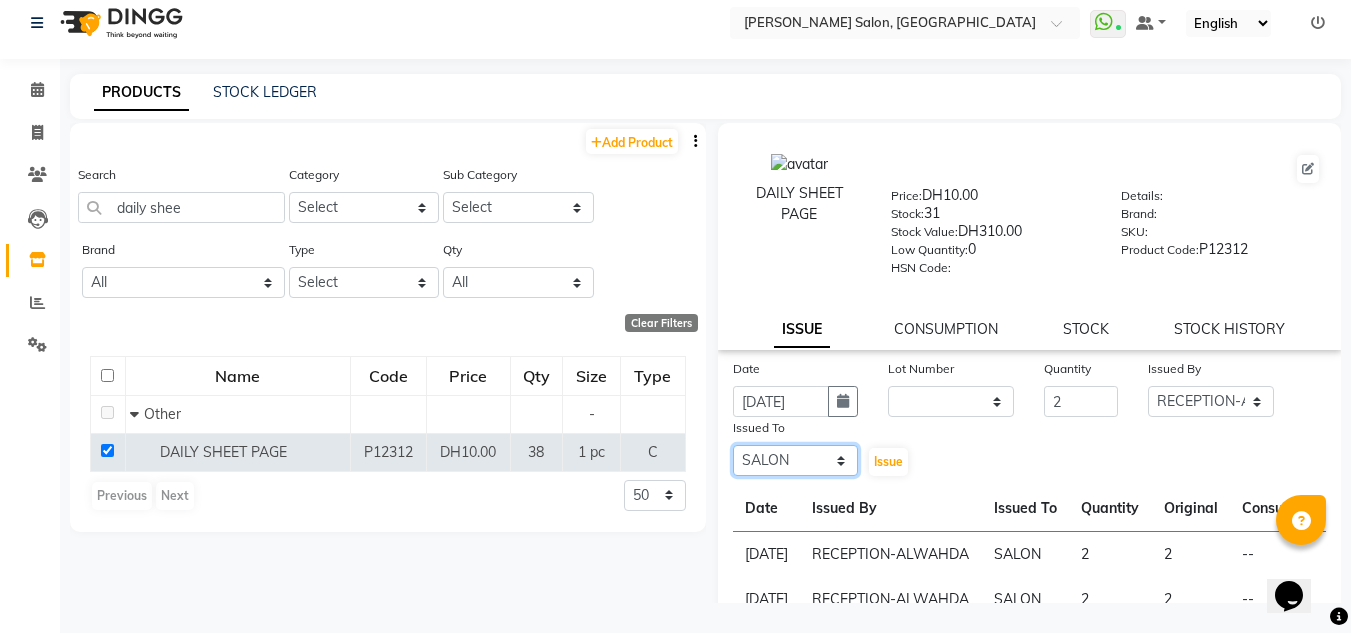 click on "Select ABUSHAGARA Kavita Laxmi Management Manisha Radha RECEPTION-ALWAHDA Riba Rimsha SALON Samjhana trial" 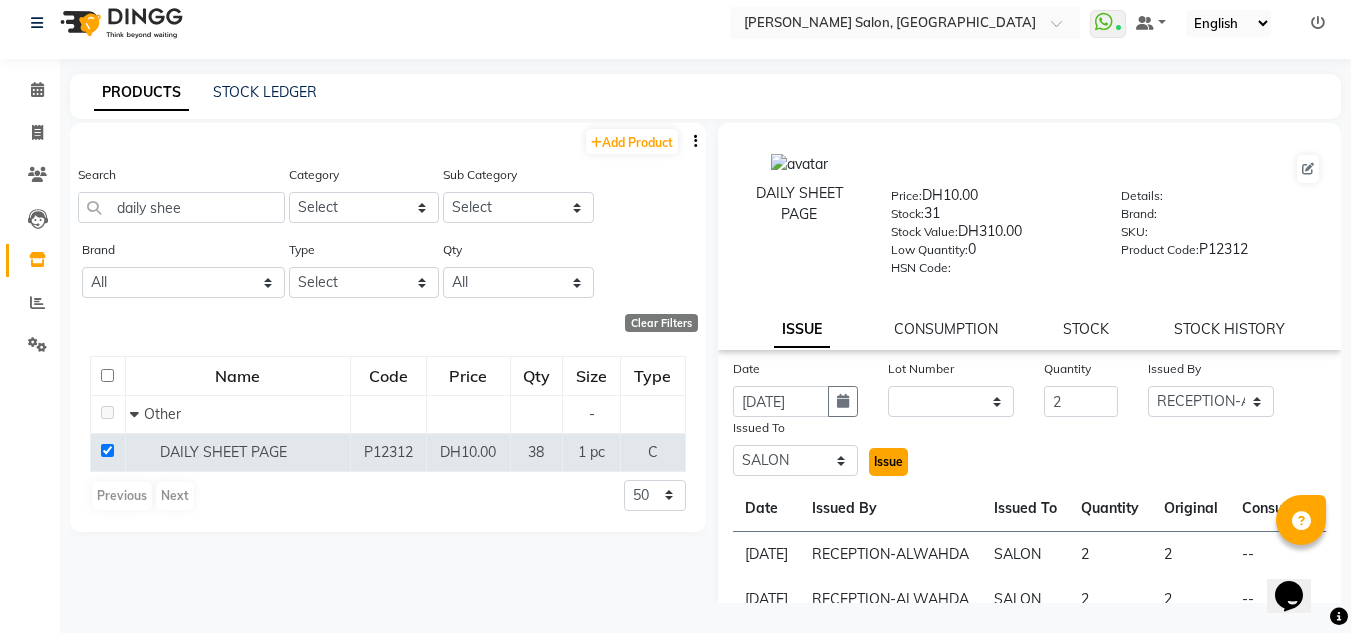 click on "Issue" 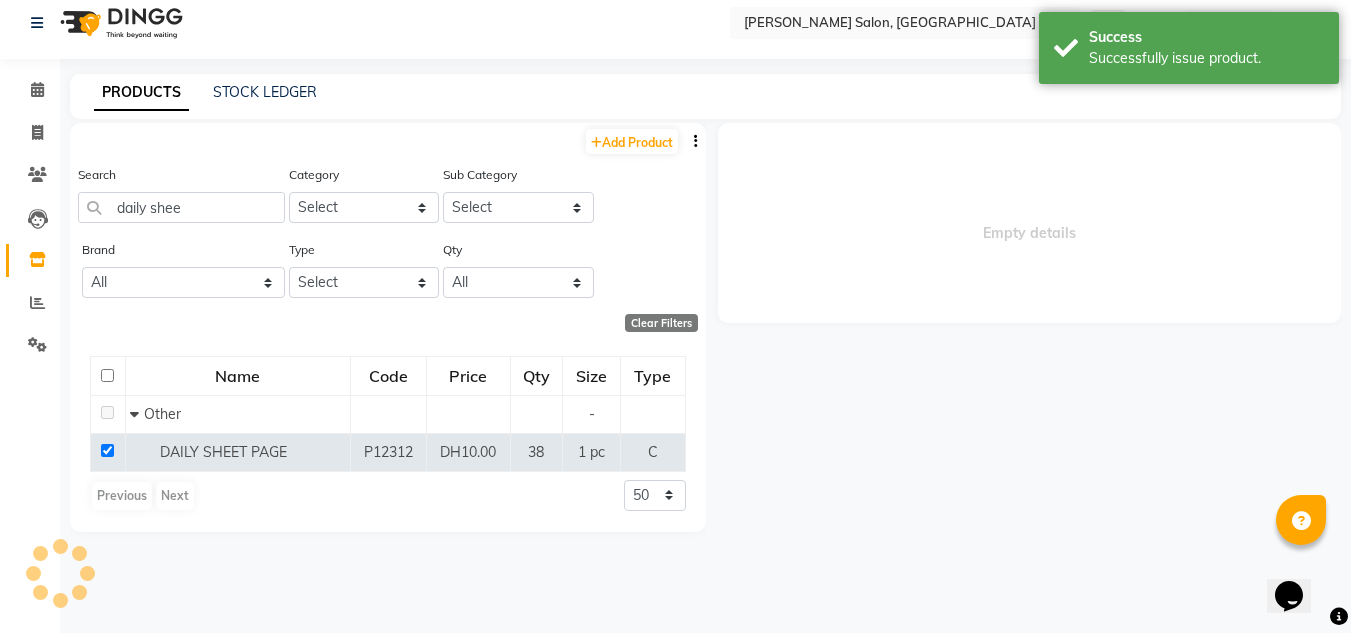 select 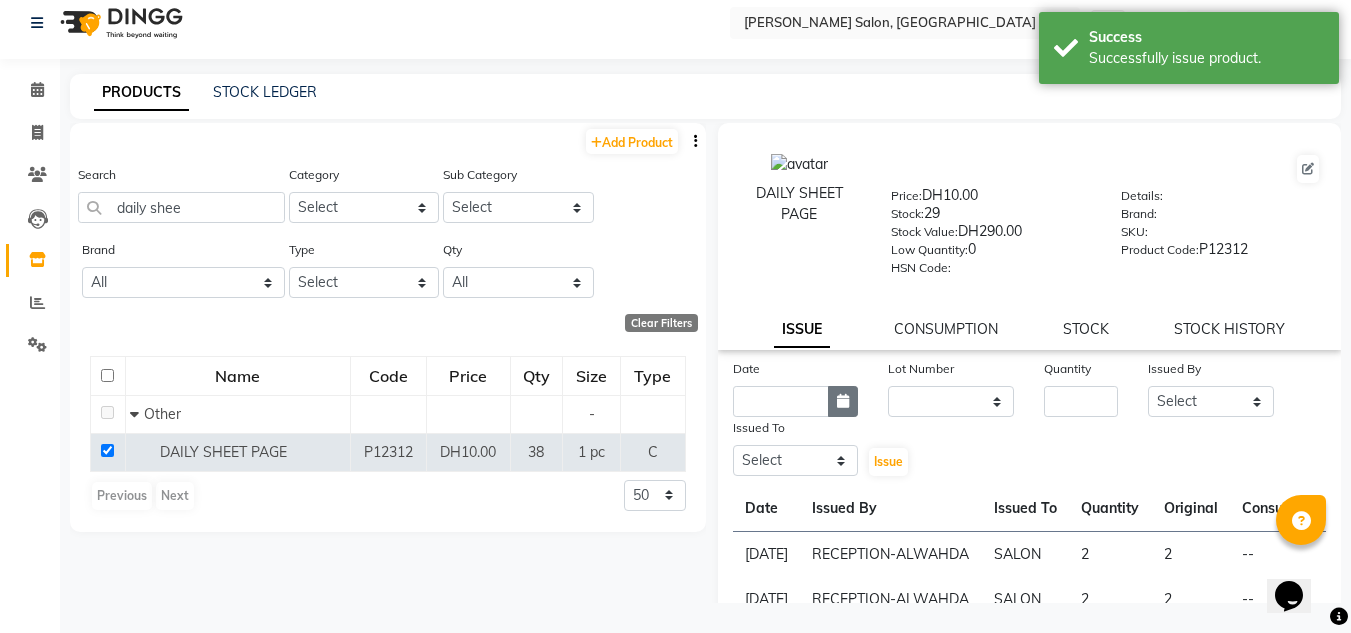 click 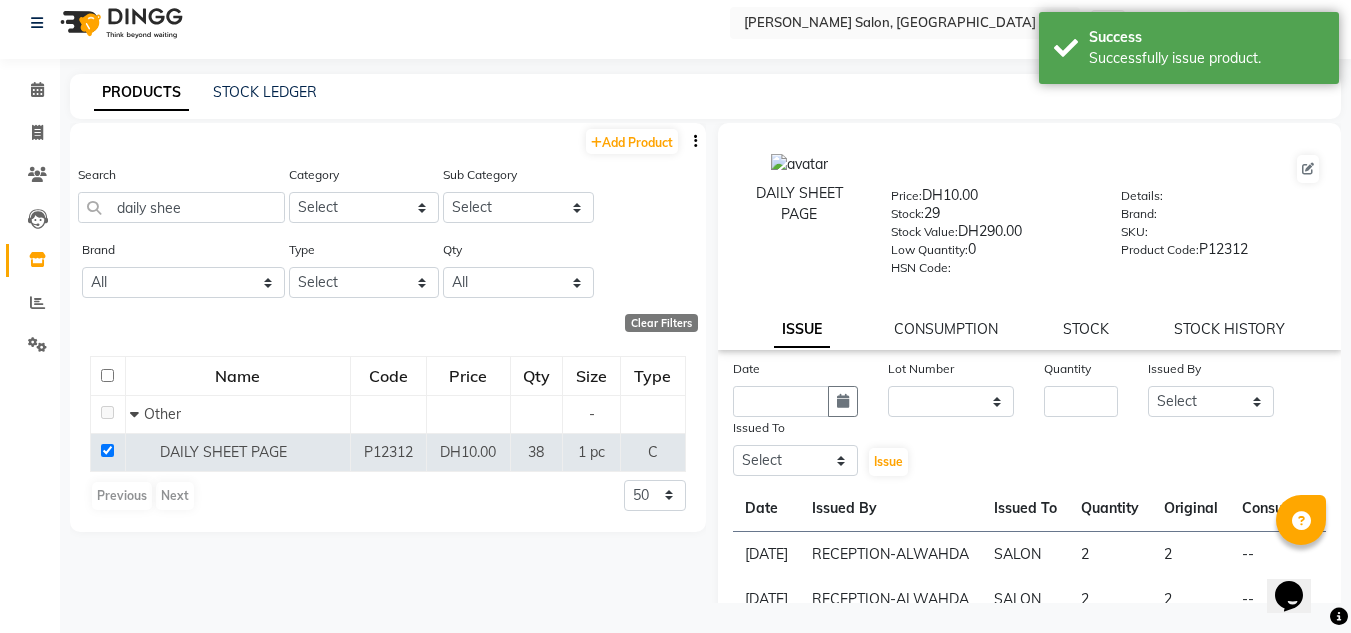 select on "7" 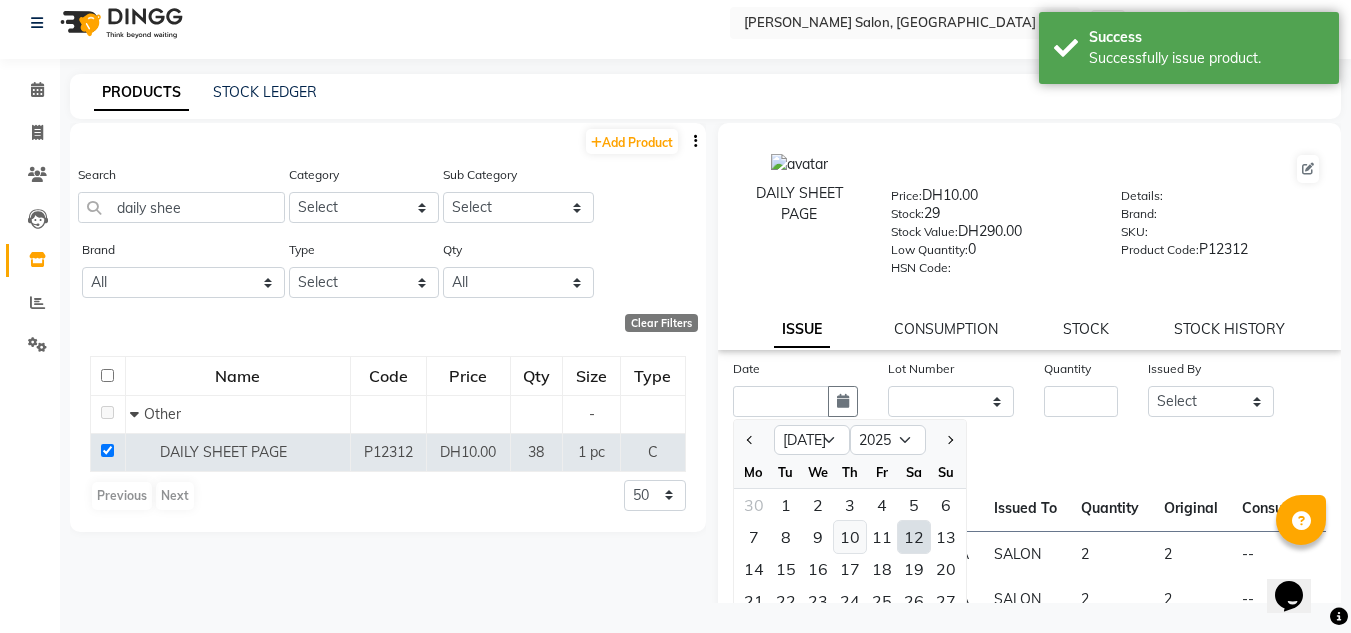 click on "10" 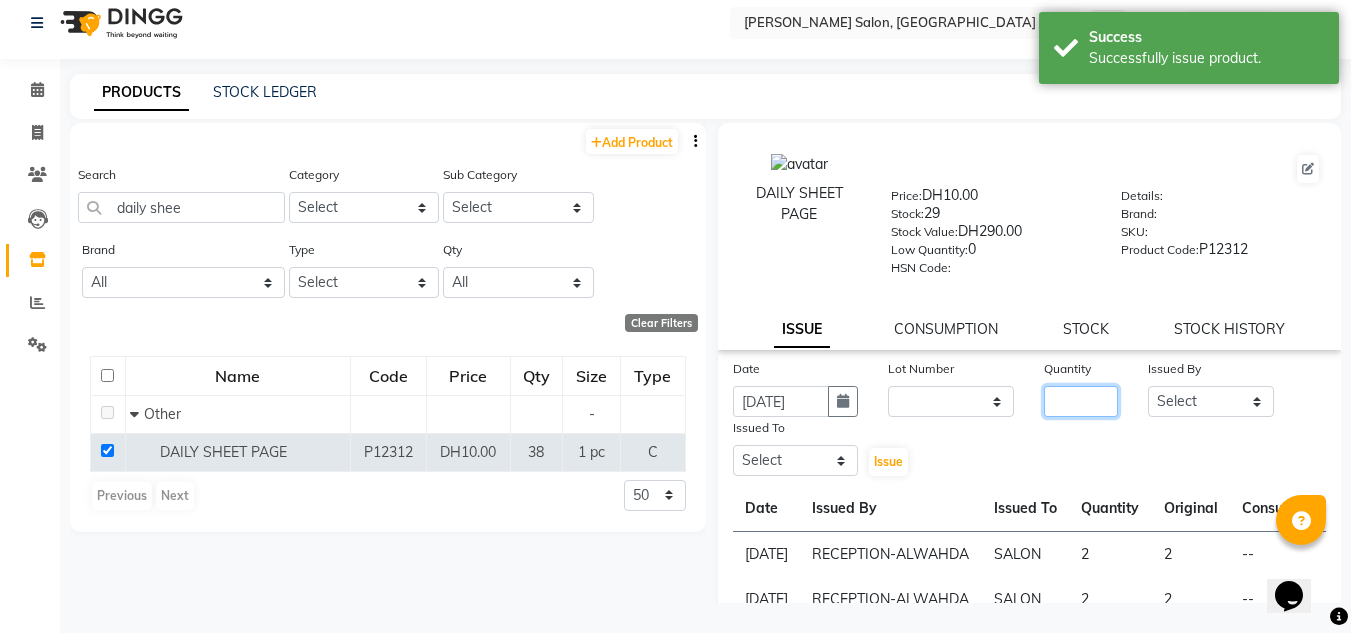 drag, startPoint x: 1040, startPoint y: 396, endPoint x: 1088, endPoint y: 415, distance: 51.62364 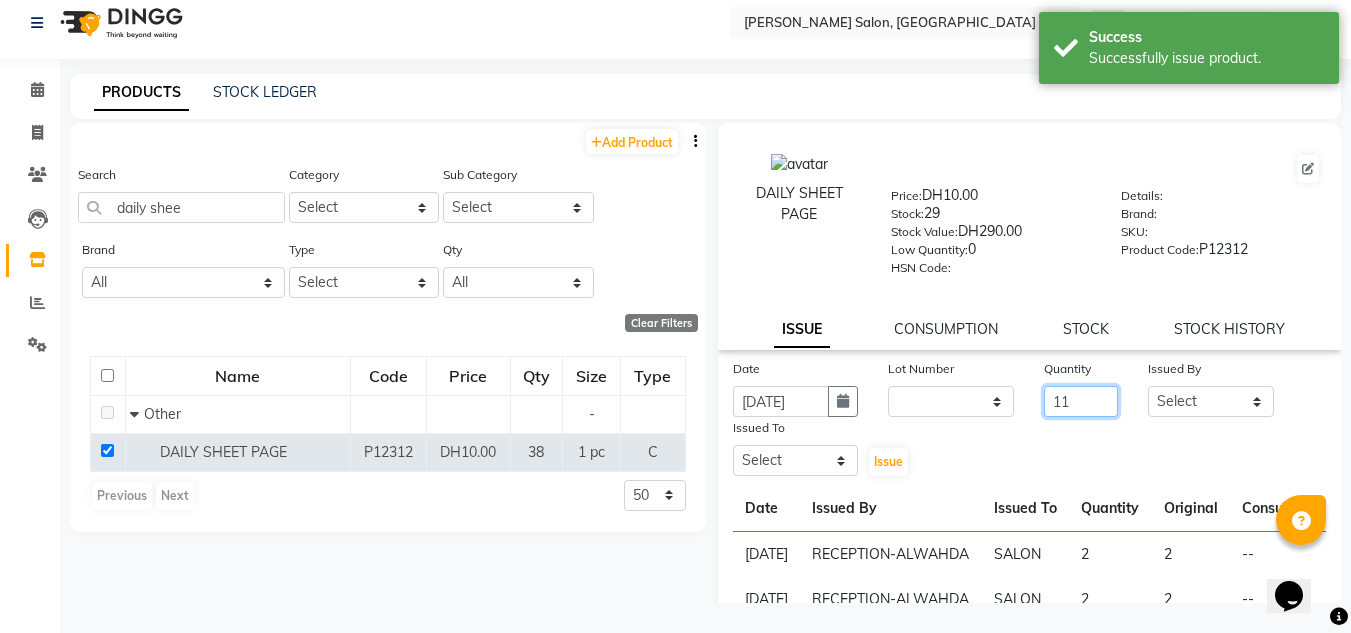 type on "1" 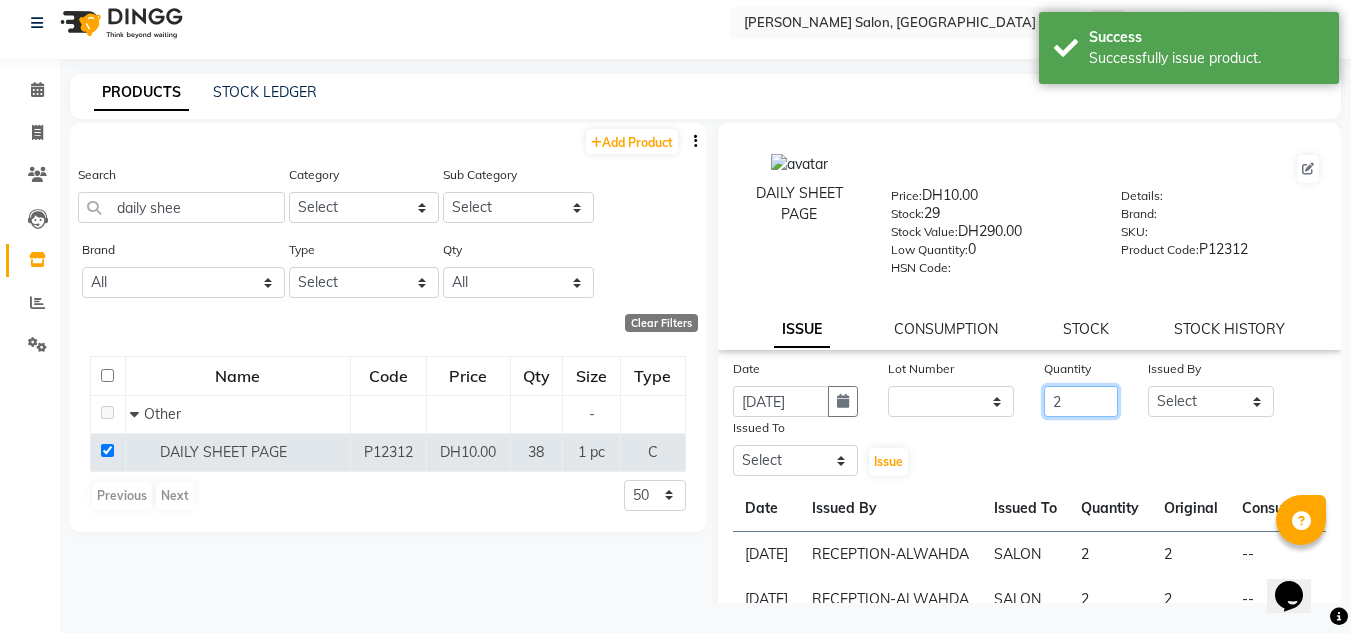 type on "2" 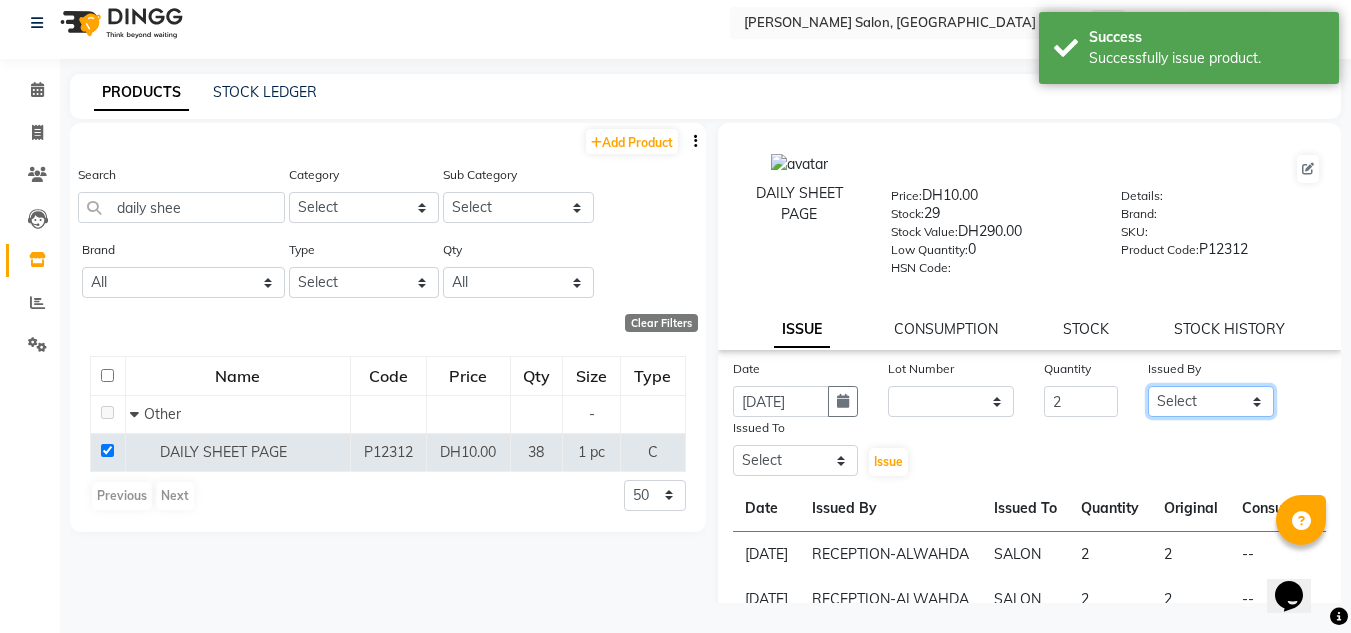 click on "Select ABUSHAGARA Kavita Laxmi Management Manisha Radha RECEPTION-ALWAHDA Riba Rimsha SALON Samjhana trial" 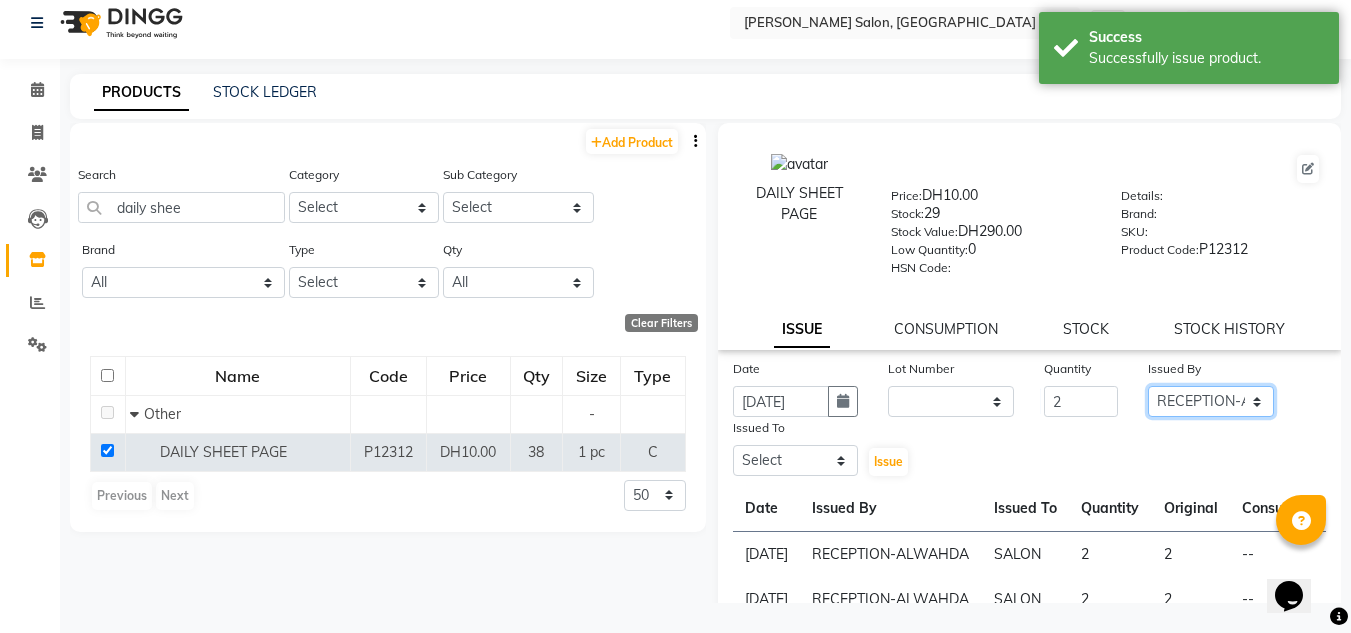 click on "Select ABUSHAGARA Kavita Laxmi Management Manisha Radha RECEPTION-ALWAHDA Riba Rimsha SALON Samjhana trial" 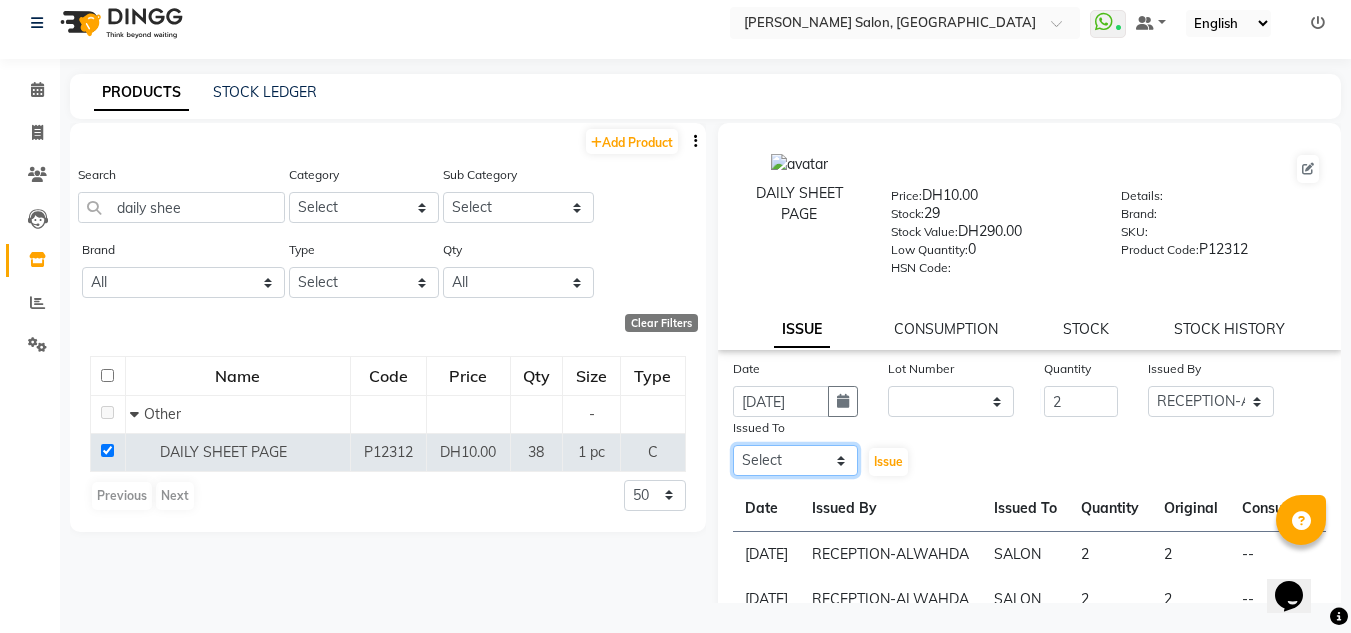 drag, startPoint x: 807, startPoint y: 462, endPoint x: 810, endPoint y: 448, distance: 14.3178215 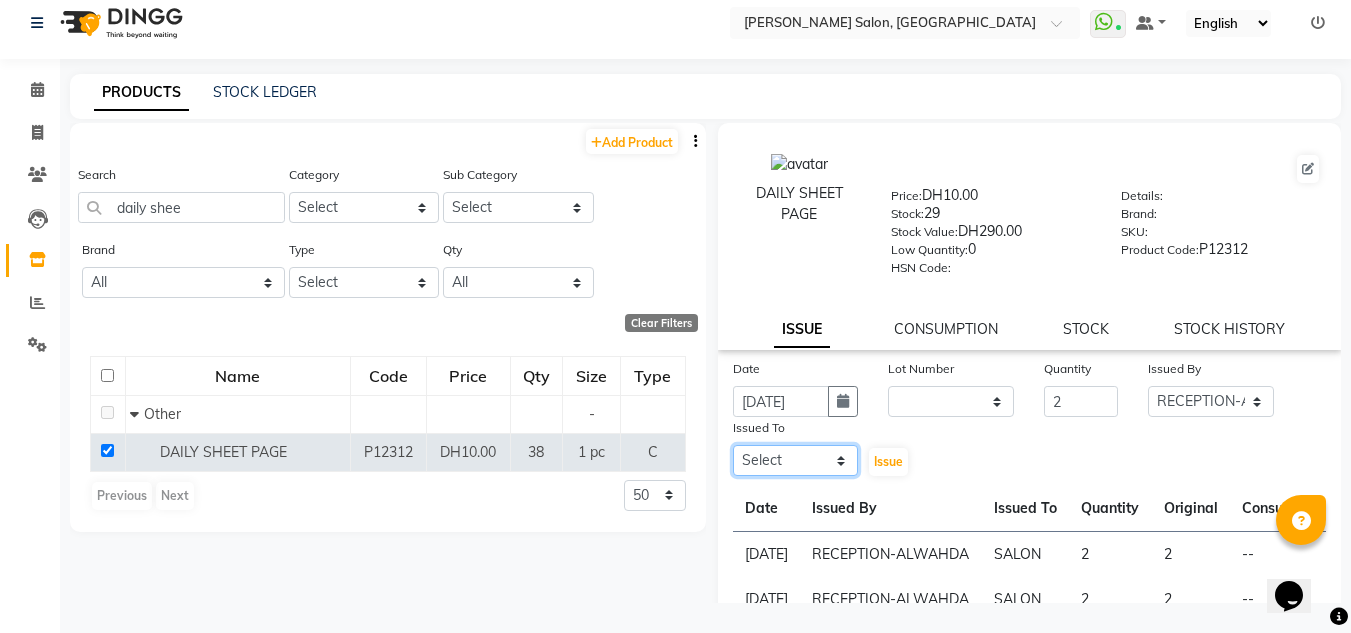 select on "75614" 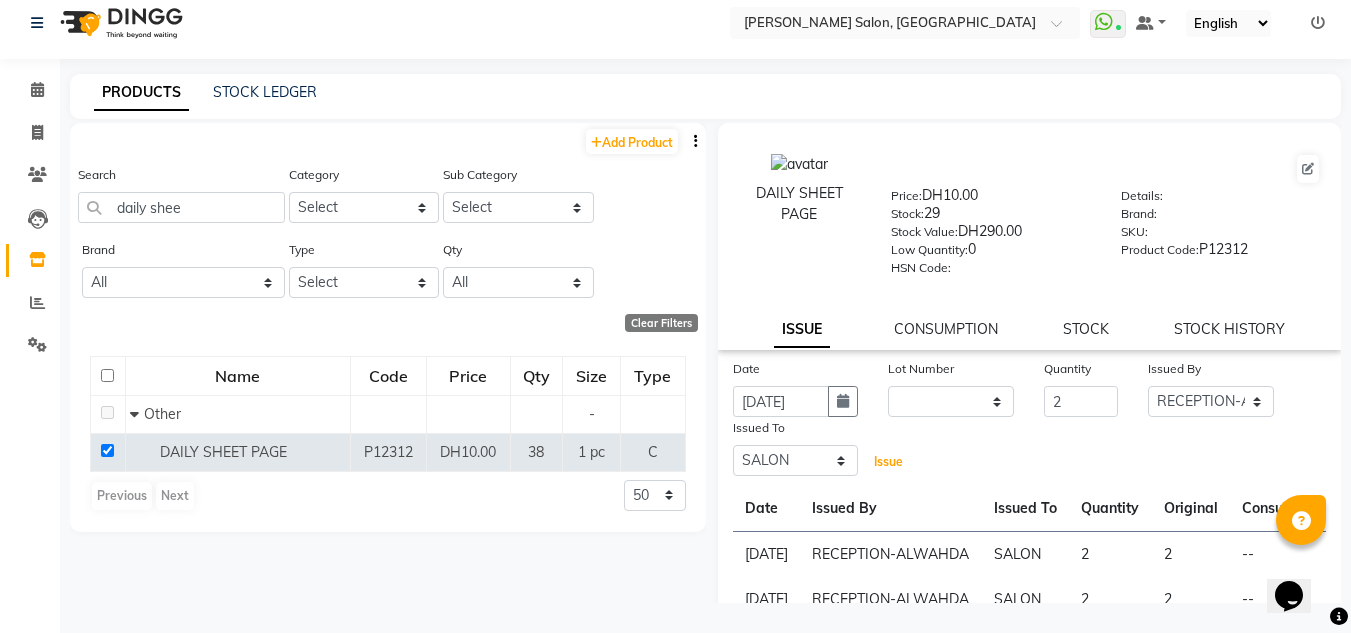 click on "Issue" 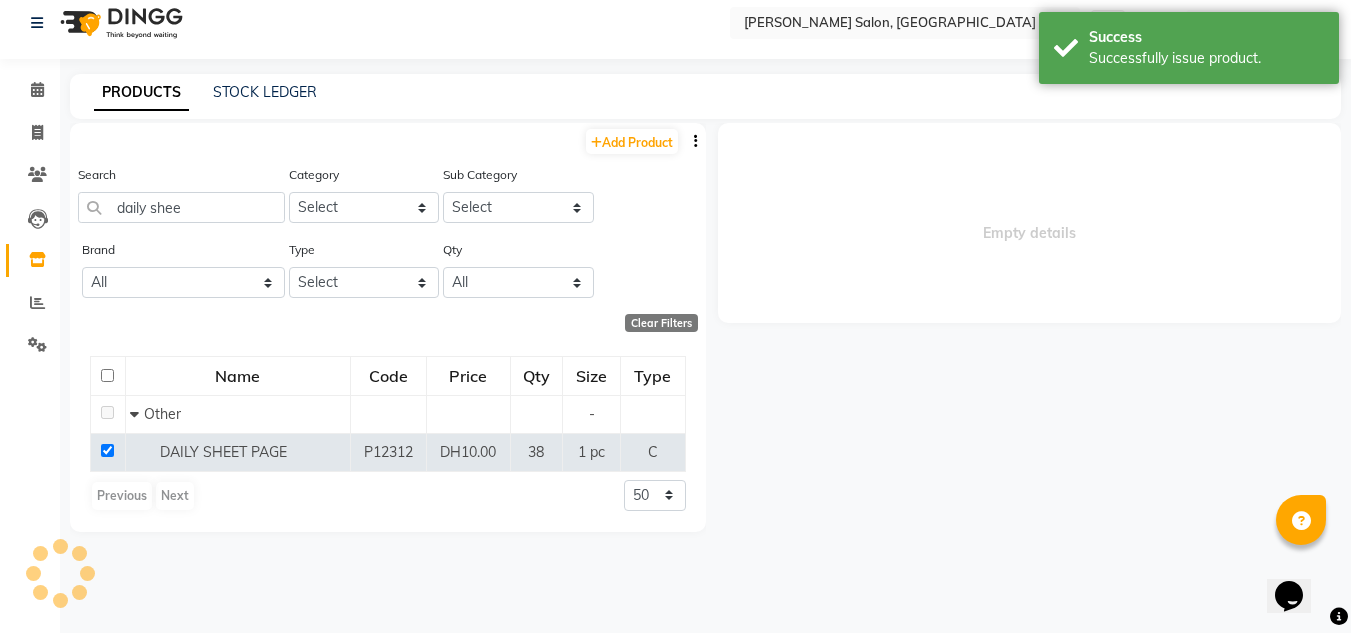 select 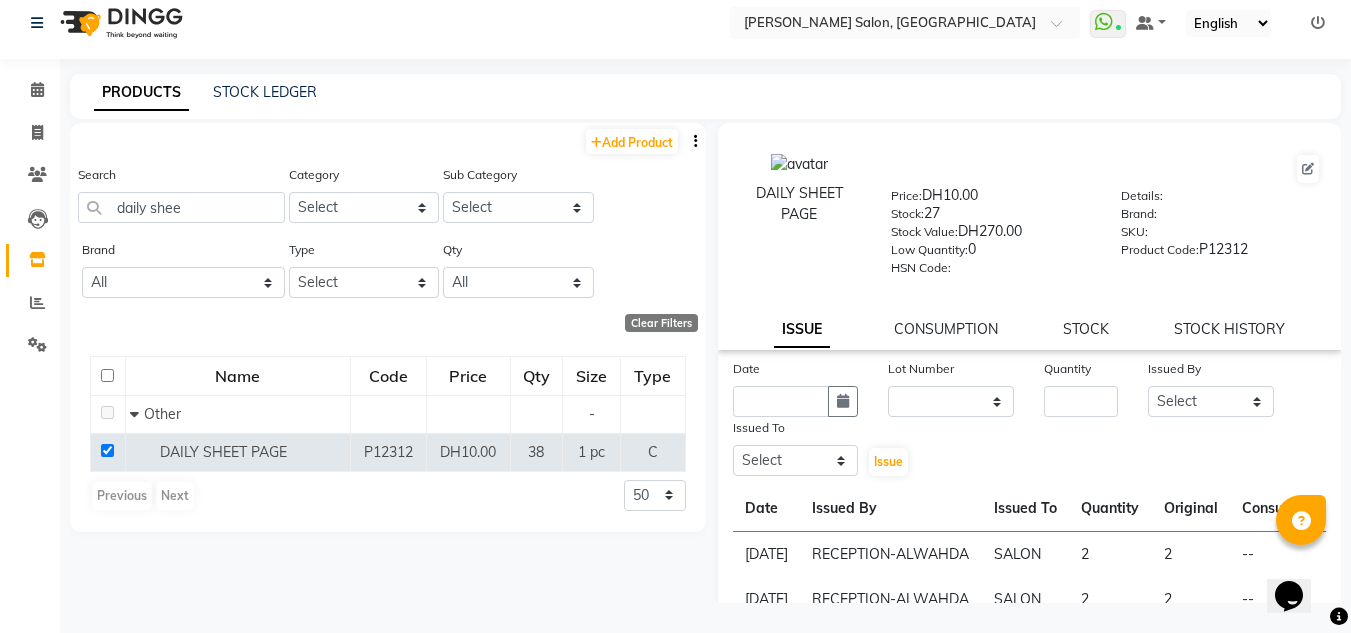 scroll, scrollTop: 200, scrollLeft: 0, axis: vertical 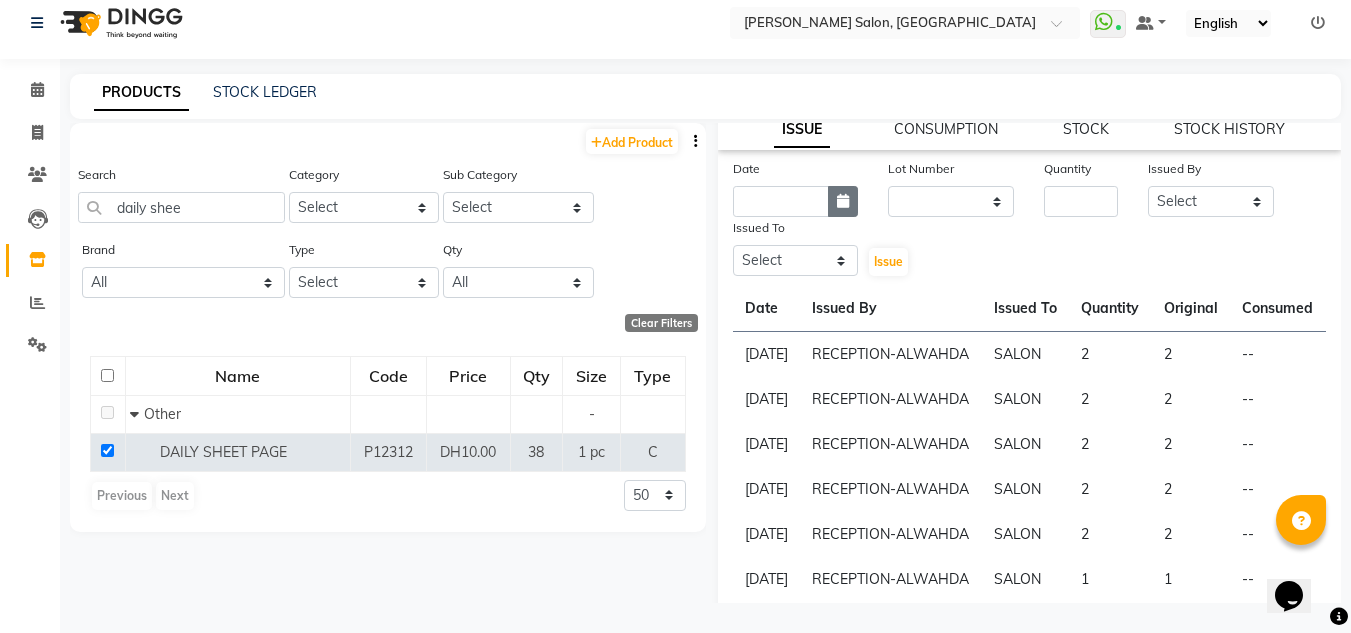 click 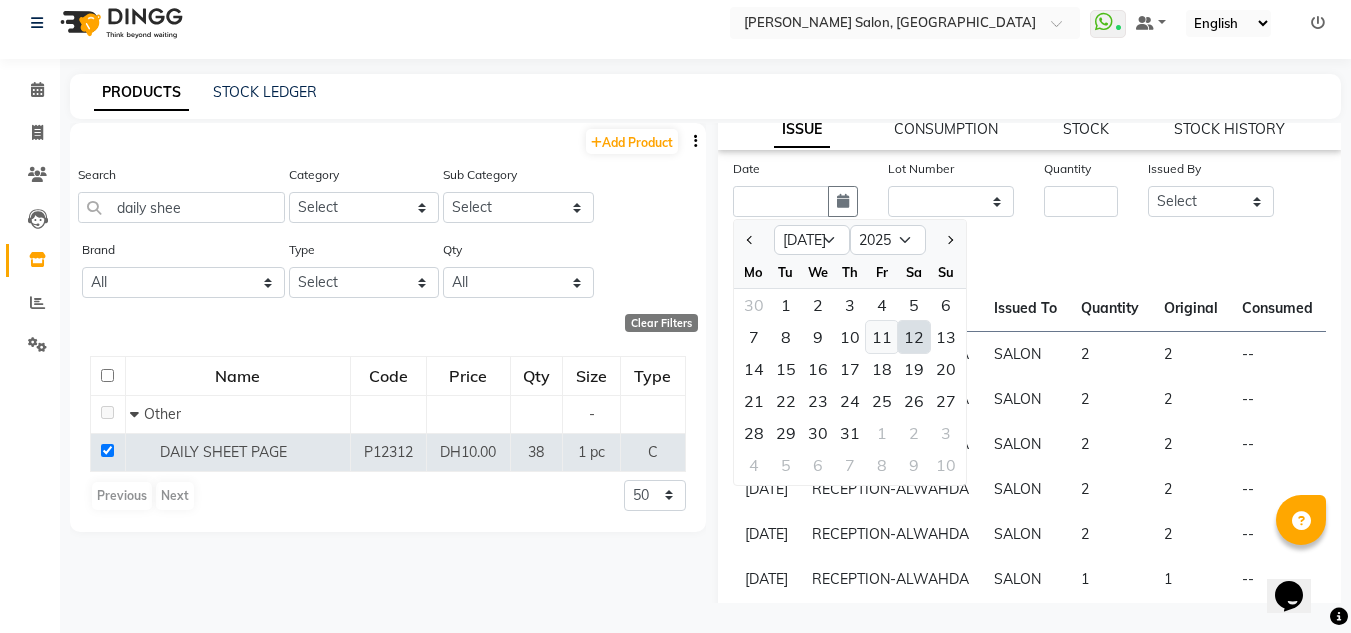 click on "11" 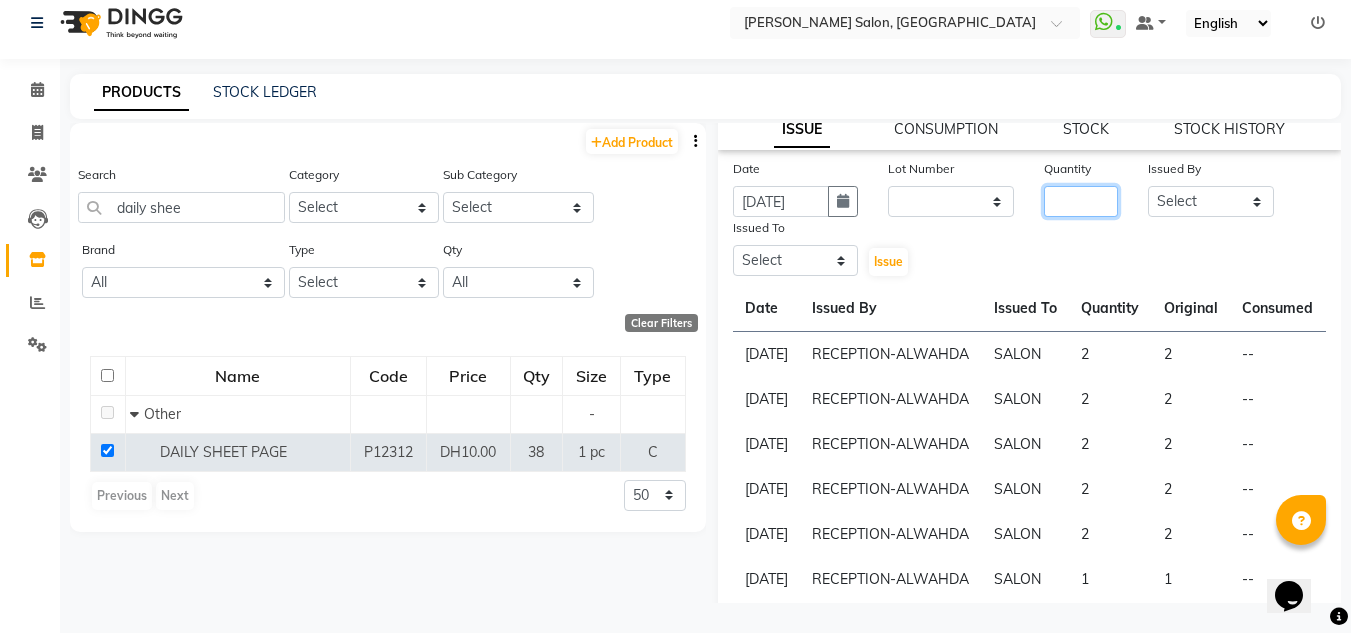 click 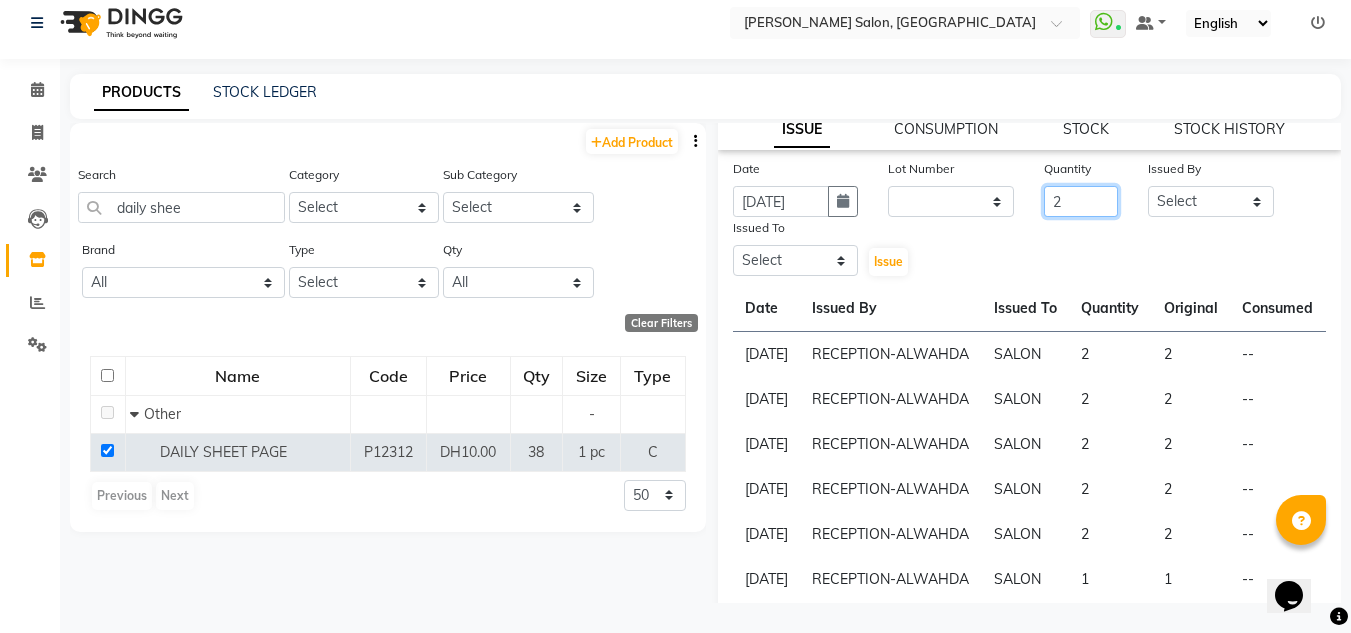 type on "2" 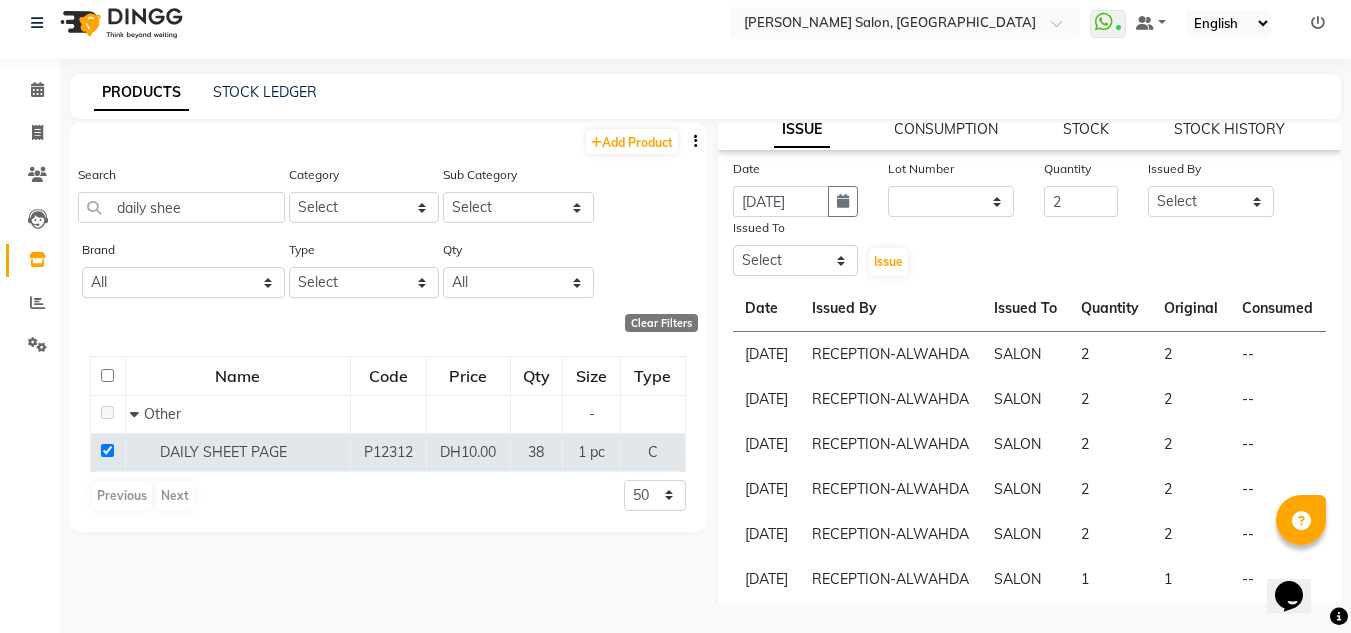 click on "Issued By Select ABUSHAGARA Kavita Laxmi Management Manisha Radha RECEPTION-ALWAHDA Riba Rimsha SALON Samjhana trial" 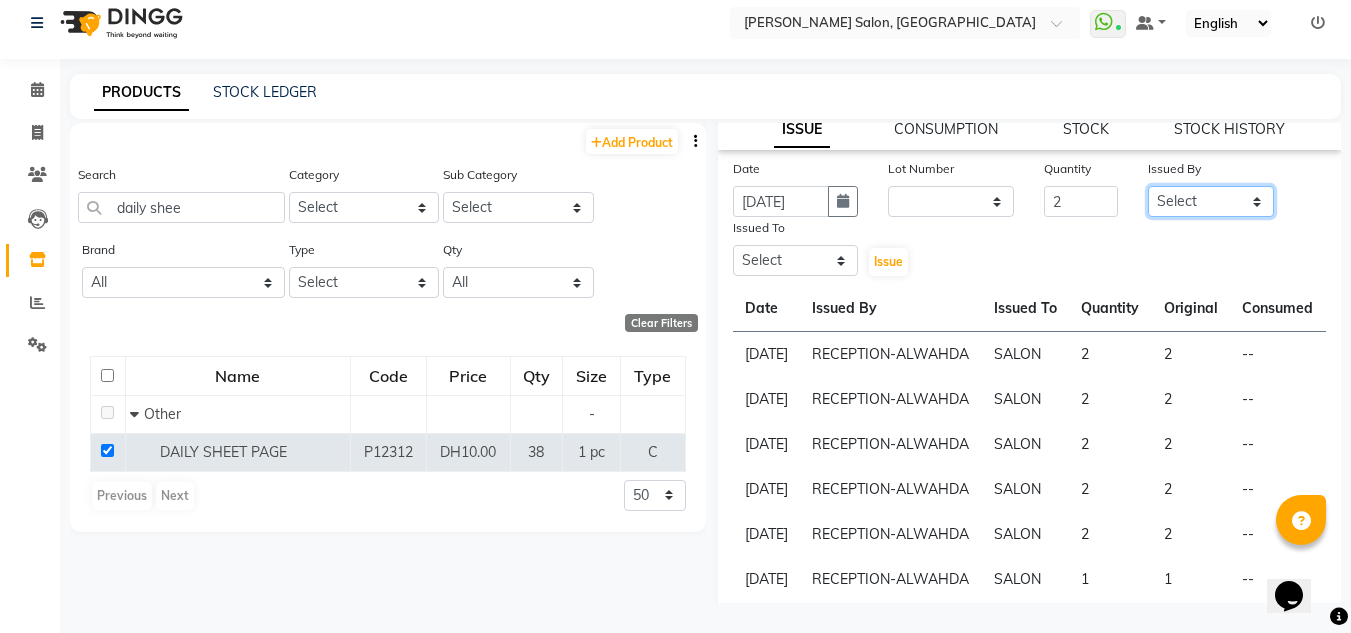 click on "Select ABUSHAGARA Kavita Laxmi Management Manisha Radha RECEPTION-ALWAHDA Riba Rimsha SALON Samjhana trial" 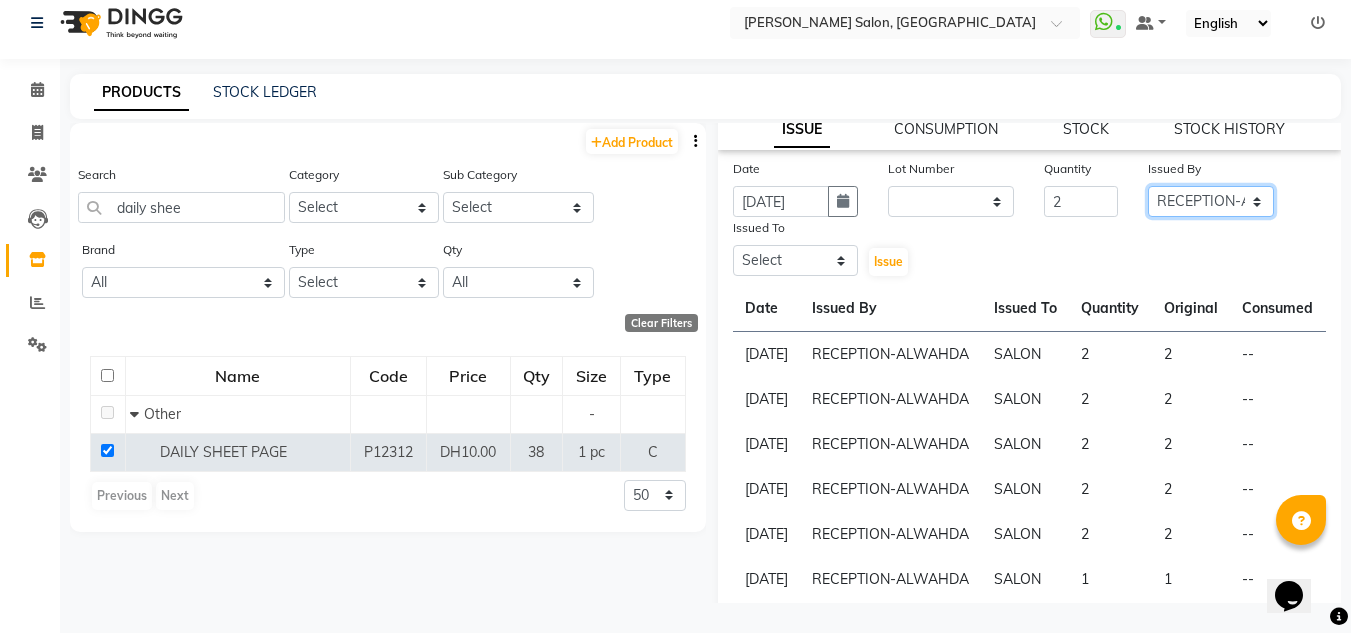 click on "Select ABUSHAGARA Kavita Laxmi Management Manisha Radha RECEPTION-ALWAHDA Riba Rimsha SALON Samjhana trial" 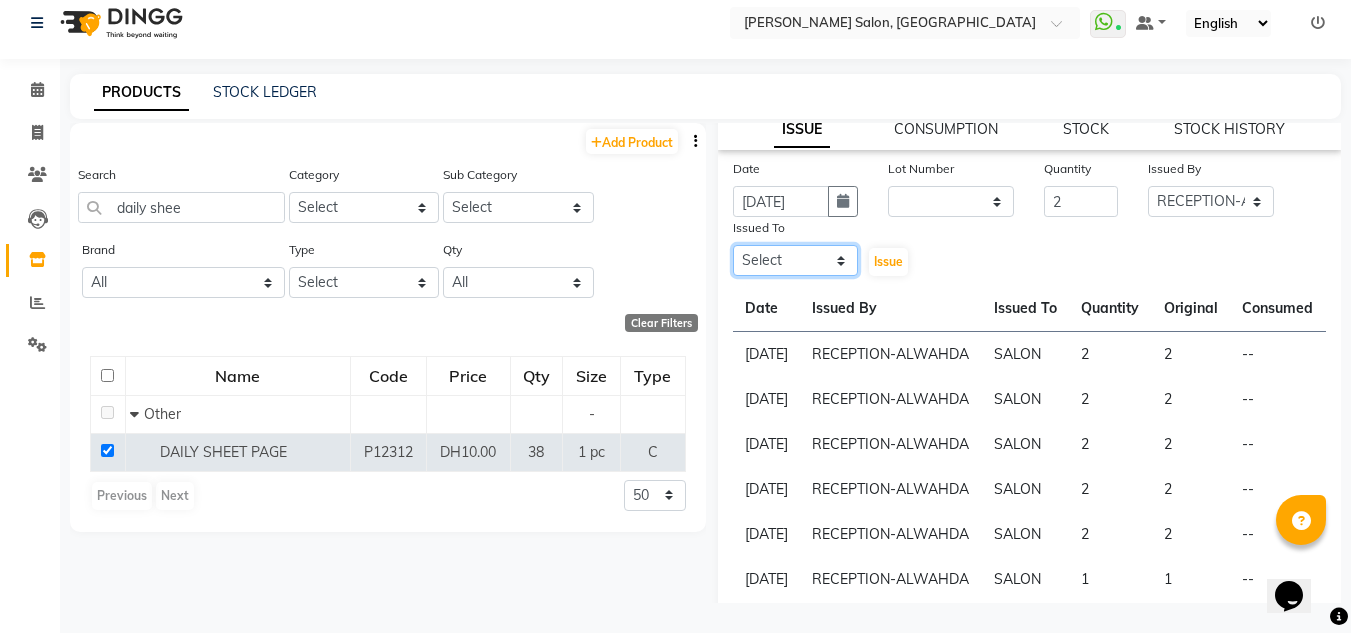 click on "Select ABUSHAGARA Kavita Laxmi Management Manisha Radha RECEPTION-ALWAHDA Riba Rimsha SALON Samjhana trial" 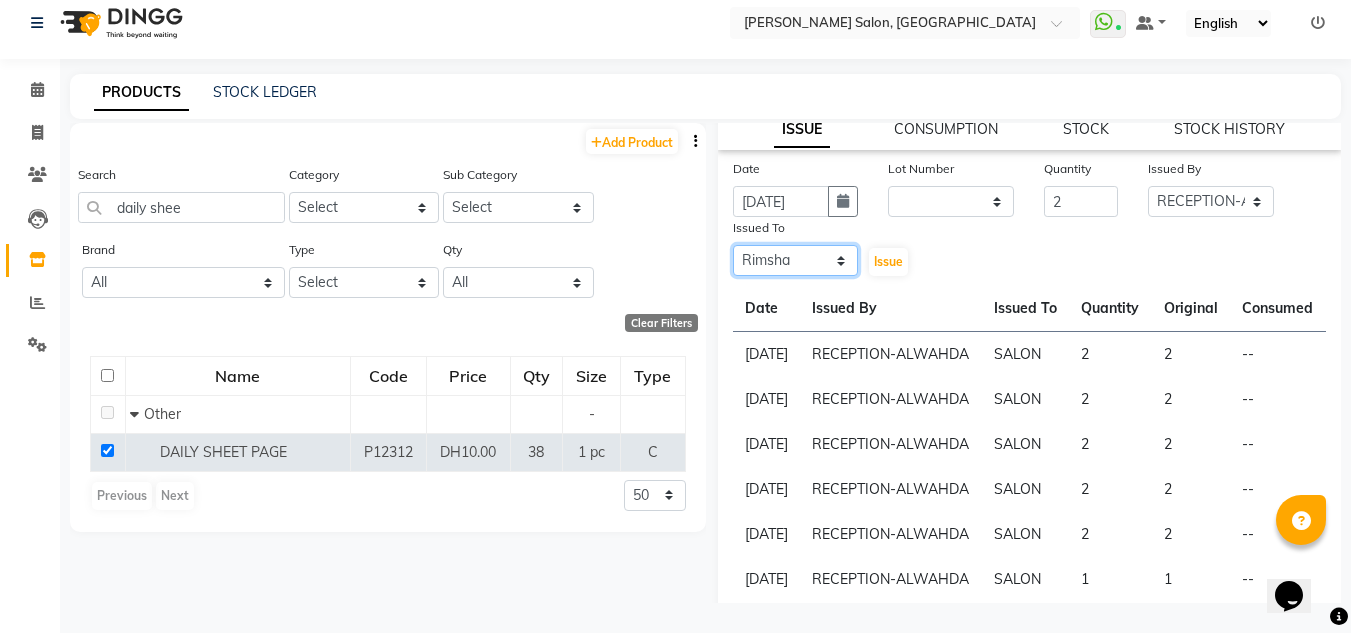 click on "Select ABUSHAGARA Kavita Laxmi Management Manisha Radha RECEPTION-ALWAHDA Riba Rimsha SALON Samjhana trial" 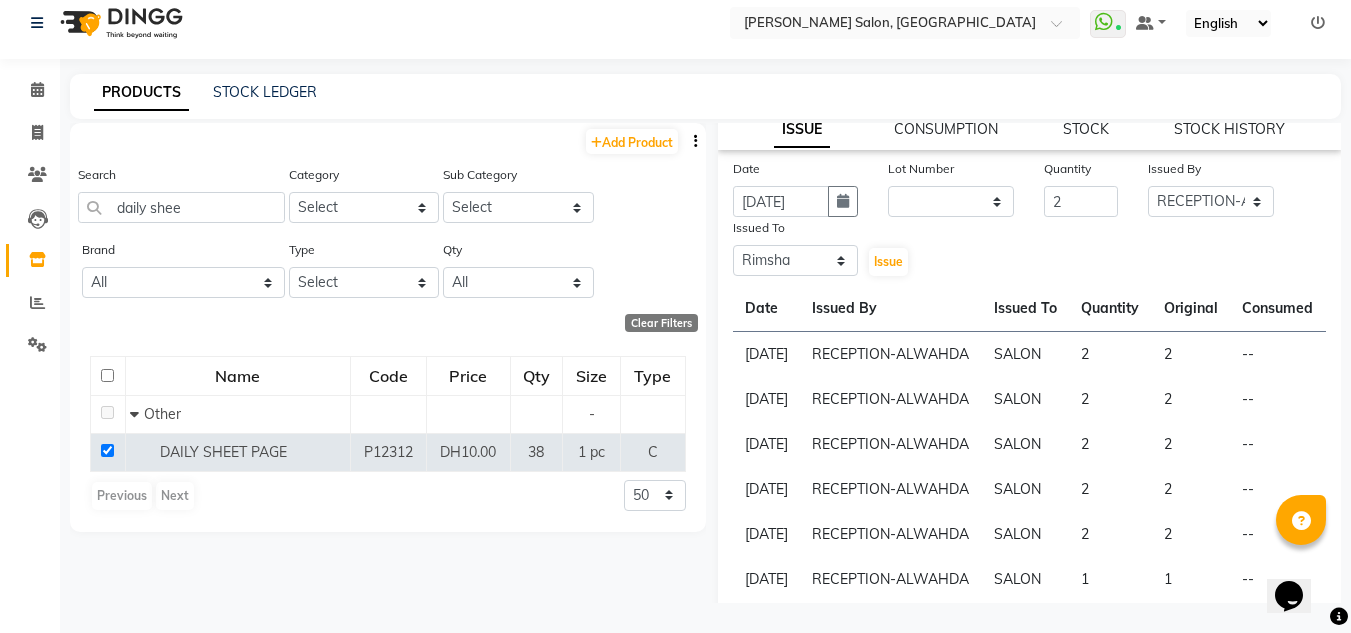 click on "08-07-2025" 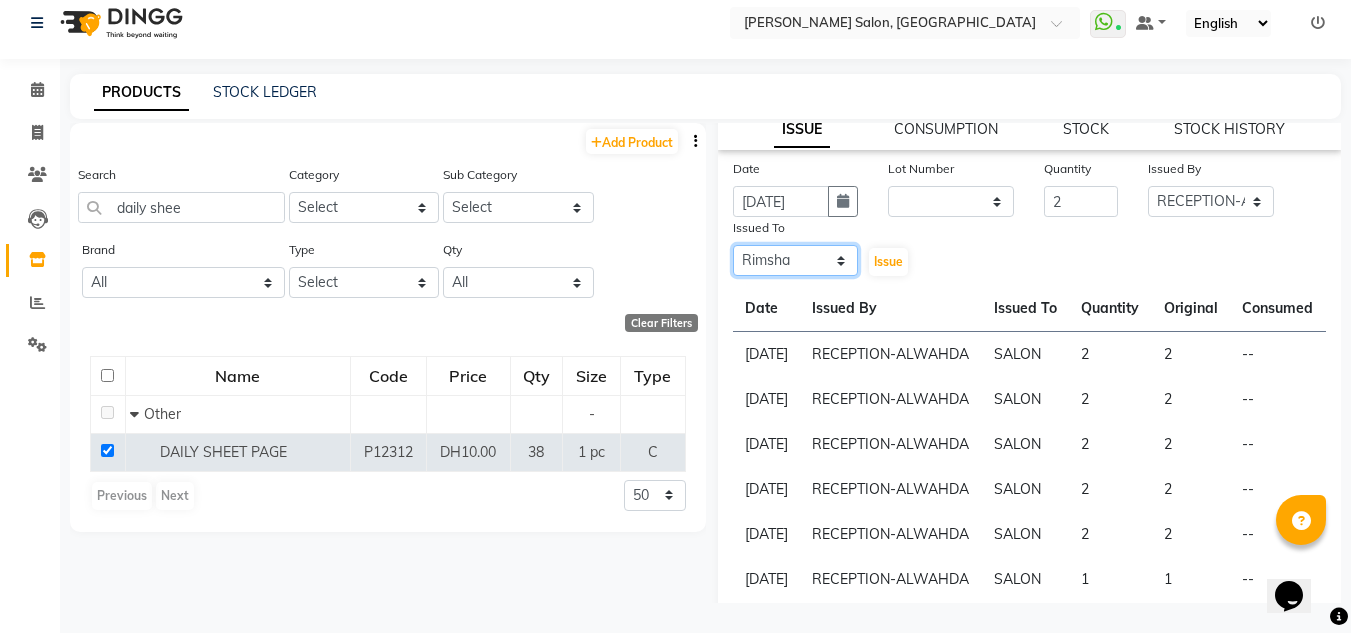 click on "Select ABUSHAGARA Kavita Laxmi Management Manisha Radha RECEPTION-ALWAHDA Riba Rimsha SALON Samjhana trial" 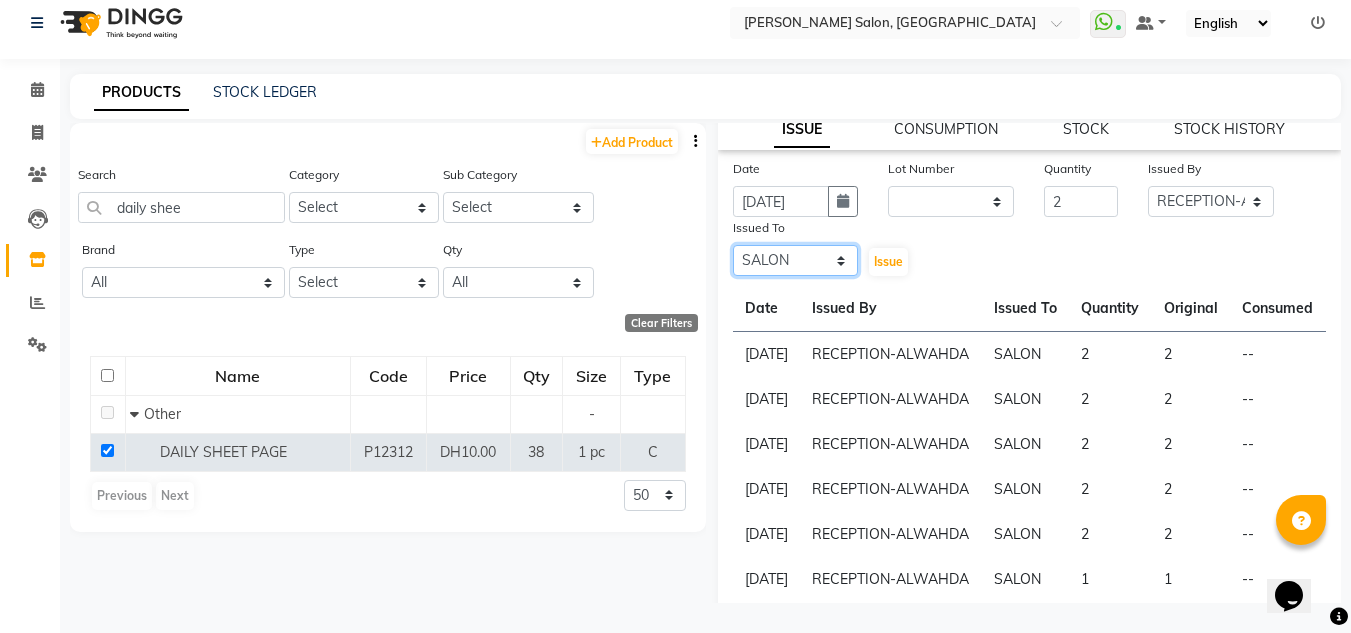 click on "Select ABUSHAGARA Kavita Laxmi Management Manisha Radha RECEPTION-ALWAHDA Riba Rimsha SALON Samjhana trial" 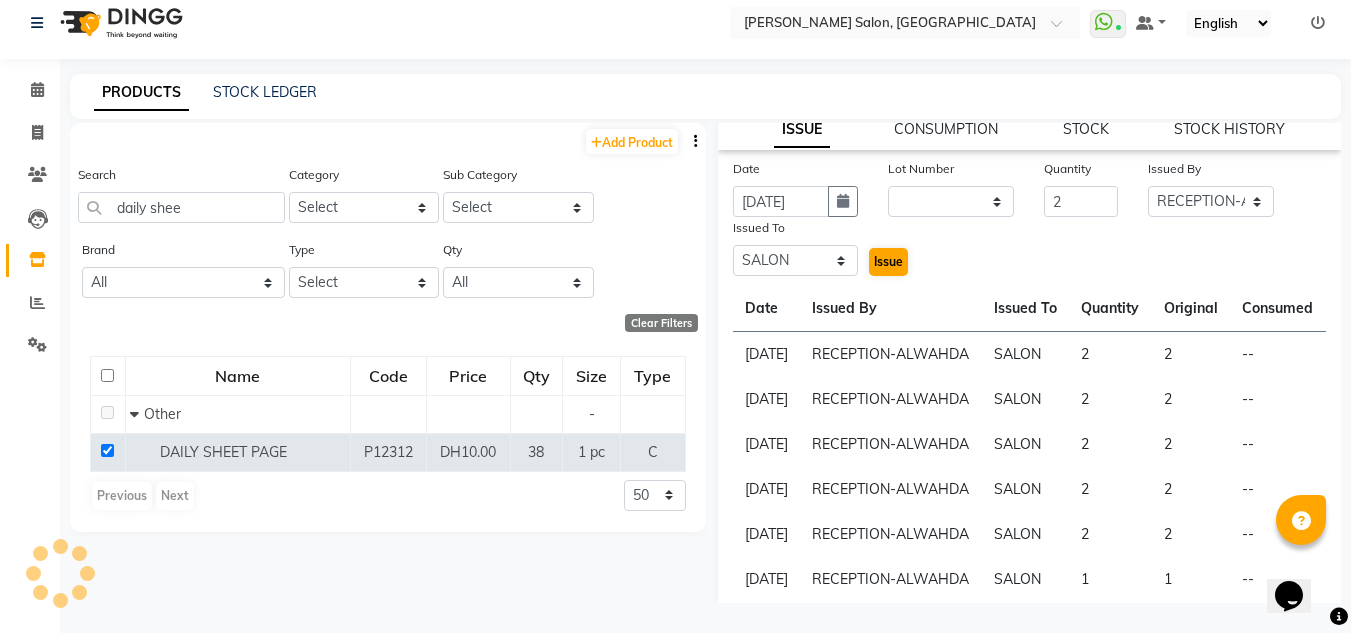 click on "Issue" 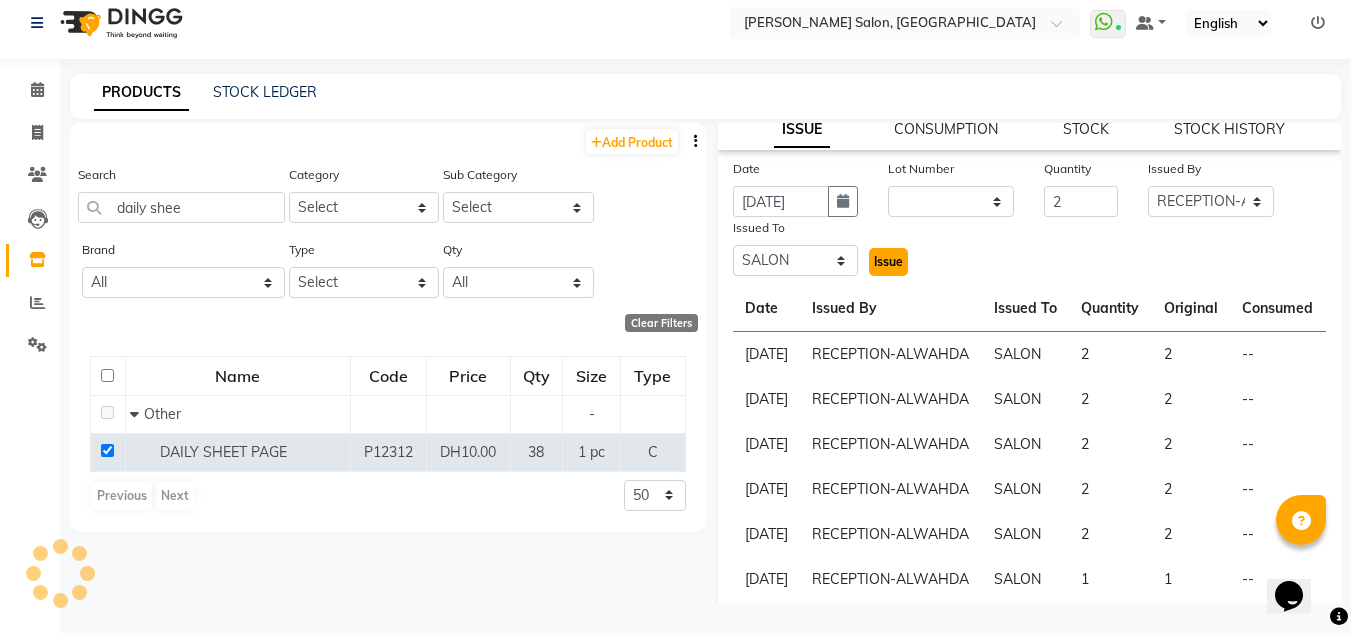 click on "Issue" 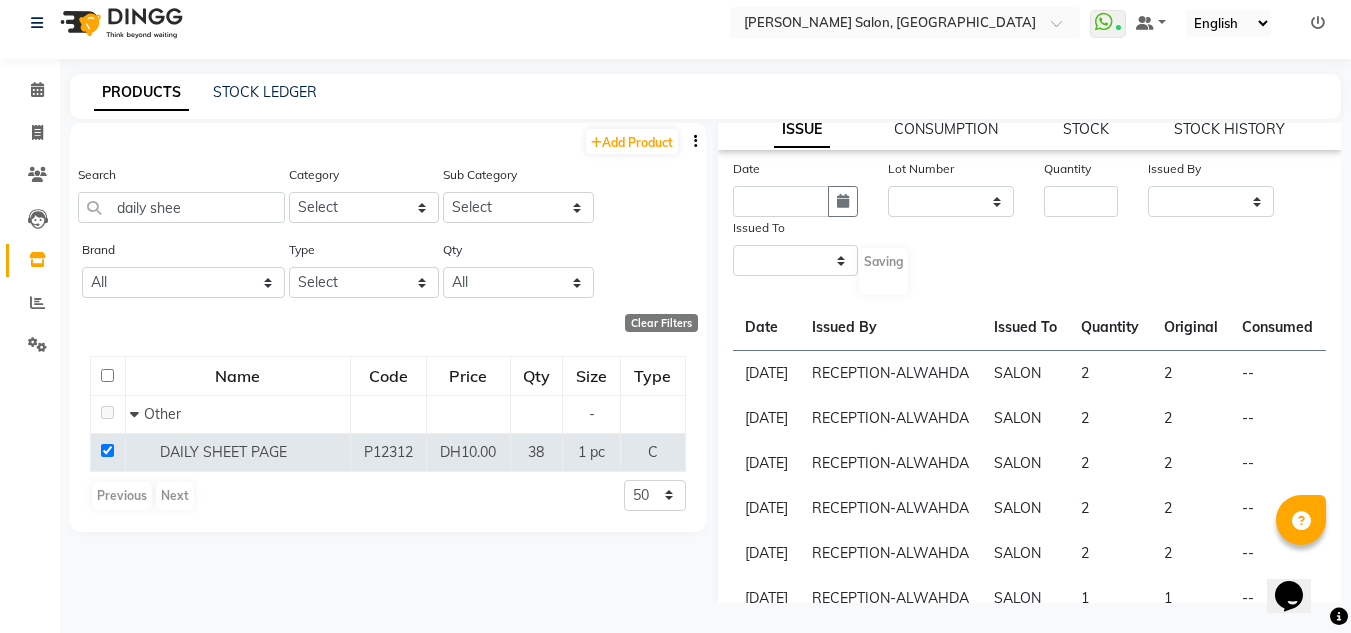 scroll, scrollTop: 0, scrollLeft: 0, axis: both 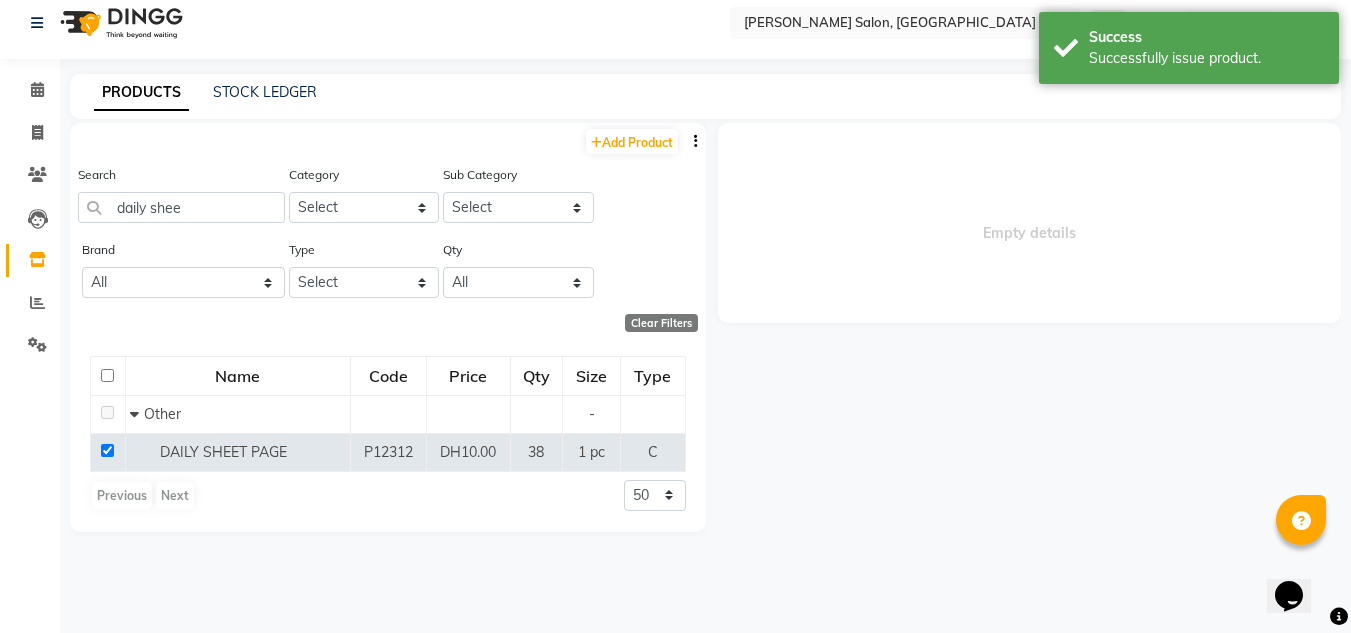 select 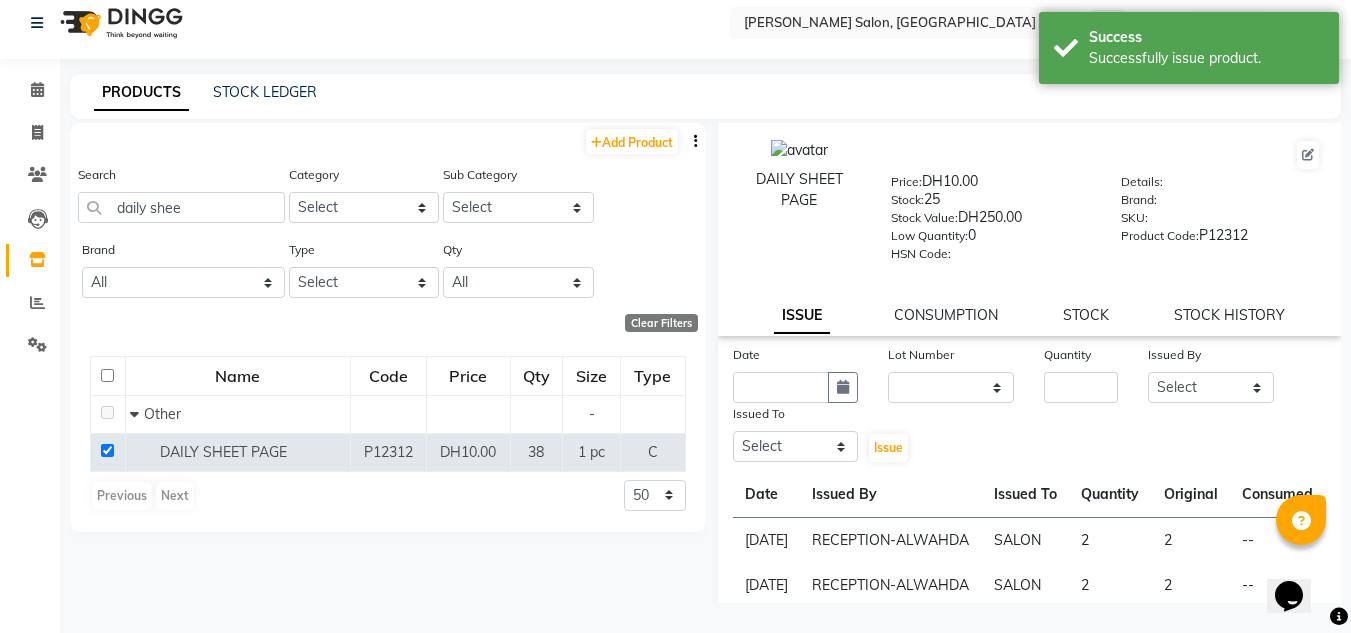 scroll, scrollTop: 0, scrollLeft: 0, axis: both 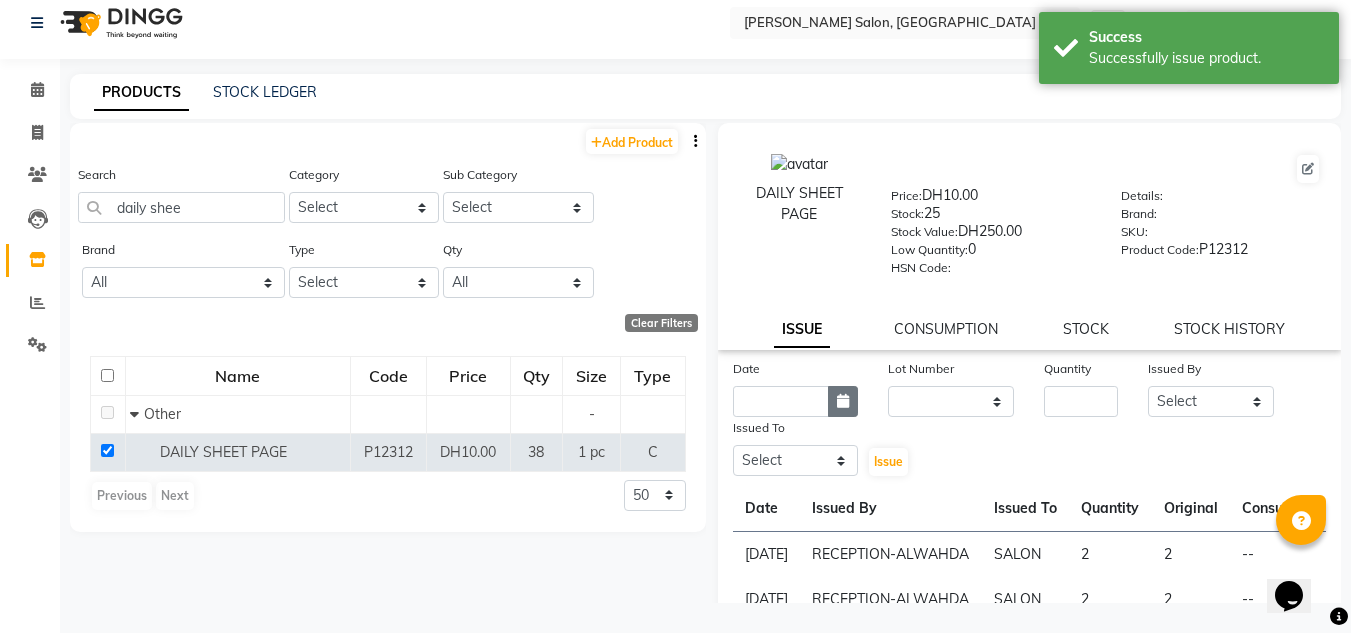 click 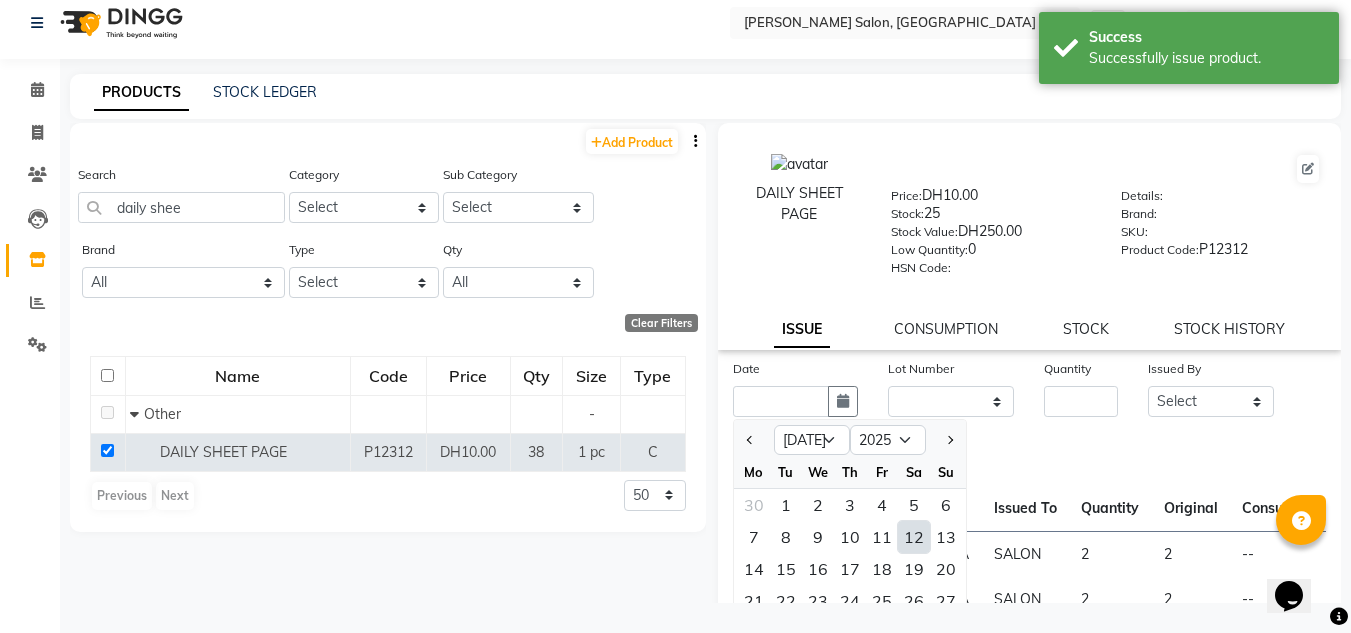 click on "12" 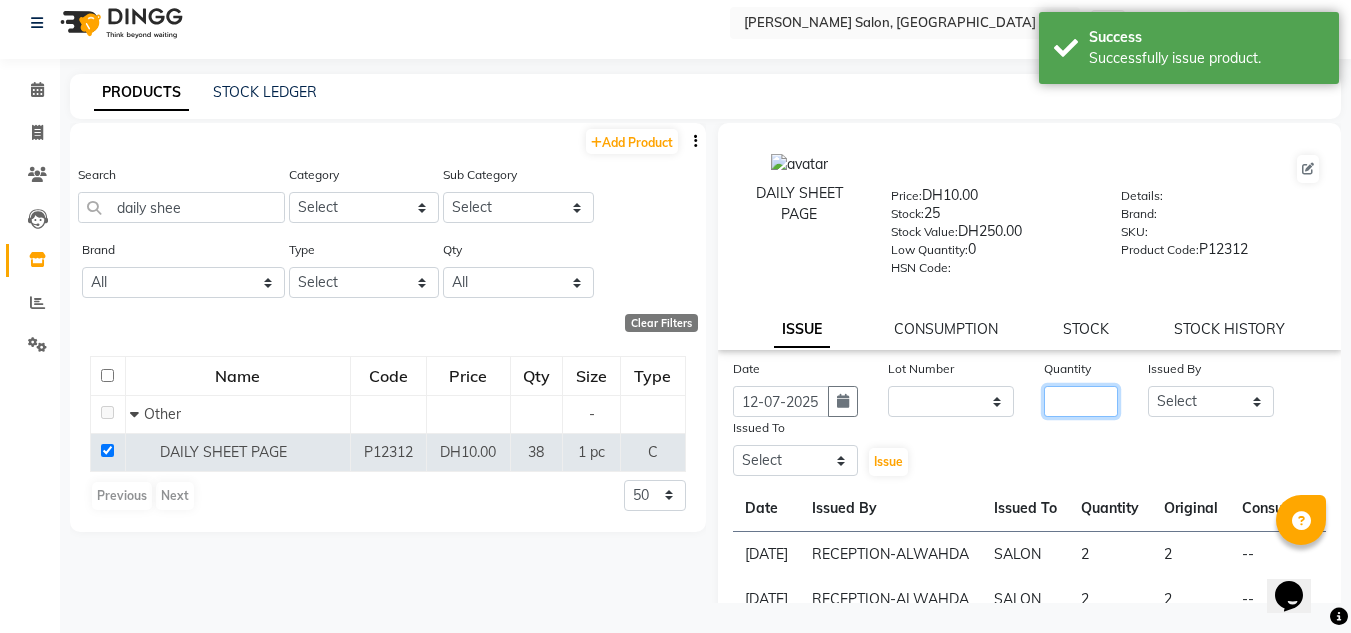 click 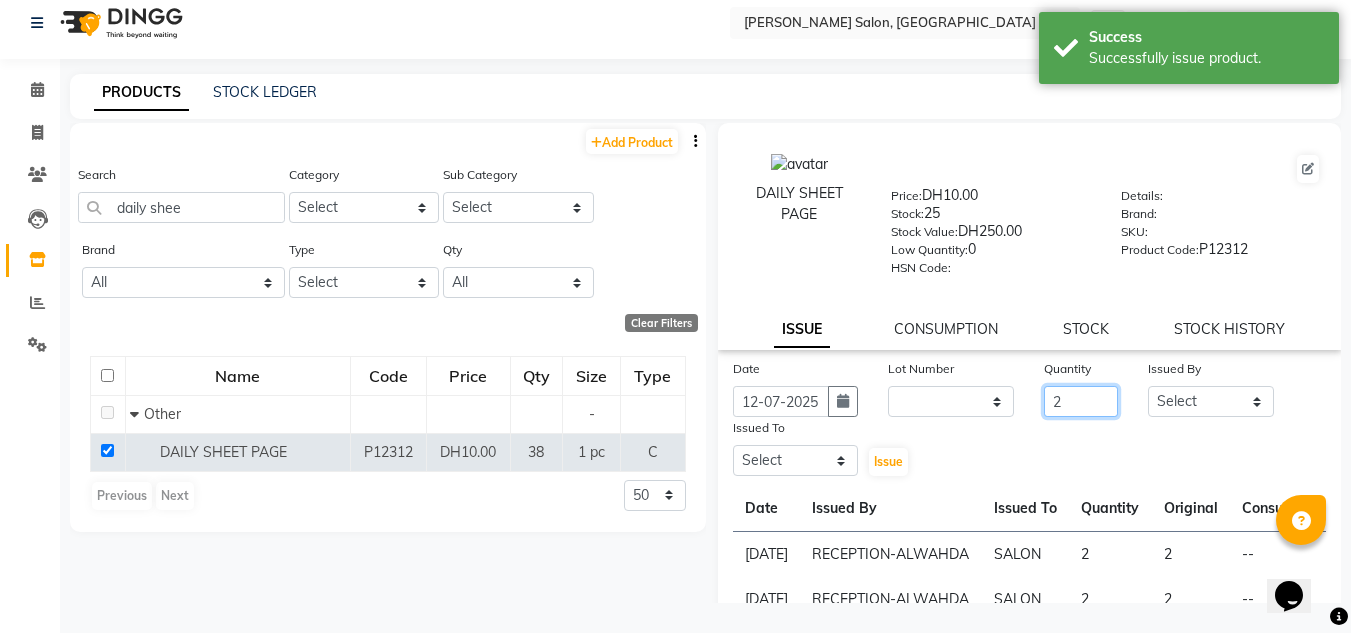 type on "2" 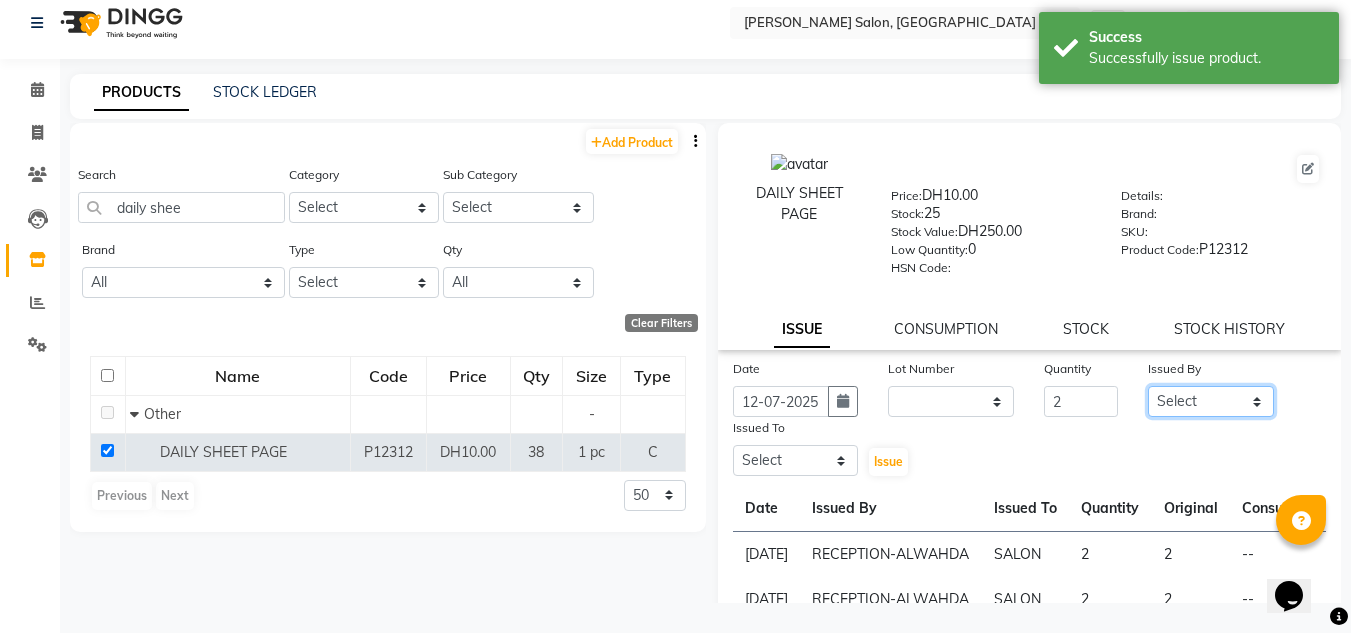drag, startPoint x: 1146, startPoint y: 397, endPoint x: 1160, endPoint y: 386, distance: 17.804493 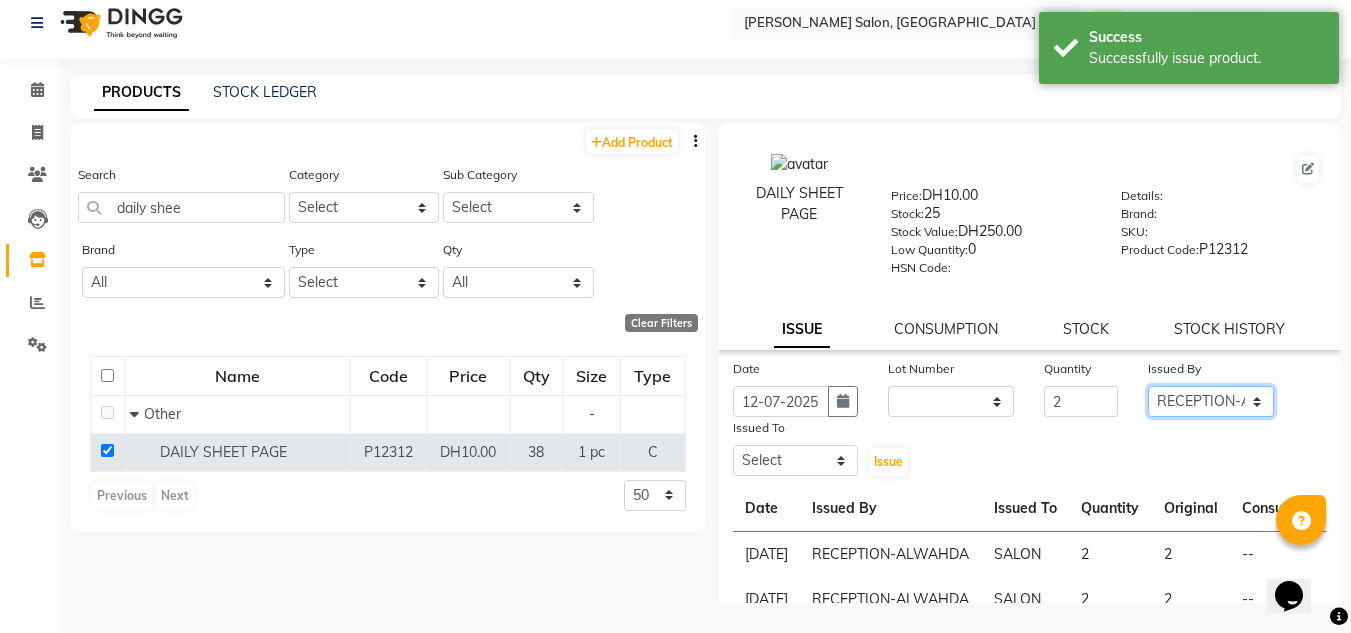 click on "Select ABUSHAGARA Kavita Laxmi Management Manisha Radha RECEPTION-ALWAHDA Riba Rimsha SALON Samjhana trial" 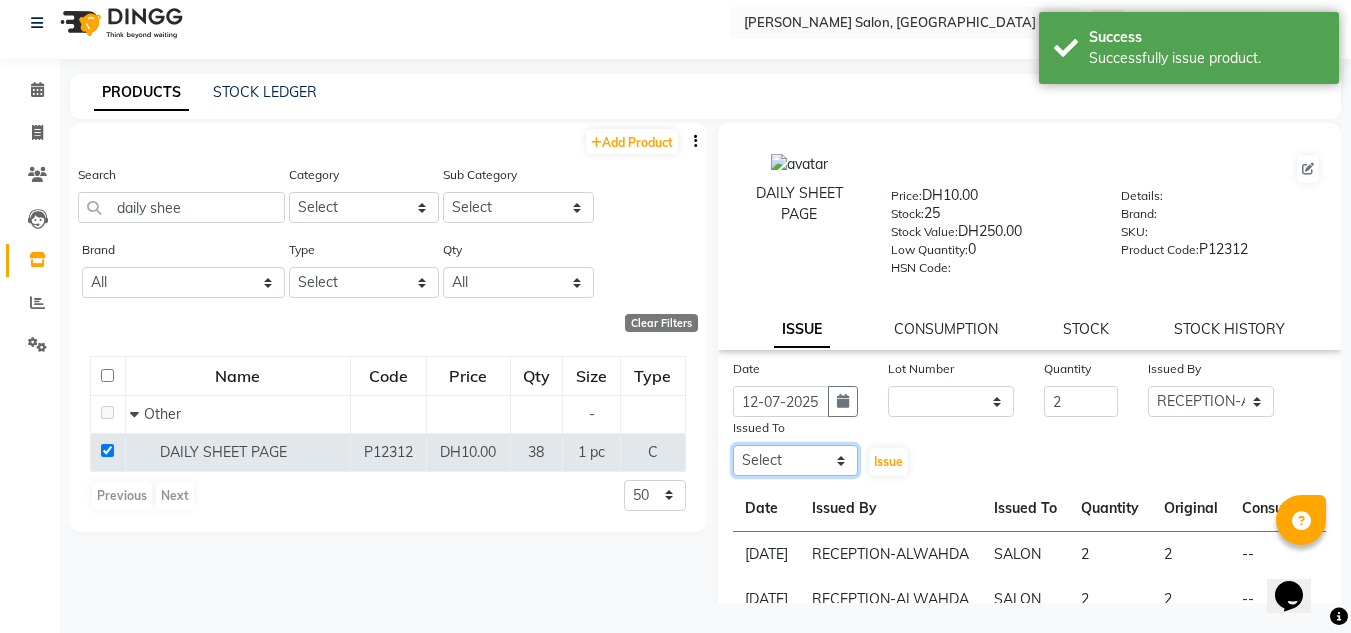 drag, startPoint x: 786, startPoint y: 451, endPoint x: 788, endPoint y: 461, distance: 10.198039 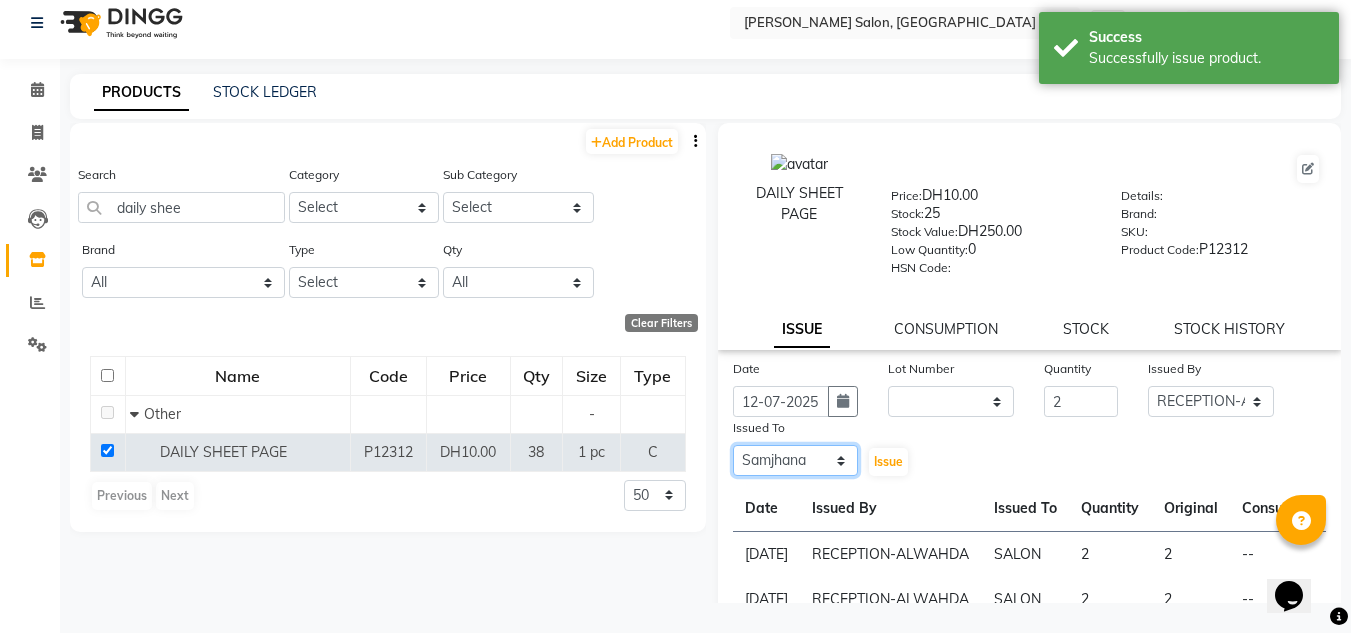 click on "Select ABUSHAGARA Kavita Laxmi Management Manisha Radha RECEPTION-ALWAHDA Riba Rimsha SALON Samjhana trial" 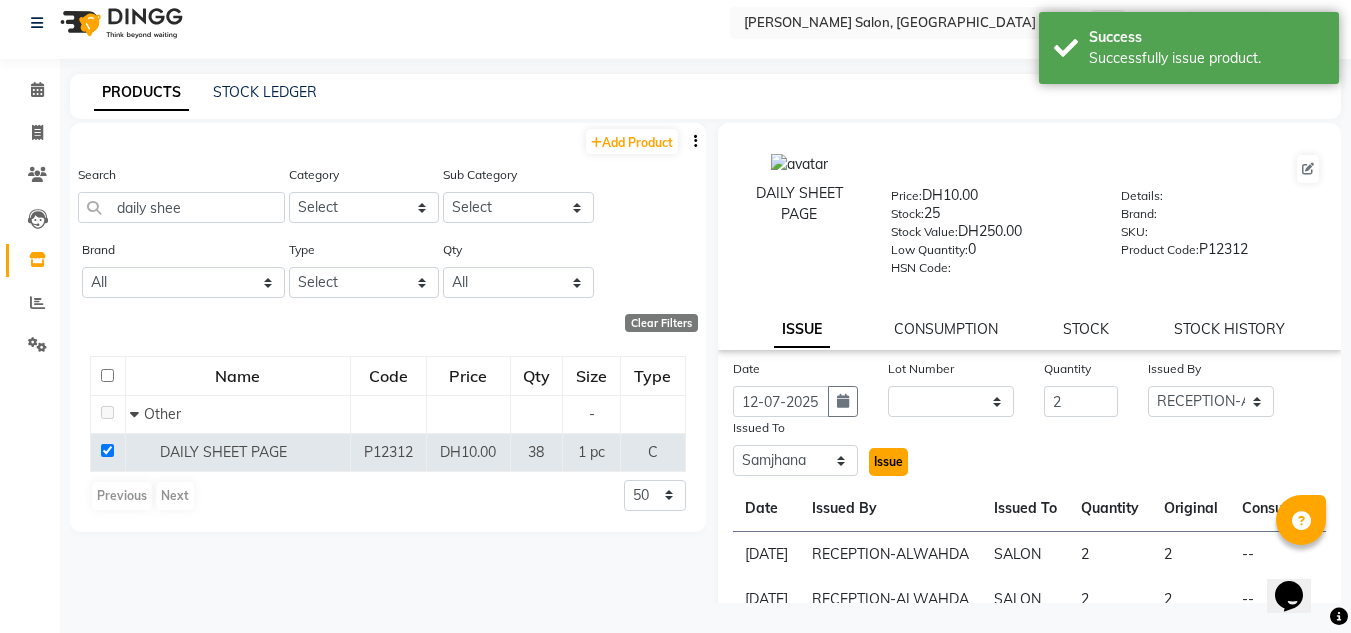 click on "Issue" 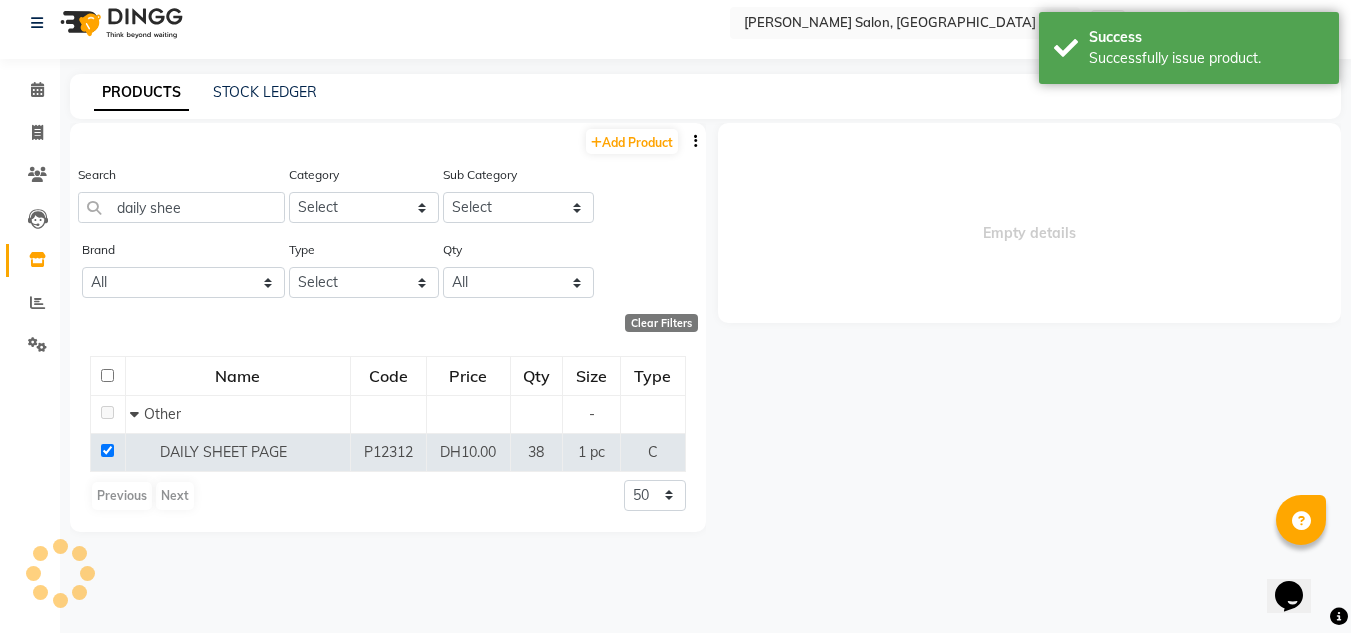 select 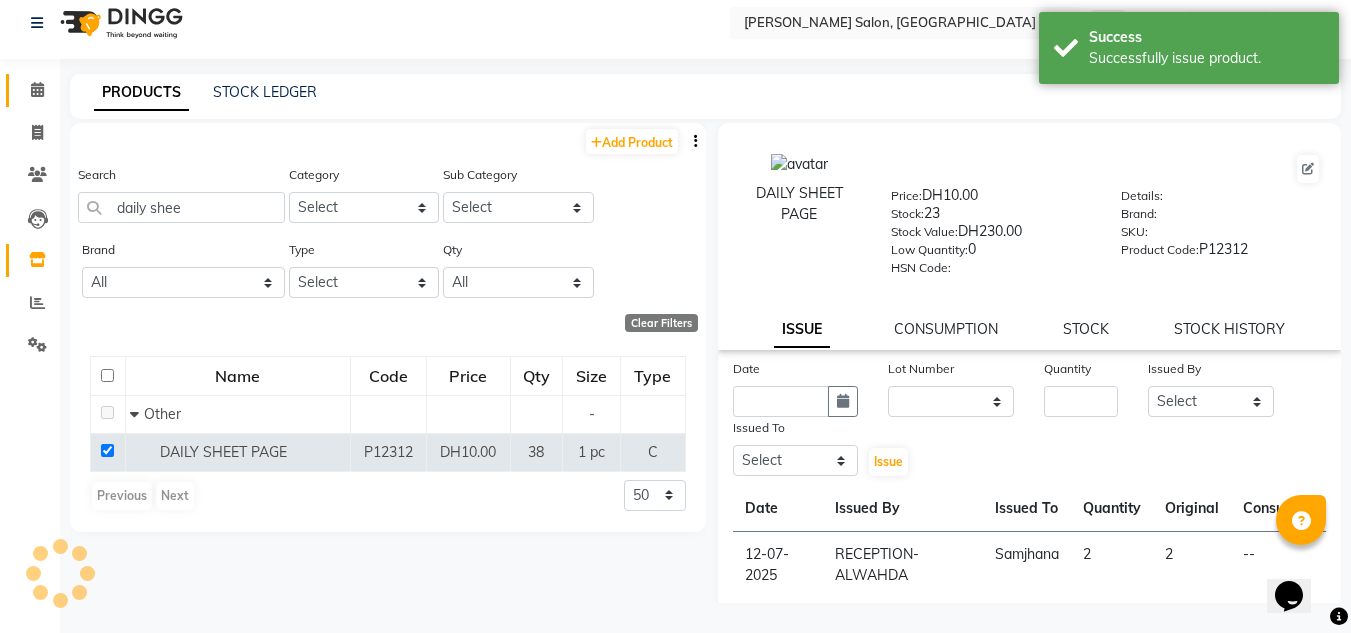 click on "Calendar" 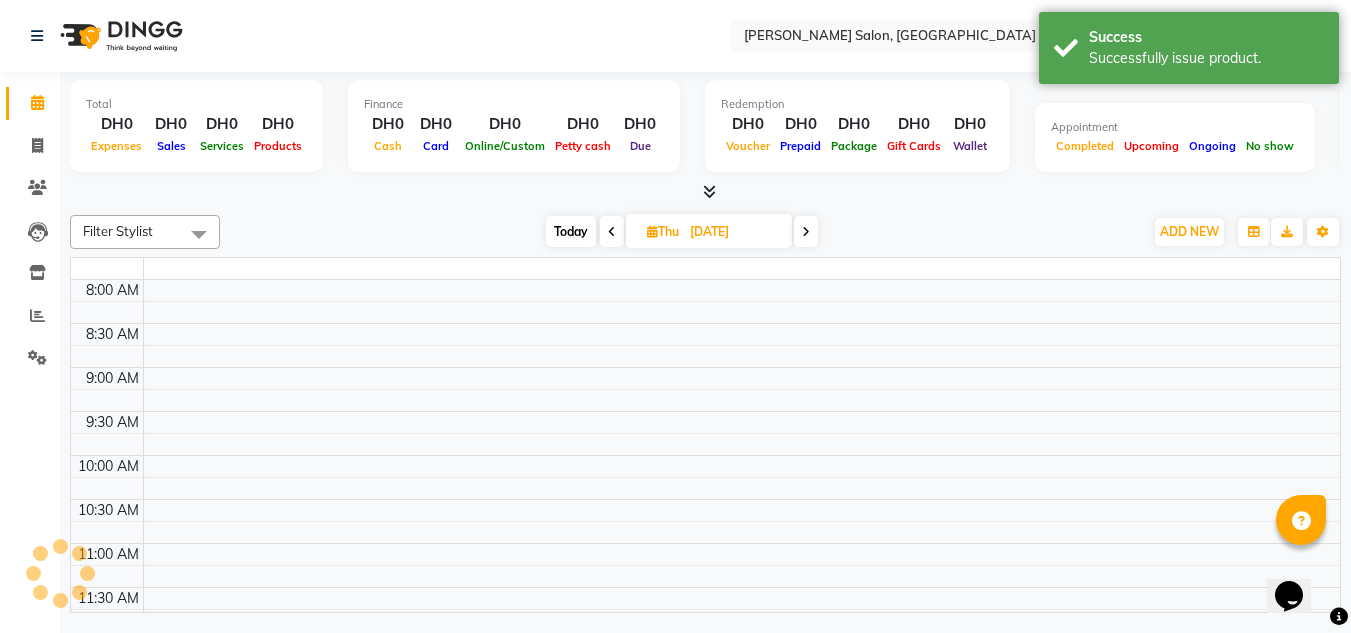 scroll, scrollTop: 0, scrollLeft: 0, axis: both 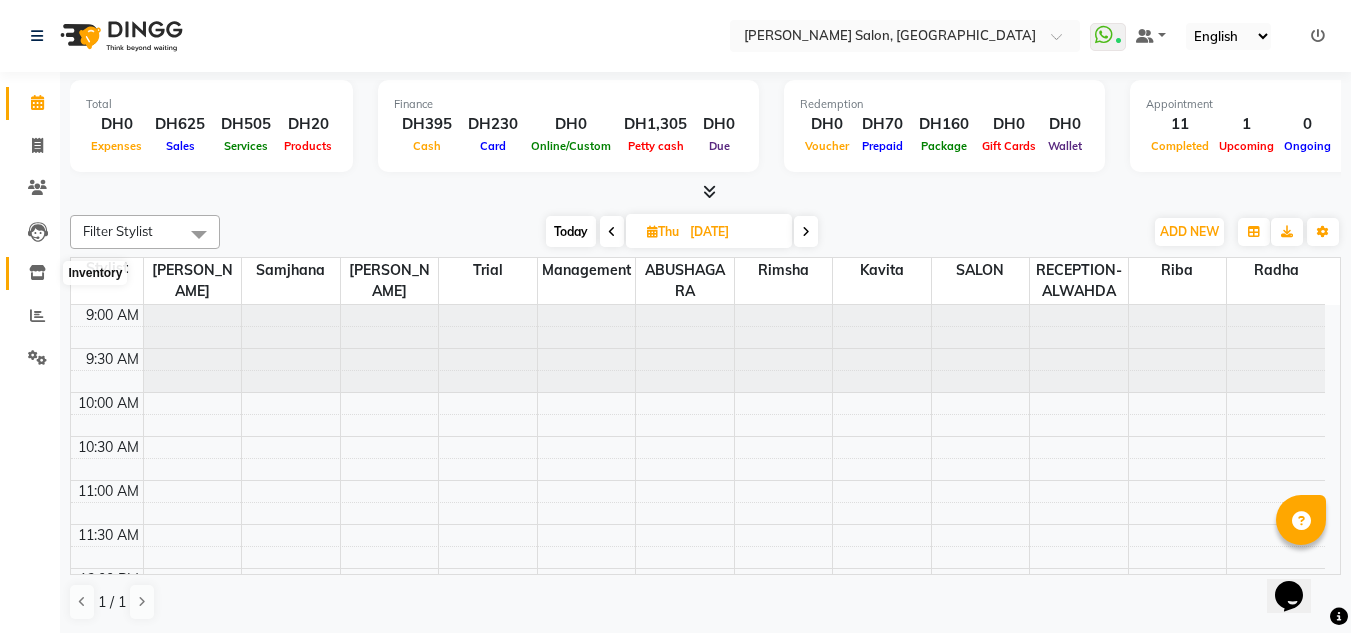 click 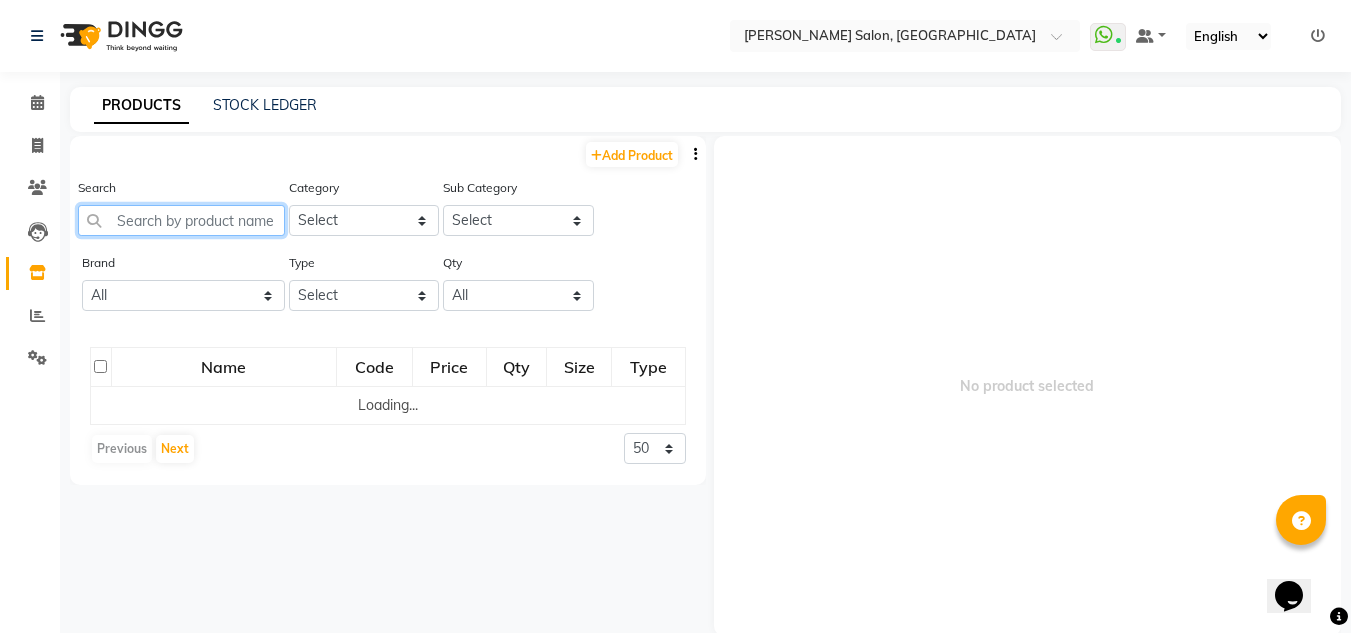 click 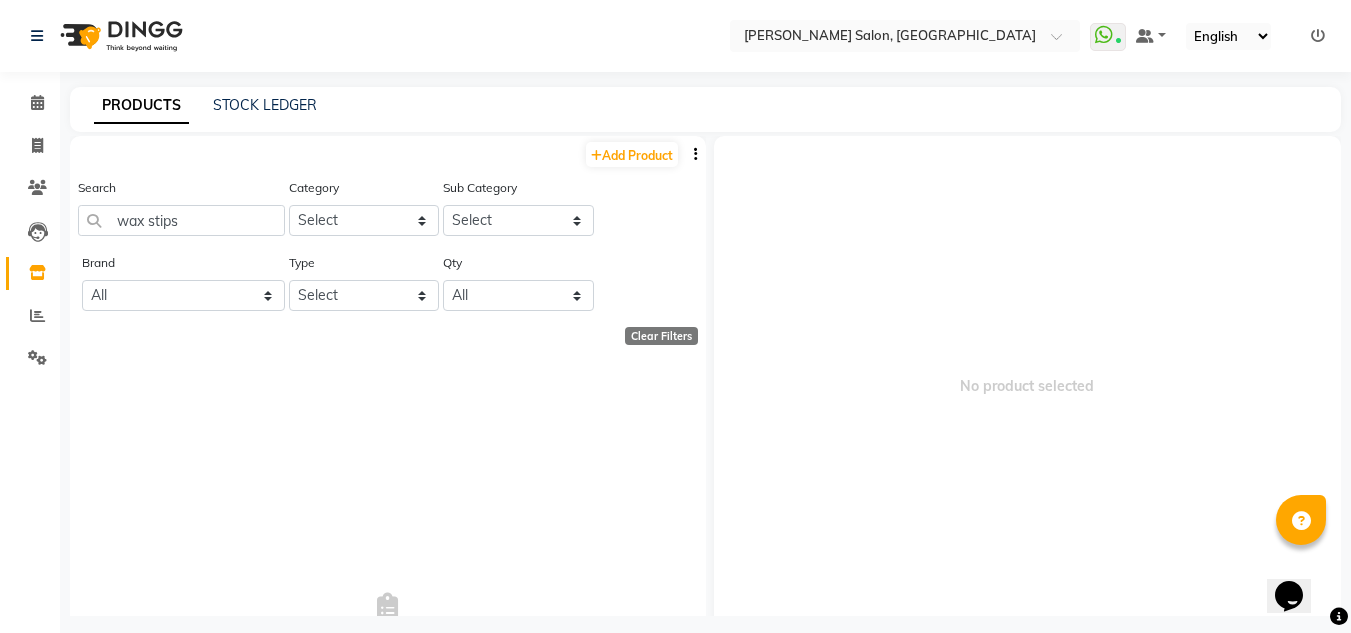 drag, startPoint x: 200, startPoint y: 204, endPoint x: 109, endPoint y: 211, distance: 91.26884 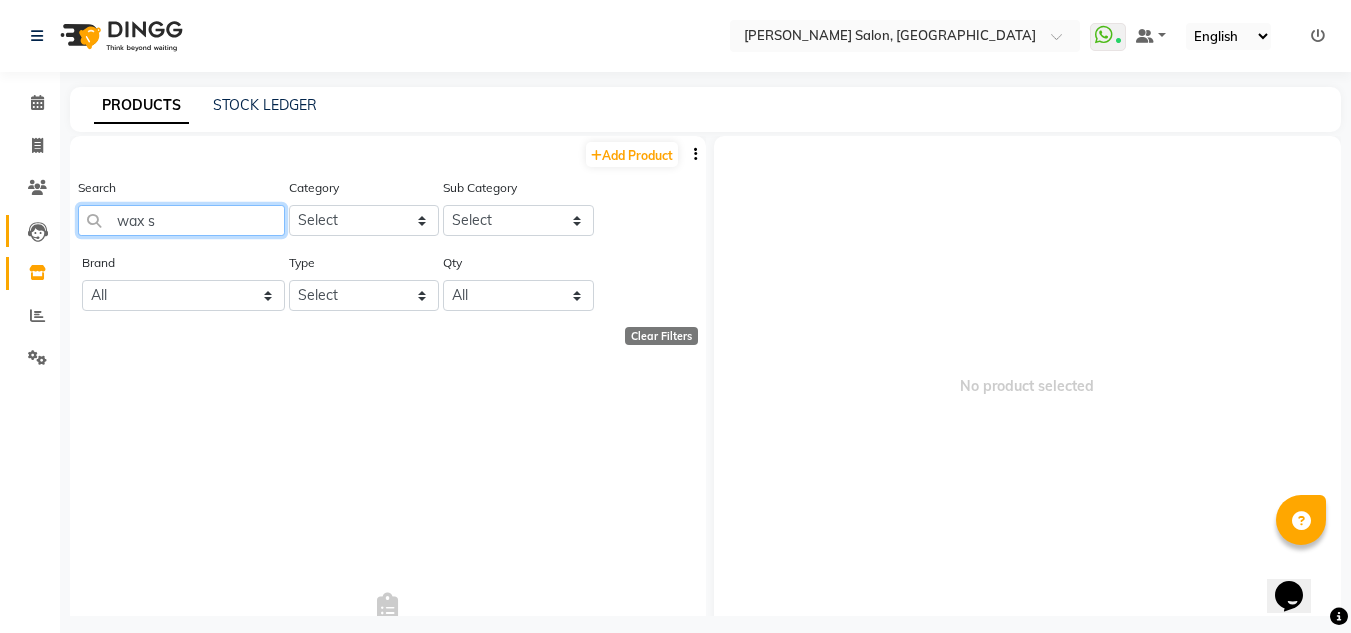 drag, startPoint x: 210, startPoint y: 217, endPoint x: 16, endPoint y: 214, distance: 194.0232 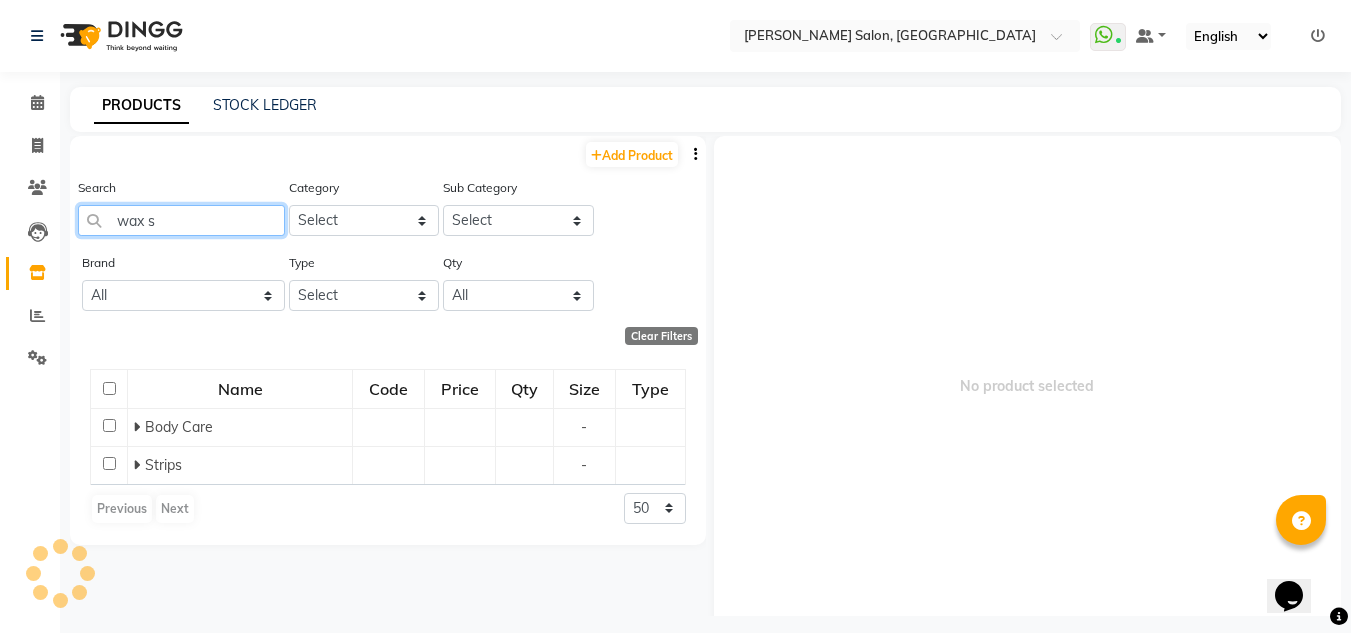 click on "wax s" 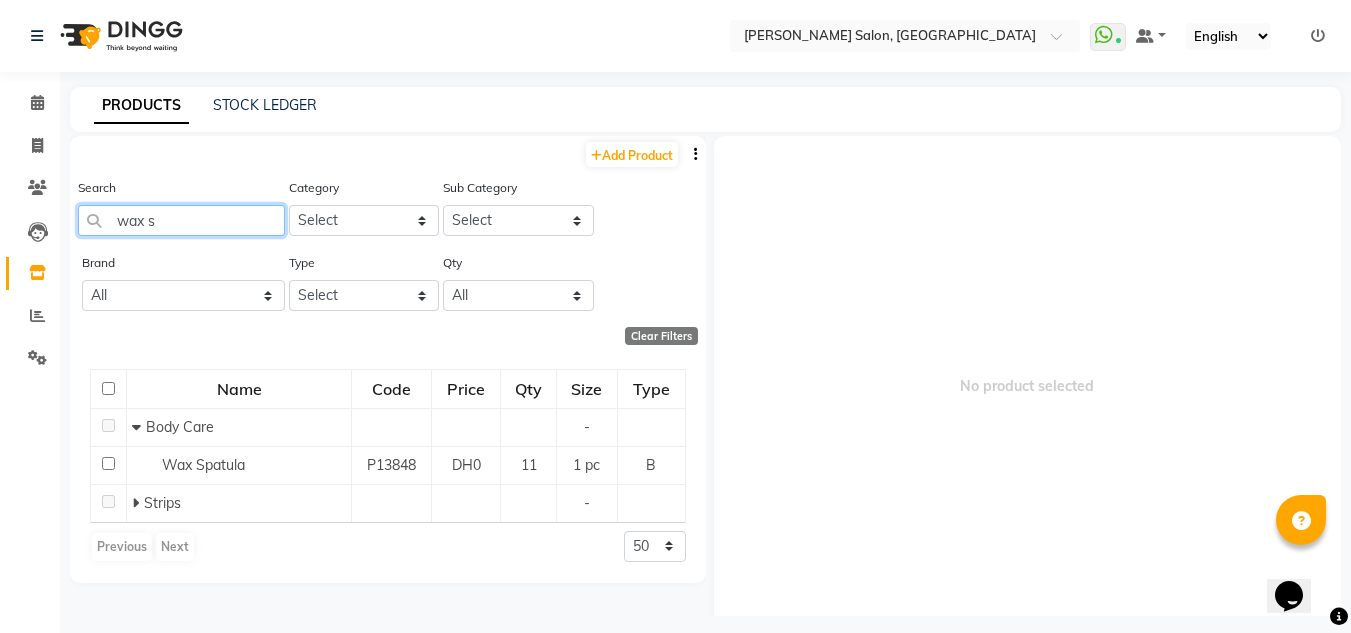 click on "wax s" 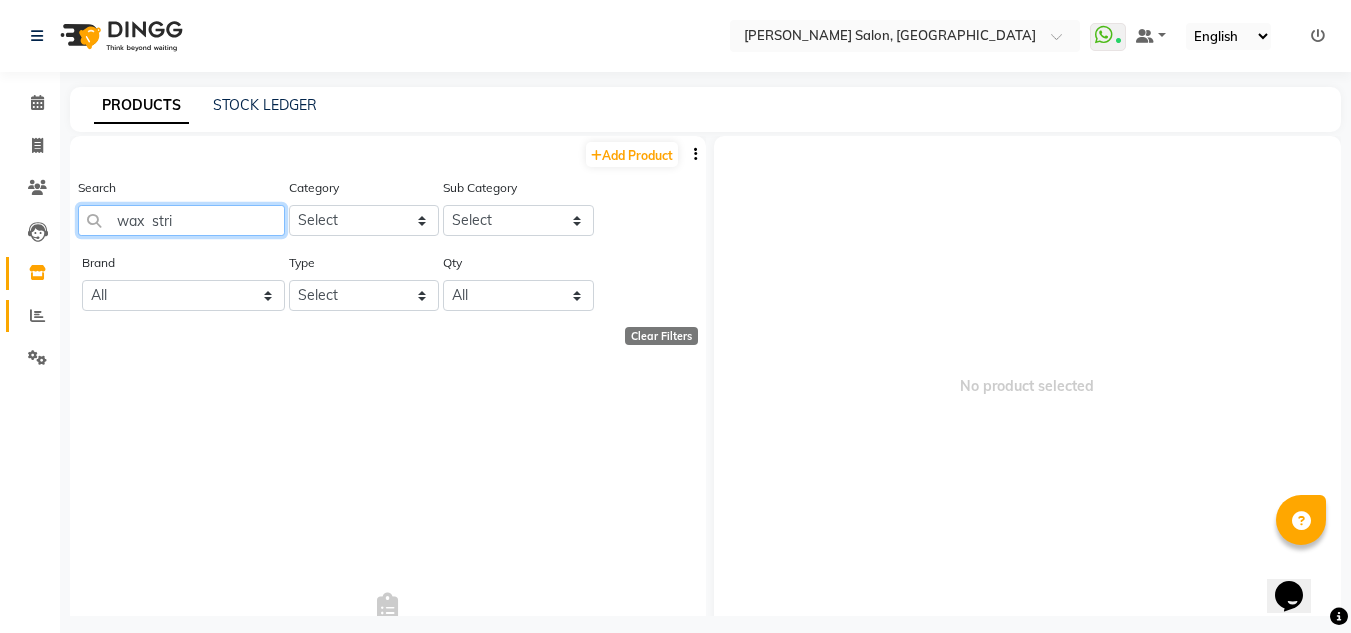 type on "wax  stri" 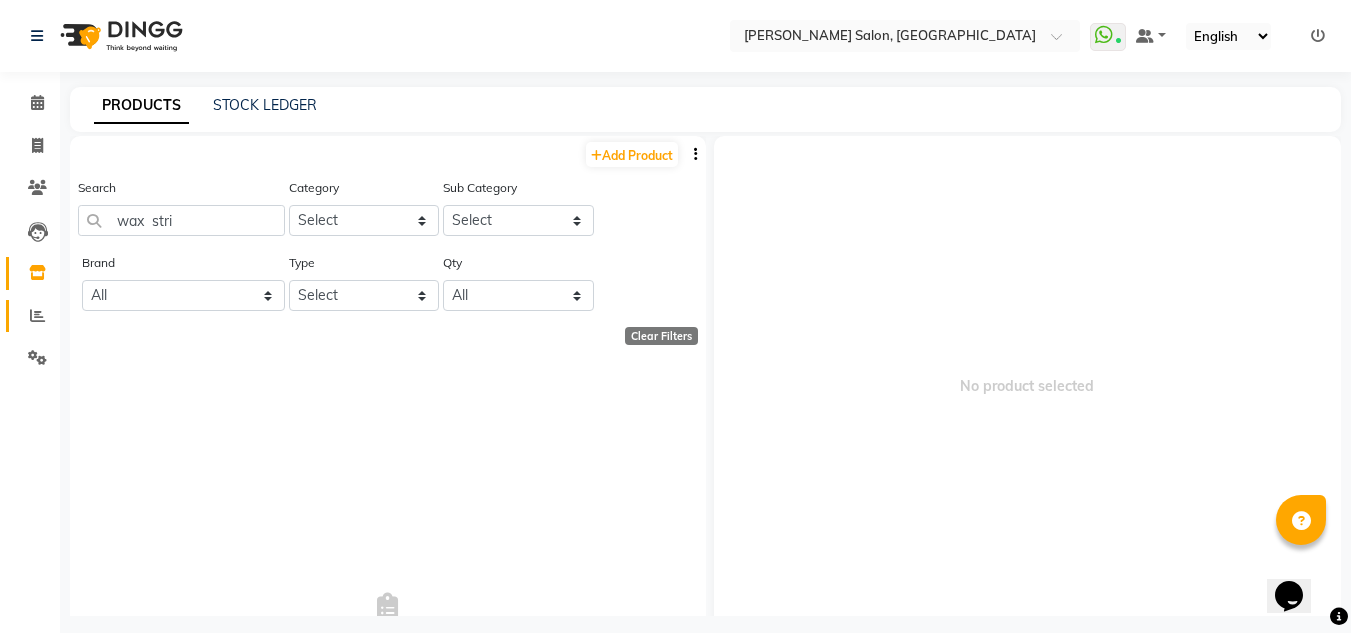 click on "Reports" 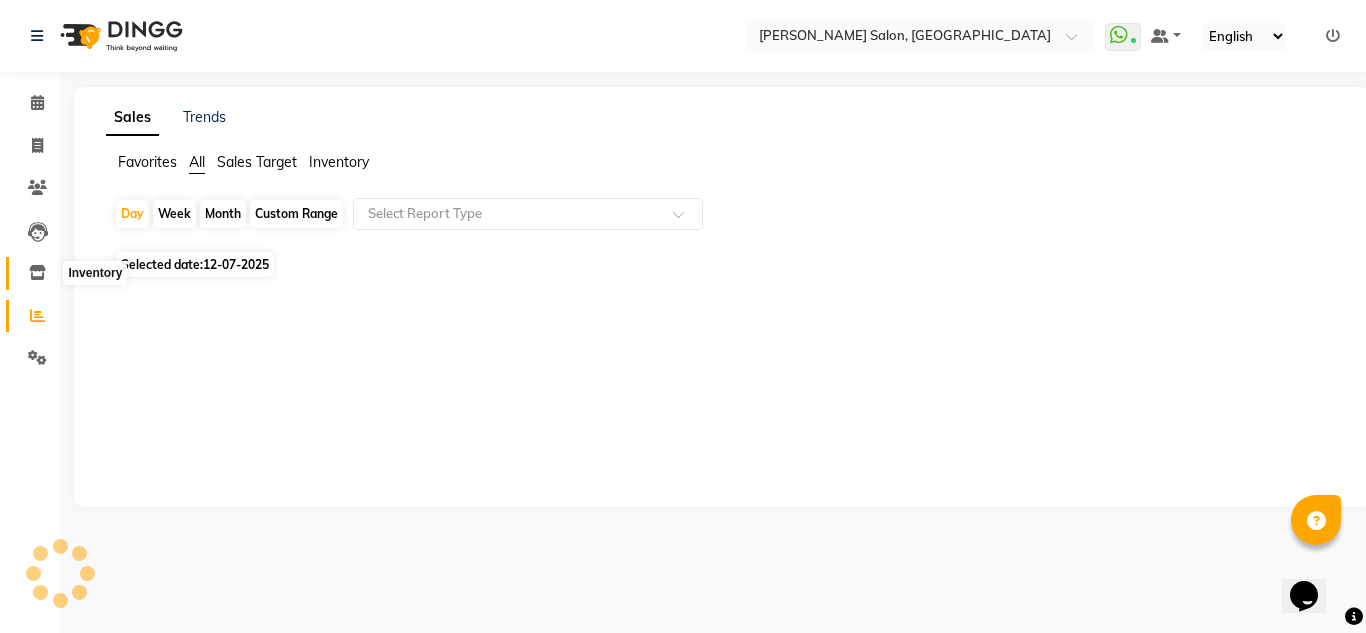 click 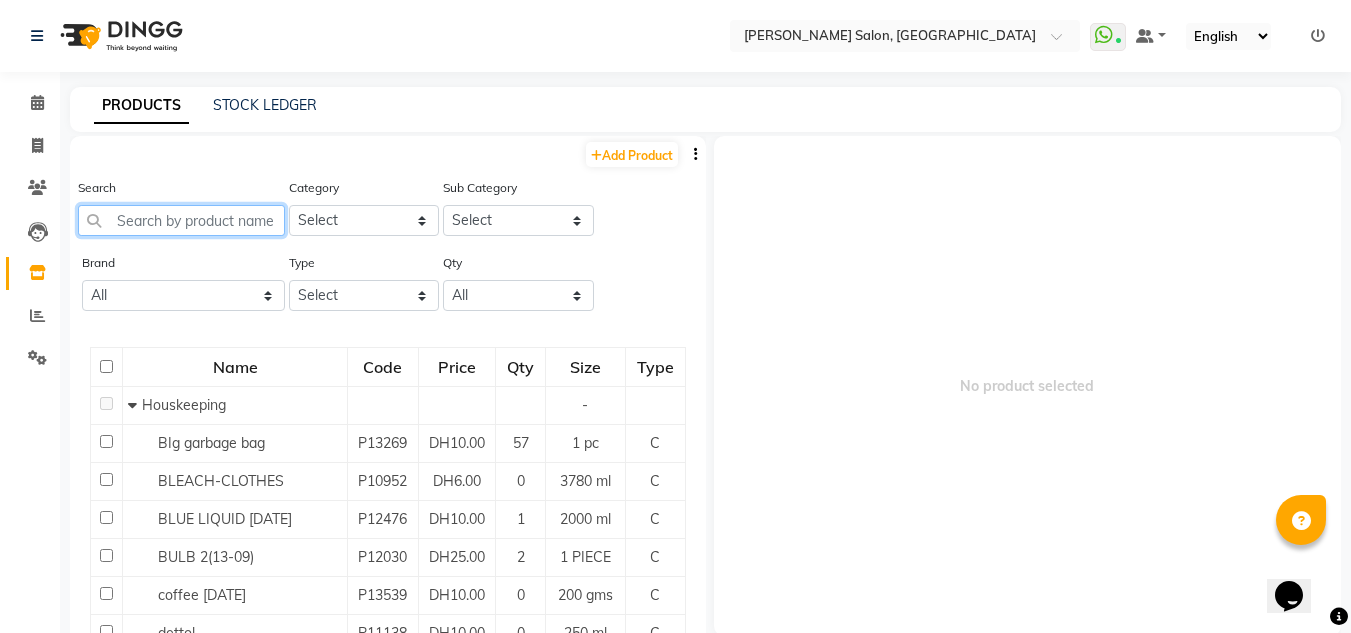 click 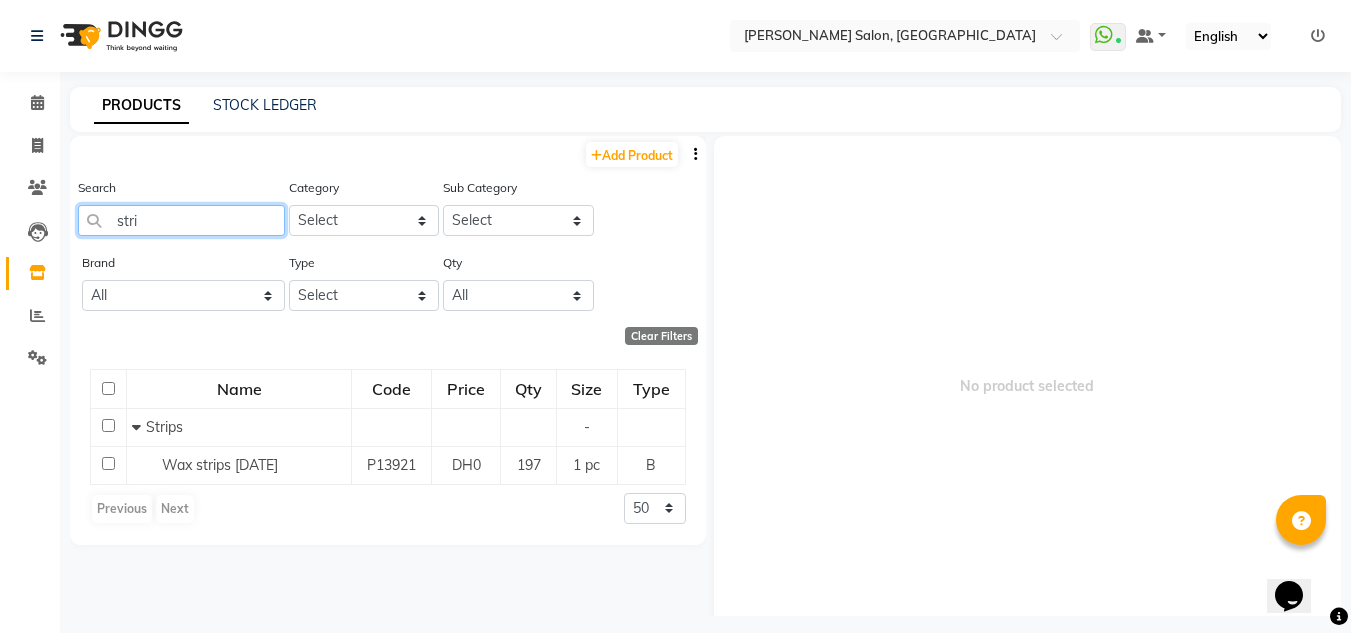 scroll, scrollTop: 0, scrollLeft: 0, axis: both 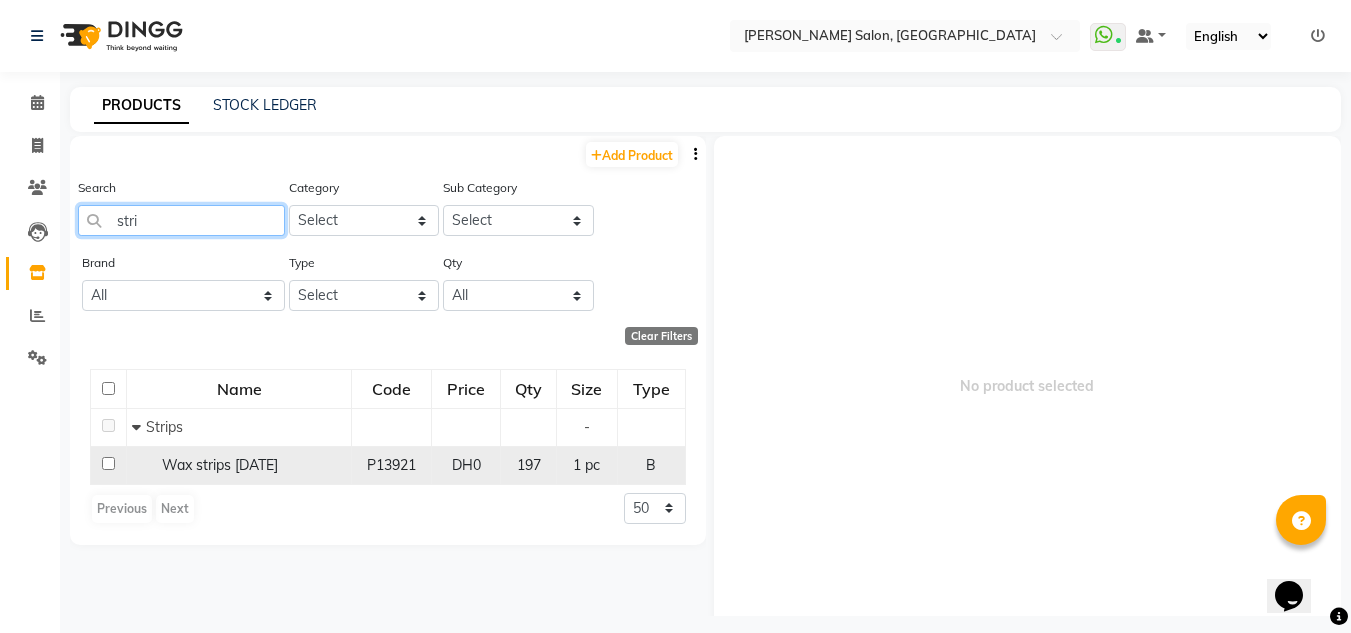 type on "stri" 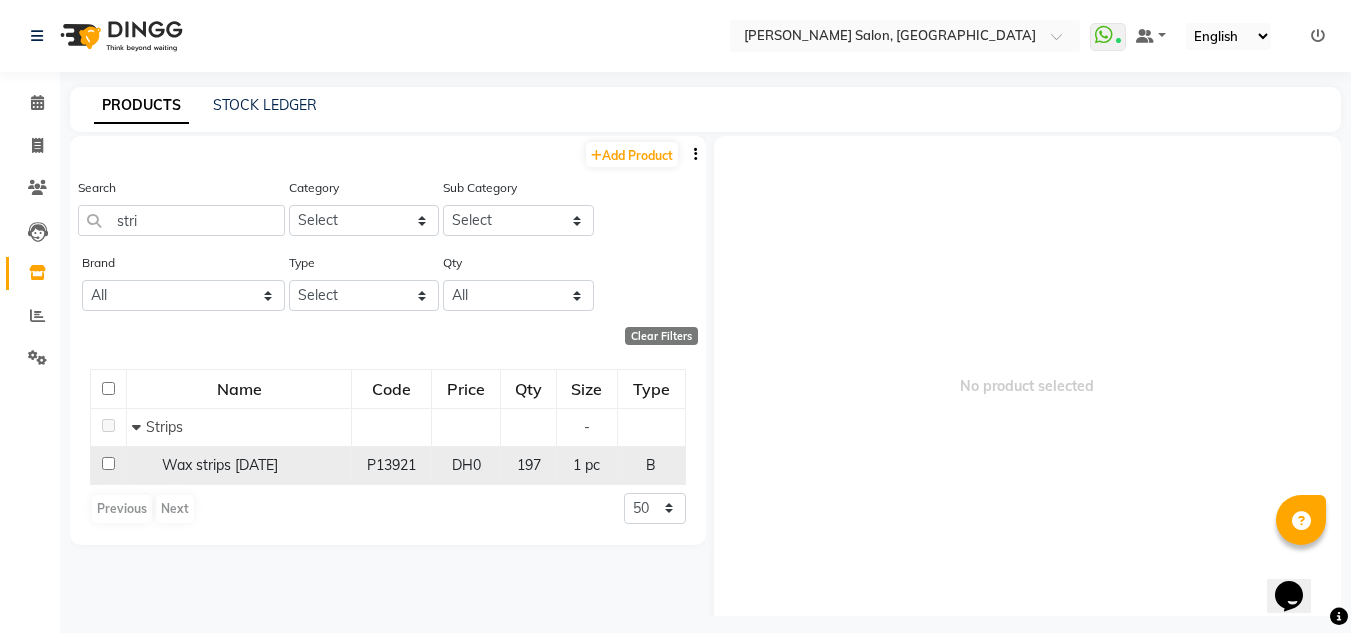 click 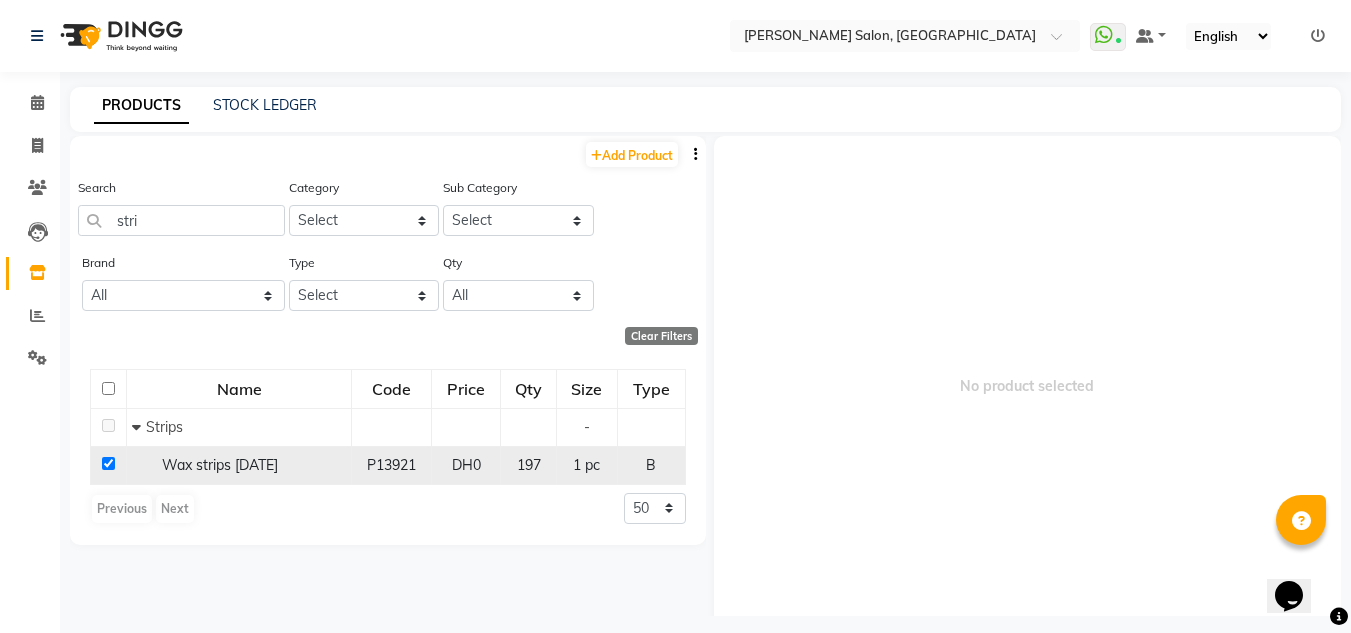checkbox on "true" 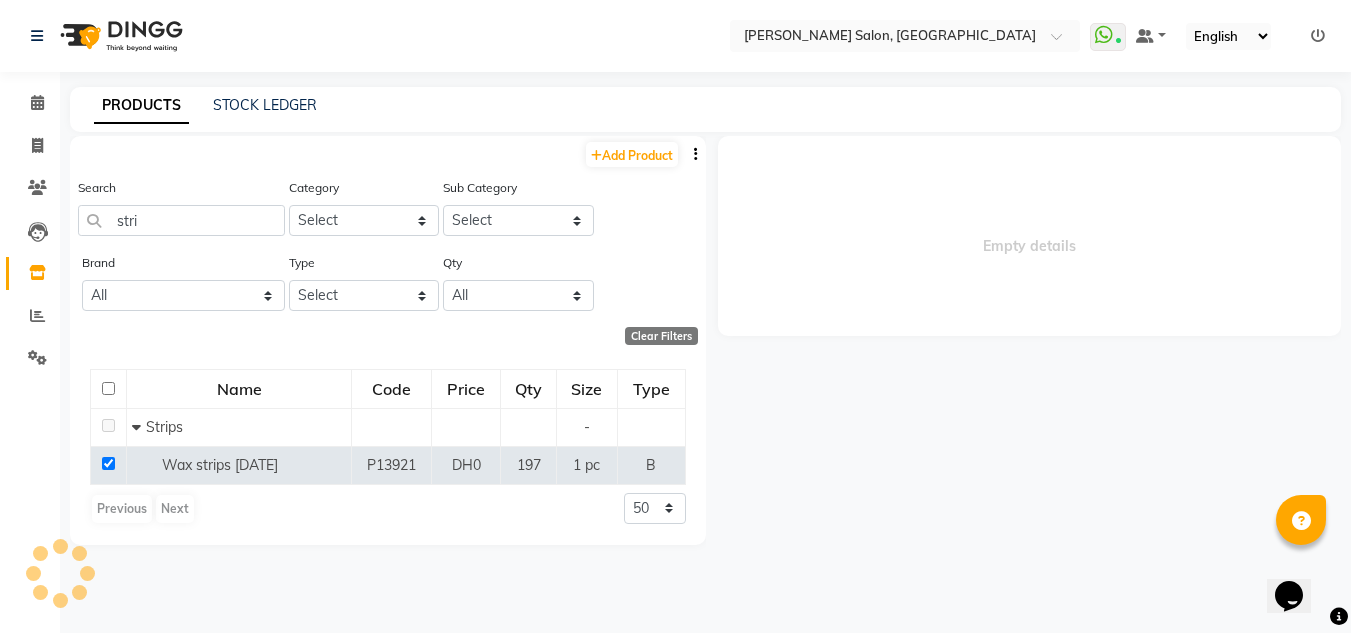 select 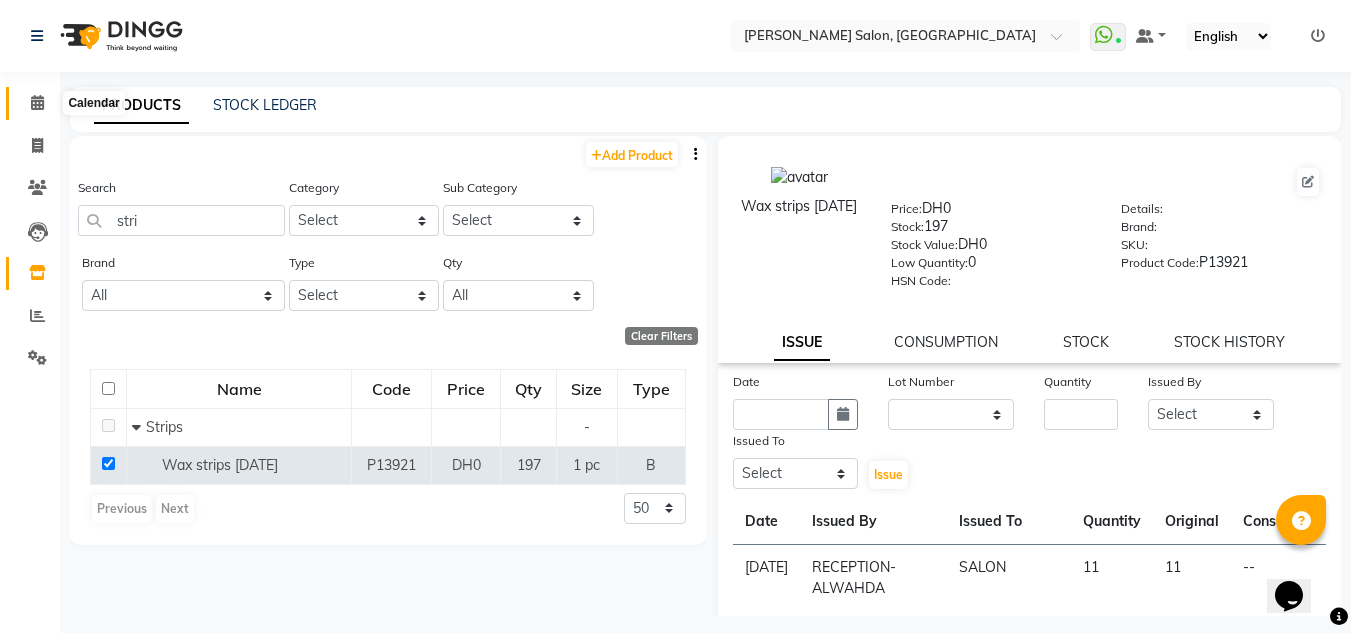 click 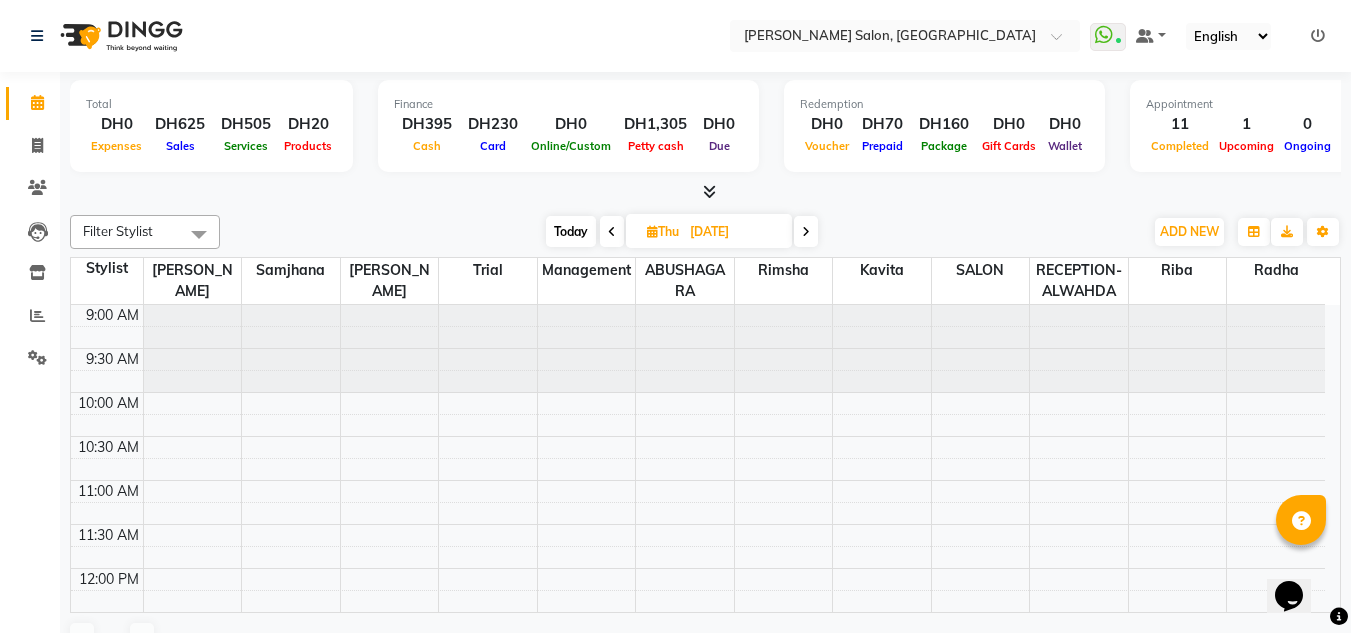 scroll, scrollTop: 881, scrollLeft: 0, axis: vertical 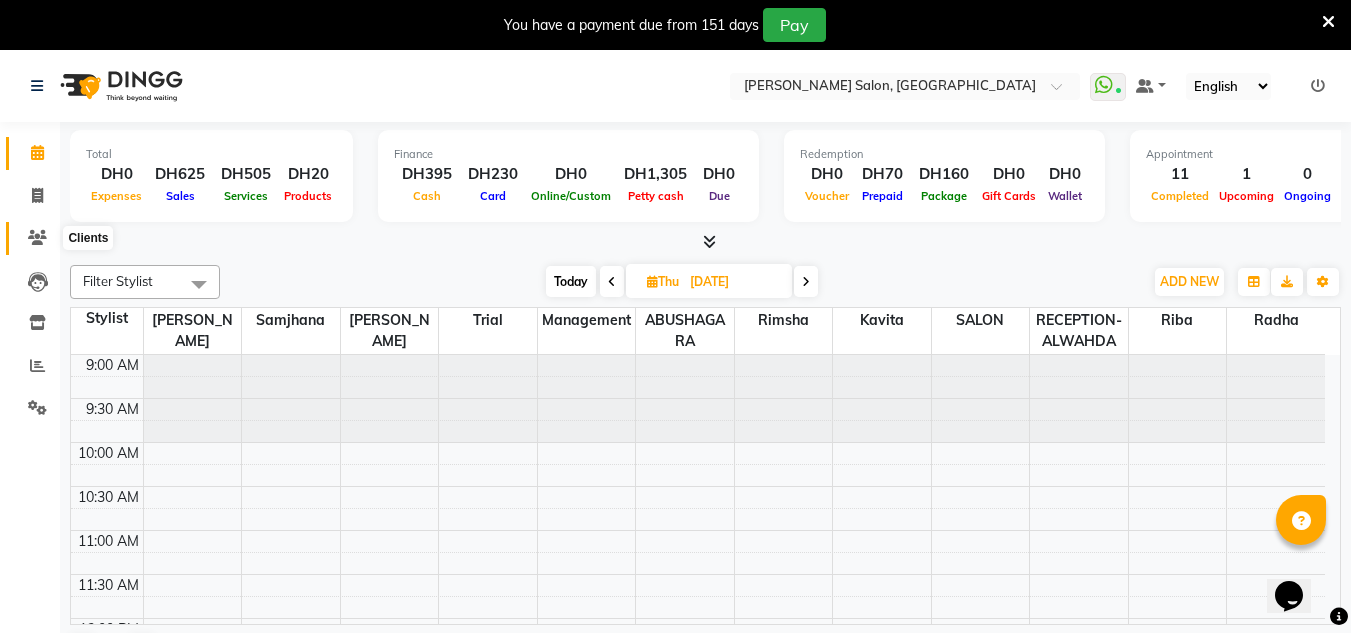click 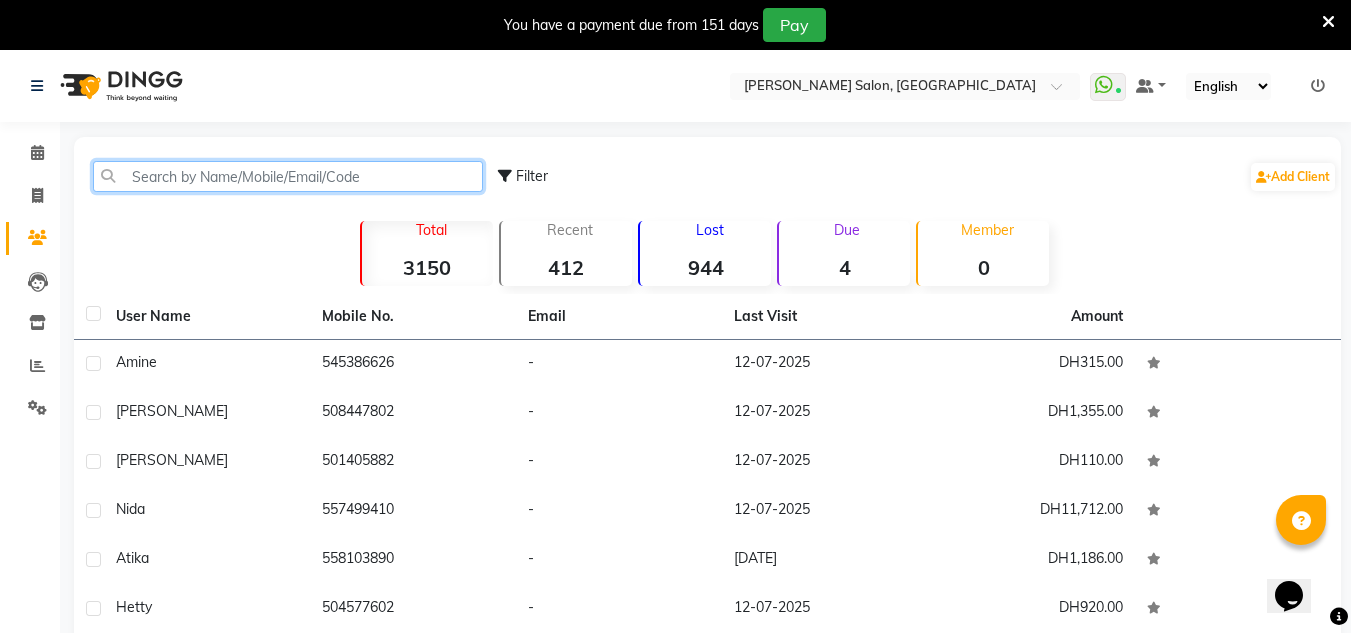 drag, startPoint x: 299, startPoint y: 168, endPoint x: 301, endPoint y: 277, distance: 109.01835 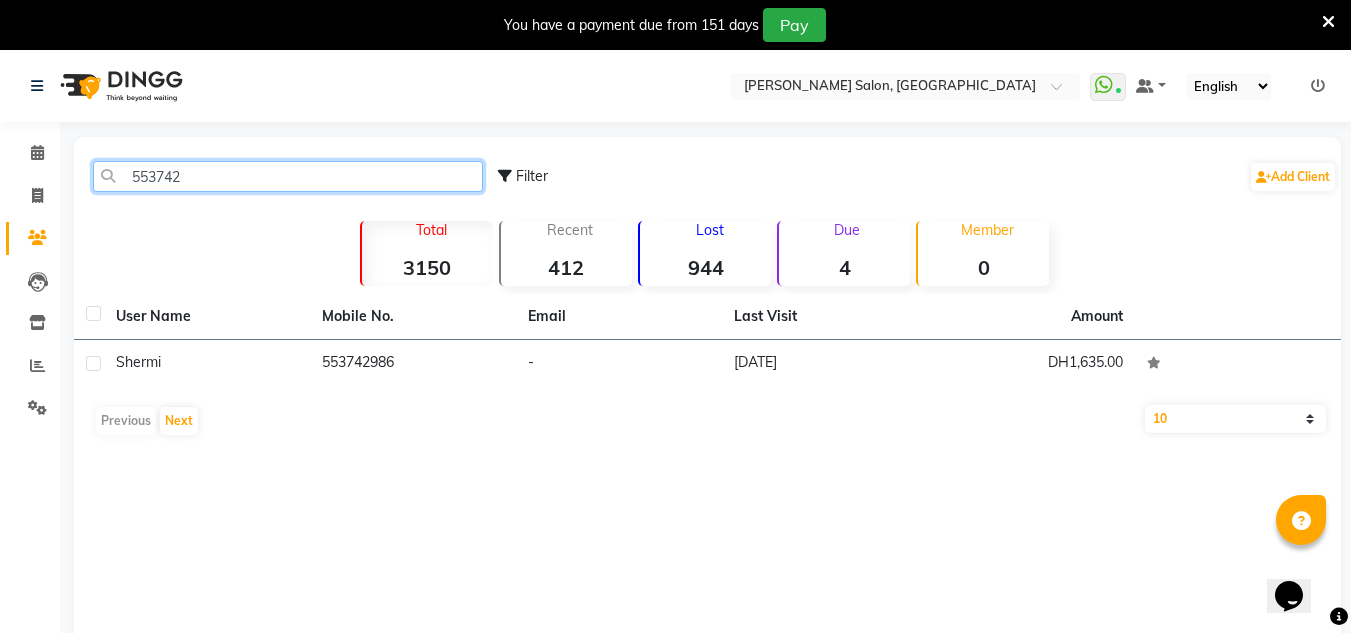 type on "553742" 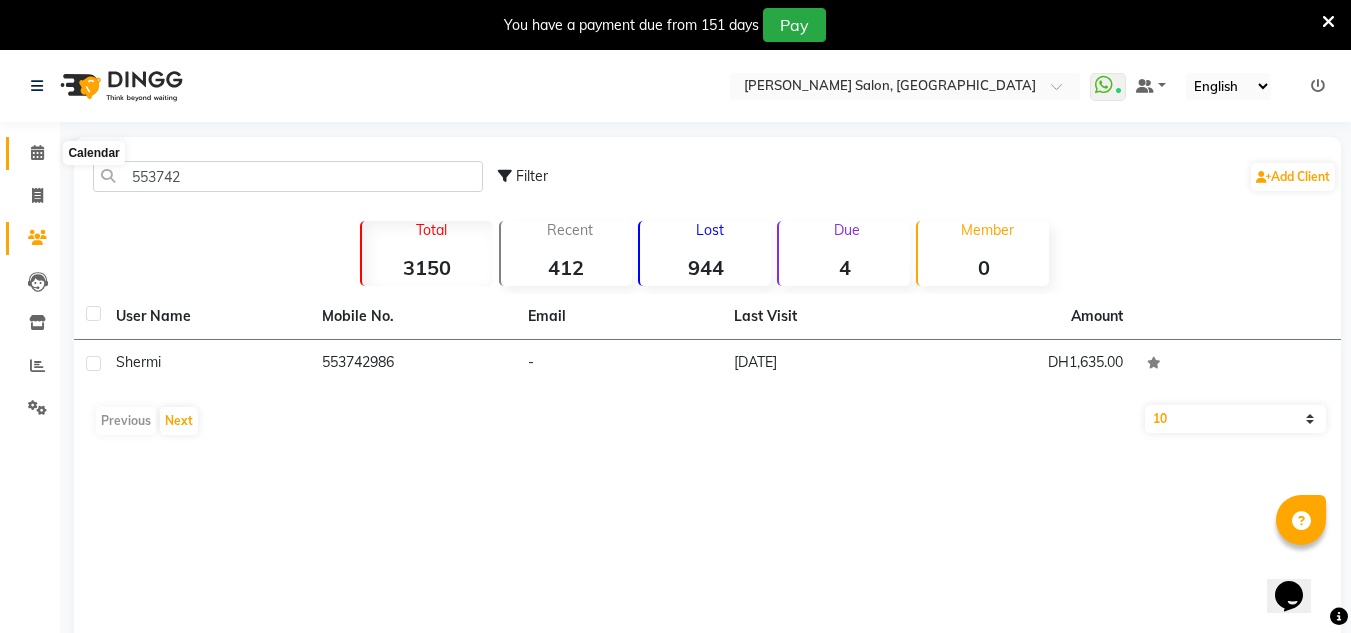 click 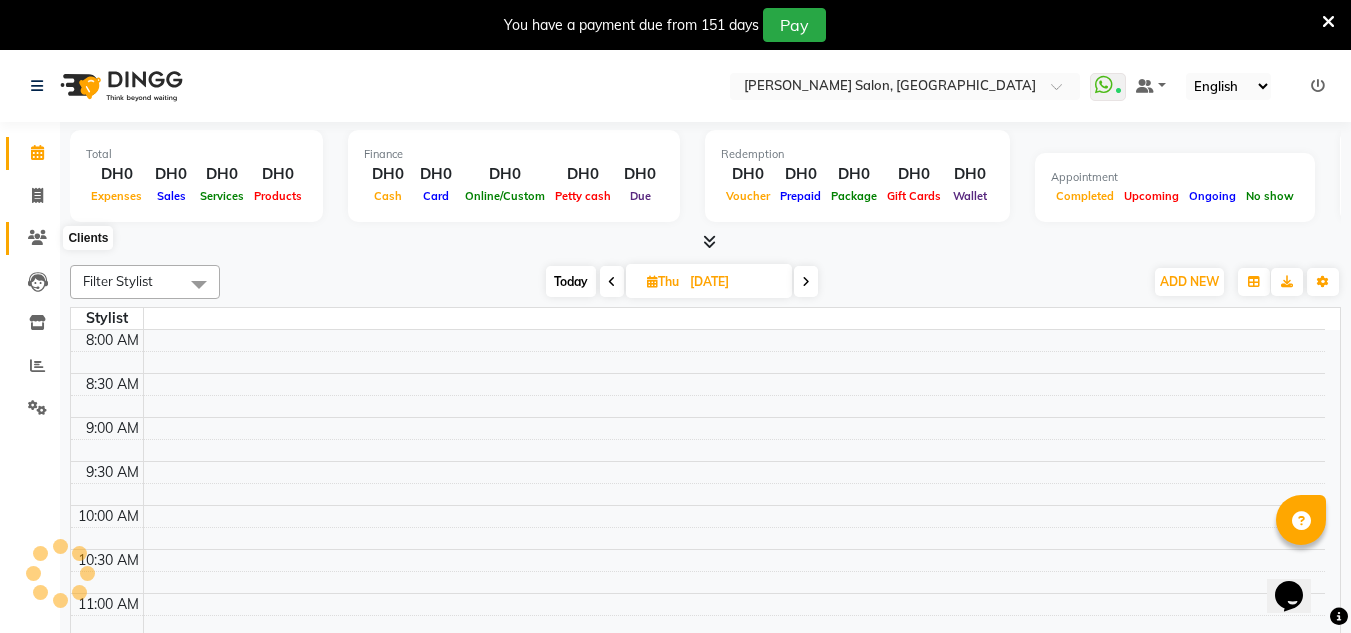 click 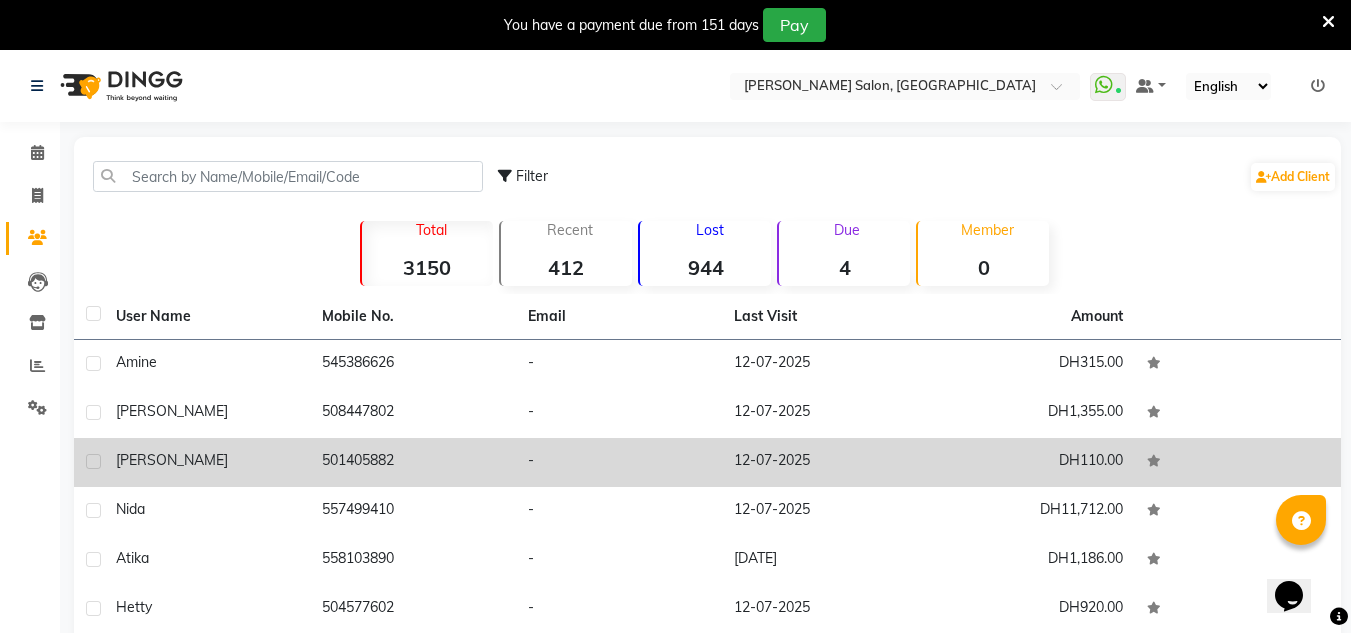 click on "-" 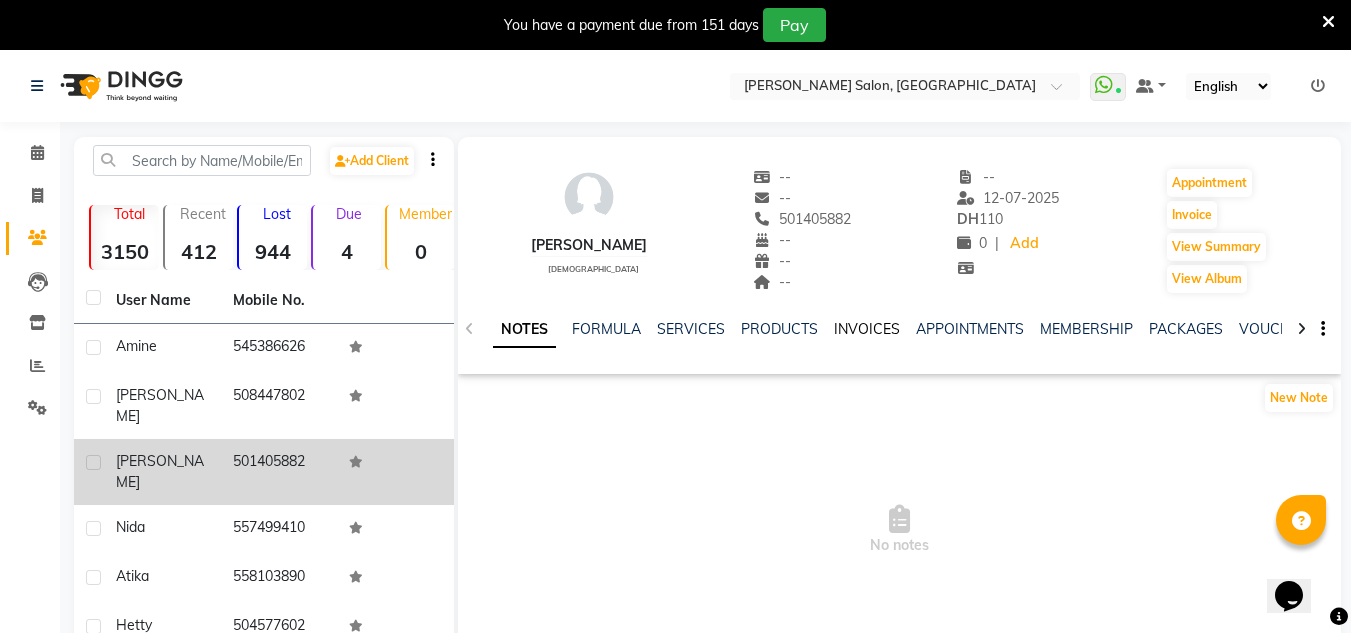 click on "INVOICES" 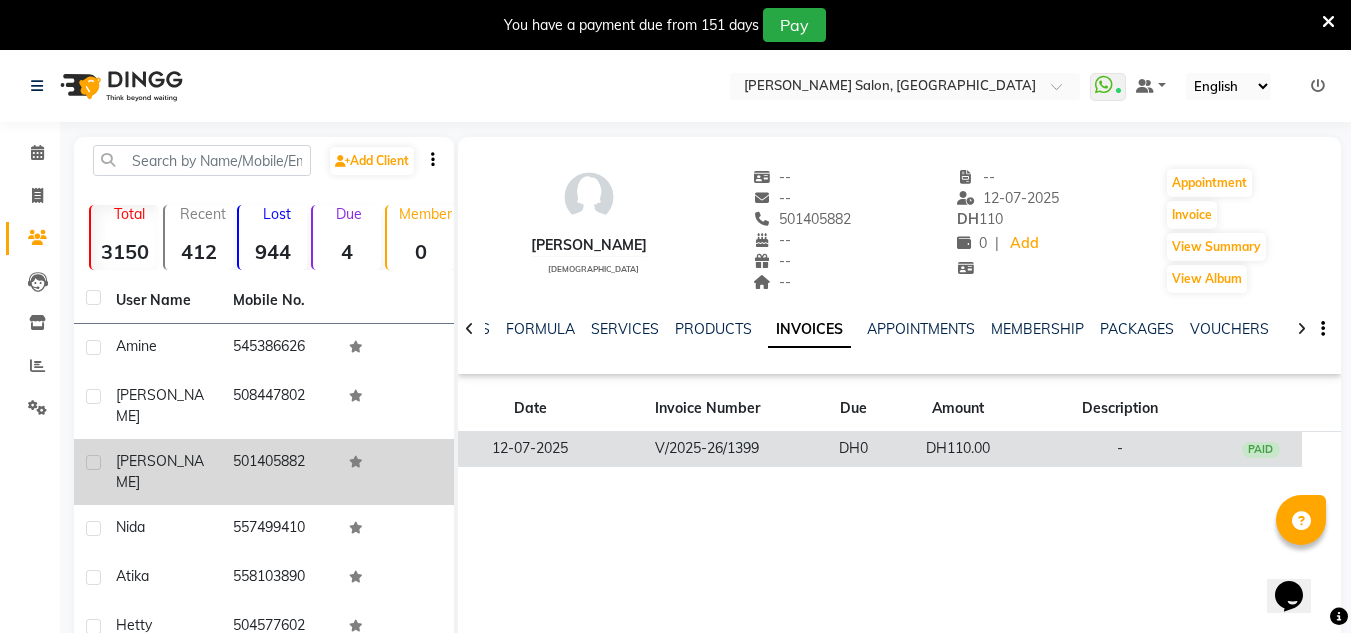click on "-" 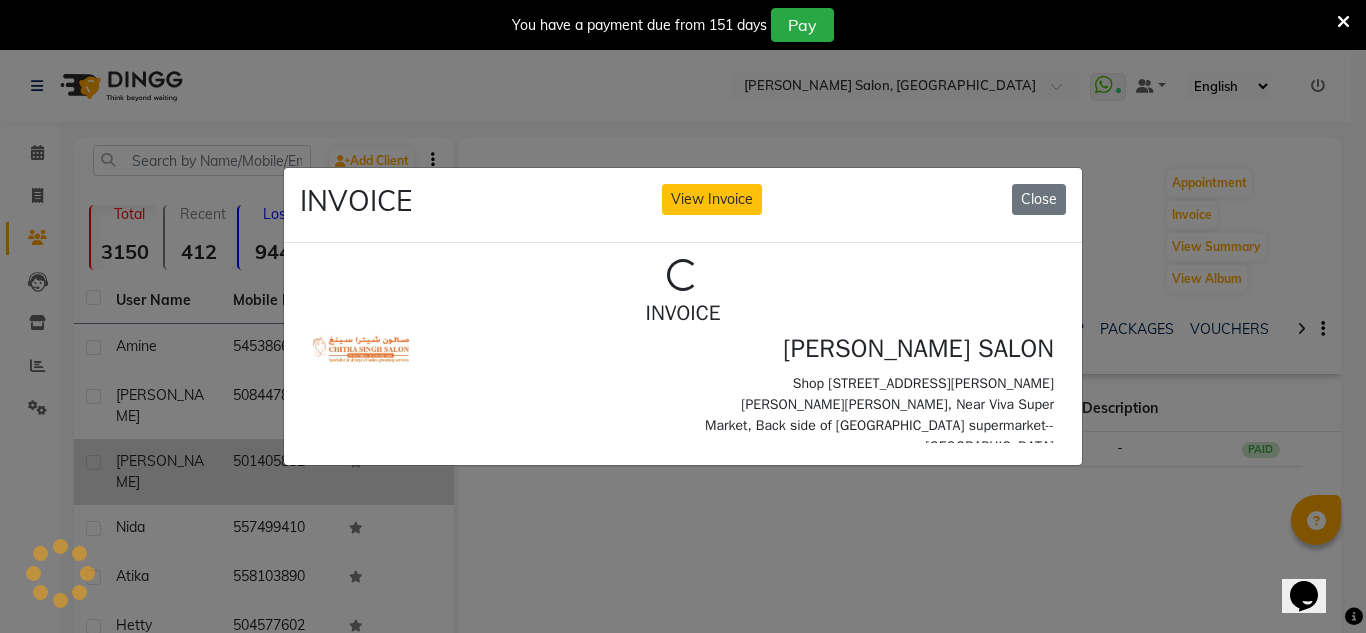 scroll, scrollTop: 0, scrollLeft: 0, axis: both 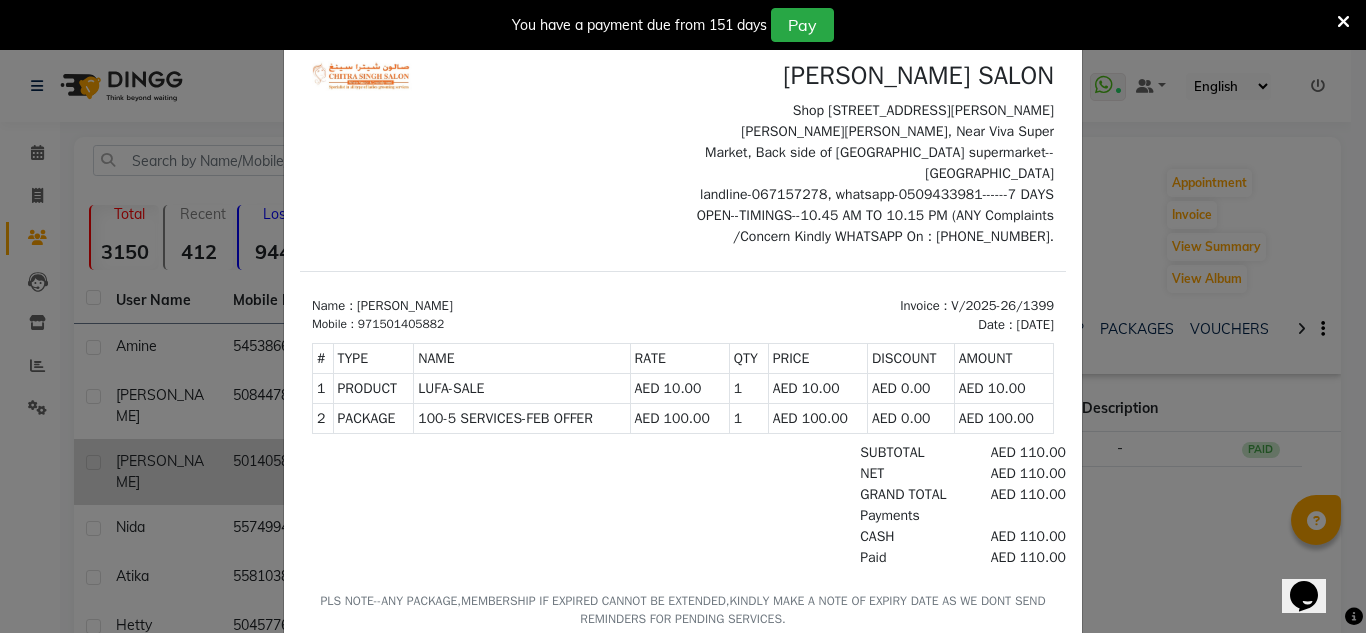 click on "INVOICE View Invoice Close" 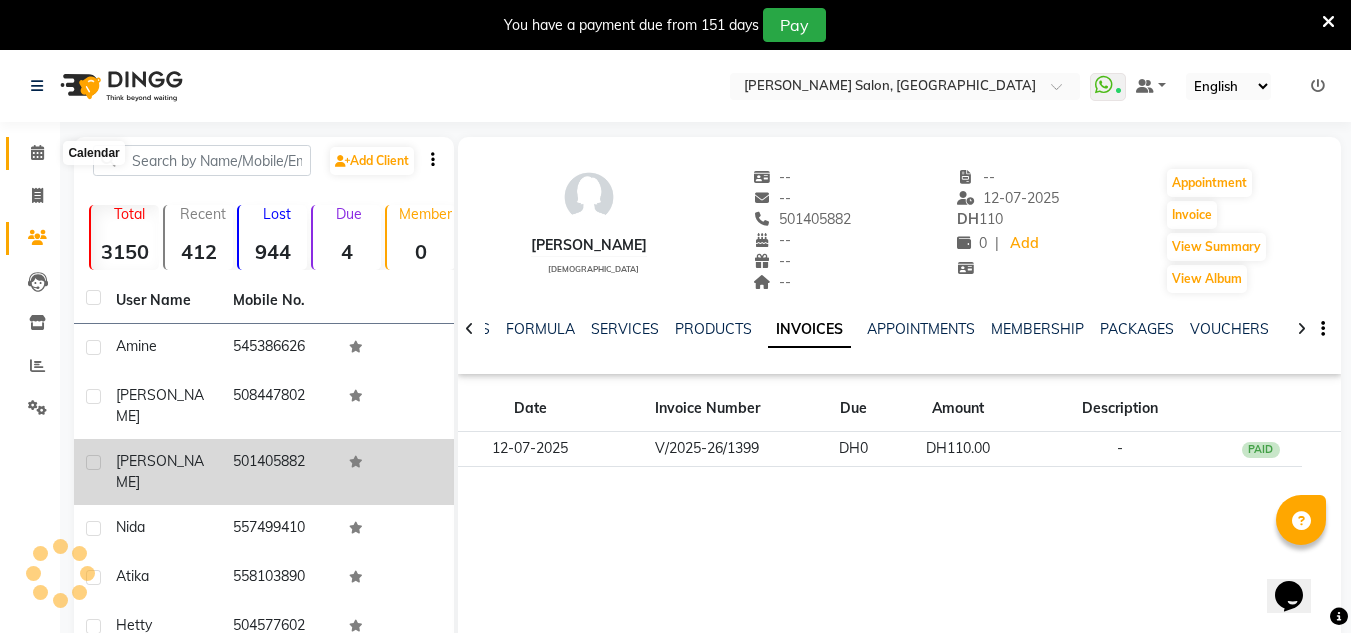 click 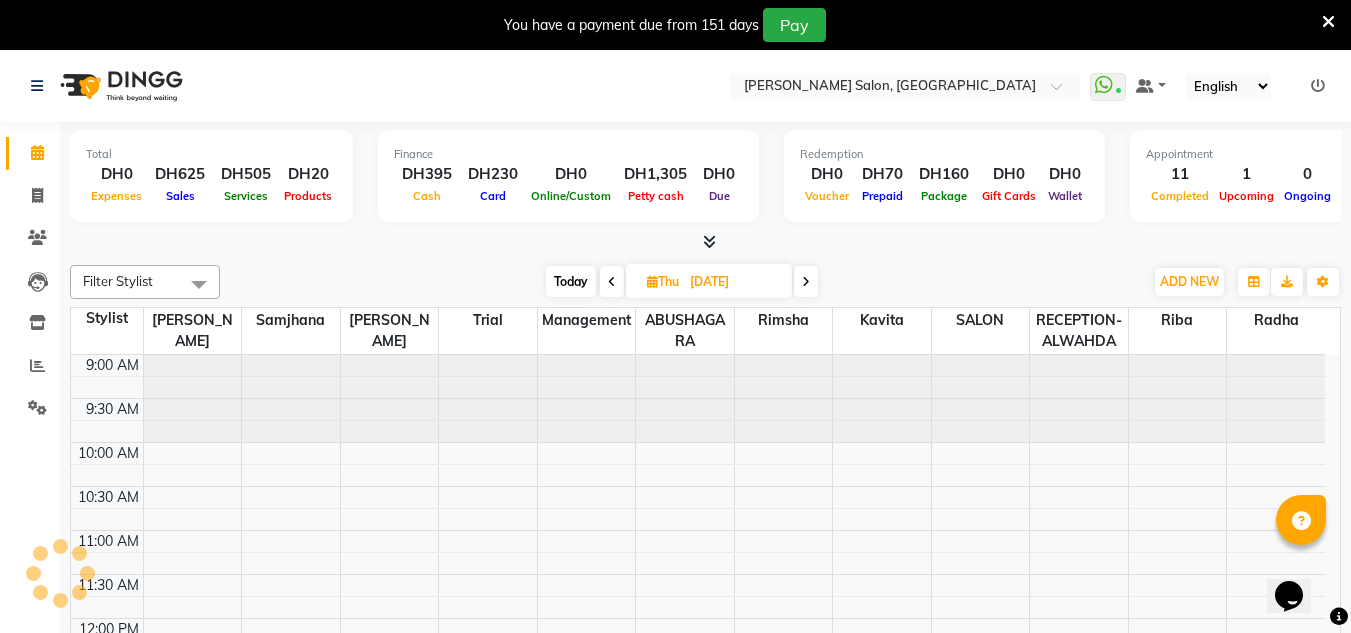scroll, scrollTop: 0, scrollLeft: 0, axis: both 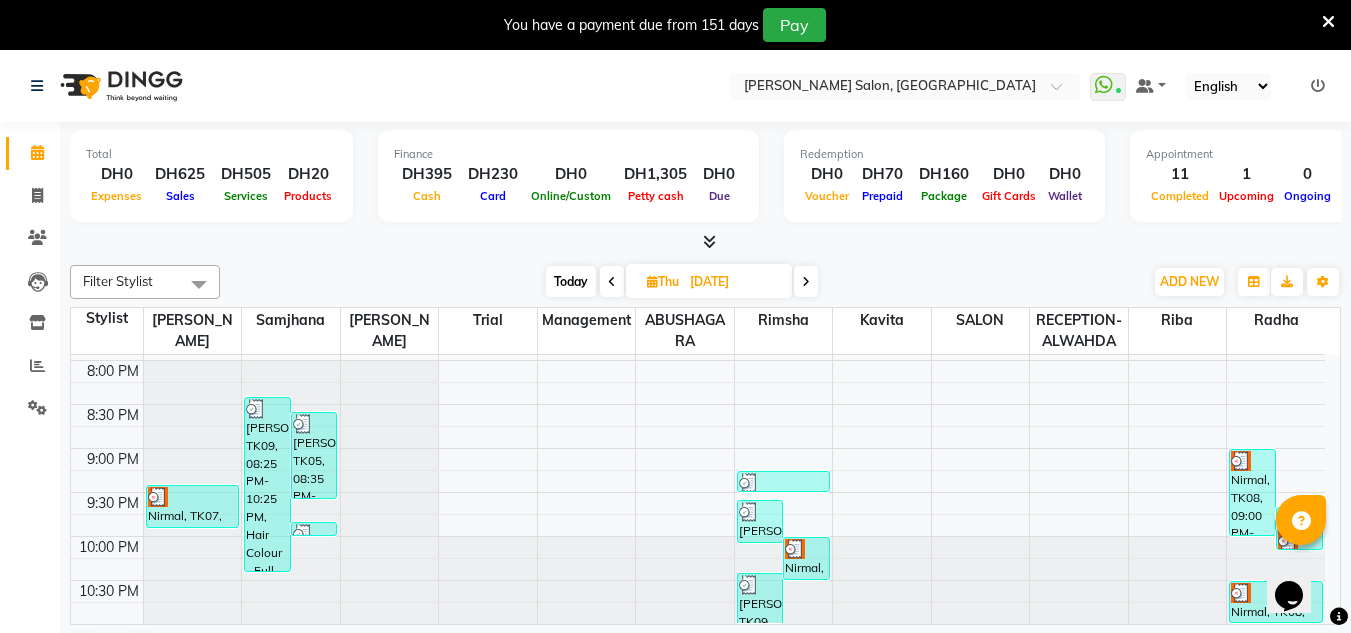 click on "Clients" 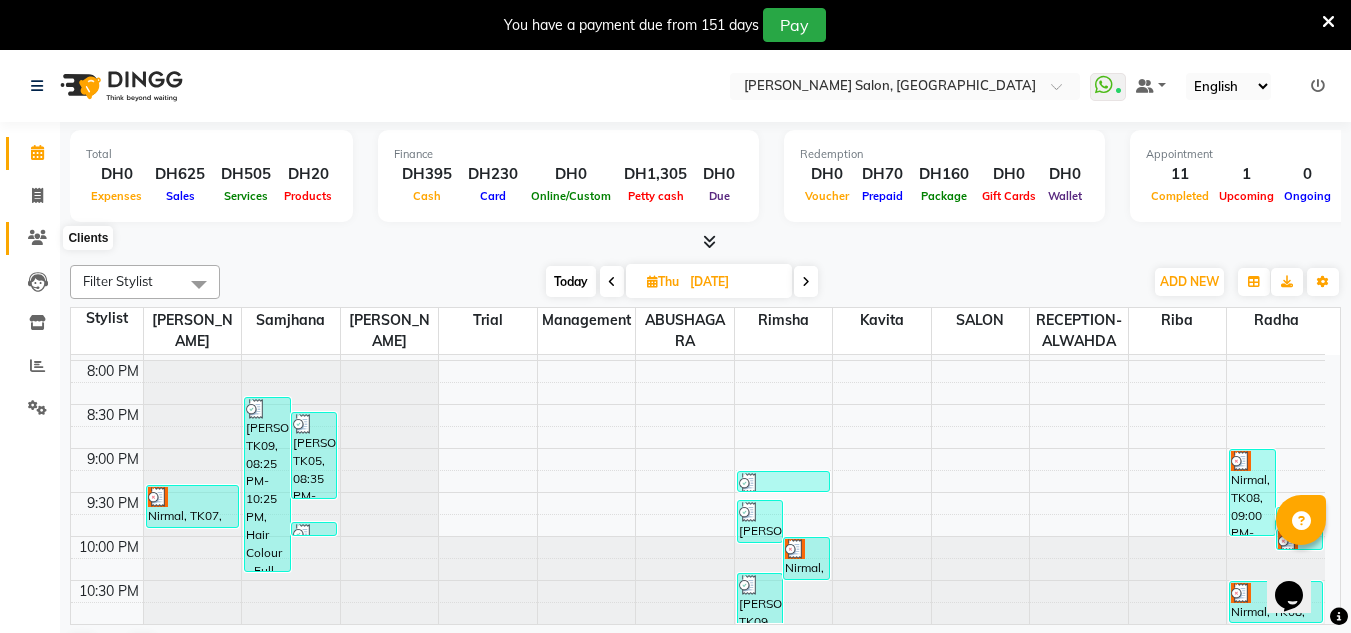 drag, startPoint x: 53, startPoint y: 239, endPoint x: 61, endPoint y: 229, distance: 12.806249 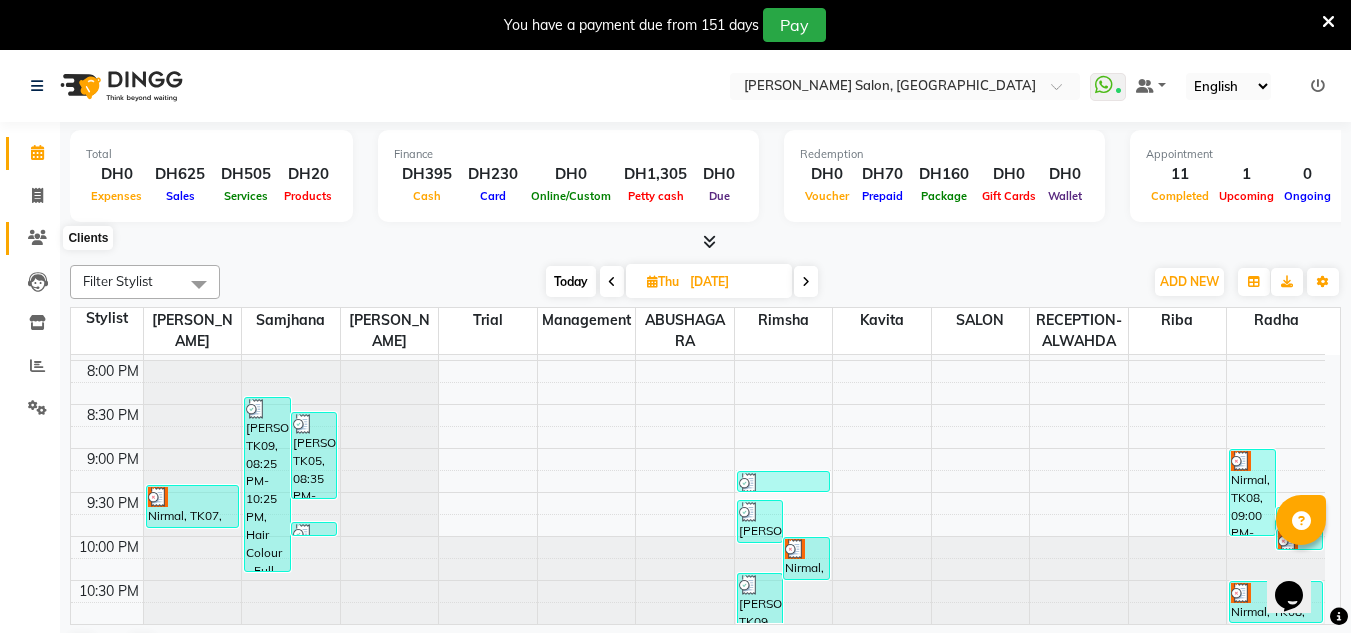 click 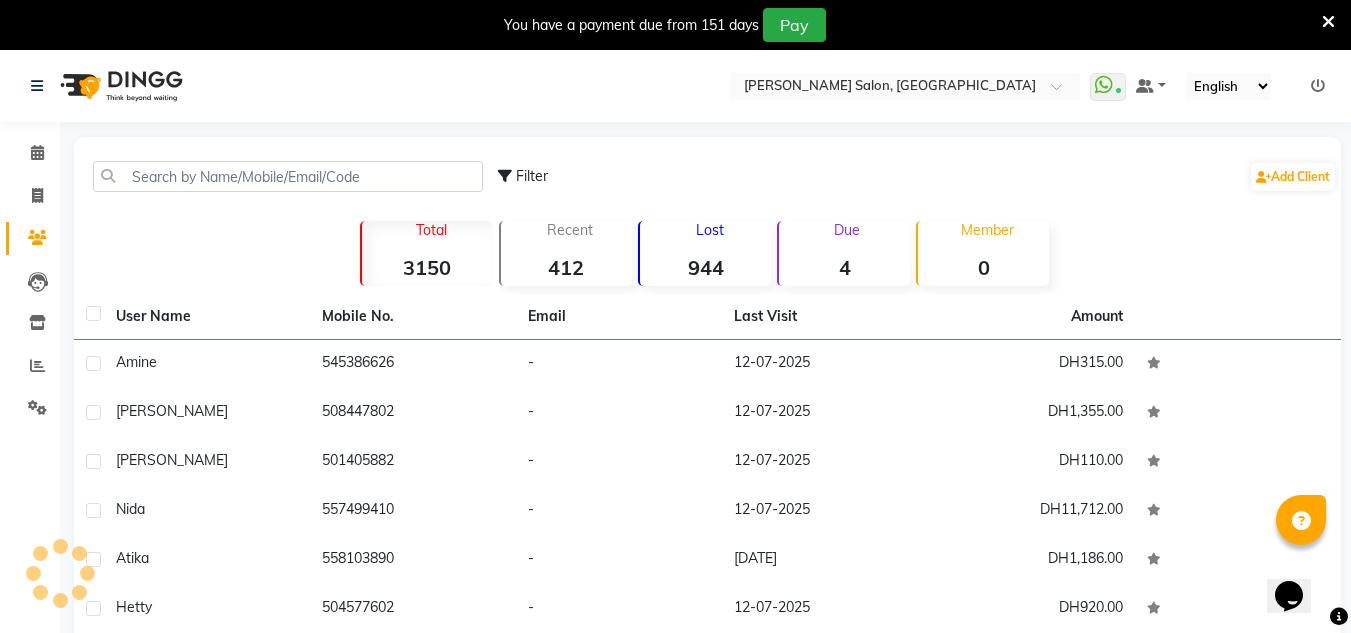 click on "Filter  Add Client" 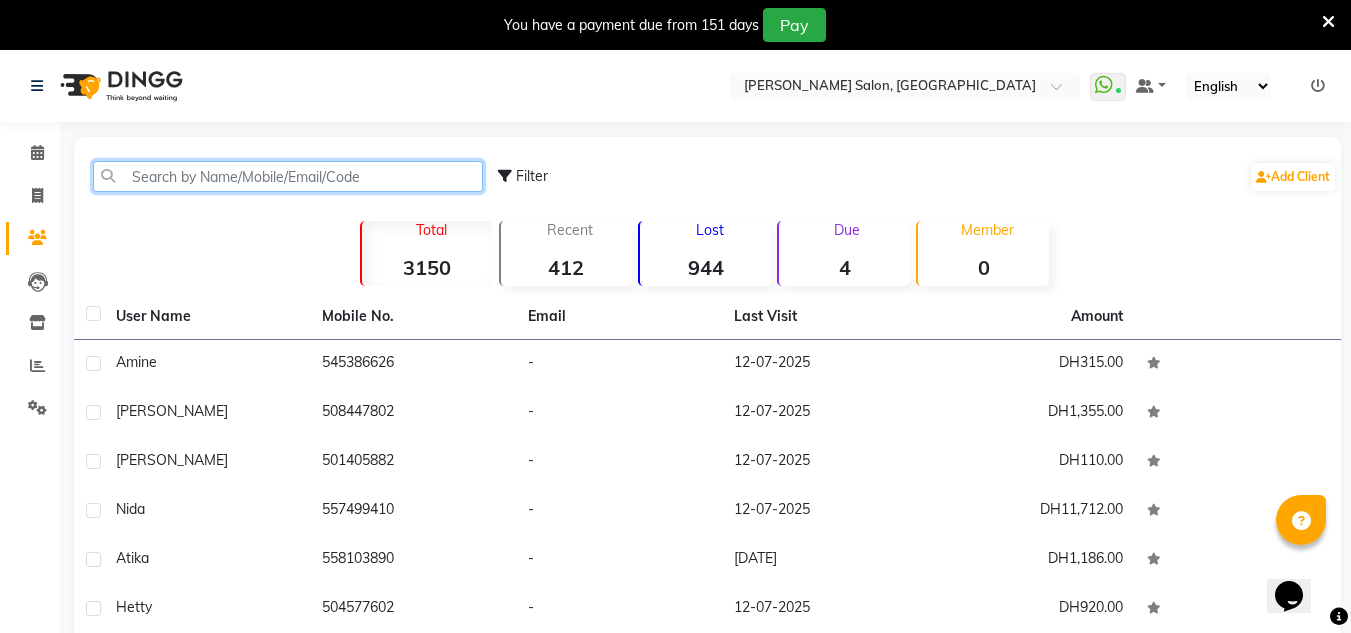 drag, startPoint x: 149, startPoint y: 167, endPoint x: 170, endPoint y: 165, distance: 21.095022 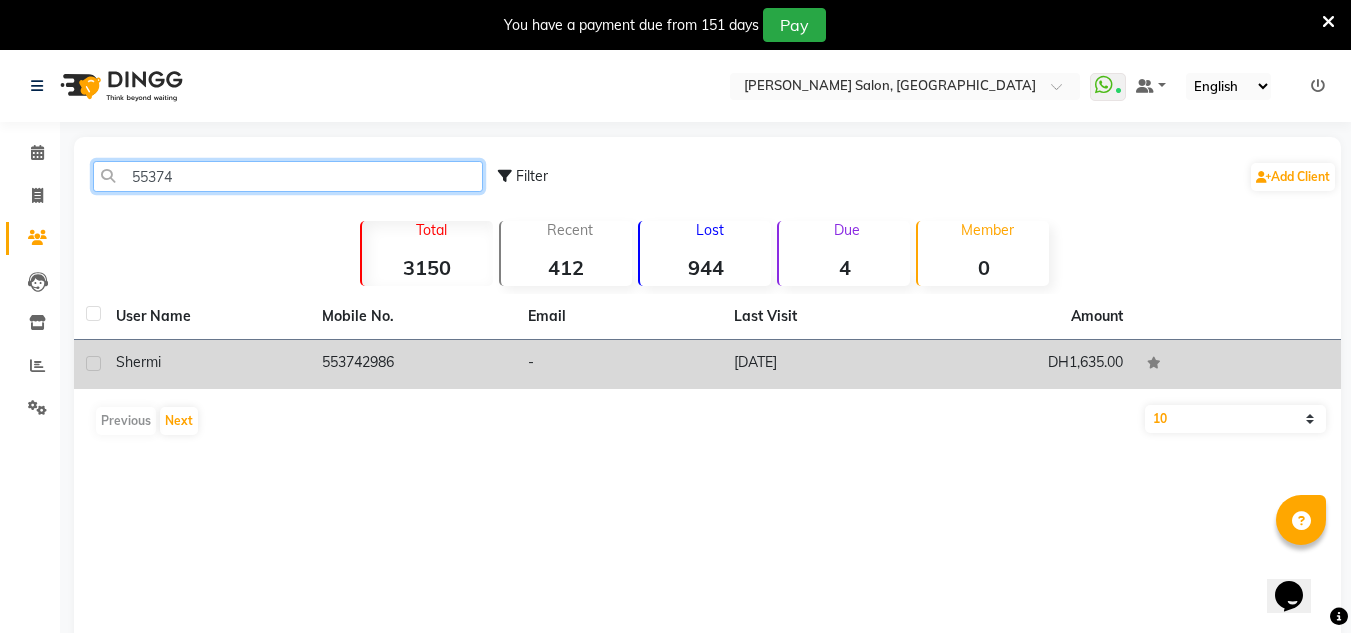 type on "55374" 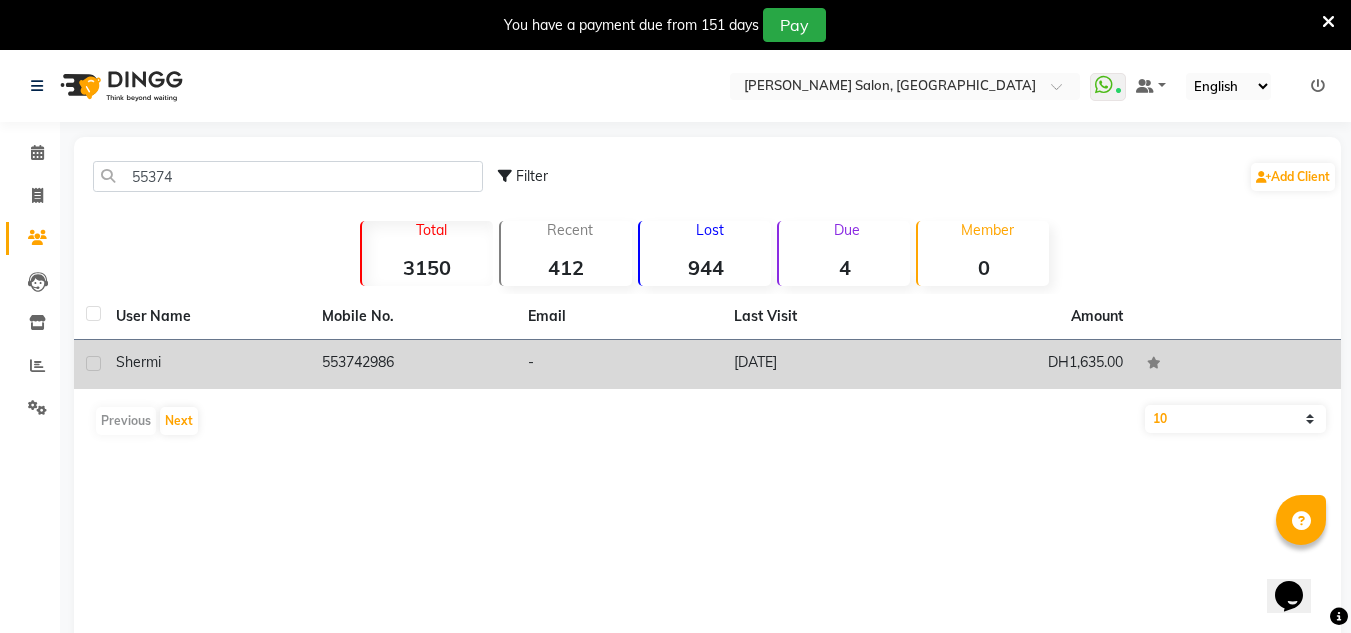 click on "553742986" 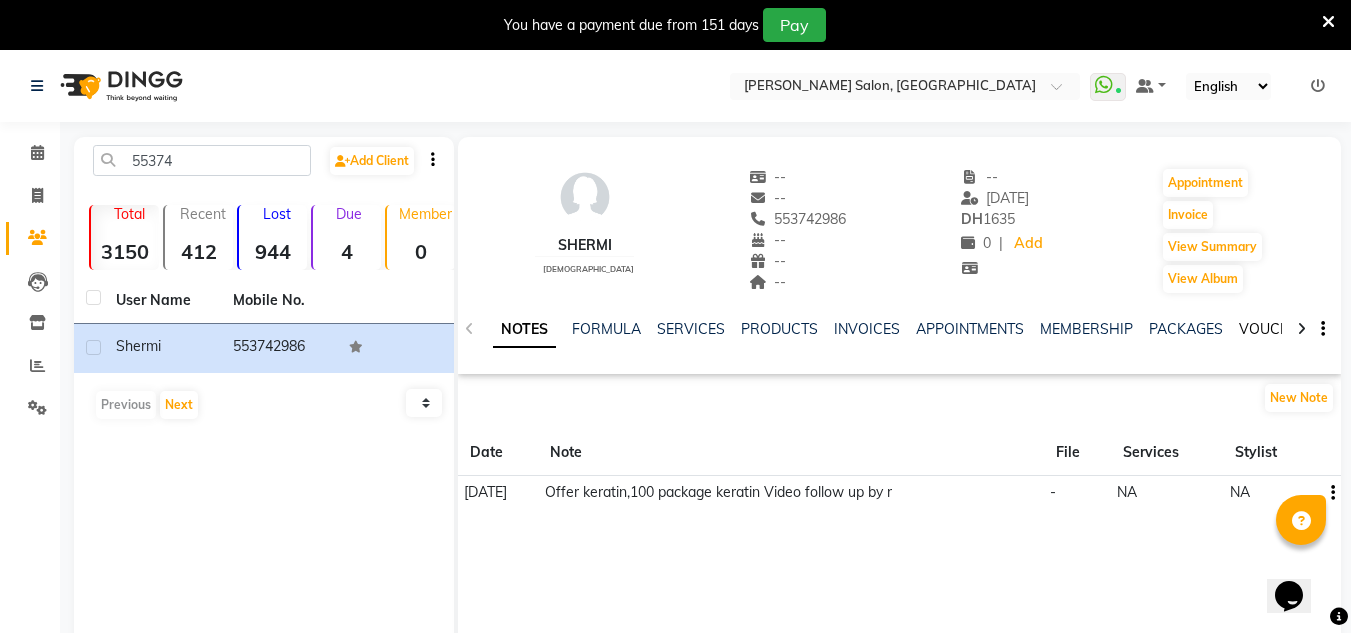 click on "VOUCHERS" 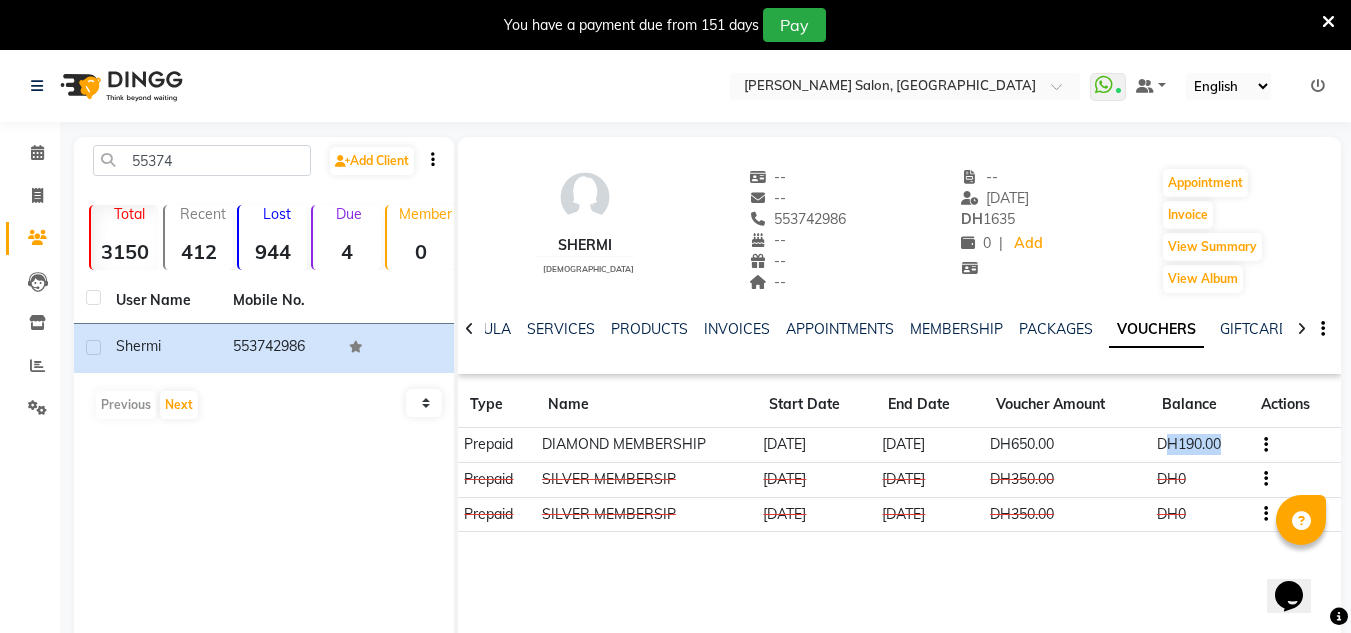 drag, startPoint x: 1165, startPoint y: 447, endPoint x: 1313, endPoint y: 445, distance: 148.01352 